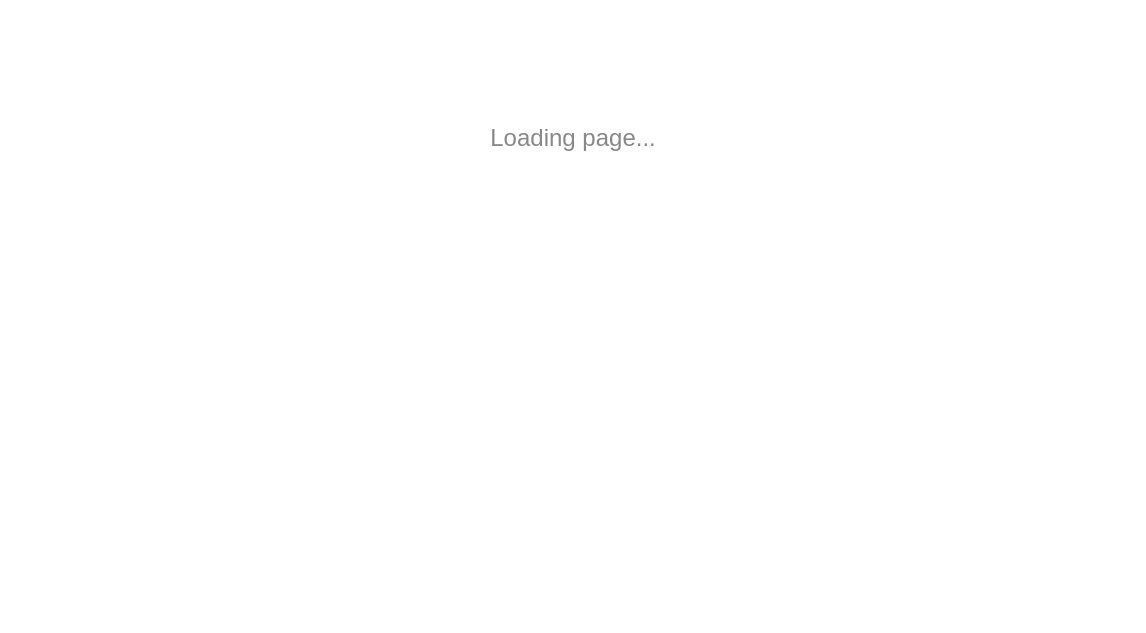 scroll, scrollTop: 0, scrollLeft: 0, axis: both 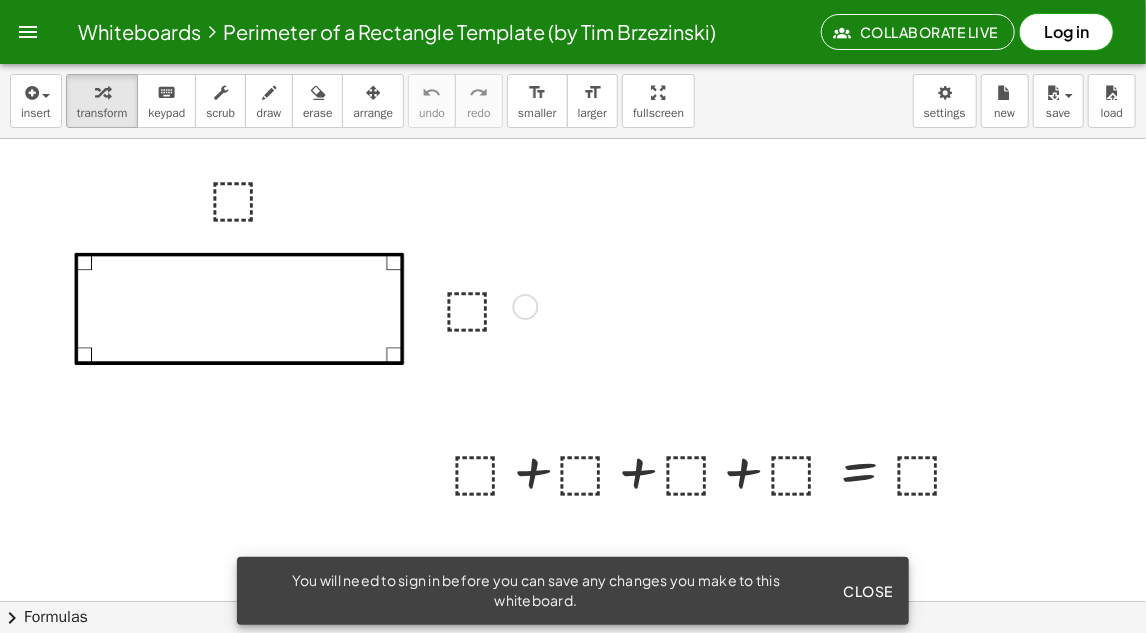 click at bounding box center (487, 305) 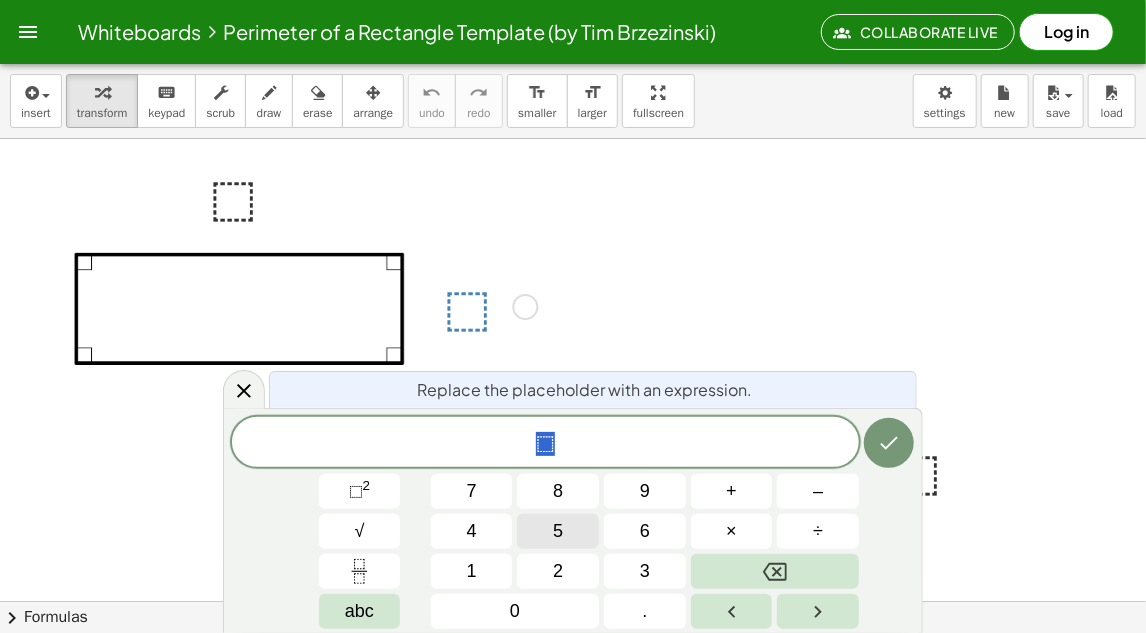 click on "5" at bounding box center (558, 531) 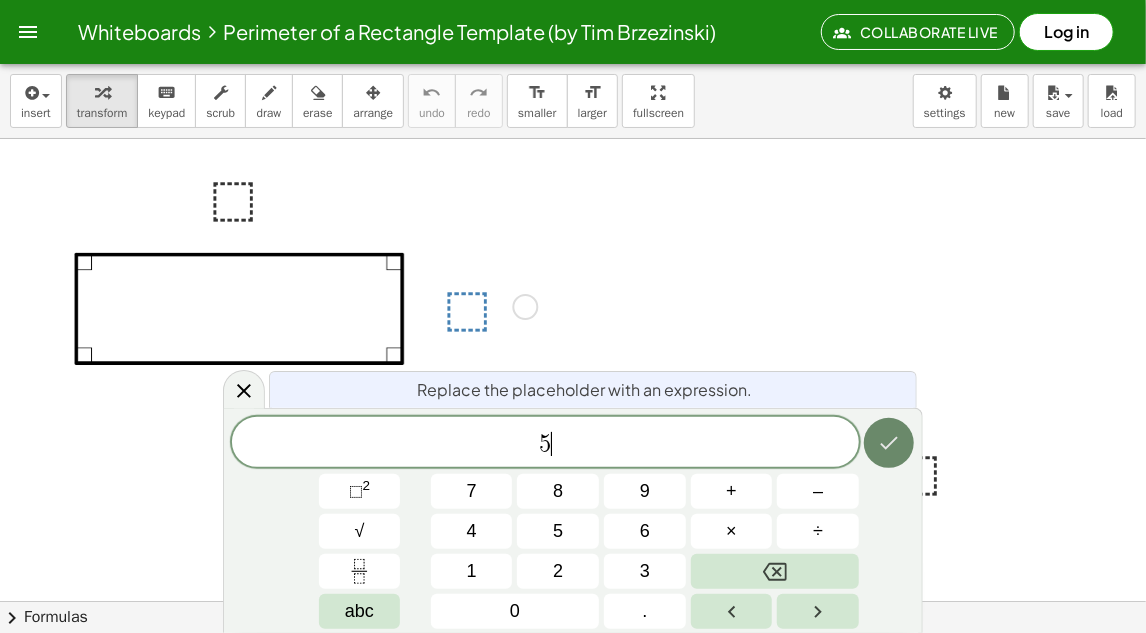 click 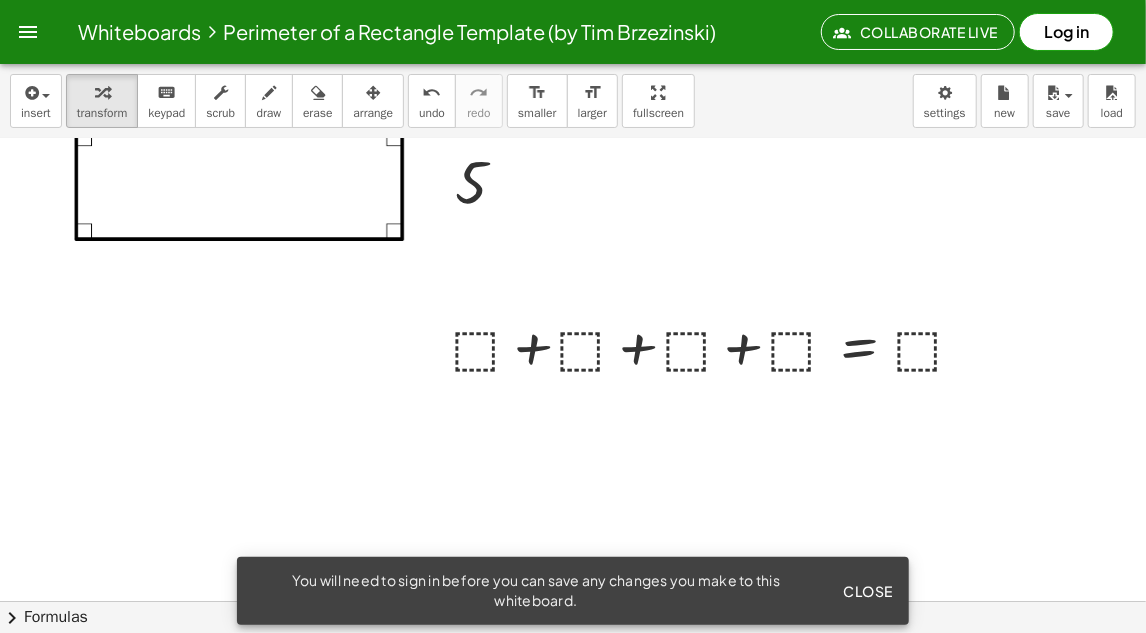 scroll, scrollTop: 0, scrollLeft: 0, axis: both 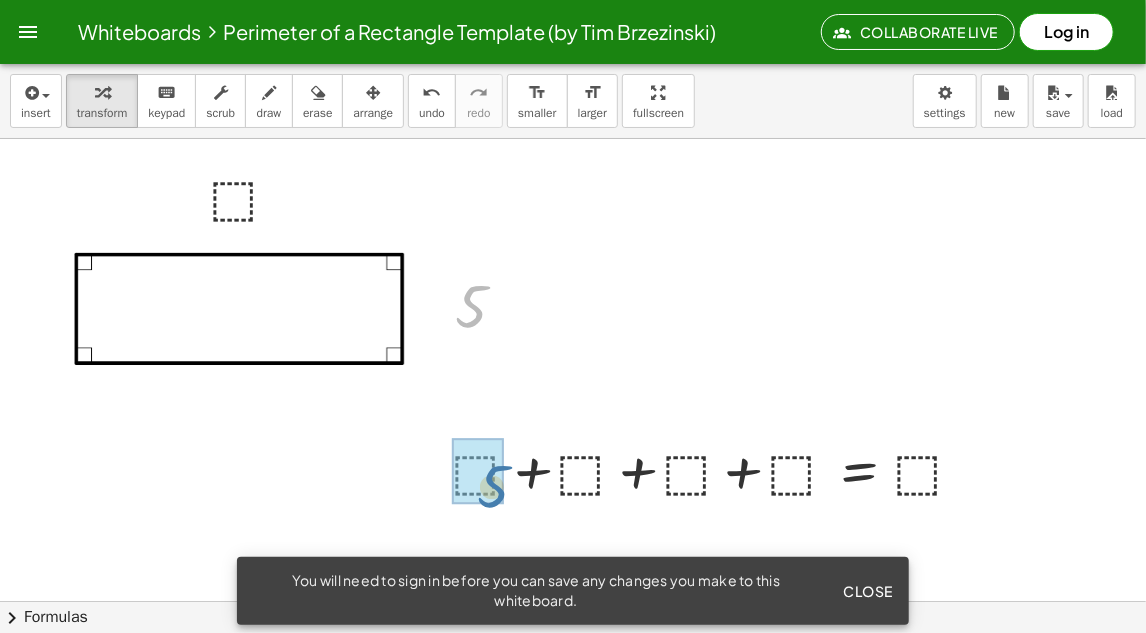 drag, startPoint x: 483, startPoint y: 300, endPoint x: 506, endPoint y: 483, distance: 184.4397 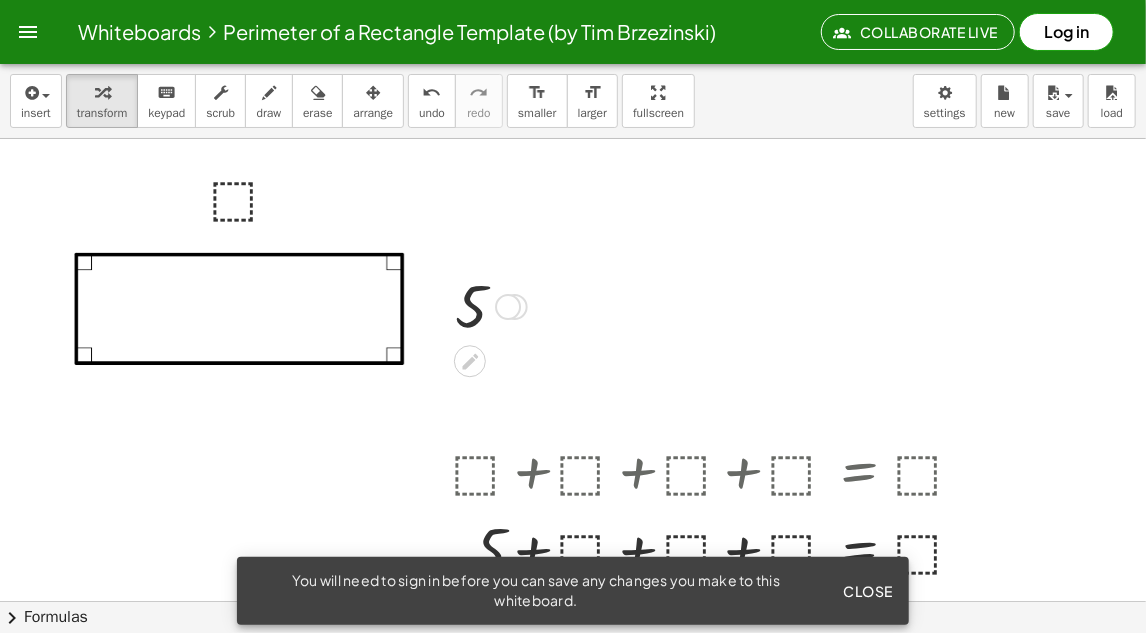 scroll, scrollTop: 100, scrollLeft: 0, axis: vertical 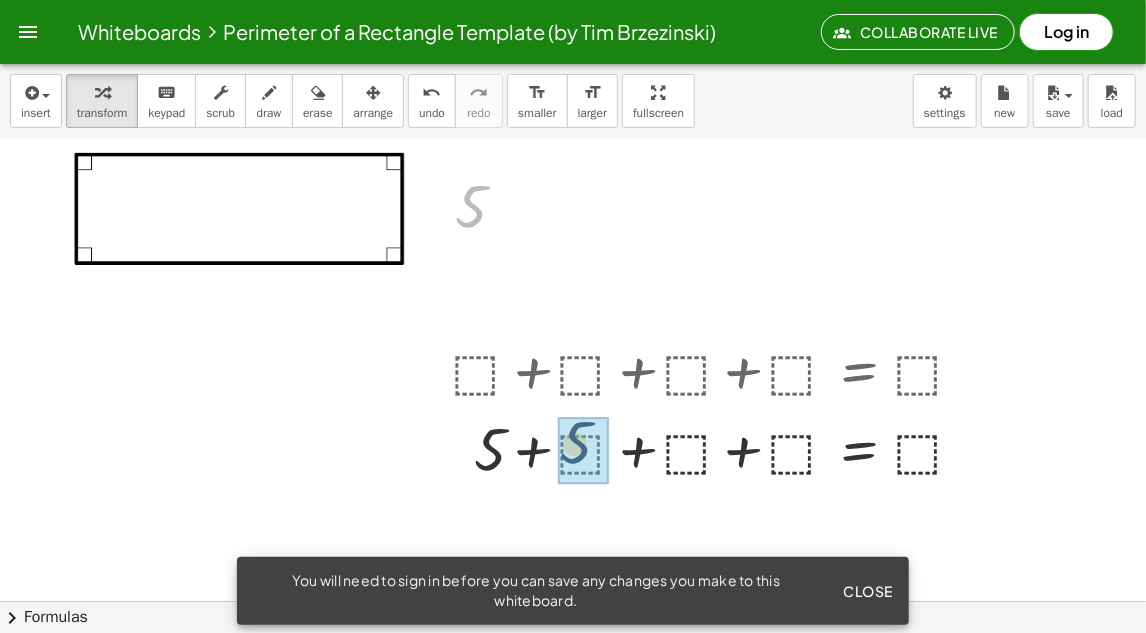 drag, startPoint x: 479, startPoint y: 218, endPoint x: 599, endPoint y: 468, distance: 277.3085 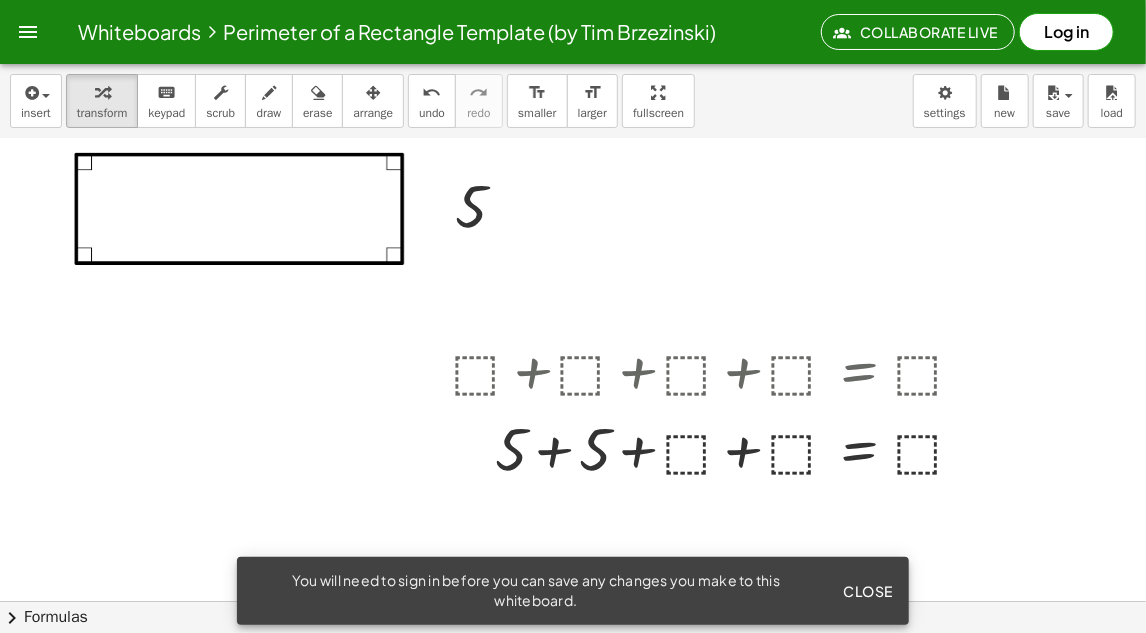 scroll, scrollTop: 0, scrollLeft: 0, axis: both 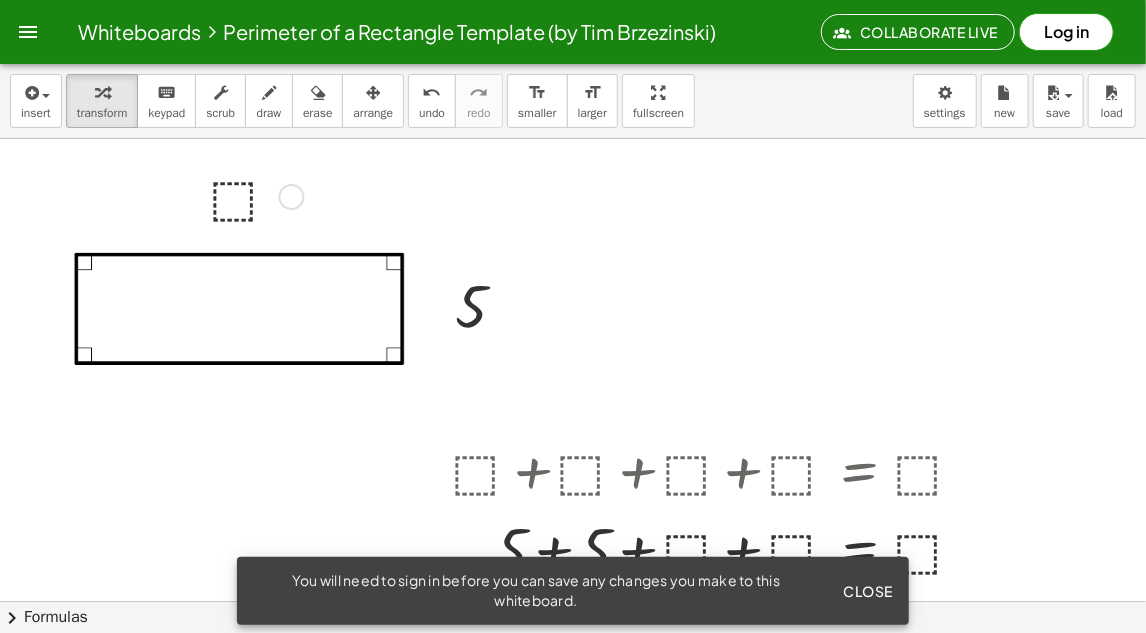 click at bounding box center [253, 195] 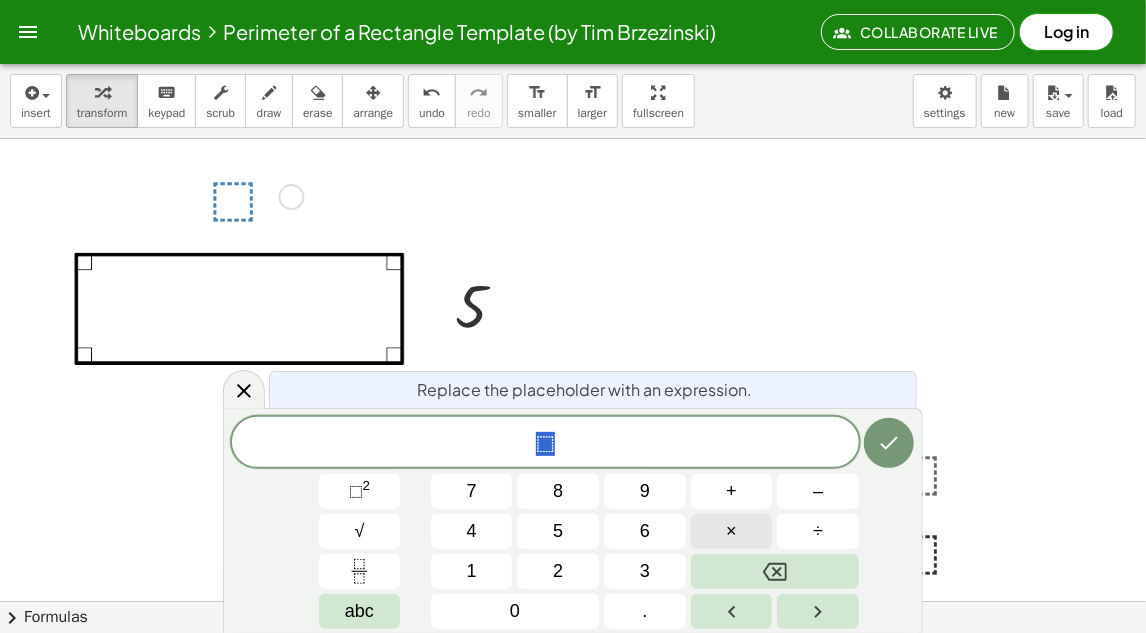 click on "×" at bounding box center [732, 531] 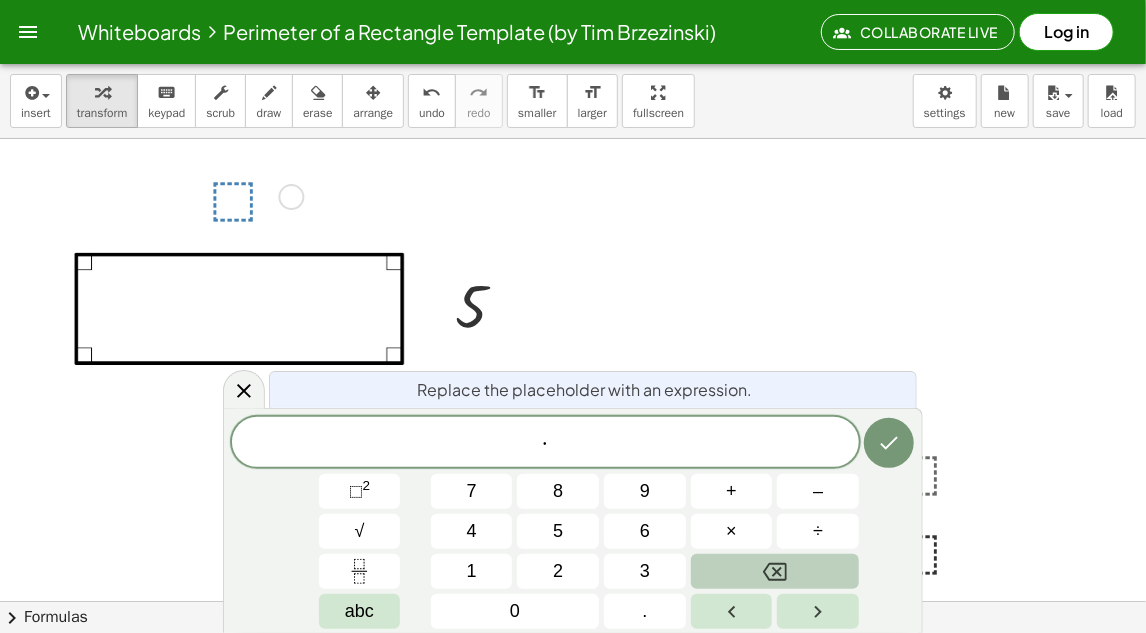 click at bounding box center [775, 571] 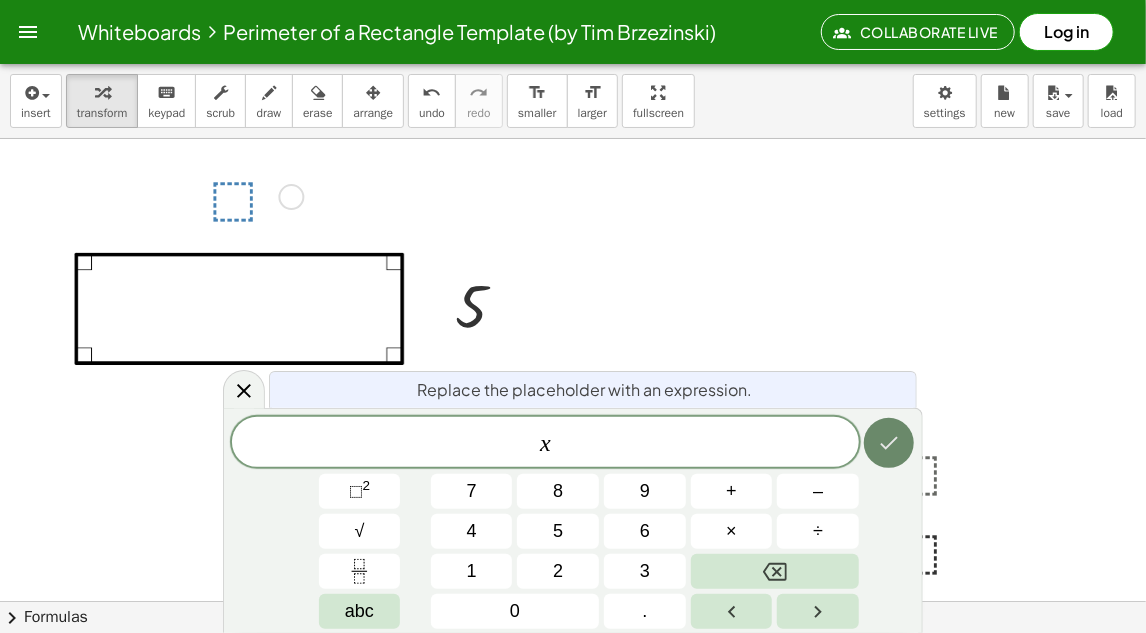 click 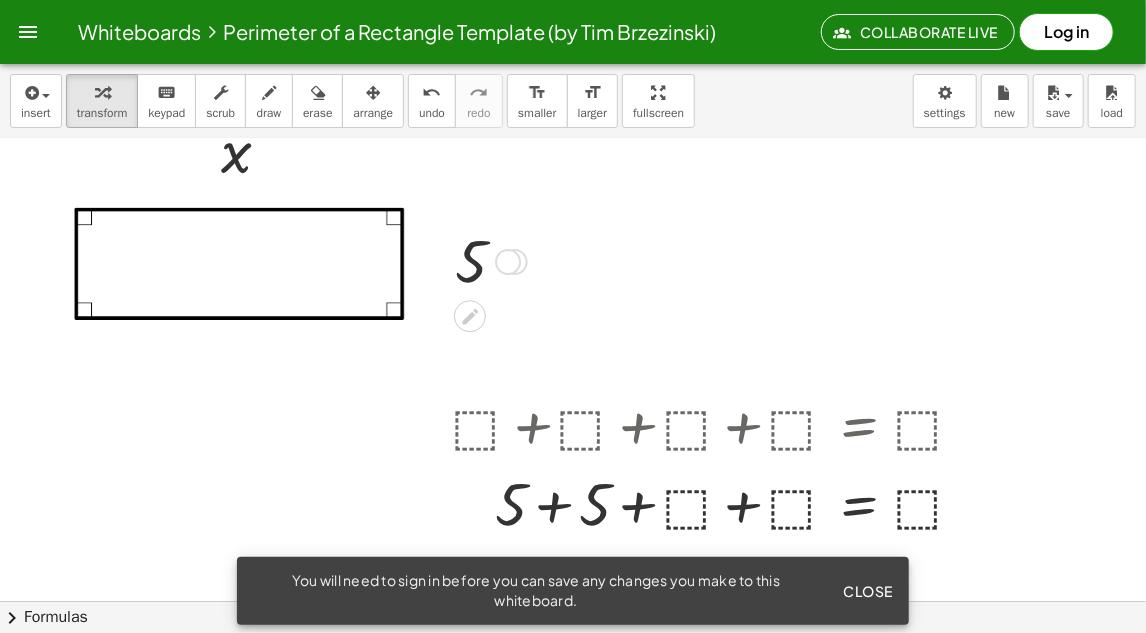 scroll, scrollTop: 0, scrollLeft: 0, axis: both 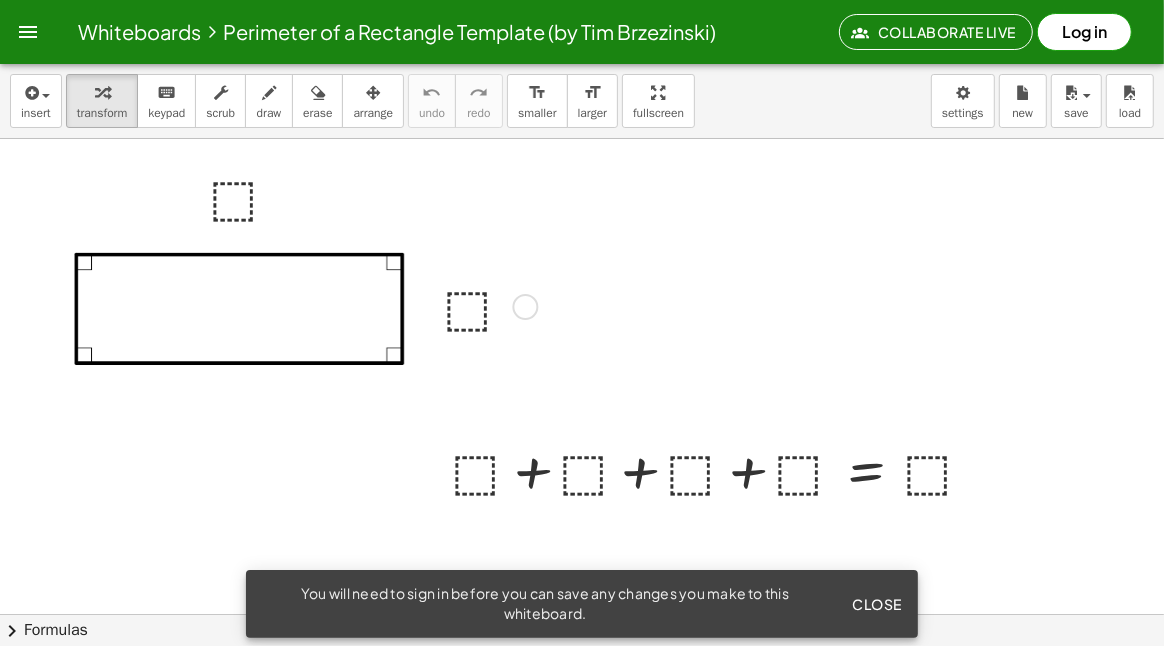 click at bounding box center [487, 305] 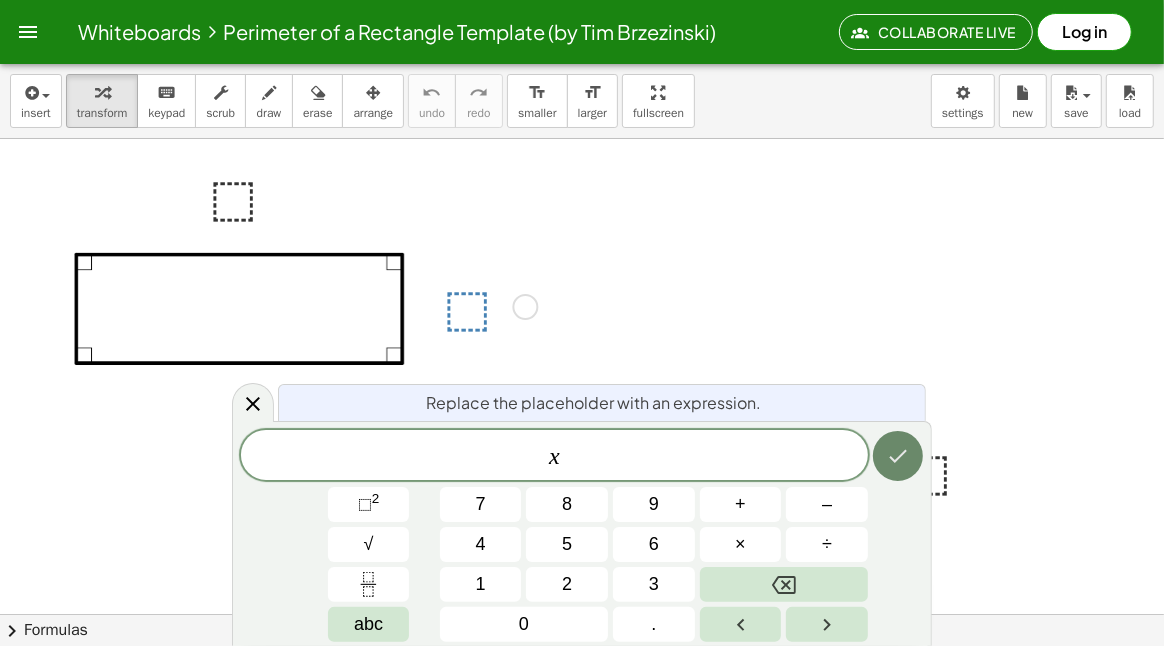 click 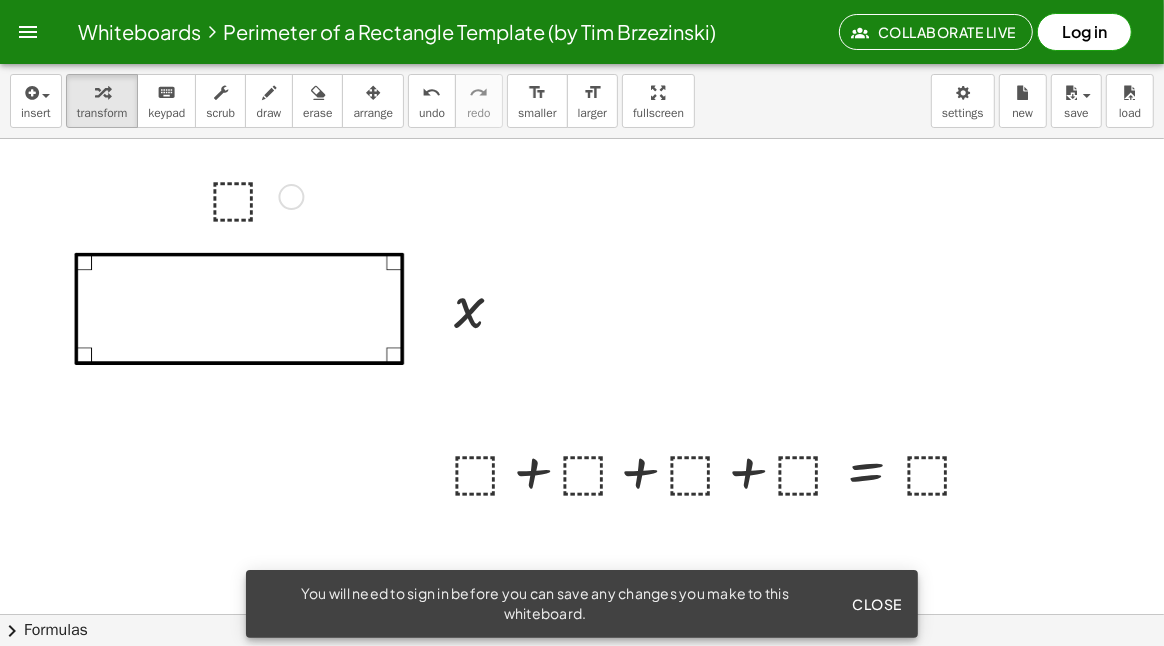 click at bounding box center [253, 195] 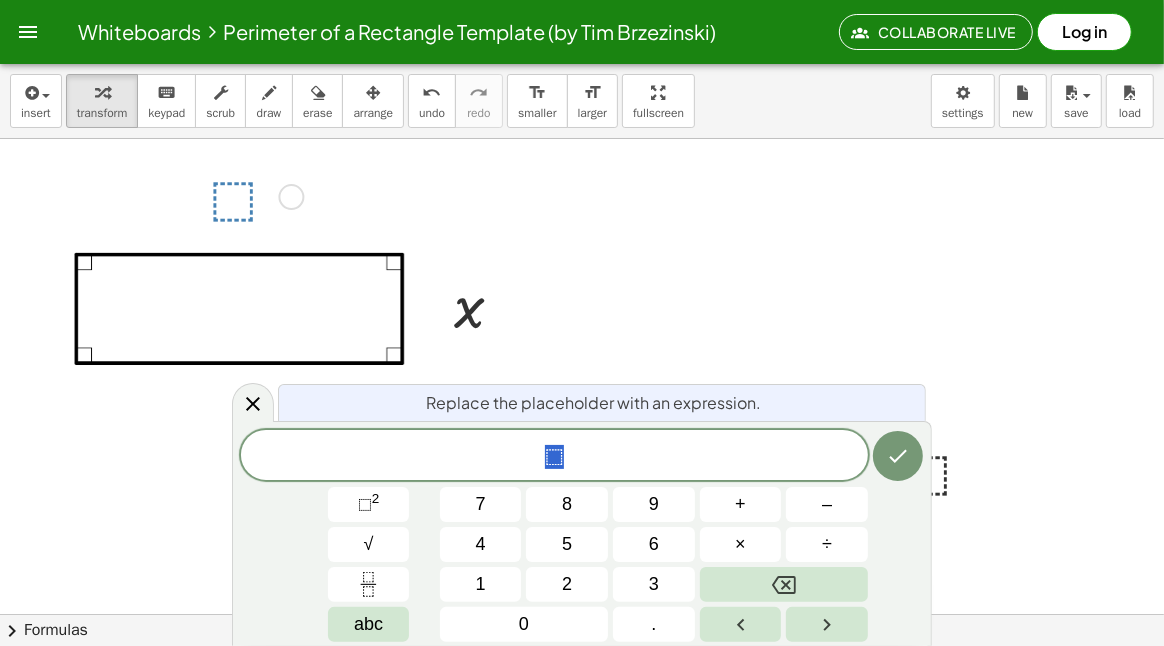 click at bounding box center [253, 195] 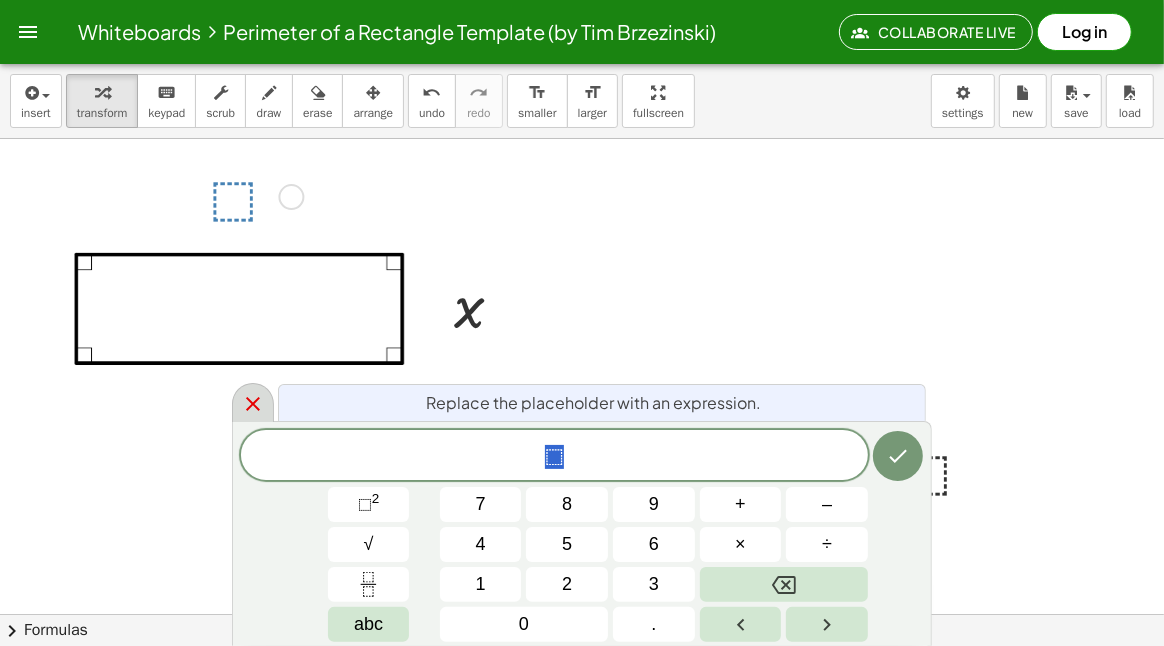 click 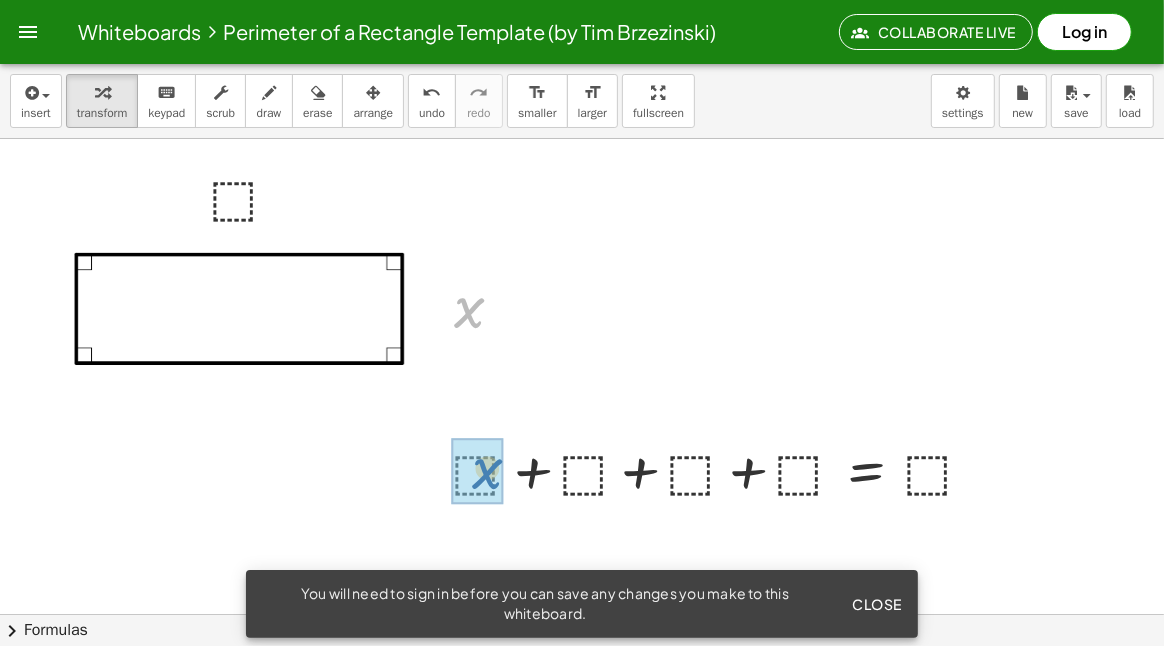 drag, startPoint x: 469, startPoint y: 315, endPoint x: 487, endPoint y: 476, distance: 162.00308 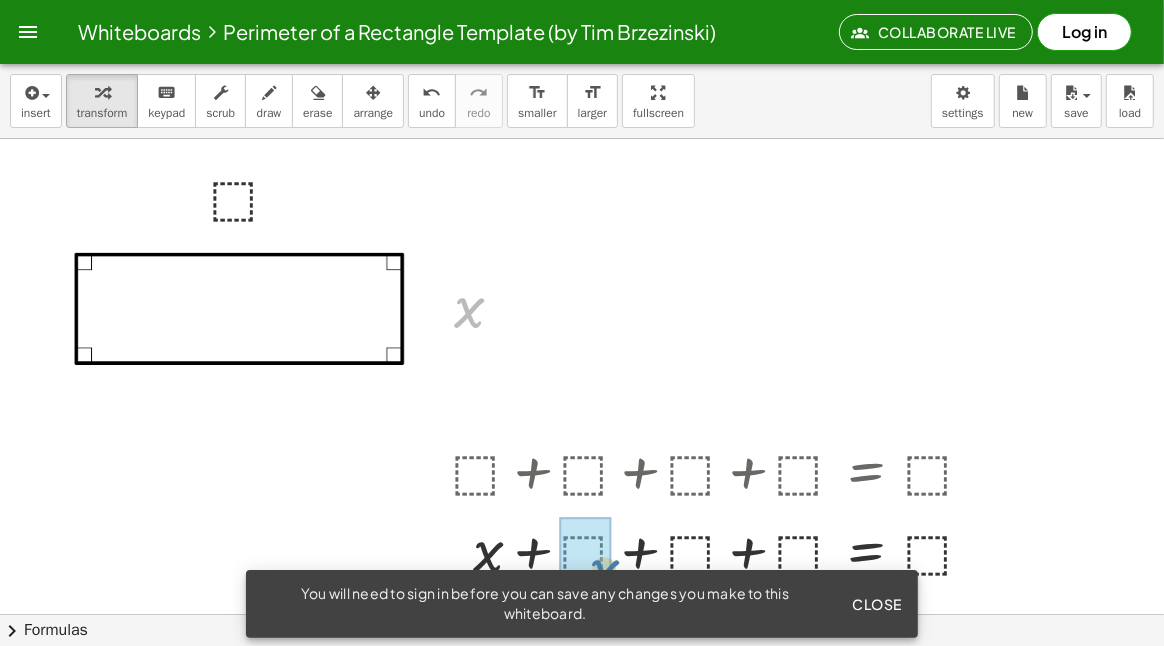 drag, startPoint x: 467, startPoint y: 297, endPoint x: 597, endPoint y: 549, distance: 283.556 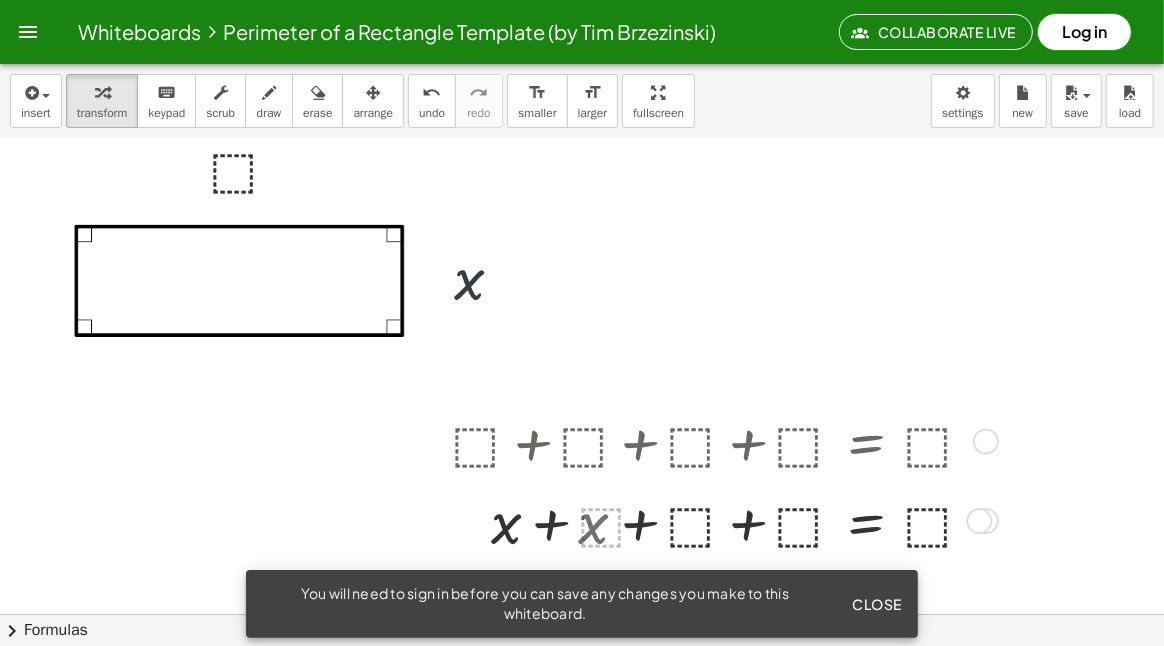 scroll, scrollTop: 99, scrollLeft: 0, axis: vertical 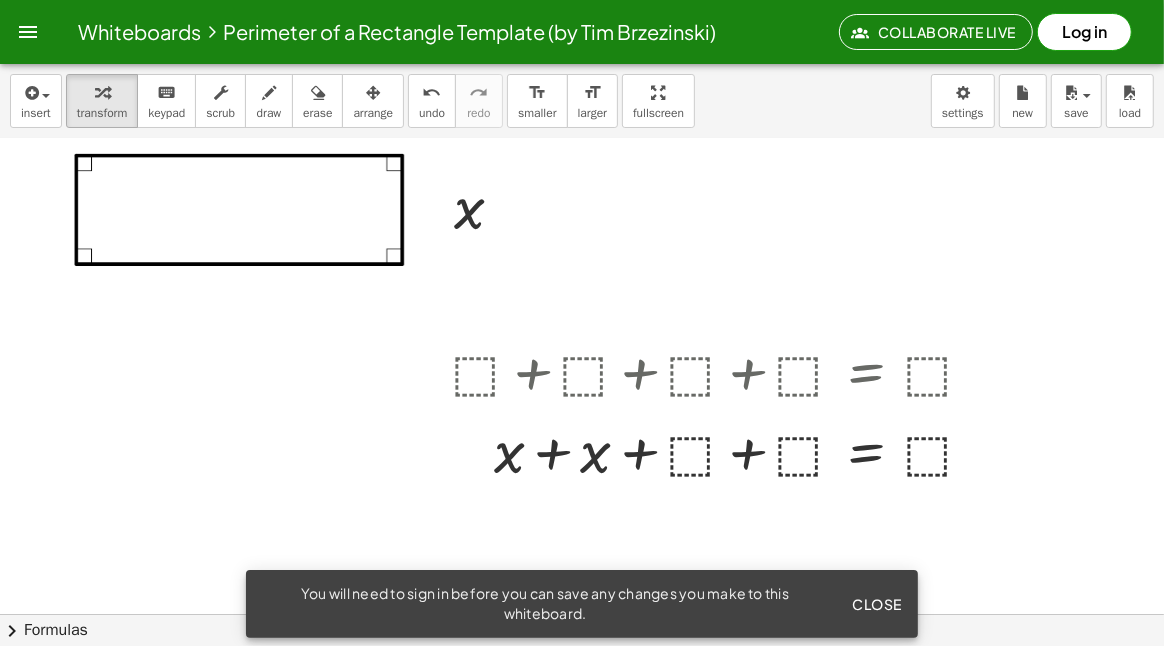 click on "Close" 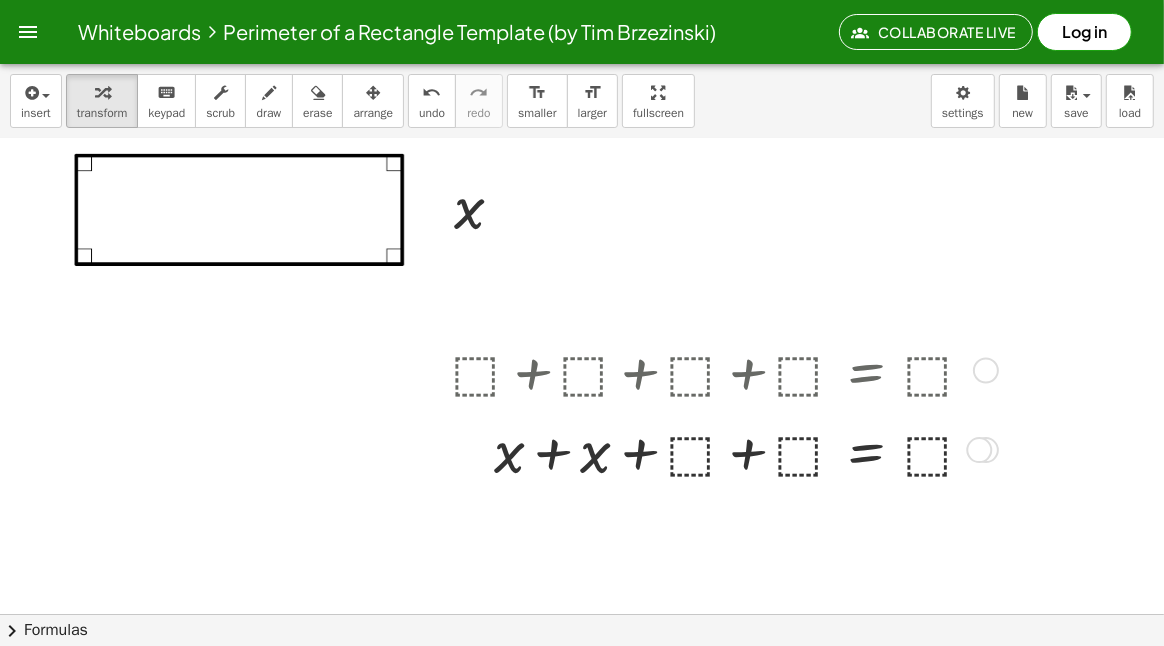 click at bounding box center [721, 449] 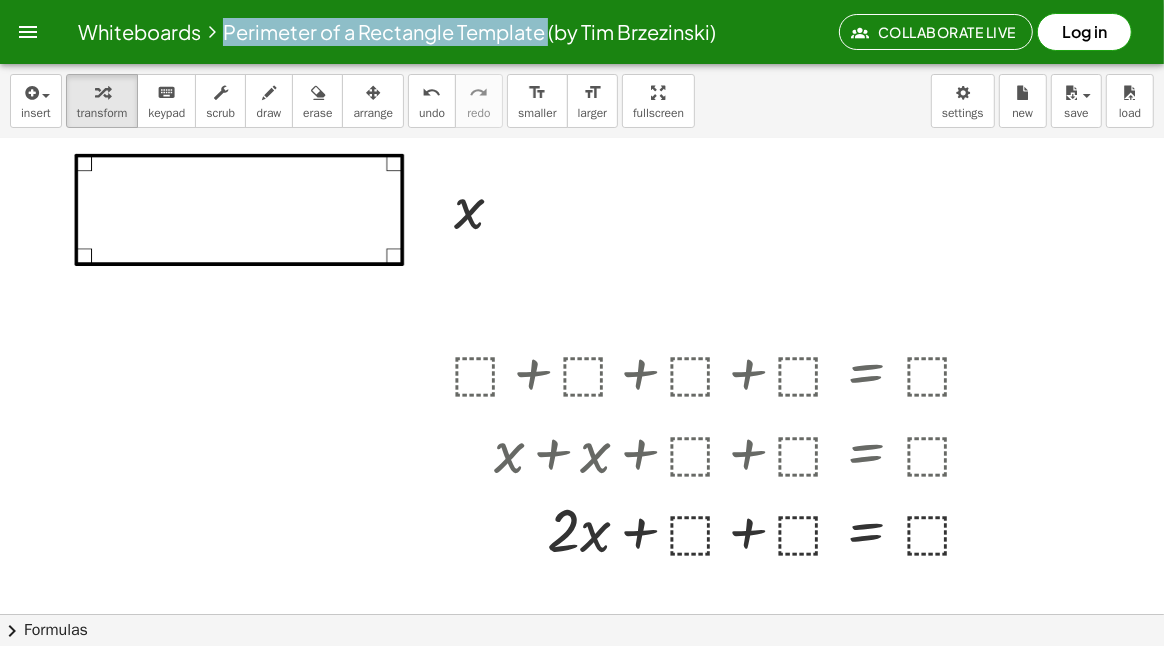 drag, startPoint x: 227, startPoint y: 23, endPoint x: 551, endPoint y: 61, distance: 326.2208 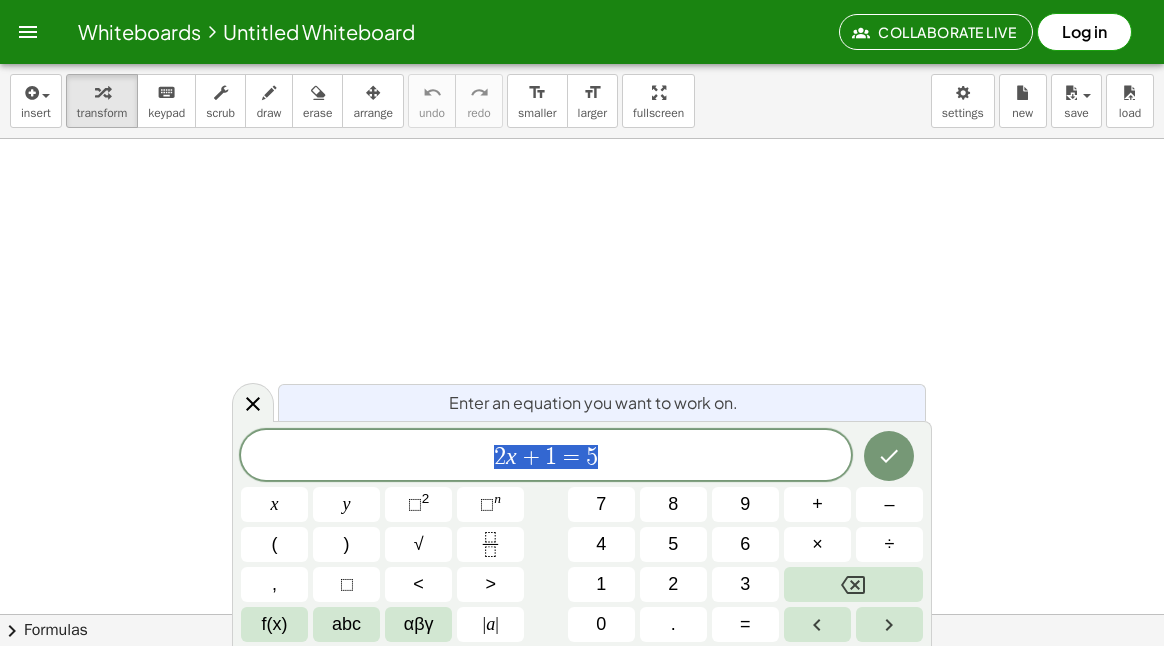 scroll, scrollTop: 0, scrollLeft: 0, axis: both 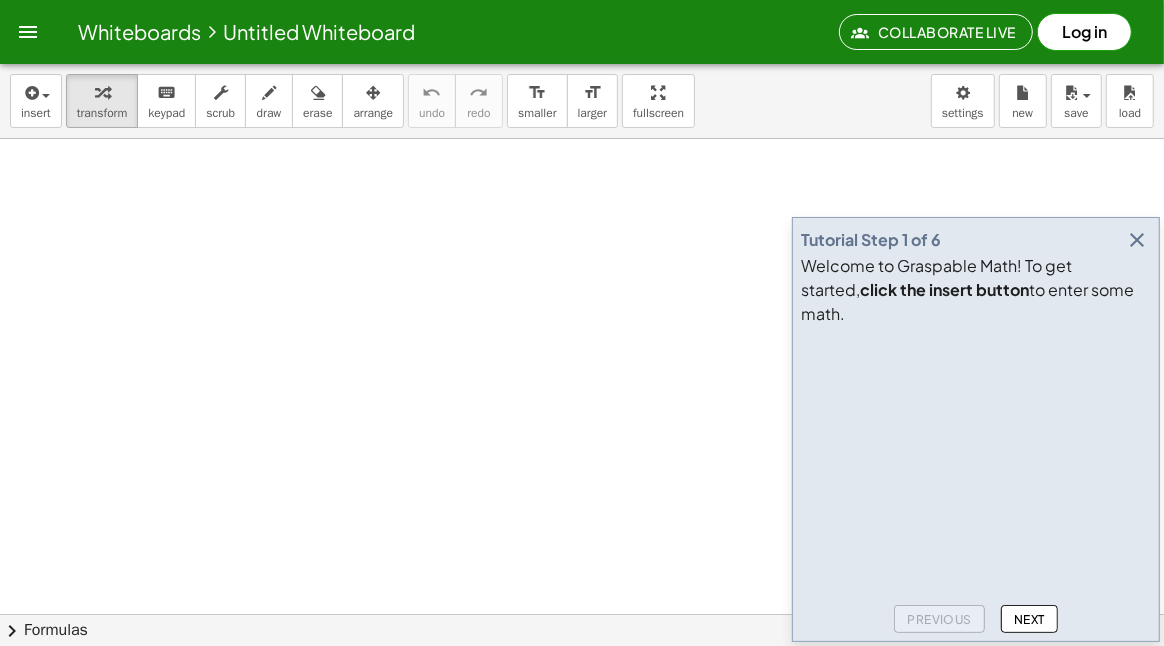click at bounding box center [28, 32] 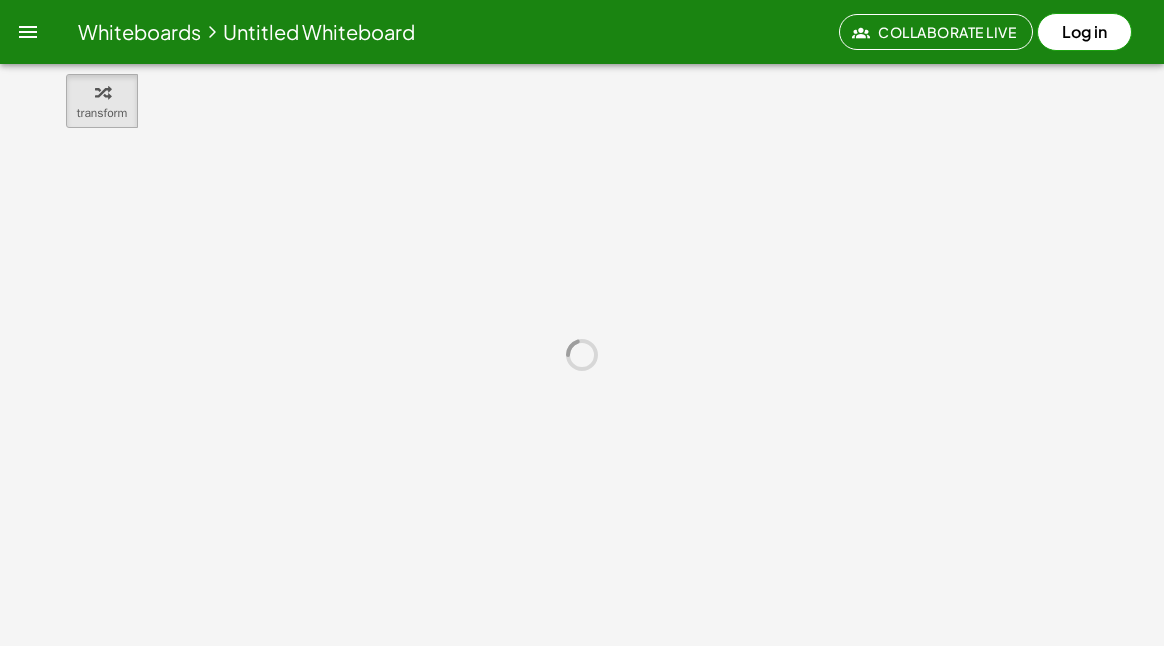 scroll, scrollTop: 0, scrollLeft: 0, axis: both 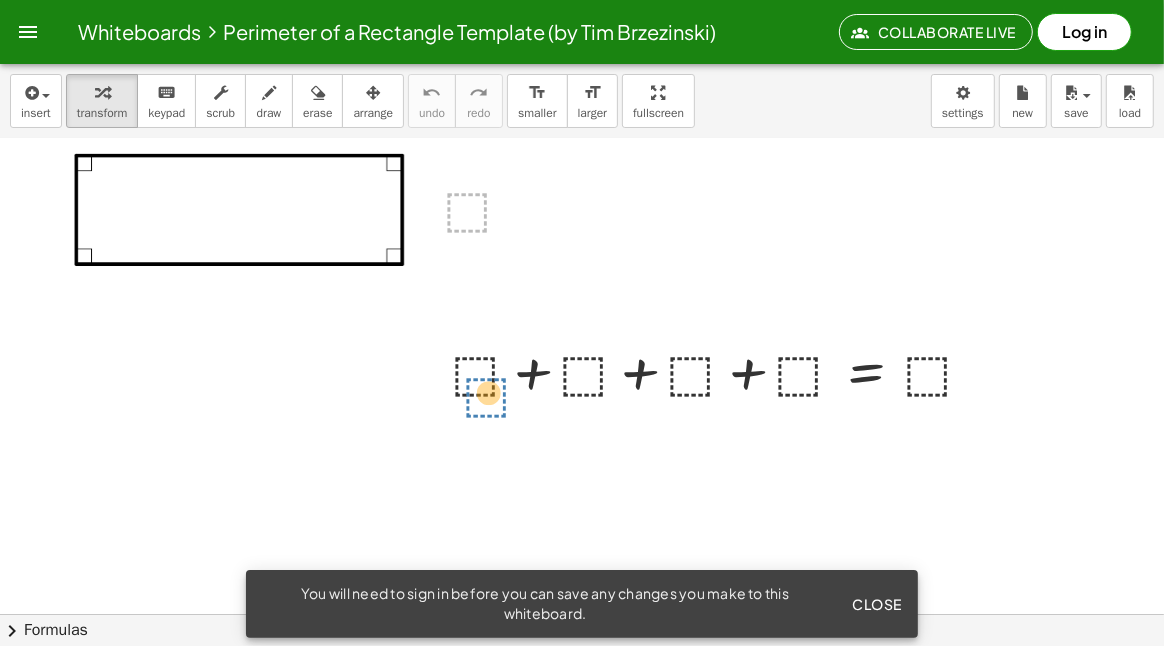 drag, startPoint x: 474, startPoint y: 203, endPoint x: 493, endPoint y: 389, distance: 186.96791 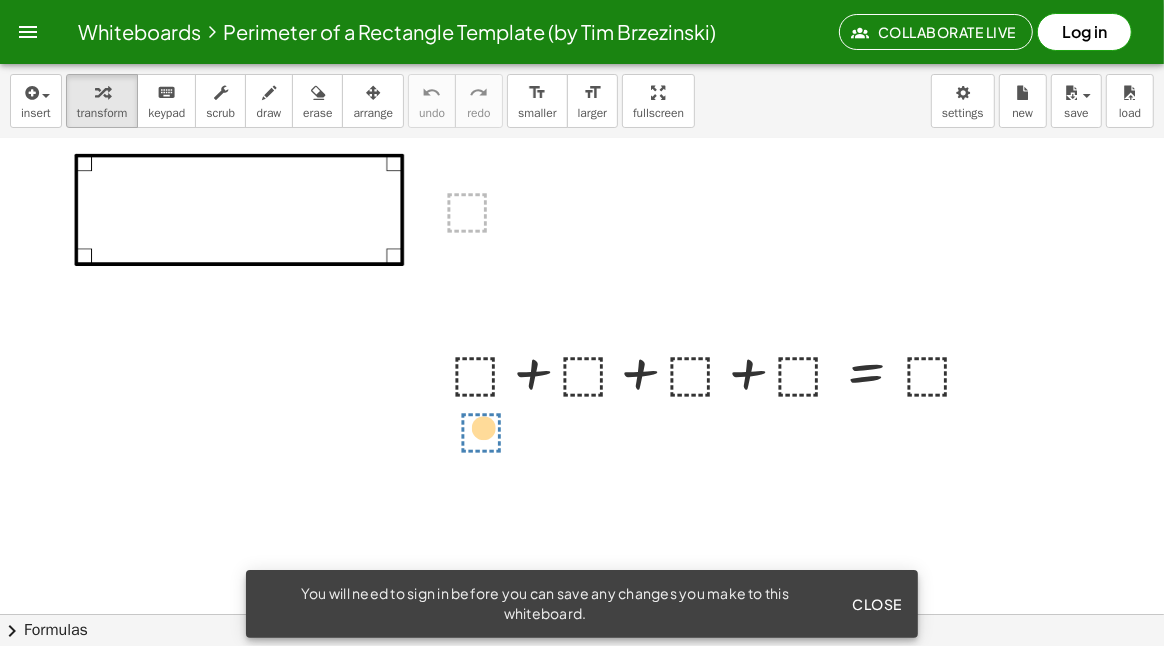 drag, startPoint x: 475, startPoint y: 201, endPoint x: 487, endPoint y: 440, distance: 239.30107 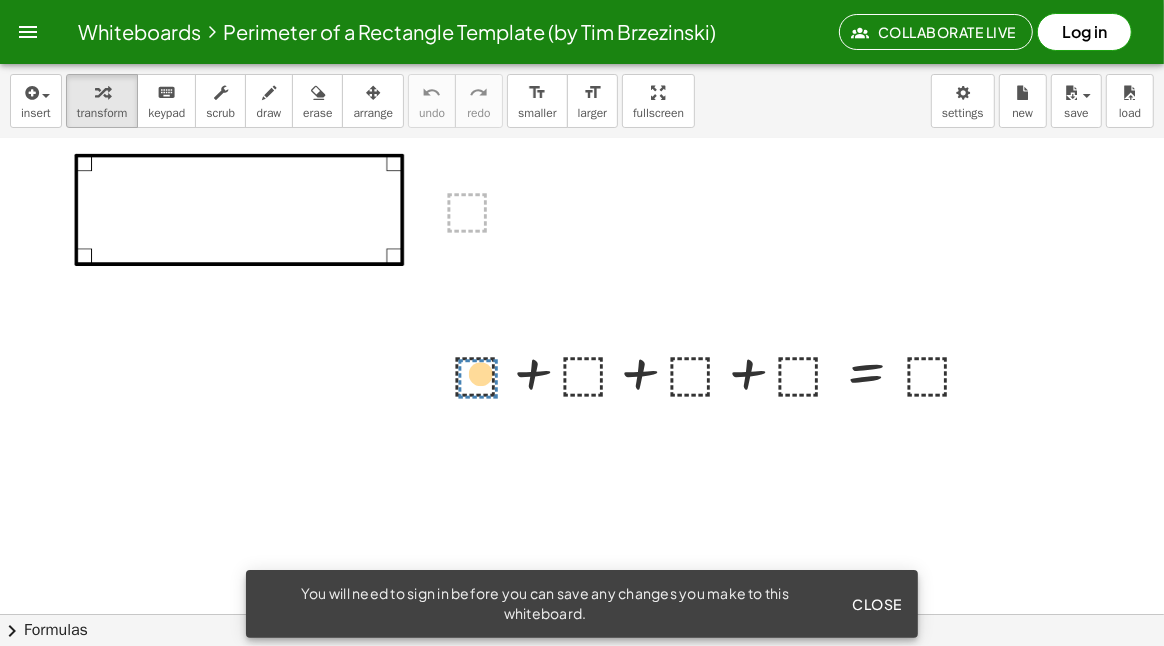 drag, startPoint x: 479, startPoint y: 201, endPoint x: 490, endPoint y: 369, distance: 168.35974 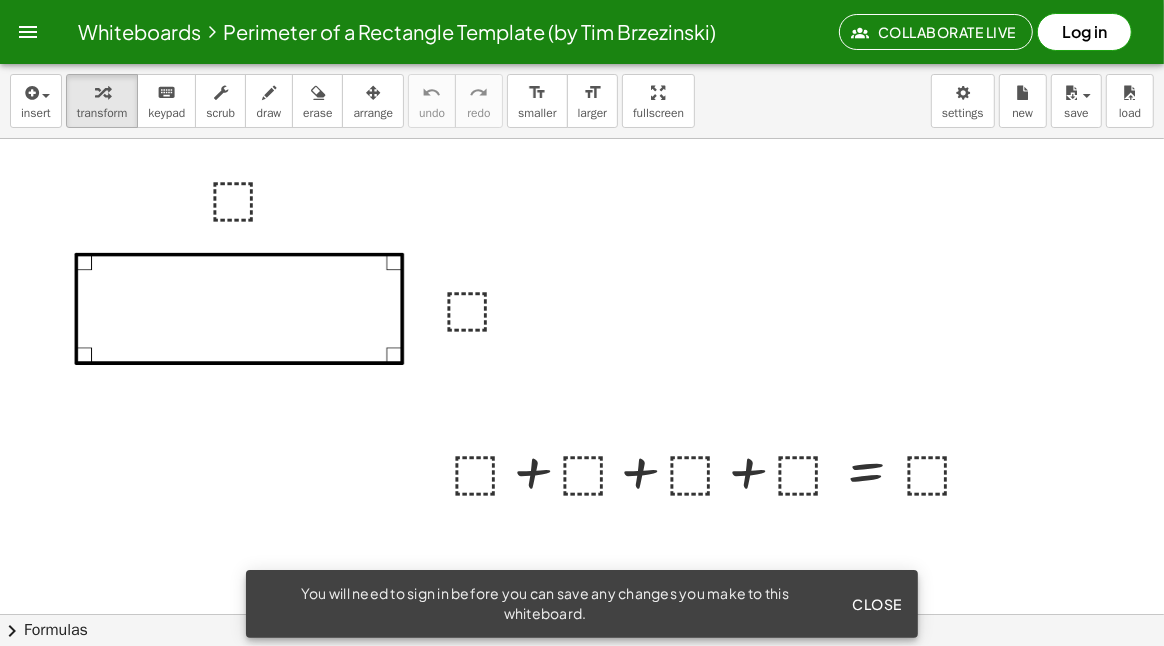 scroll, scrollTop: 0, scrollLeft: 0, axis: both 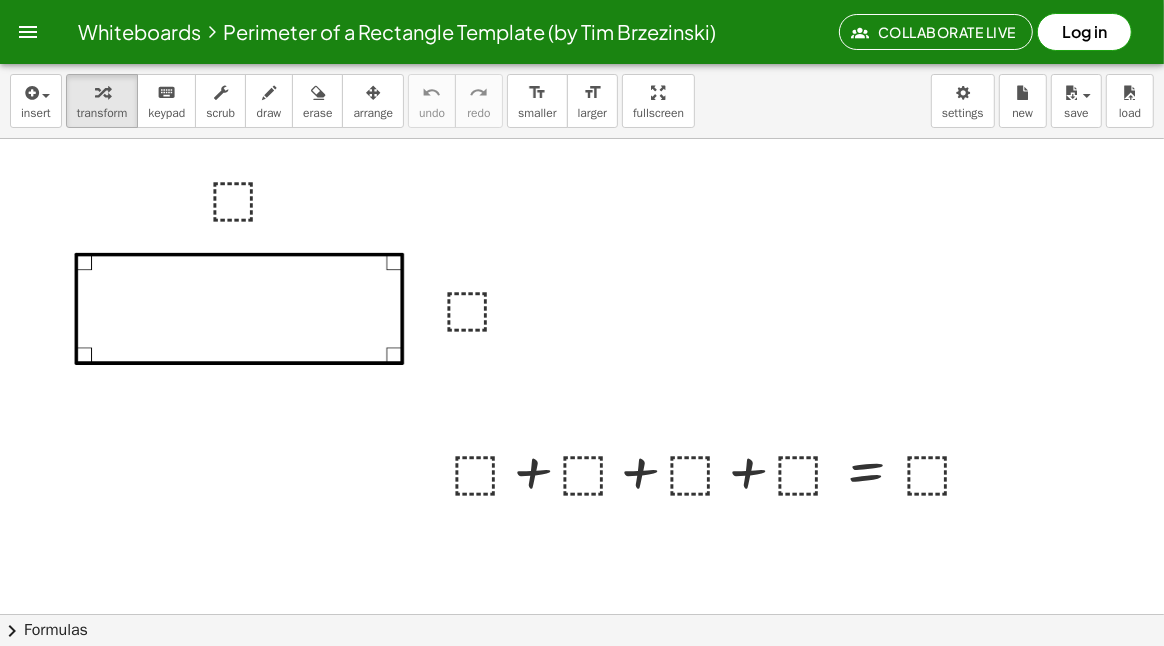 click on "Log in" at bounding box center [1084, 32] 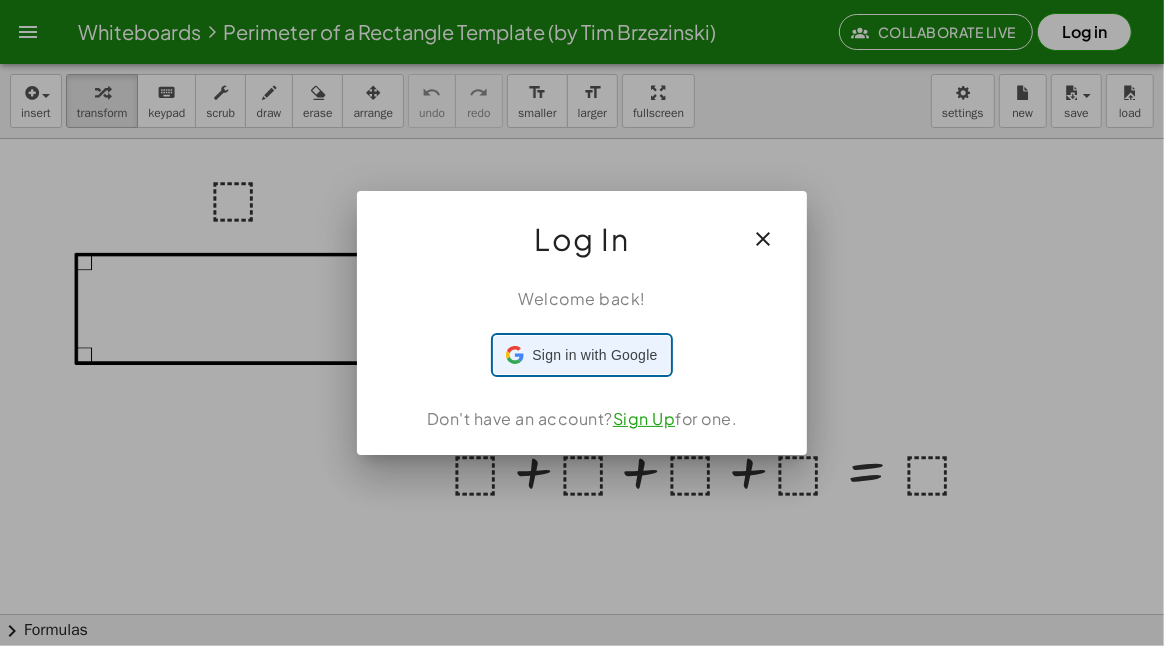 click on "Sign in with Google" at bounding box center (594, 355) 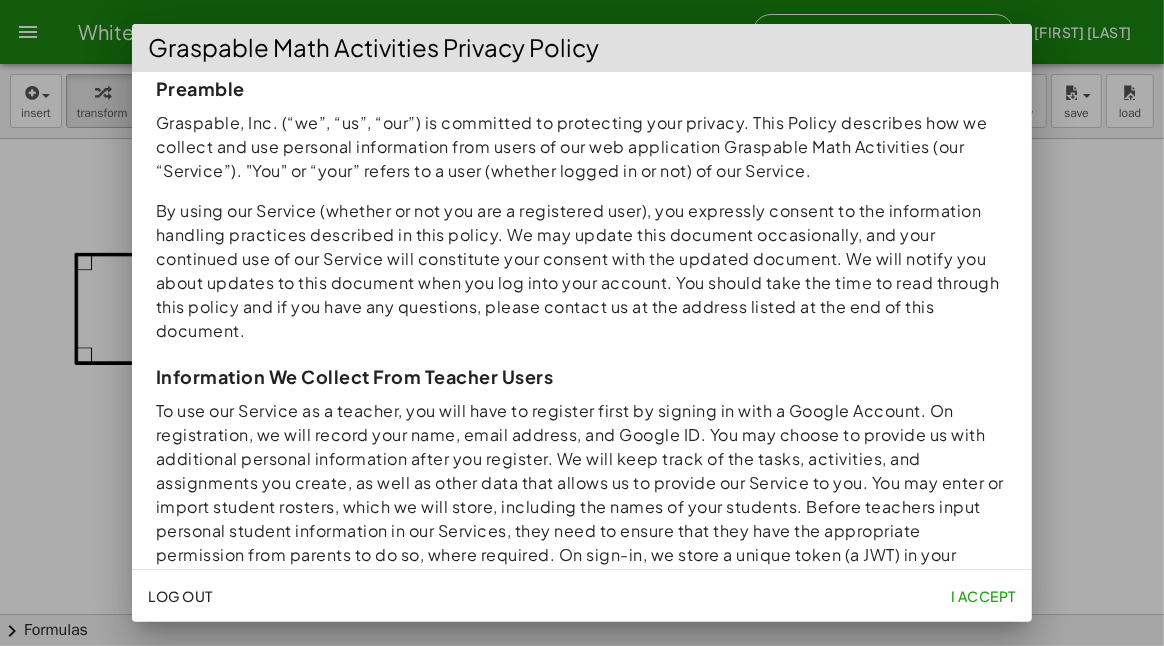 scroll, scrollTop: 299, scrollLeft: 0, axis: vertical 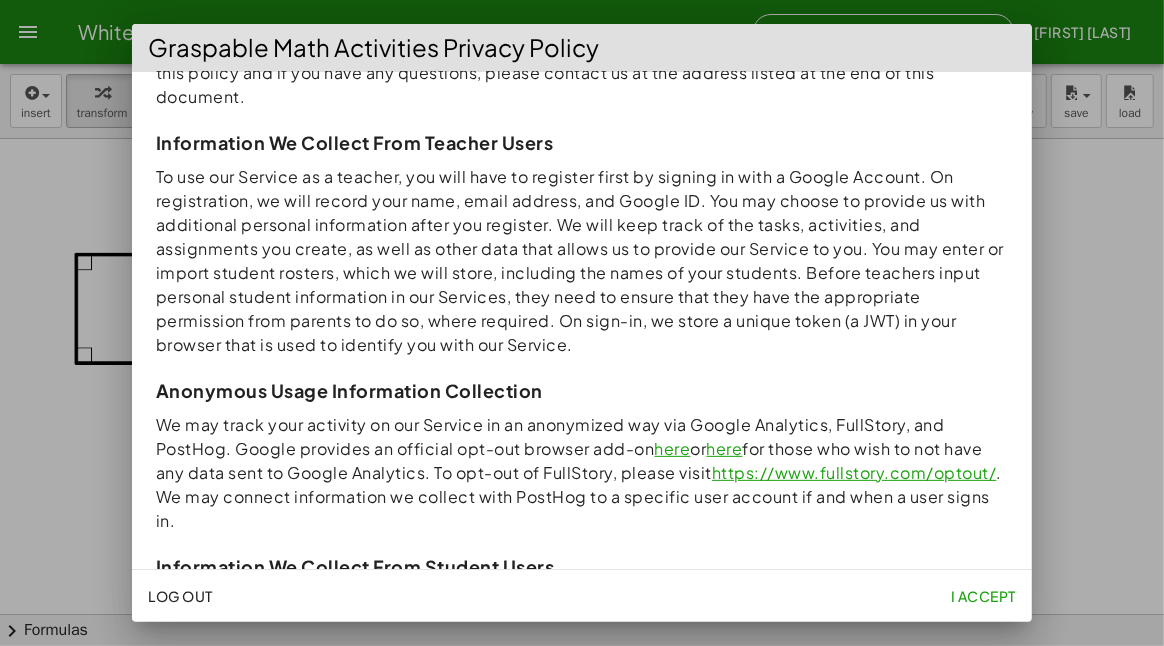 click on "I accept" 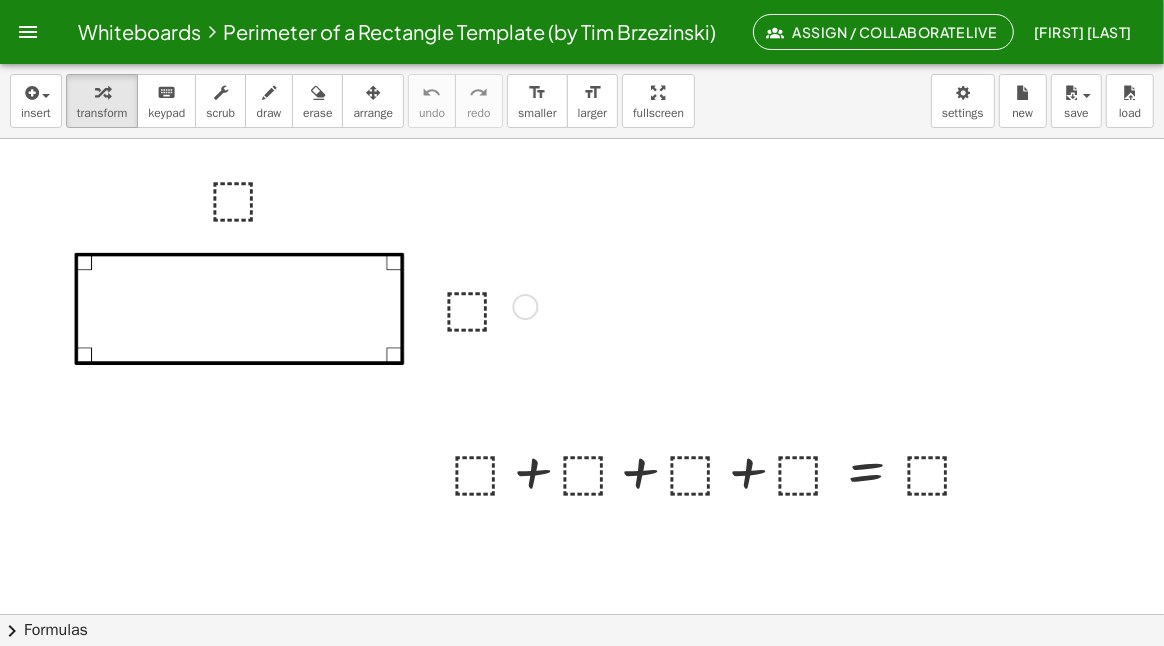 click at bounding box center (487, 305) 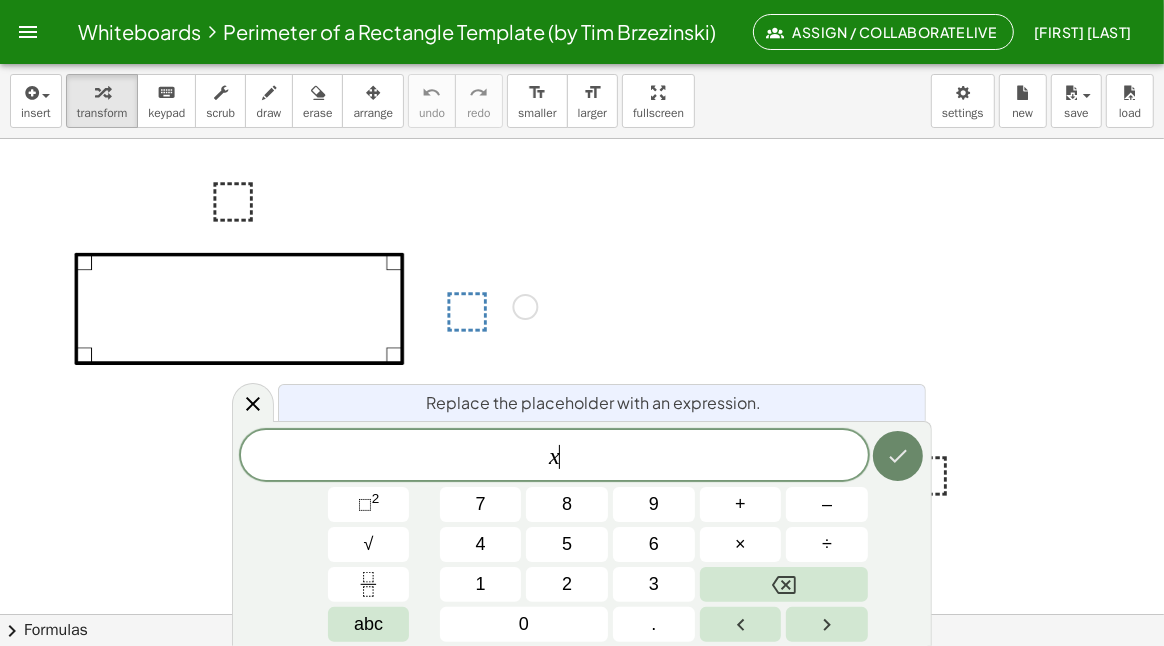 click 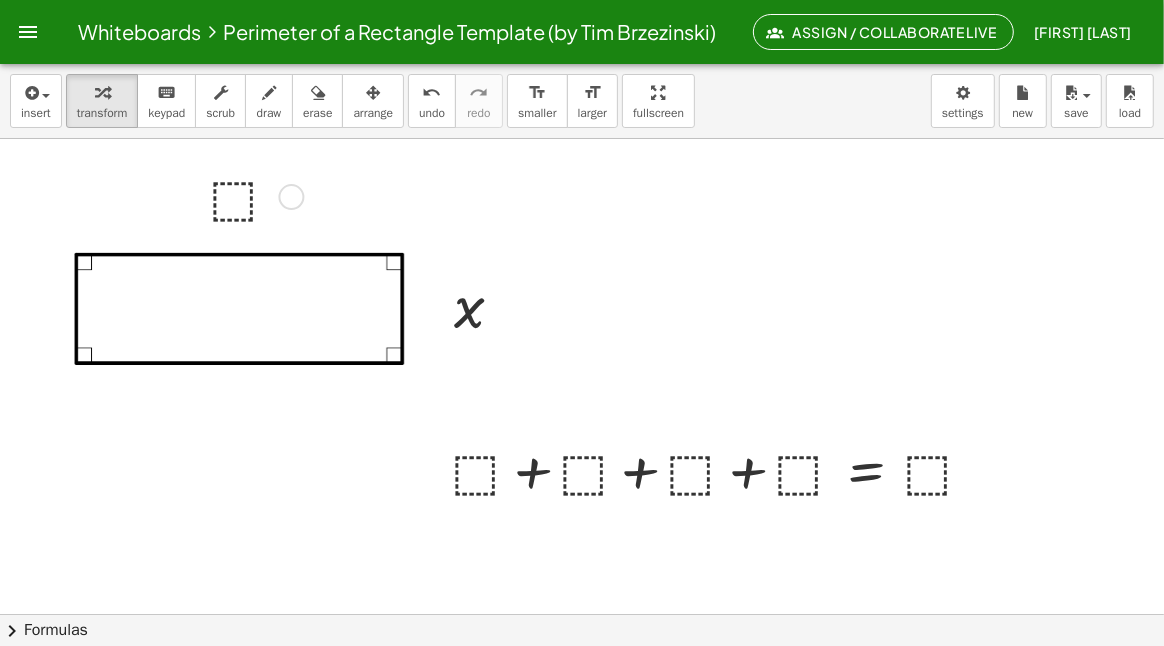 click at bounding box center [253, 195] 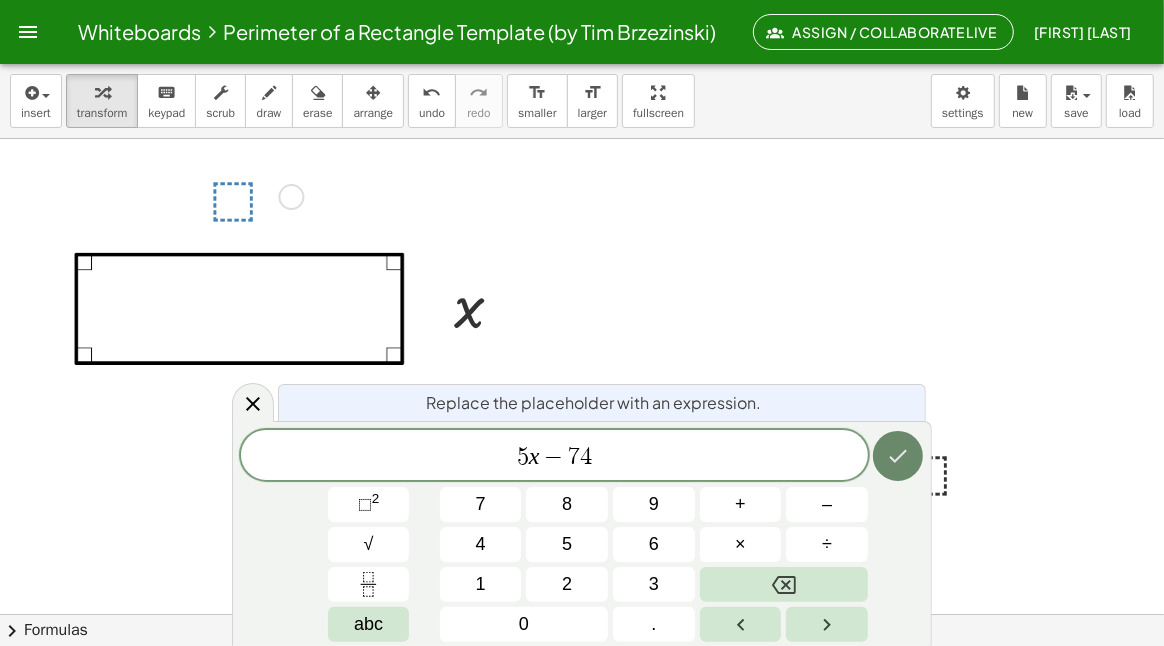 click 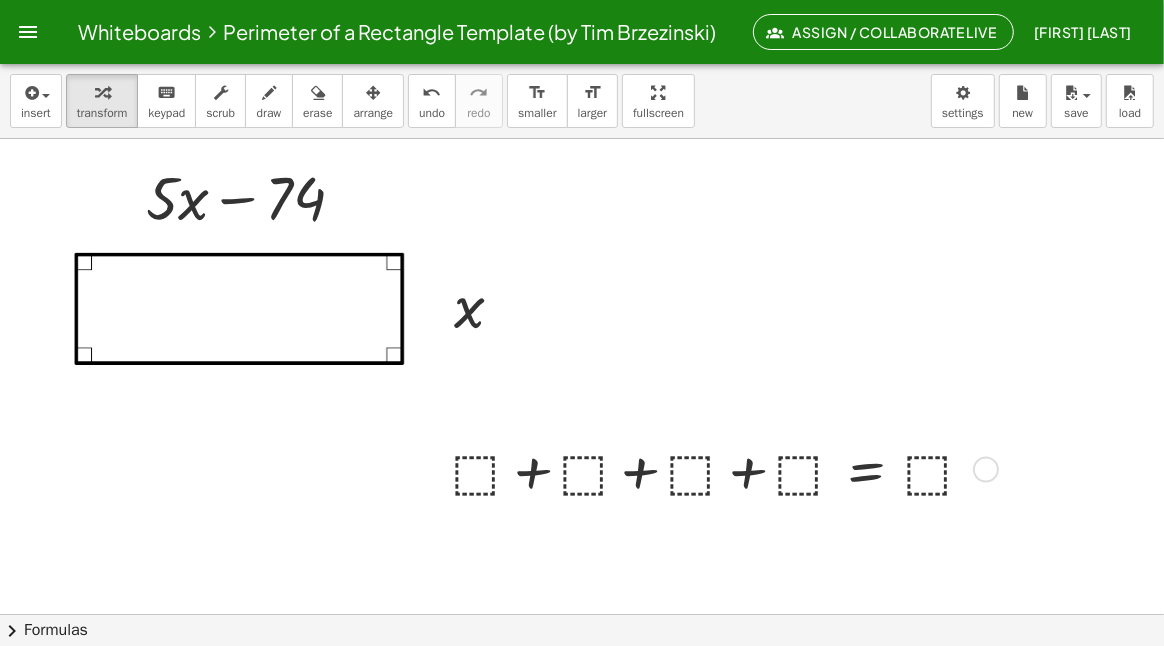 click at bounding box center (721, 468) 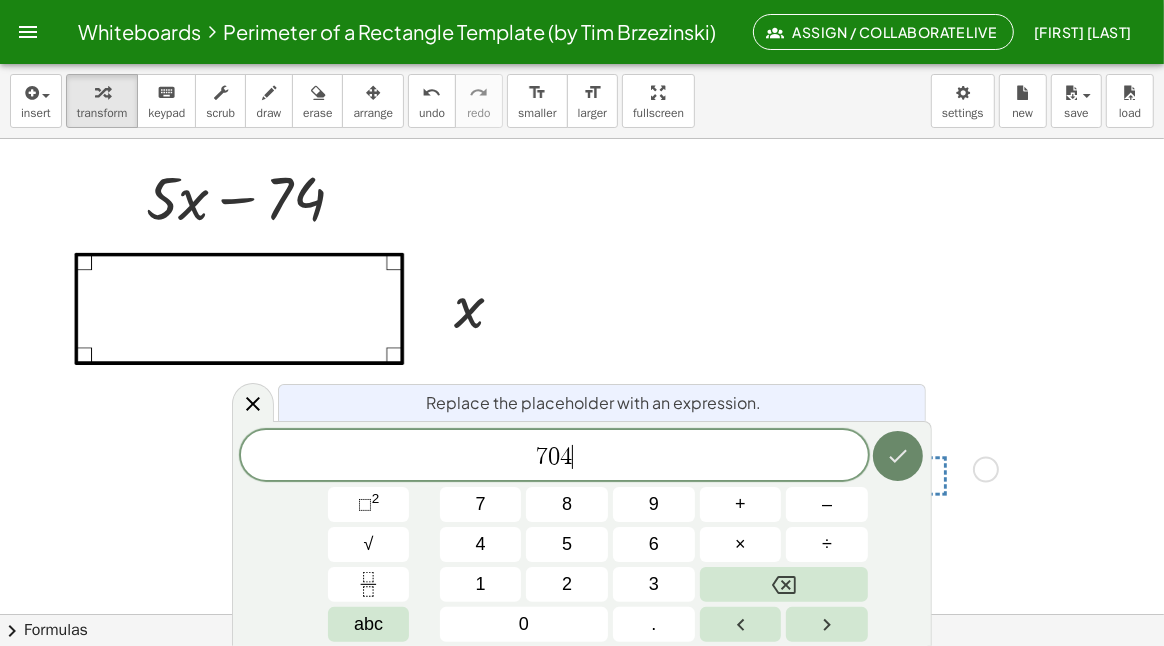 click 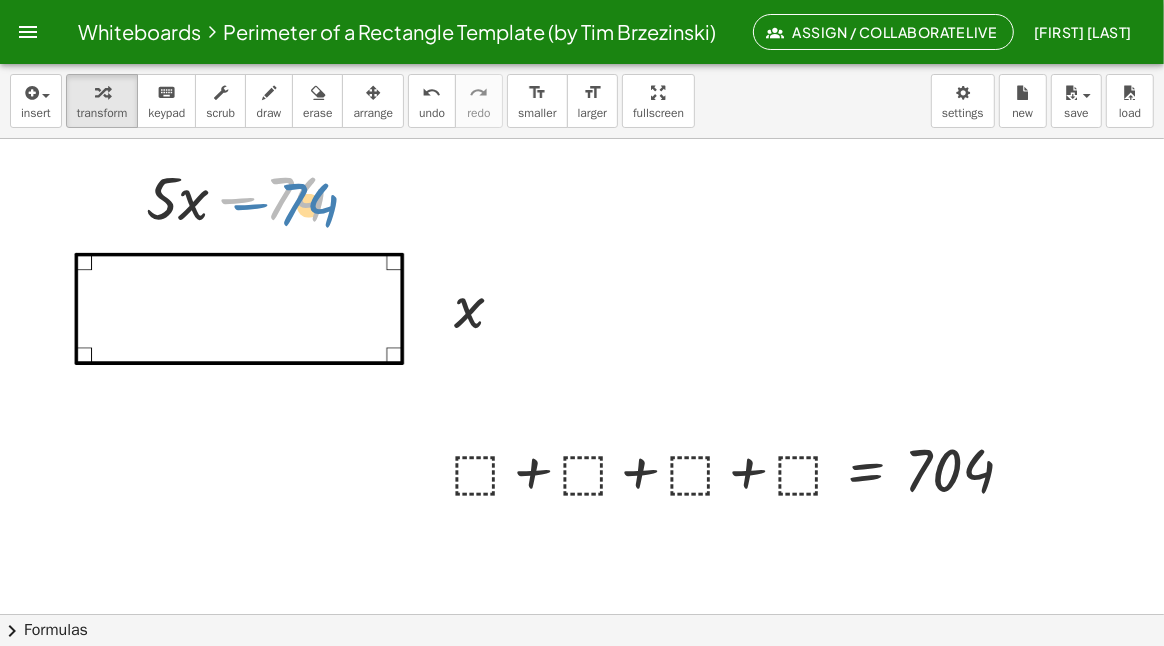 drag, startPoint x: 264, startPoint y: 209, endPoint x: 277, endPoint y: 215, distance: 14.3178215 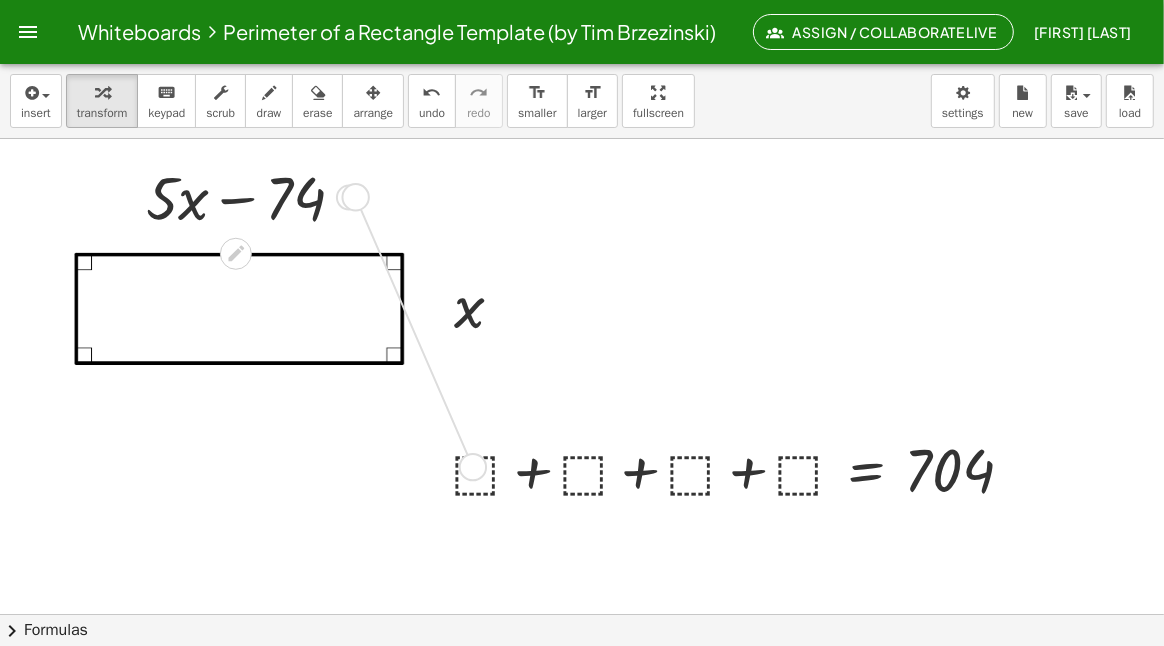 drag, startPoint x: 356, startPoint y: 201, endPoint x: 480, endPoint y: 479, distance: 304.40106 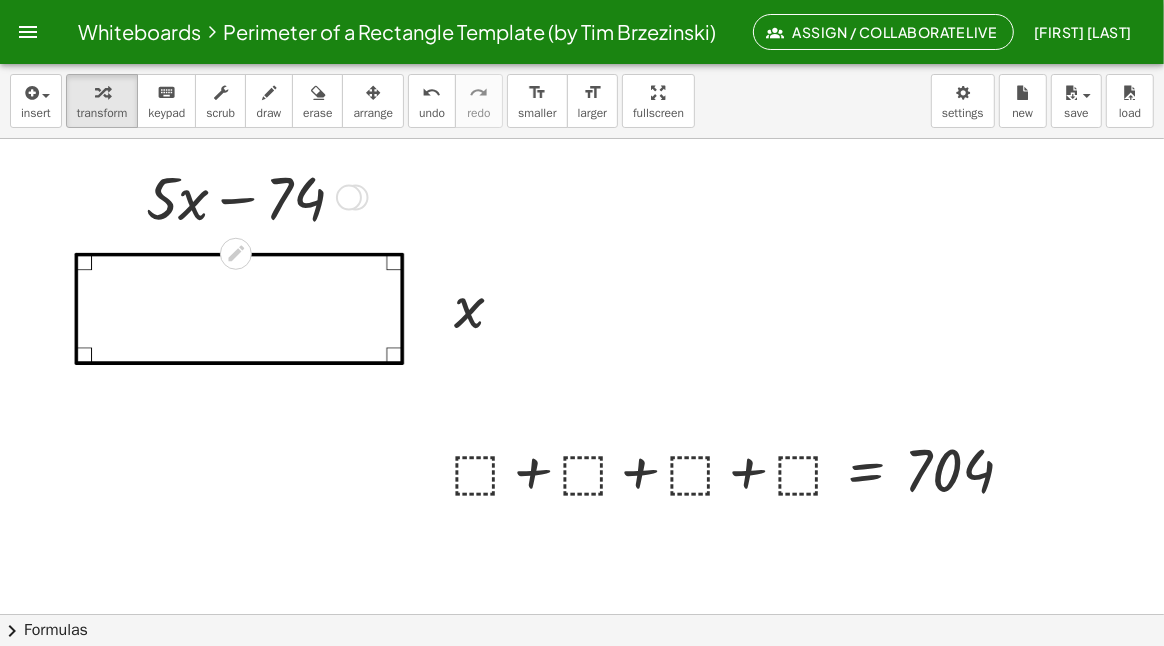 drag, startPoint x: 107, startPoint y: 160, endPoint x: 343, endPoint y: 202, distance: 239.70816 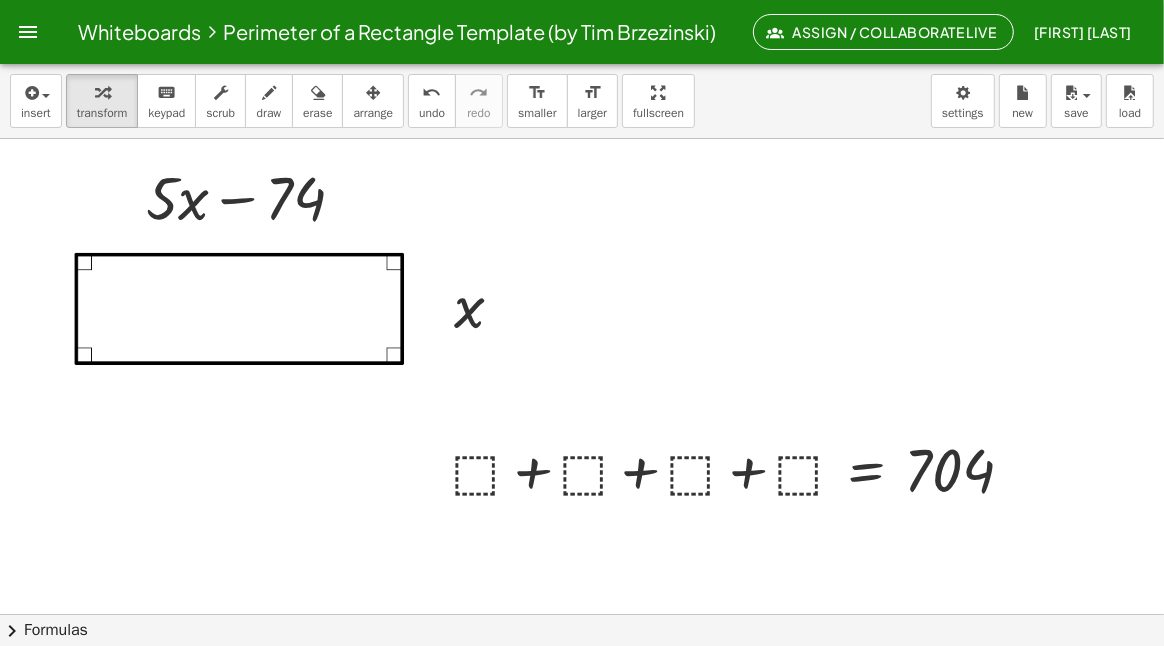 drag, startPoint x: 419, startPoint y: 161, endPoint x: 170, endPoint y: 259, distance: 267.5911 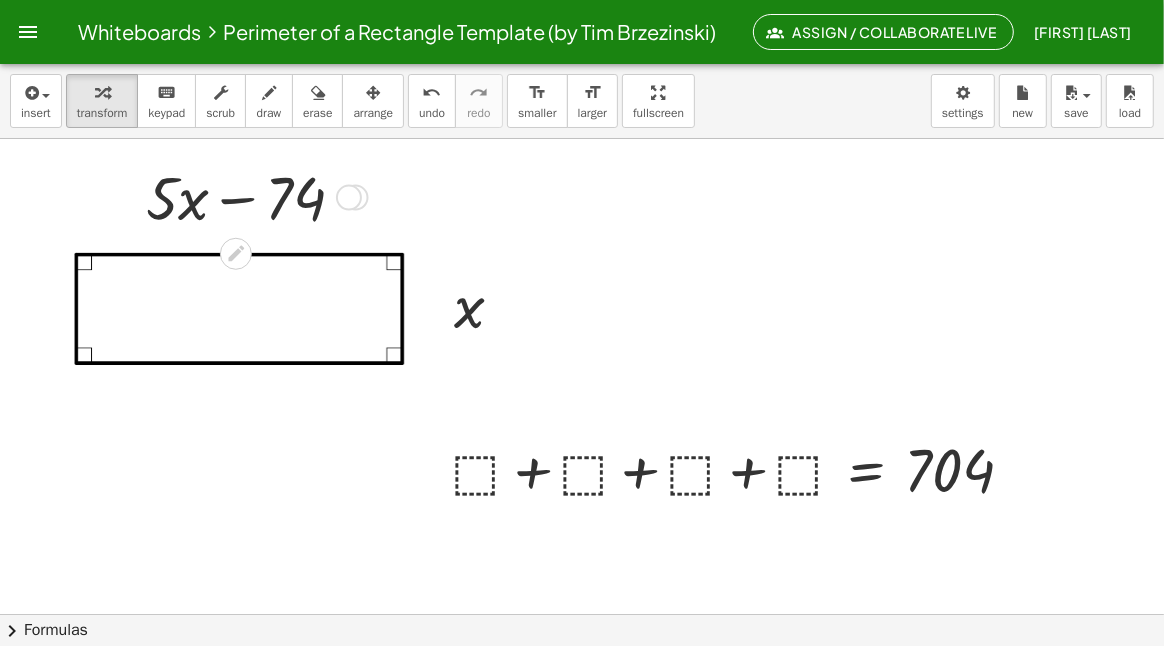click at bounding box center [253, 196] 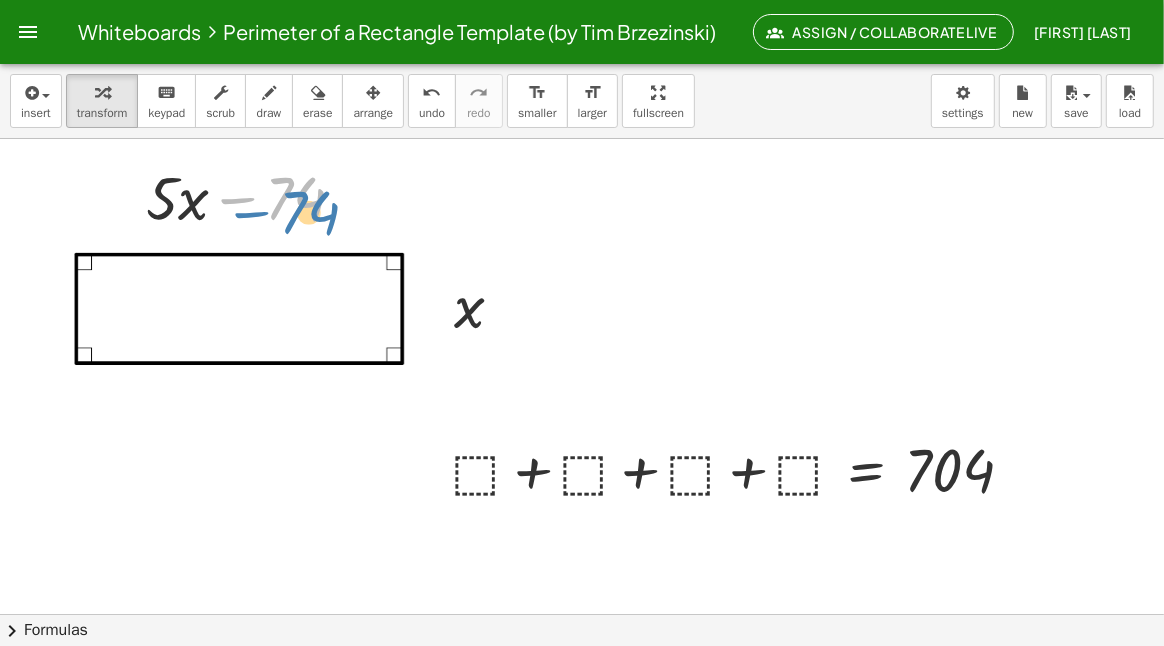 click at bounding box center [253, 196] 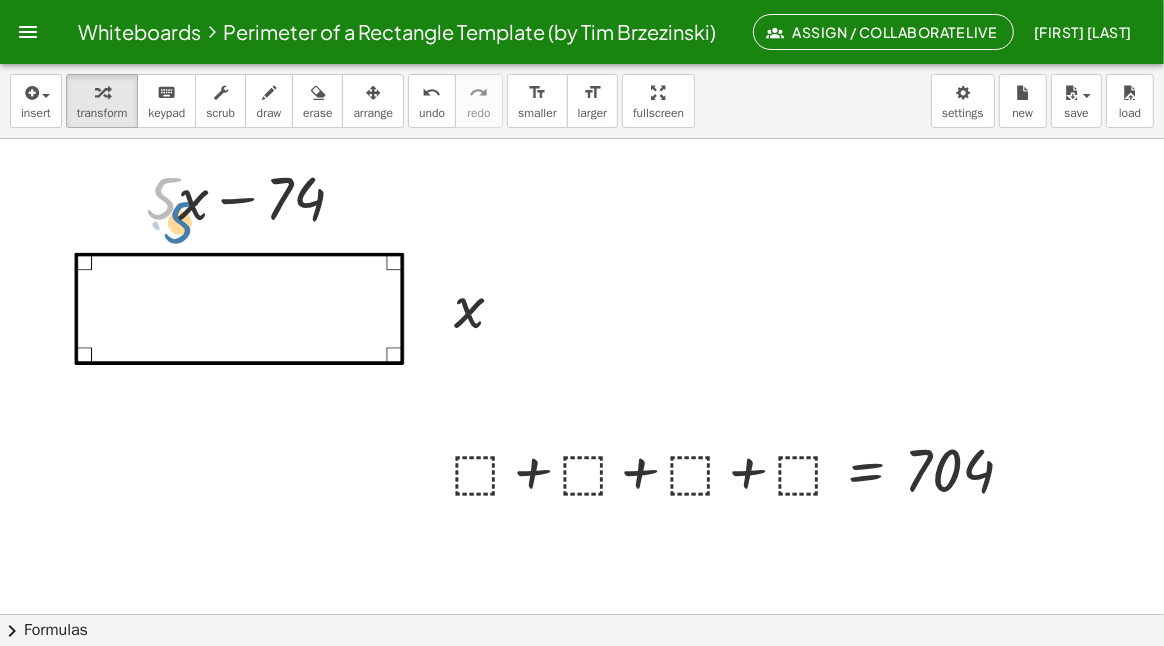 drag, startPoint x: 166, startPoint y: 199, endPoint x: 172, endPoint y: 210, distance: 12.529964 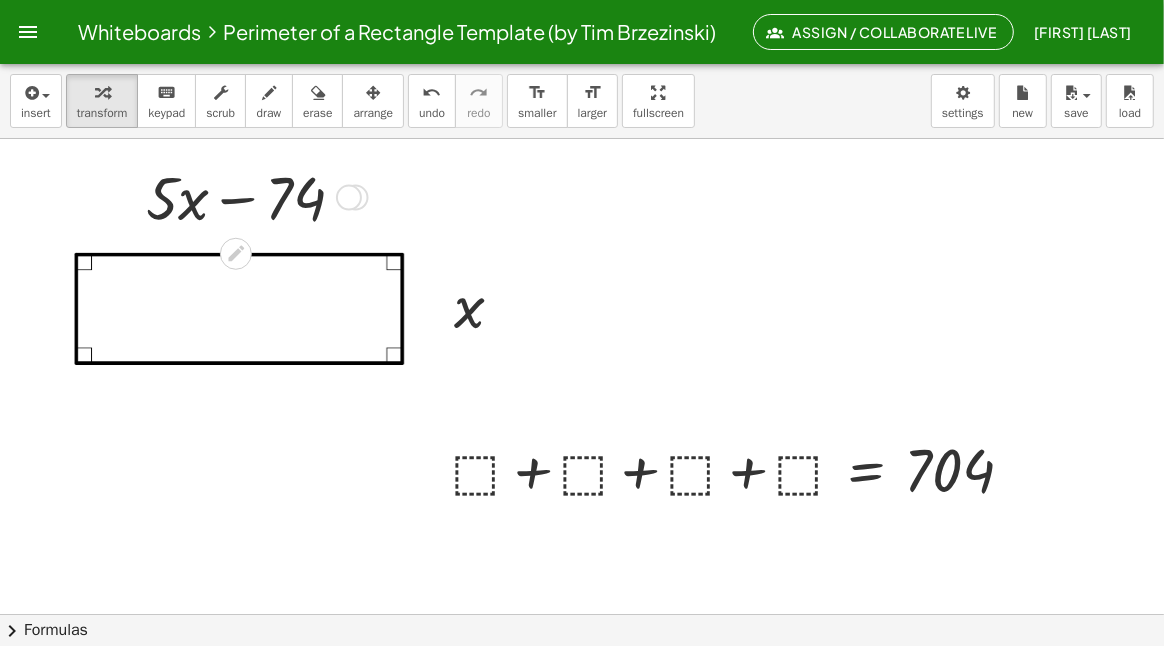 click at bounding box center (349, 198) 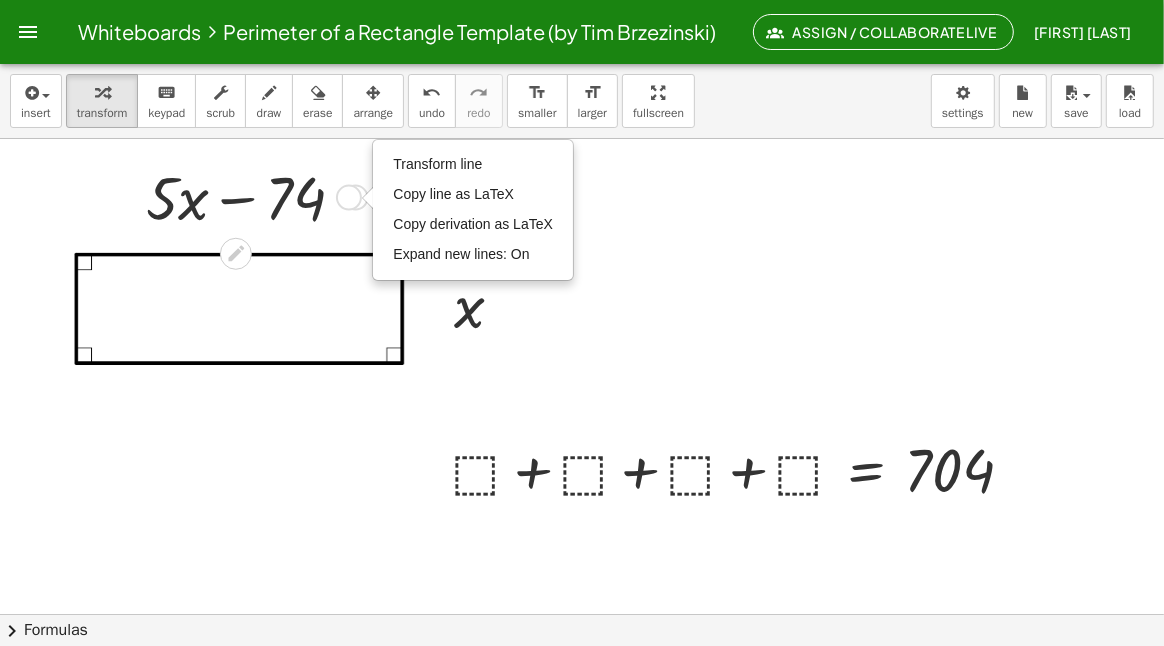 click on "Transform line Copy line as LaTeX Copy derivation as LaTeX Expand new lines: On" at bounding box center [349, 198] 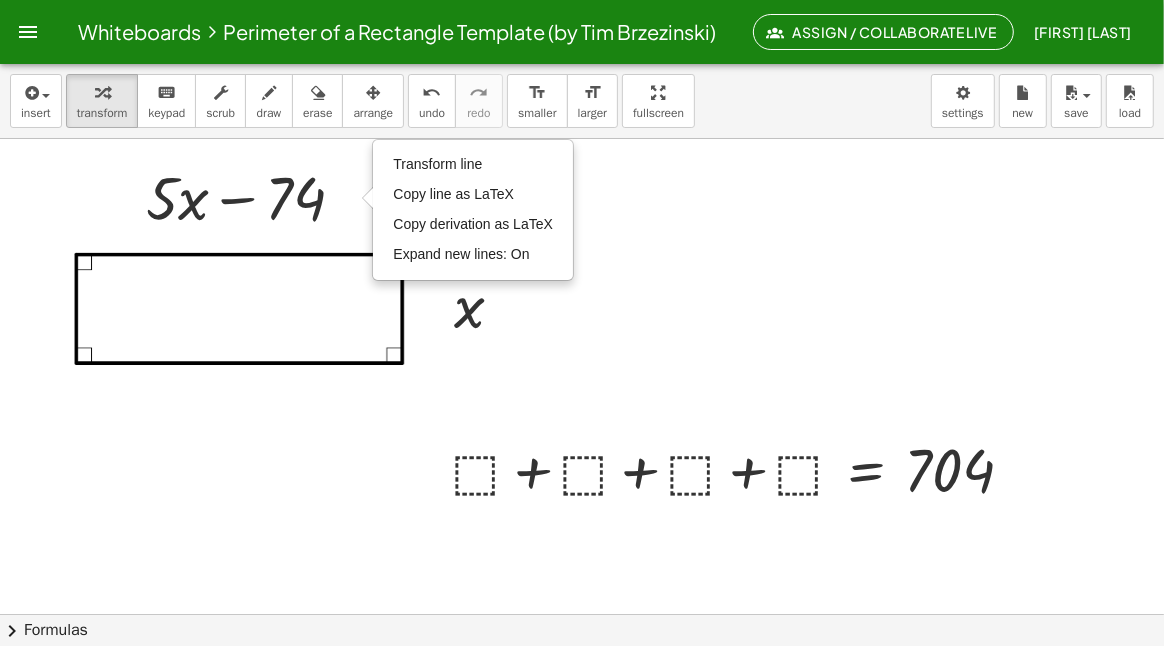 click at bounding box center (582, 679) 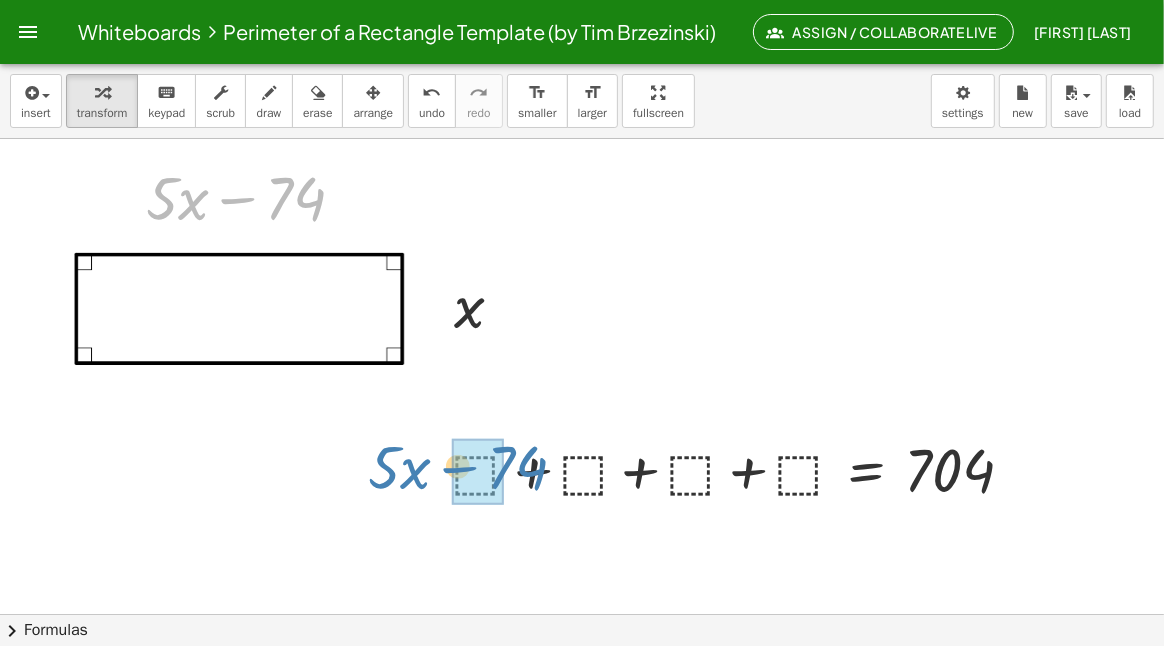 drag, startPoint x: 301, startPoint y: 230, endPoint x: 526, endPoint y: 495, distance: 347.63486 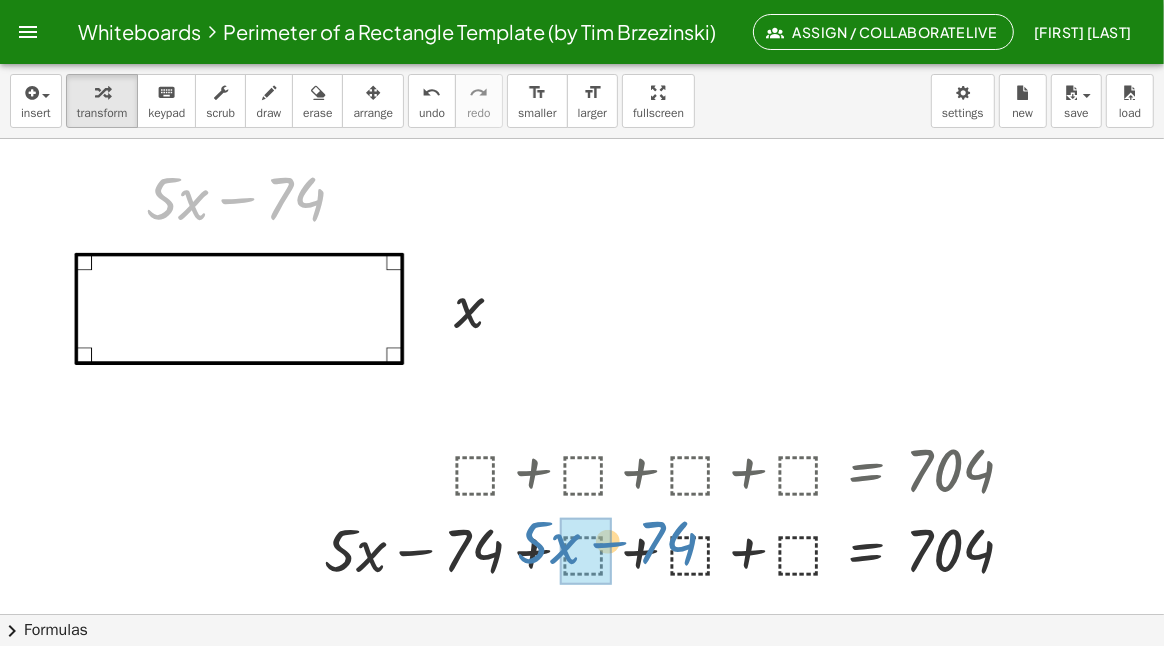 drag, startPoint x: 327, startPoint y: 218, endPoint x: 699, endPoint y: 562, distance: 506.67545 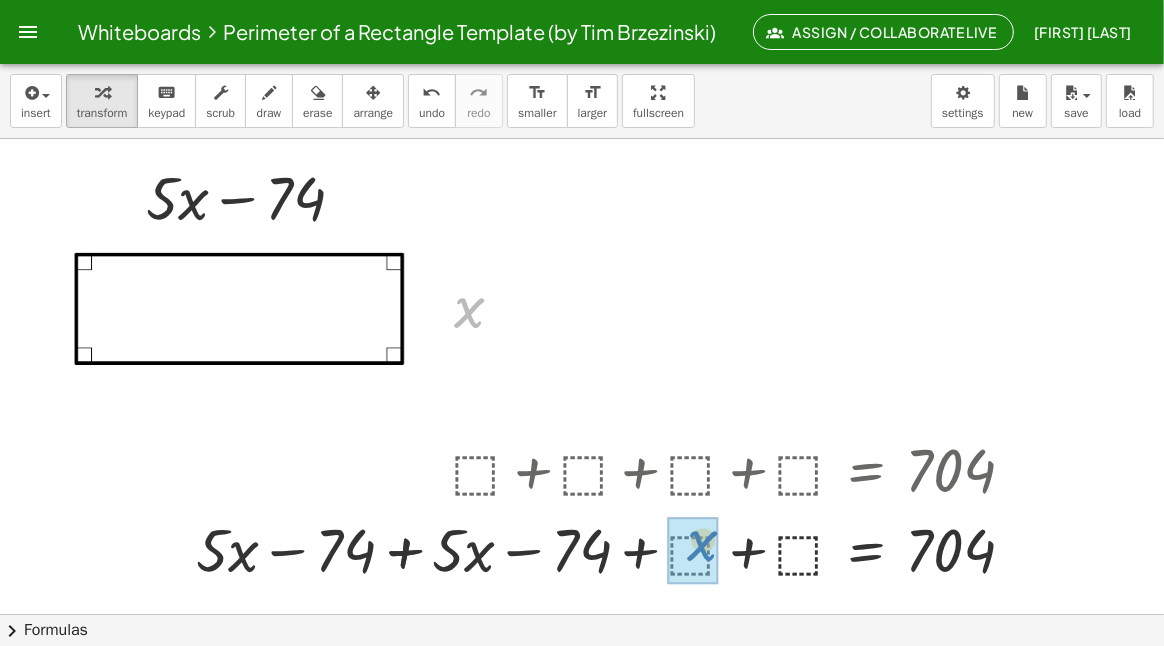 drag, startPoint x: 478, startPoint y: 320, endPoint x: 712, endPoint y: 555, distance: 331.63382 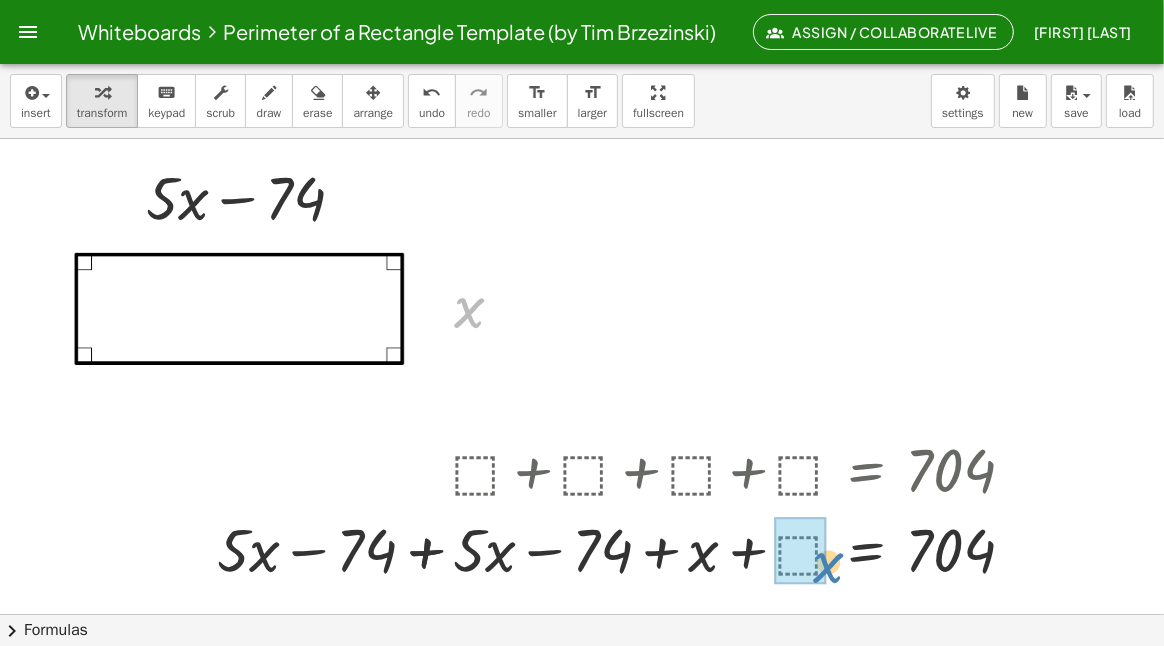 drag, startPoint x: 462, startPoint y: 302, endPoint x: 816, endPoint y: 552, distance: 433.37744 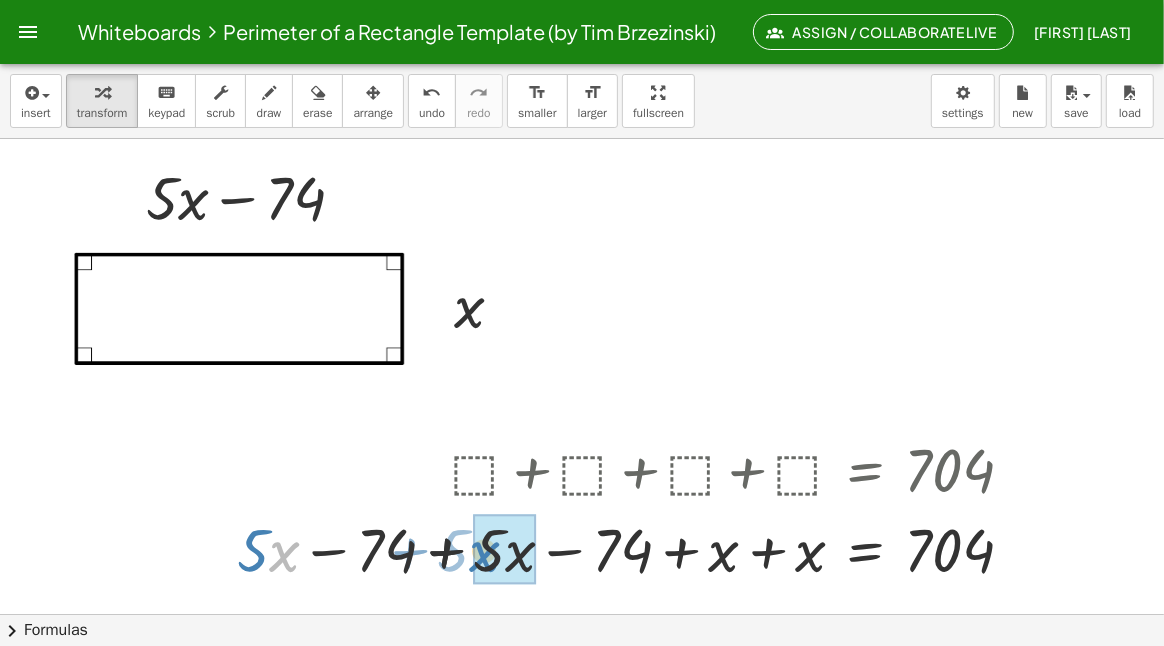 drag, startPoint x: 279, startPoint y: 556, endPoint x: 480, endPoint y: 556, distance: 201 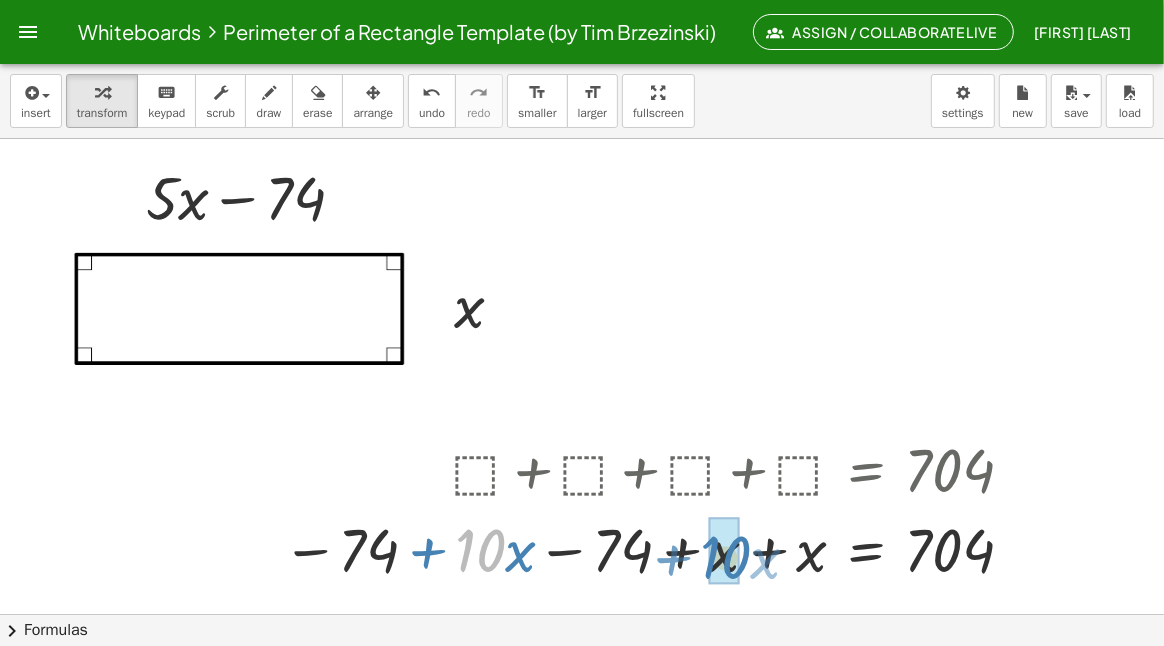 drag, startPoint x: 487, startPoint y: 556, endPoint x: 732, endPoint y: 563, distance: 245.09998 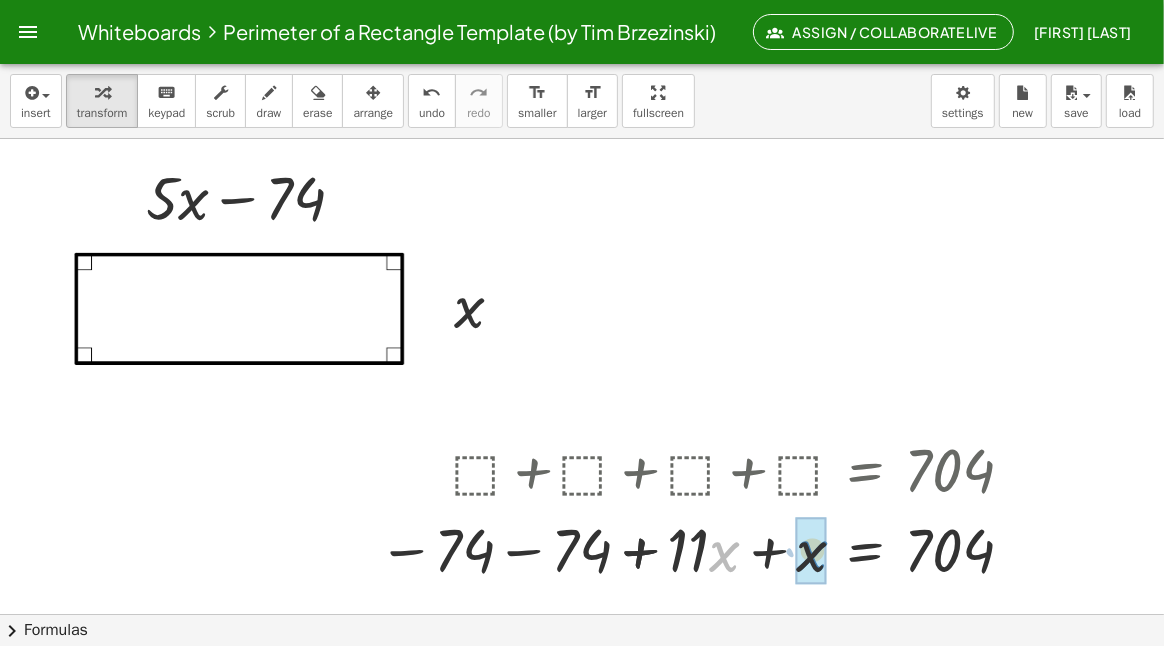 drag, startPoint x: 711, startPoint y: 554, endPoint x: 799, endPoint y: 553, distance: 88.005684 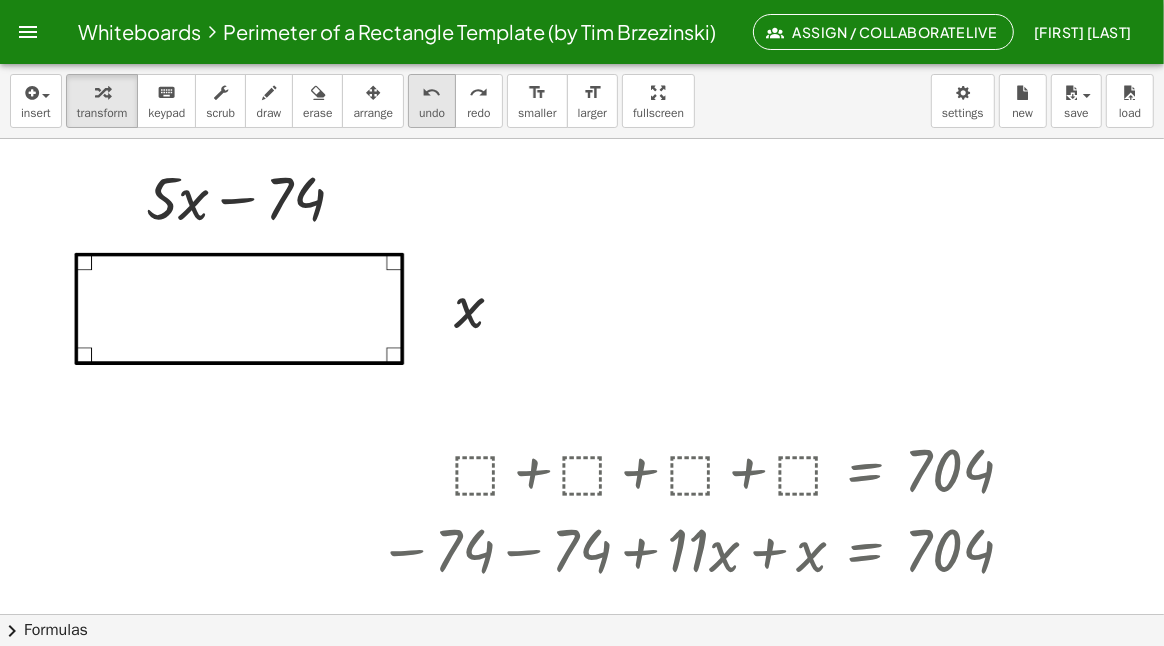 click on "undo" at bounding box center [432, 113] 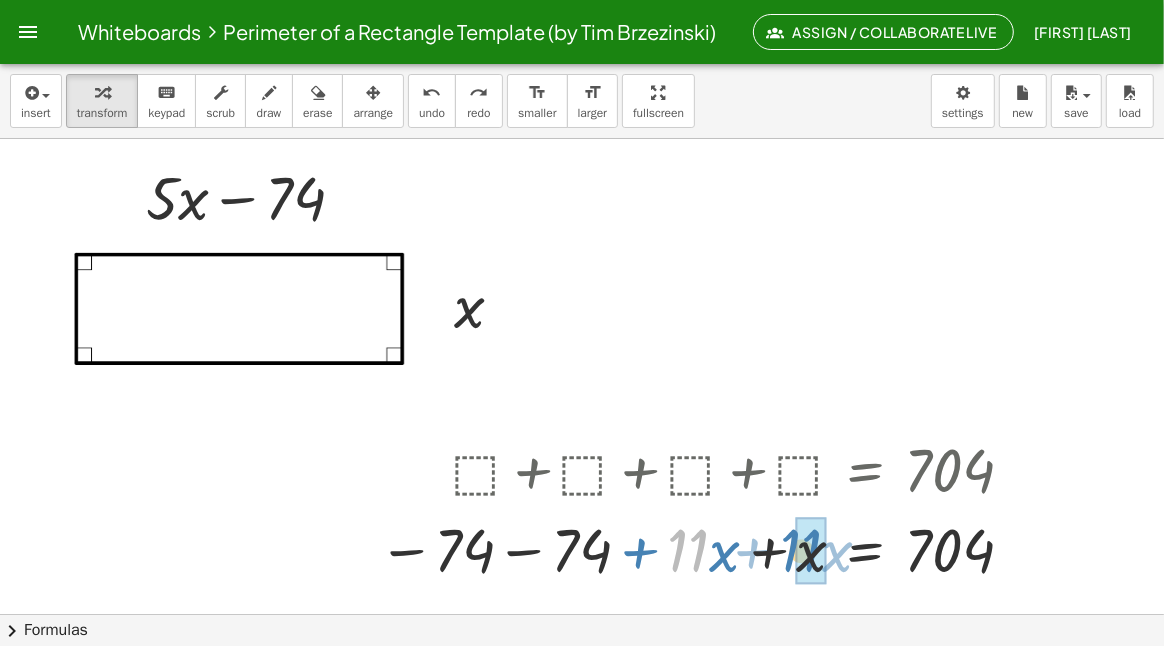 drag, startPoint x: 705, startPoint y: 551, endPoint x: 818, endPoint y: 551, distance: 113 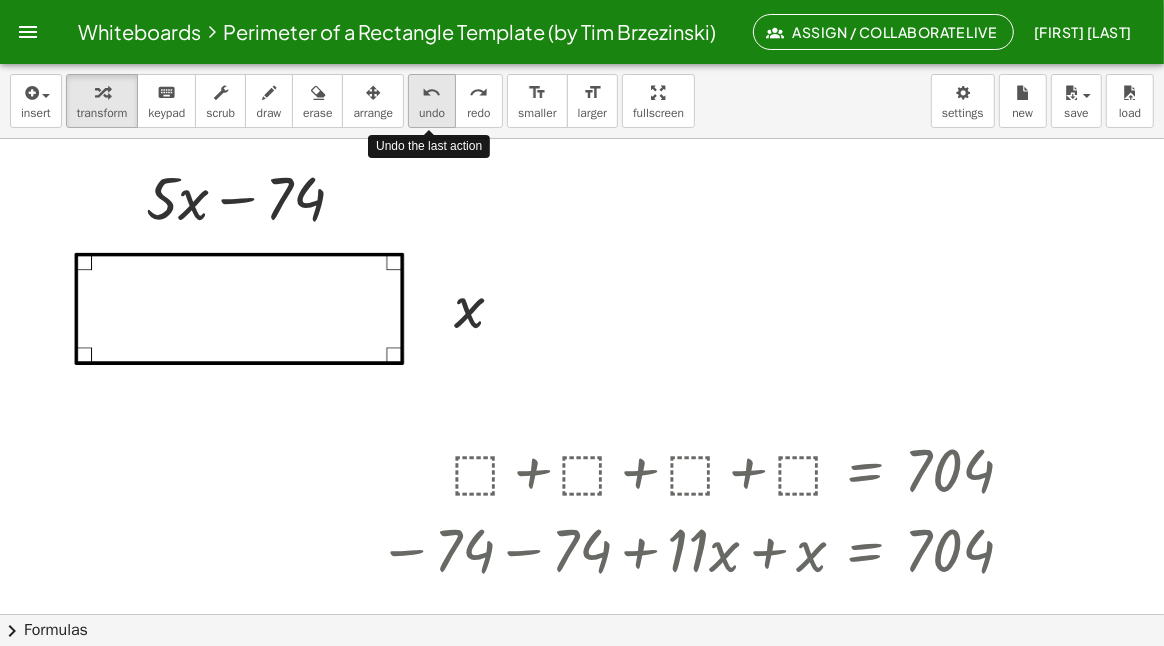 click on "undo" at bounding box center (432, 93) 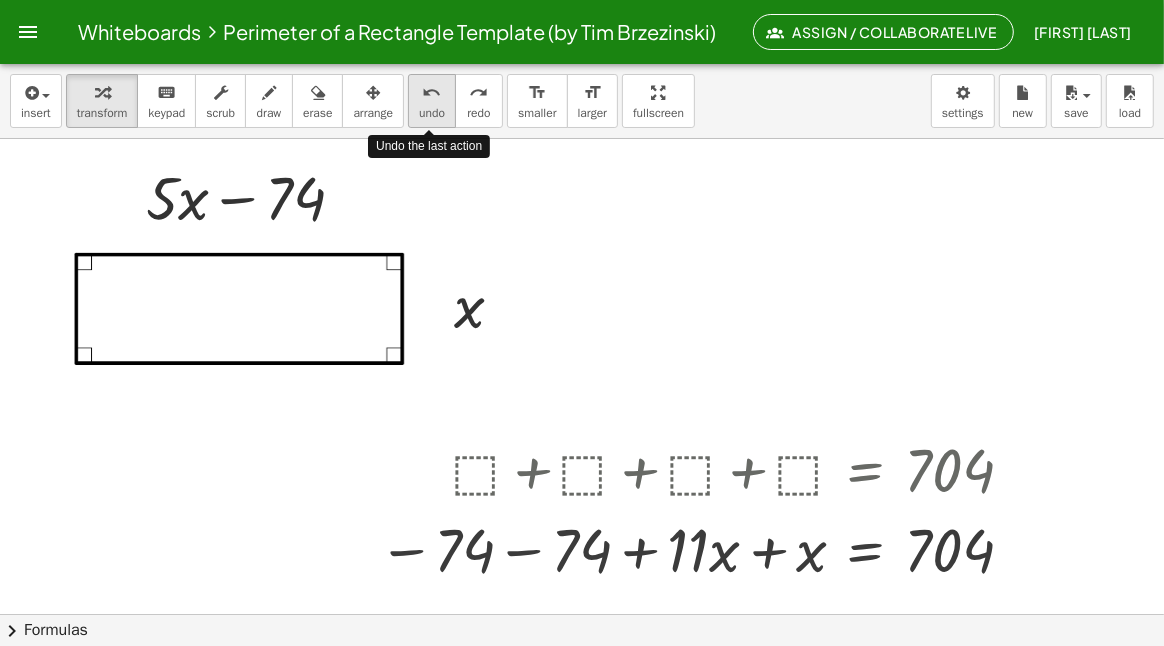 click on "undo" at bounding box center (432, 93) 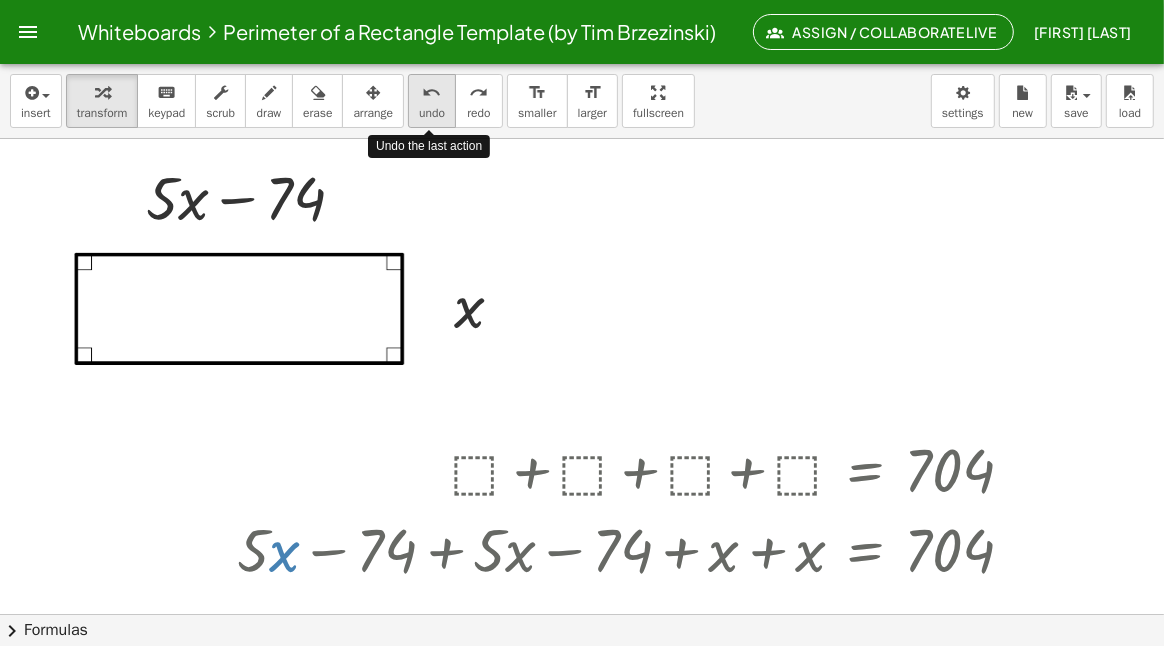 click on "undo" at bounding box center (432, 93) 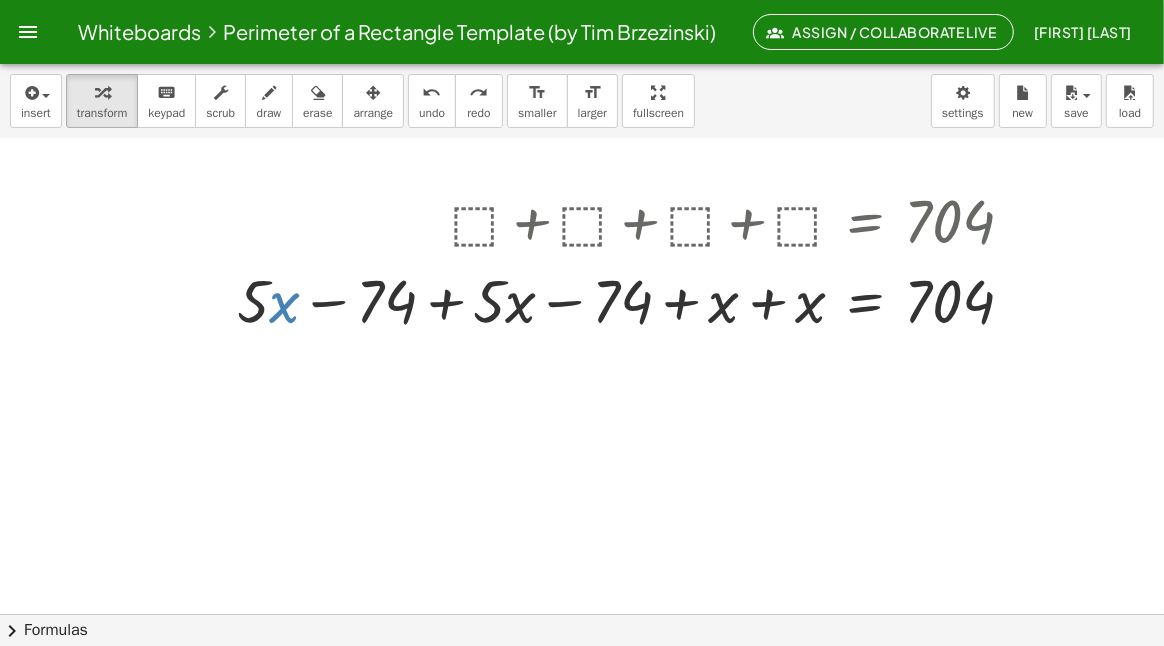 scroll, scrollTop: 299, scrollLeft: 0, axis: vertical 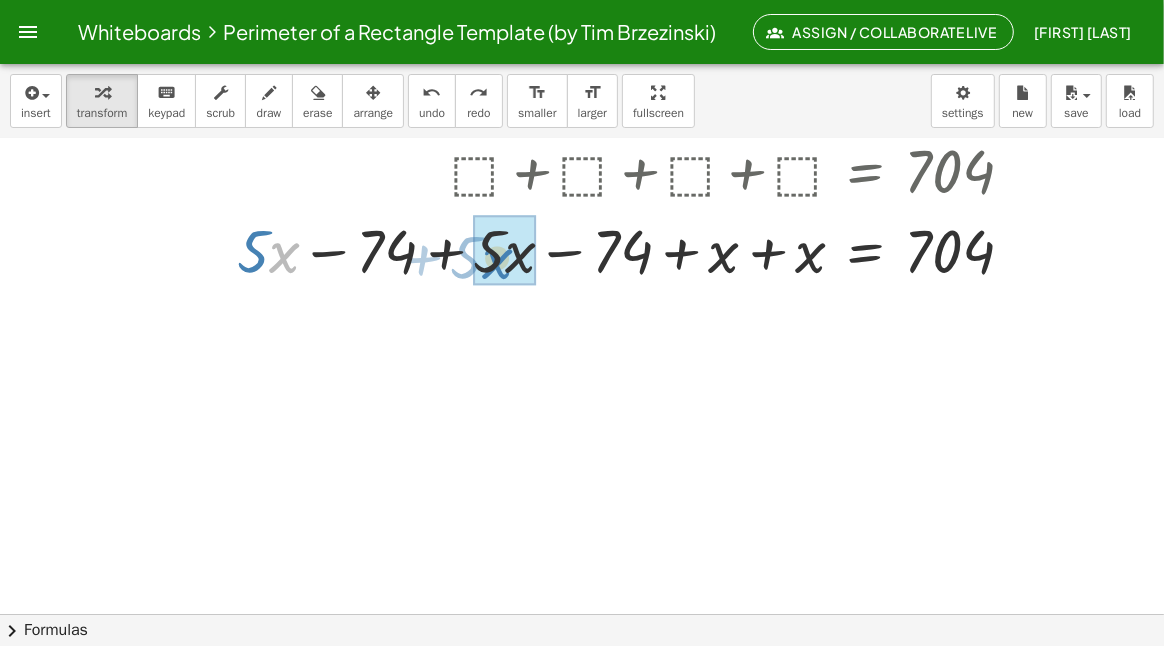 drag, startPoint x: 271, startPoint y: 254, endPoint x: 484, endPoint y: 260, distance: 213.08449 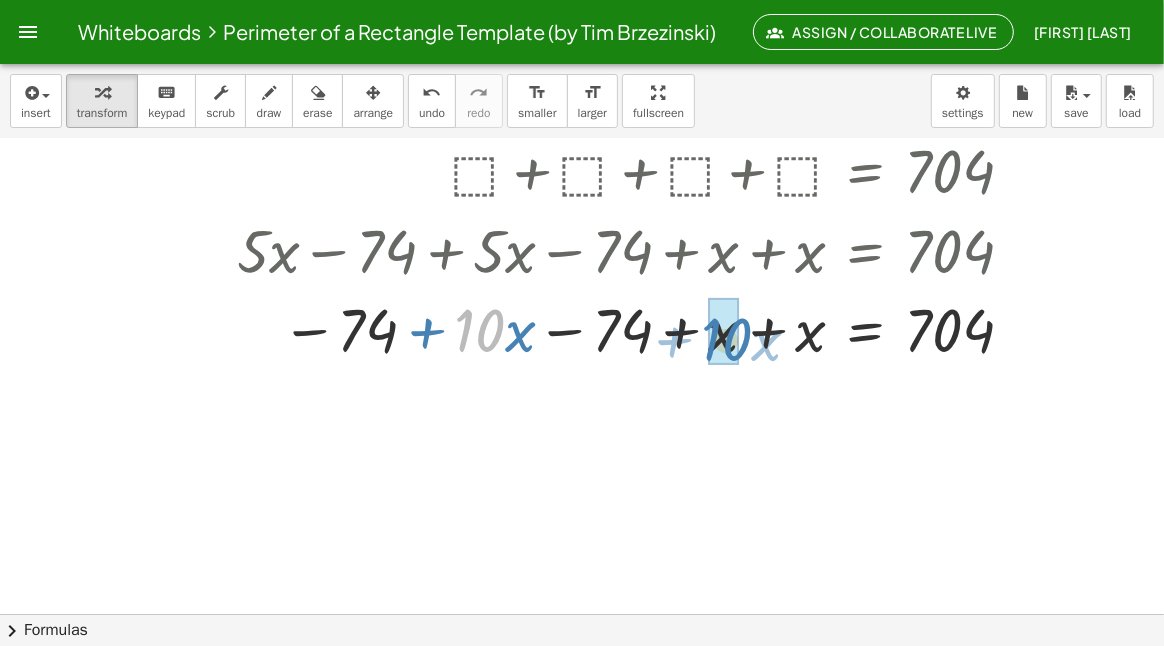 drag, startPoint x: 486, startPoint y: 331, endPoint x: 734, endPoint y: 340, distance: 248.16325 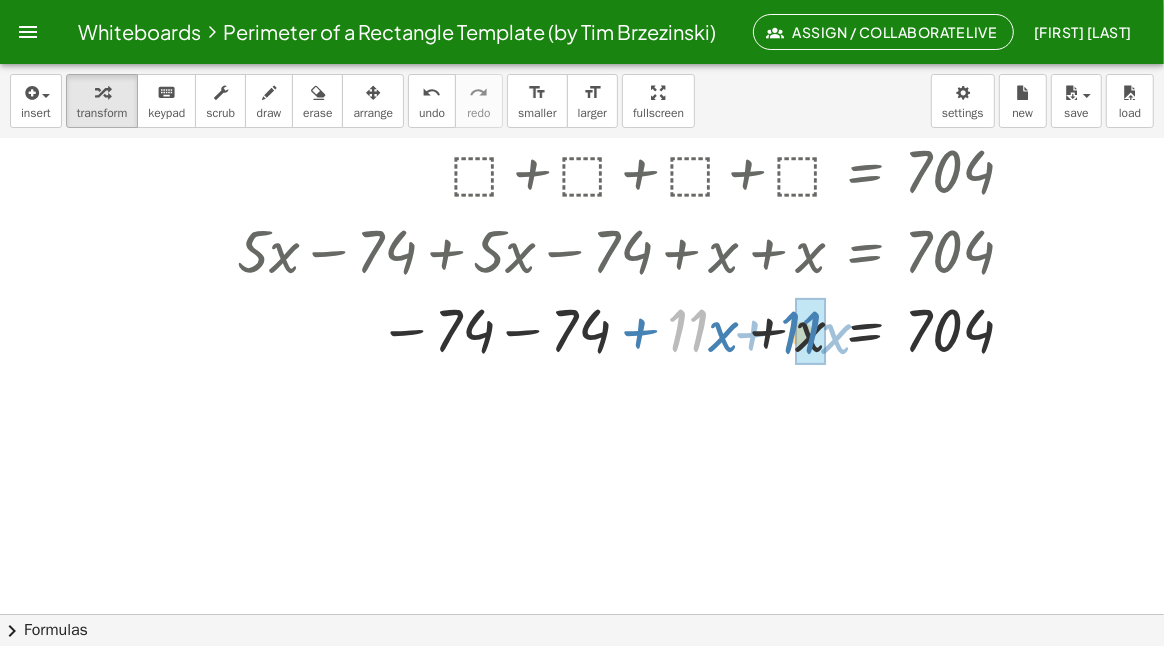 drag, startPoint x: 706, startPoint y: 331, endPoint x: 819, endPoint y: 333, distance: 113.0177 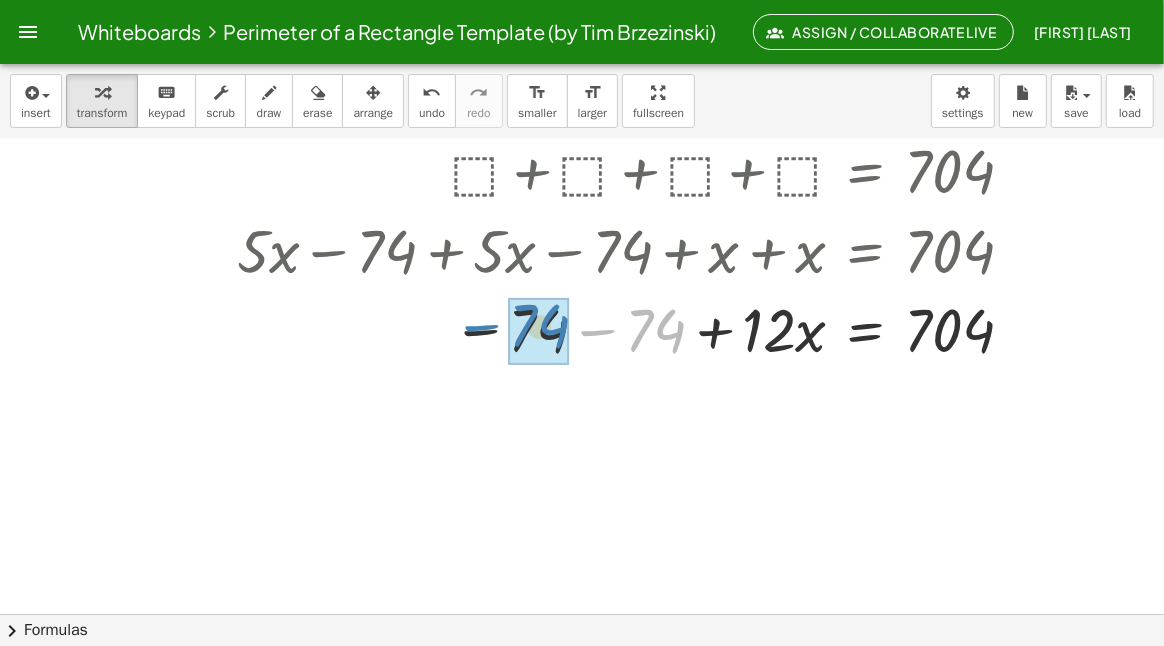 drag, startPoint x: 663, startPoint y: 328, endPoint x: 546, endPoint y: 323, distance: 117.10679 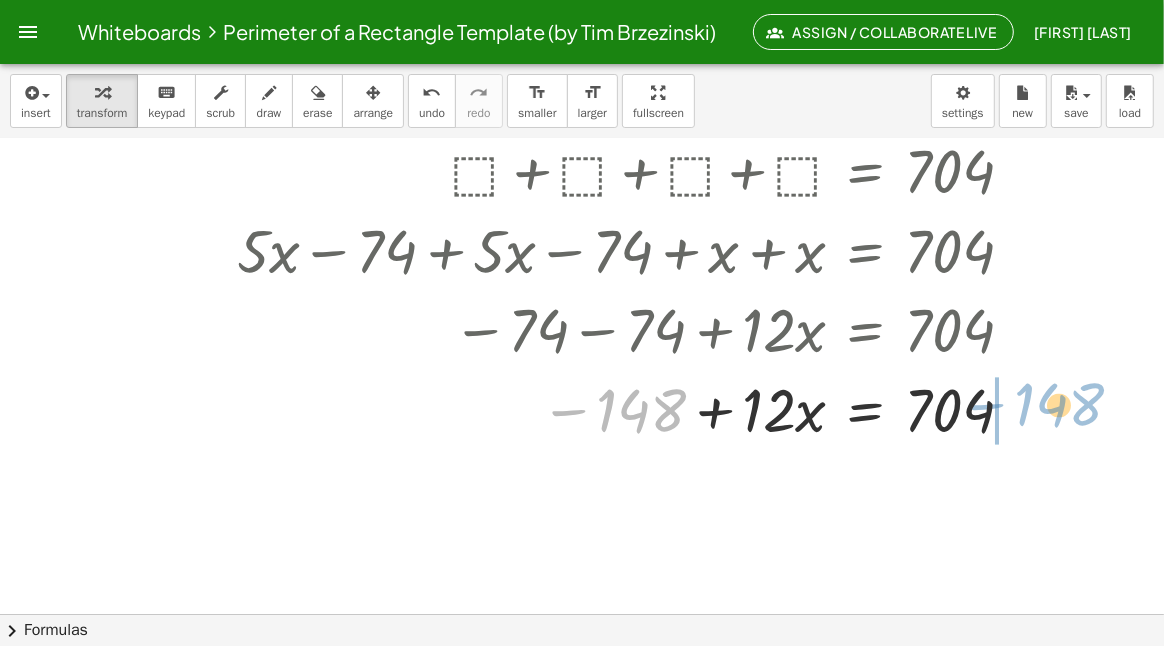 drag, startPoint x: 627, startPoint y: 405, endPoint x: 1046, endPoint y: 399, distance: 419.04297 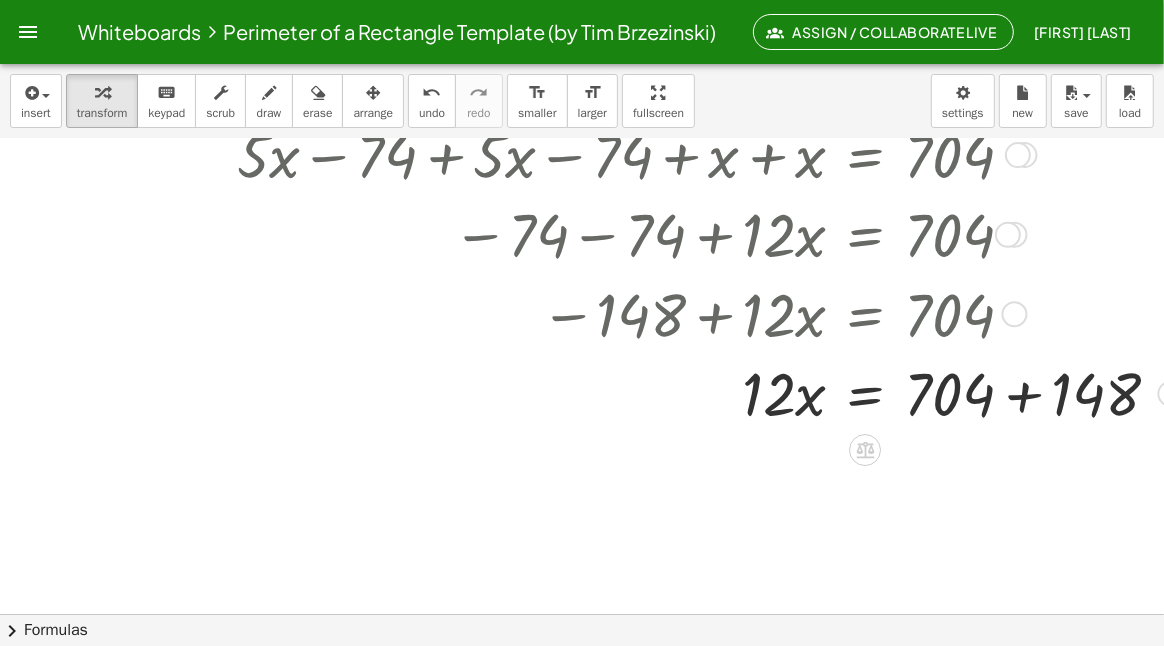 scroll, scrollTop: 399, scrollLeft: 0, axis: vertical 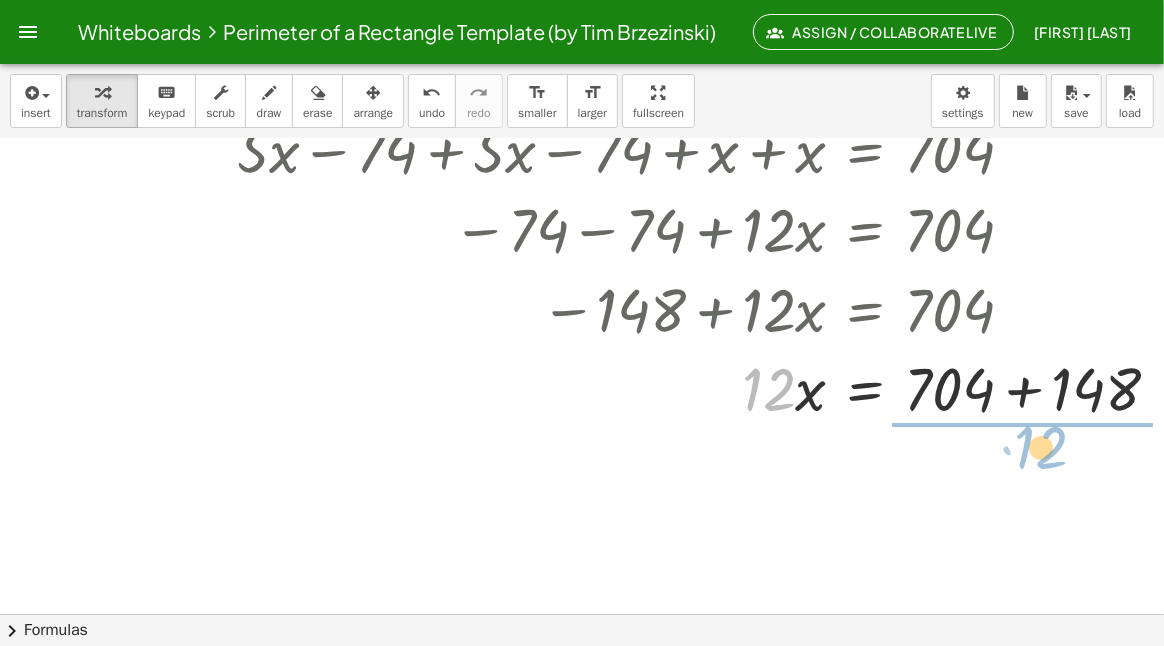 drag, startPoint x: 760, startPoint y: 399, endPoint x: 1033, endPoint y: 457, distance: 279.09317 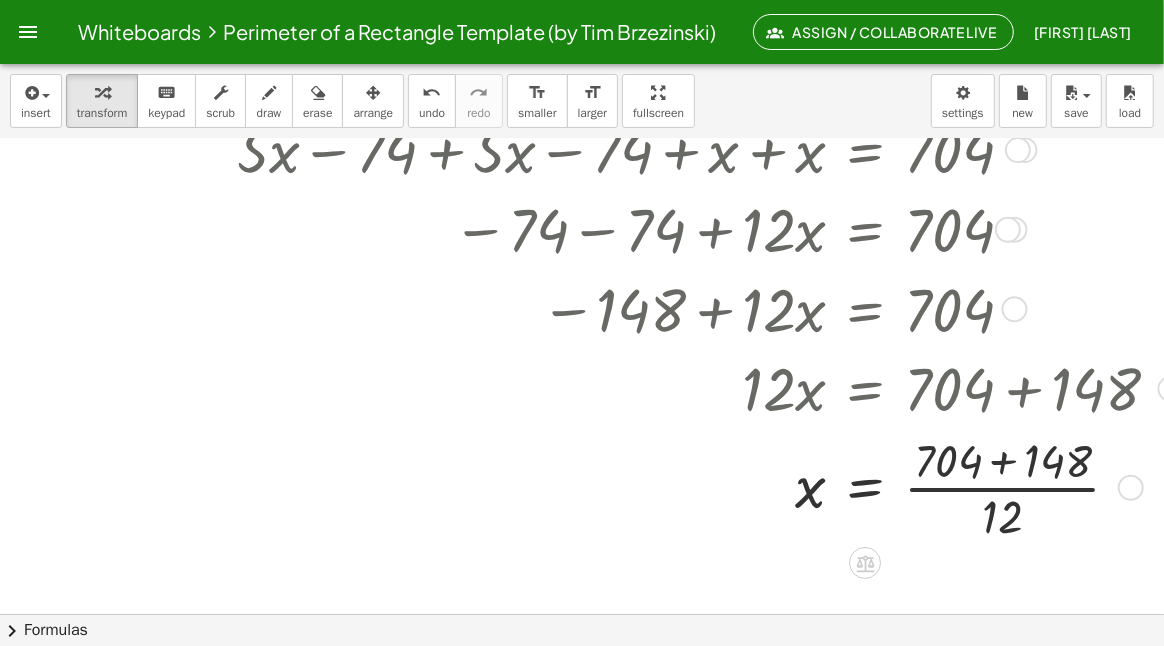 click at bounding box center [706, 486] 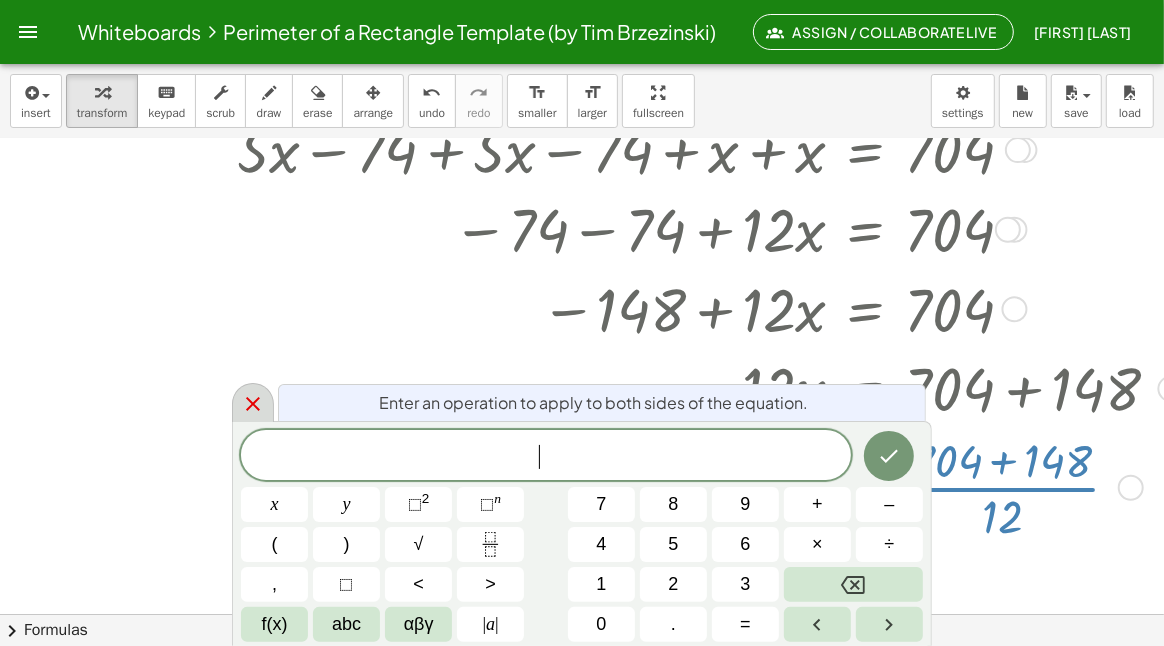click at bounding box center (253, 402) 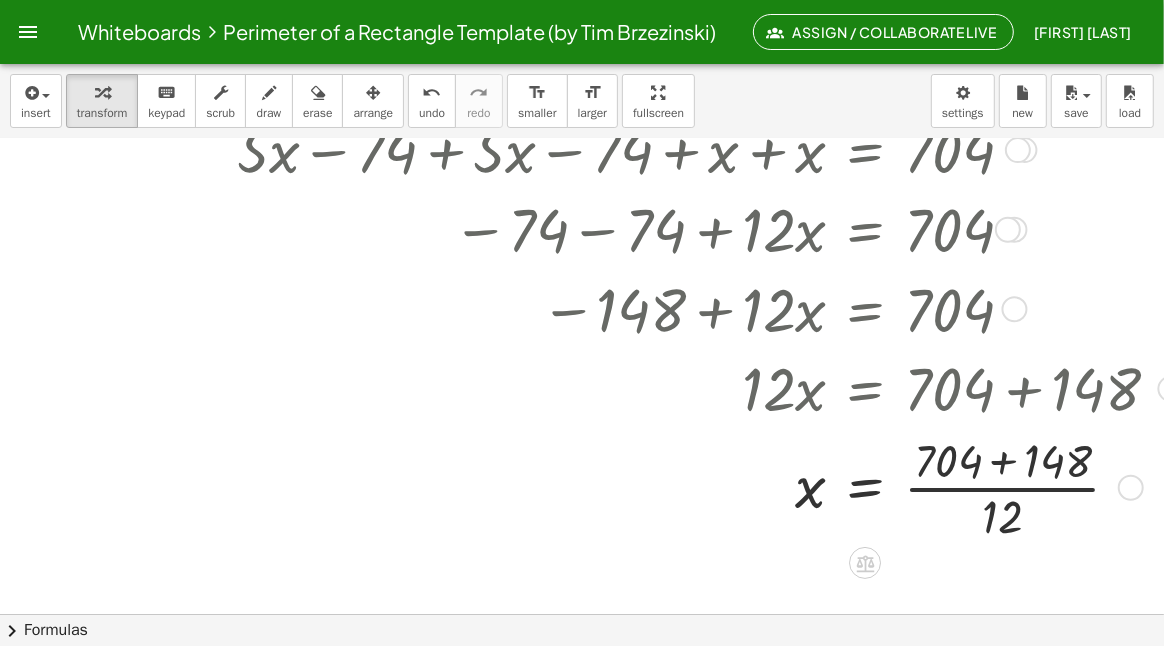 click at bounding box center [706, 486] 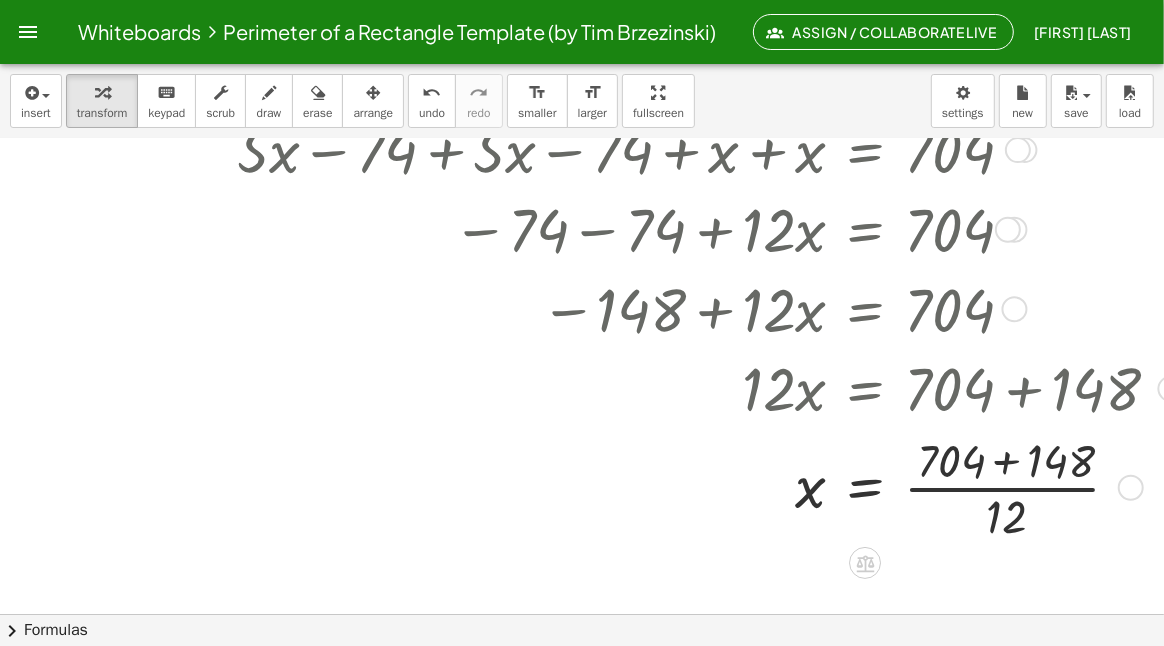 click at bounding box center [706, 486] 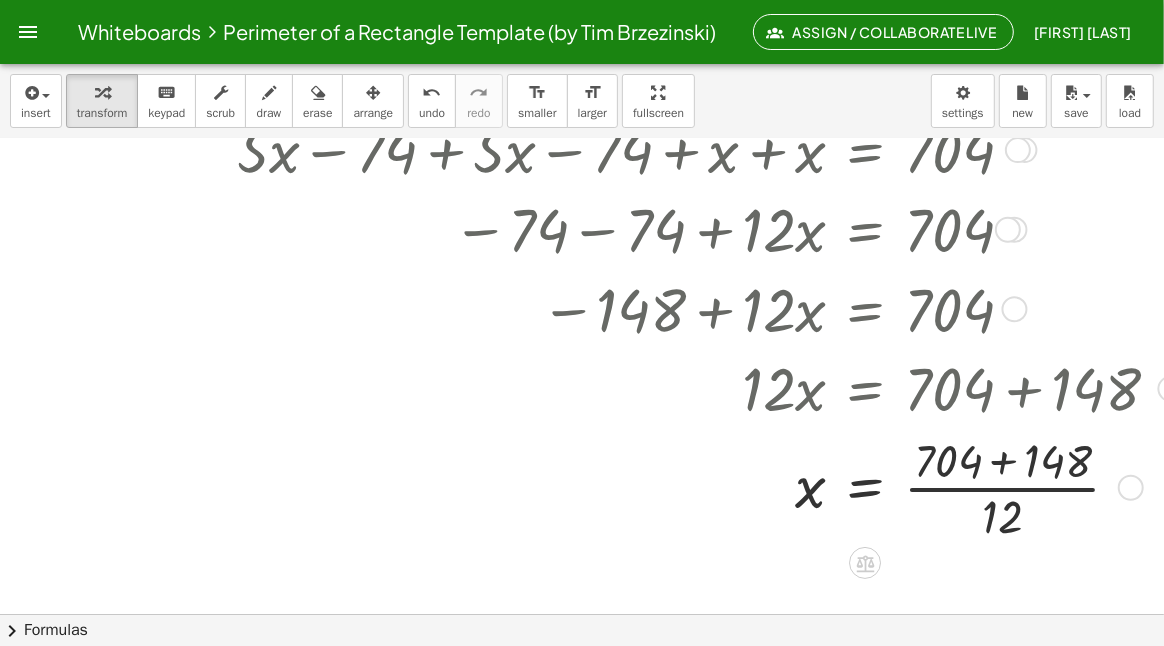 click at bounding box center (706, 486) 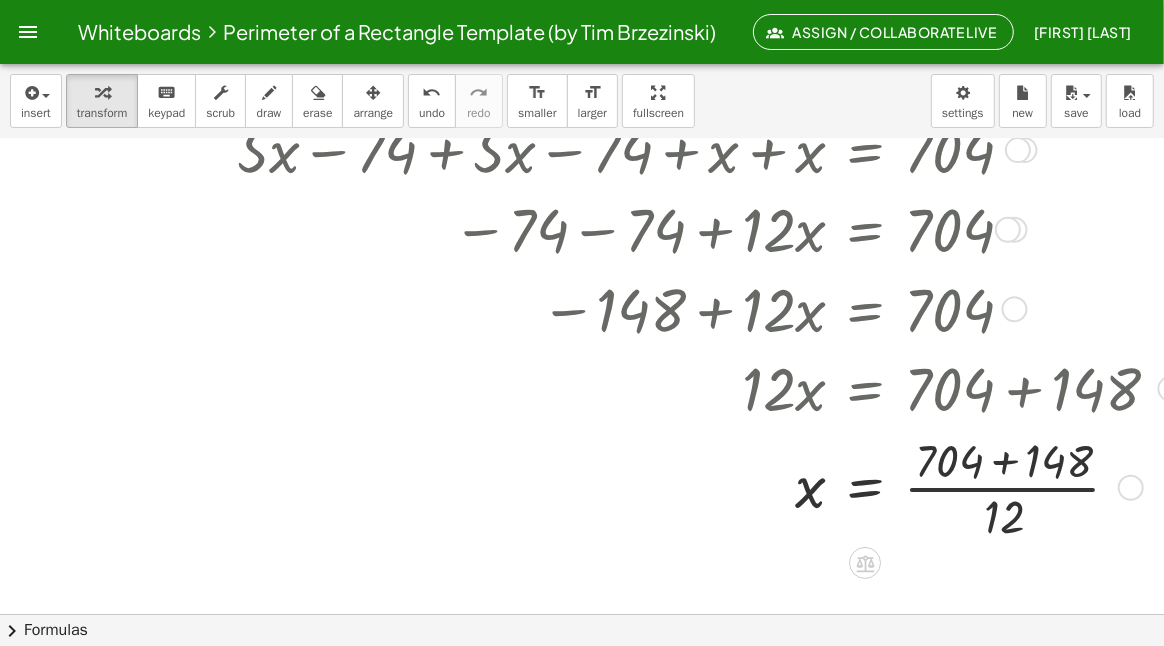 click at bounding box center [706, 486] 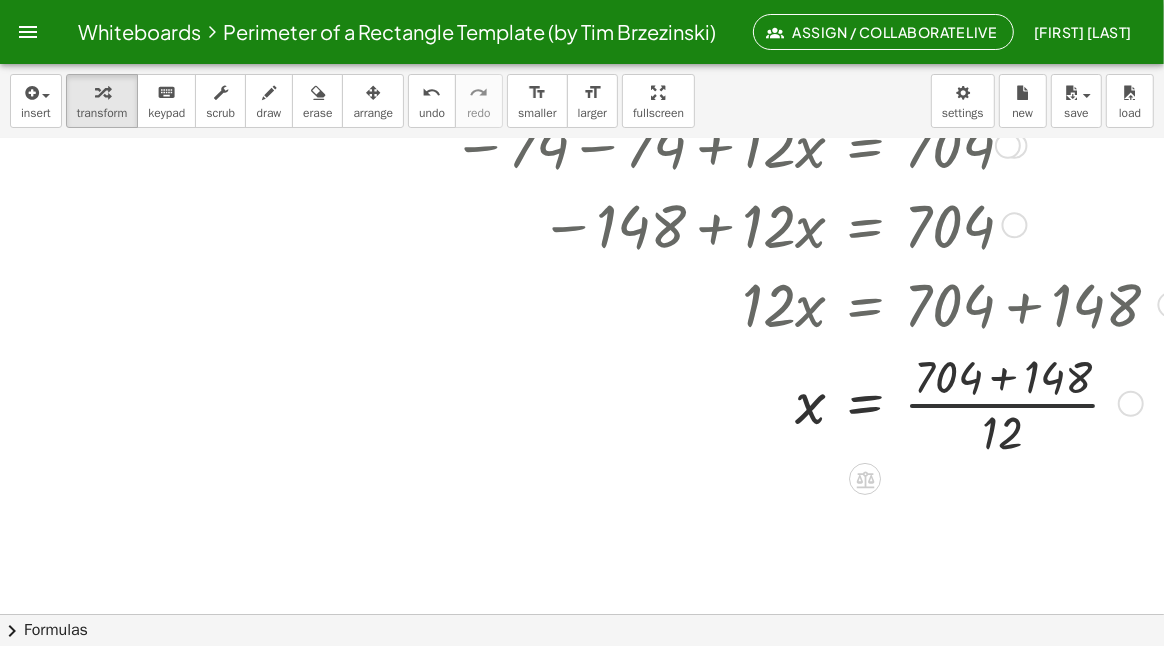 scroll, scrollTop: 599, scrollLeft: 0, axis: vertical 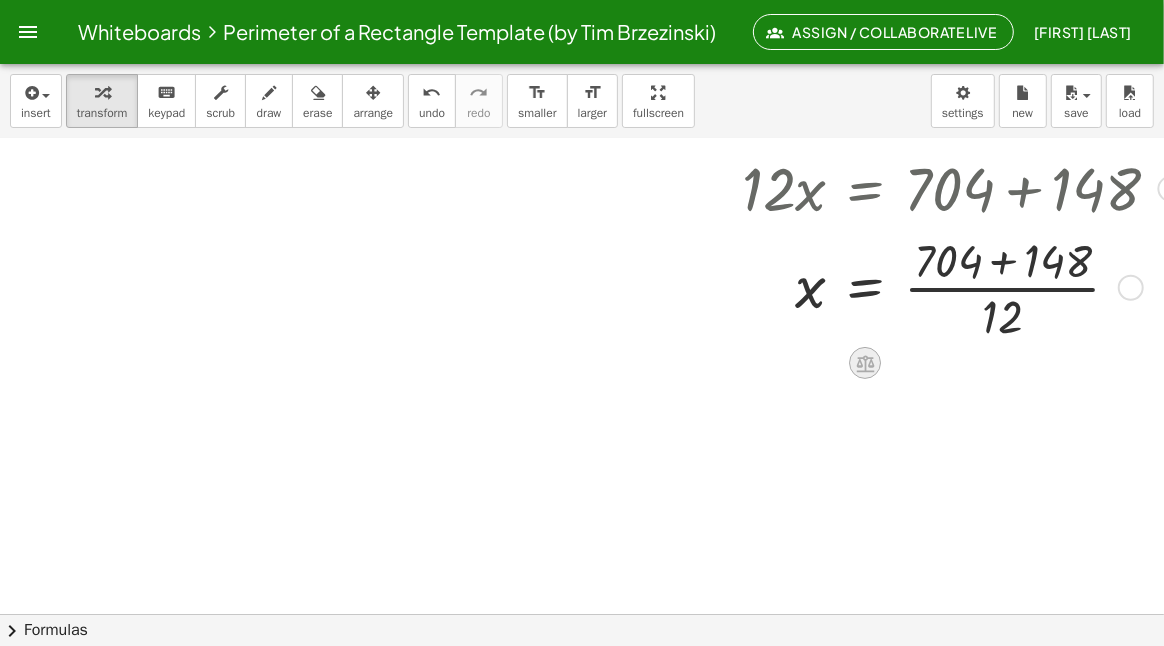 click 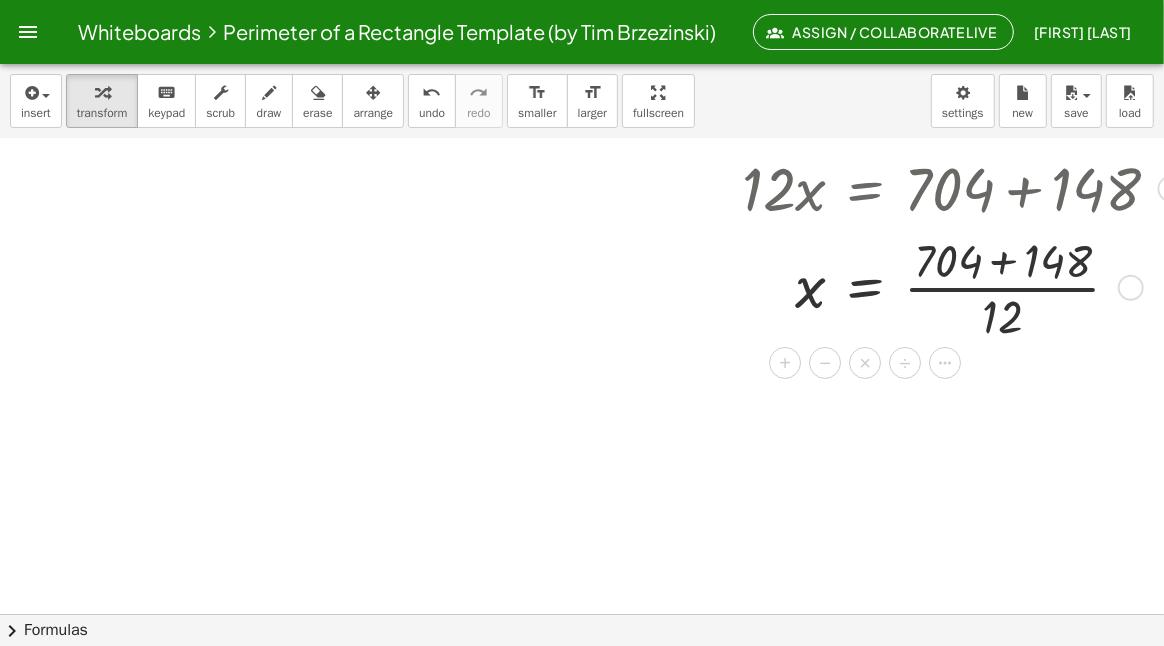 click at bounding box center [706, 286] 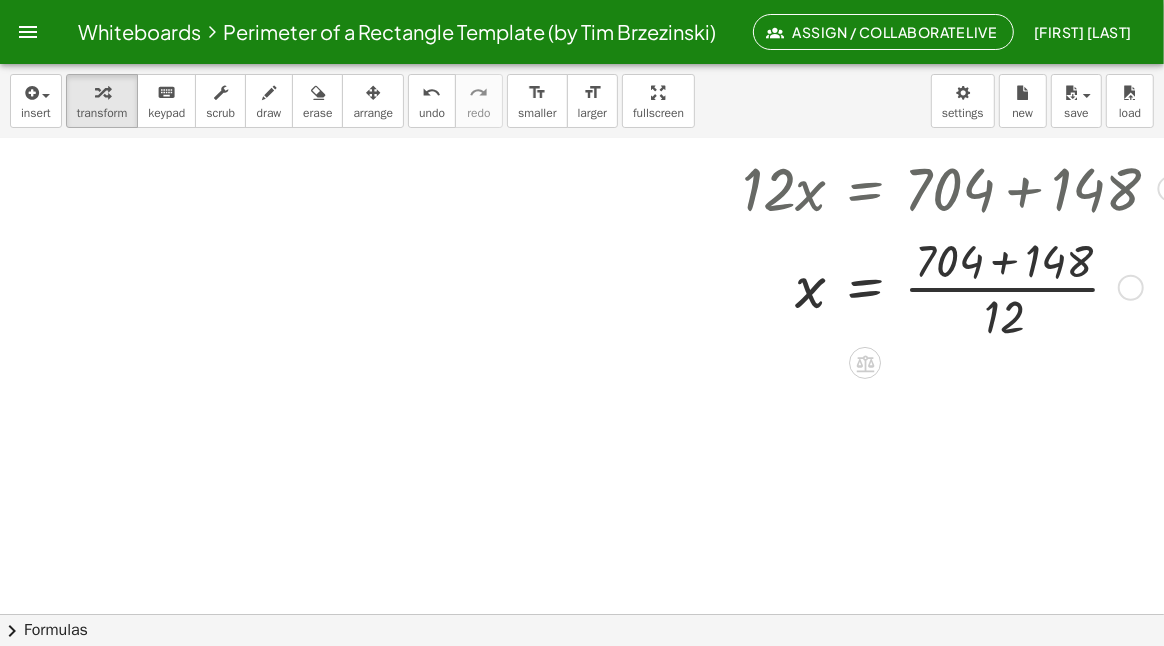 click at bounding box center [706, 286] 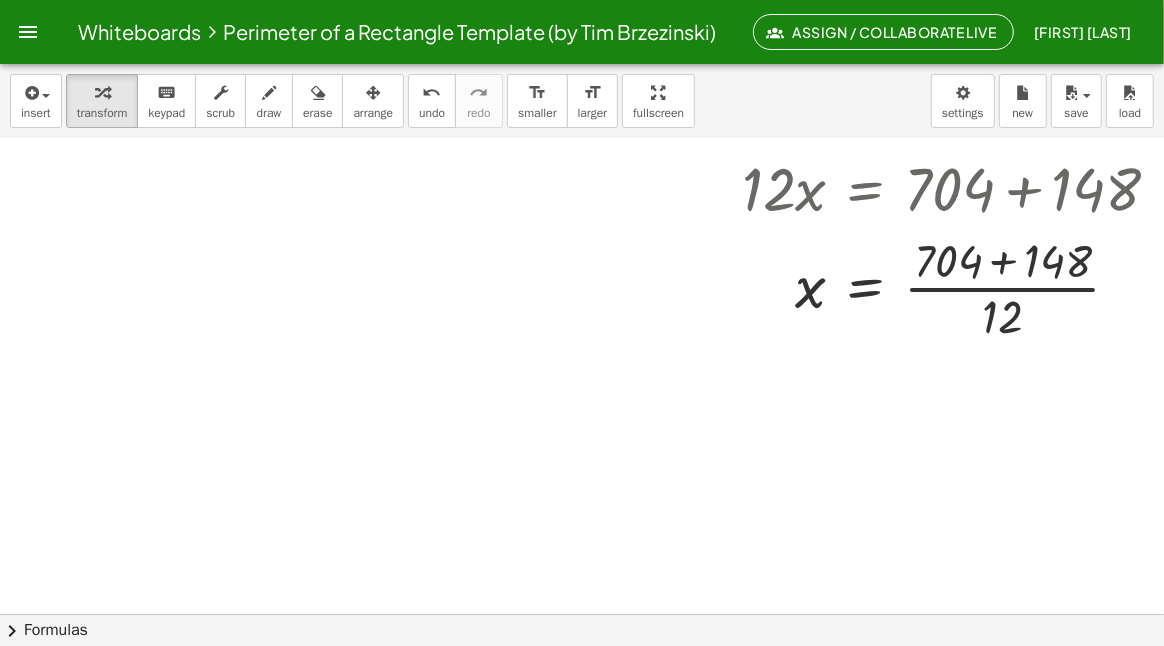 scroll, scrollTop: 599, scrollLeft: 56, axis: both 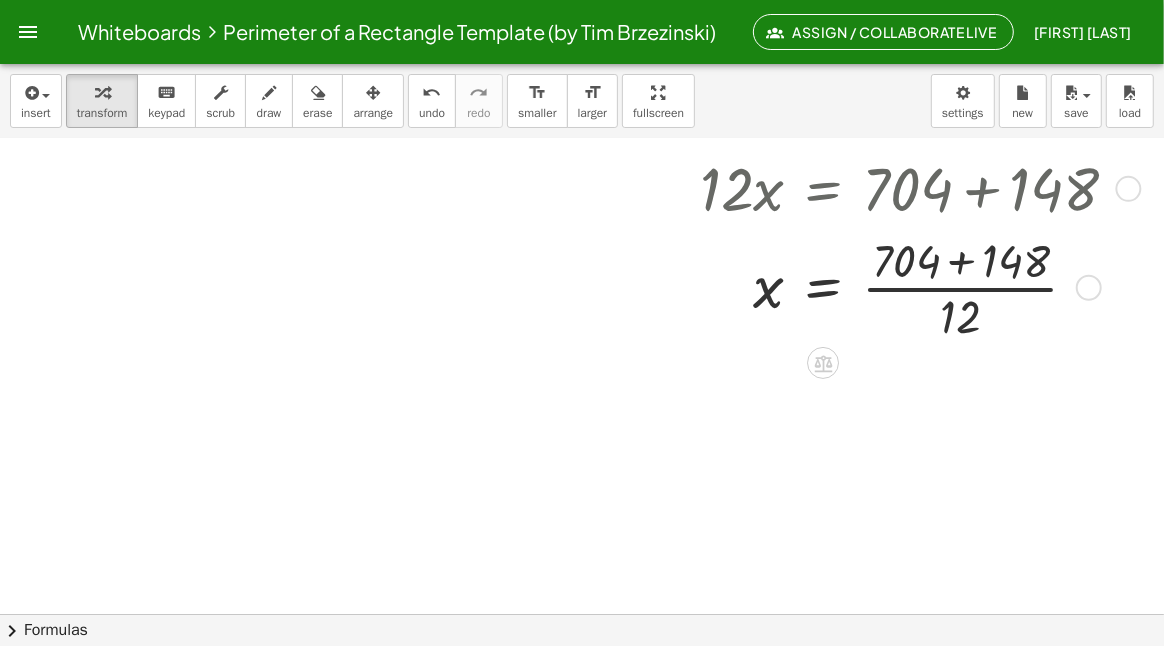 click at bounding box center [1089, 288] 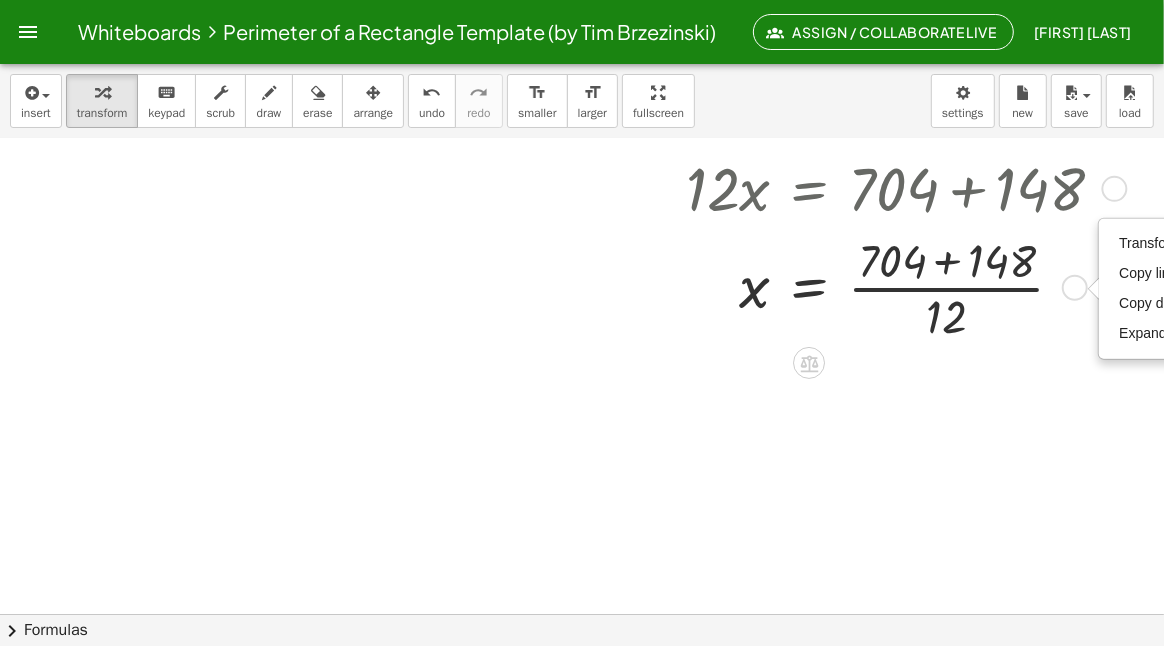 click on "Transform line Copy line as LaTeX Copy derivation as LaTeX Expand new lines: On" at bounding box center (1075, 288) 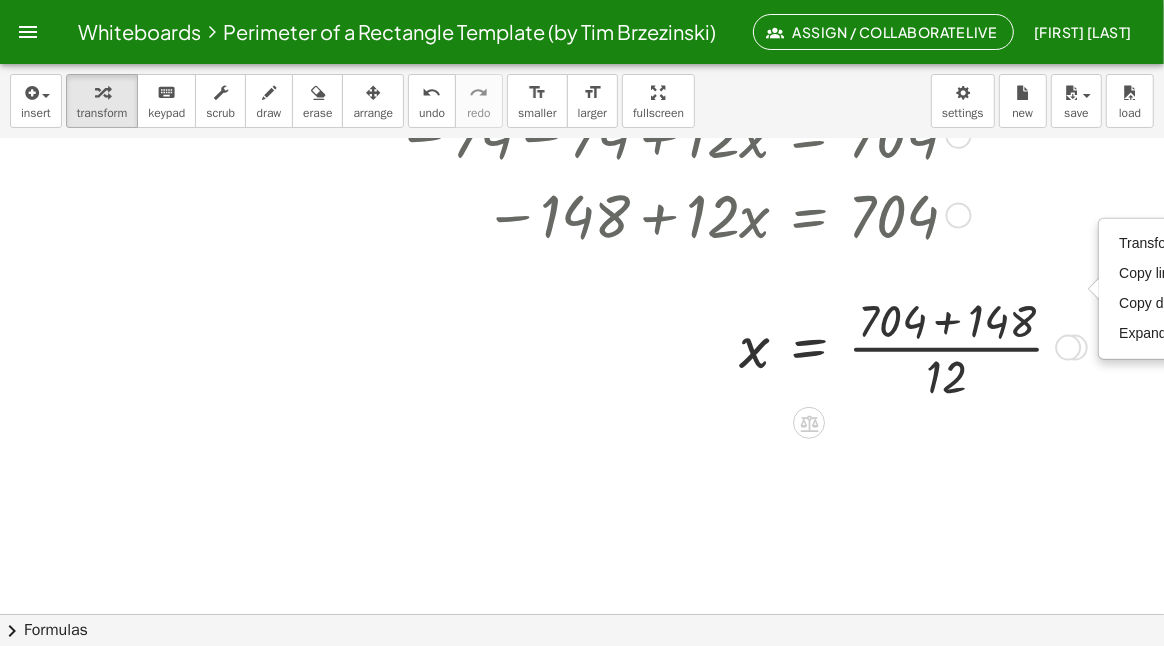 drag, startPoint x: 1068, startPoint y: 288, endPoint x: 944, endPoint y: 355, distance: 140.94325 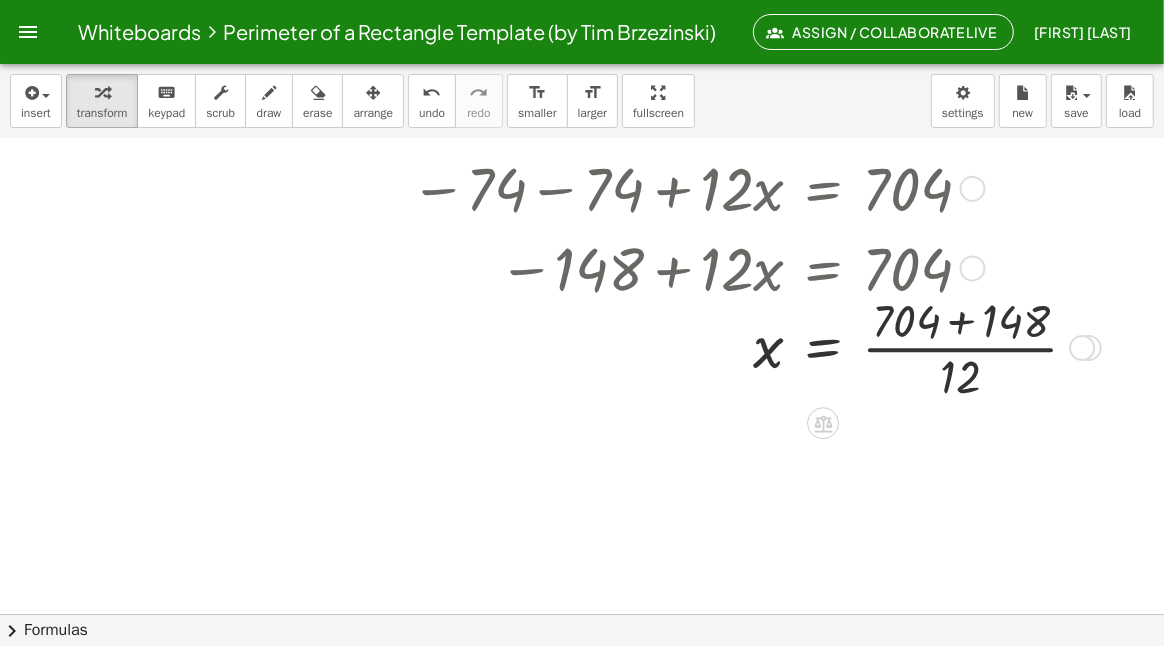 click at bounding box center [644, 346] 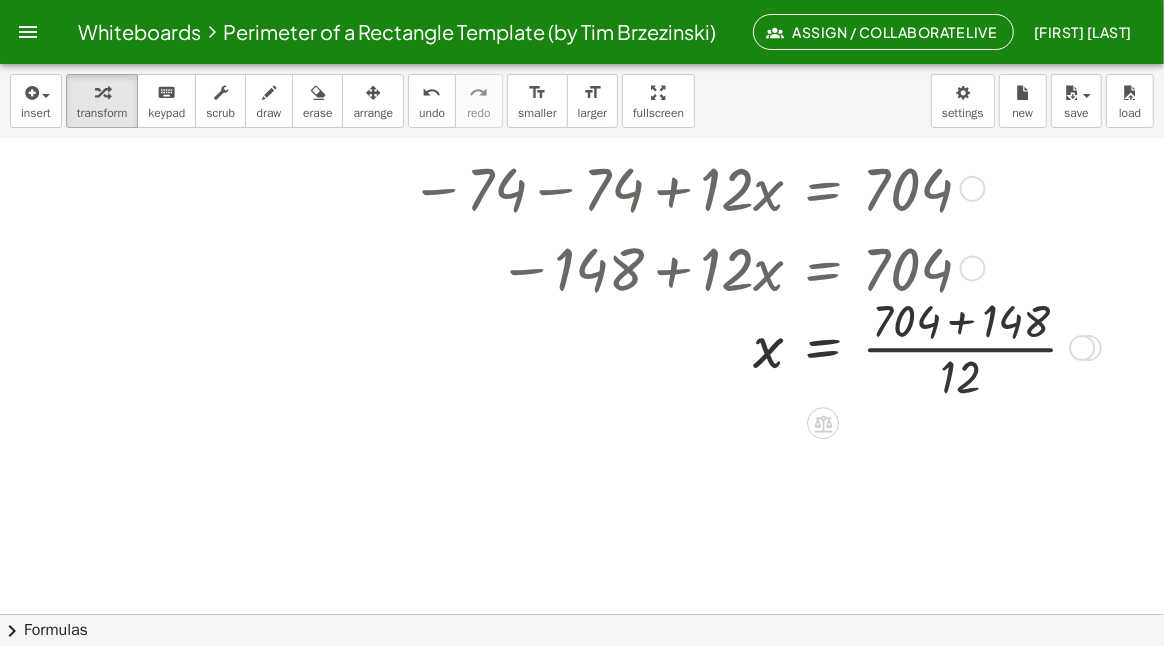 click at bounding box center (644, 346) 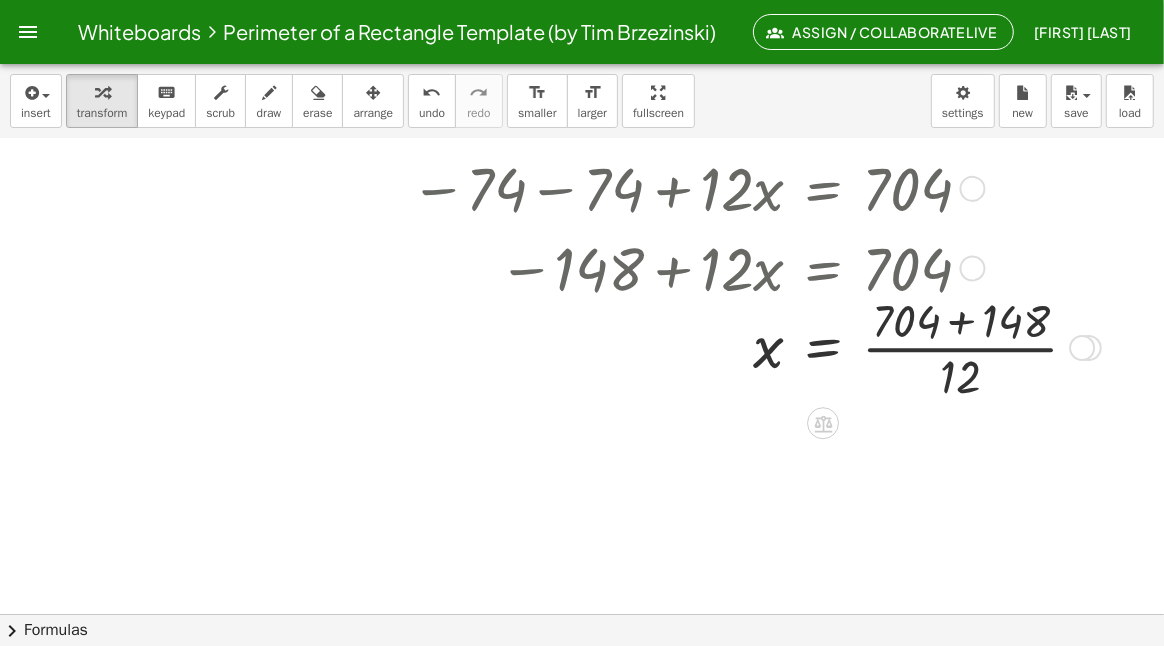 click at bounding box center [644, 346] 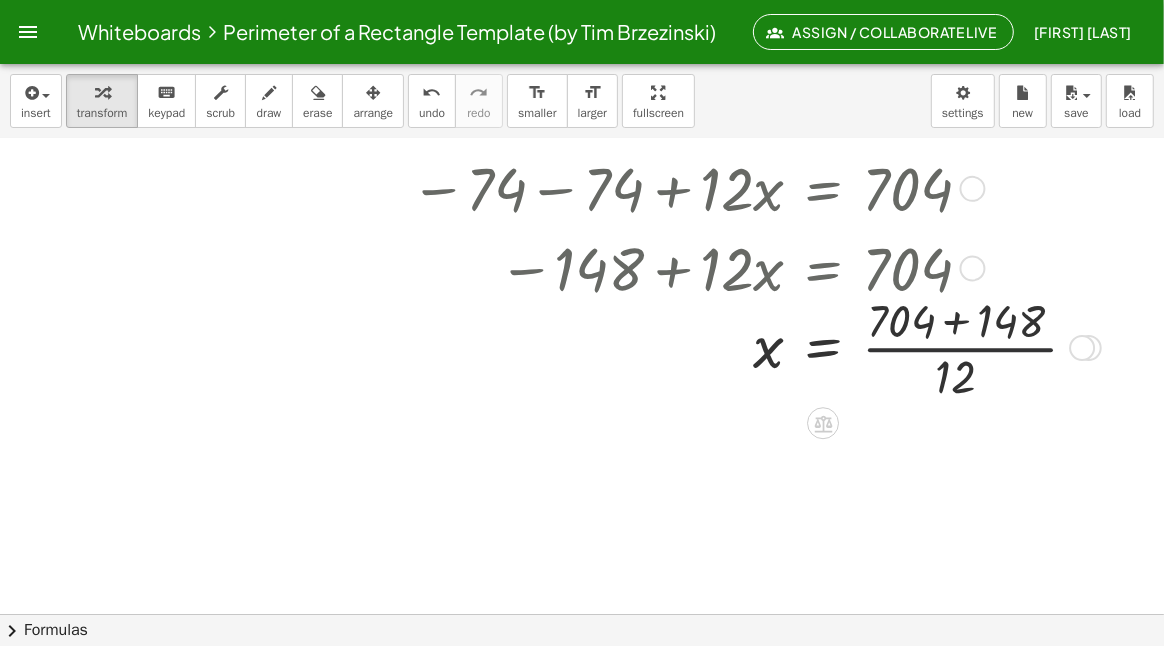 click at bounding box center (644, 346) 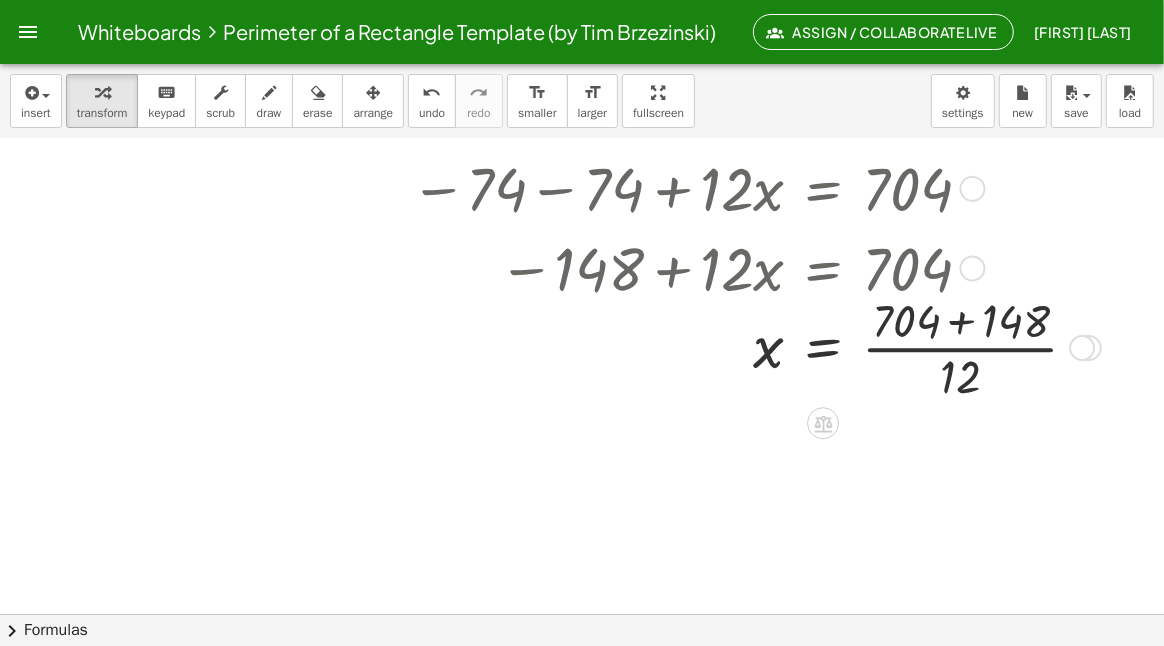 click at bounding box center (644, 346) 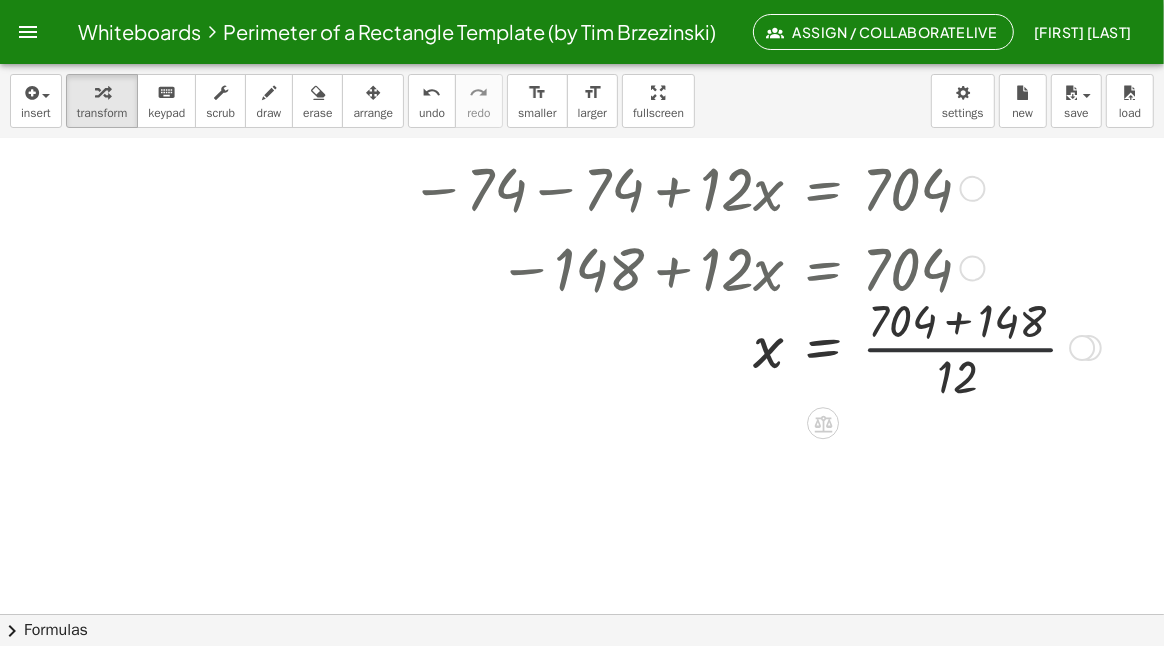 click at bounding box center [644, 346] 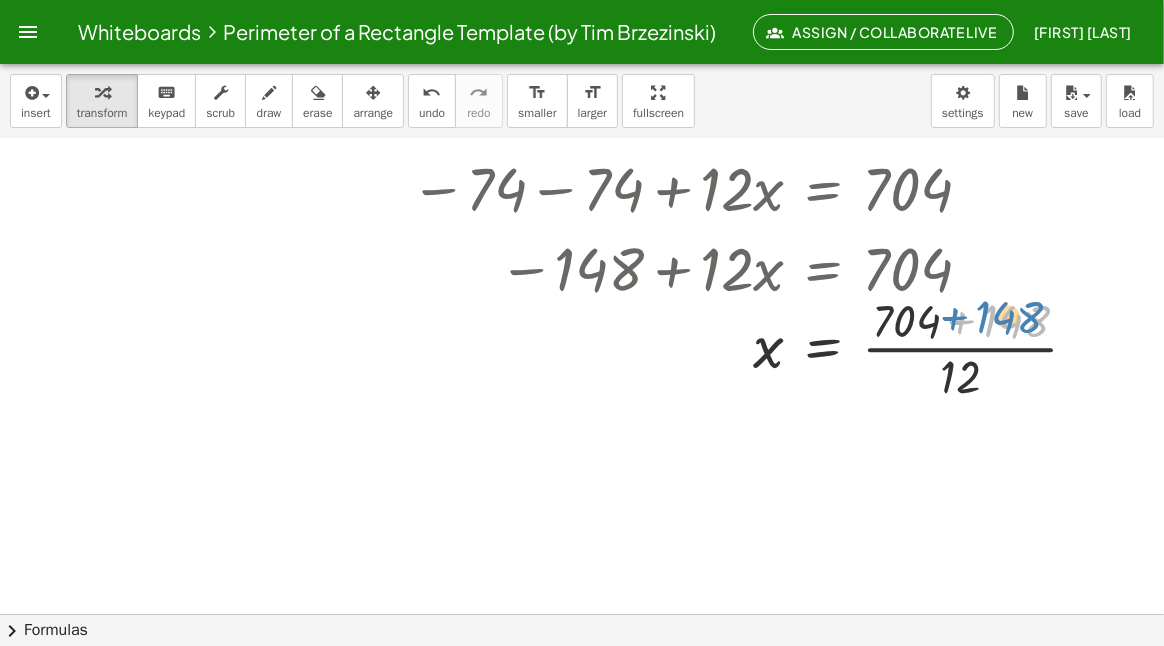 click at bounding box center [644, 346] 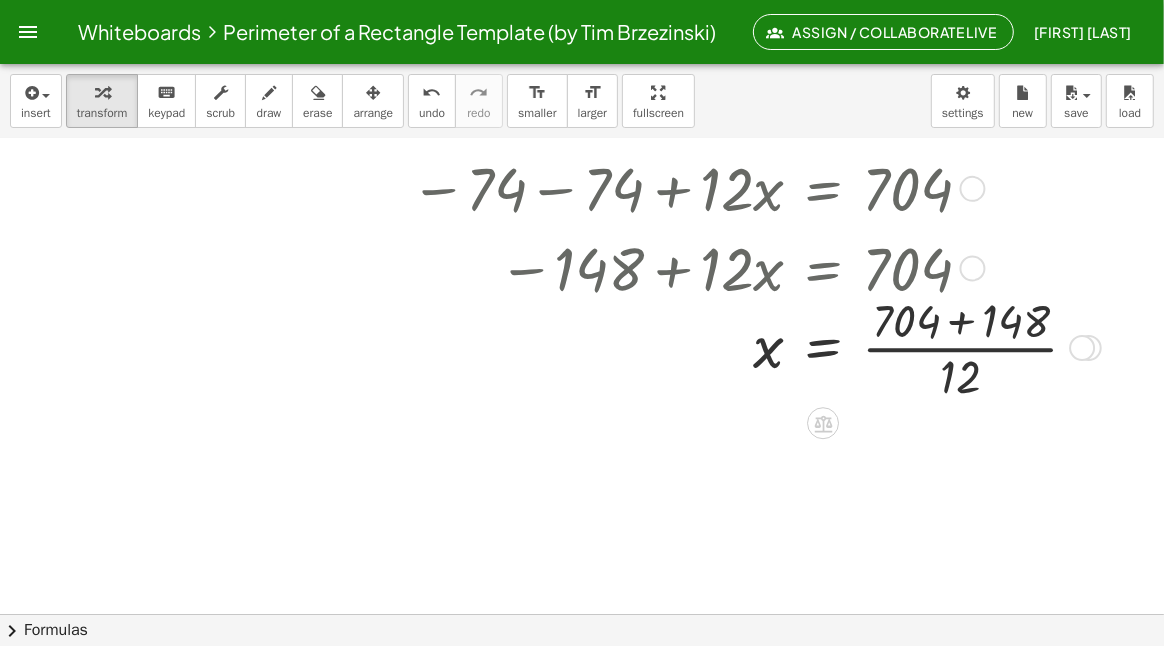 click at bounding box center (644, 346) 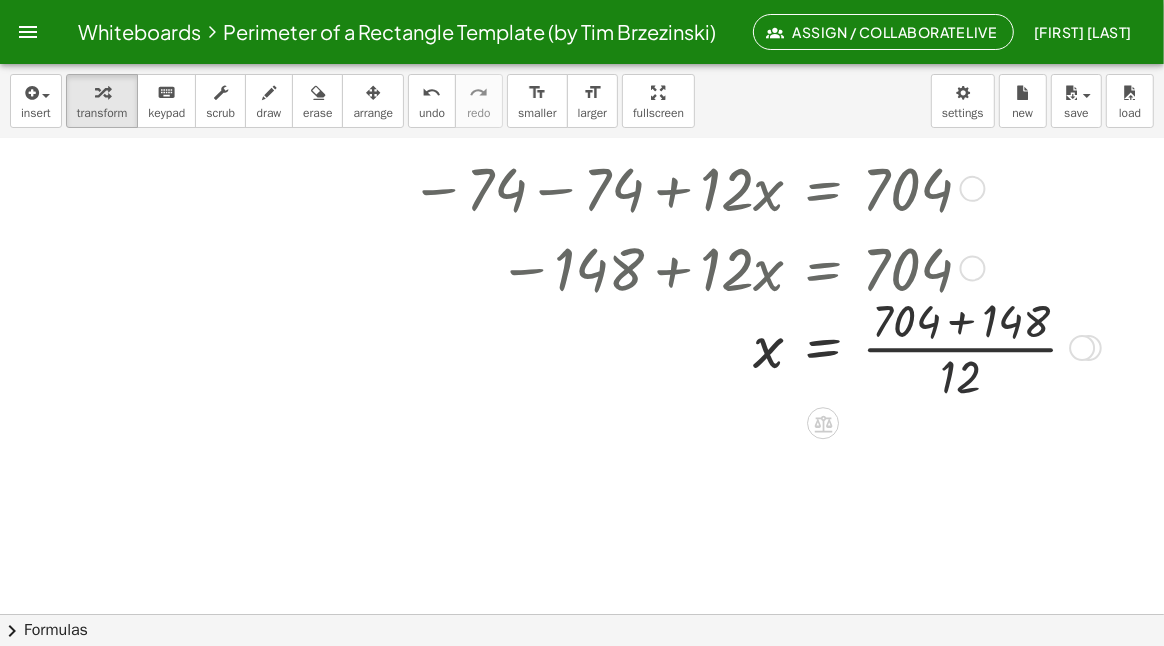 click at bounding box center [644, 346] 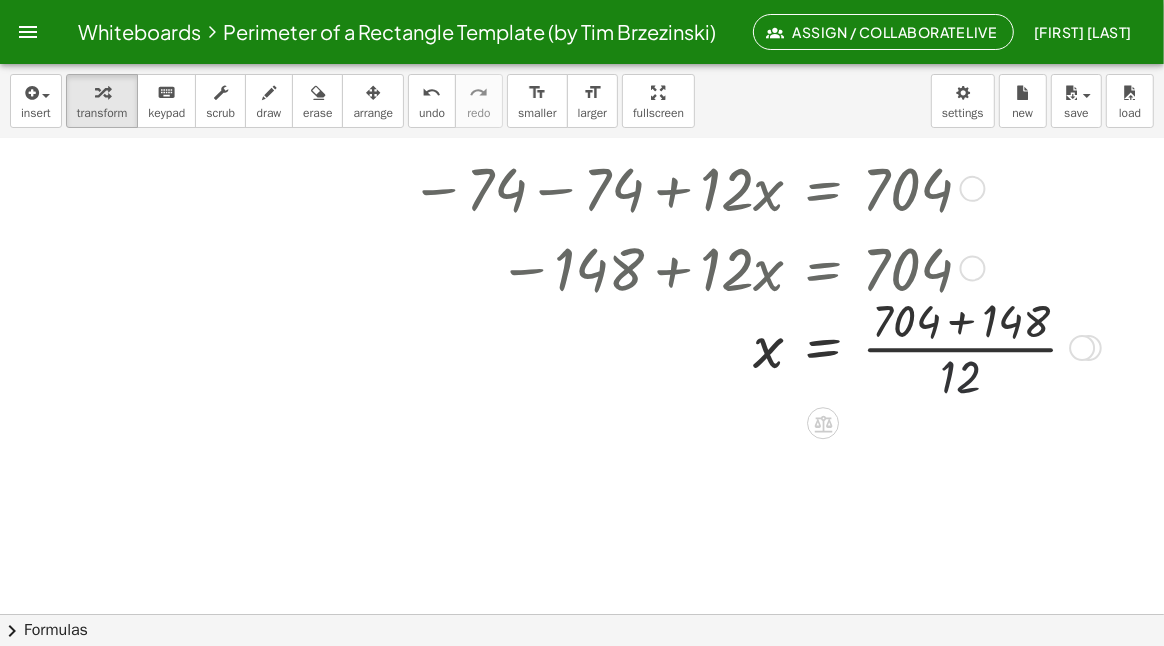 click at bounding box center (644, 346) 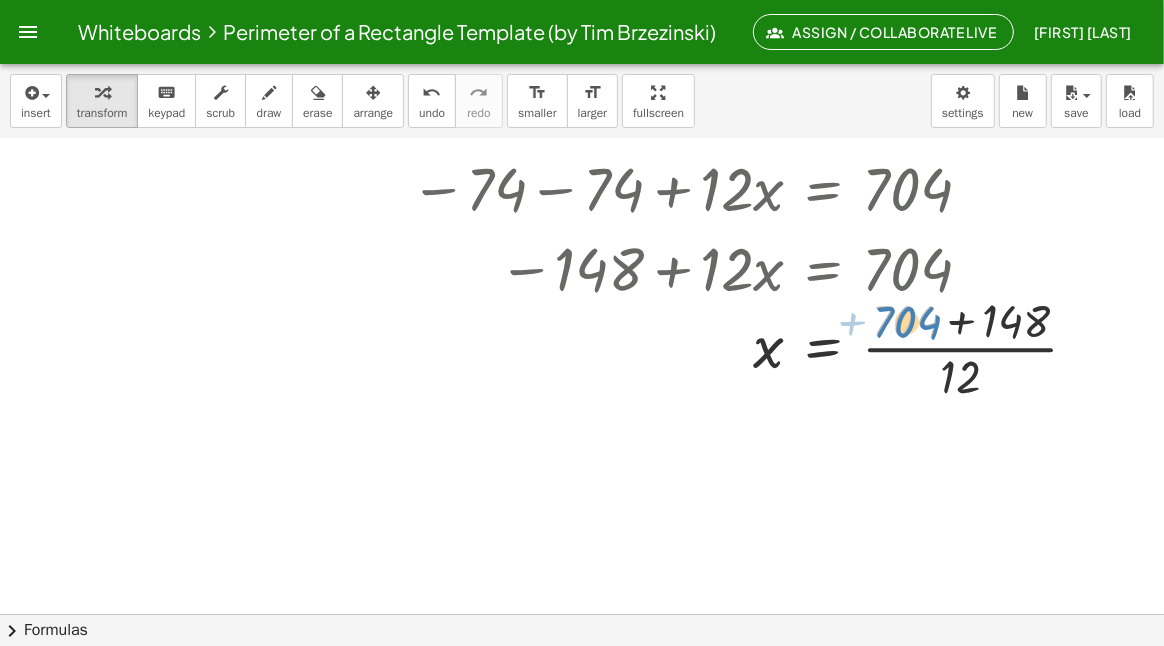 click at bounding box center [644, 346] 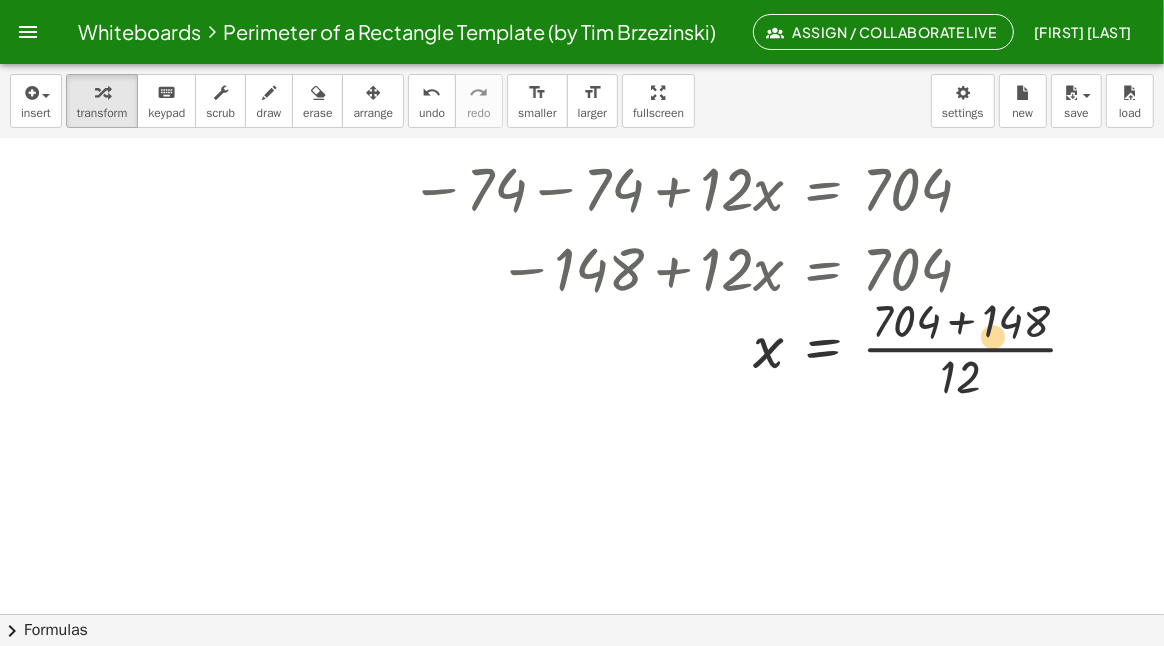 drag, startPoint x: 1063, startPoint y: 292, endPoint x: 1041, endPoint y: 308, distance: 27.202942 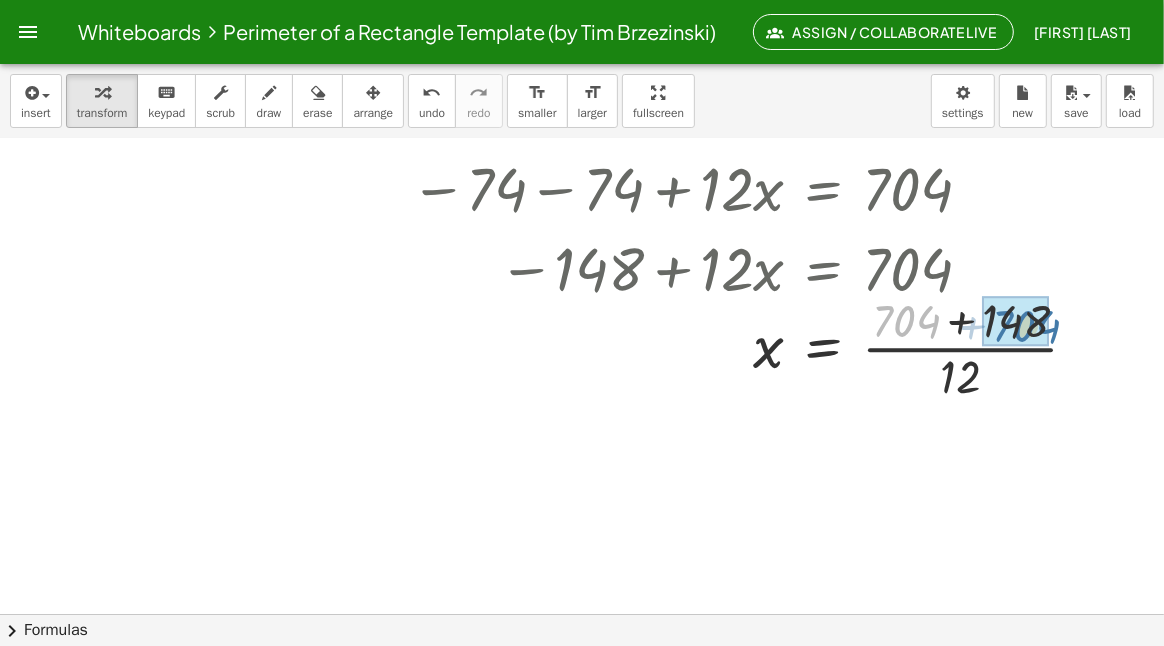 drag, startPoint x: 904, startPoint y: 324, endPoint x: 1025, endPoint y: 329, distance: 121.103264 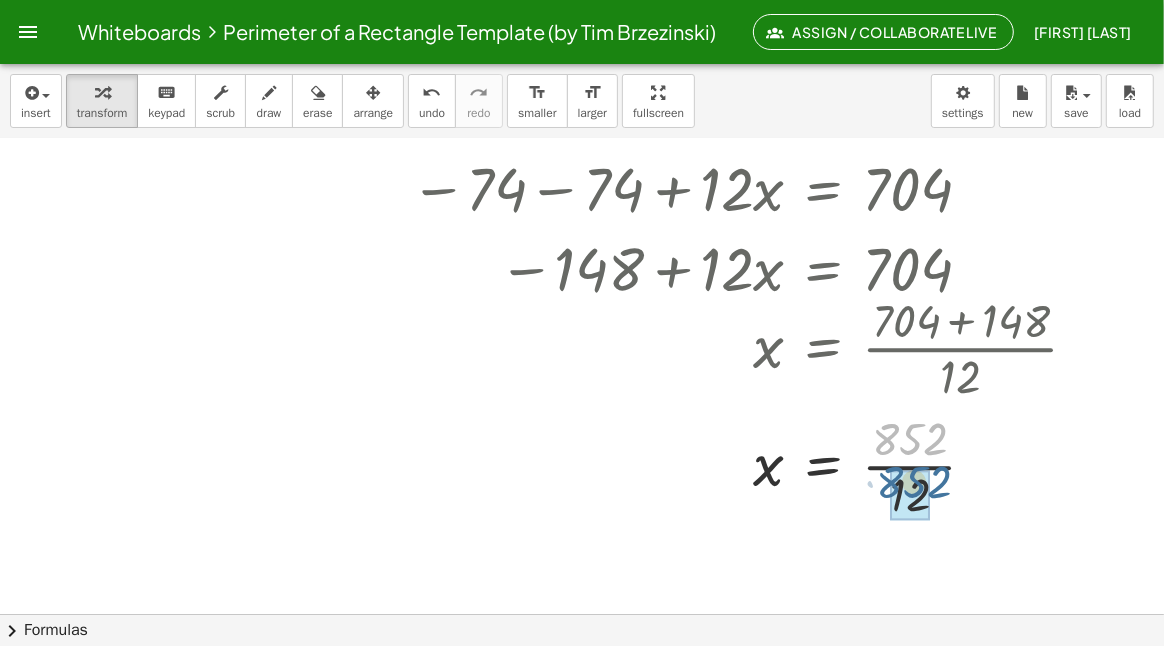 drag, startPoint x: 905, startPoint y: 445, endPoint x: 909, endPoint y: 488, distance: 43.185646 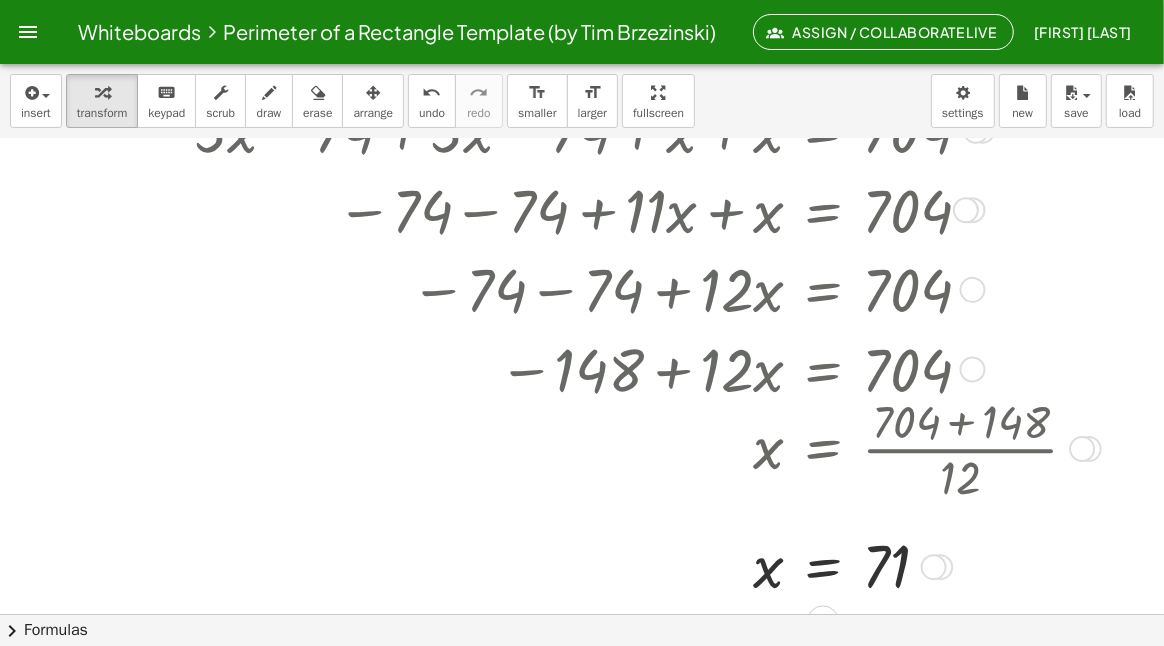 scroll, scrollTop: 499, scrollLeft: 56, axis: both 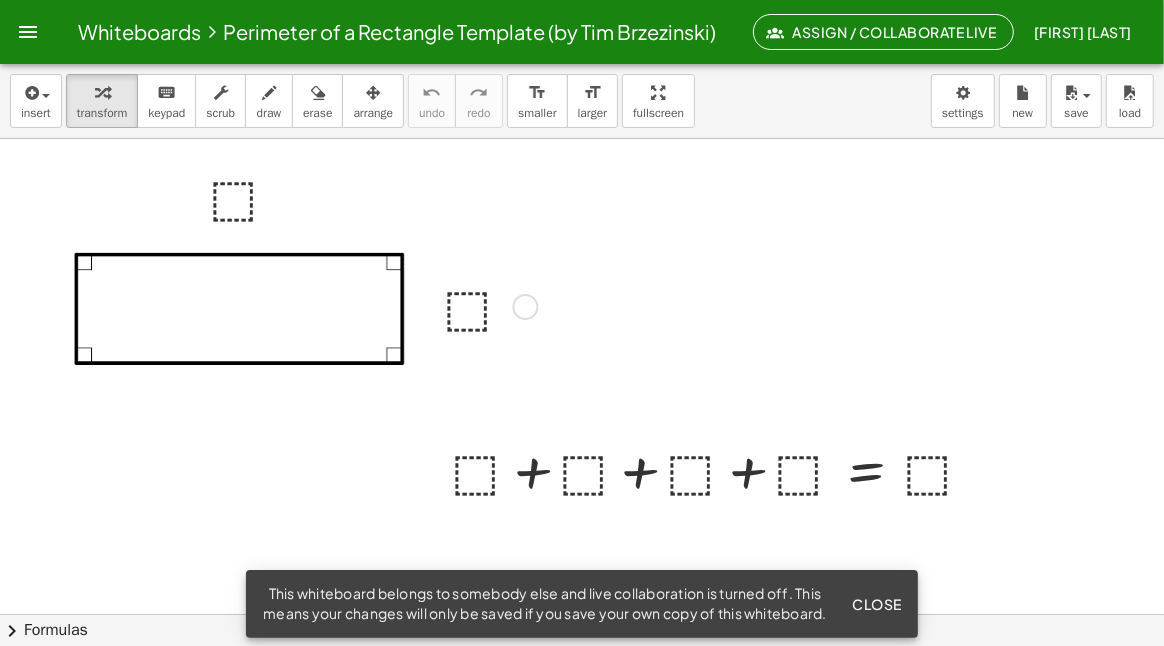 click at bounding box center [487, 305] 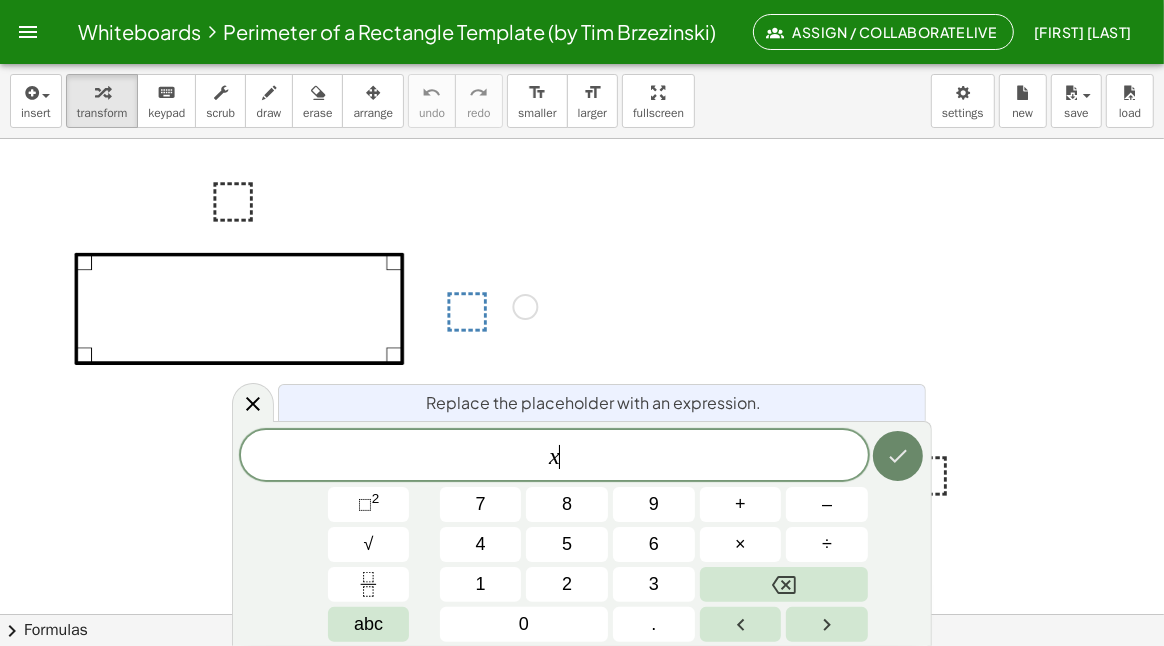 click 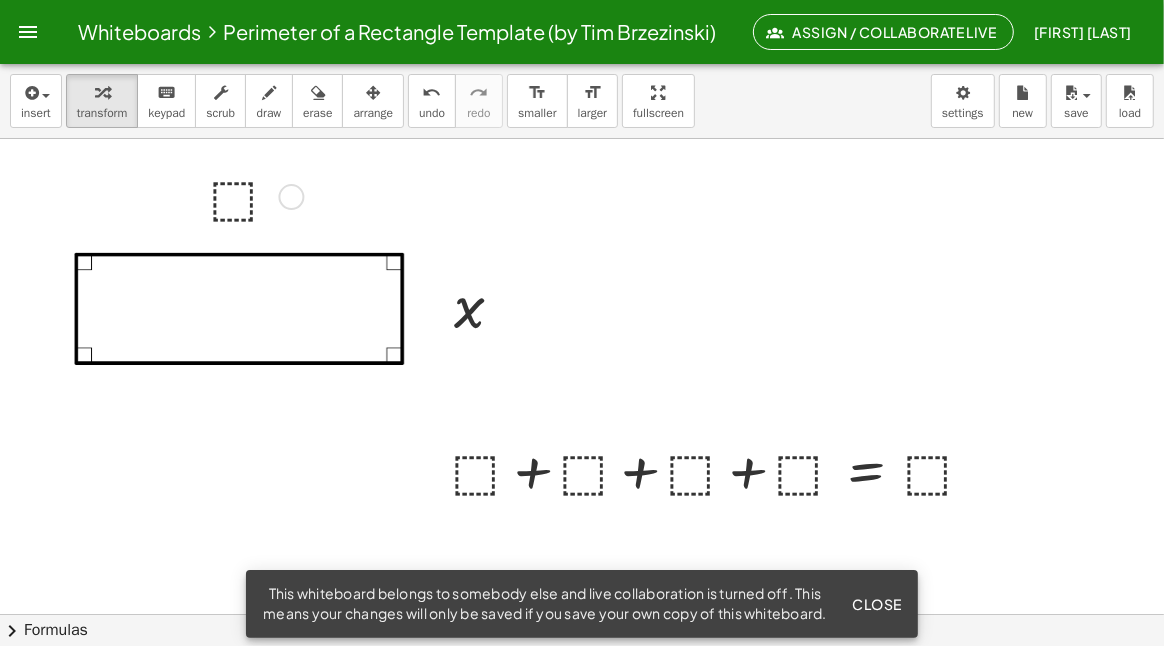 click at bounding box center [253, 195] 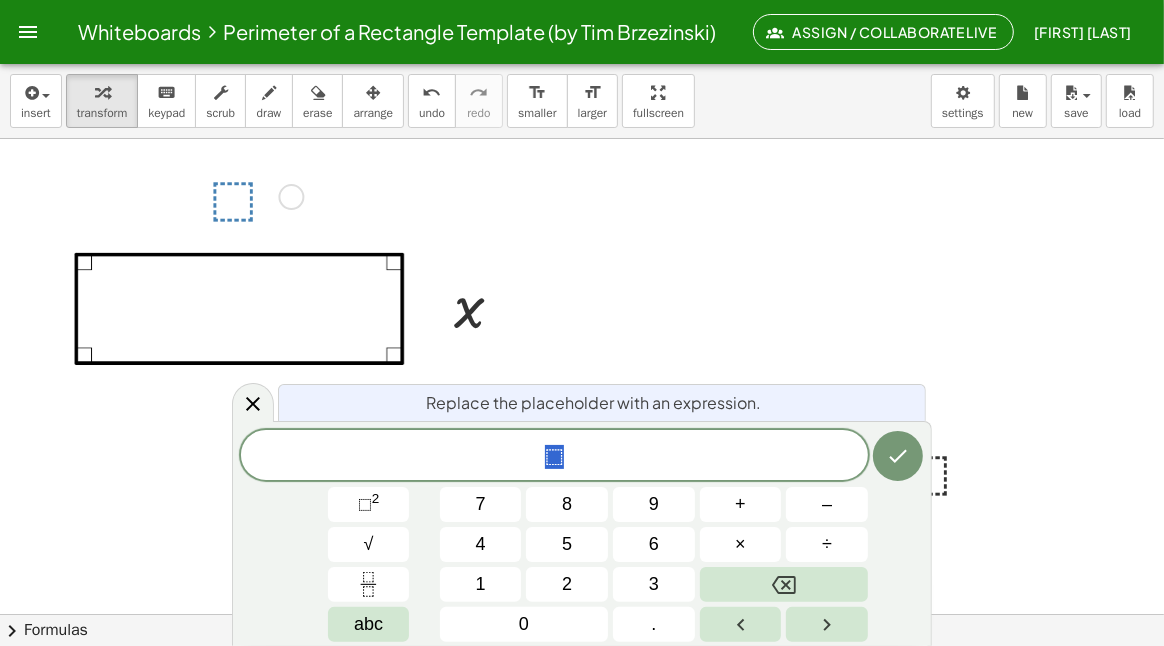 click at bounding box center [253, 195] 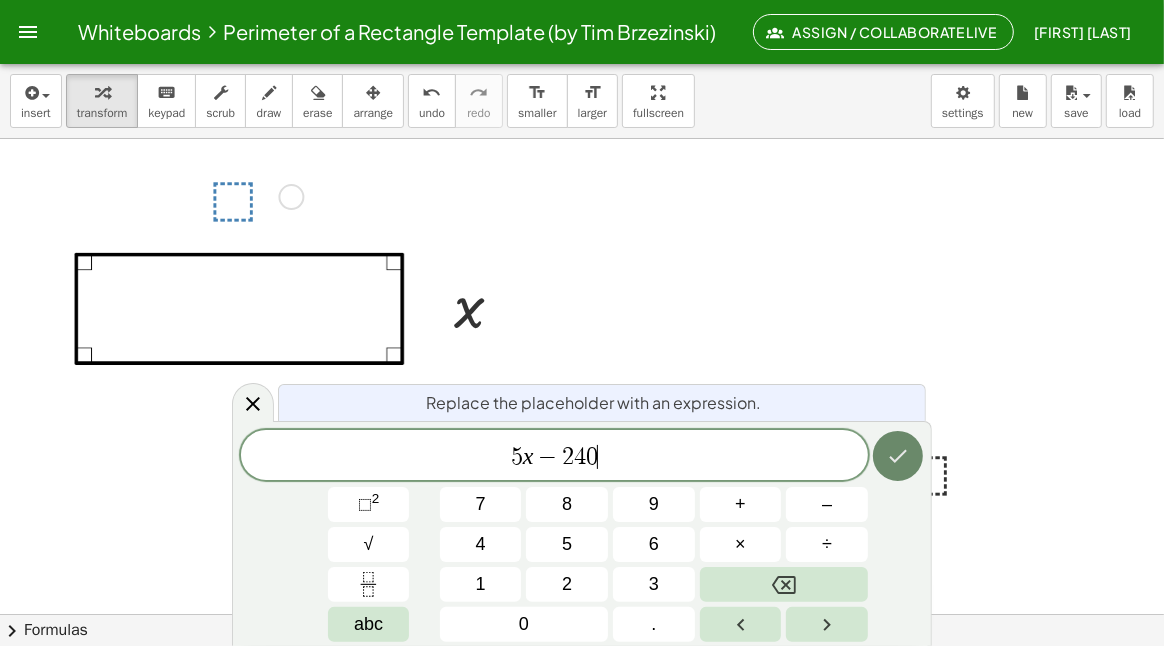 click 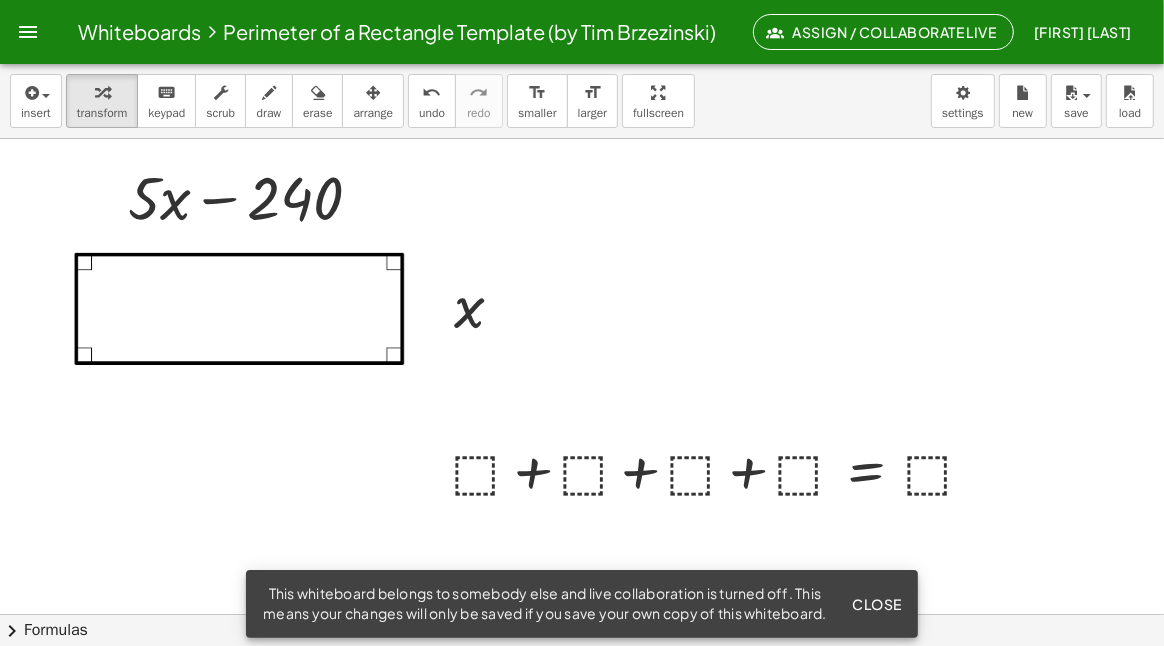 drag, startPoint x: 671, startPoint y: 267, endPoint x: 607, endPoint y: 192, distance: 98.59513 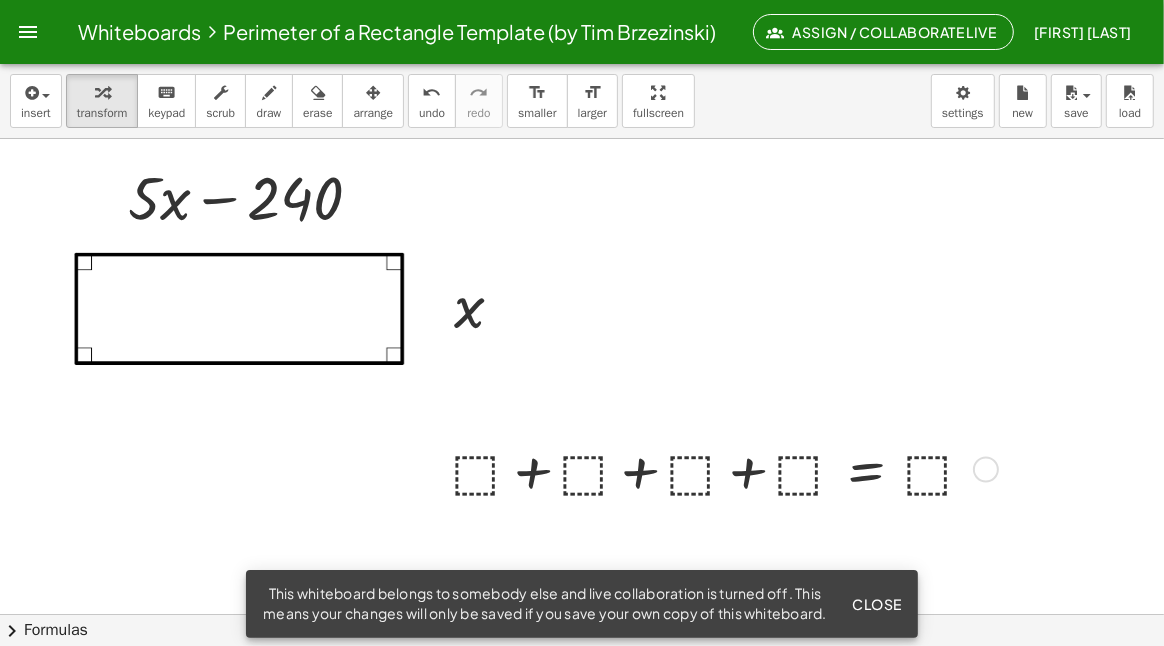 click at bounding box center [721, 468] 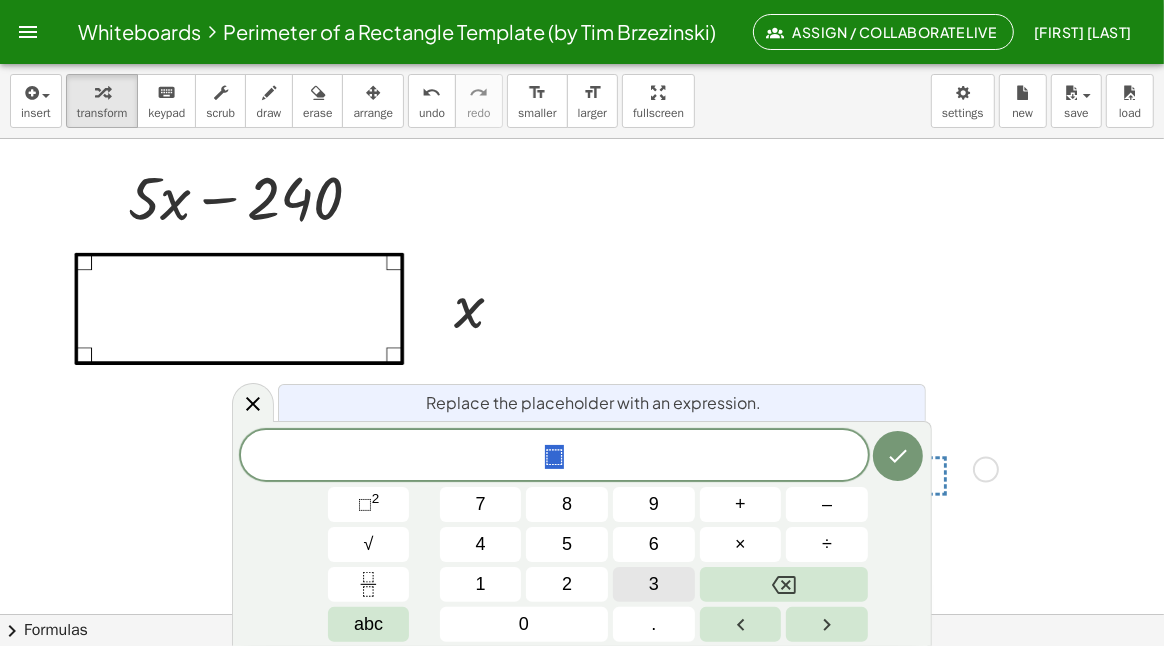click on "3" at bounding box center (654, 584) 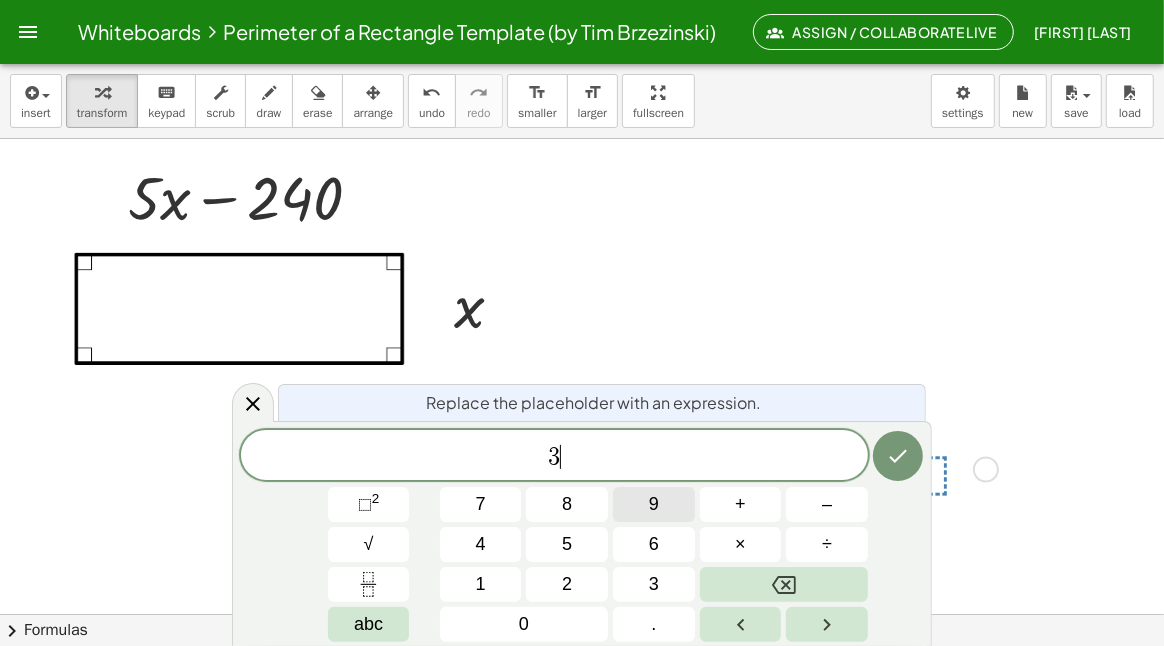 click on "9" at bounding box center (654, 504) 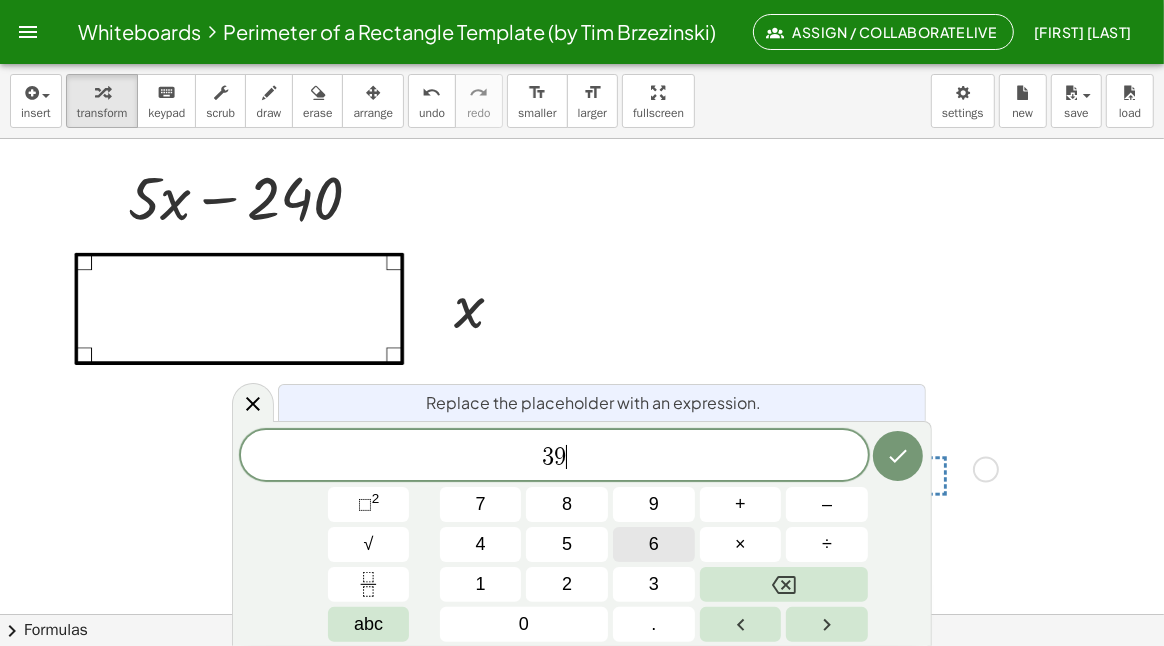 click on "6" at bounding box center (654, 544) 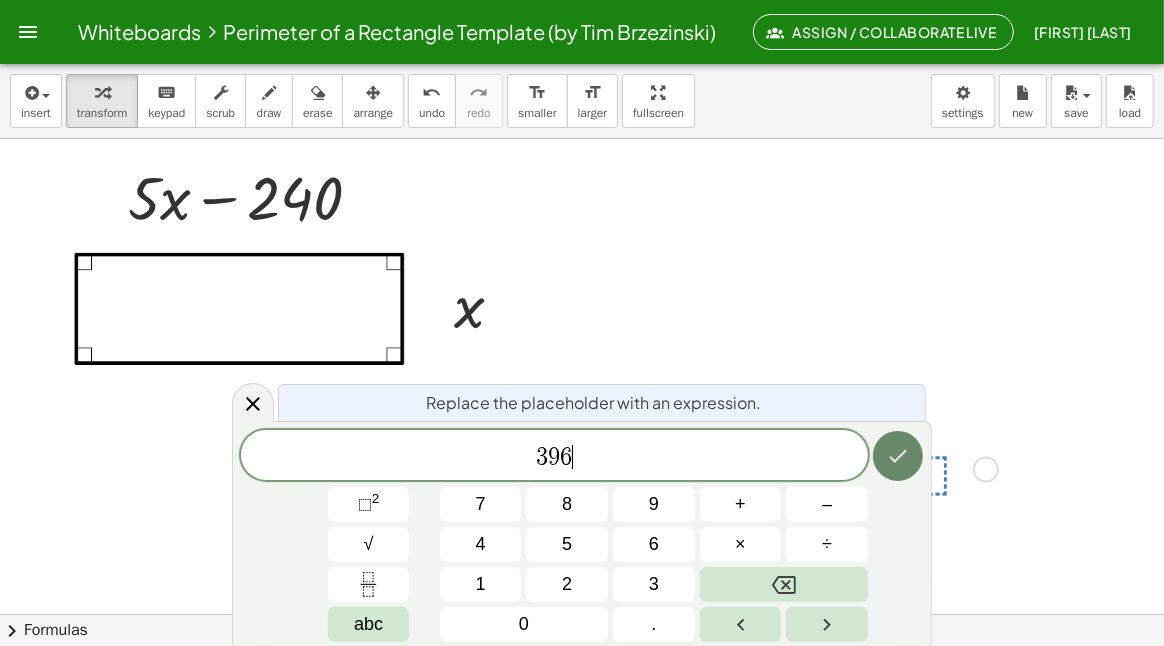 click at bounding box center [898, 456] 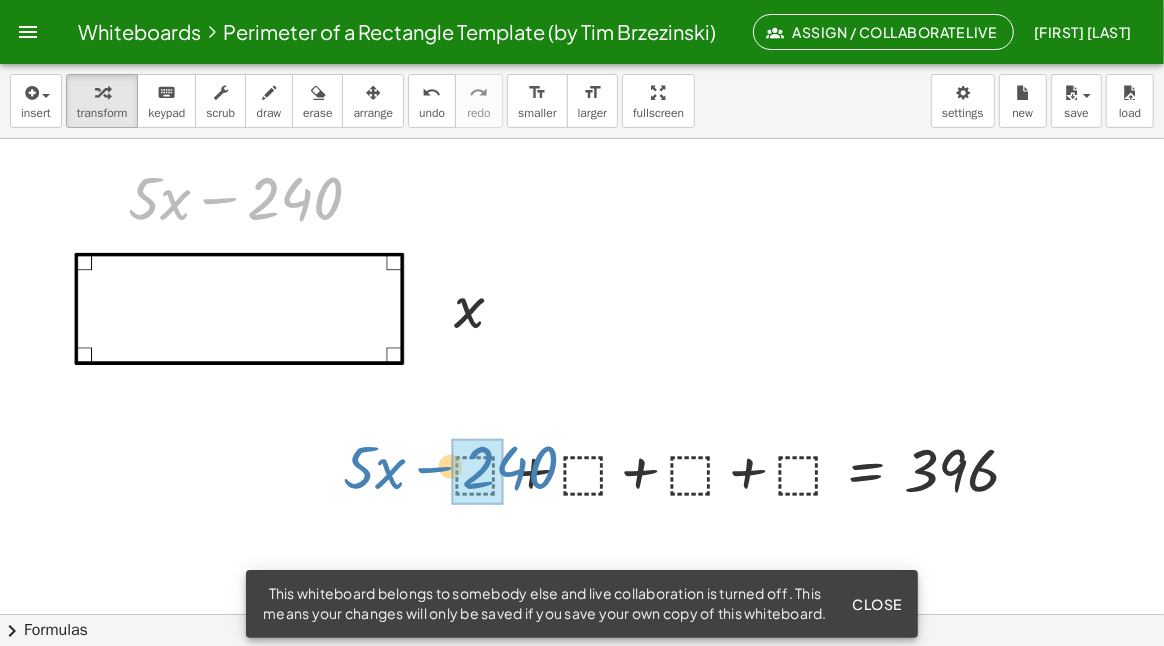 drag, startPoint x: 278, startPoint y: 187, endPoint x: 489, endPoint y: 463, distance: 347.41473 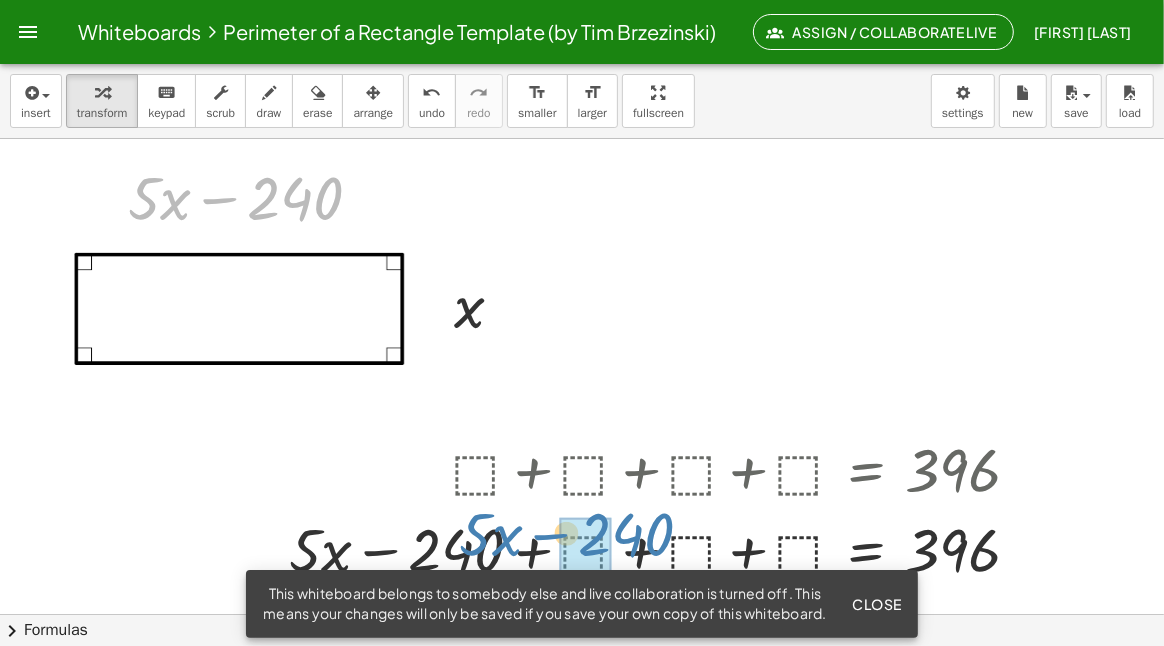 drag, startPoint x: 286, startPoint y: 186, endPoint x: 618, endPoint y: 523, distance: 473.06766 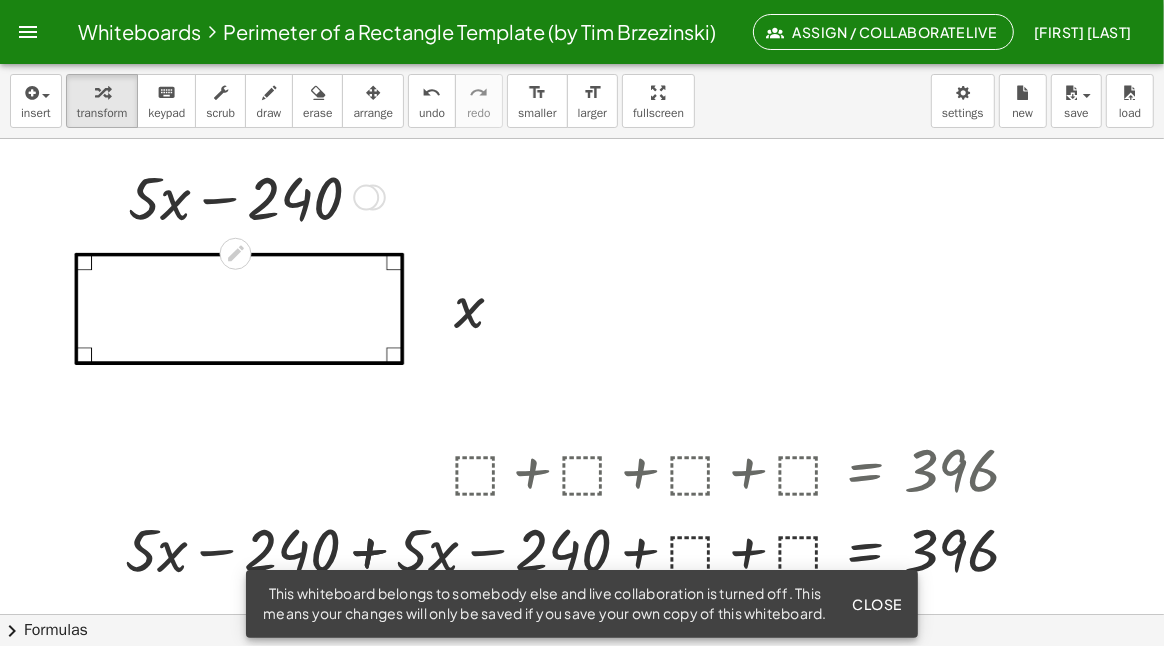 click on "Close" 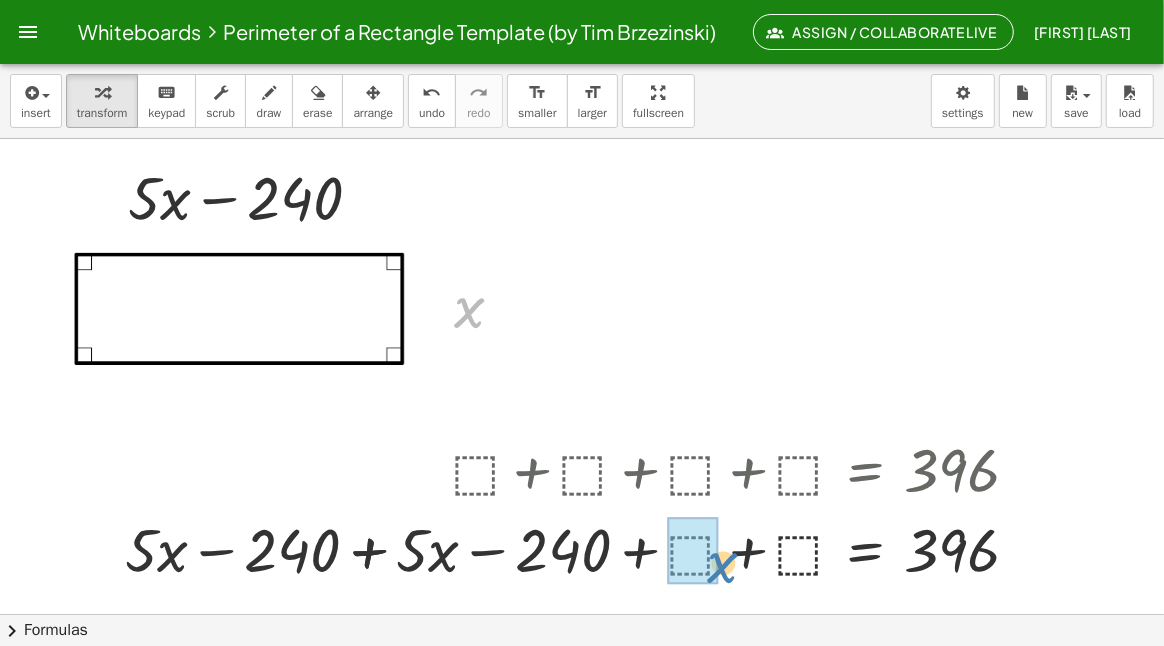 drag, startPoint x: 469, startPoint y: 304, endPoint x: 723, endPoint y: 560, distance: 360.62723 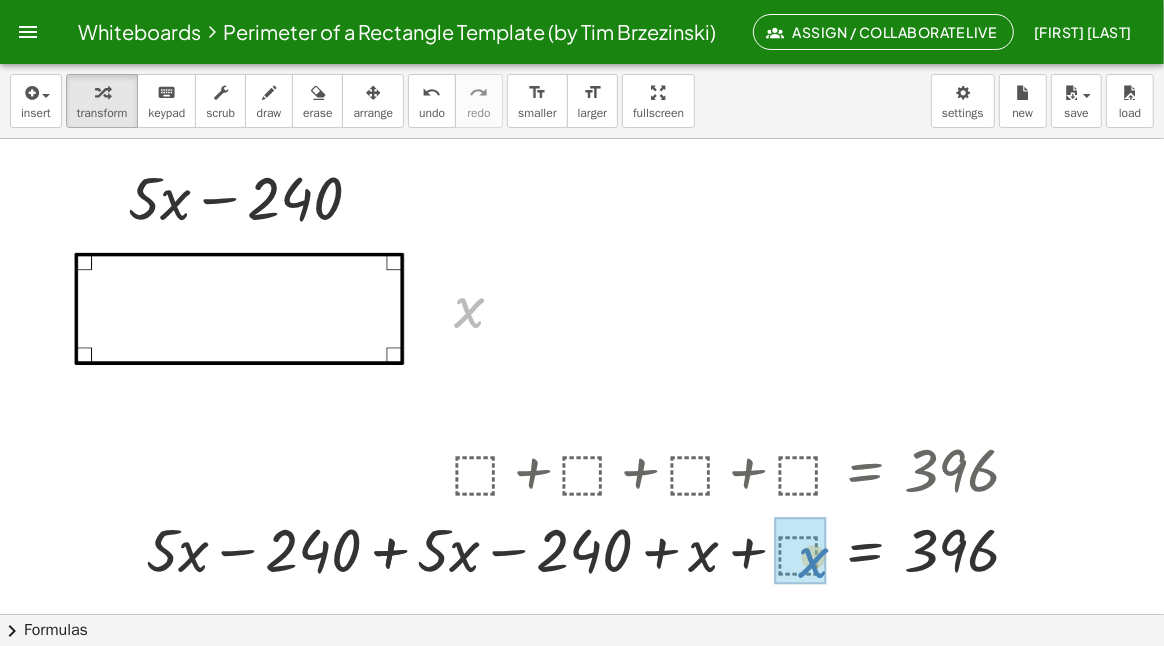 drag, startPoint x: 467, startPoint y: 307, endPoint x: 812, endPoint y: 558, distance: 426.64505 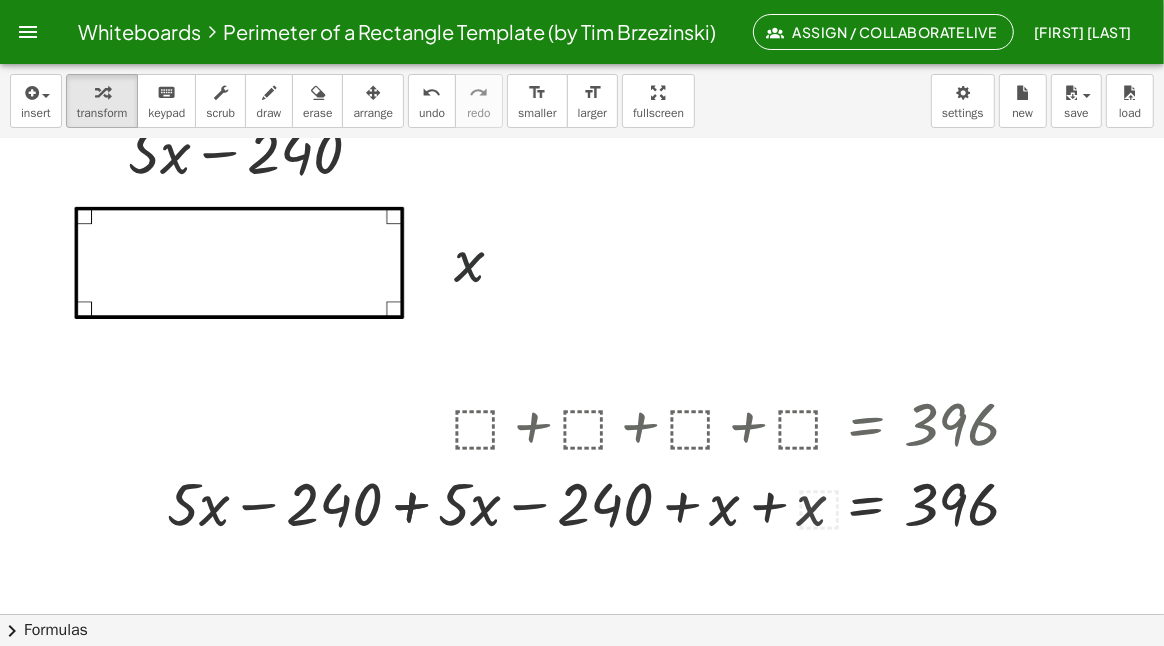 scroll, scrollTop: 99, scrollLeft: 0, axis: vertical 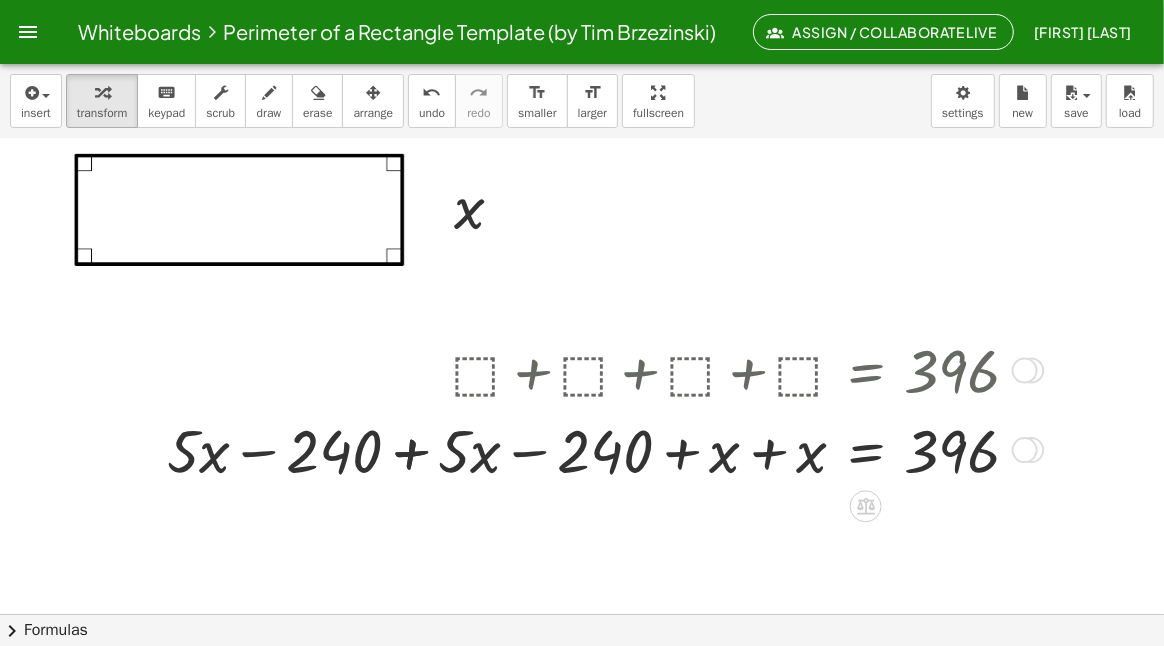 click at bounding box center [602, 449] 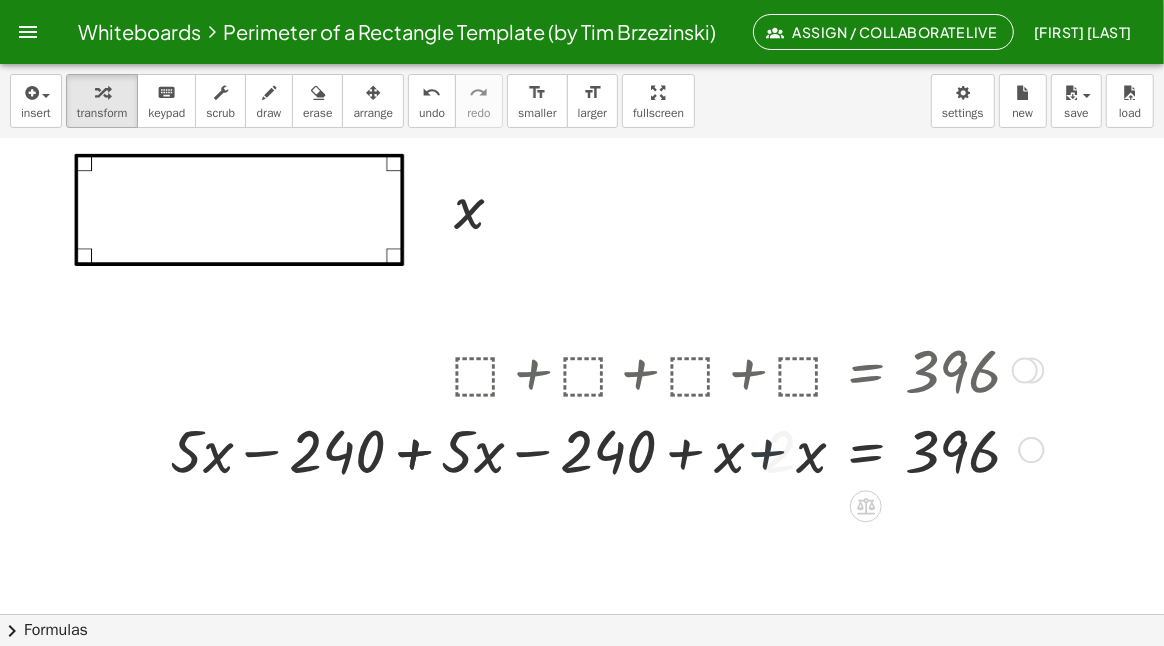 click at bounding box center [629, 449] 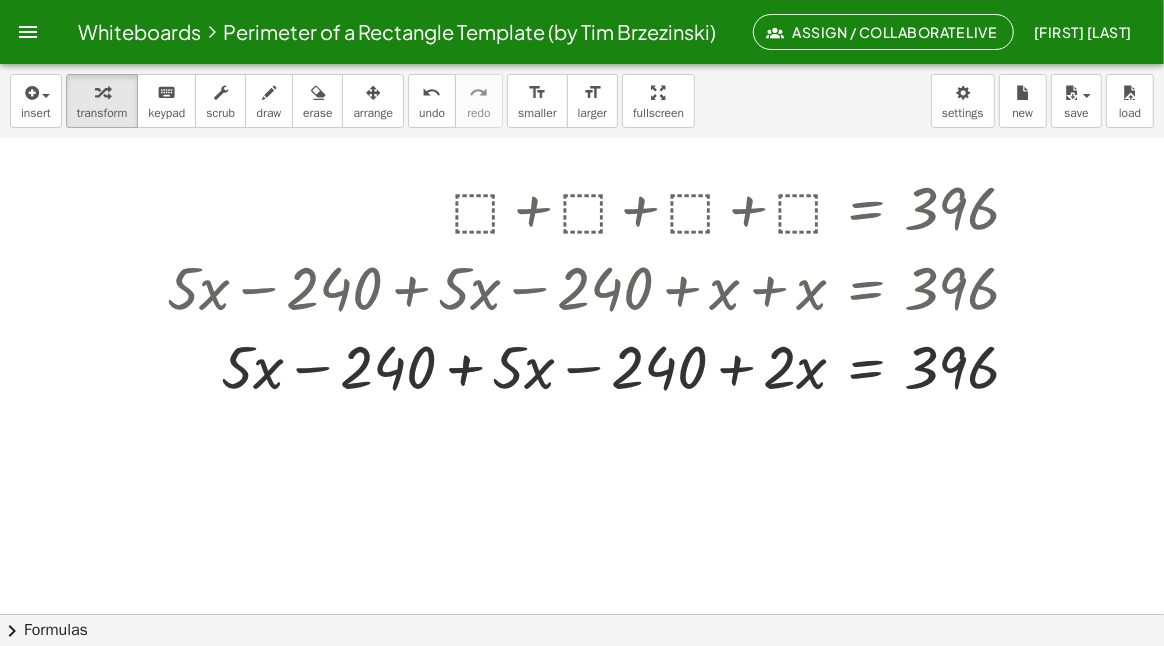 scroll, scrollTop: 299, scrollLeft: 0, axis: vertical 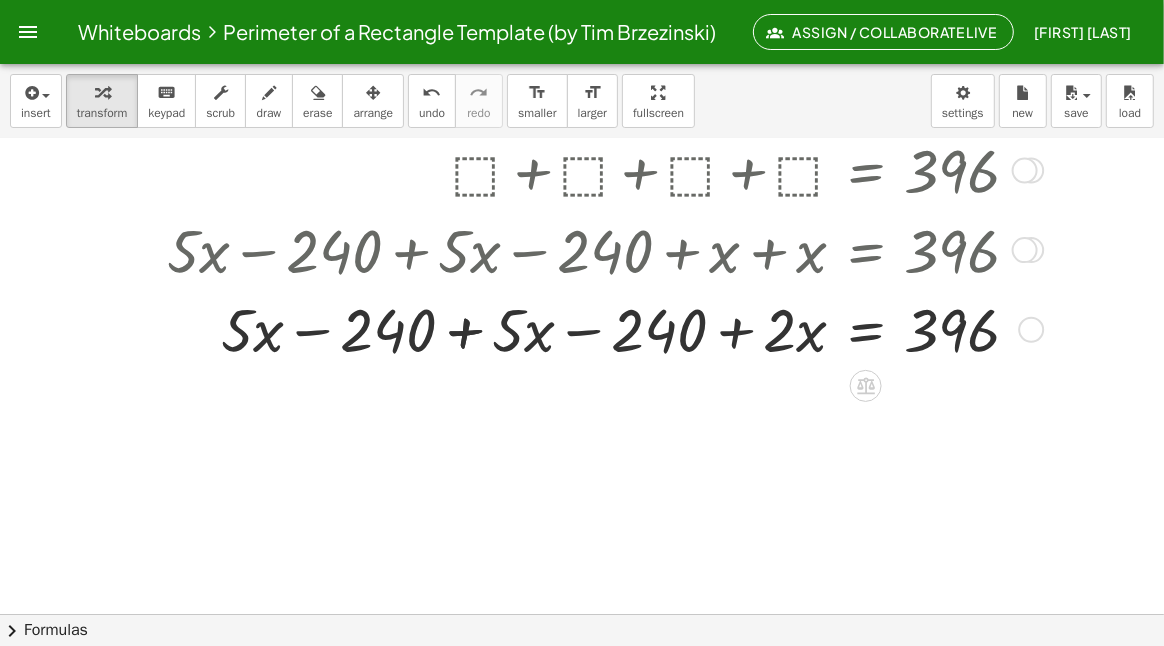 click at bounding box center [602, 328] 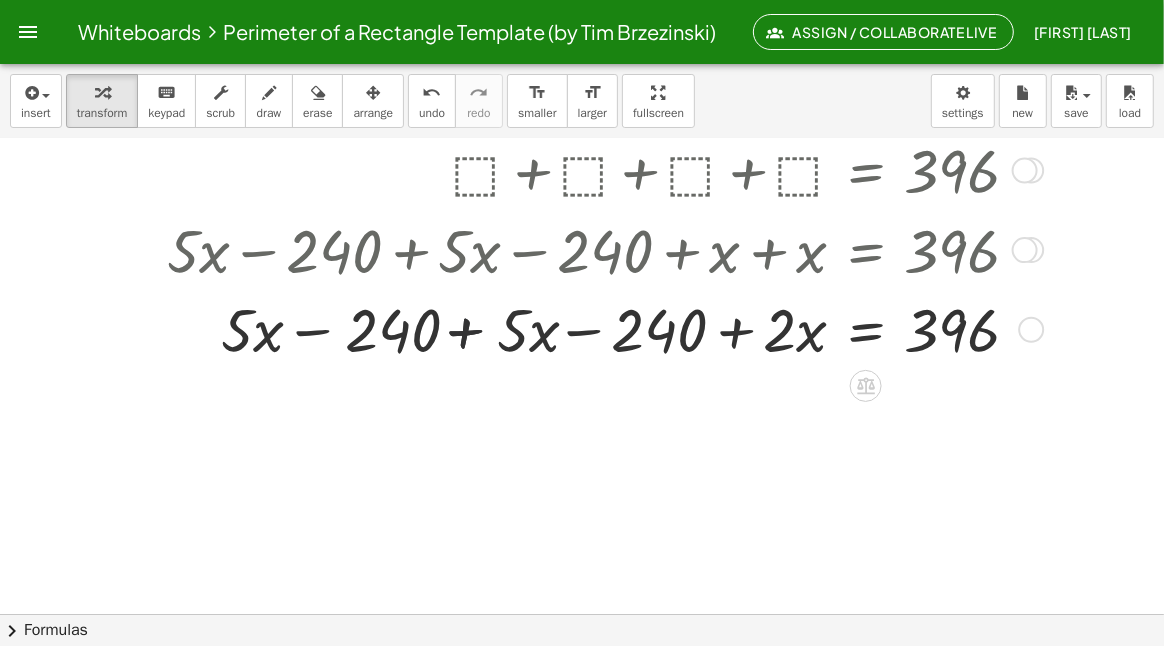 click at bounding box center [602, 328] 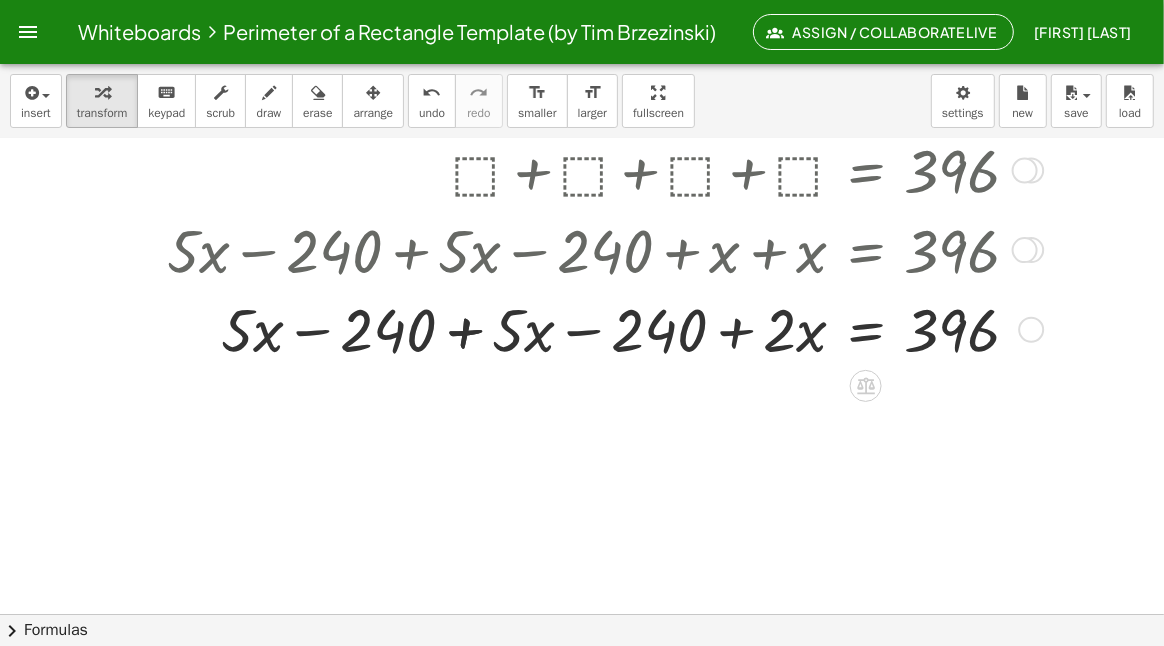 click at bounding box center (602, 328) 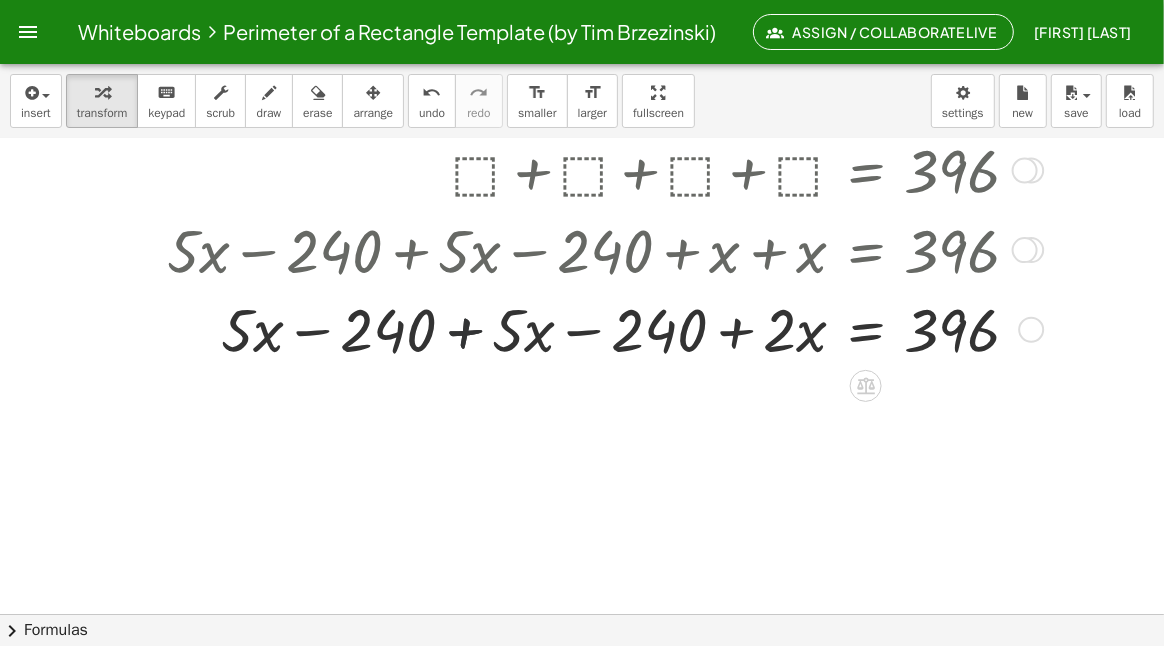 click at bounding box center [602, 328] 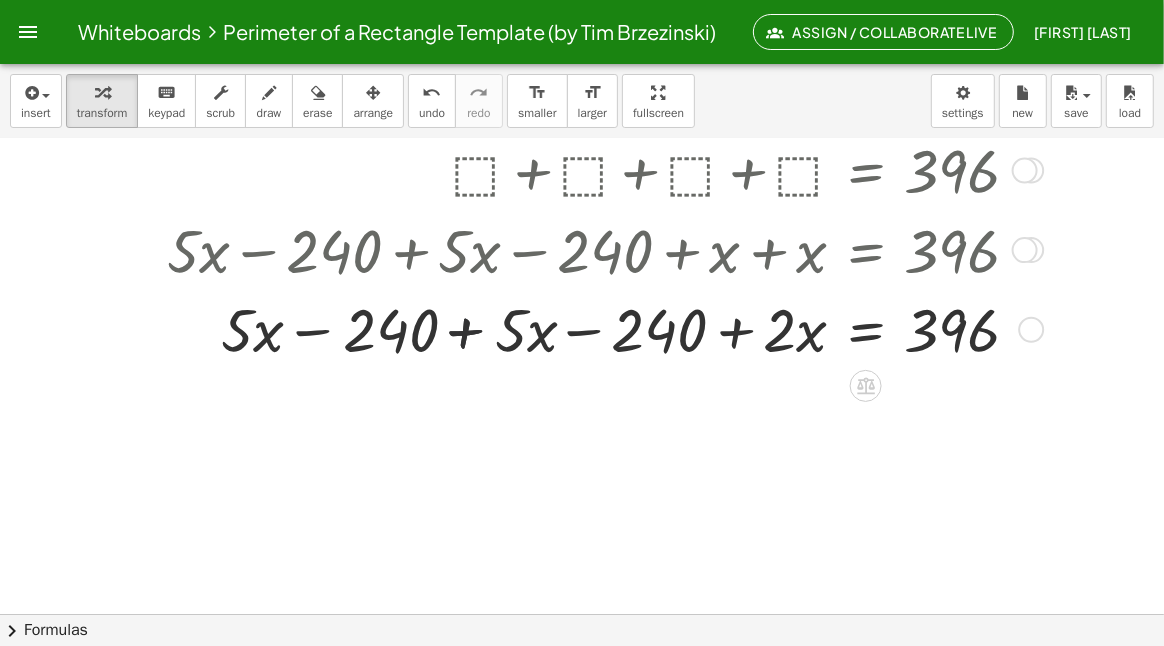 click at bounding box center [602, 328] 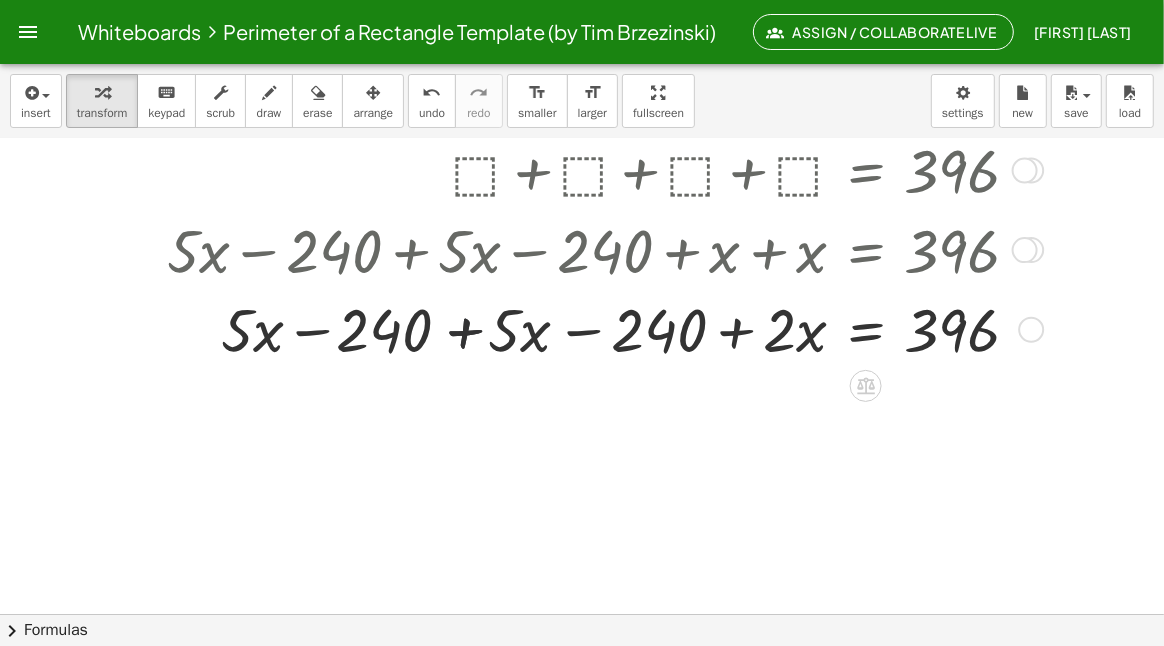 click at bounding box center [602, 328] 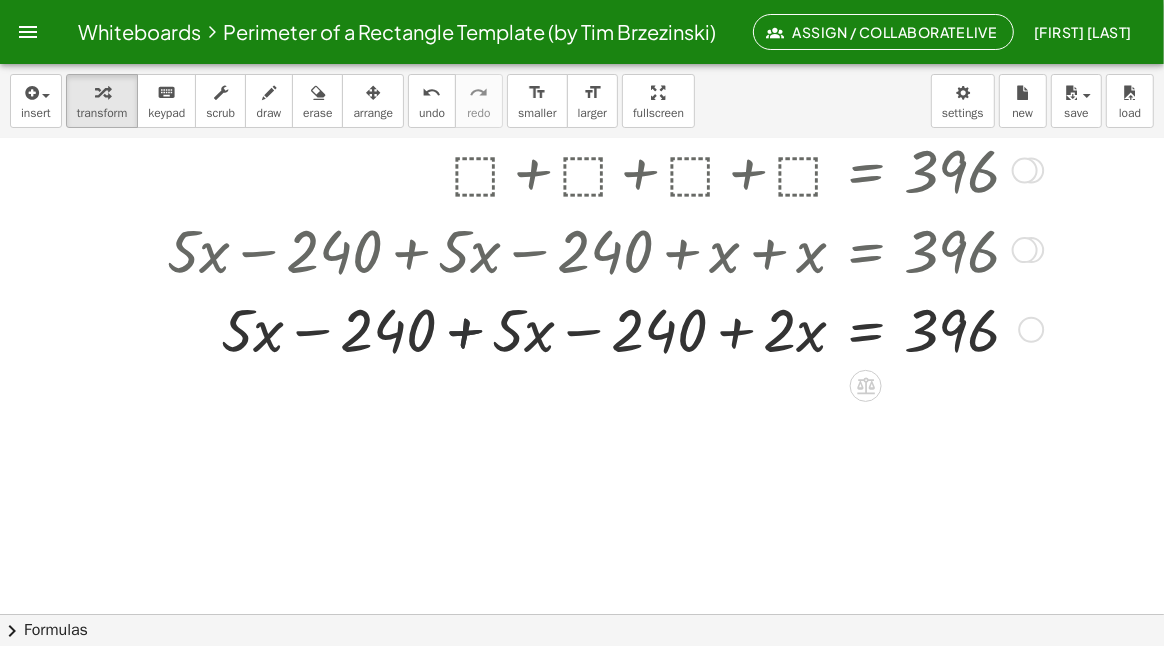 click at bounding box center [602, 328] 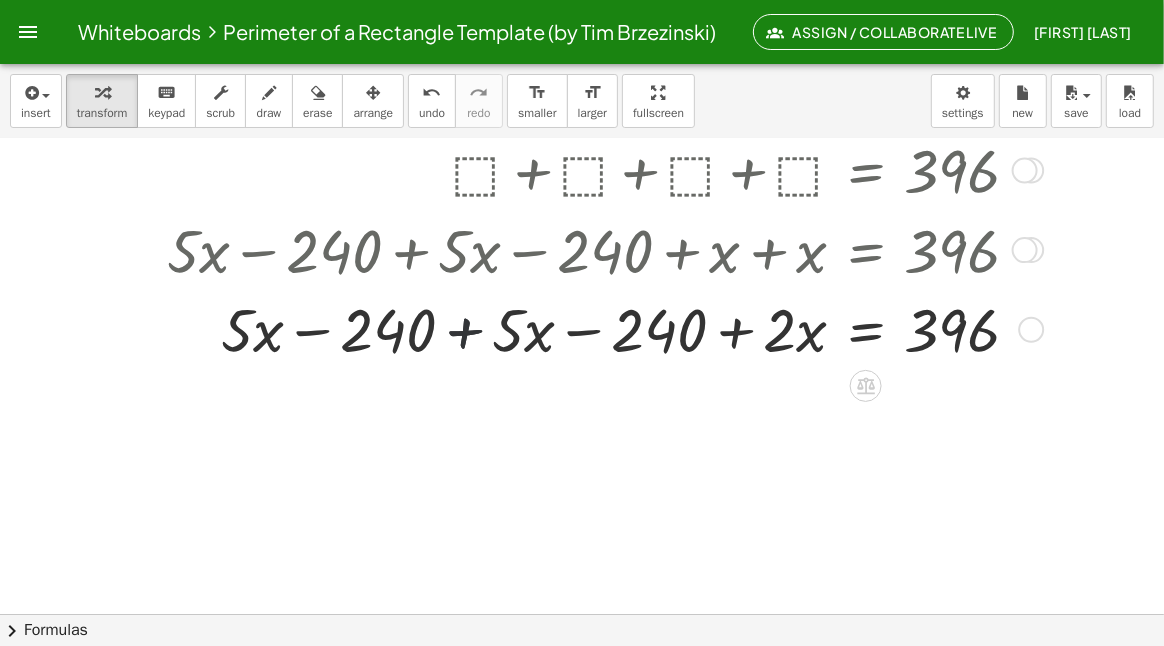 click at bounding box center [602, 328] 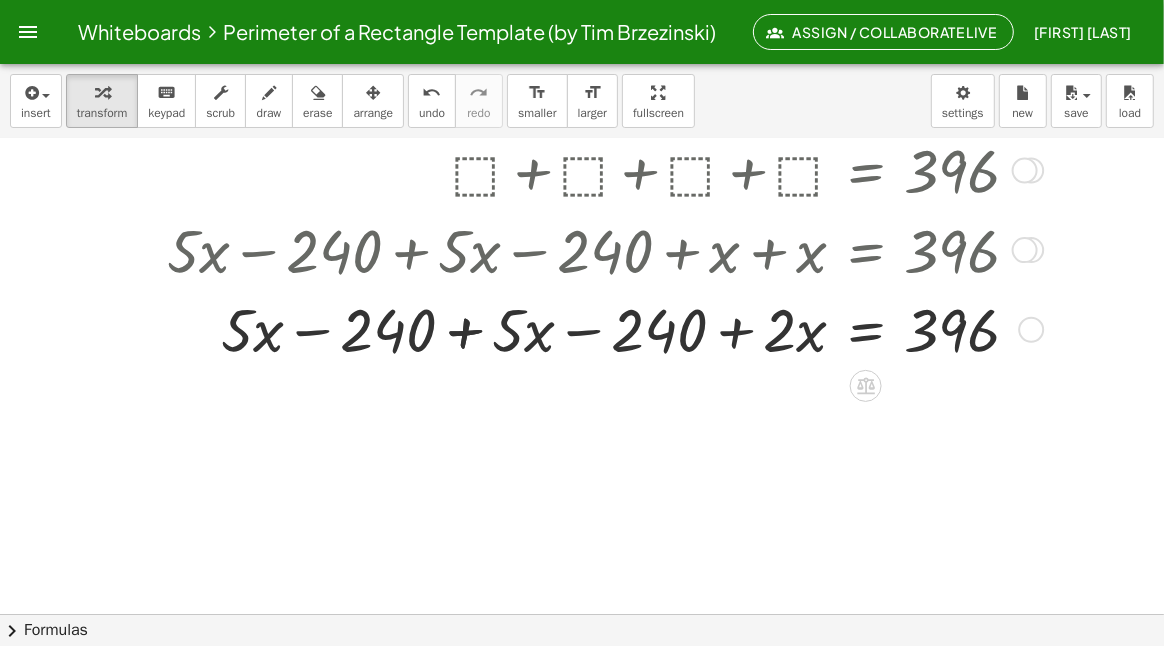 click at bounding box center (602, 328) 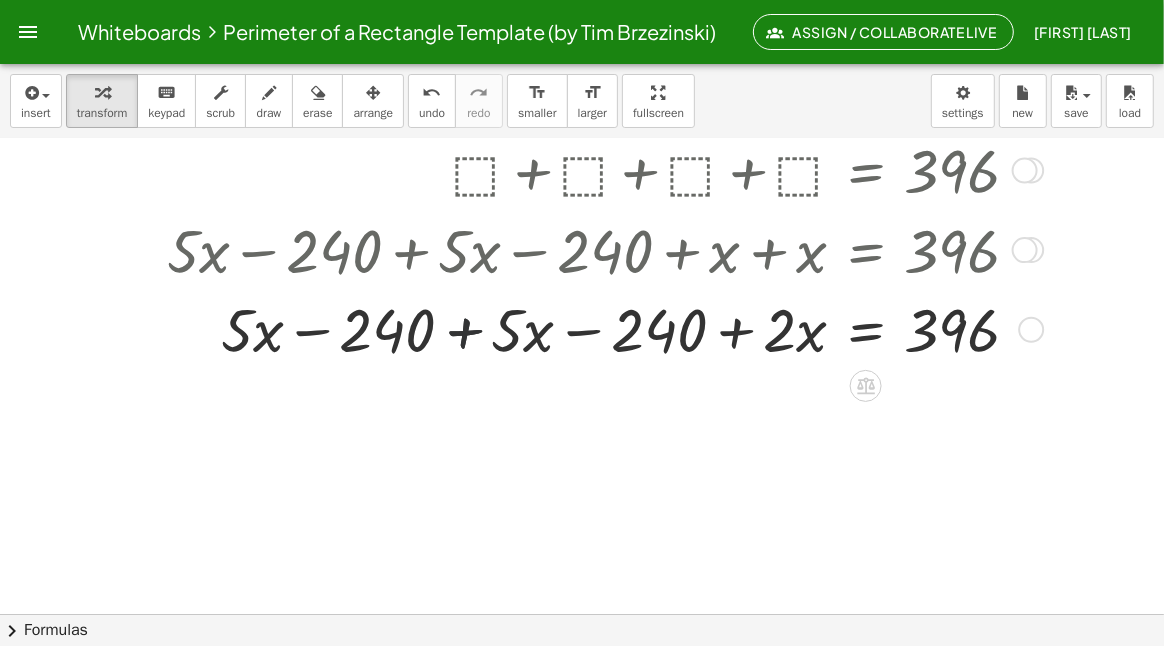click at bounding box center (602, 328) 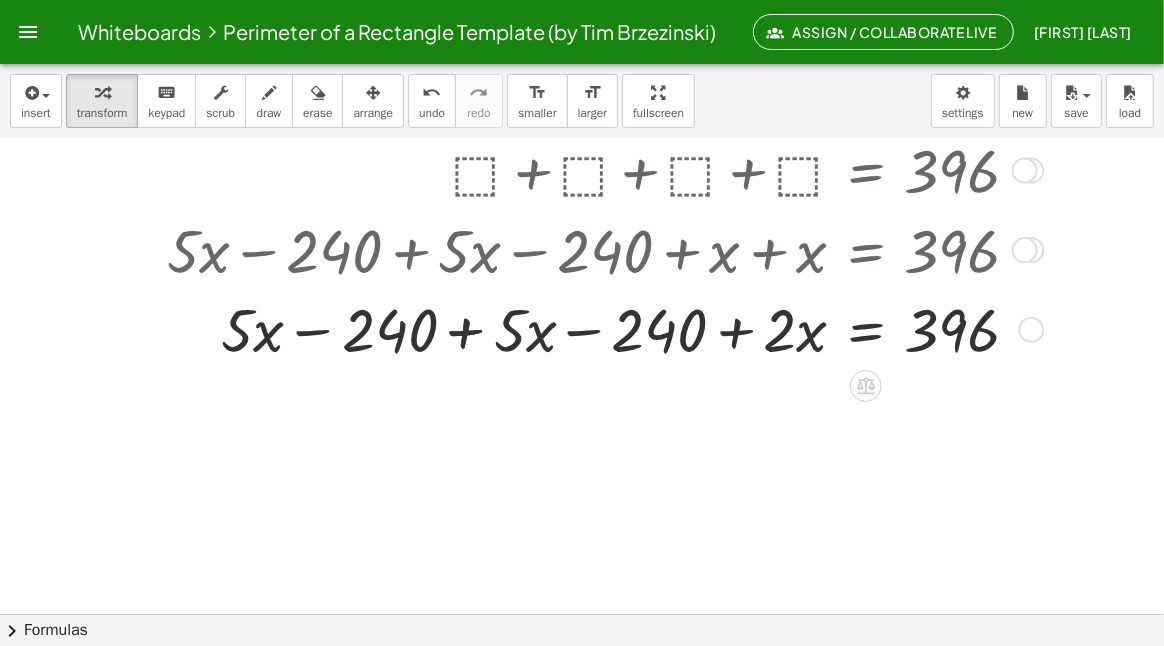 click at bounding box center (602, 328) 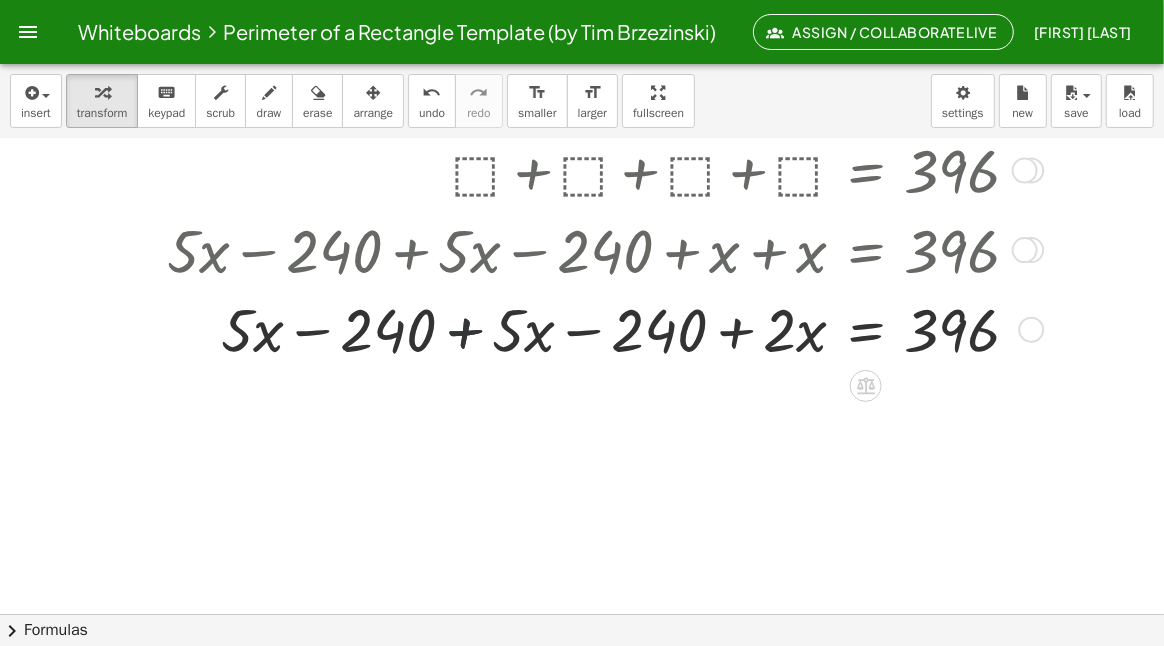 click at bounding box center (602, 328) 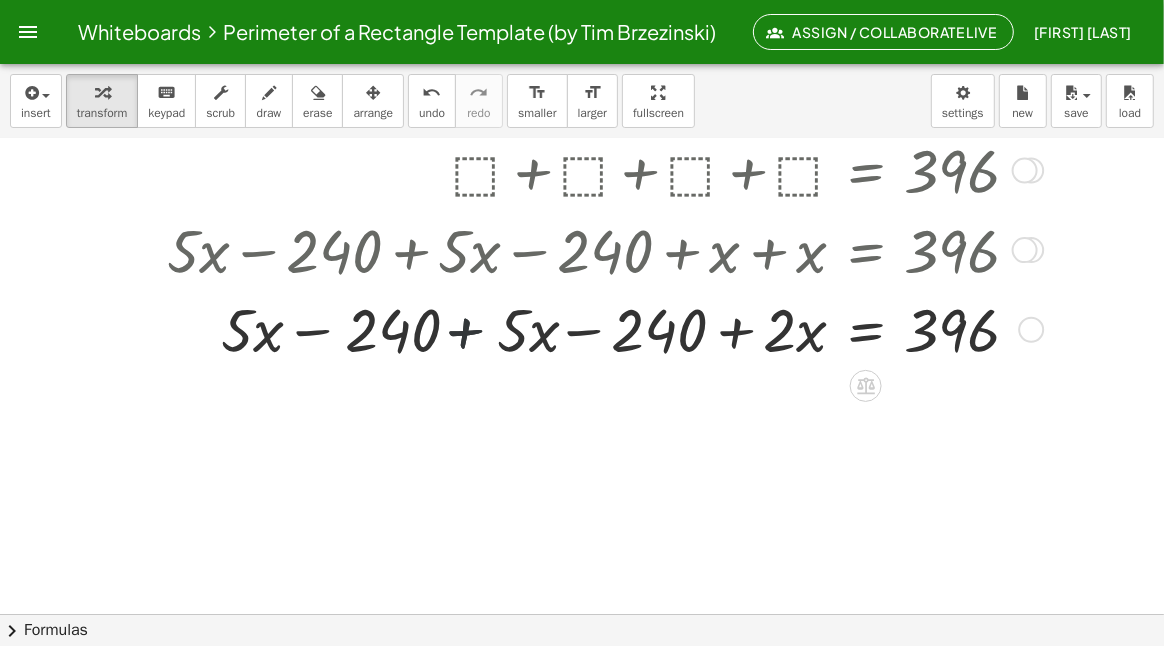 click at bounding box center [602, 328] 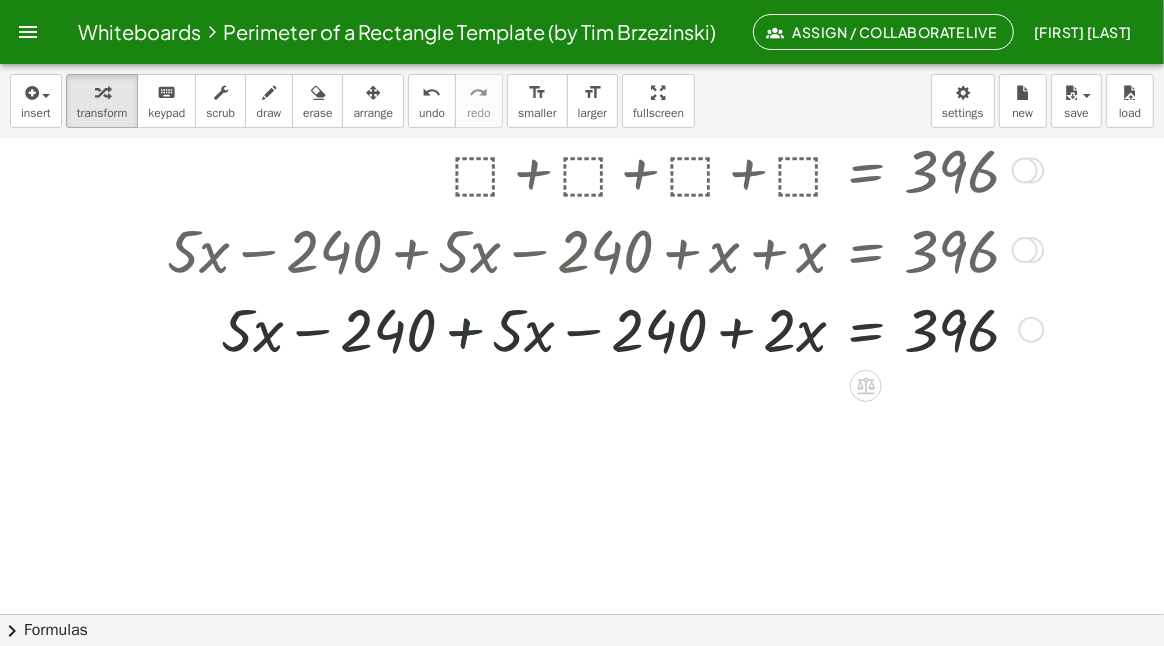 click at bounding box center [602, 328] 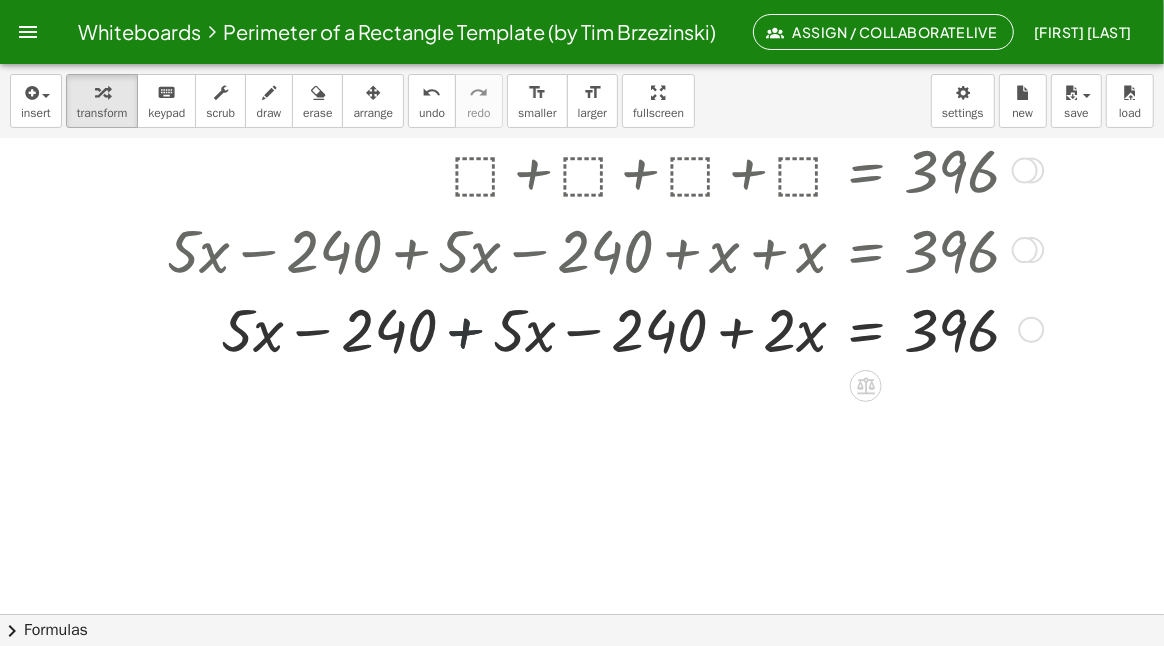 click at bounding box center [602, 328] 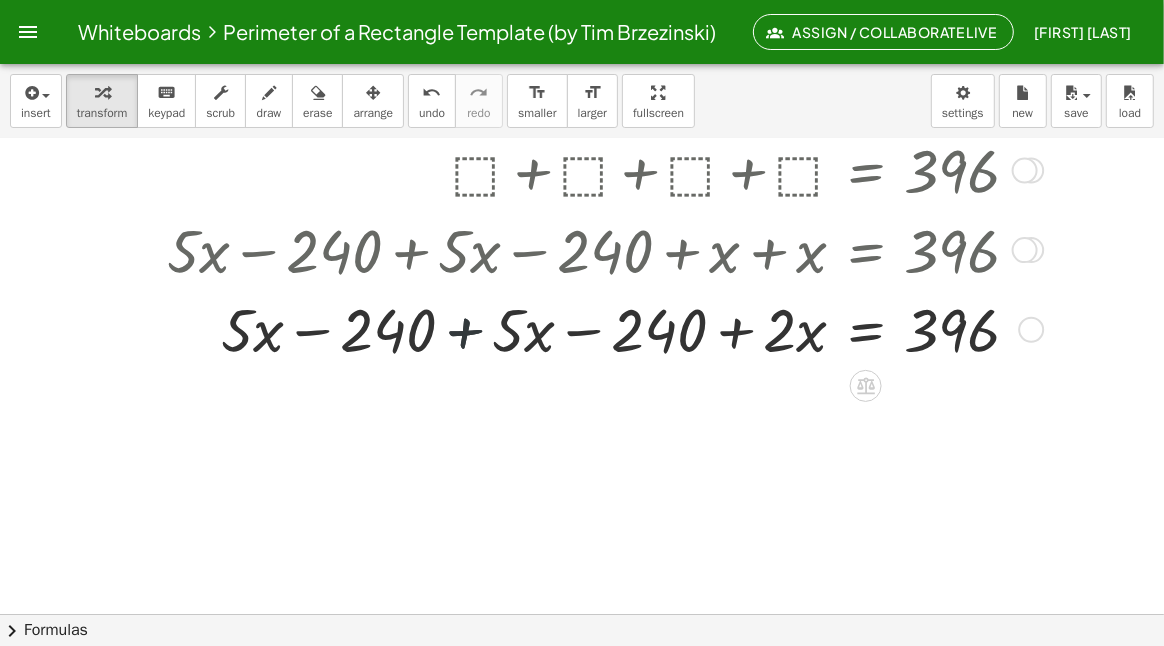 click at bounding box center [602, 328] 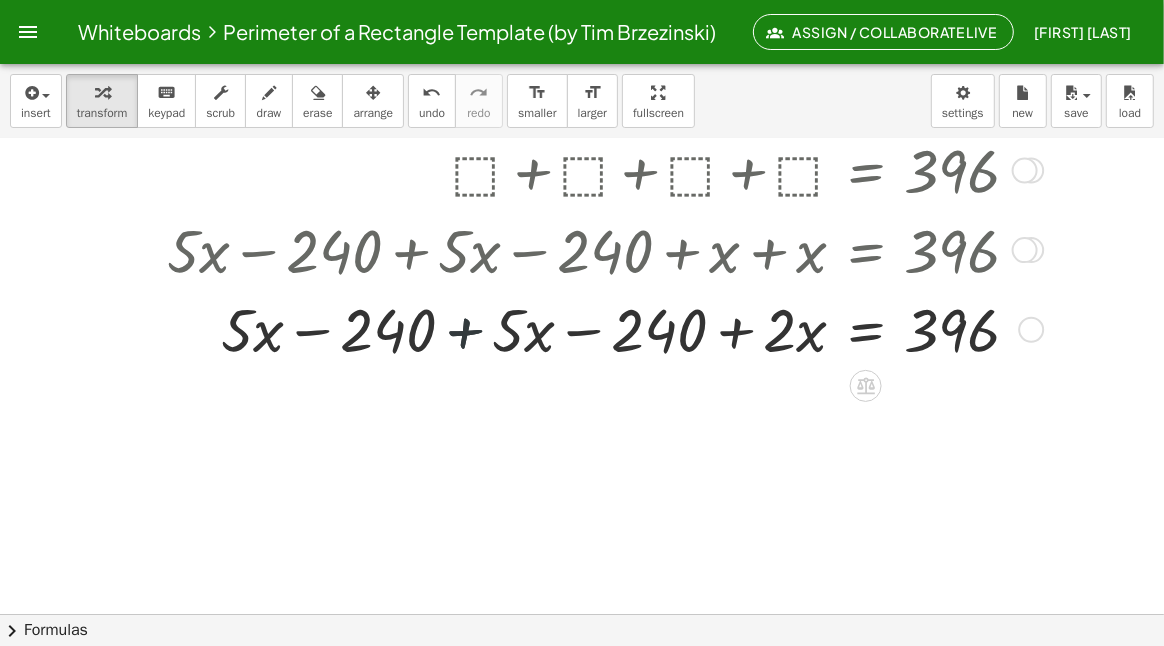 click at bounding box center (602, 328) 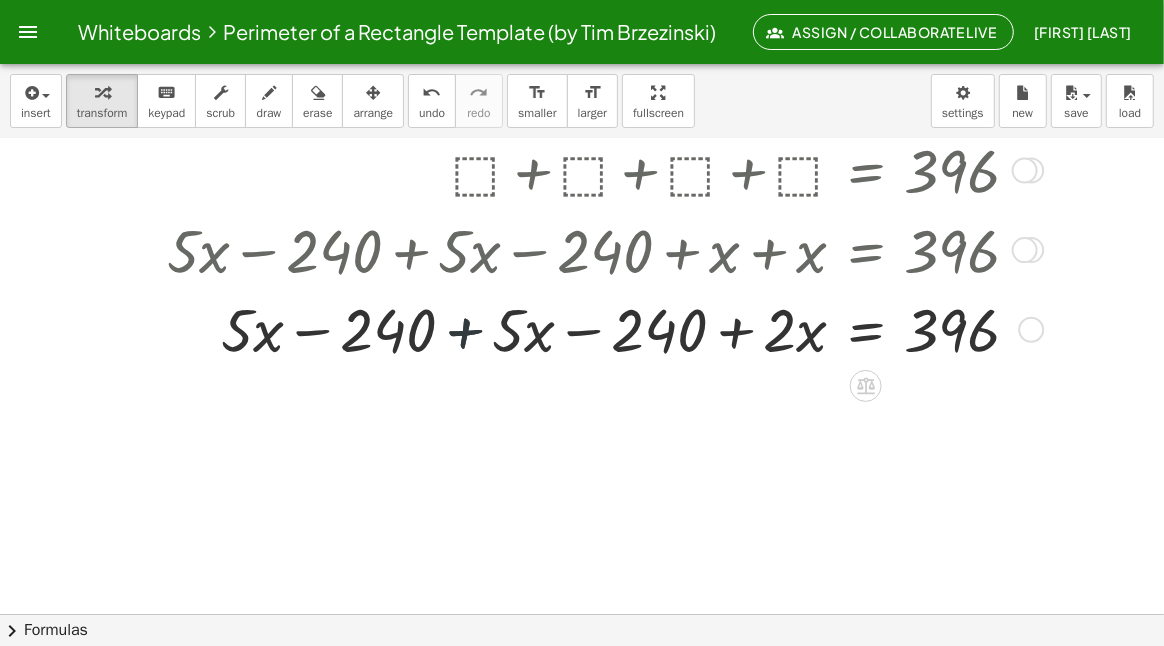 click at bounding box center (602, 328) 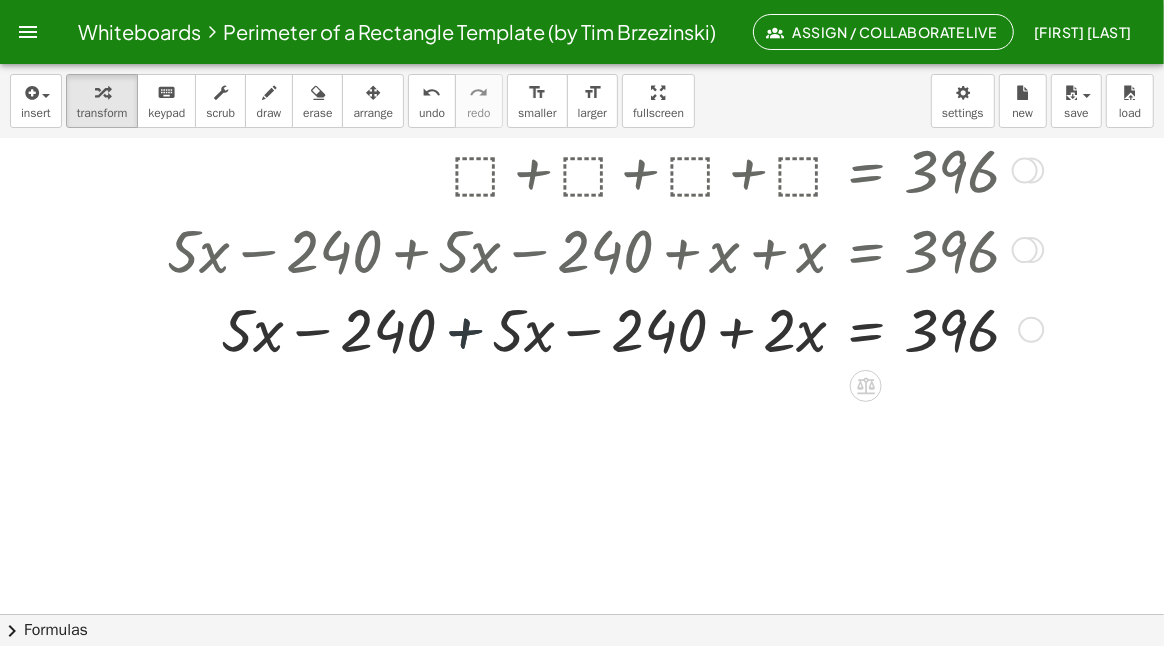 click at bounding box center [602, 328] 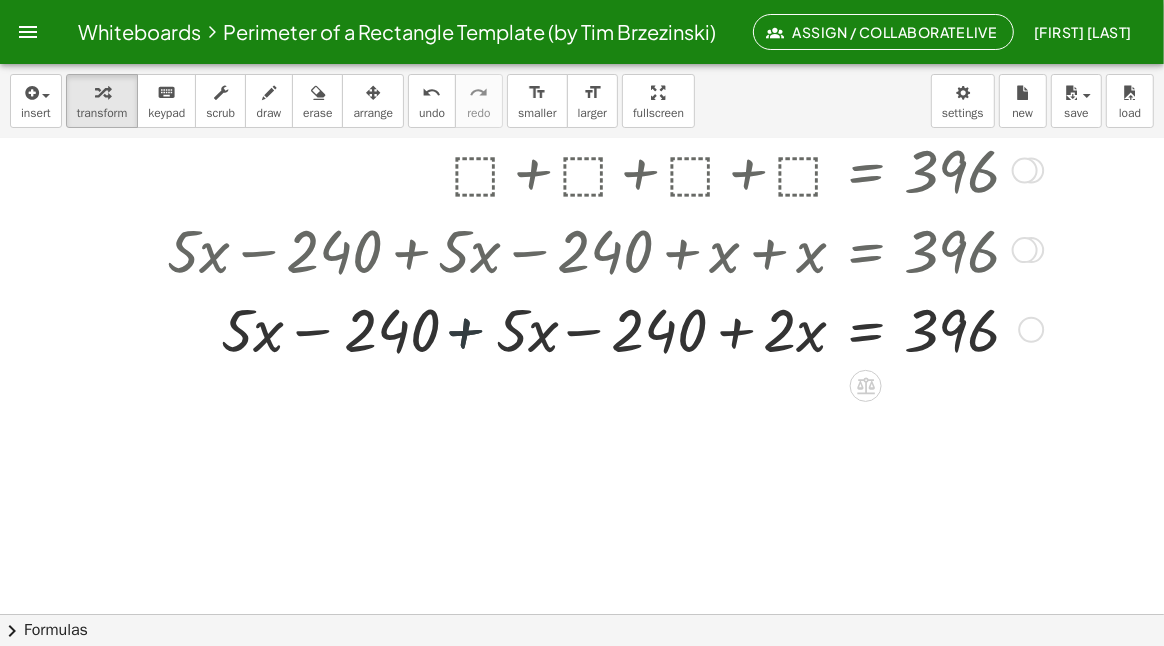 click at bounding box center [602, 328] 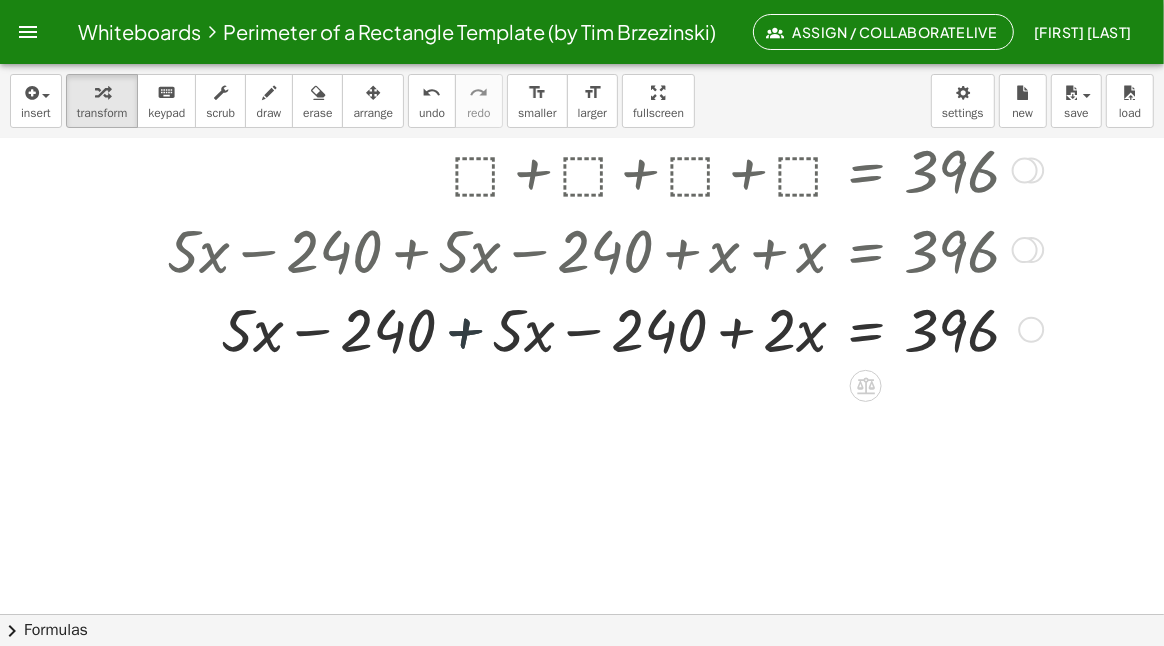 click at bounding box center (602, 328) 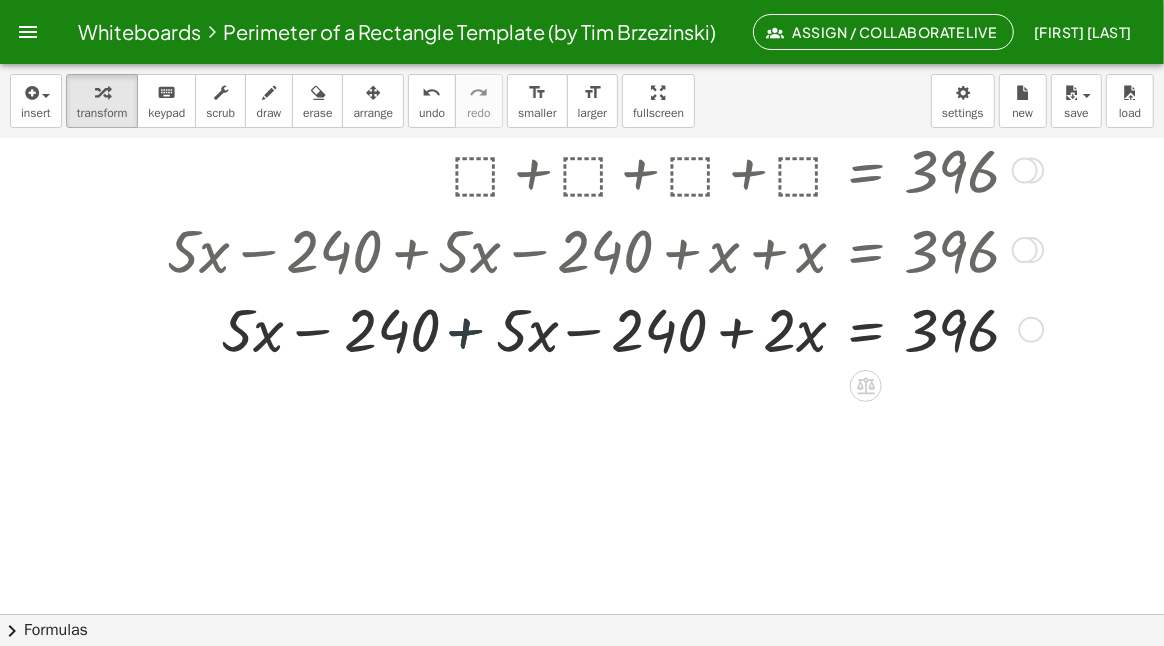 click at bounding box center (602, 328) 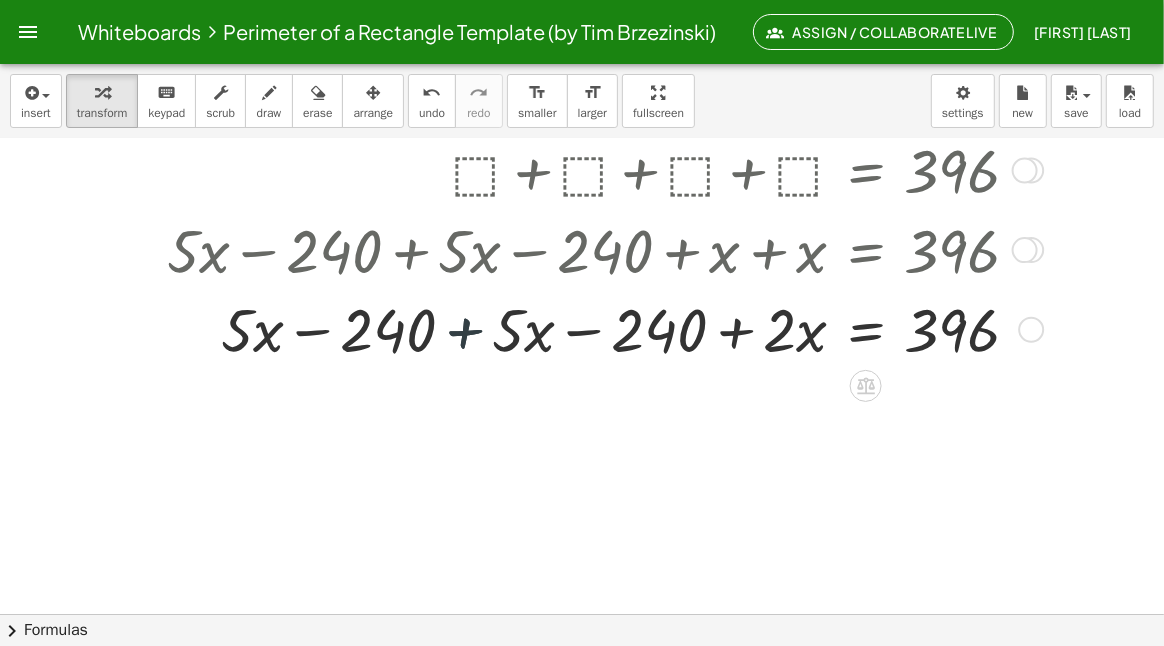click at bounding box center [602, 328] 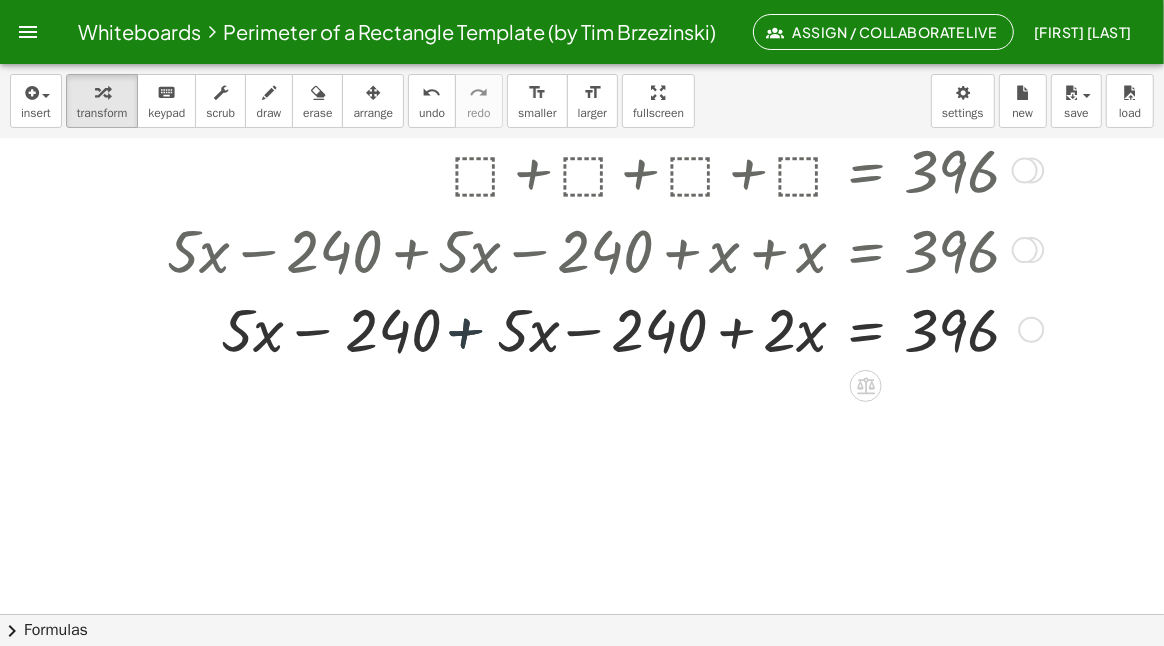 click at bounding box center [602, 328] 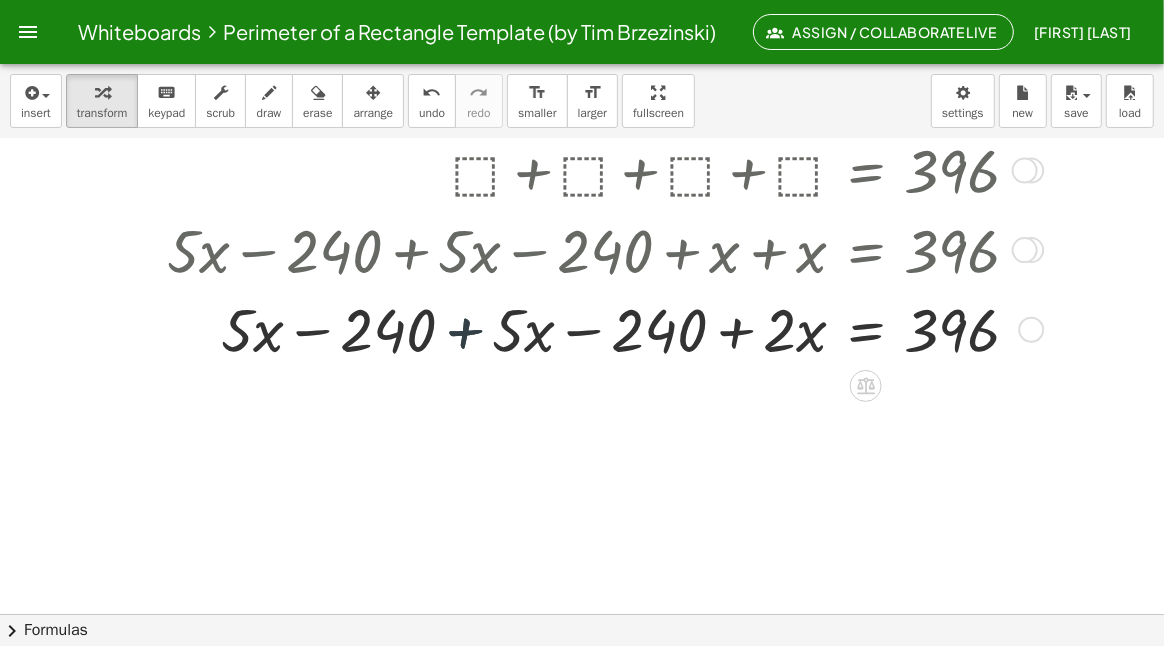click at bounding box center [602, 328] 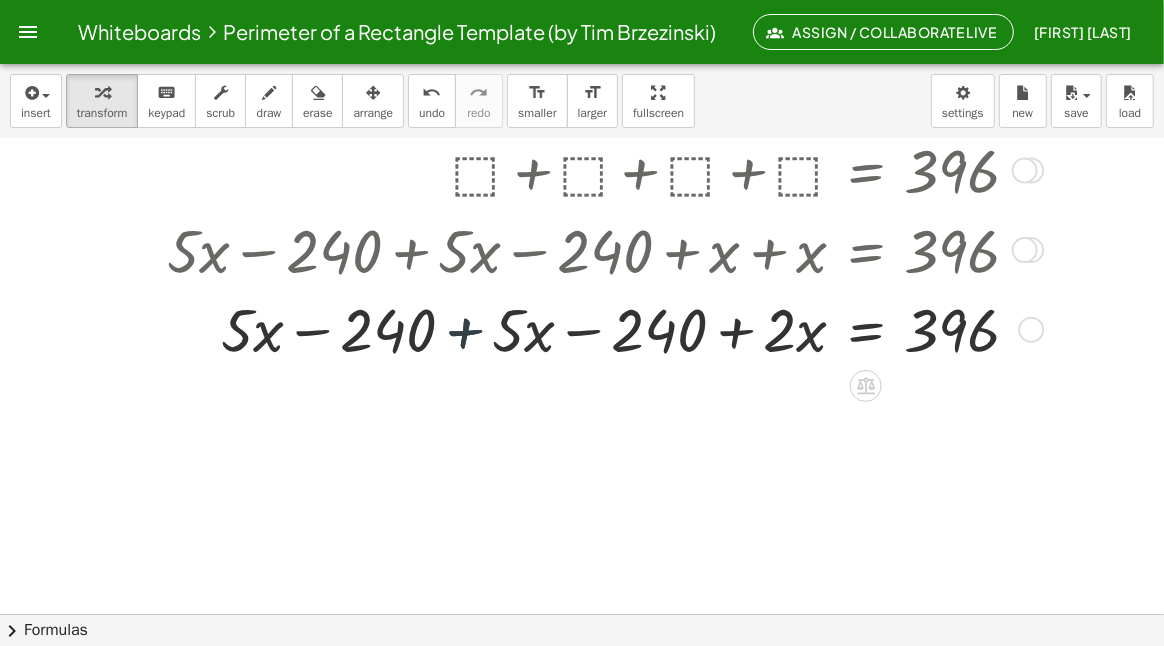 click at bounding box center [602, 328] 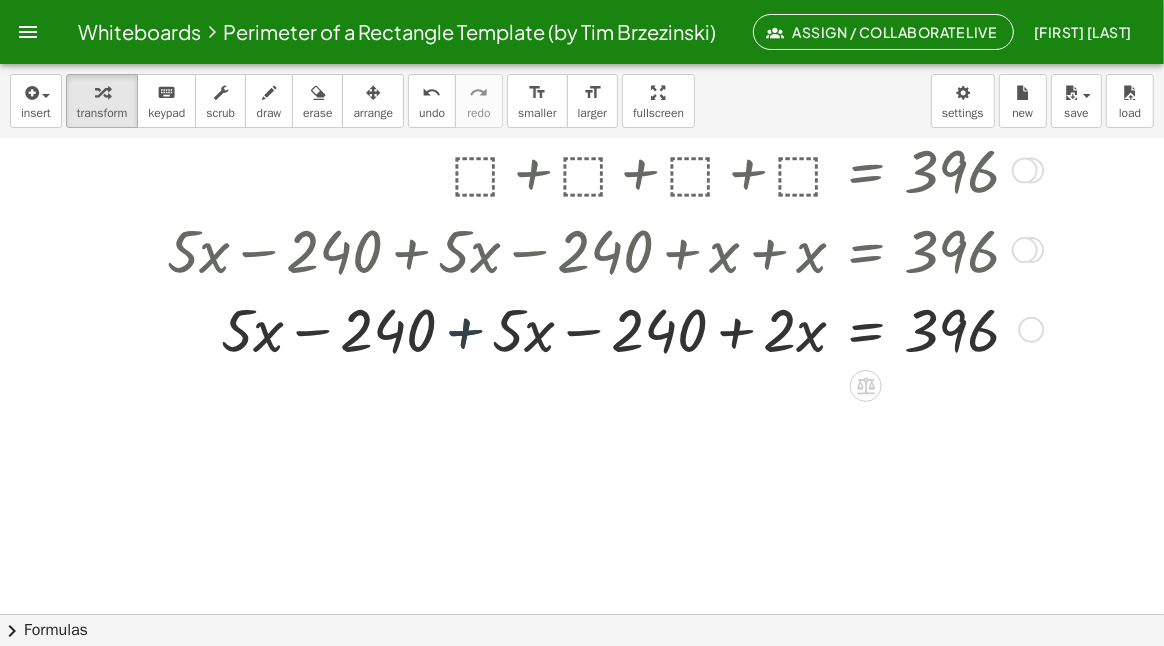 click at bounding box center (602, 328) 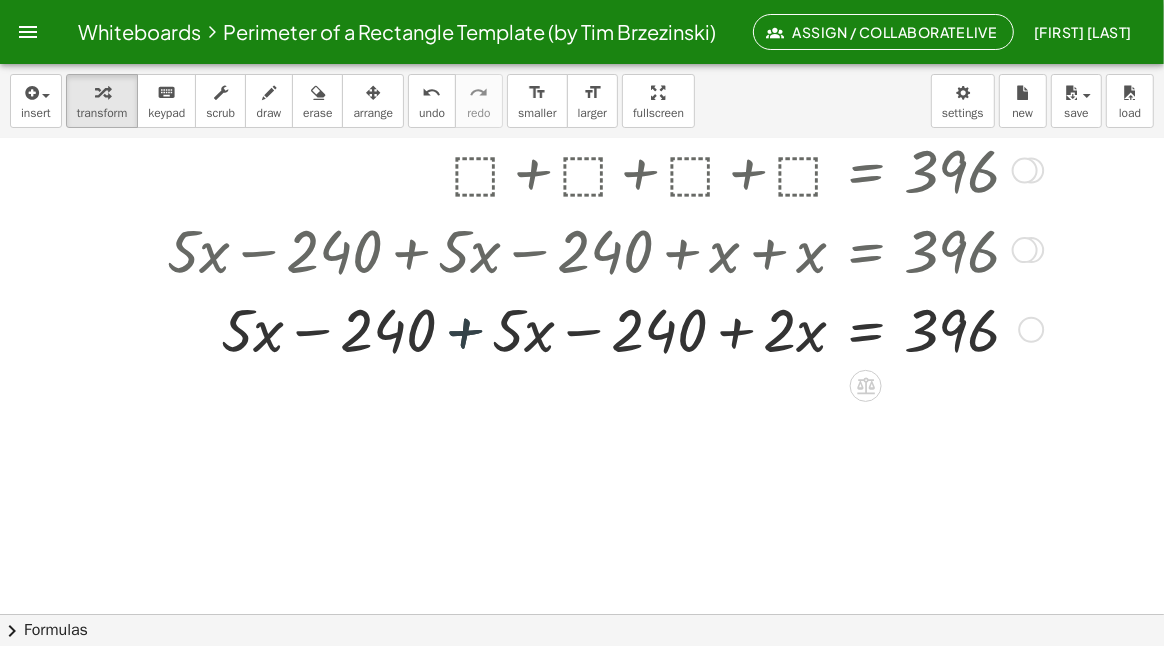 click at bounding box center [602, 328] 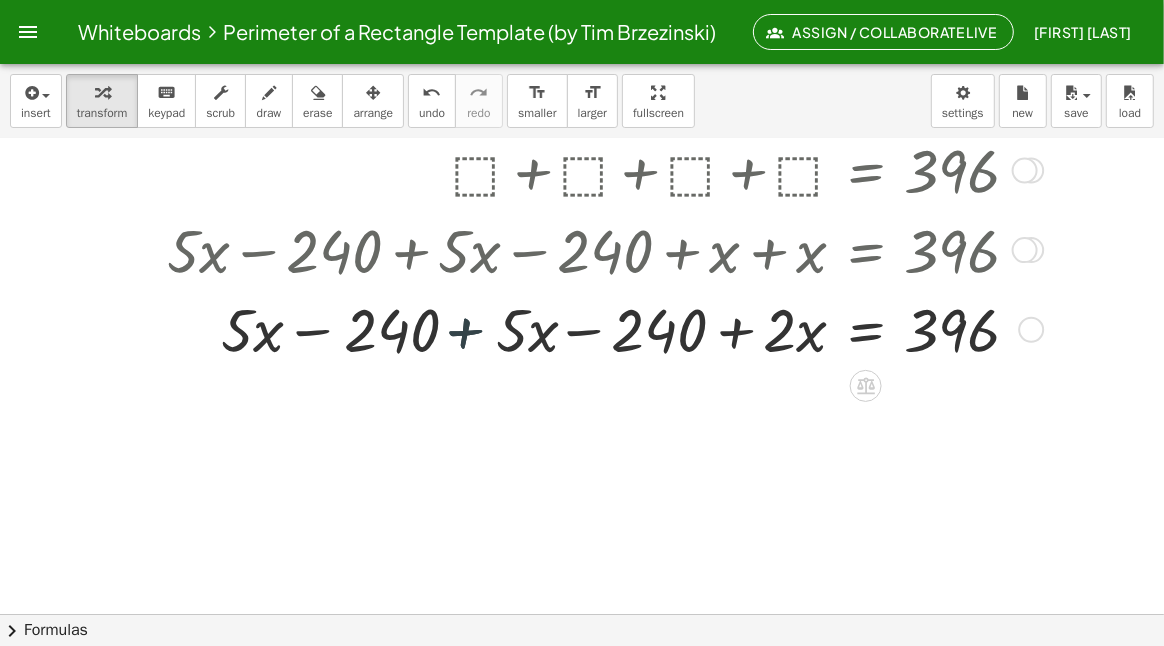 click at bounding box center [602, 328] 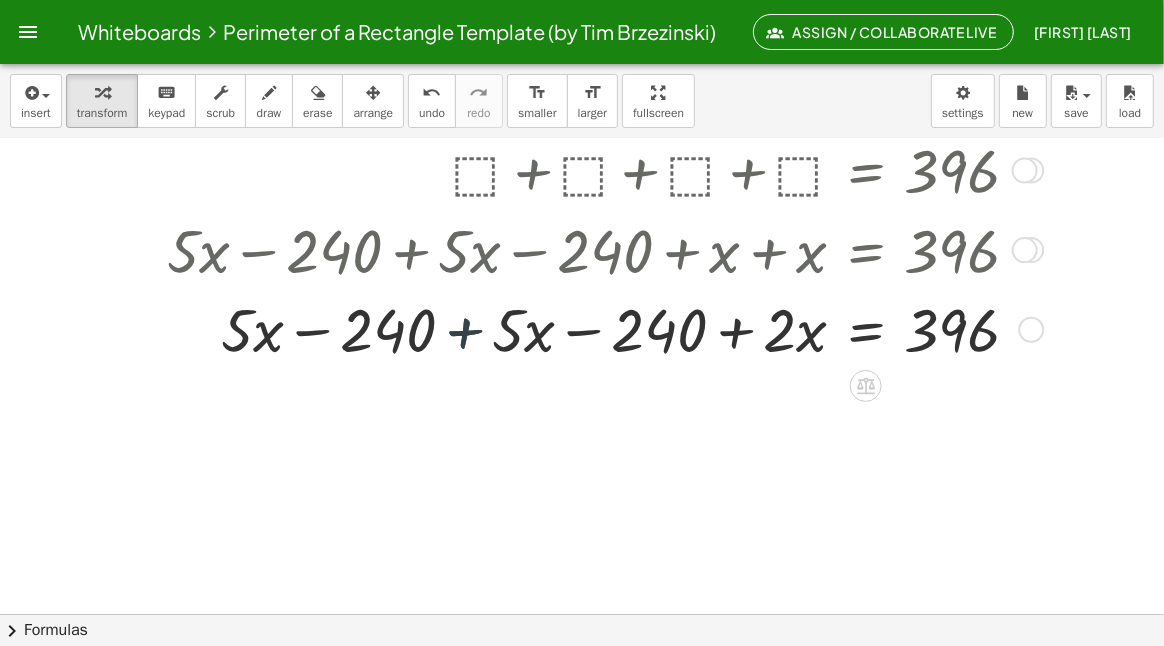 click at bounding box center [602, 328] 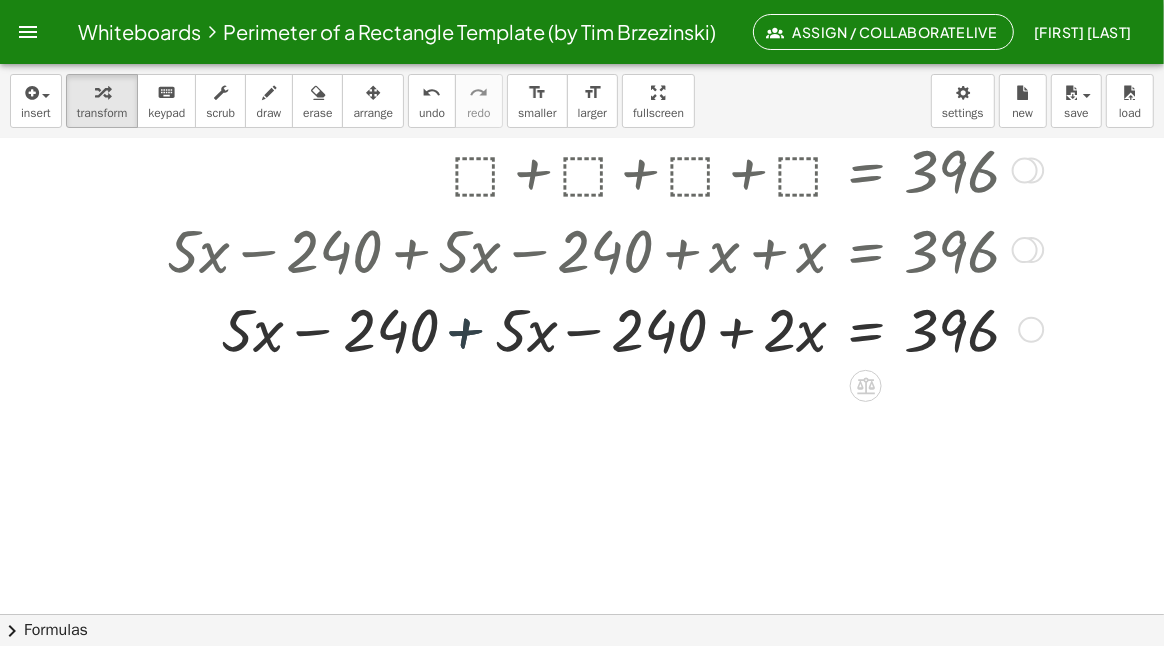 click at bounding box center (602, 328) 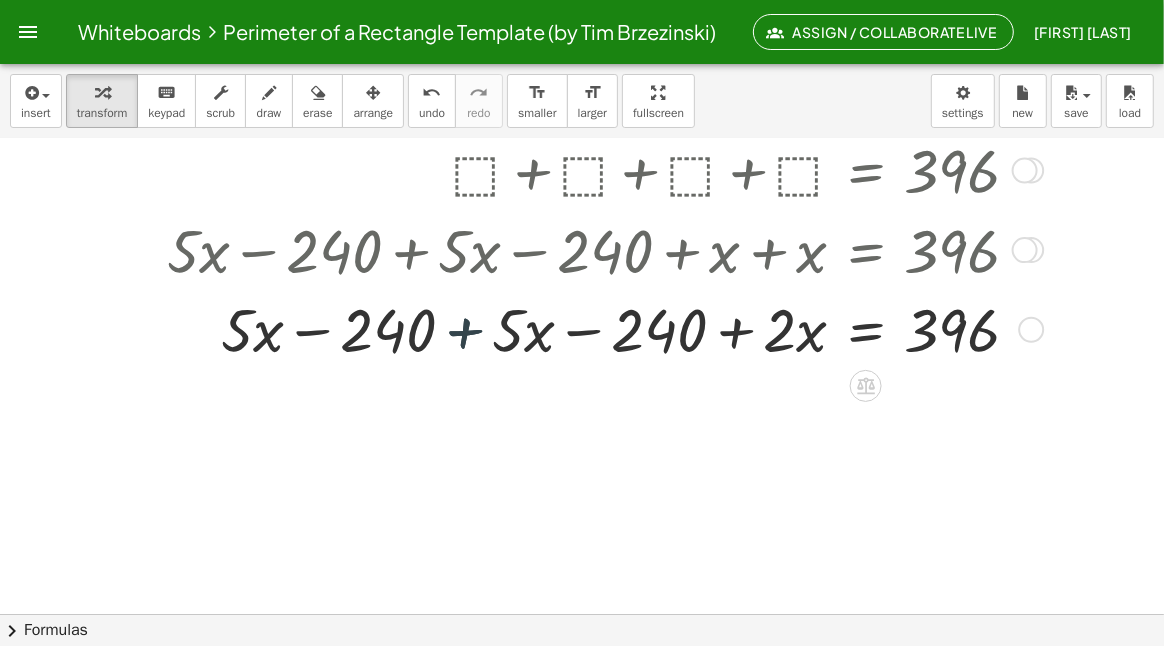click at bounding box center [602, 328] 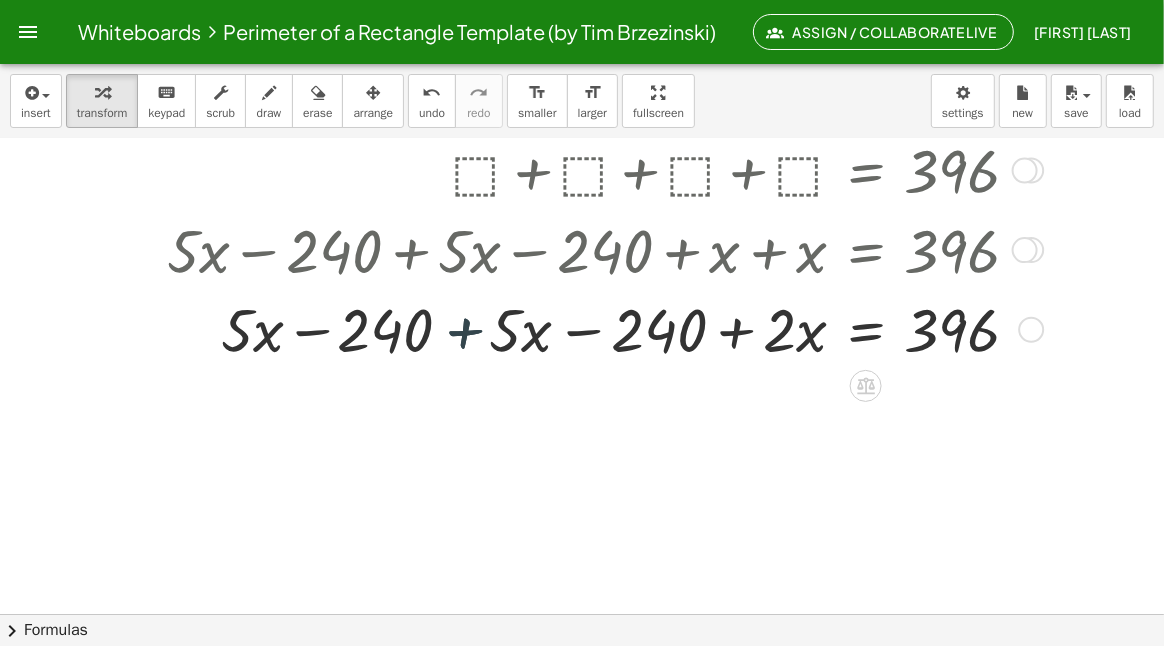 click at bounding box center (602, 328) 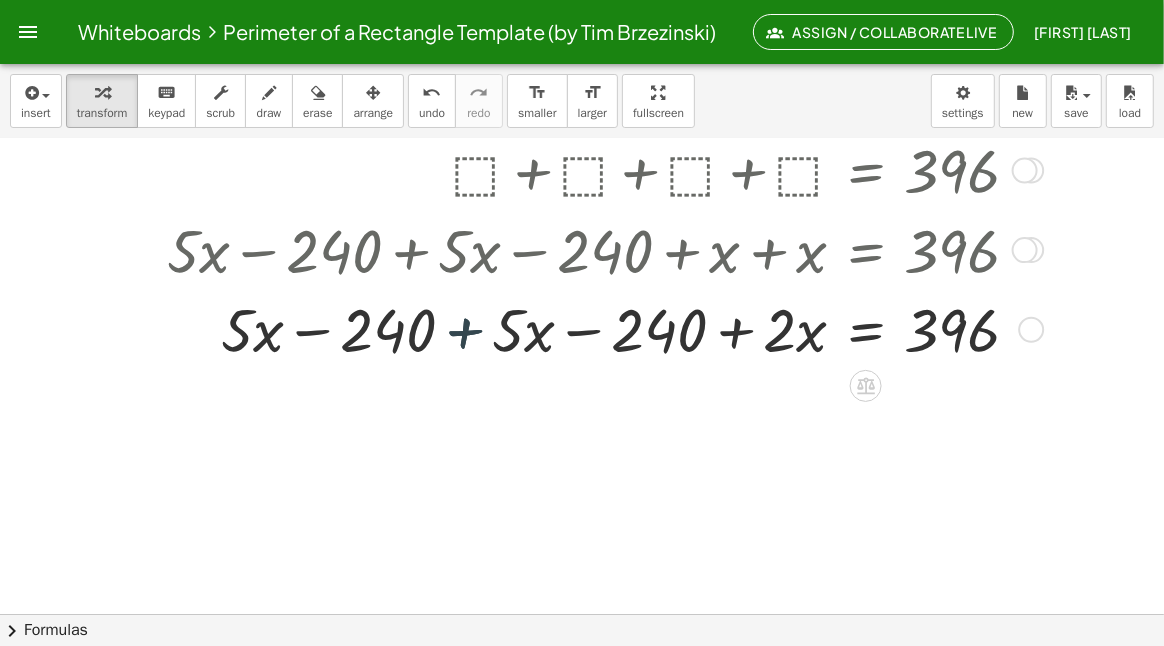 click at bounding box center [602, 328] 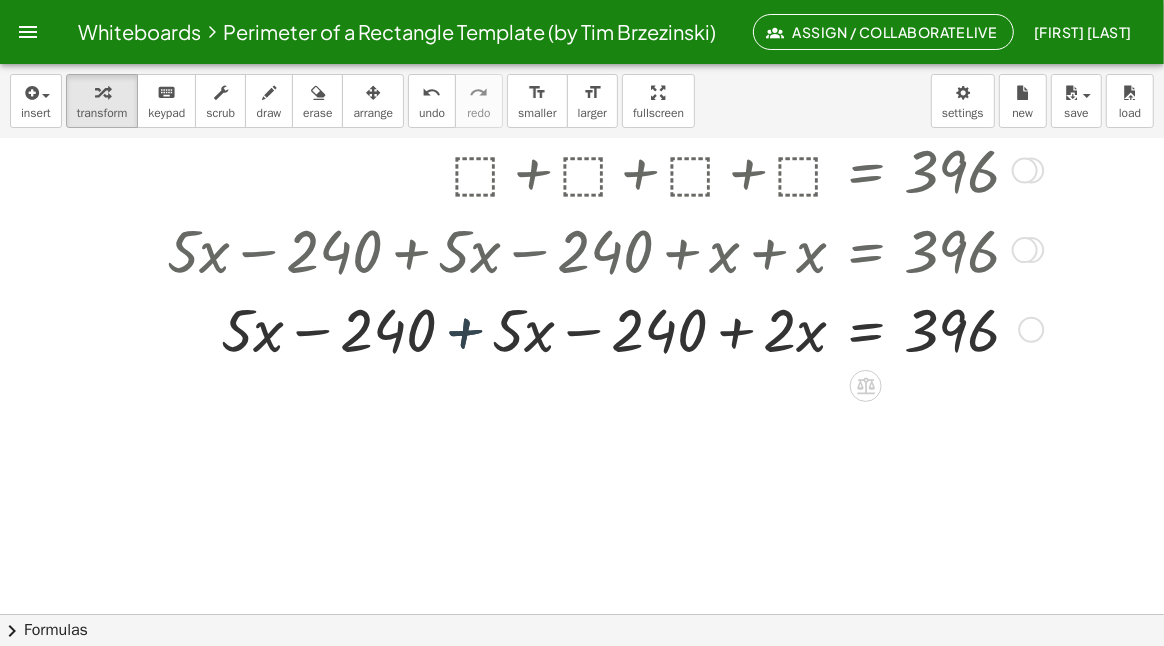 click at bounding box center [602, 328] 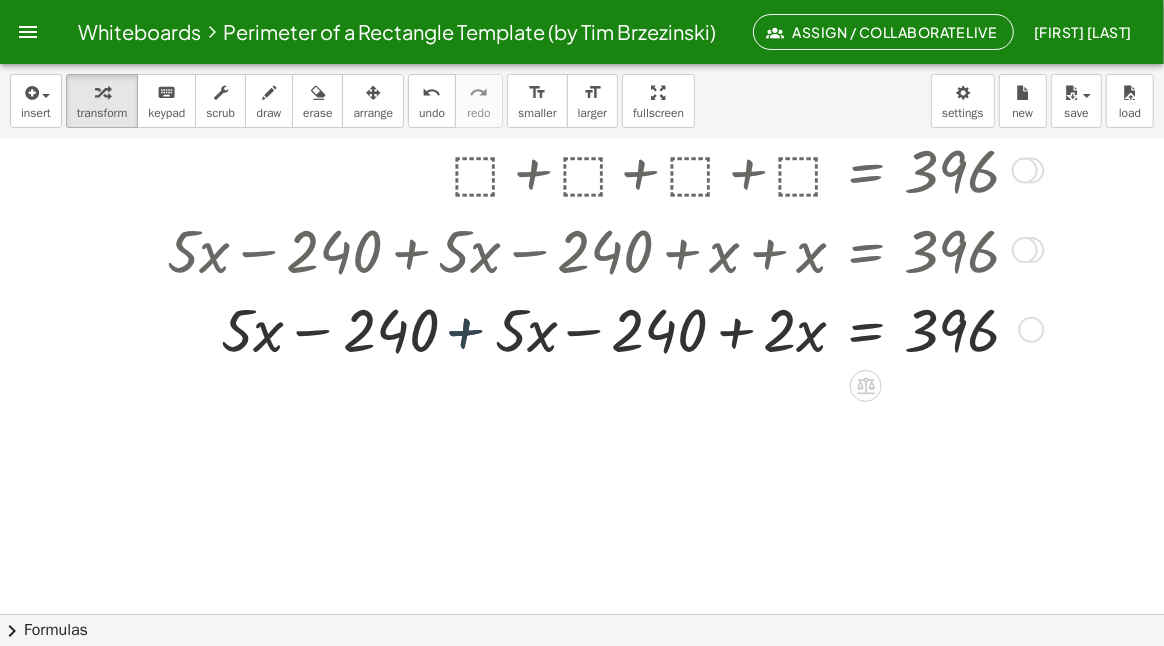 click at bounding box center (602, 328) 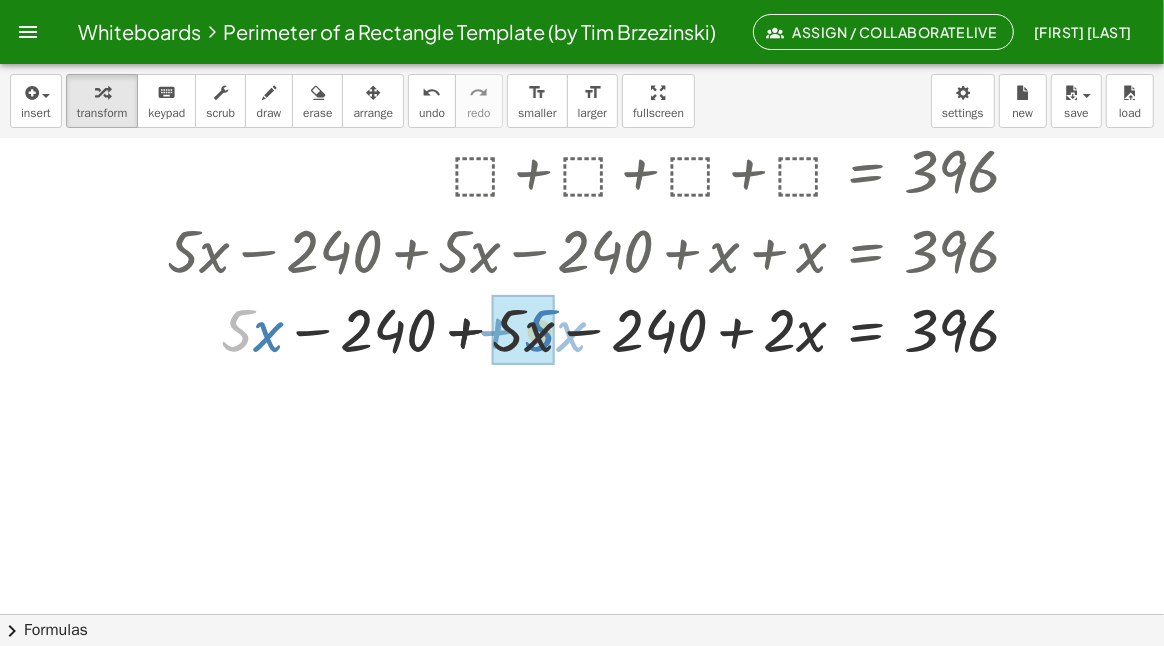 drag, startPoint x: 253, startPoint y: 336, endPoint x: 556, endPoint y: 336, distance: 303 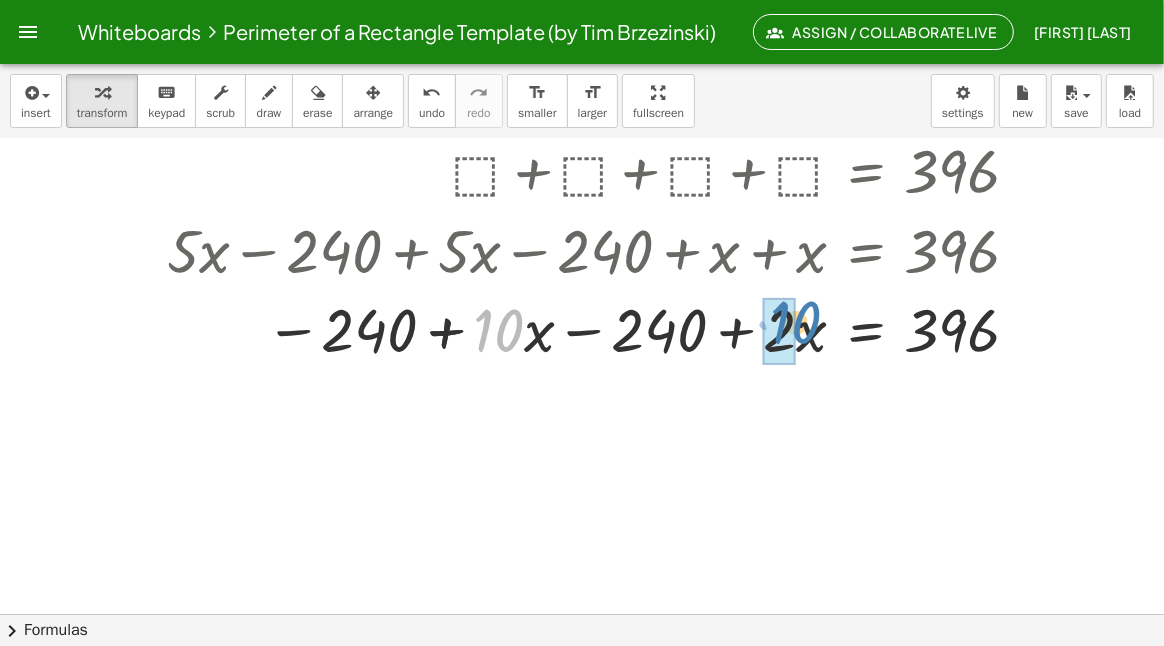 drag, startPoint x: 516, startPoint y: 332, endPoint x: 813, endPoint y: 324, distance: 297.10773 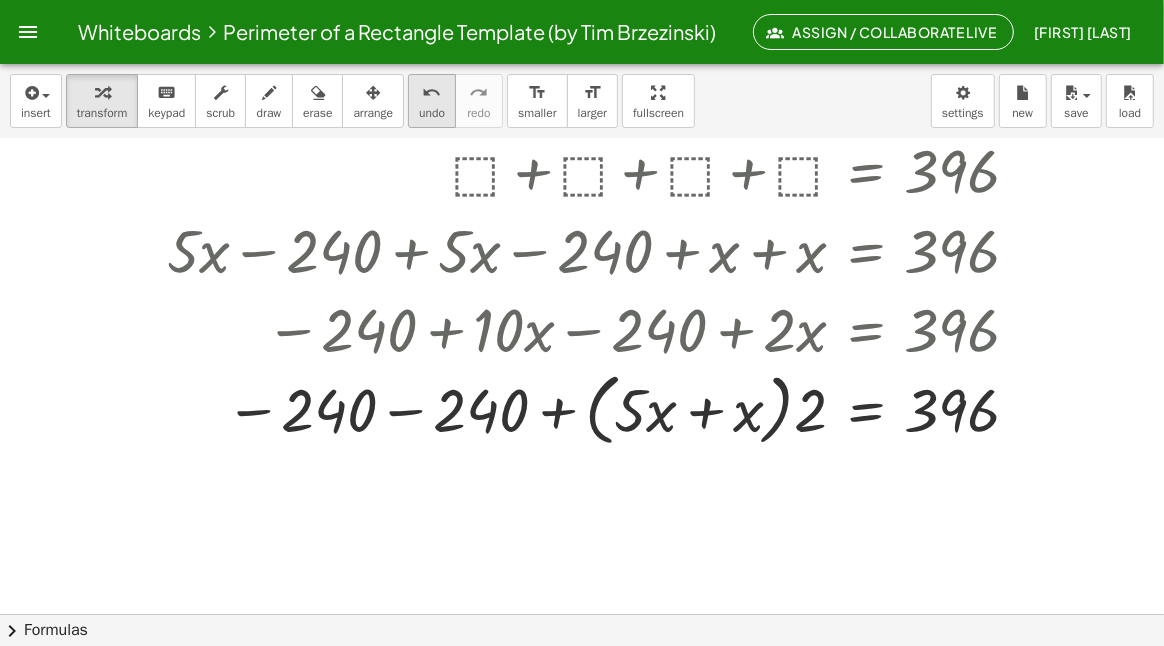 click on "undo" at bounding box center (432, 93) 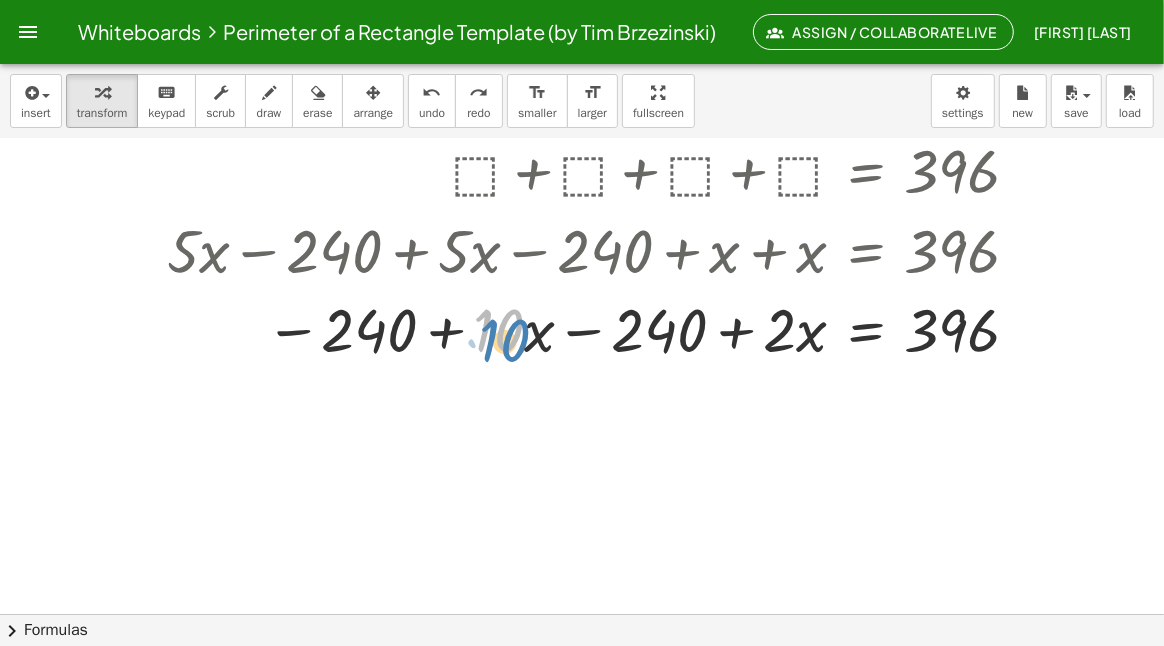 click at bounding box center [616, 328] 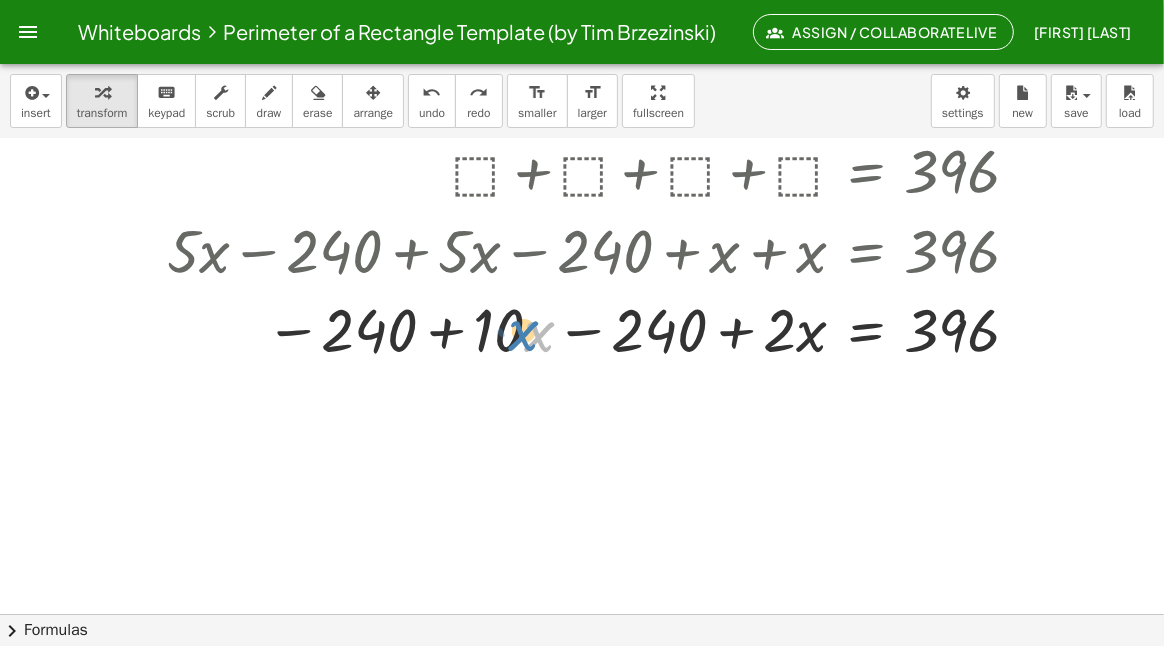 drag, startPoint x: 525, startPoint y: 329, endPoint x: 509, endPoint y: 328, distance: 16.03122 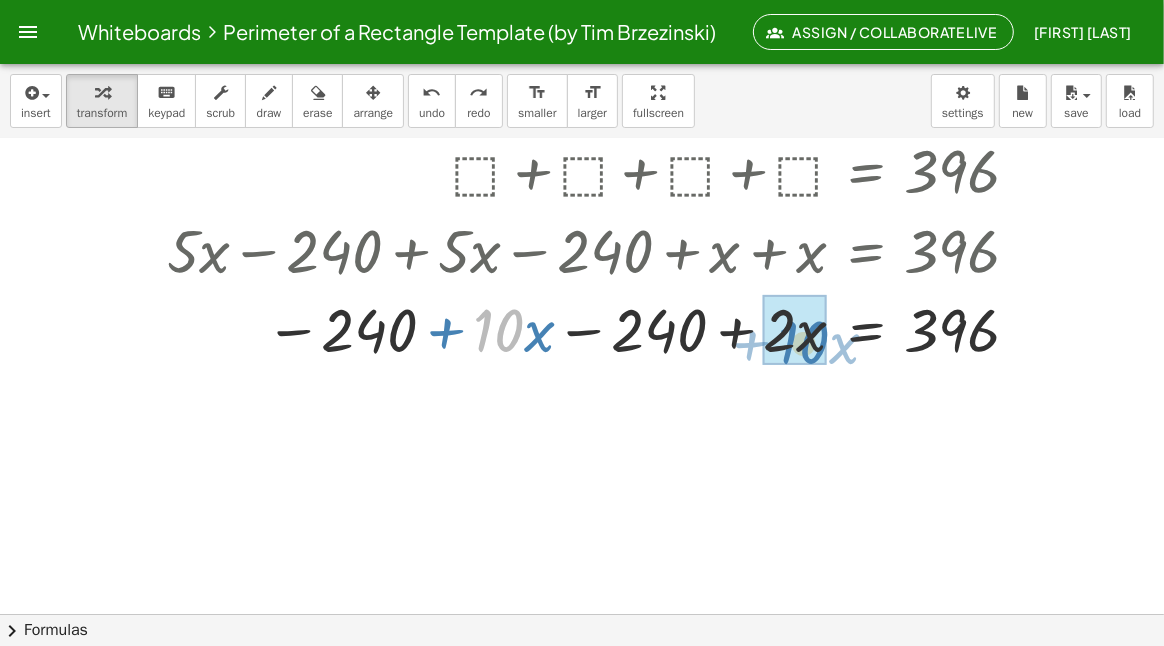 drag, startPoint x: 512, startPoint y: 329, endPoint x: 817, endPoint y: 341, distance: 305.23596 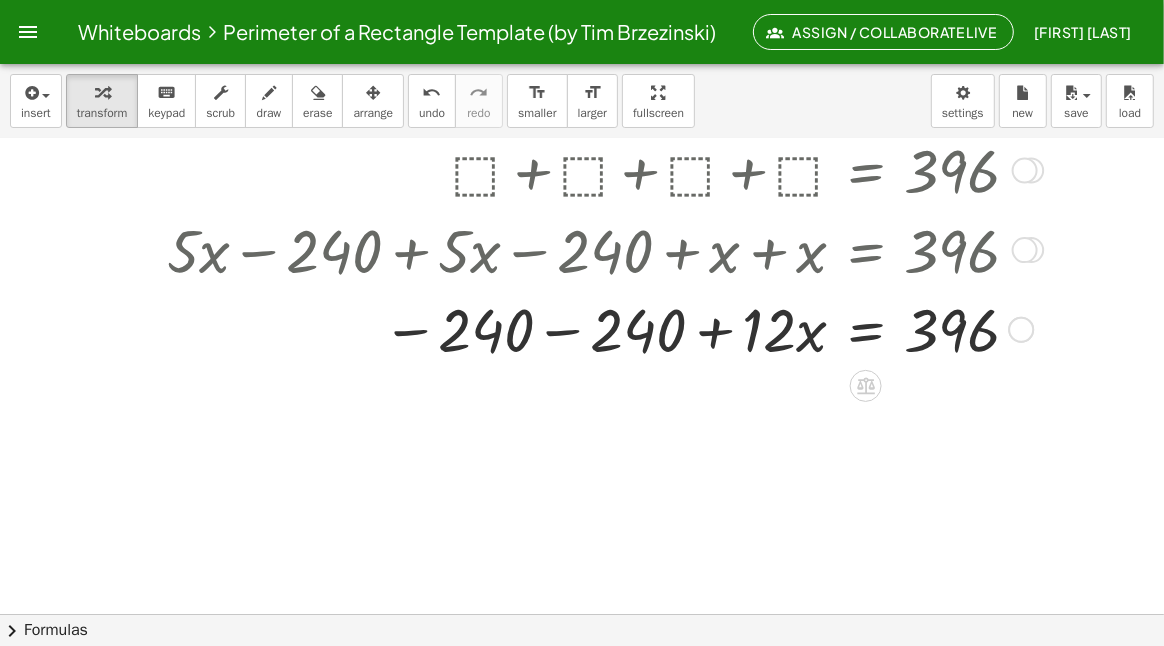 click at bounding box center [602, 328] 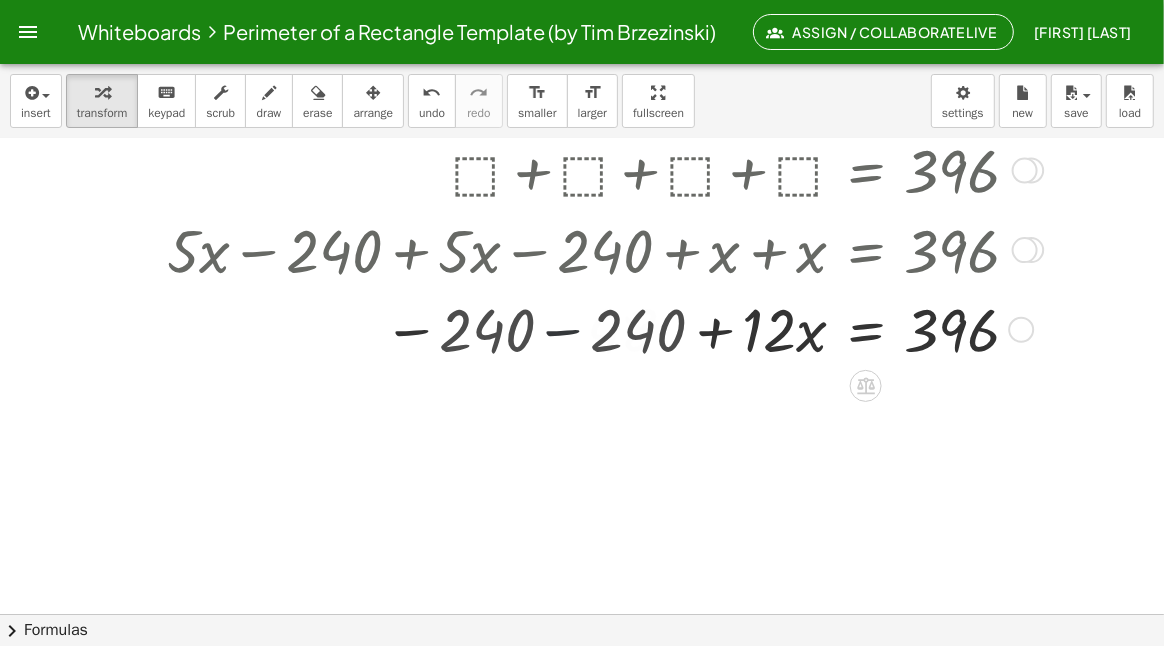 click at bounding box center (602, 328) 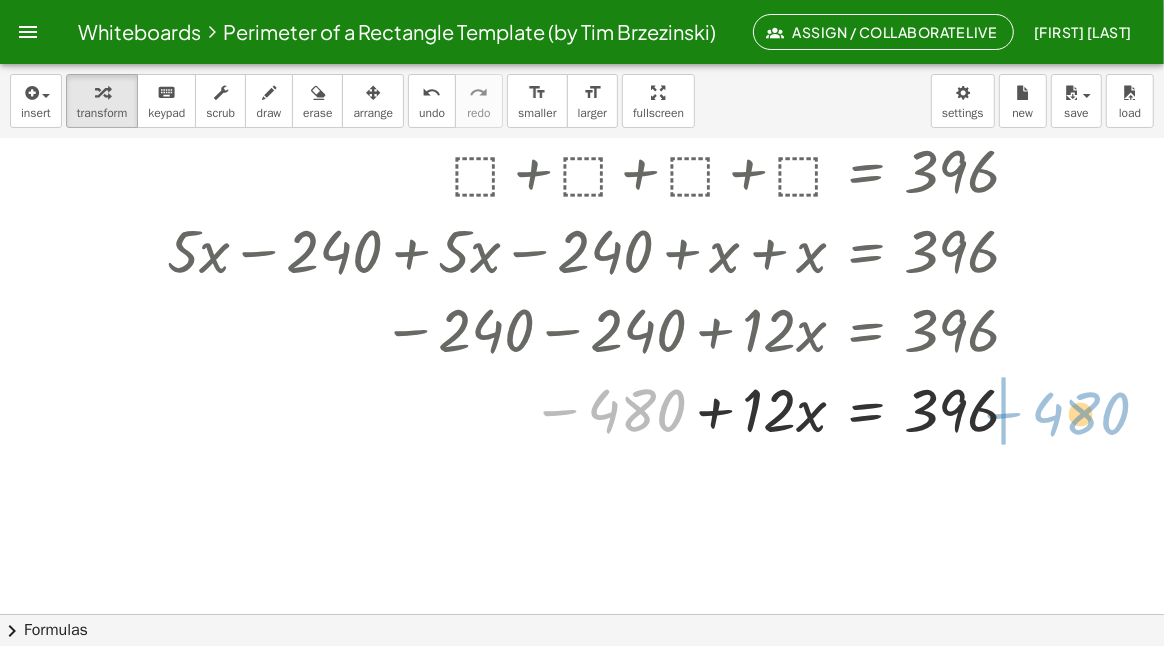 drag, startPoint x: 643, startPoint y: 408, endPoint x: 1089, endPoint y: 411, distance: 446.0101 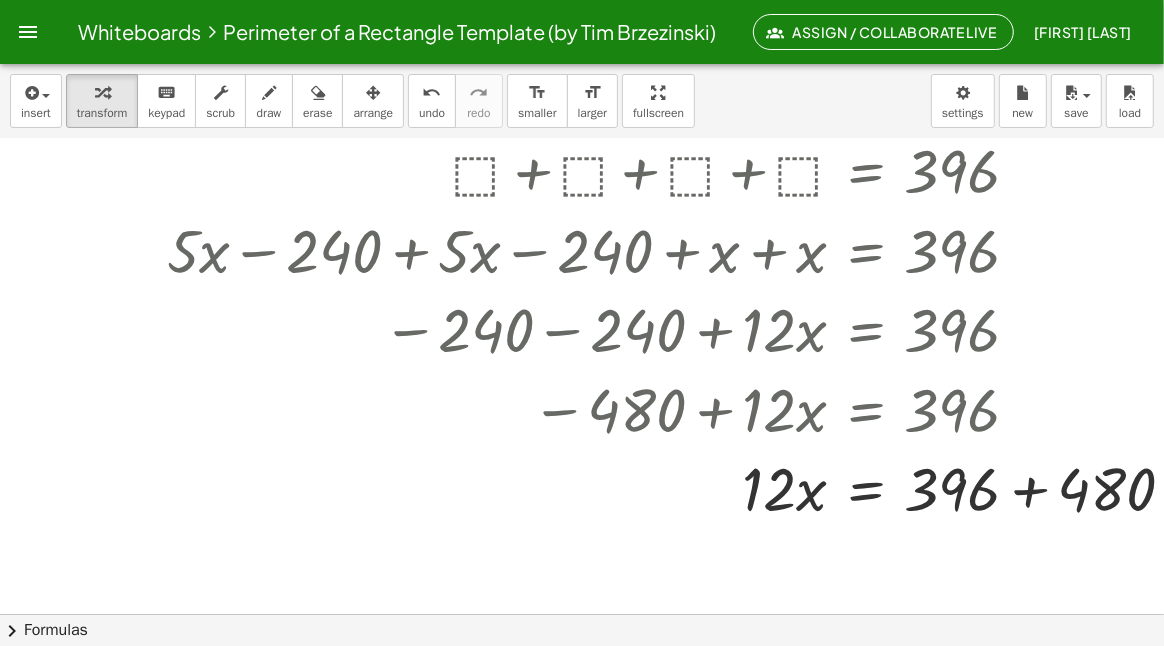 scroll, scrollTop: 299, scrollLeft: 72, axis: both 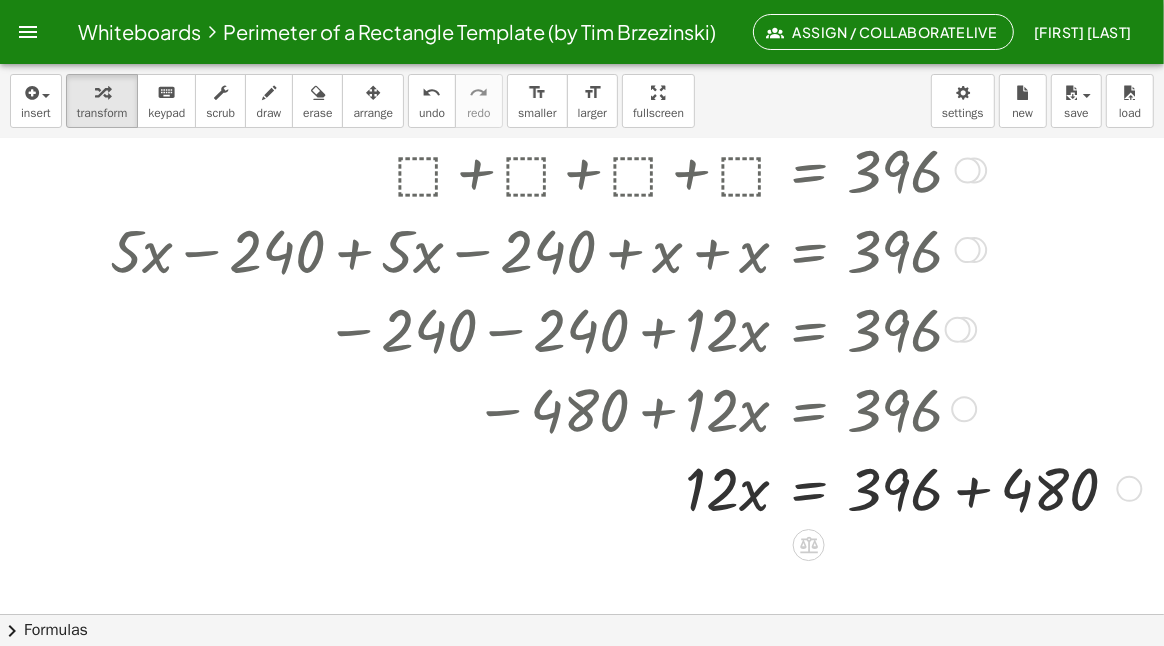 click at bounding box center [622, 487] 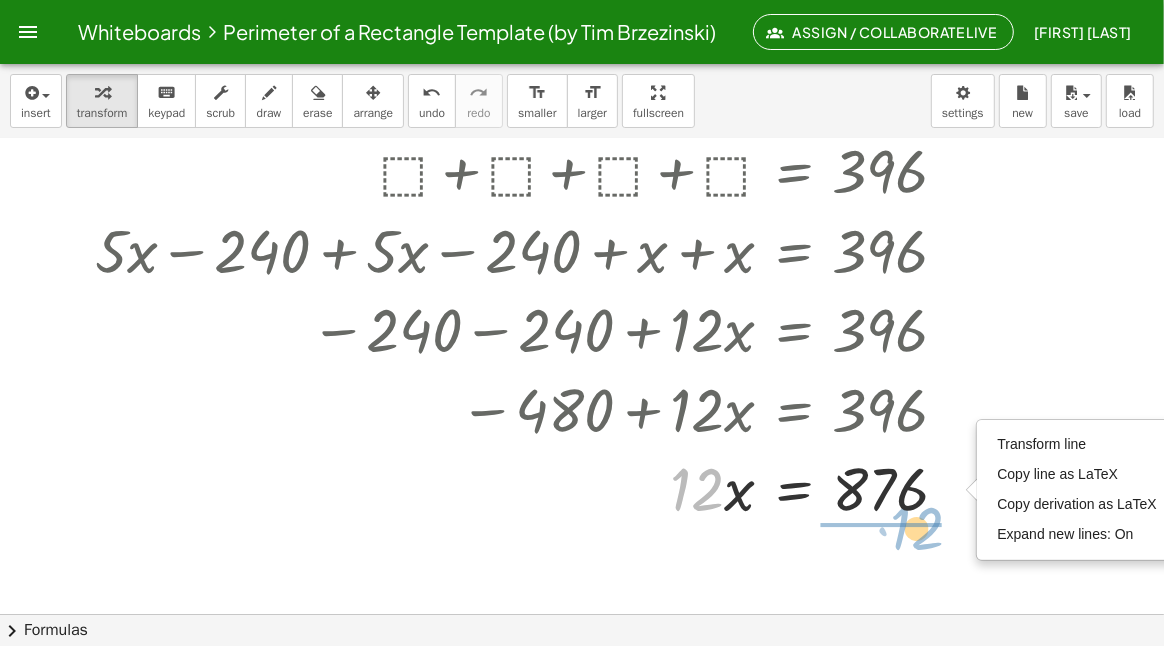 drag, startPoint x: 702, startPoint y: 488, endPoint x: 921, endPoint y: 527, distance: 222.4455 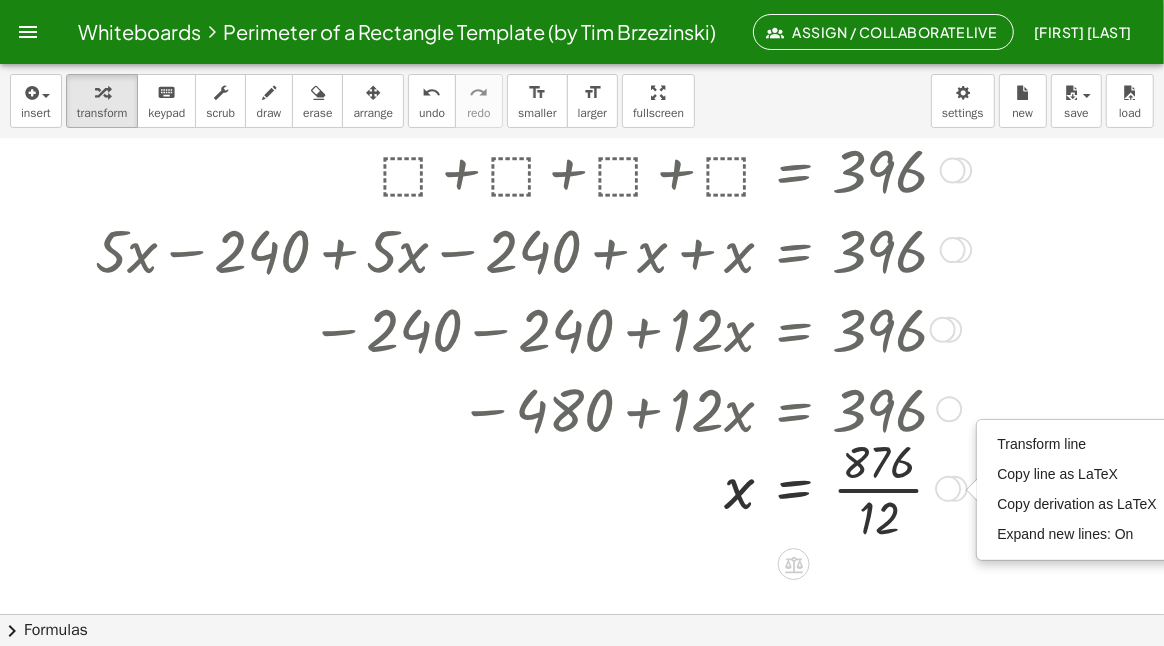 click at bounding box center (530, 487) 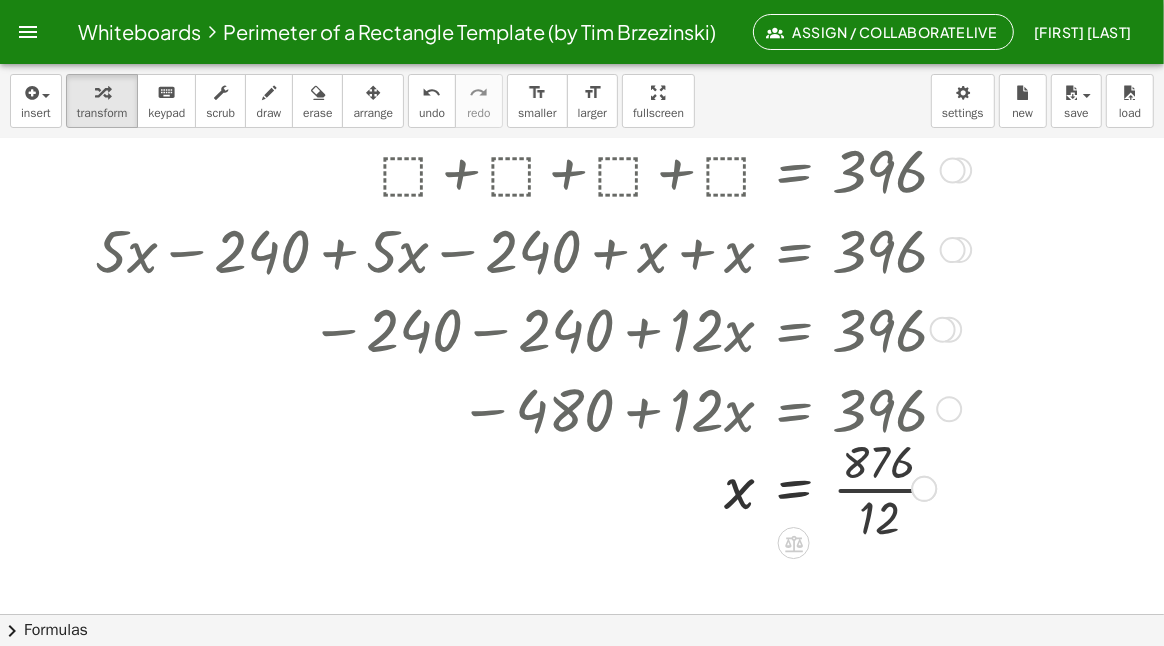 click at bounding box center [530, 487] 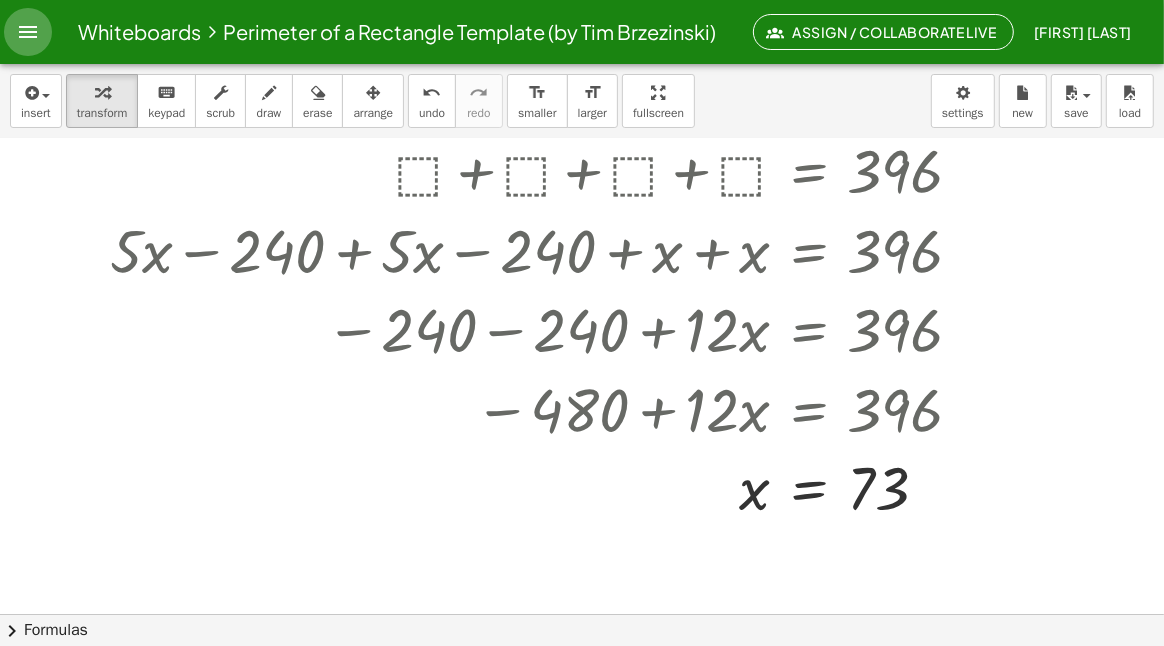click 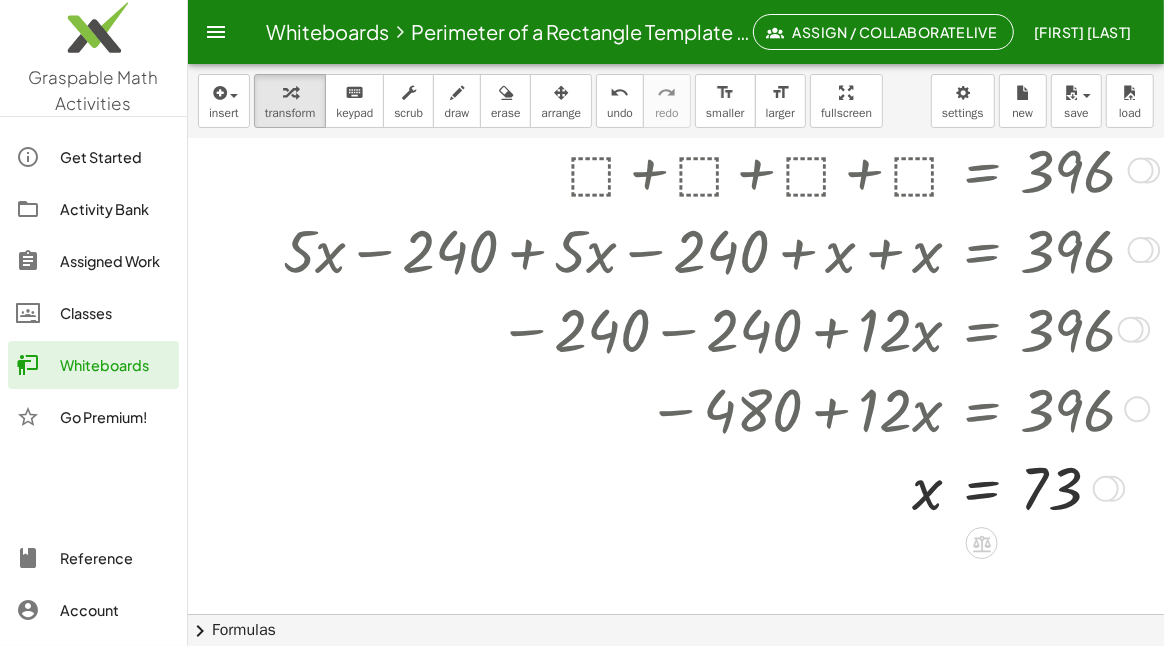 click at bounding box center [718, 328] 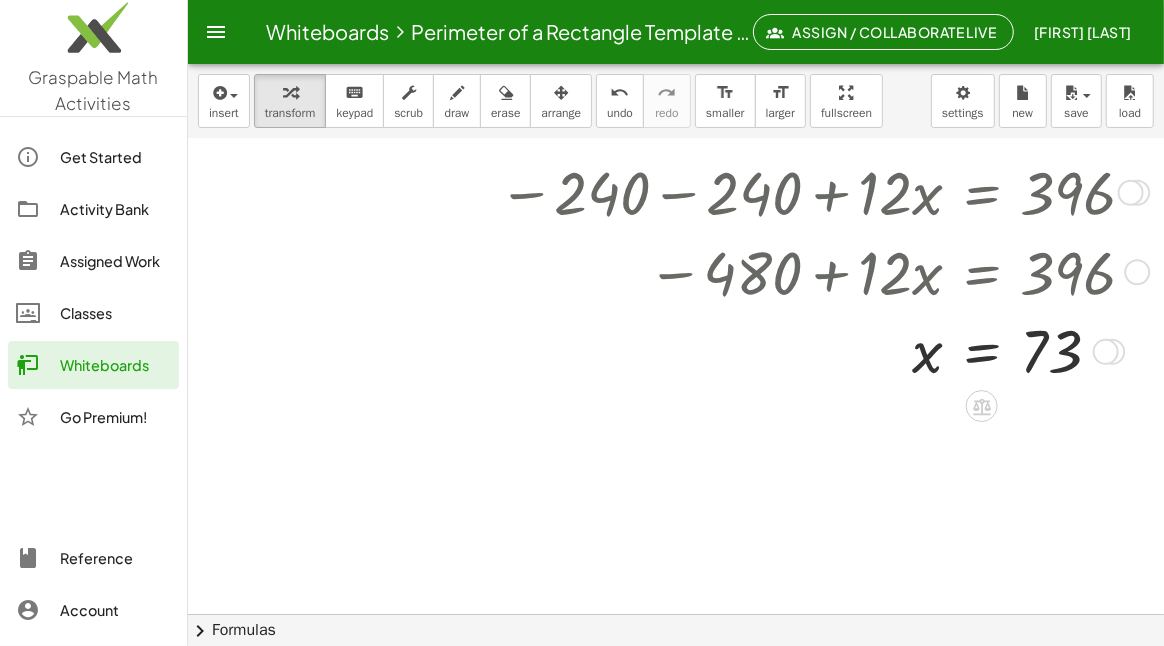 scroll, scrollTop: 419, scrollLeft: 72, axis: both 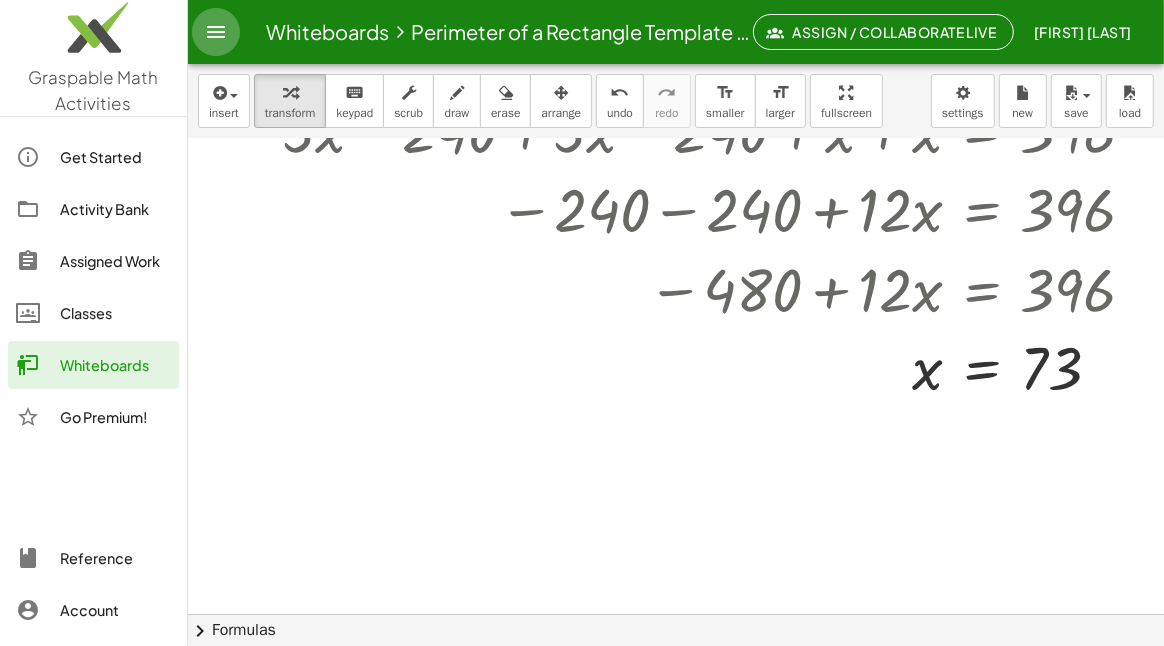 click at bounding box center [216, 32] 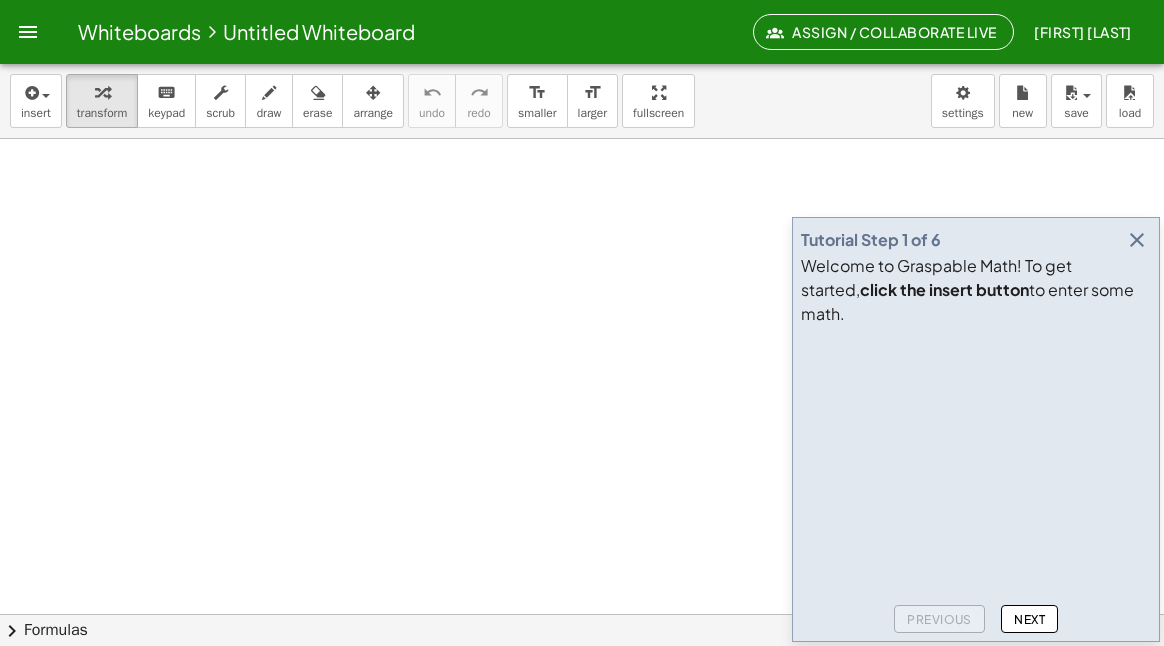 scroll, scrollTop: 0, scrollLeft: 0, axis: both 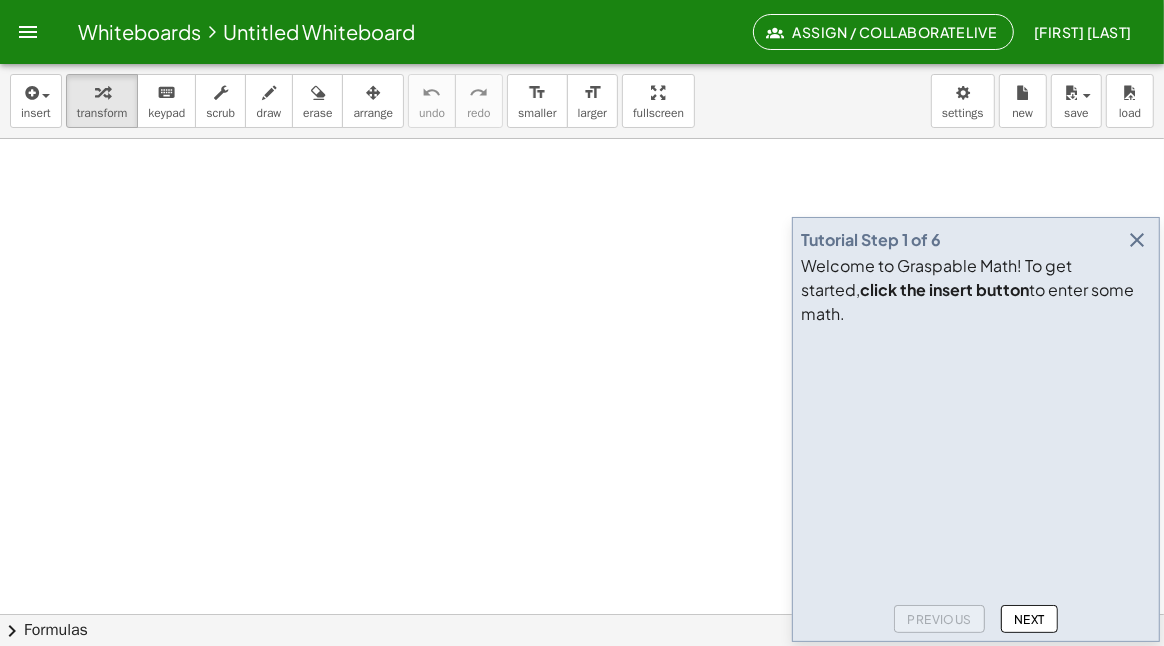click at bounding box center [1137, 240] 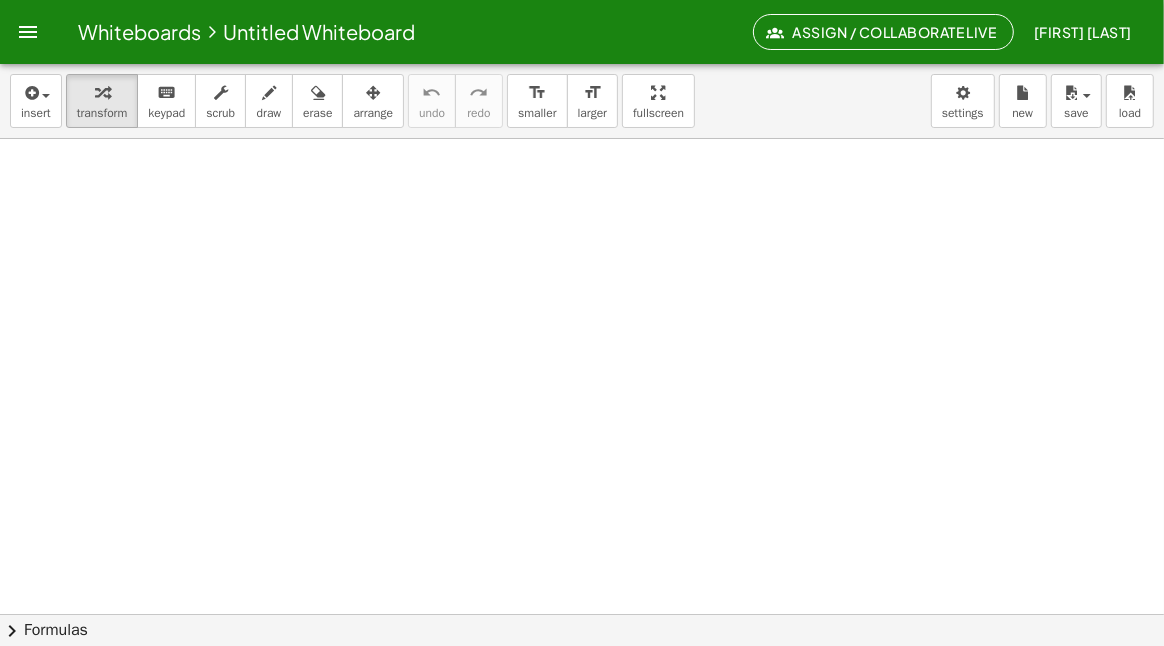 click at bounding box center [582, 679] 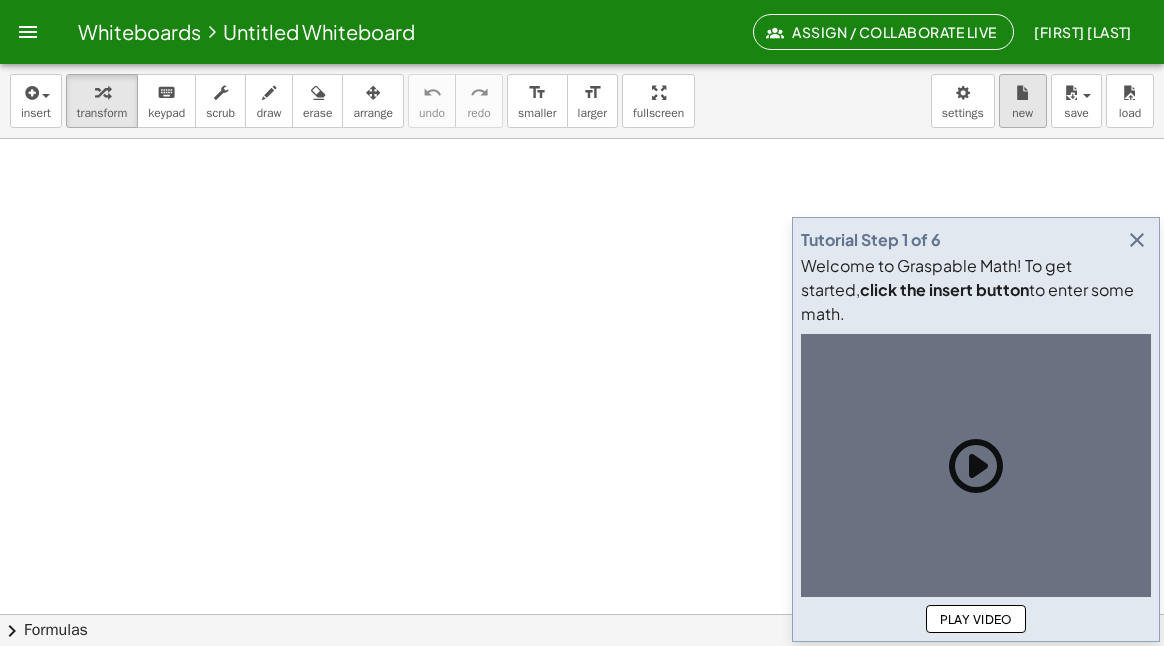 scroll, scrollTop: 0, scrollLeft: 0, axis: both 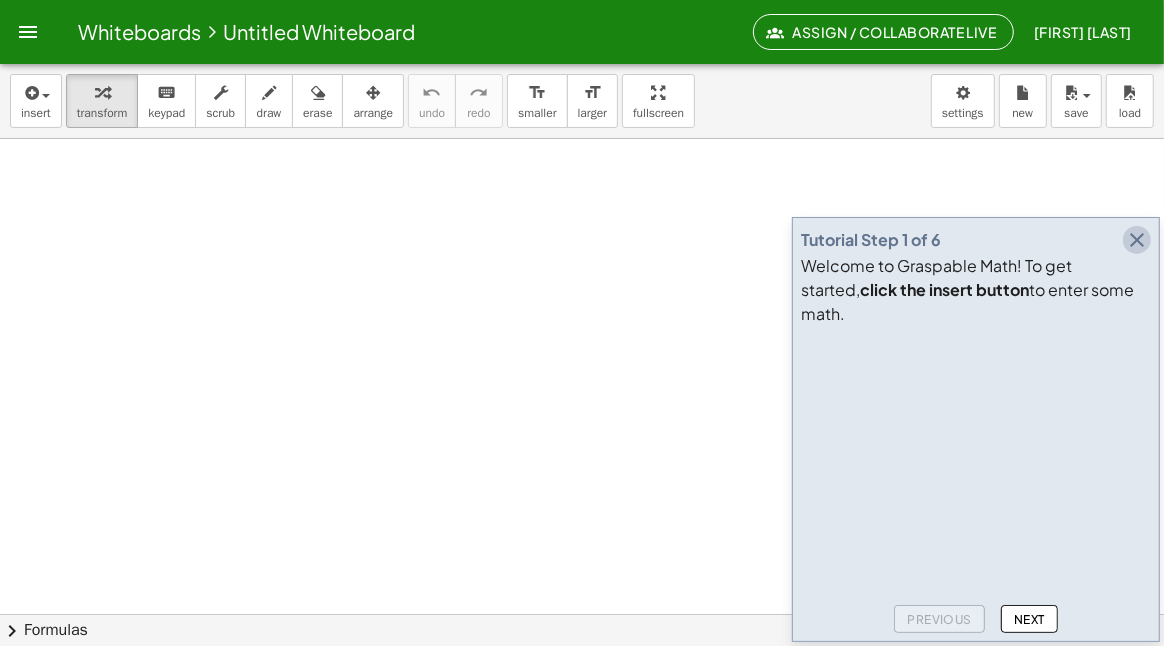 click at bounding box center (1137, 240) 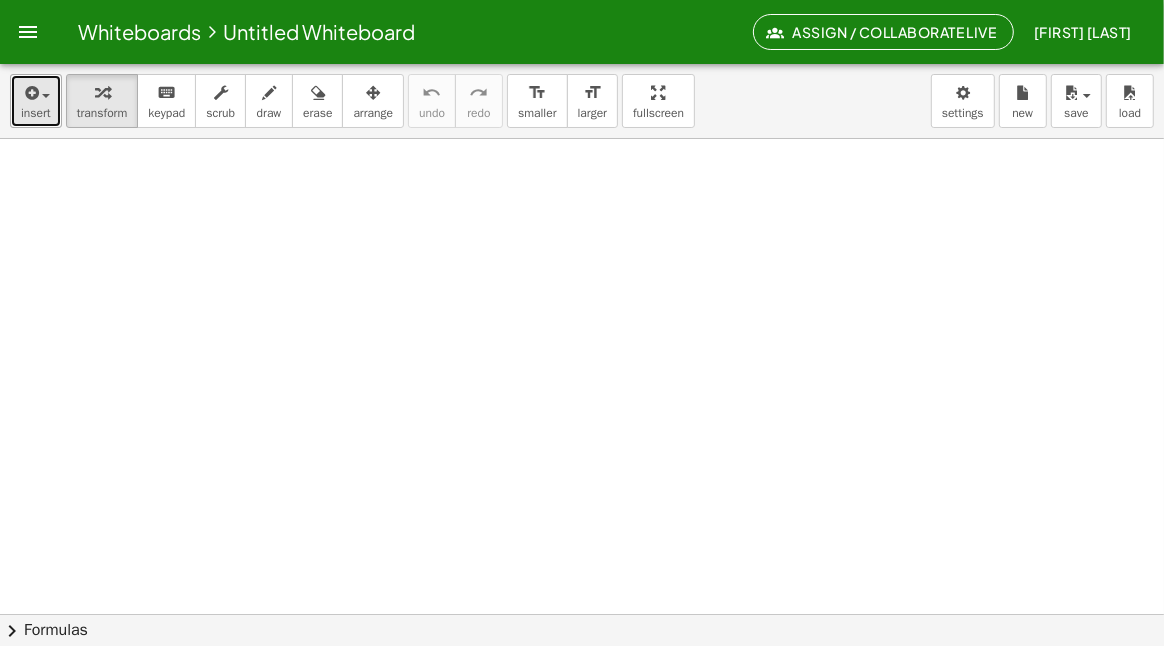 click on "insert" at bounding box center (36, 101) 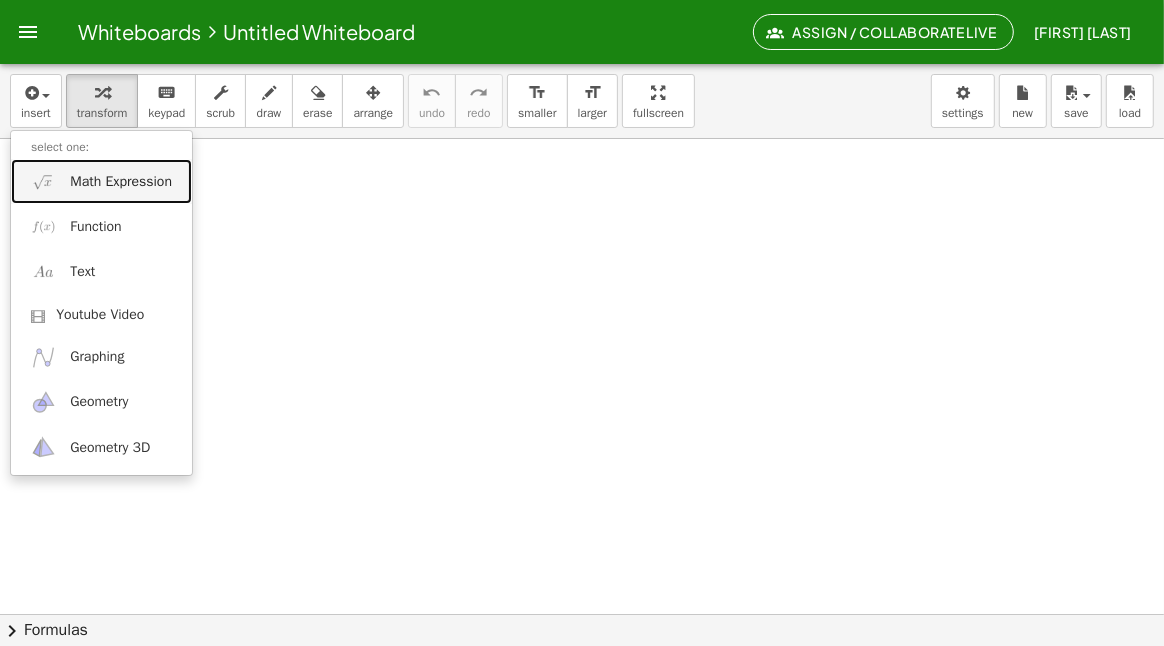 click on "Math Expression" at bounding box center [121, 182] 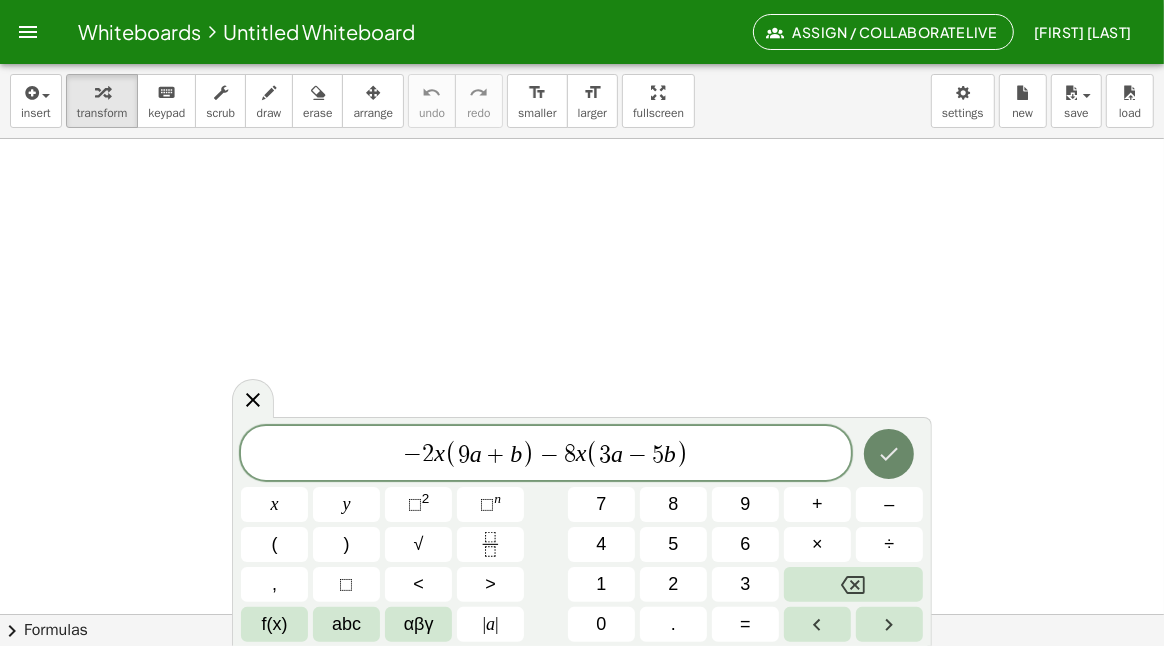 click at bounding box center [889, 454] 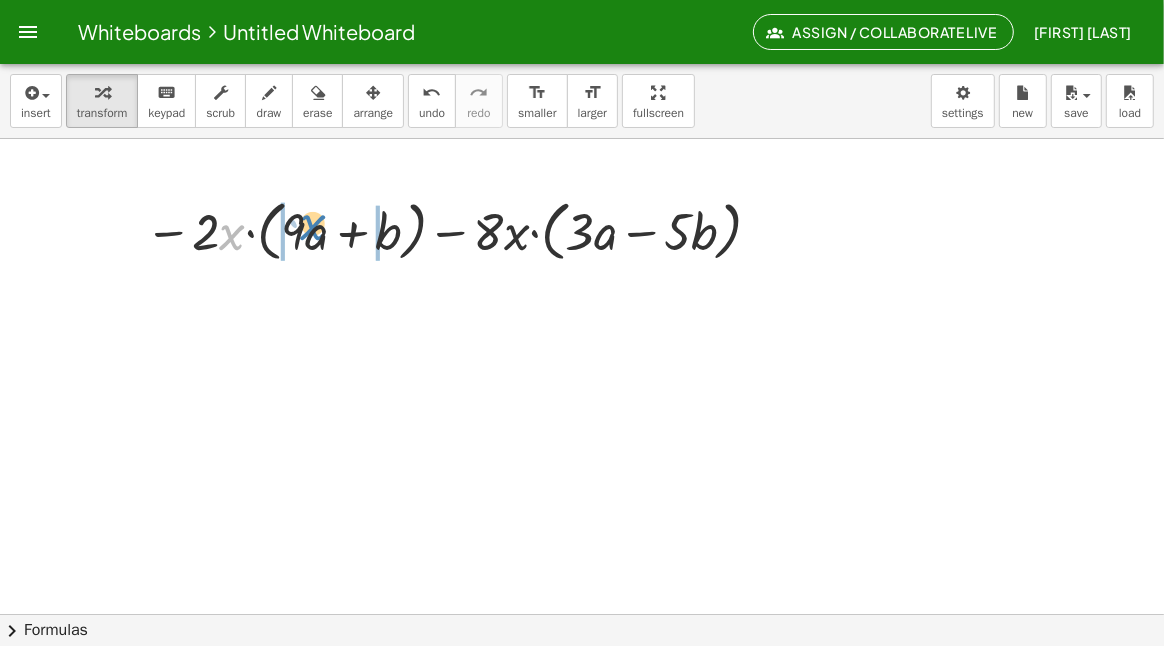 drag, startPoint x: 221, startPoint y: 241, endPoint x: 302, endPoint y: 231, distance: 81.61495 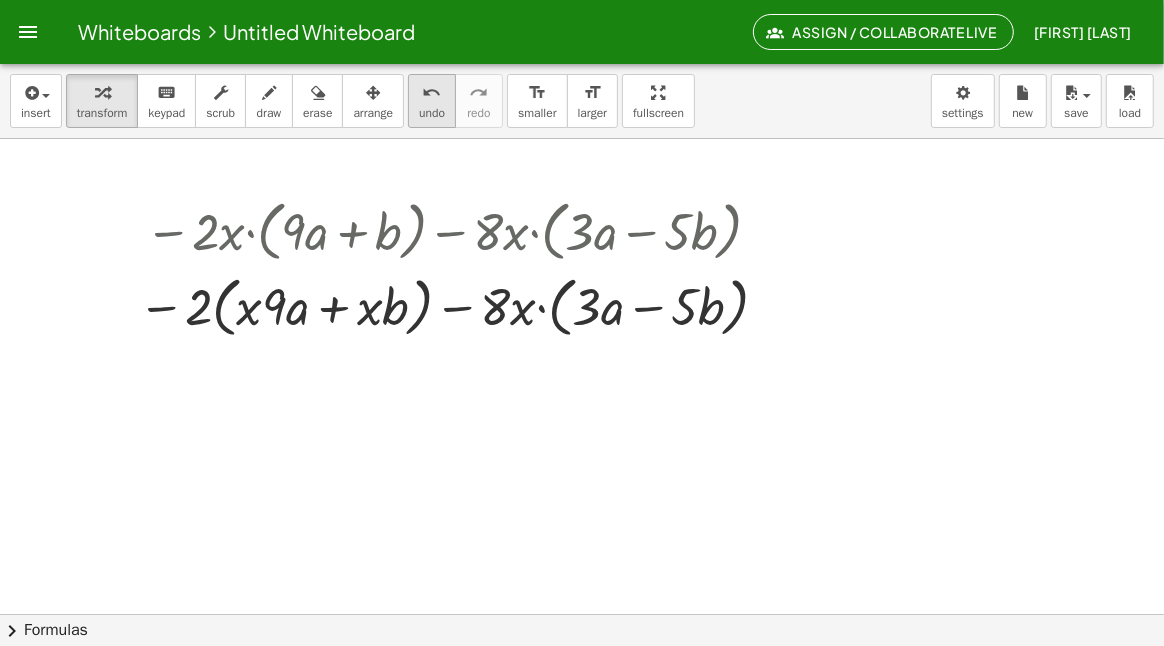 click on "undo" at bounding box center [432, 93] 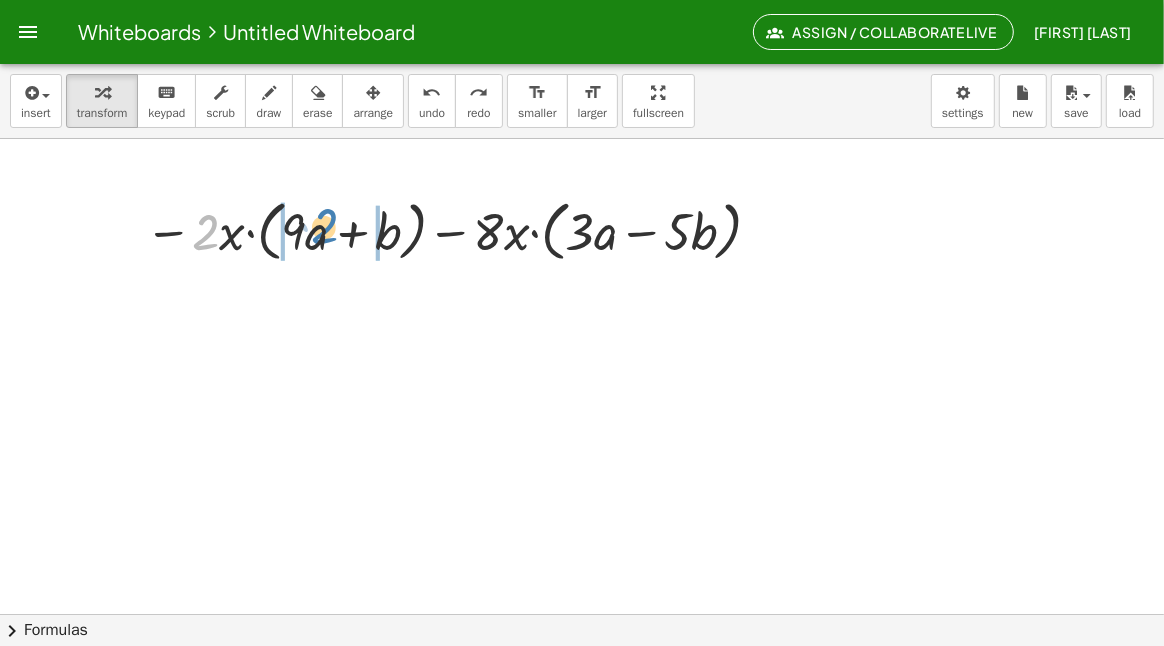 drag, startPoint x: 198, startPoint y: 246, endPoint x: 317, endPoint y: 240, distance: 119.15116 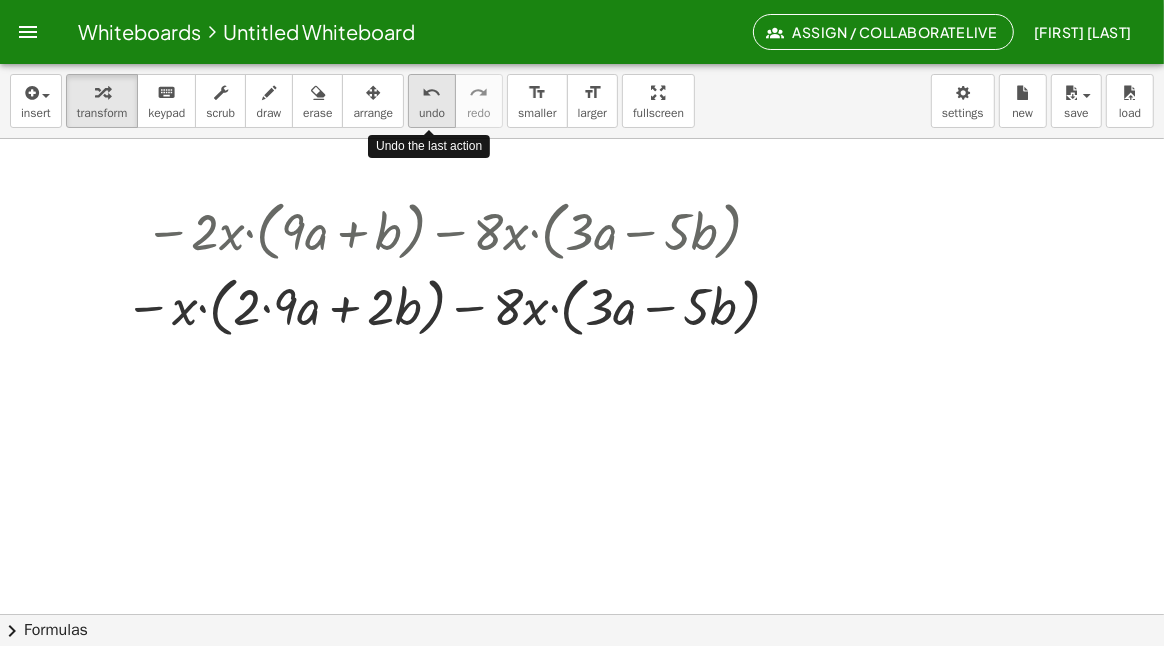 click on "undo" at bounding box center (432, 113) 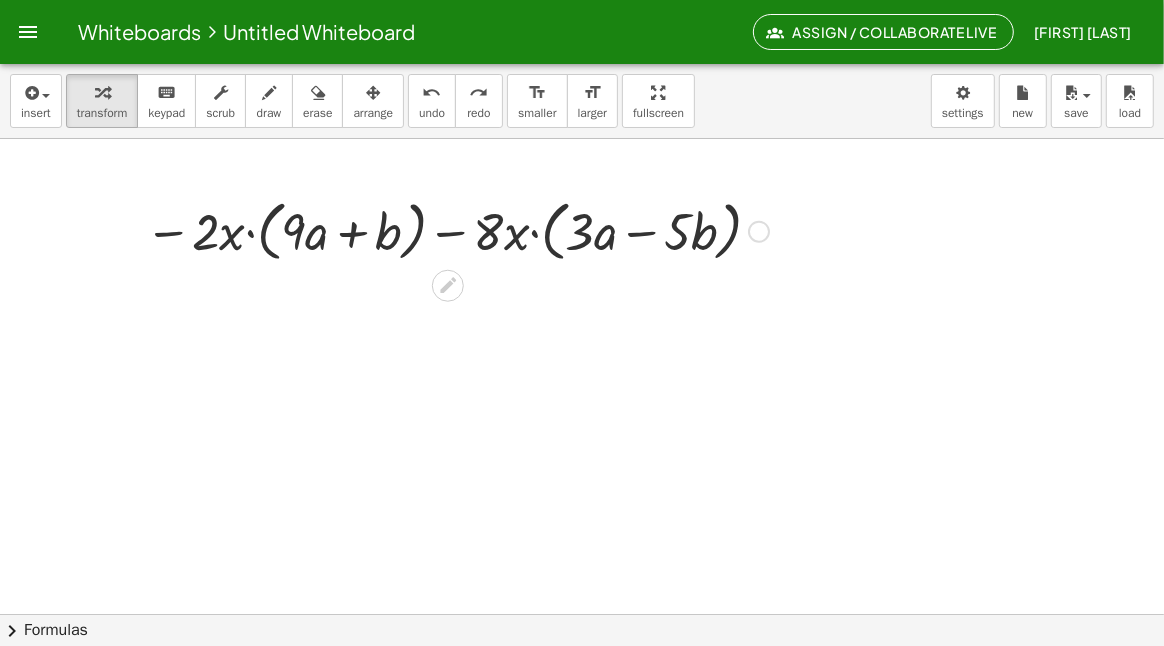 click at bounding box center [457, 230] 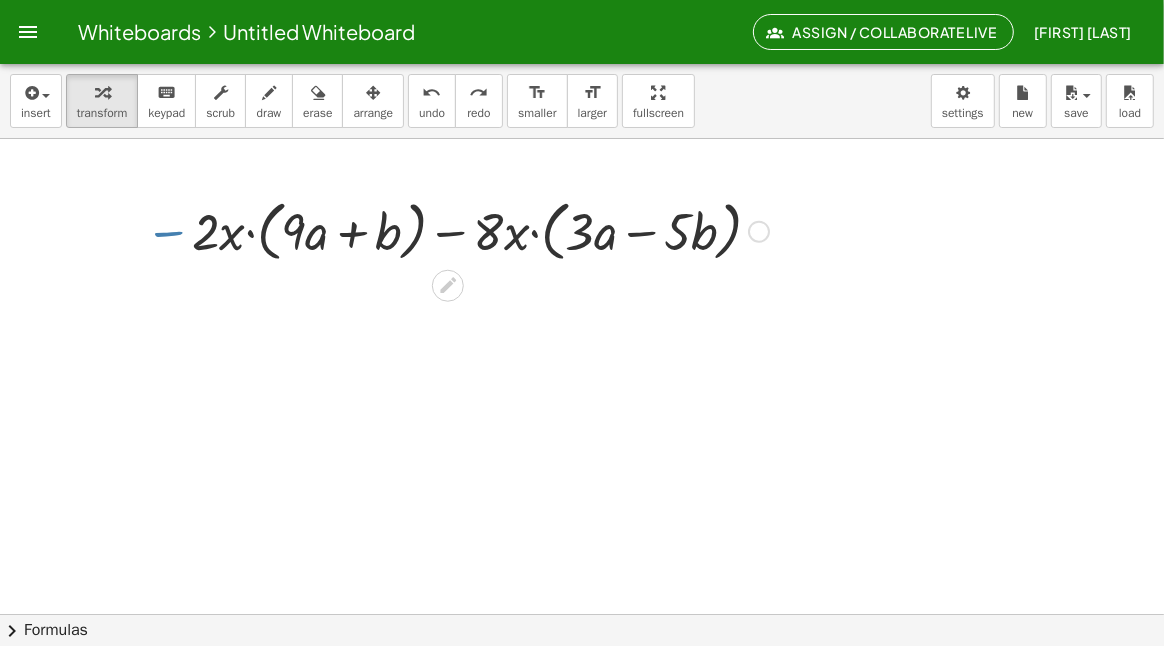 click at bounding box center [457, 230] 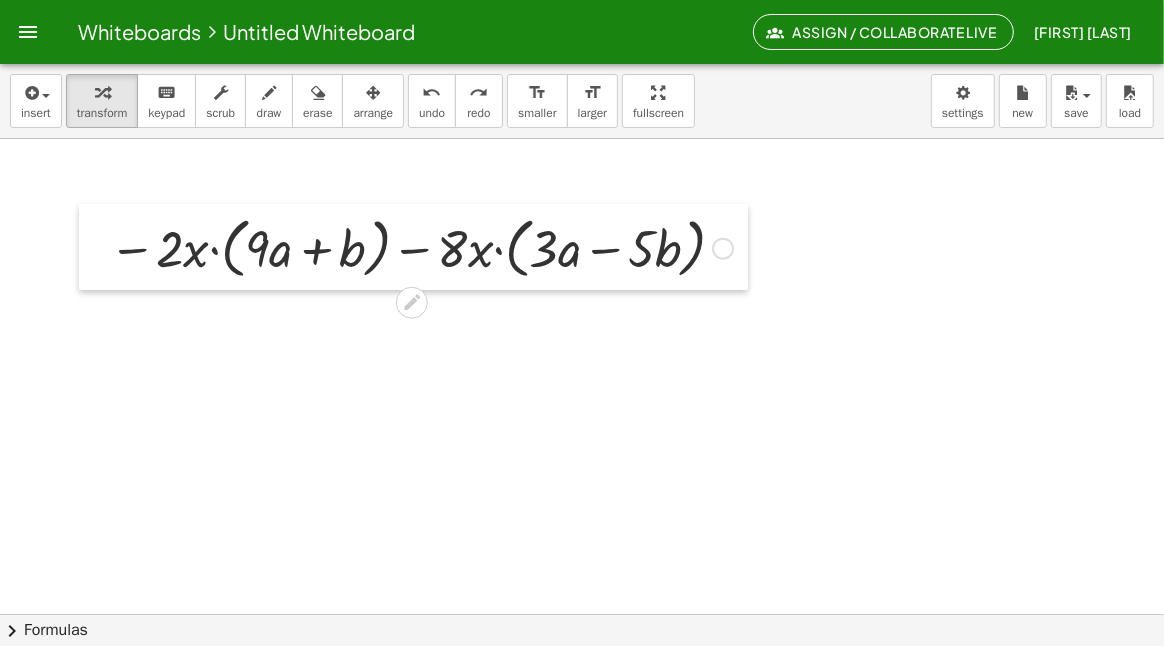 drag, startPoint x: 140, startPoint y: 203, endPoint x: 104, endPoint y: 220, distance: 39.812057 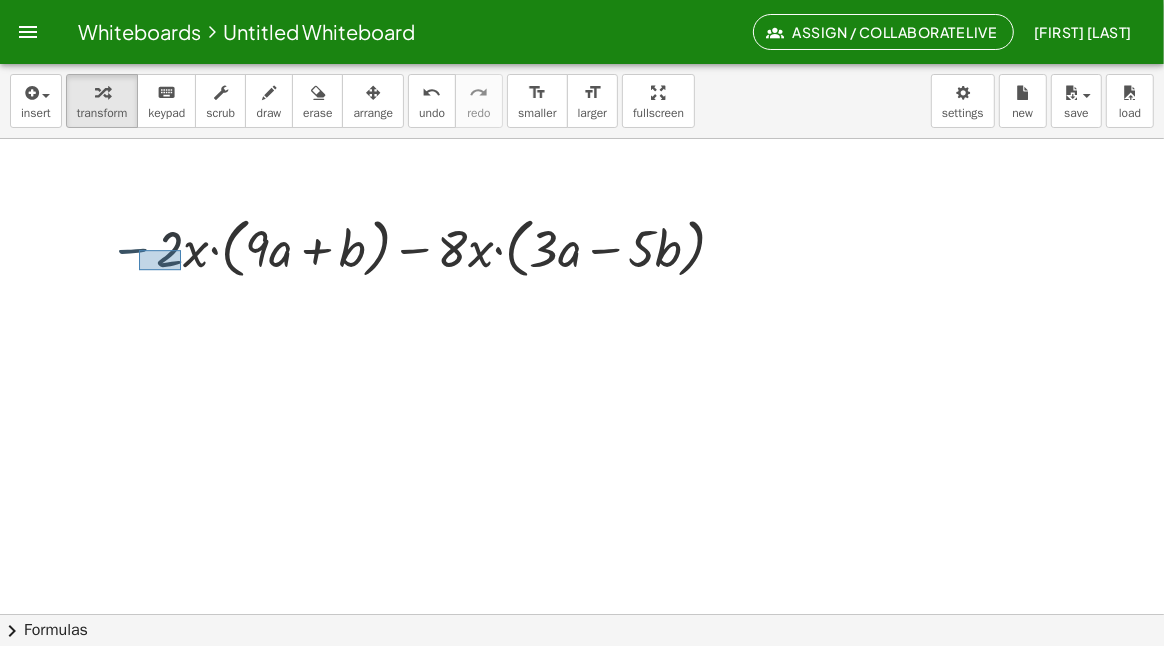 drag, startPoint x: 139, startPoint y: 249, endPoint x: 181, endPoint y: 269, distance: 46.518814 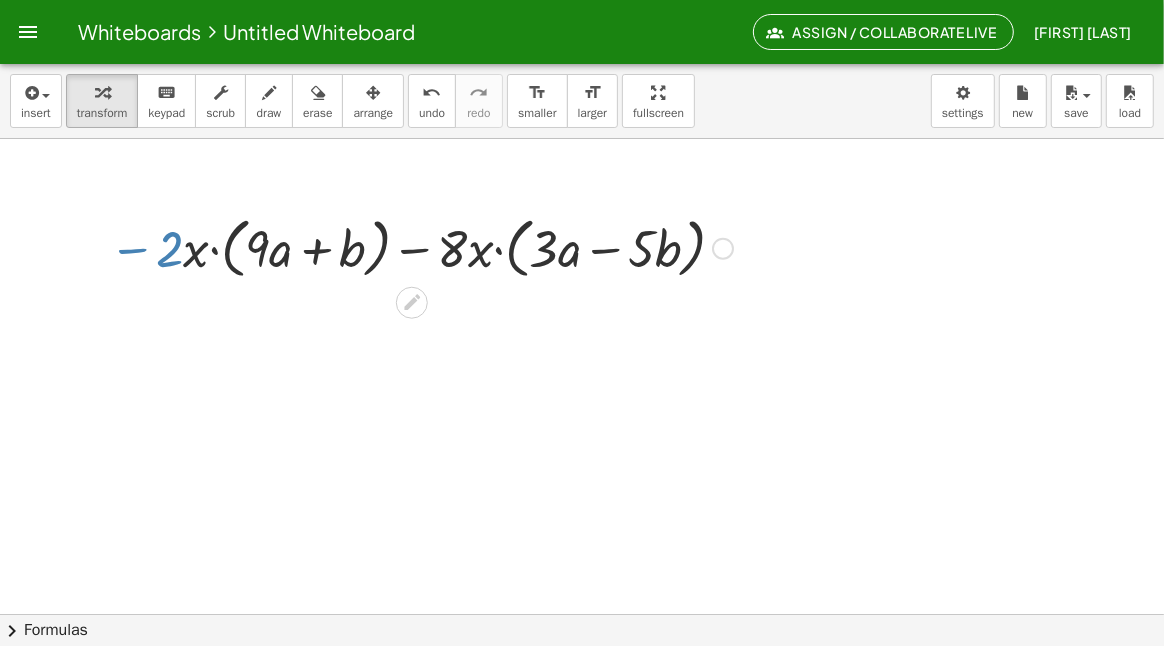 click at bounding box center [94, 247] 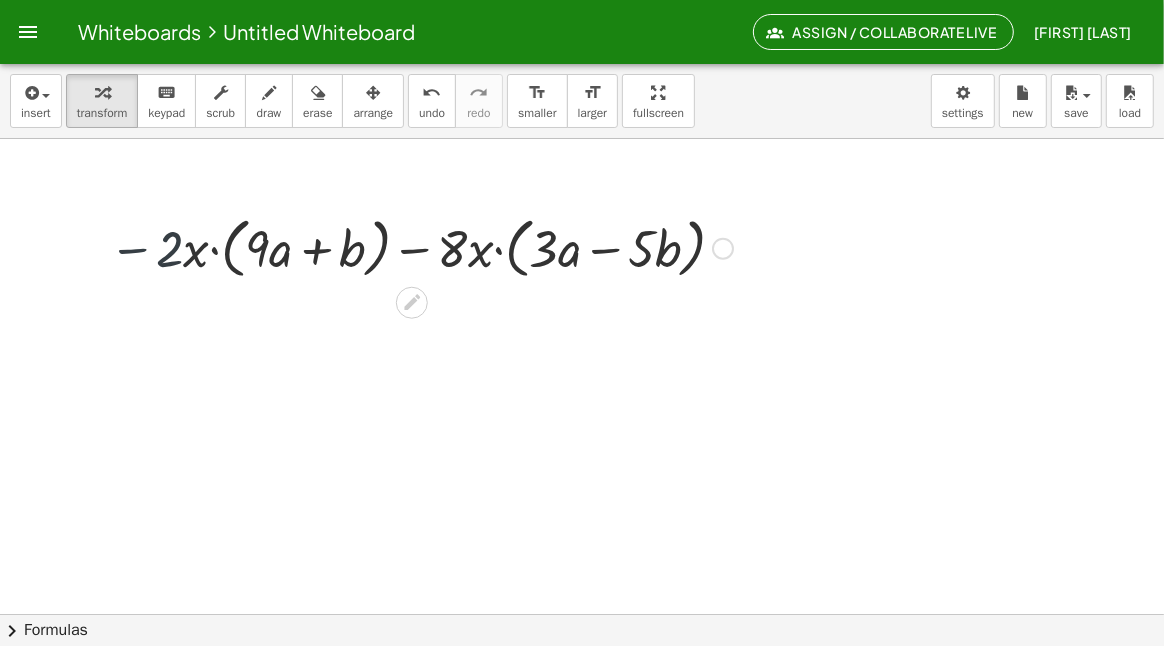 click at bounding box center [421, 247] 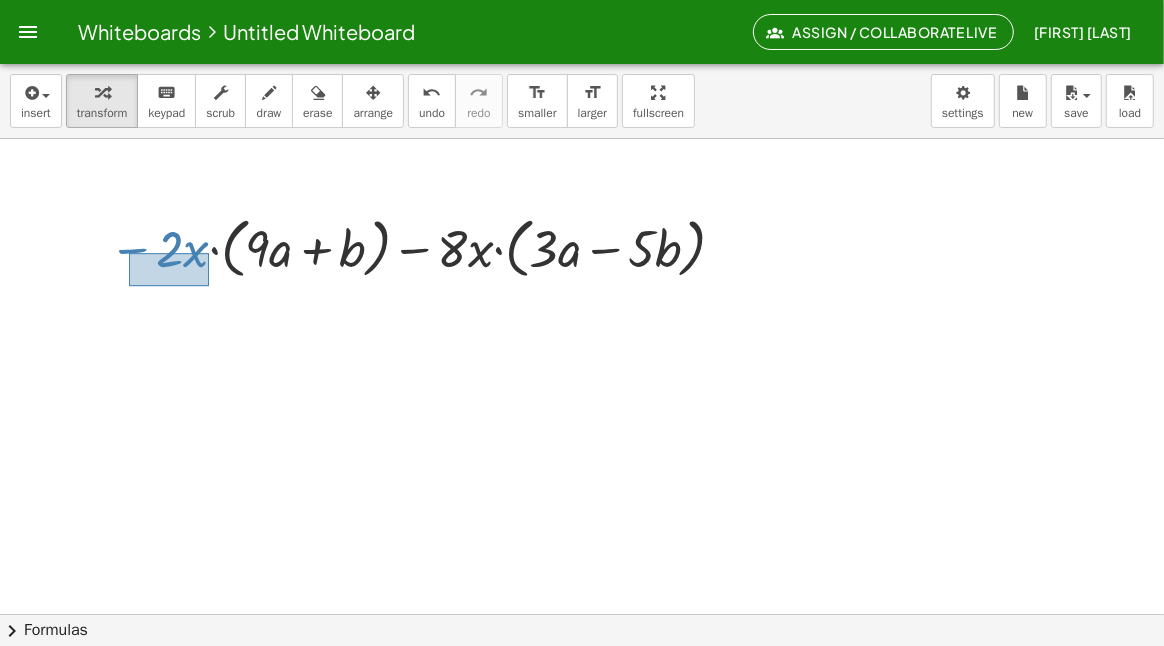 drag, startPoint x: 129, startPoint y: 252, endPoint x: 209, endPoint y: 285, distance: 86.53901 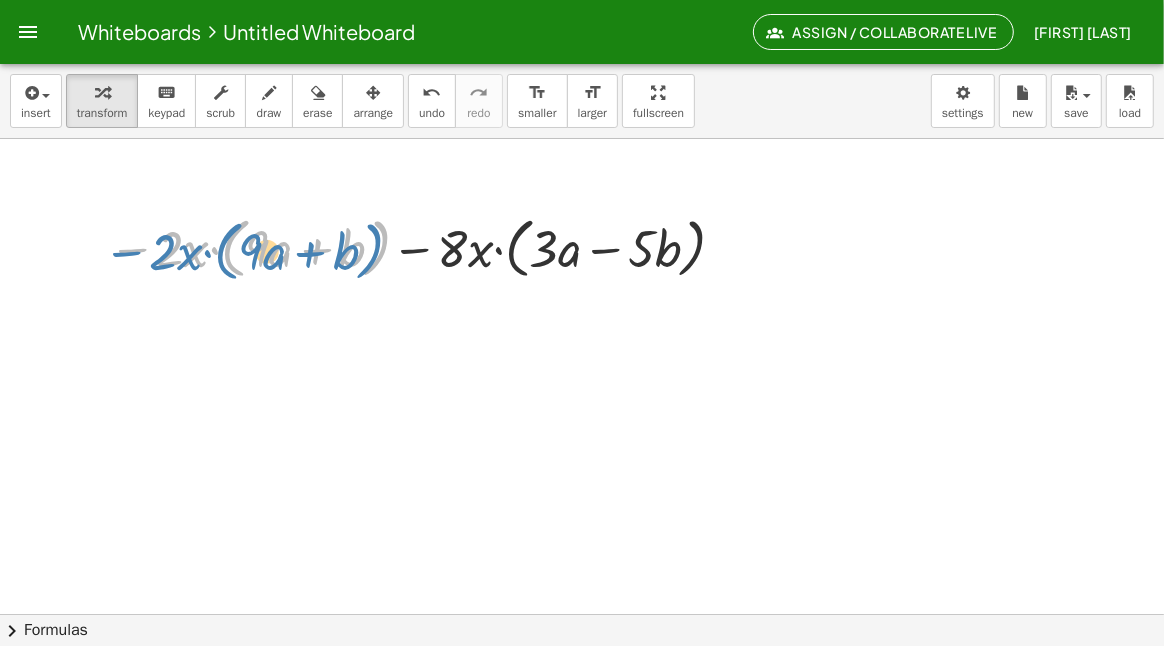 click at bounding box center (421, 247) 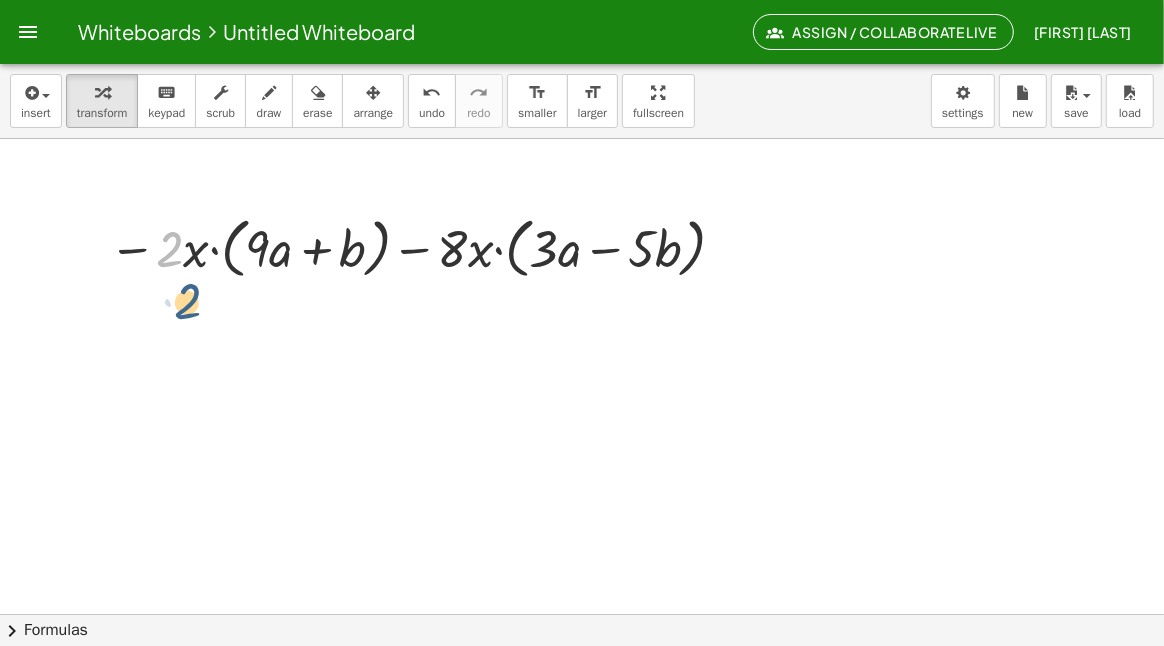 drag, startPoint x: 181, startPoint y: 252, endPoint x: 186, endPoint y: 264, distance: 13 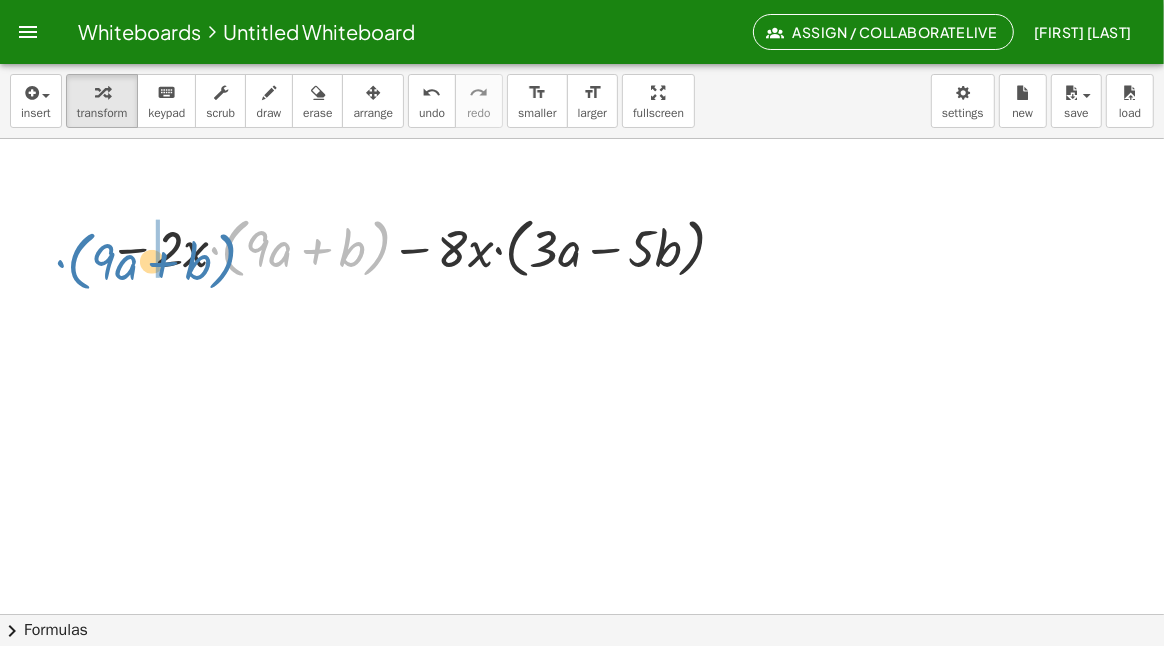 drag, startPoint x: 209, startPoint y: 256, endPoint x: 55, endPoint y: 269, distance: 154.54773 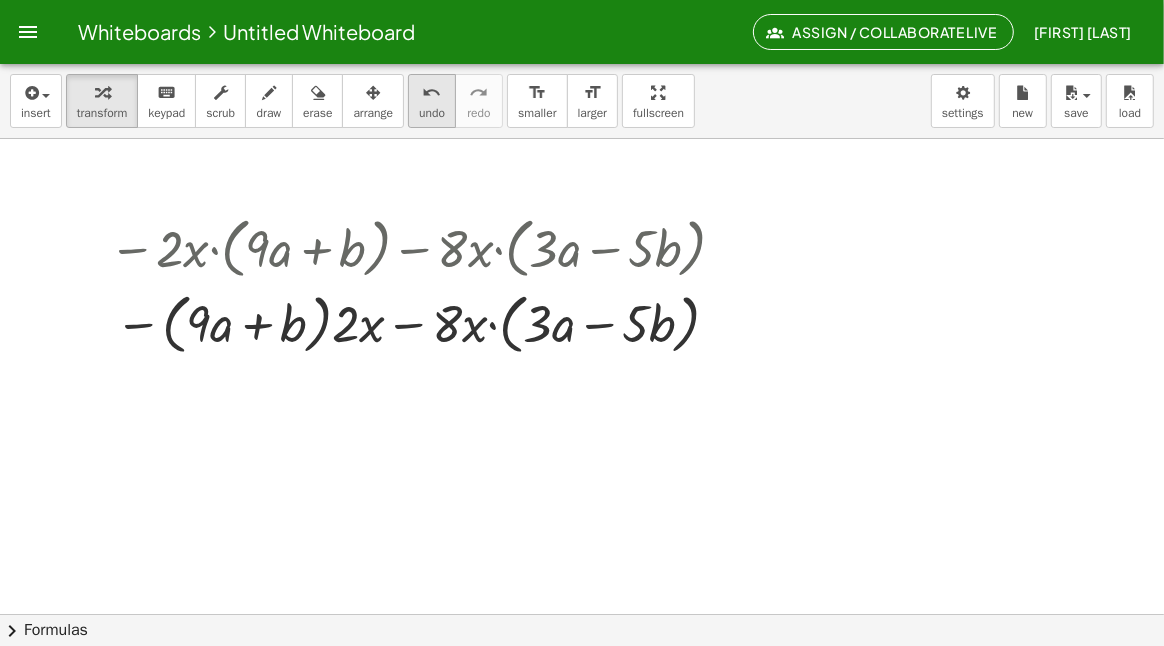 click on "undo" at bounding box center (432, 113) 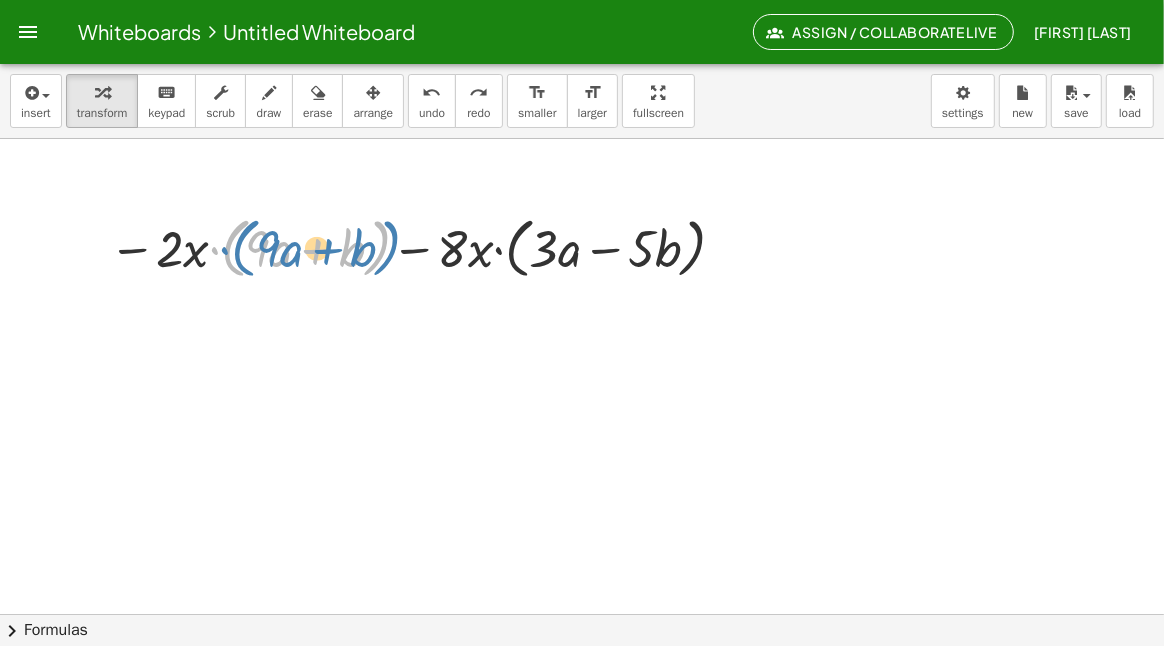 click at bounding box center [421, 247] 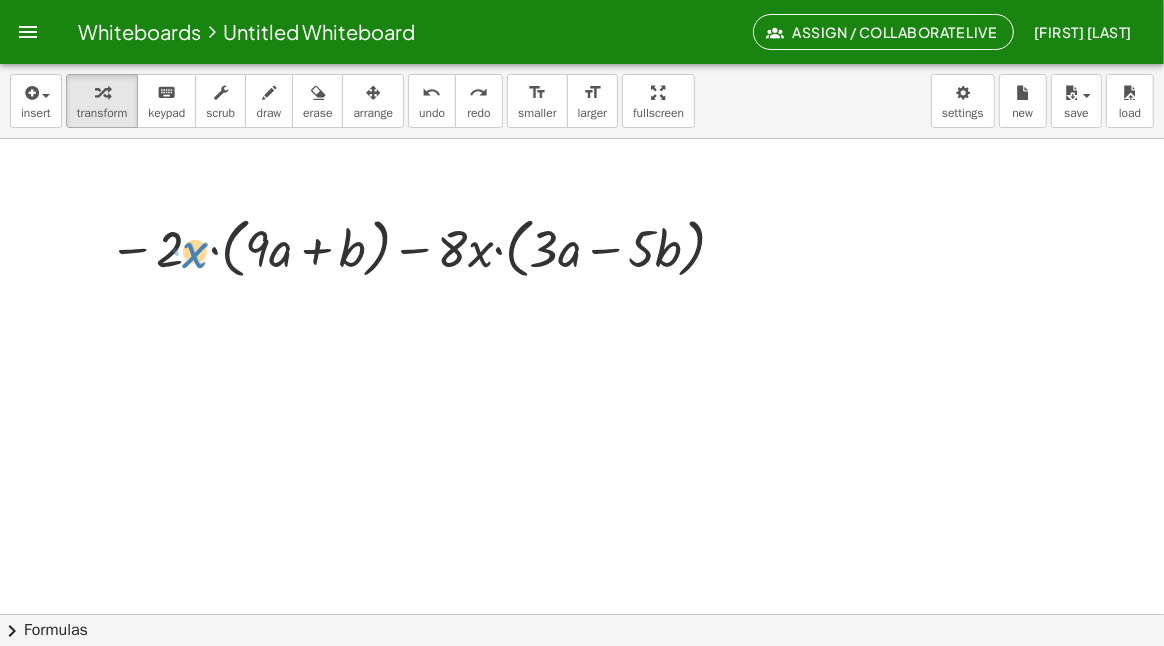 click at bounding box center [421, 247] 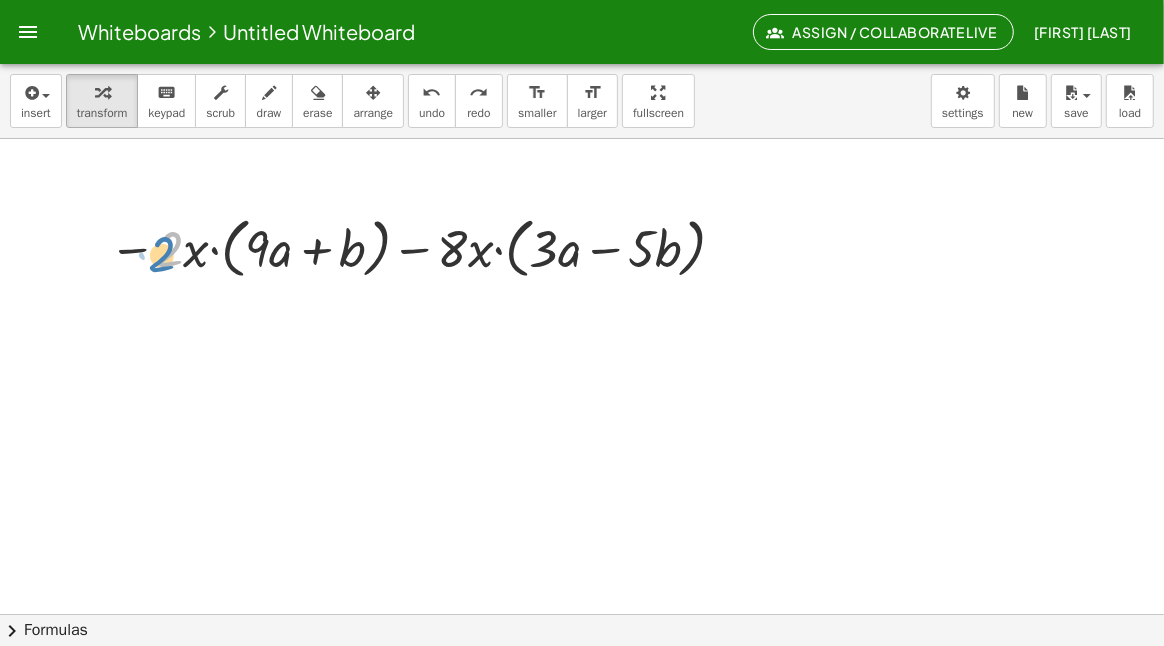click at bounding box center [421, 247] 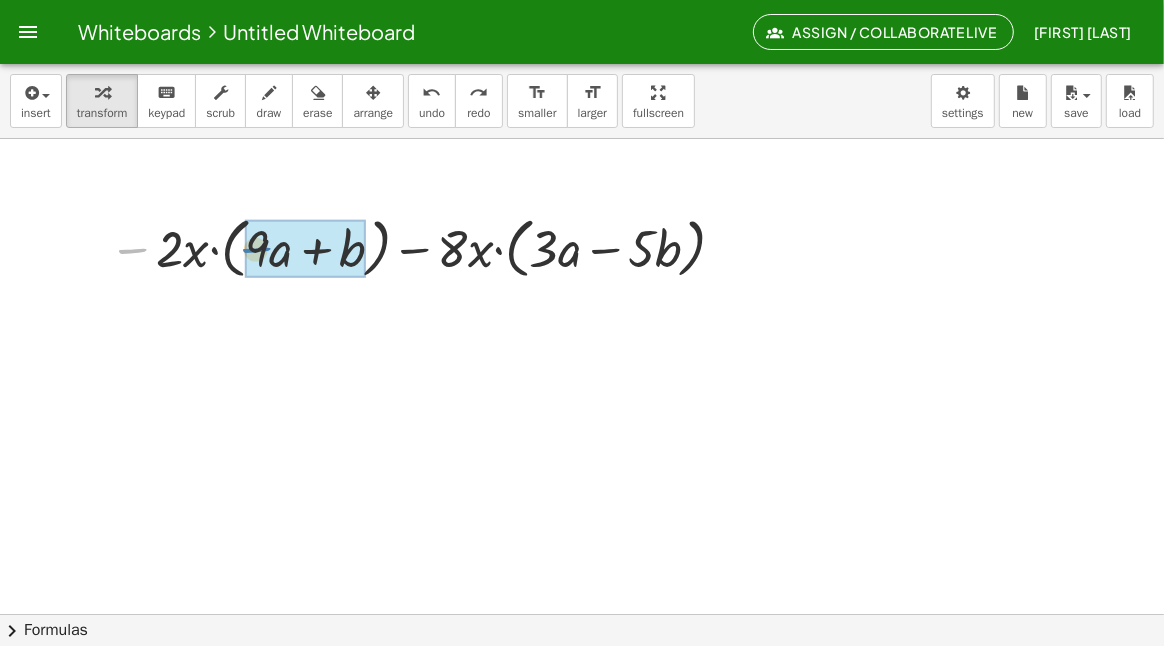 drag, startPoint x: 136, startPoint y: 249, endPoint x: 260, endPoint y: 248, distance: 124.004036 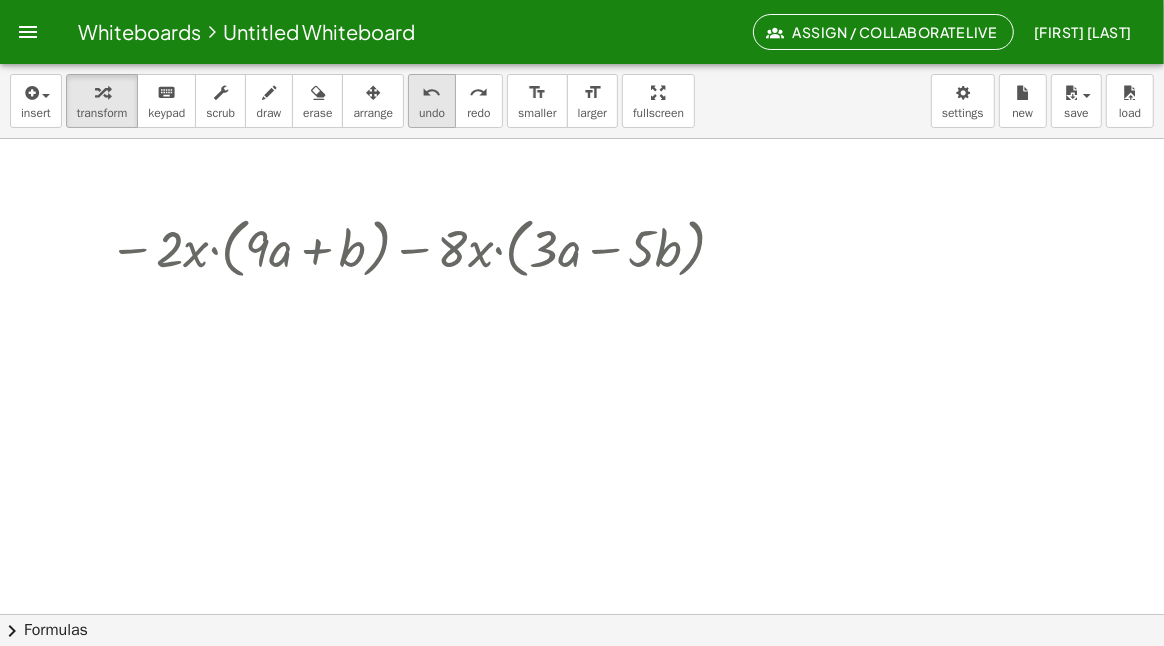 click on "undo" at bounding box center (432, 93) 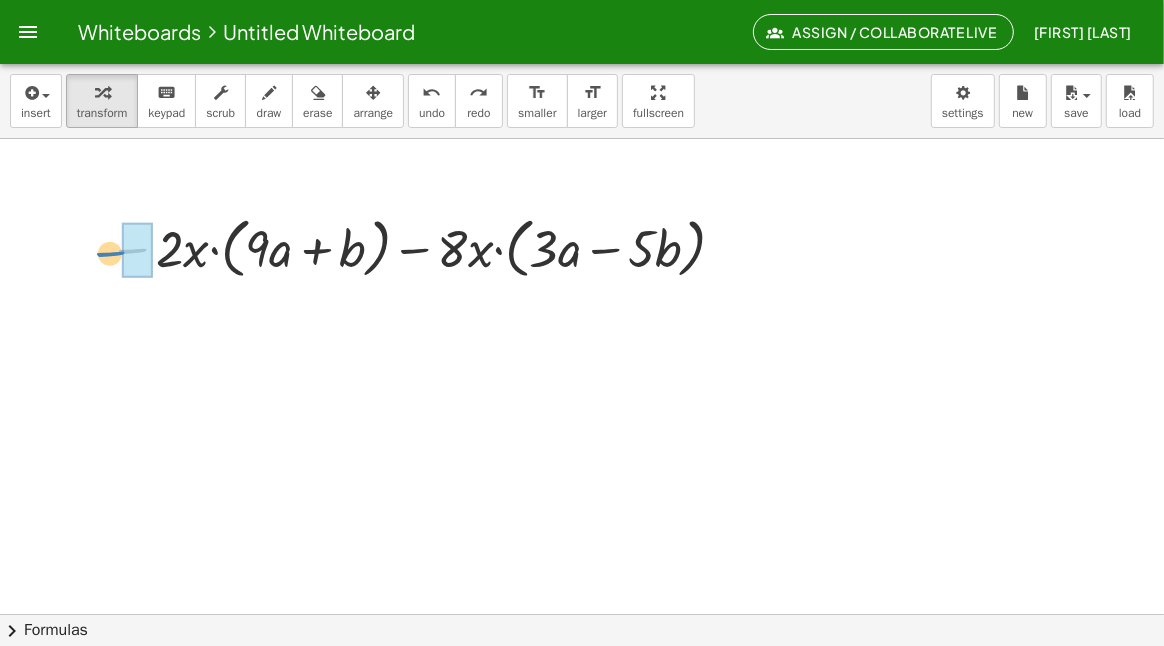 drag, startPoint x: 111, startPoint y: 248, endPoint x: 88, endPoint y: 251, distance: 23.194826 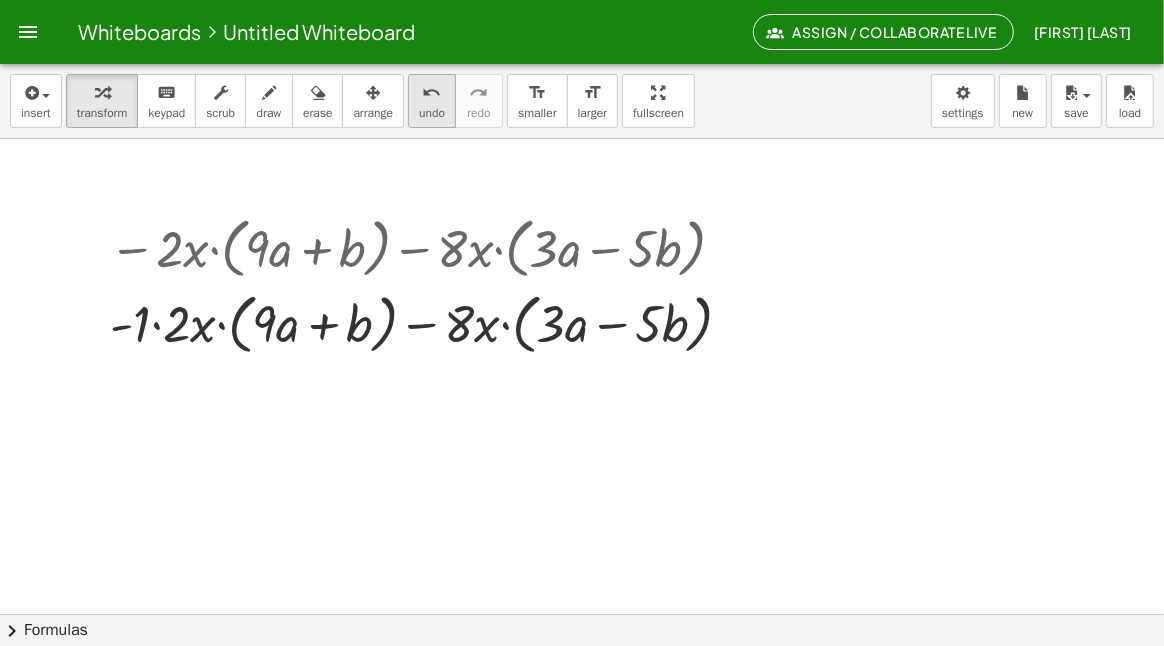 click on "undo" at bounding box center [432, 93] 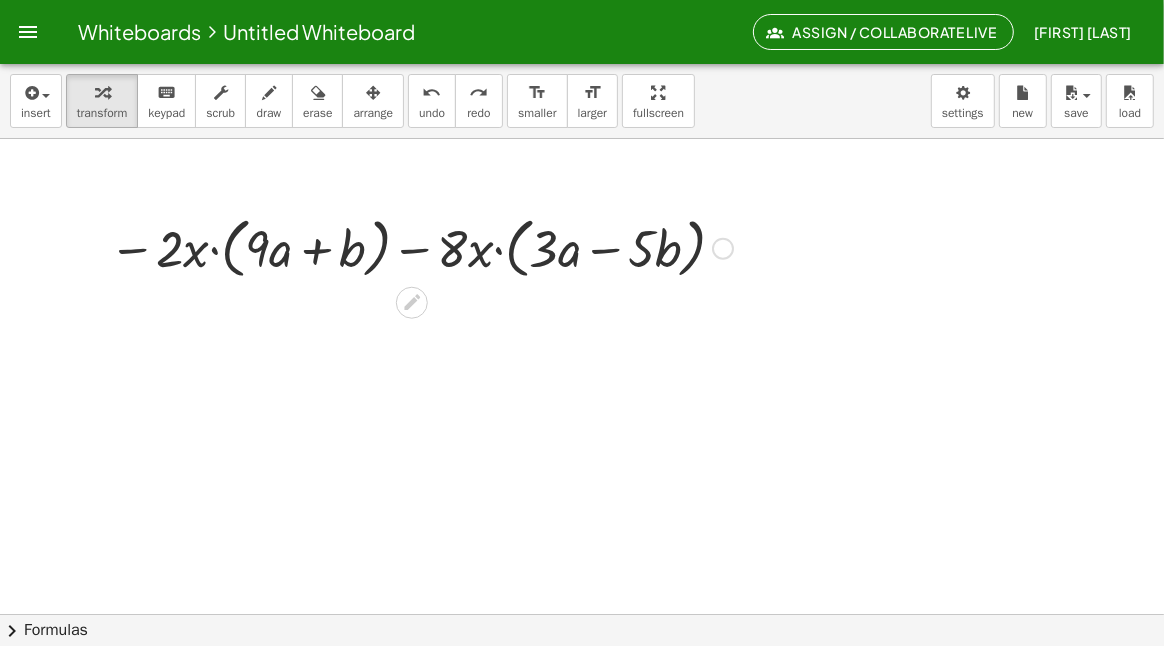 click at bounding box center [421, 247] 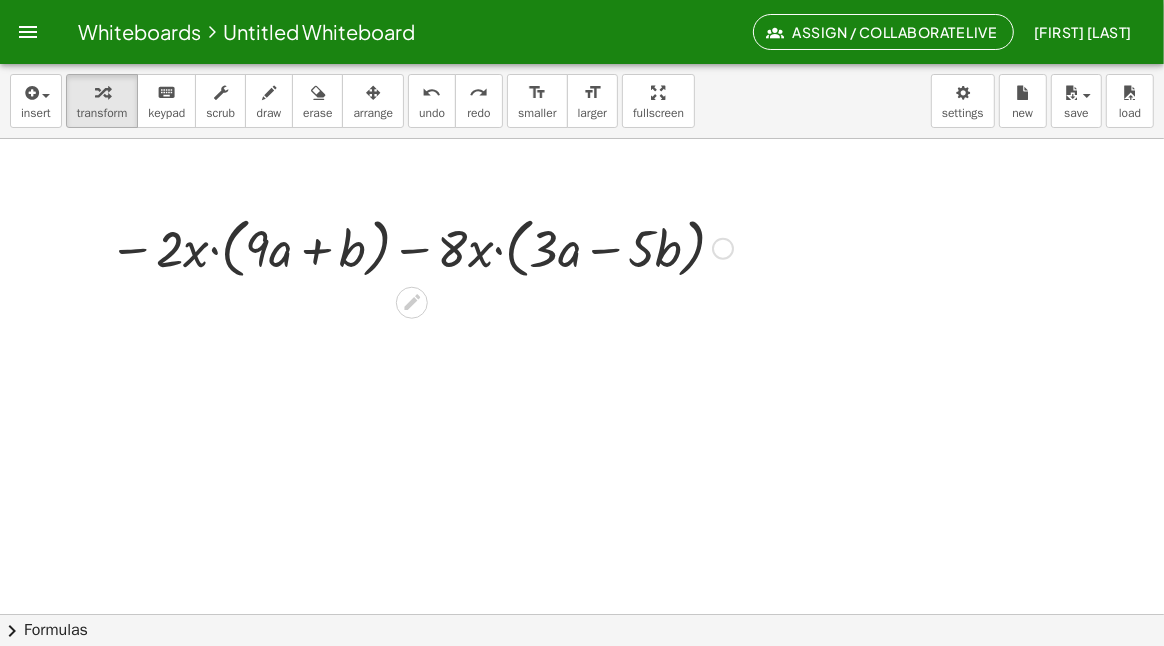 click at bounding box center (421, 247) 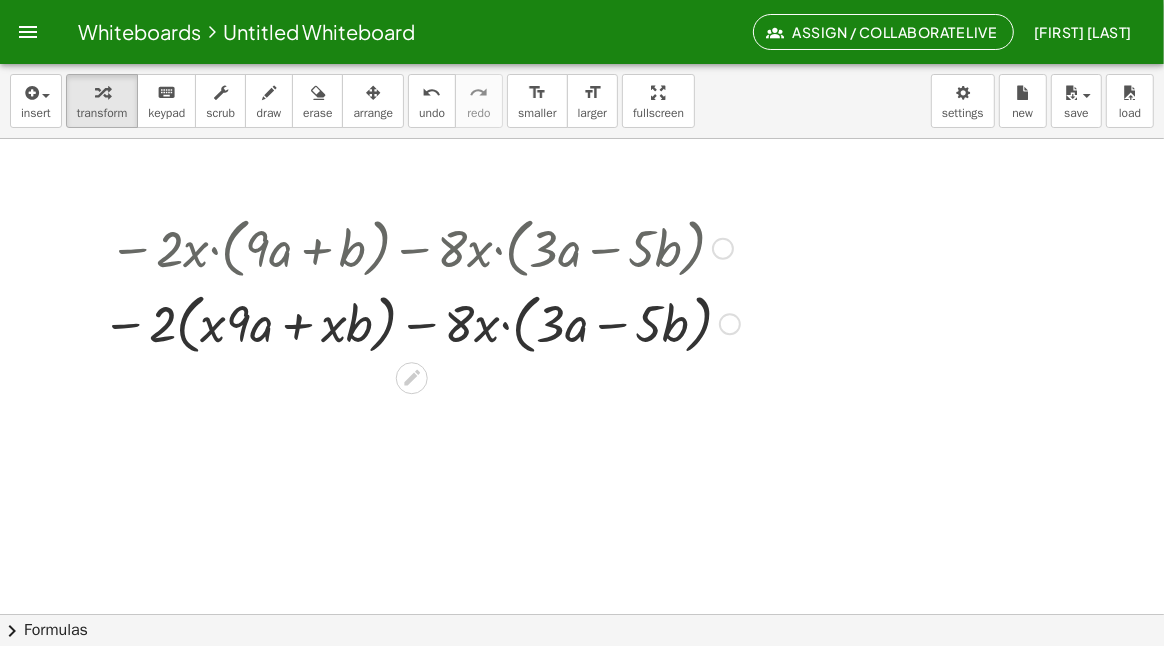click at bounding box center (421, 323) 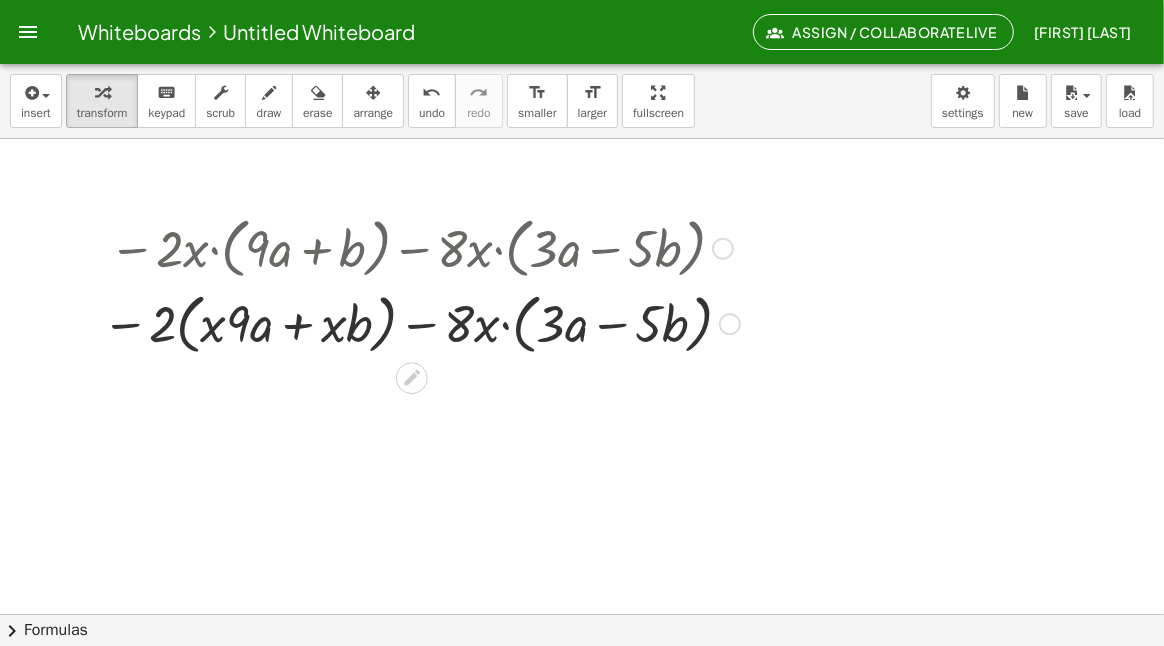 click at bounding box center (421, 323) 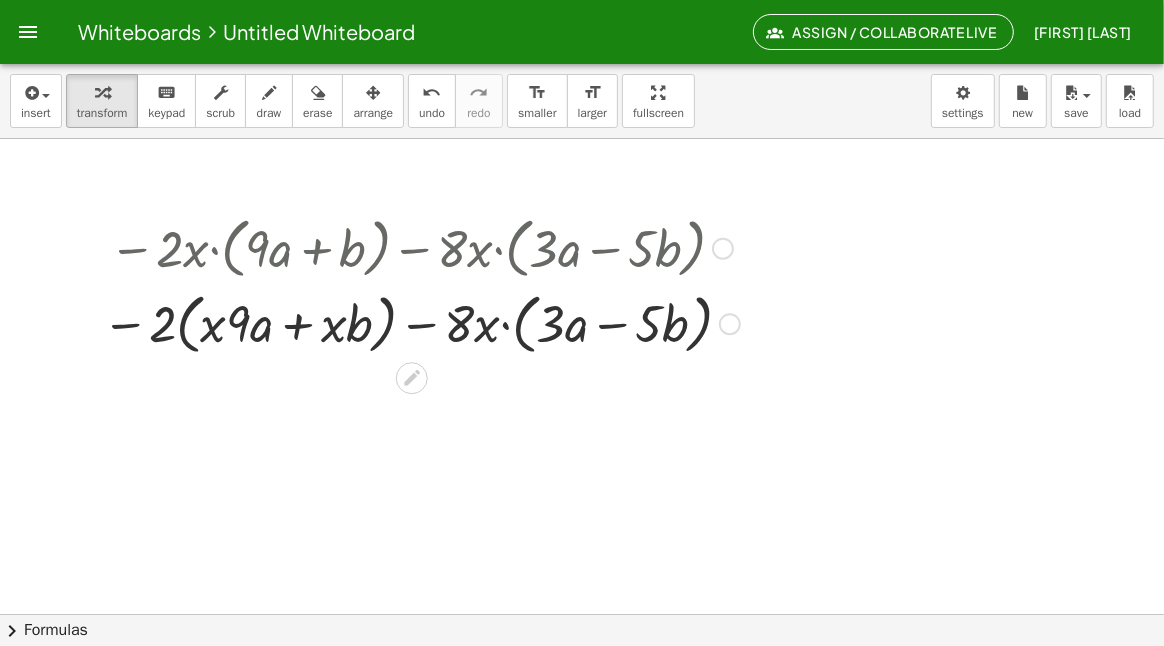 click at bounding box center [421, 323] 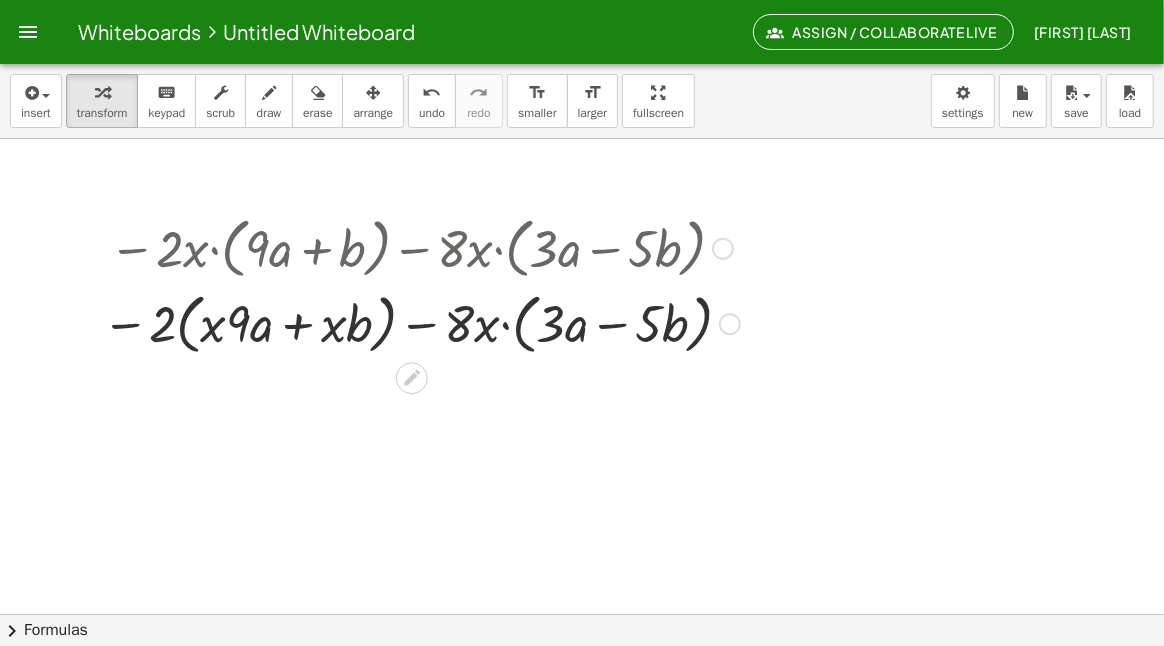 click at bounding box center (421, 323) 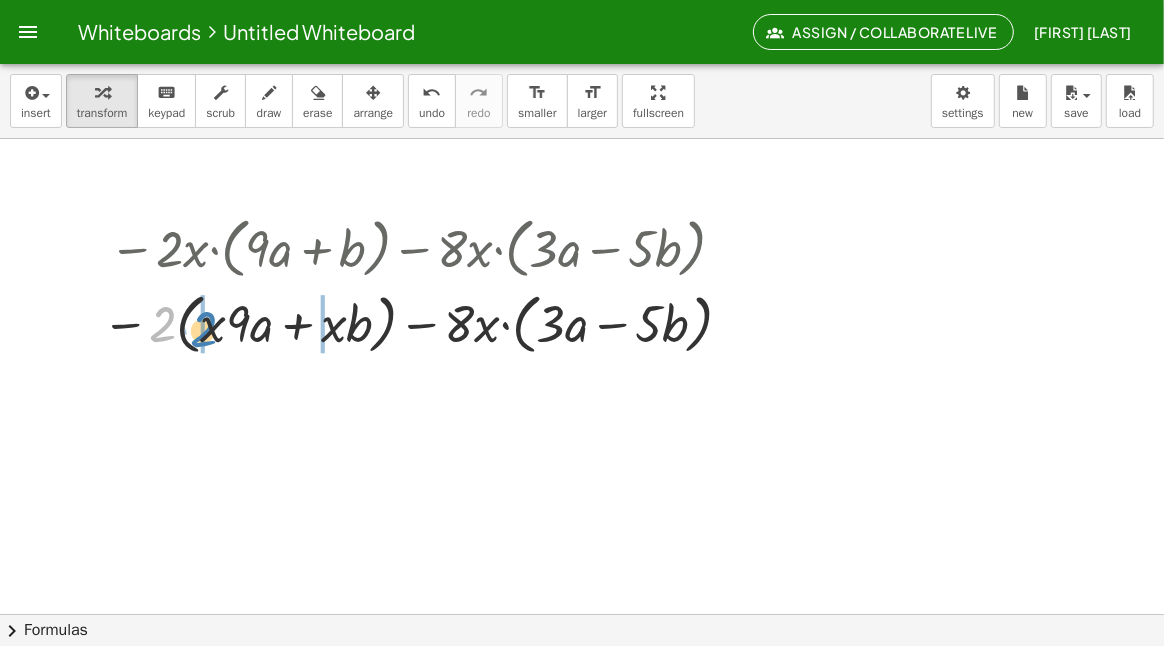 drag, startPoint x: 163, startPoint y: 323, endPoint x: 204, endPoint y: 328, distance: 41.303753 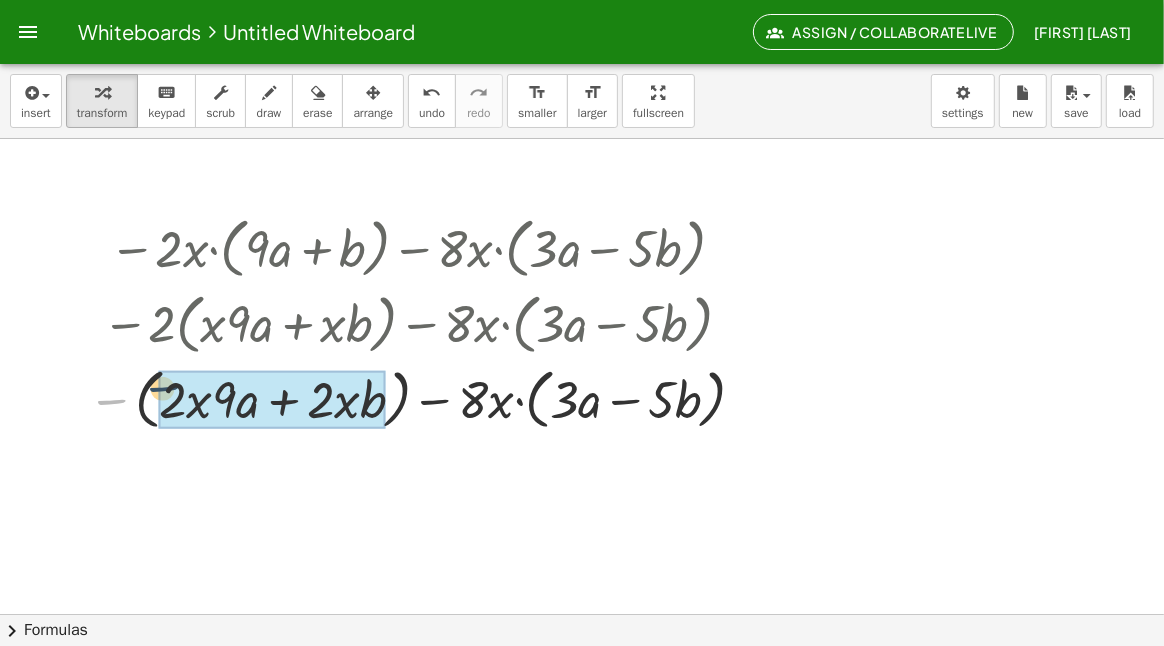 drag, startPoint x: 109, startPoint y: 404, endPoint x: 166, endPoint y: 391, distance: 58.463665 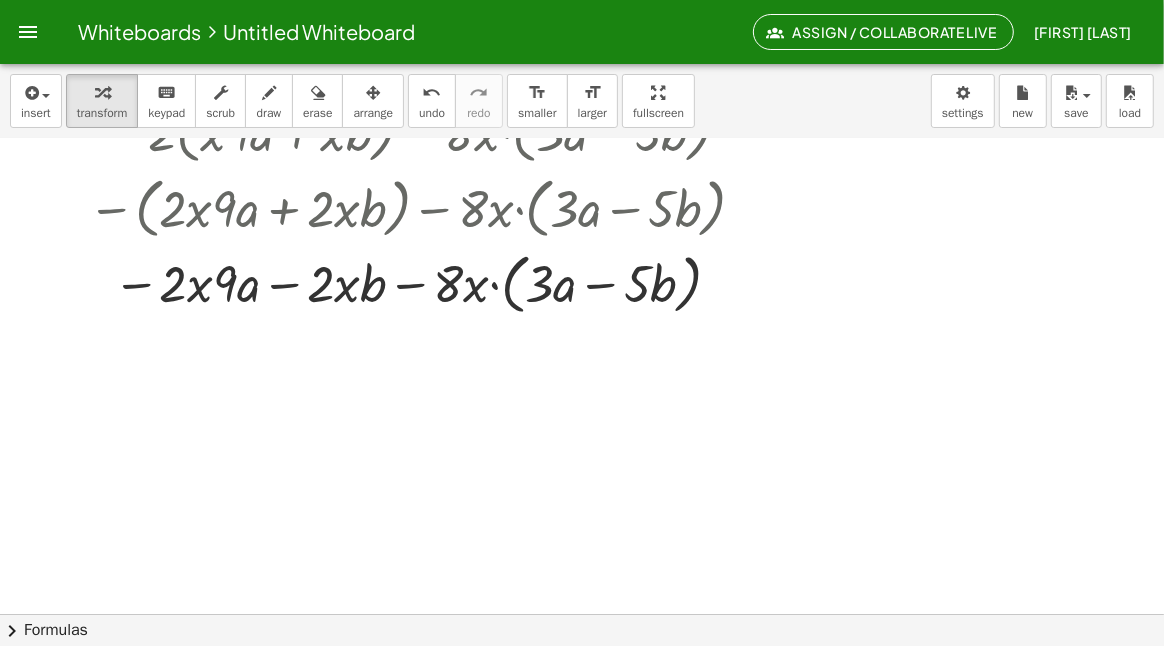 scroll, scrollTop: 199, scrollLeft: 0, axis: vertical 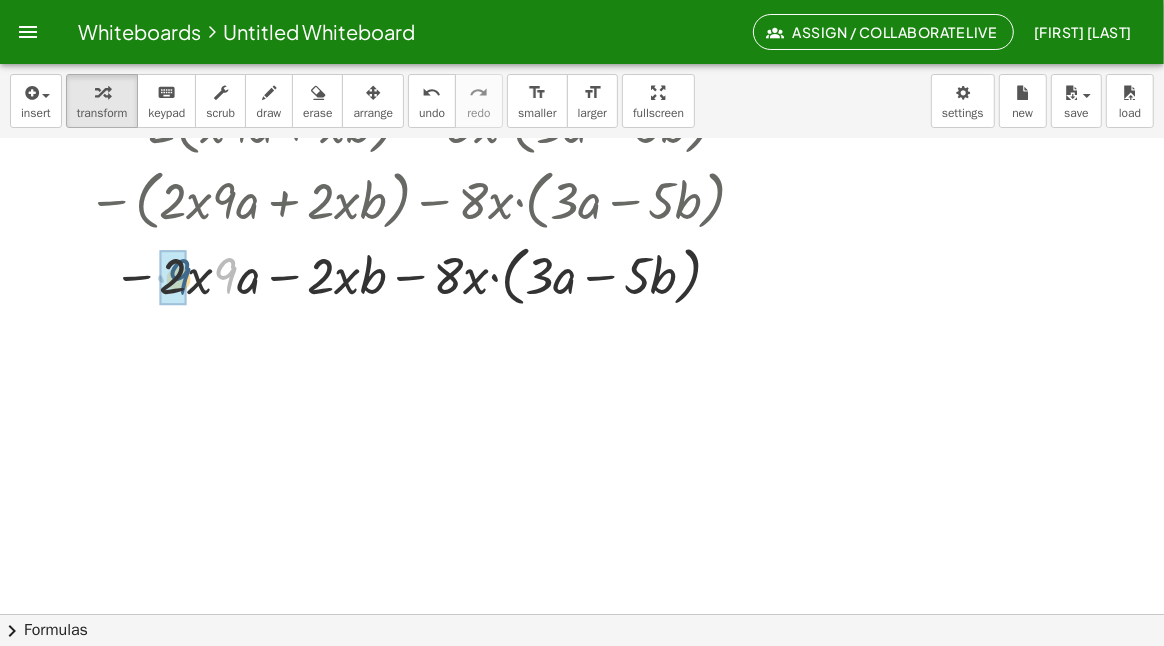 drag, startPoint x: 232, startPoint y: 278, endPoint x: 187, endPoint y: 279, distance: 45.01111 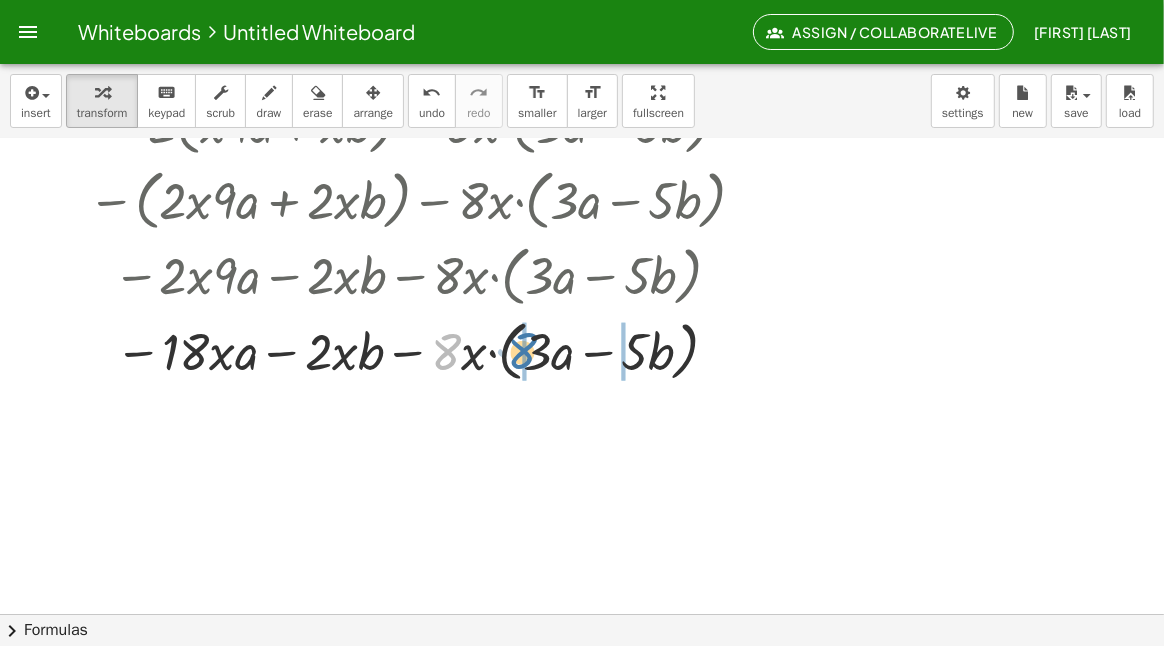 drag, startPoint x: 446, startPoint y: 351, endPoint x: 526, endPoint y: 351, distance: 80 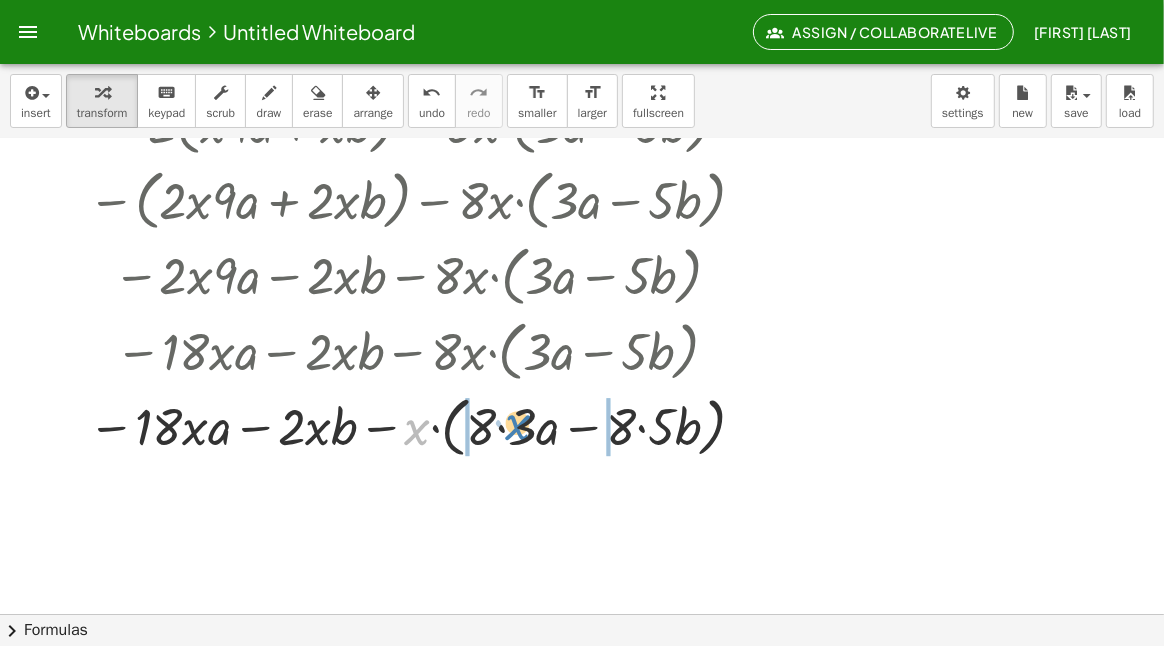 drag, startPoint x: 418, startPoint y: 434, endPoint x: 519, endPoint y: 429, distance: 101.12369 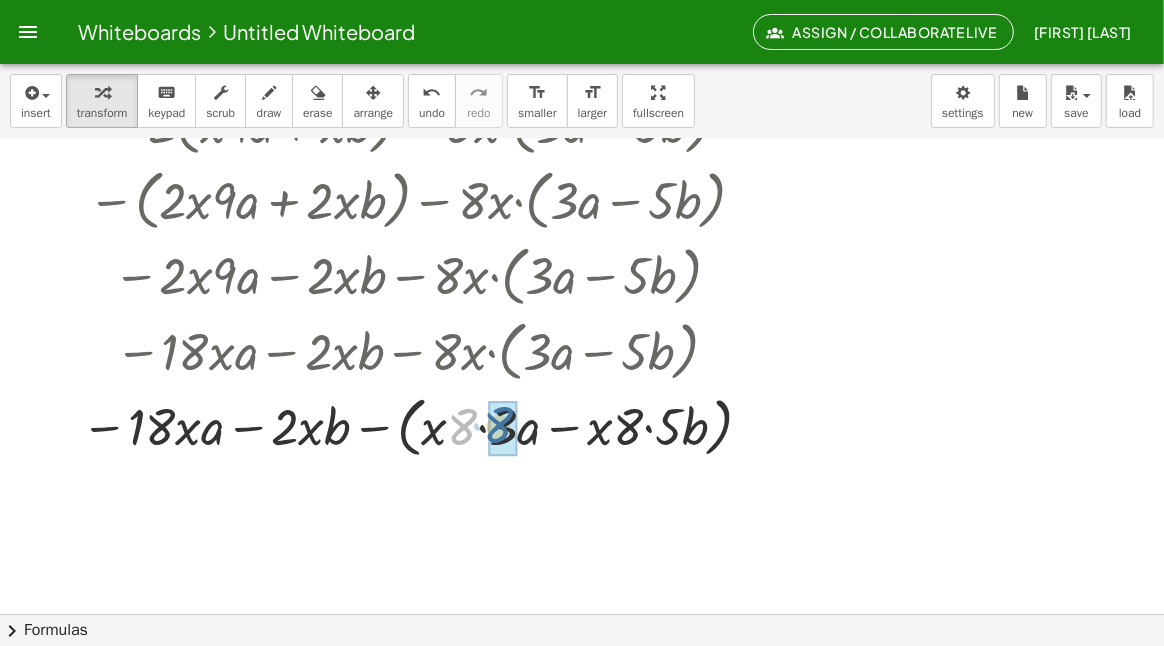 drag, startPoint x: 459, startPoint y: 431, endPoint x: 496, endPoint y: 429, distance: 37.054016 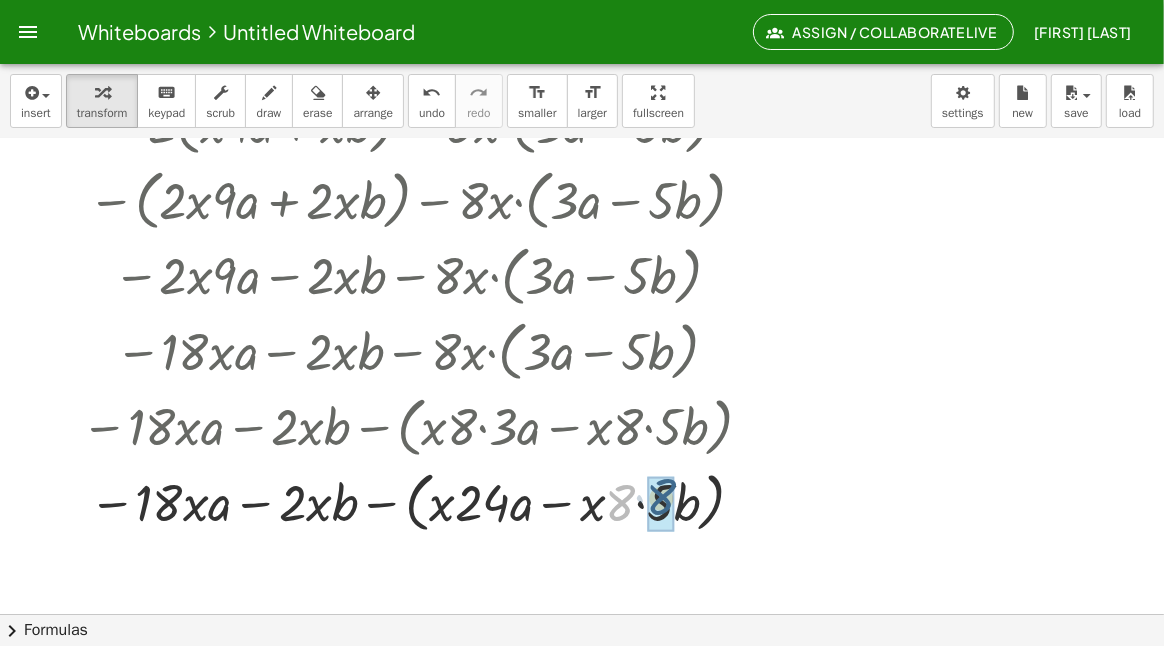 drag, startPoint x: 630, startPoint y: 500, endPoint x: 652, endPoint y: 496, distance: 22.36068 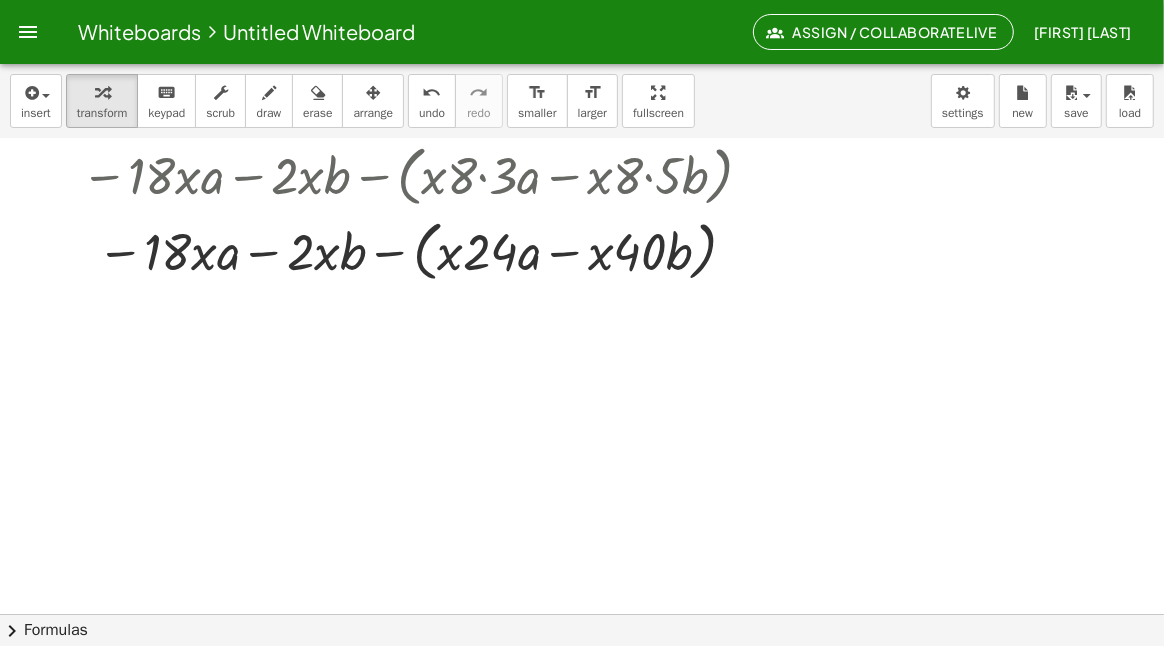 scroll, scrollTop: 499, scrollLeft: 0, axis: vertical 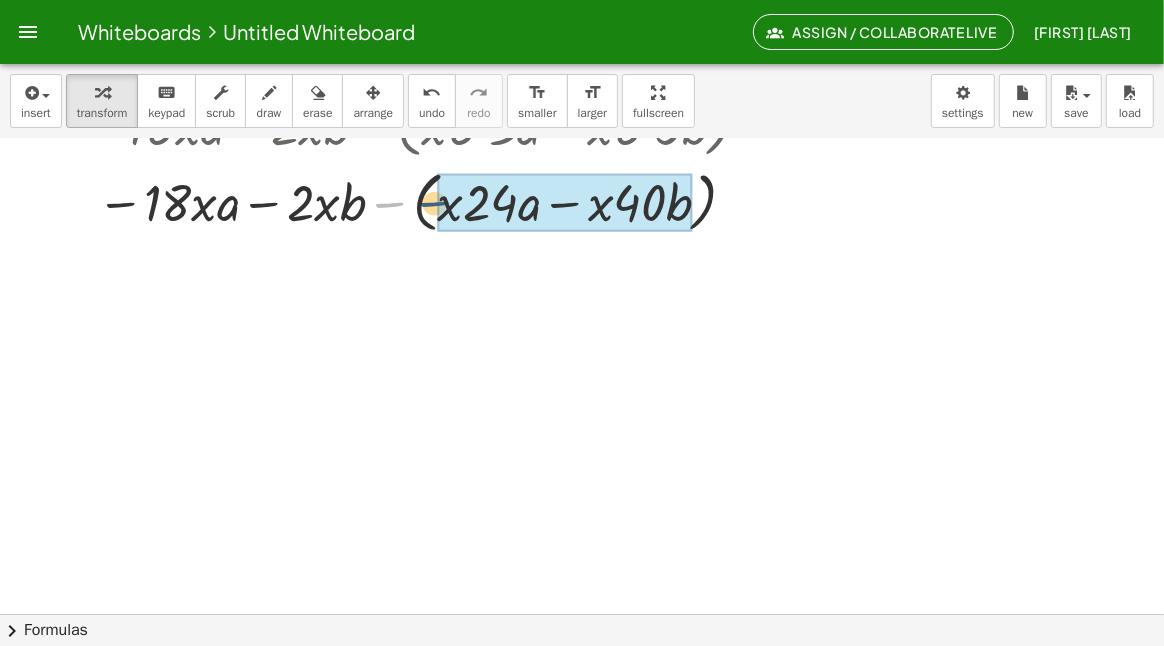 drag, startPoint x: 387, startPoint y: 201, endPoint x: 432, endPoint y: 200, distance: 45.01111 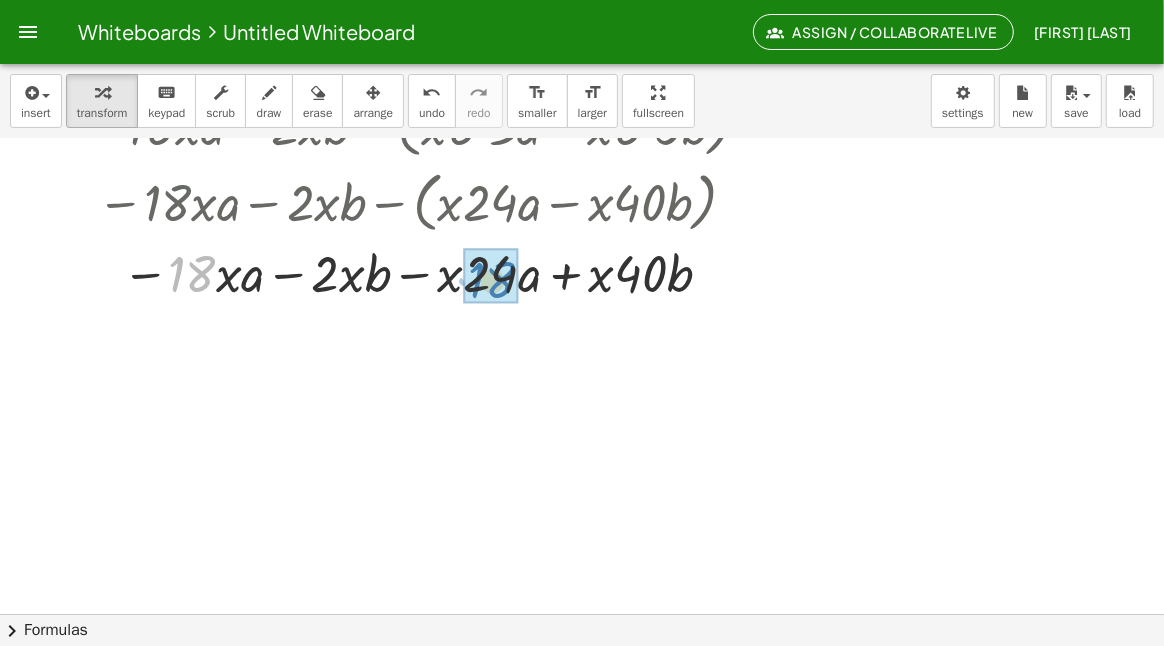drag, startPoint x: 215, startPoint y: 277, endPoint x: 516, endPoint y: 283, distance: 301.05978 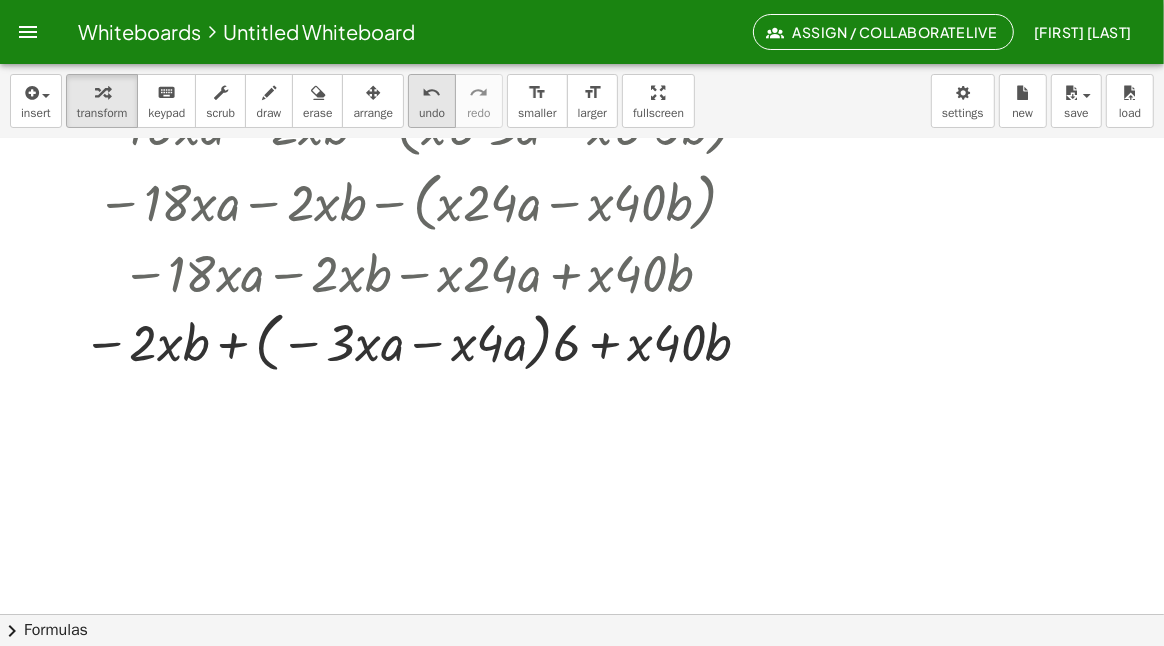 click on "undo" at bounding box center (432, 93) 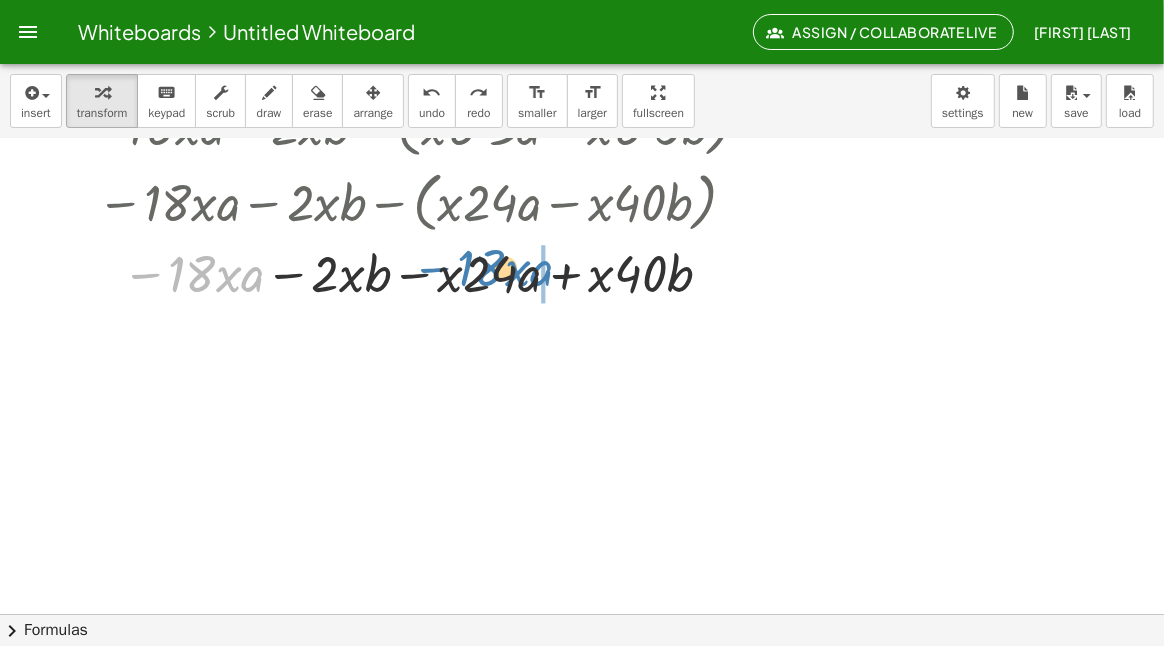 drag, startPoint x: 124, startPoint y: 256, endPoint x: 413, endPoint y: 250, distance: 289.0623 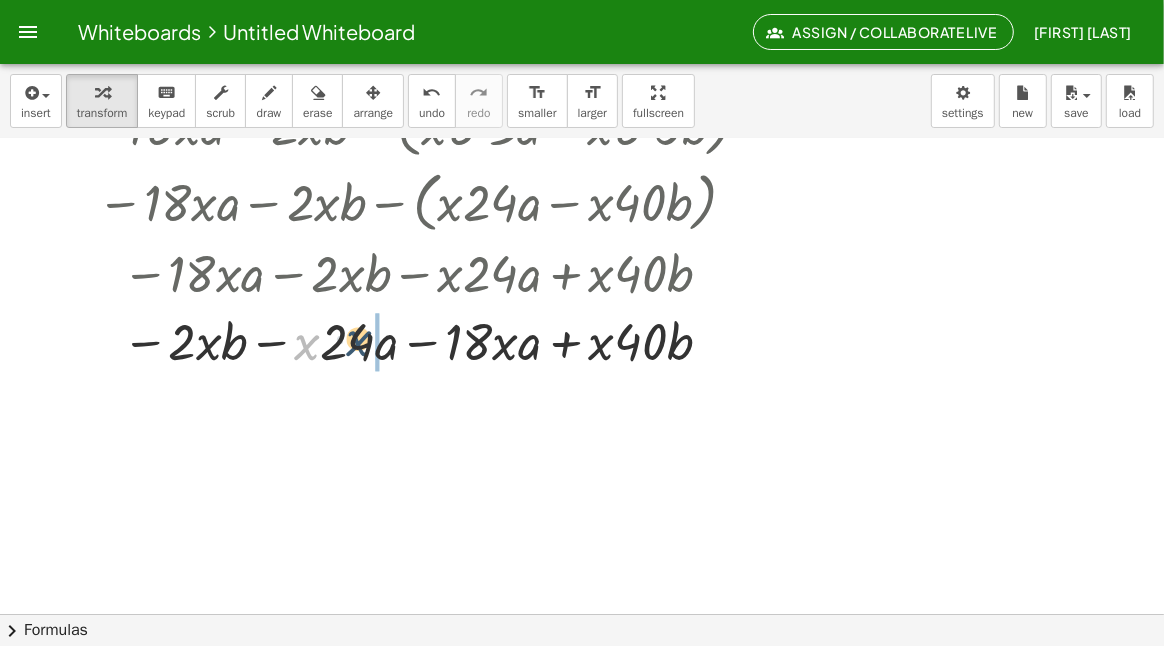 drag, startPoint x: 309, startPoint y: 348, endPoint x: 363, endPoint y: 345, distance: 54.08327 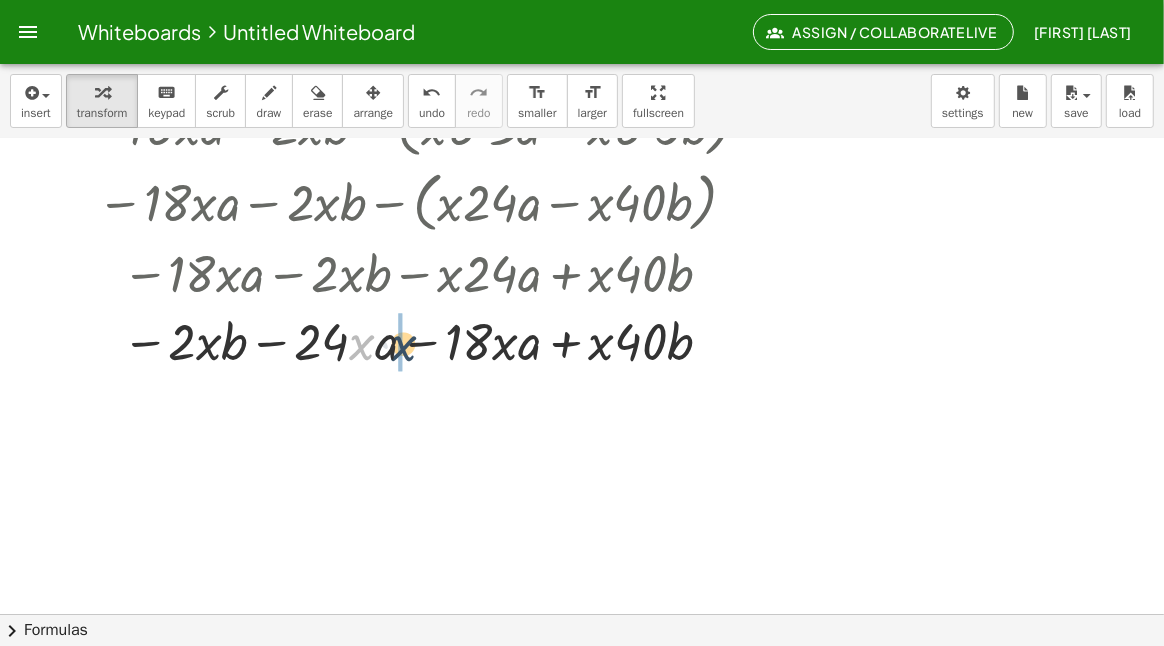 drag, startPoint x: 356, startPoint y: 348, endPoint x: 396, endPoint y: 348, distance: 40 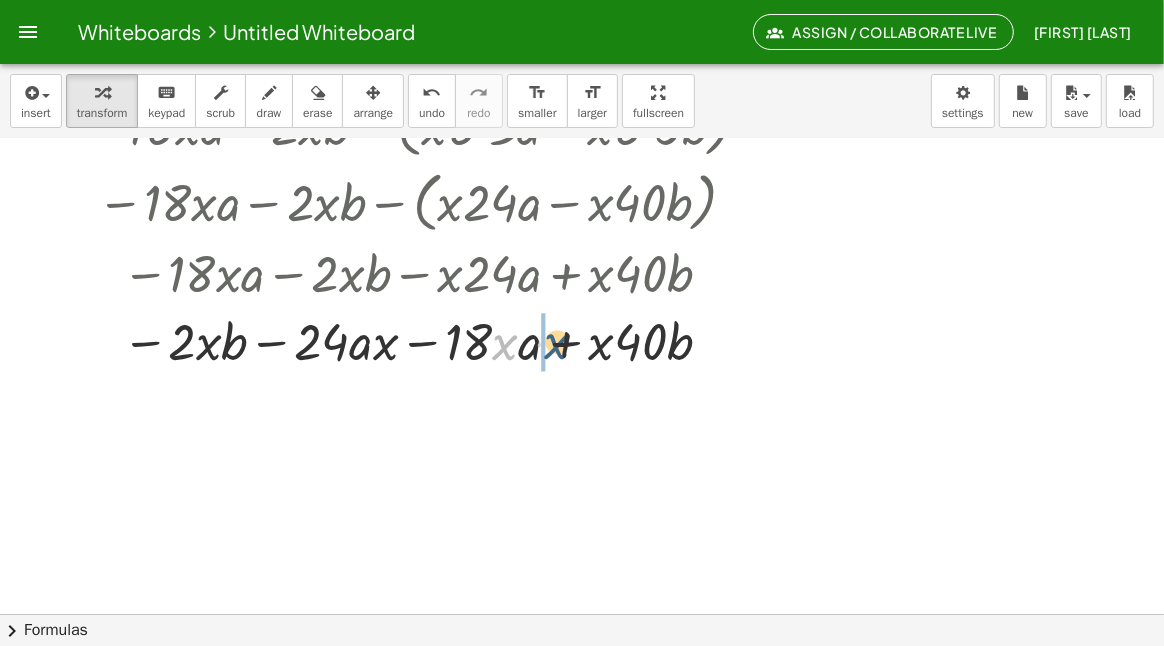 drag, startPoint x: 500, startPoint y: 348, endPoint x: 552, endPoint y: 347, distance: 52.009613 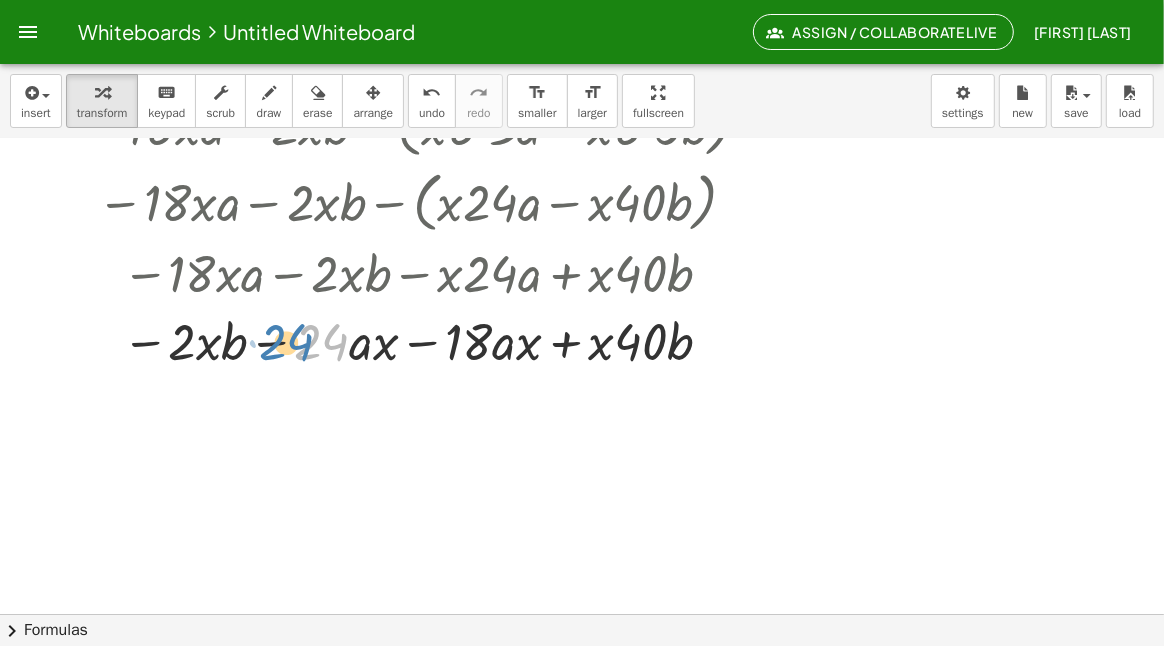 drag, startPoint x: 349, startPoint y: 345, endPoint x: 321, endPoint y: 347, distance: 28.071337 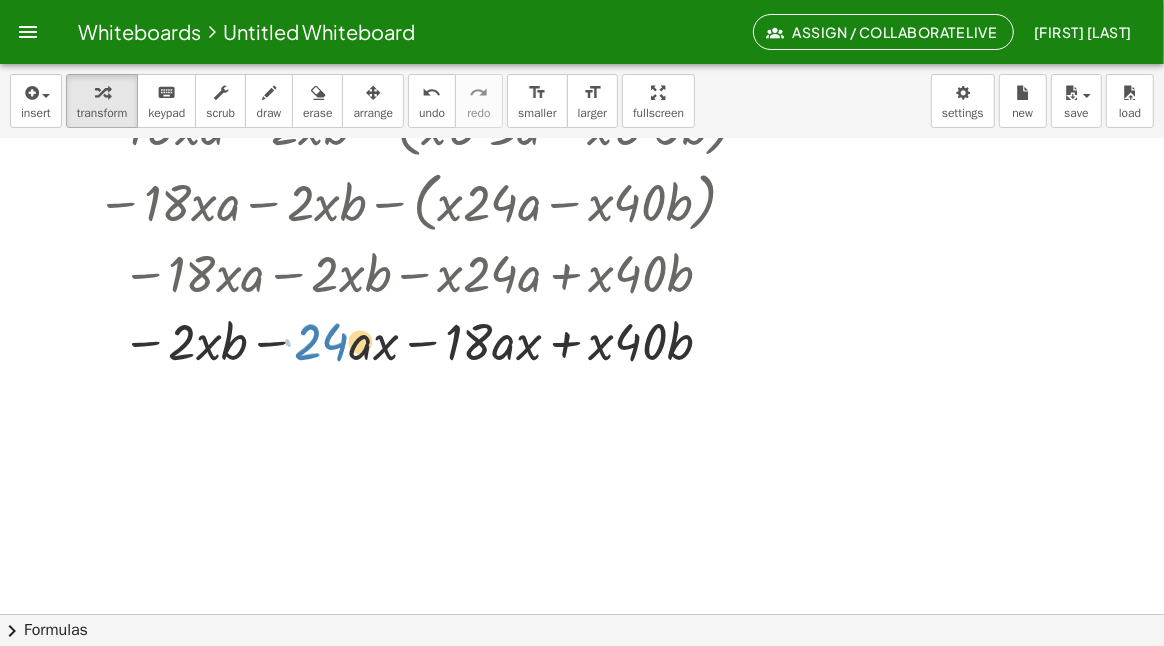 click at bounding box center (420, 341) 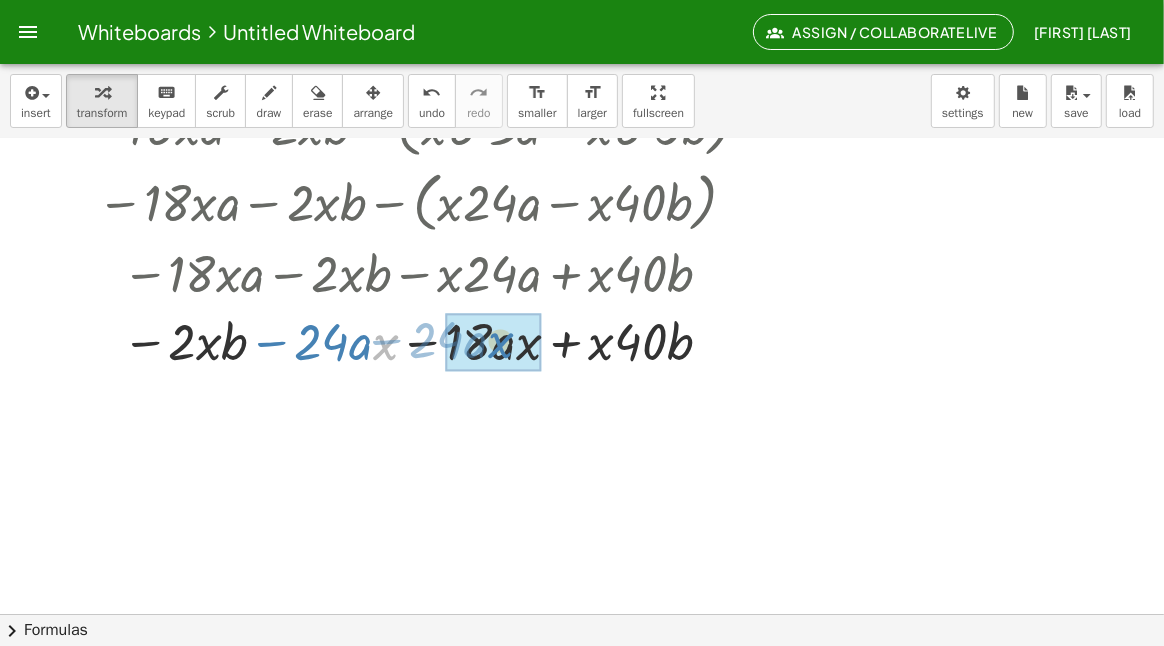 drag, startPoint x: 395, startPoint y: 346, endPoint x: 511, endPoint y: 345, distance: 116.00431 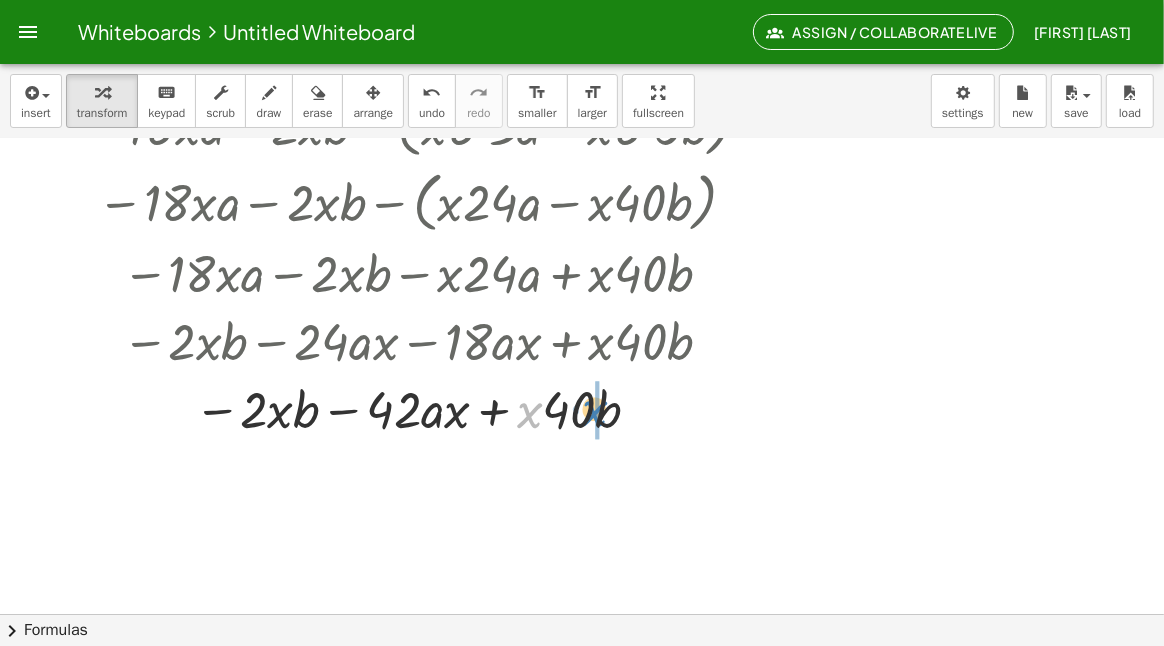 drag, startPoint x: 533, startPoint y: 411, endPoint x: 598, endPoint y: 409, distance: 65.03076 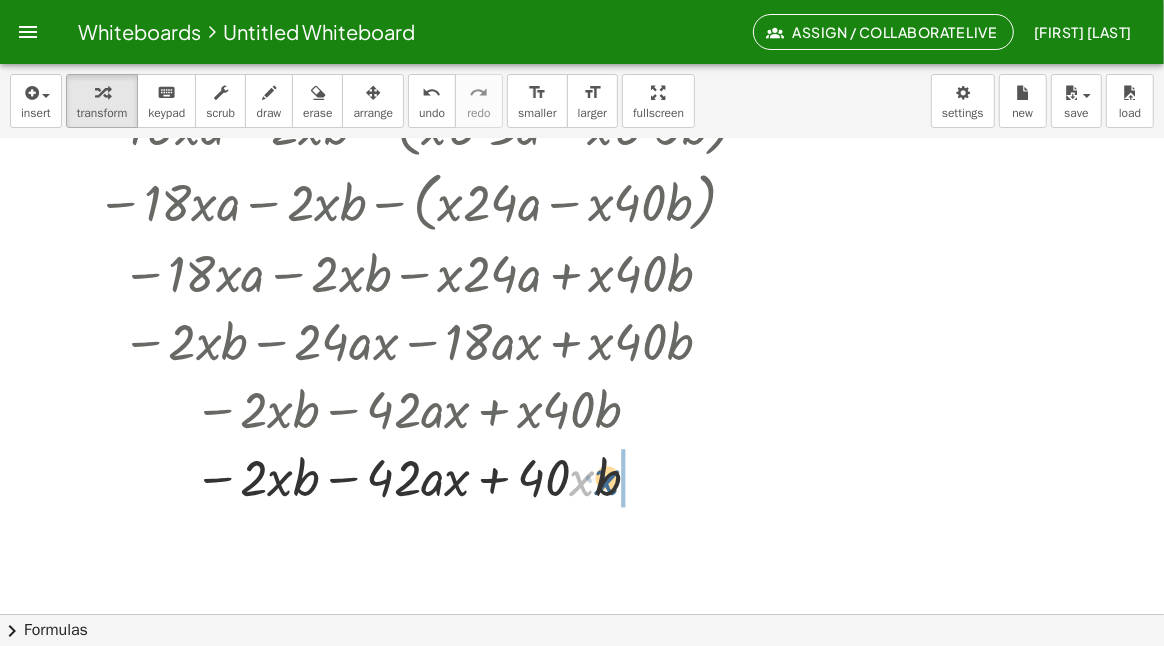 drag, startPoint x: 587, startPoint y: 488, endPoint x: 622, endPoint y: 488, distance: 35 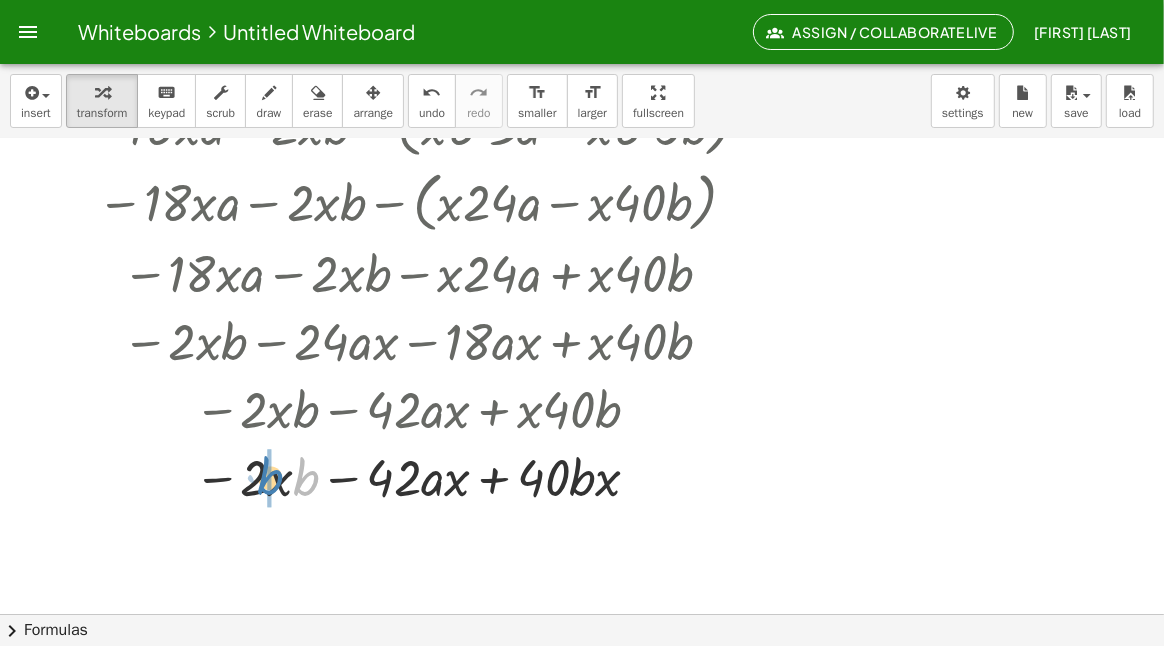 drag, startPoint x: 312, startPoint y: 483, endPoint x: 276, endPoint y: 482, distance: 36.013885 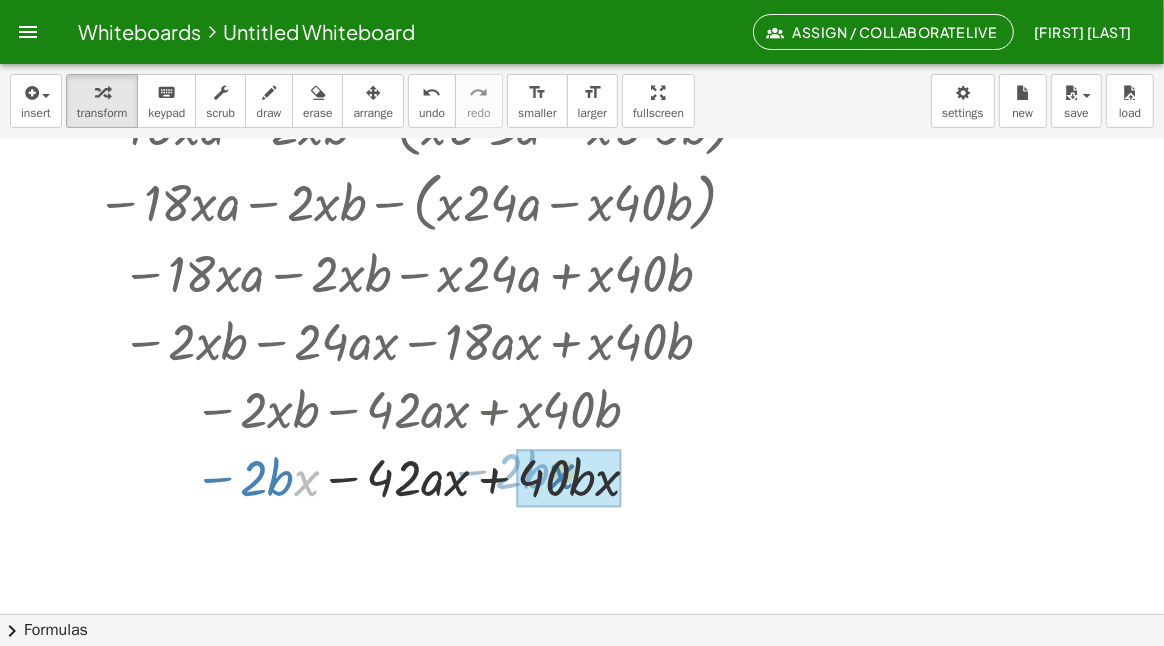 drag, startPoint x: 316, startPoint y: 484, endPoint x: 587, endPoint y: 476, distance: 271.11804 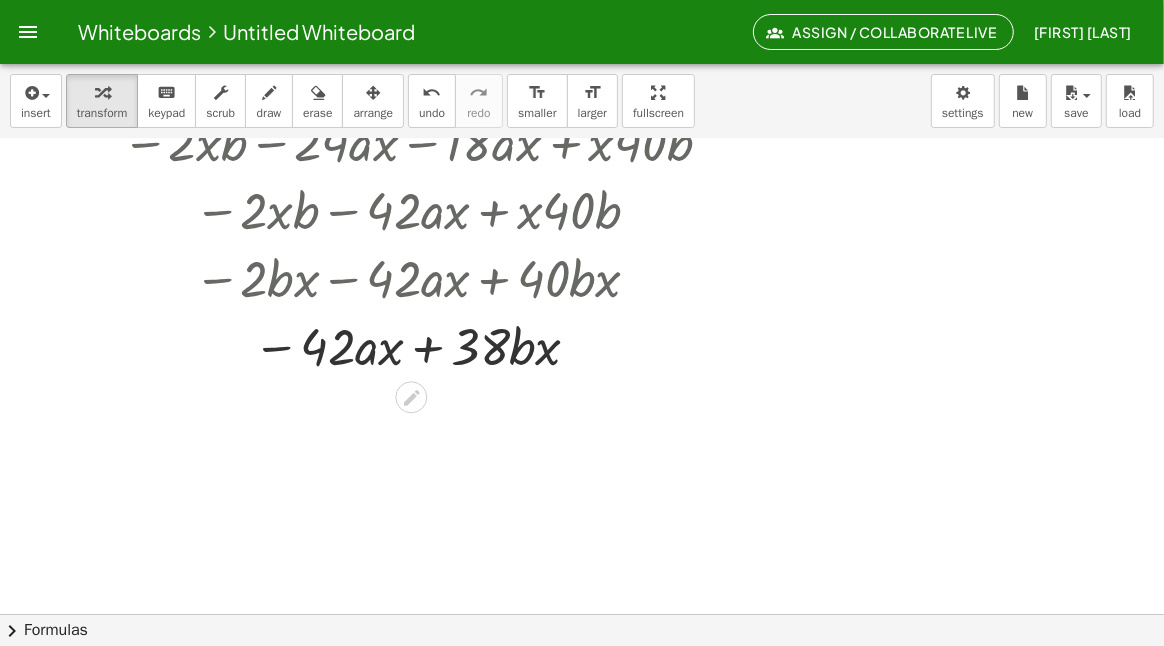 scroll, scrollTop: 704, scrollLeft: 0, axis: vertical 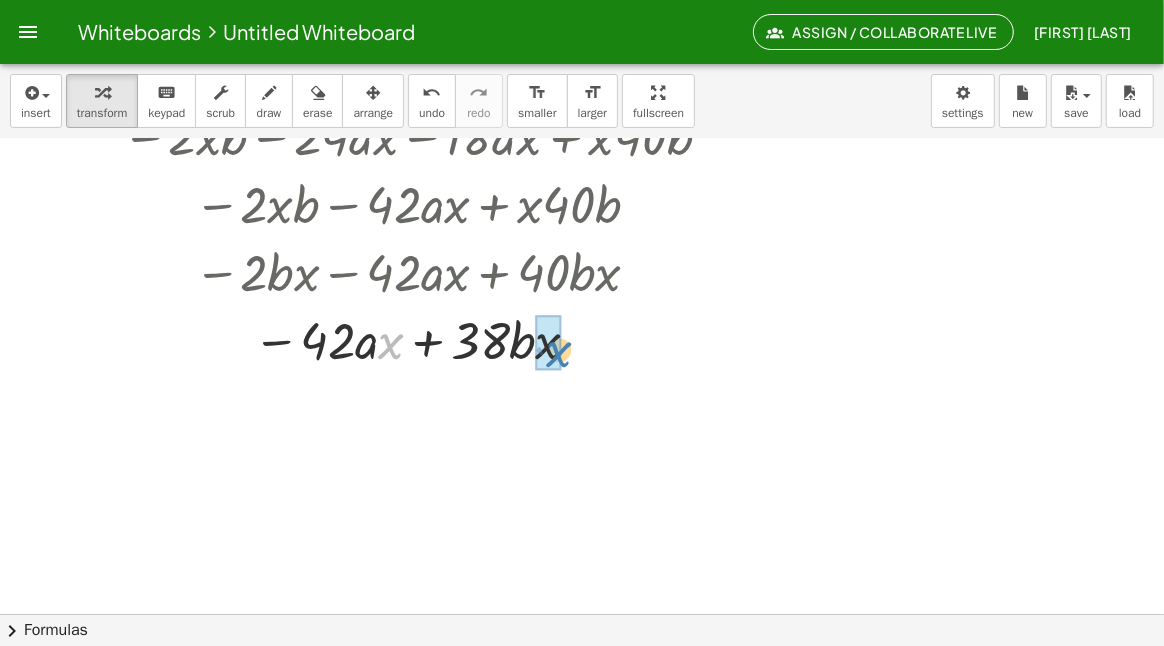 drag, startPoint x: 393, startPoint y: 347, endPoint x: 561, endPoint y: 355, distance: 168.19037 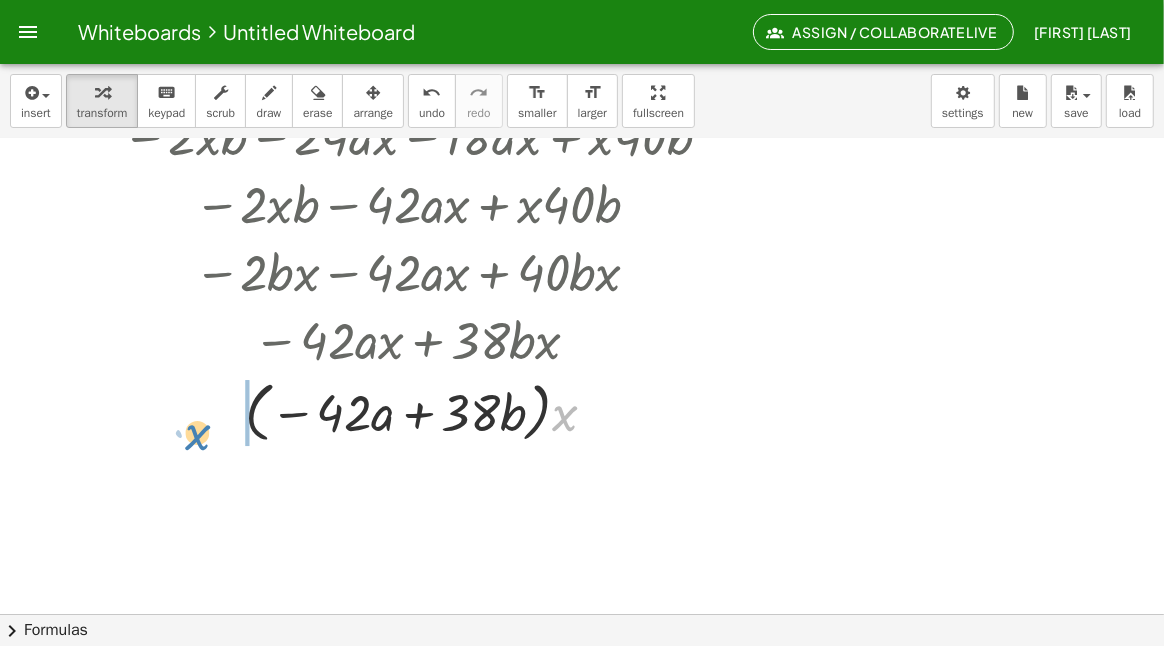 drag, startPoint x: 564, startPoint y: 419, endPoint x: 196, endPoint y: 437, distance: 368.43994 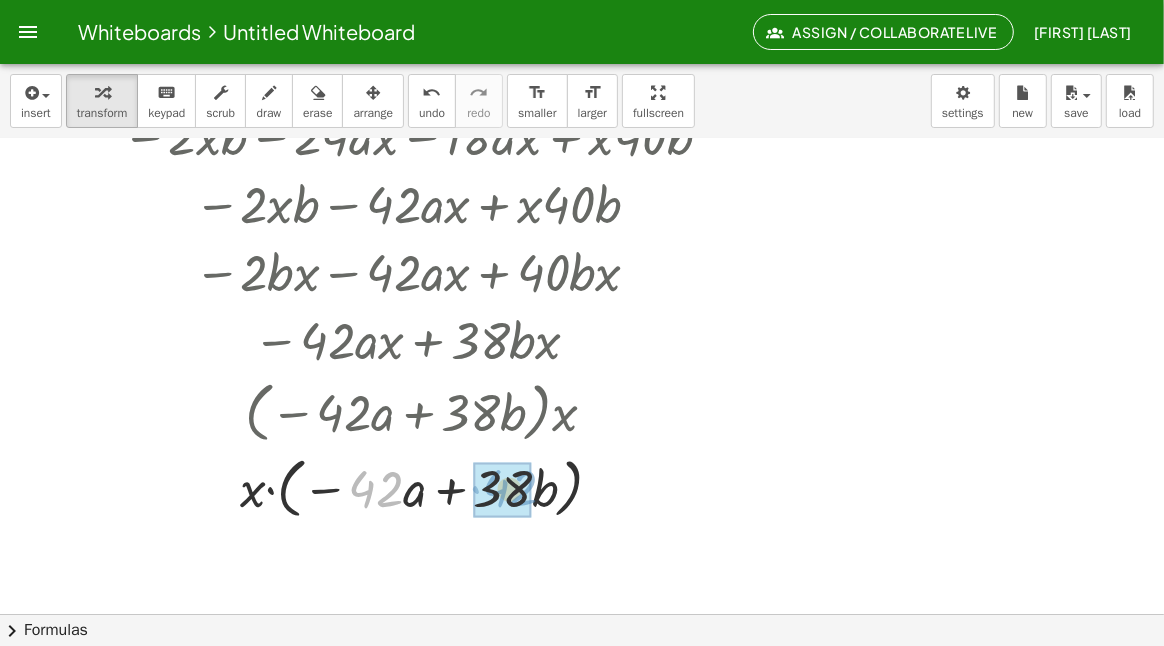 drag, startPoint x: 378, startPoint y: 493, endPoint x: 512, endPoint y: 492, distance: 134.00374 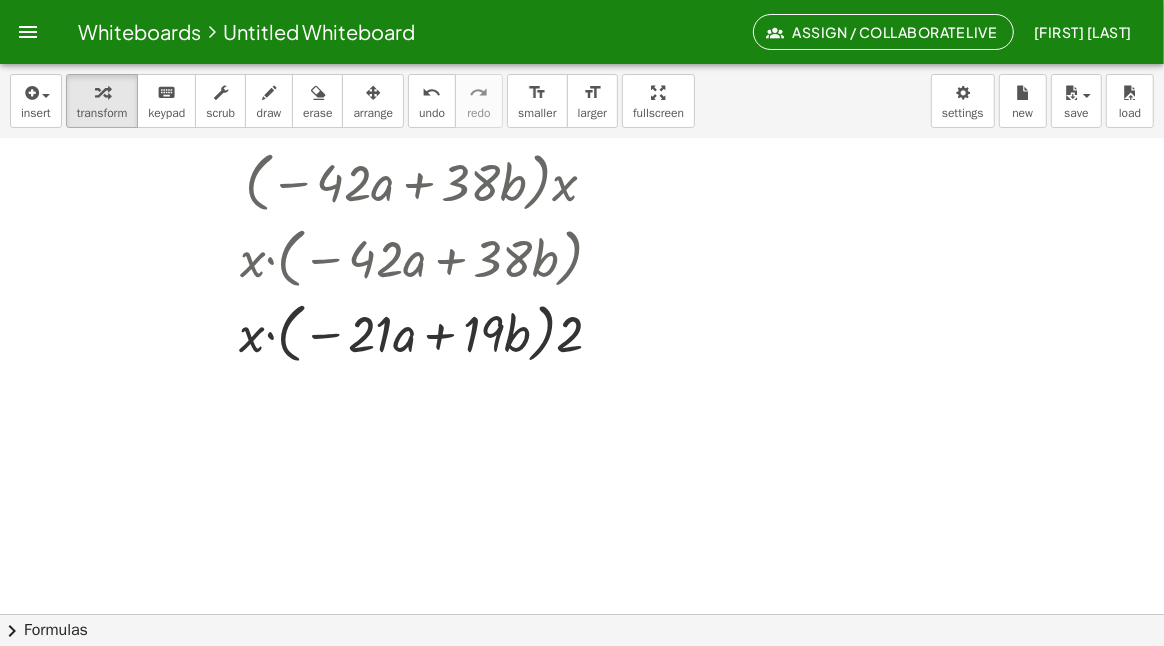 scroll, scrollTop: 952, scrollLeft: 0, axis: vertical 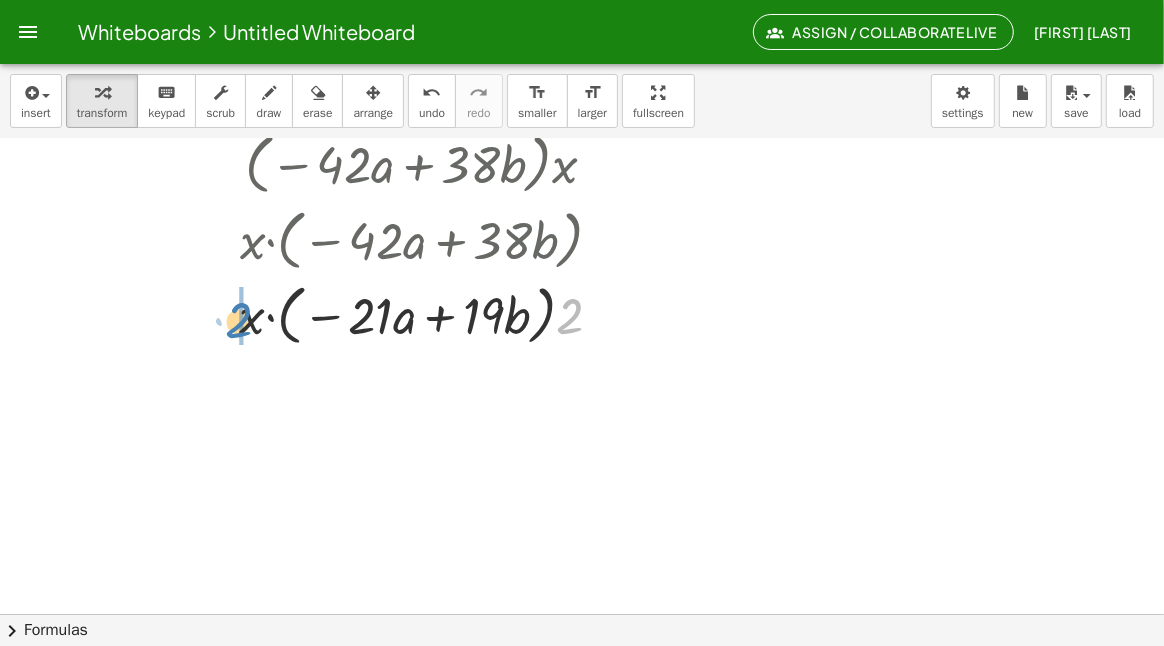 drag, startPoint x: 563, startPoint y: 325, endPoint x: 235, endPoint y: 336, distance: 328.1844 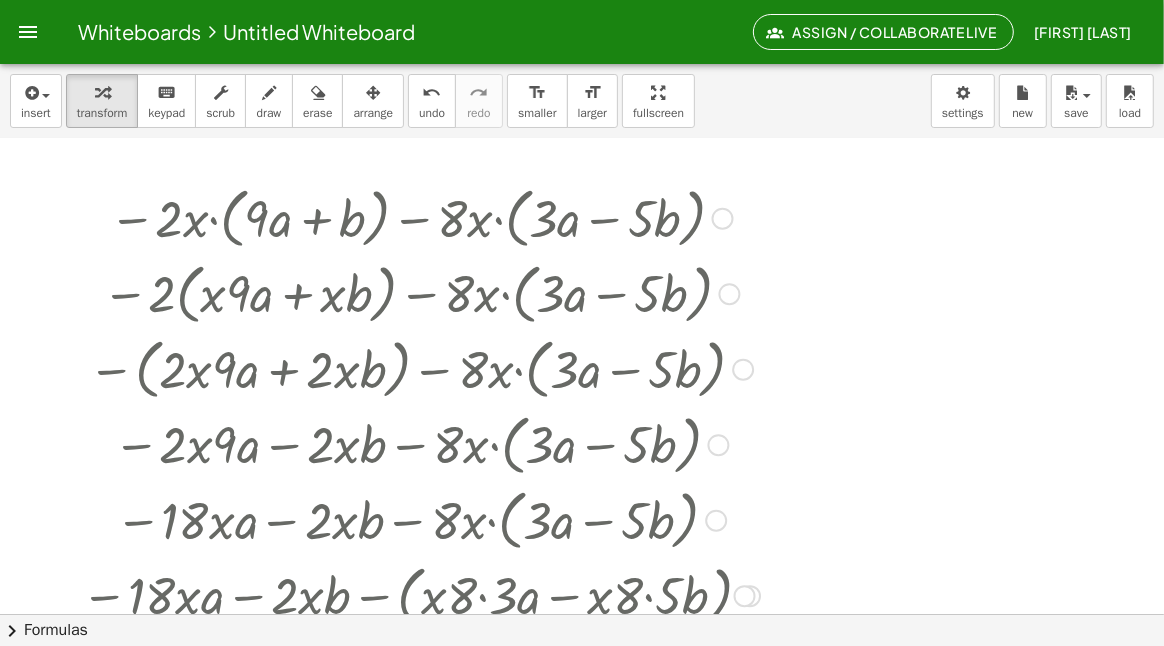 scroll, scrollTop: 0, scrollLeft: 0, axis: both 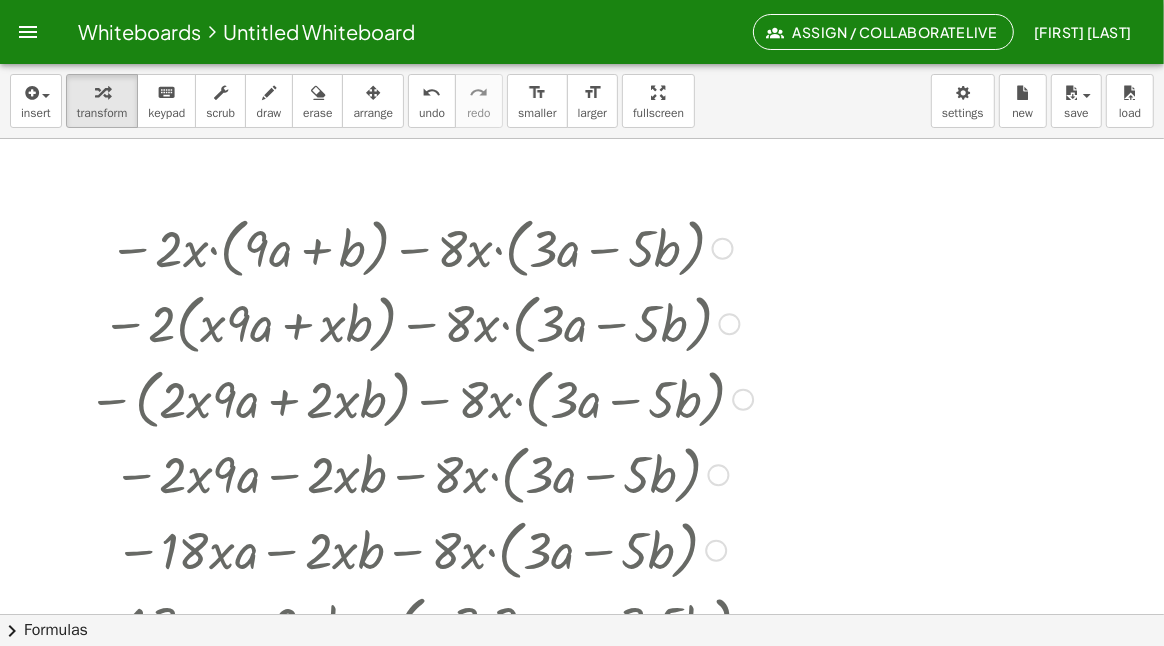 drag, startPoint x: 205, startPoint y: 254, endPoint x: 386, endPoint y: 253, distance: 181.00276 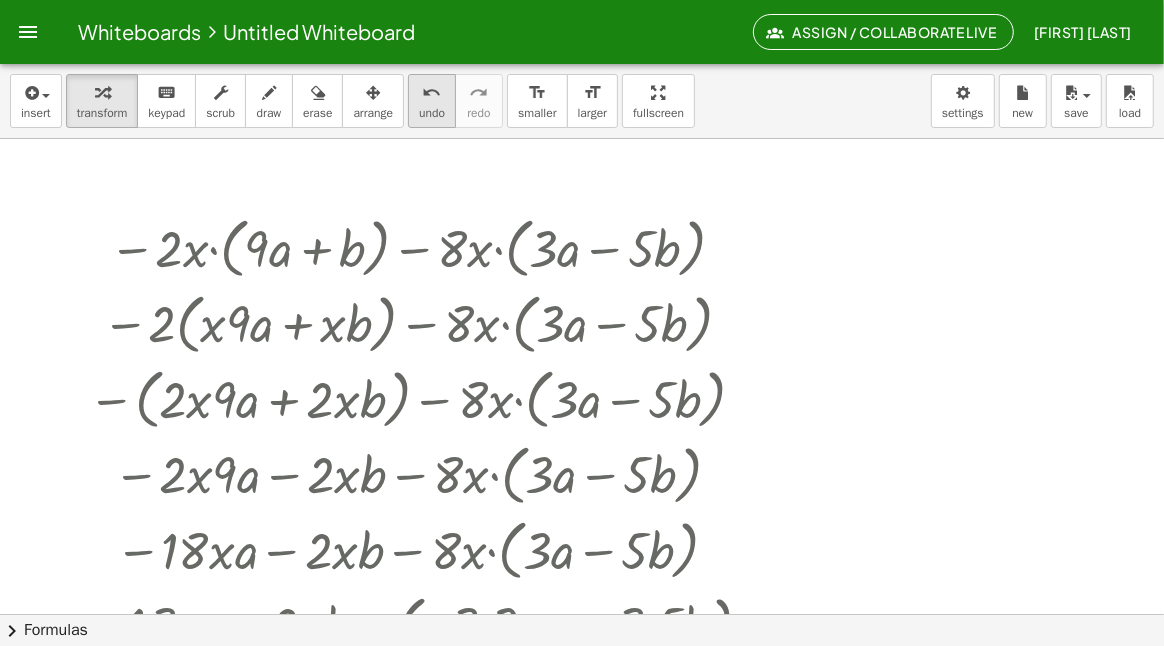 click on "undo" at bounding box center [432, 113] 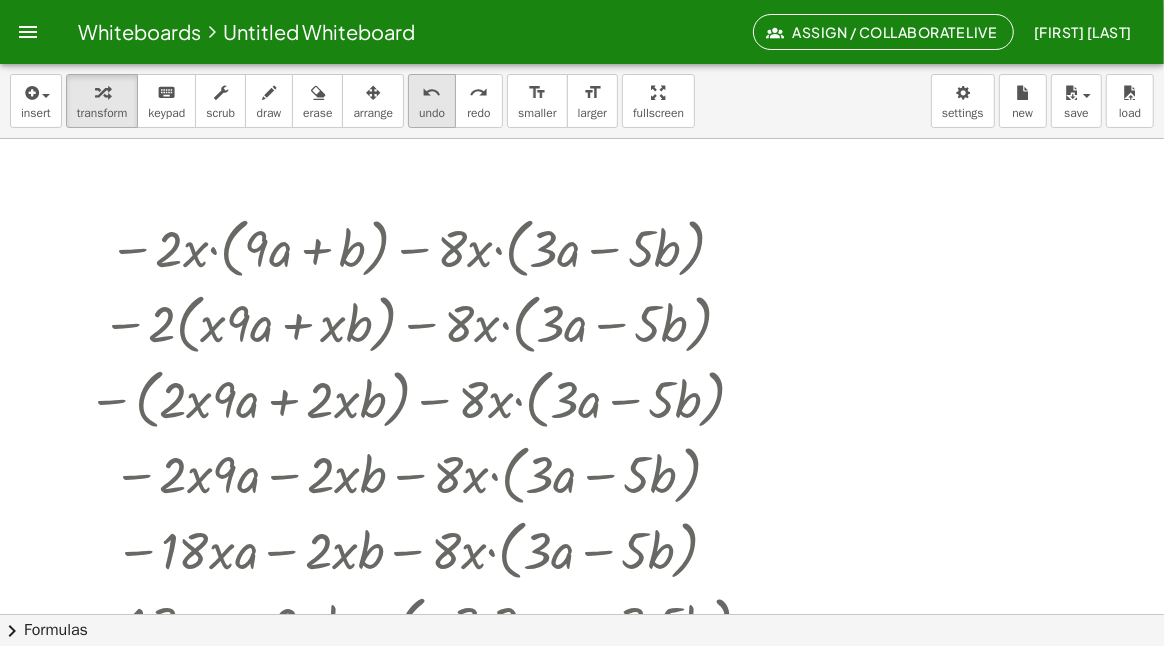 click on "undo" at bounding box center [432, 113] 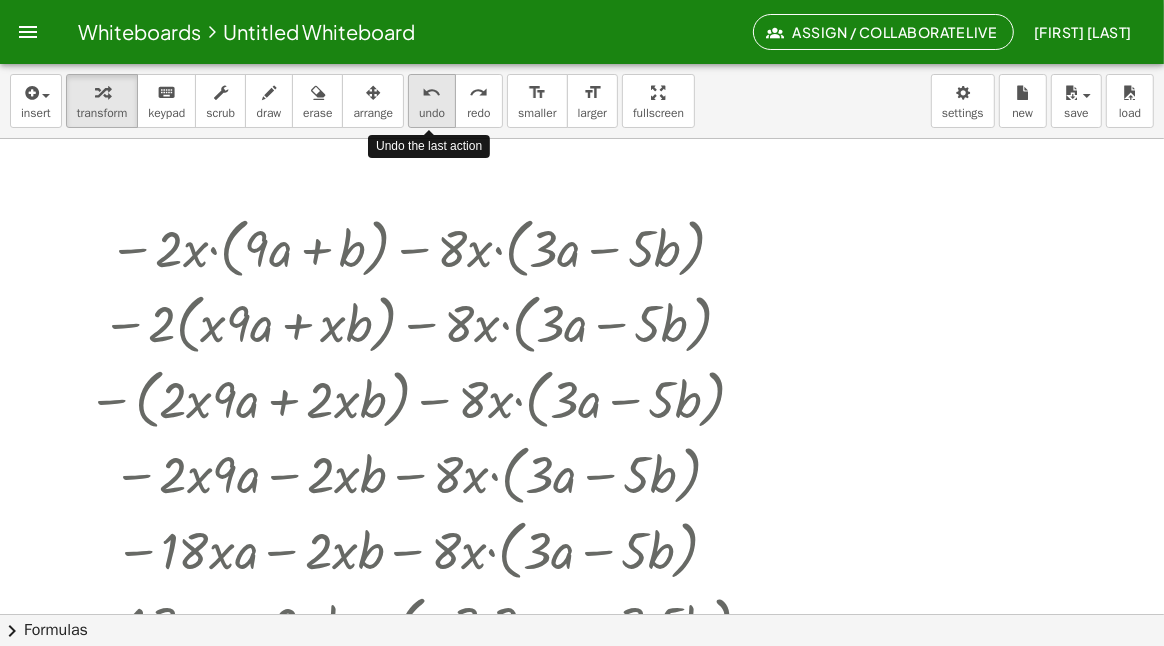 click on "undo" at bounding box center (432, 113) 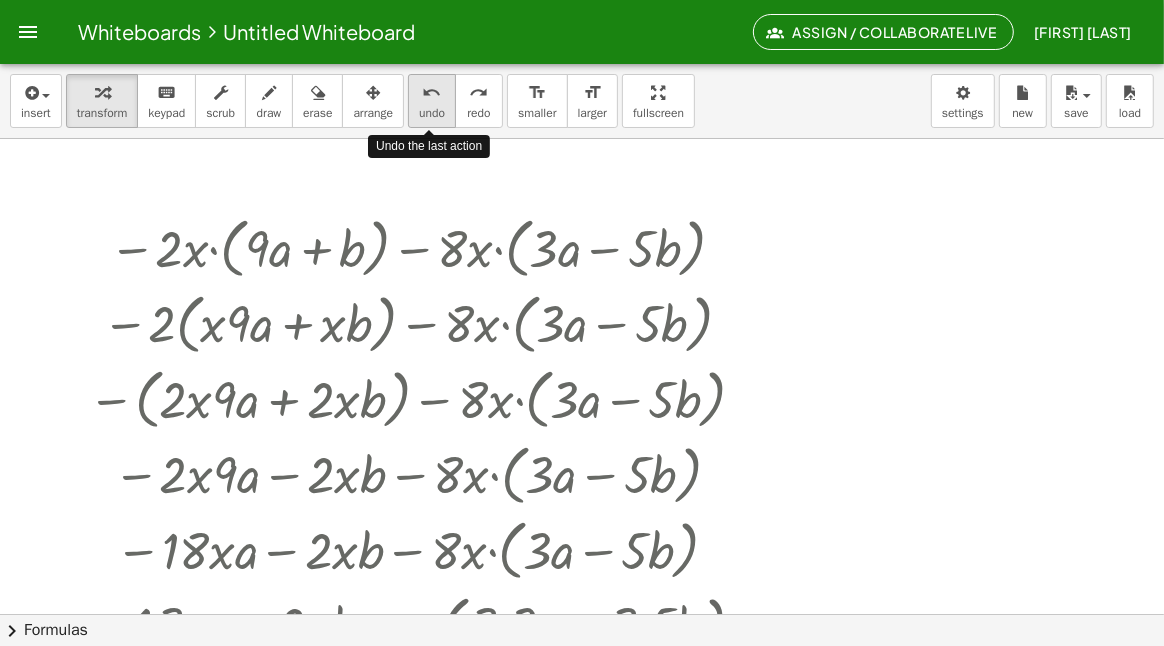 click on "undo" at bounding box center [432, 113] 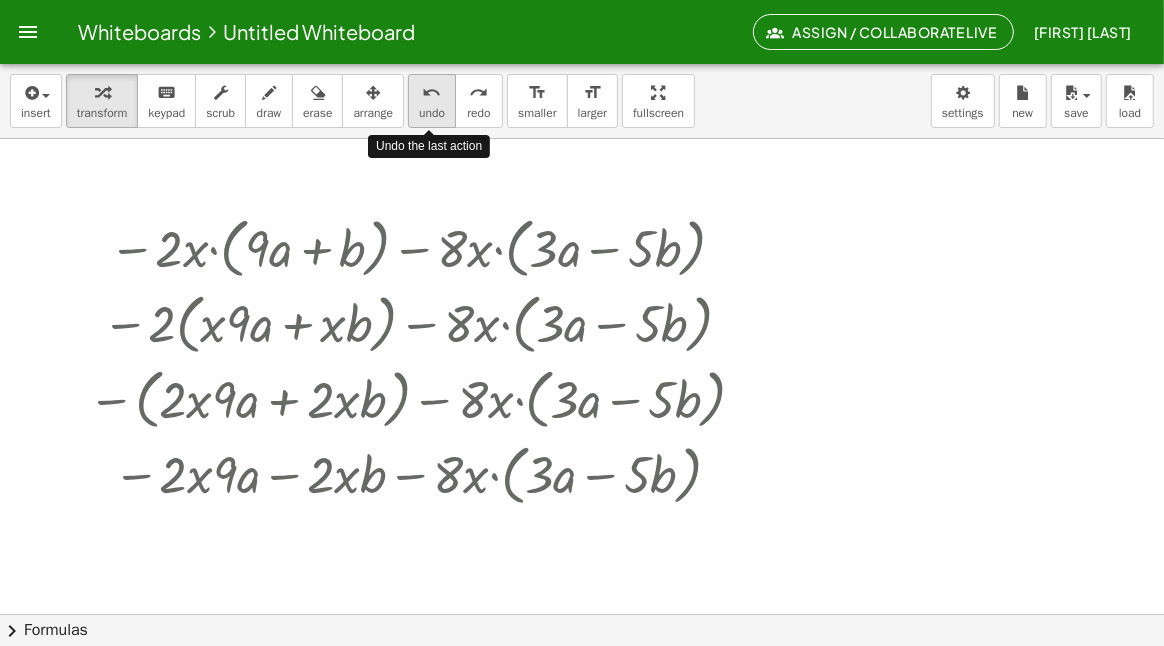click on "undo" at bounding box center [432, 113] 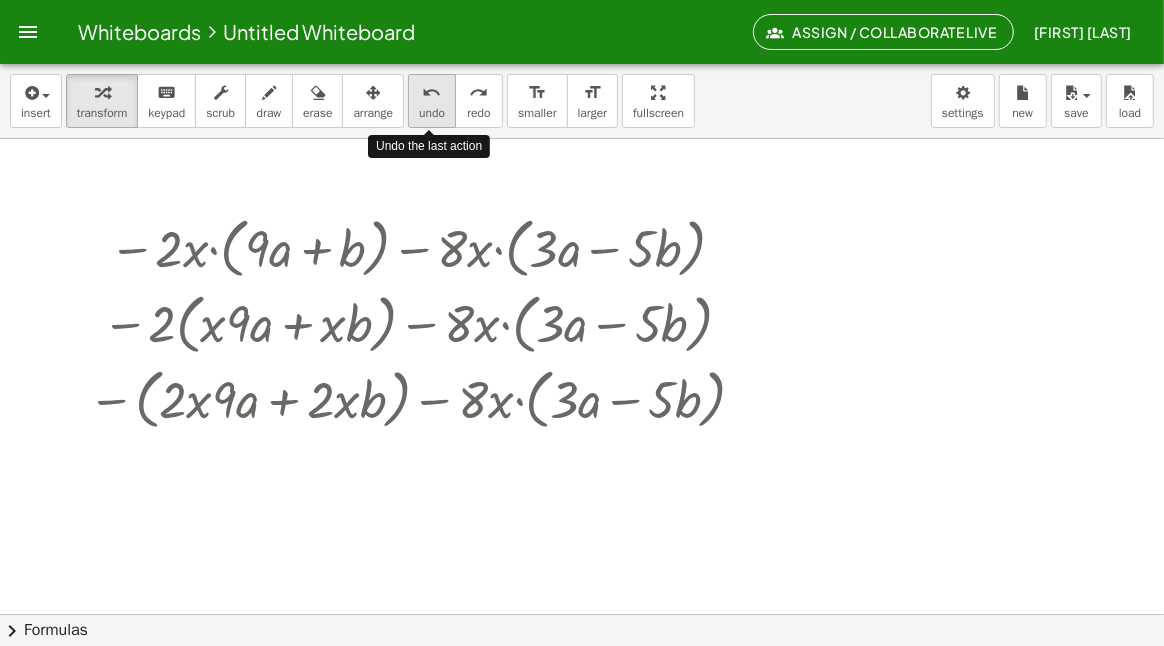 click on "undo" at bounding box center [432, 113] 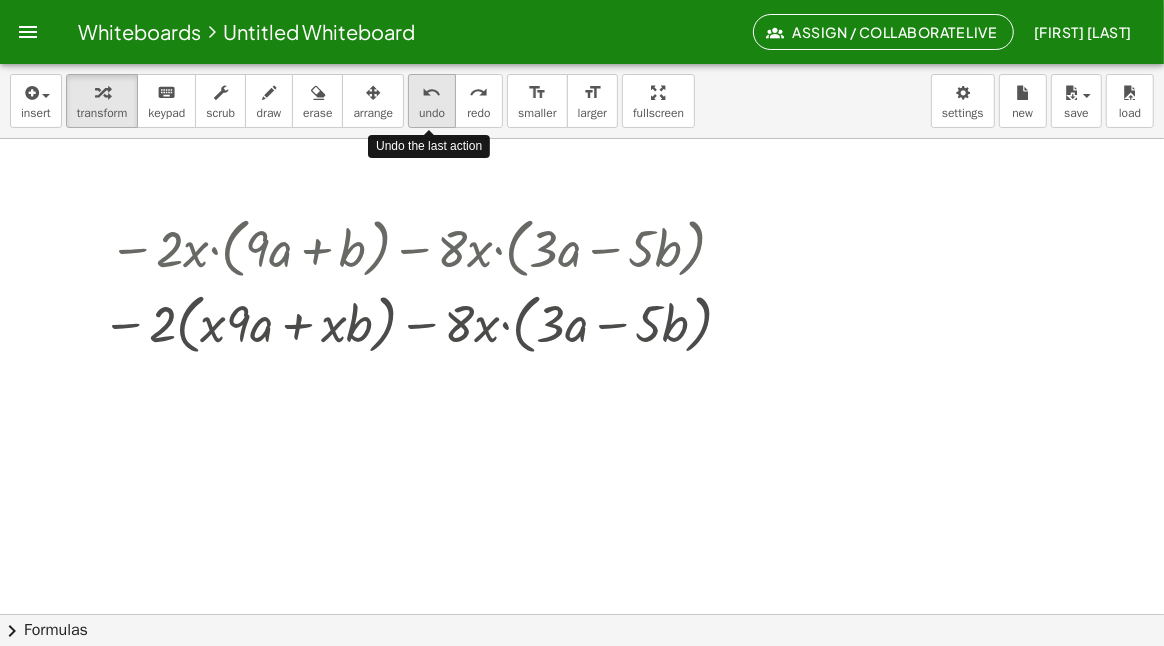 click on "undo" at bounding box center (432, 113) 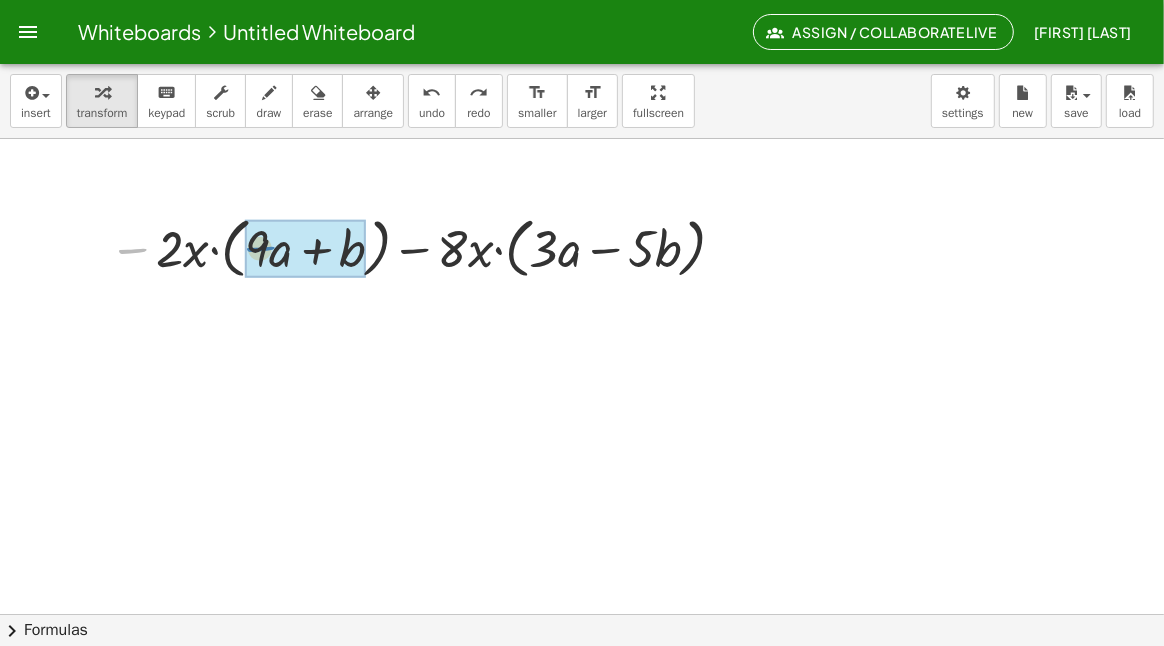 drag, startPoint x: 129, startPoint y: 251, endPoint x: 257, endPoint y: 249, distance: 128.01562 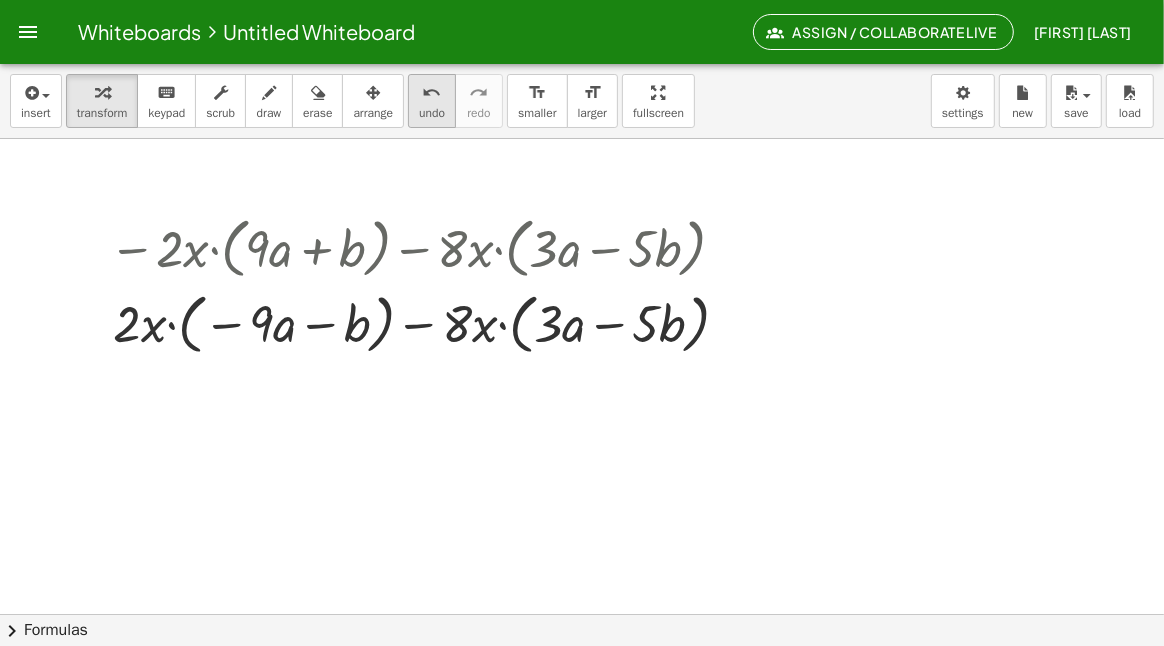 click on "undo" at bounding box center [432, 93] 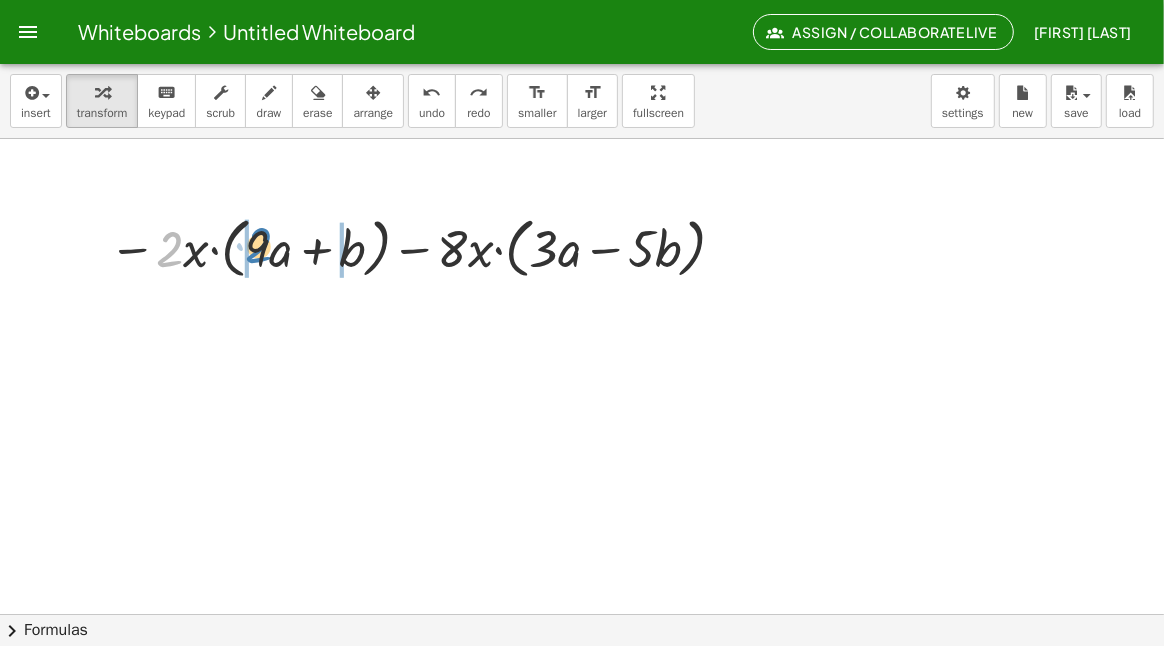 drag, startPoint x: 169, startPoint y: 253, endPoint x: 259, endPoint y: 249, distance: 90.088844 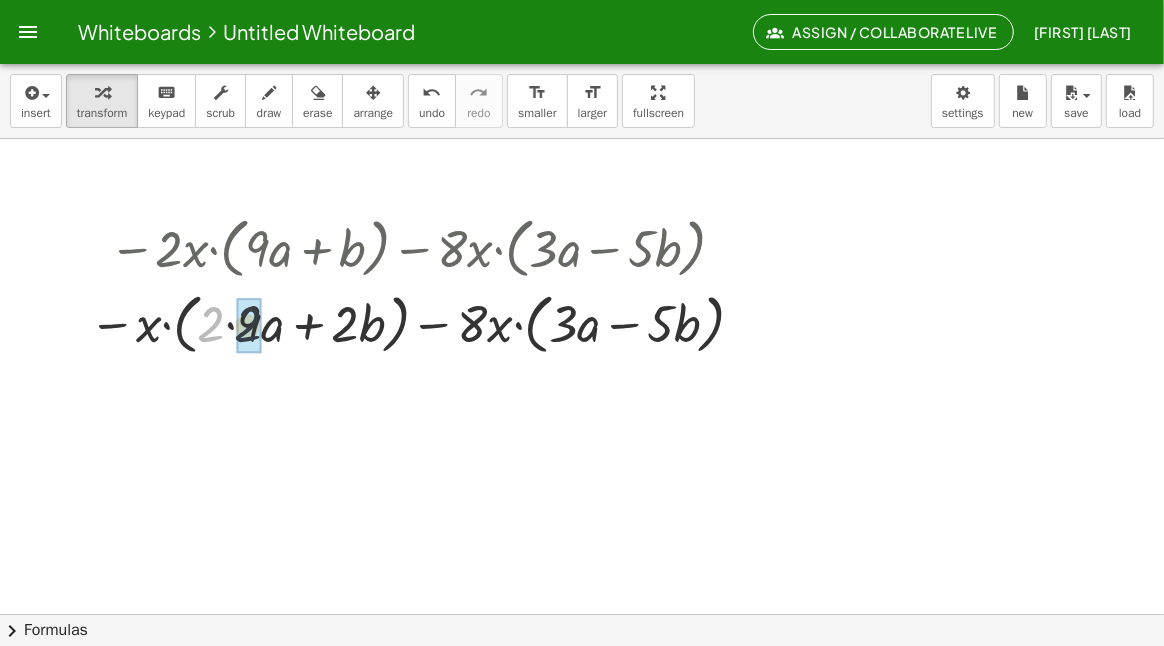 drag, startPoint x: 216, startPoint y: 323, endPoint x: 256, endPoint y: 323, distance: 40 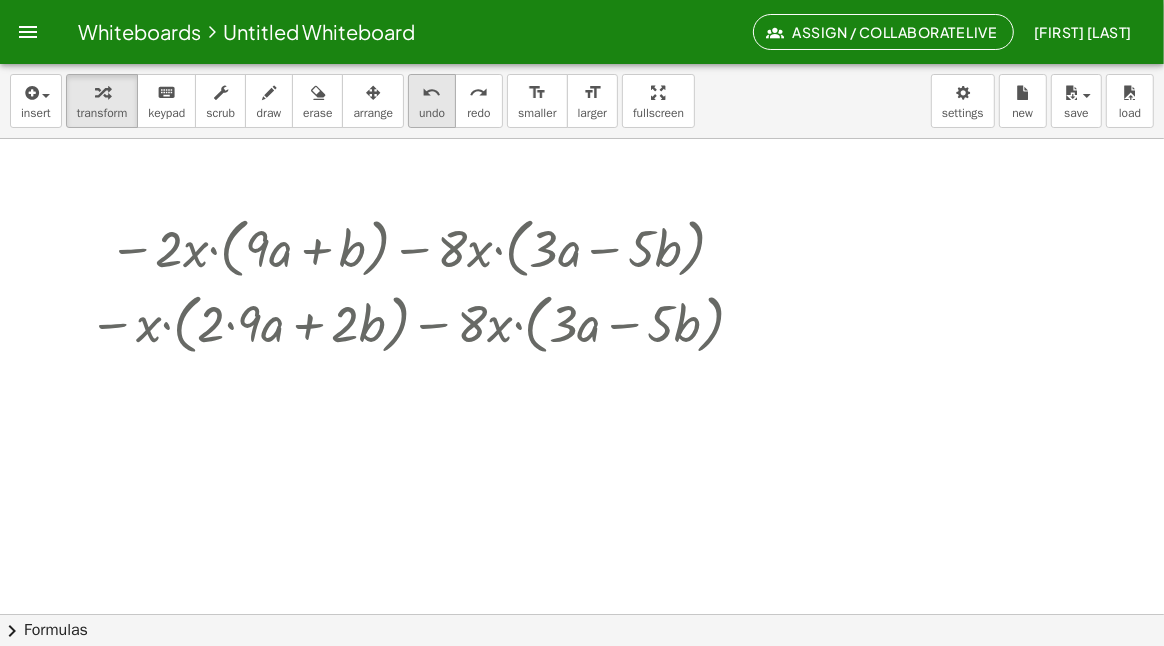 click on "undo" at bounding box center (432, 93) 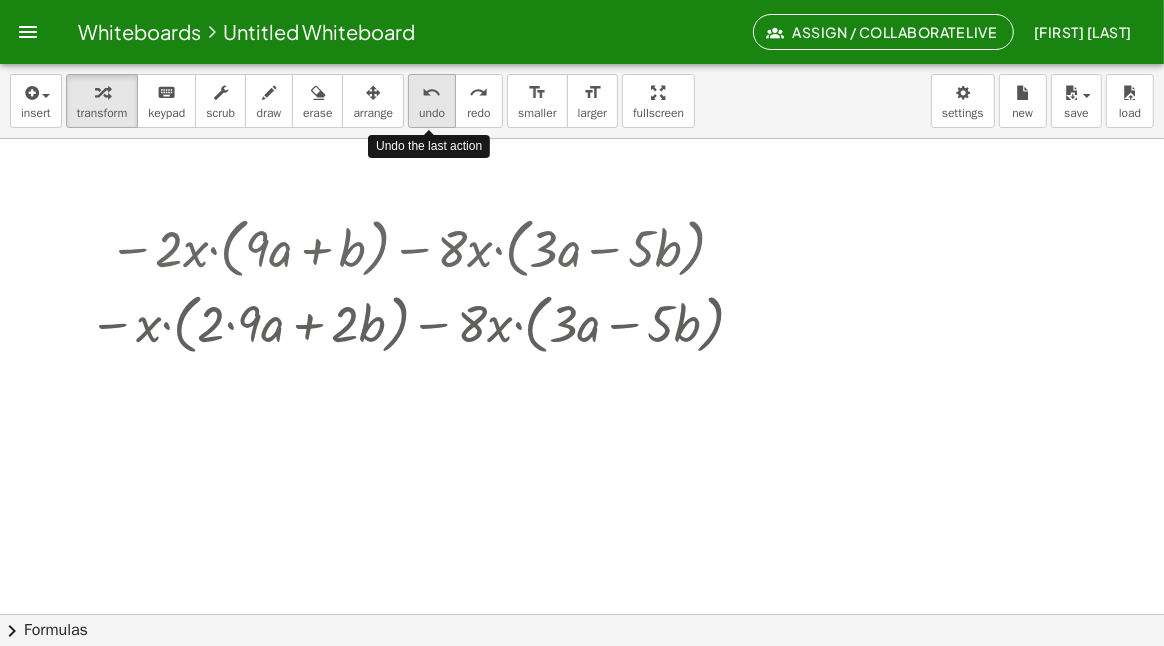 click on "undo" at bounding box center [432, 93] 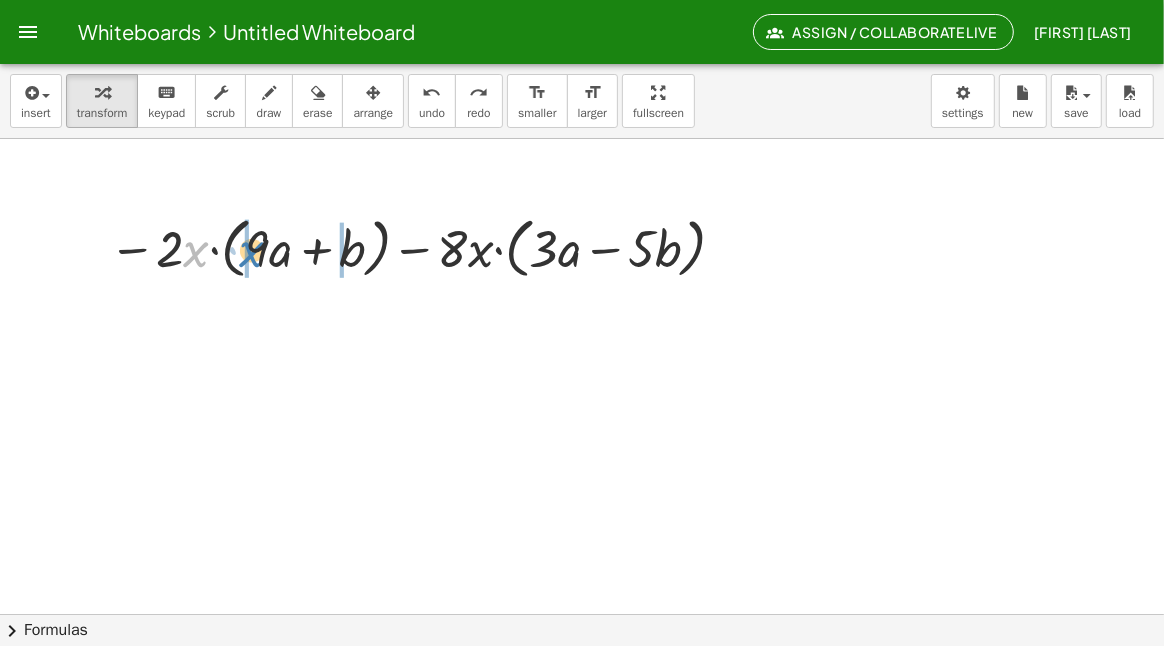 drag, startPoint x: 208, startPoint y: 256, endPoint x: 264, endPoint y: 256, distance: 56 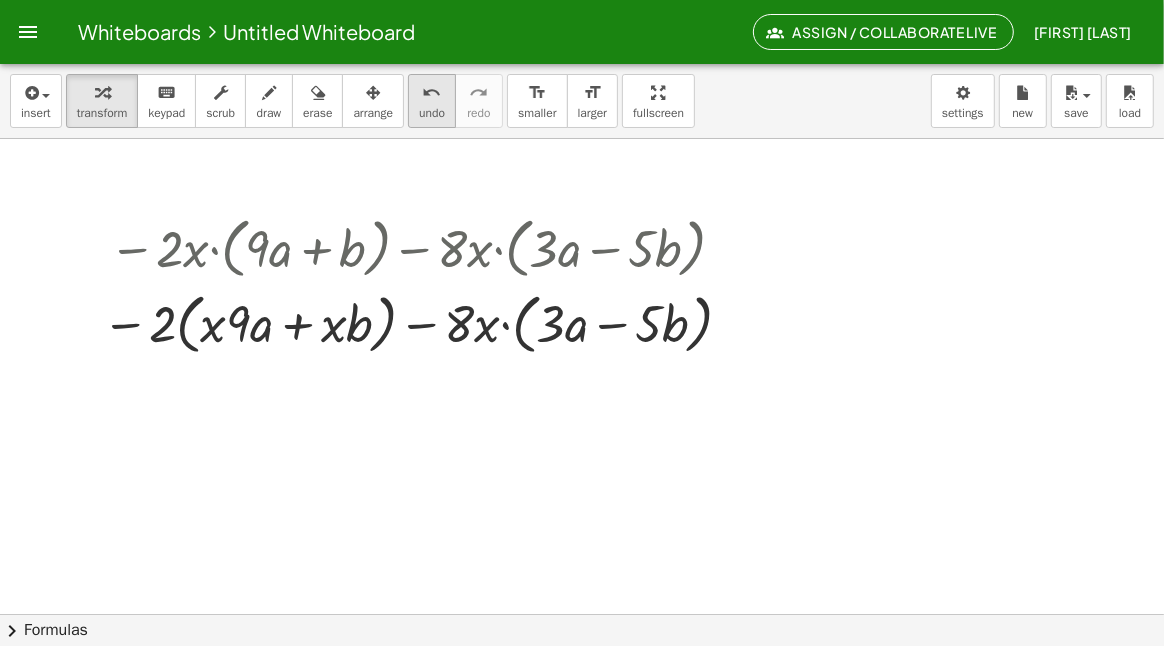 click on "undo" at bounding box center (432, 93) 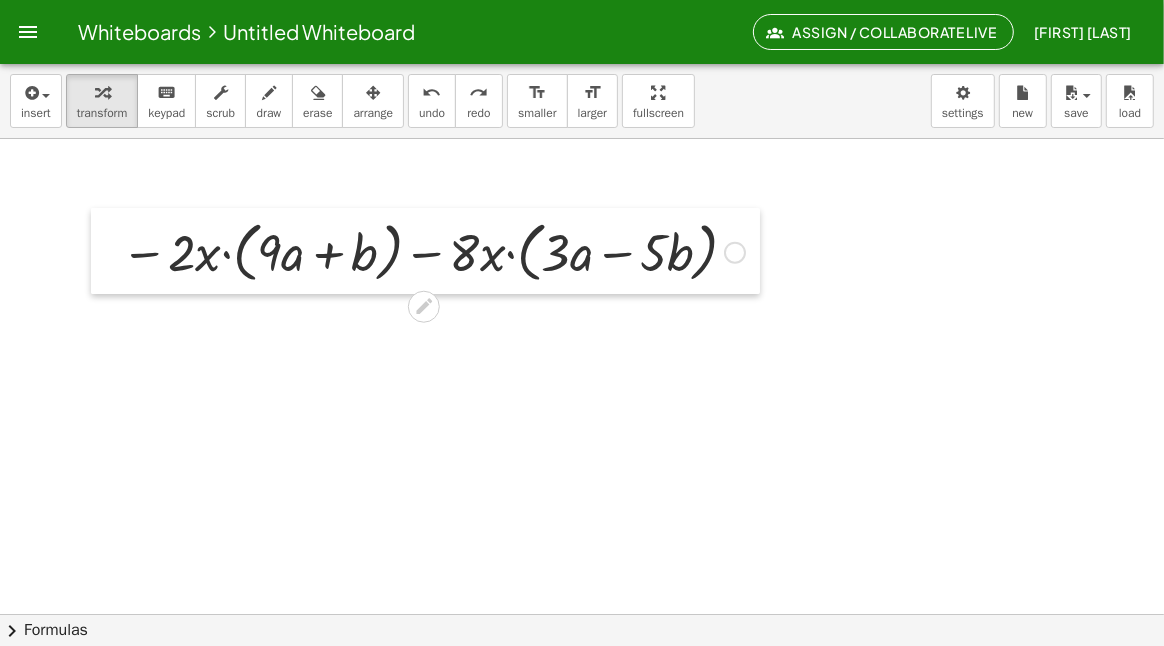 drag, startPoint x: 105, startPoint y: 224, endPoint x: 117, endPoint y: 227, distance: 12.369317 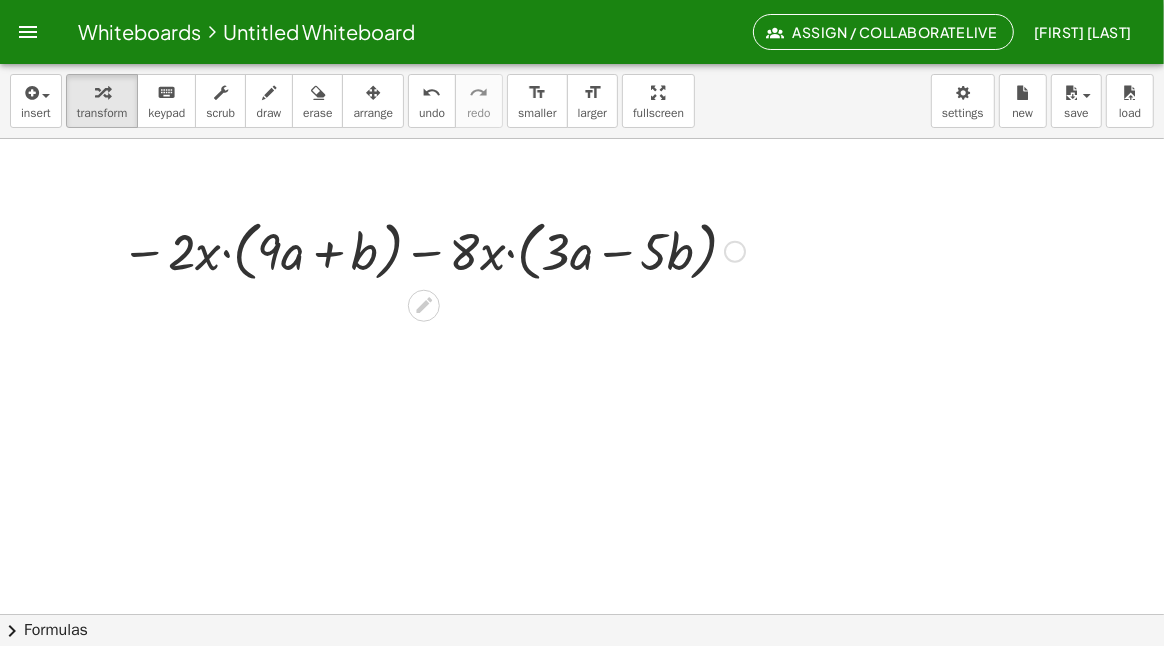 click at bounding box center (433, 250) 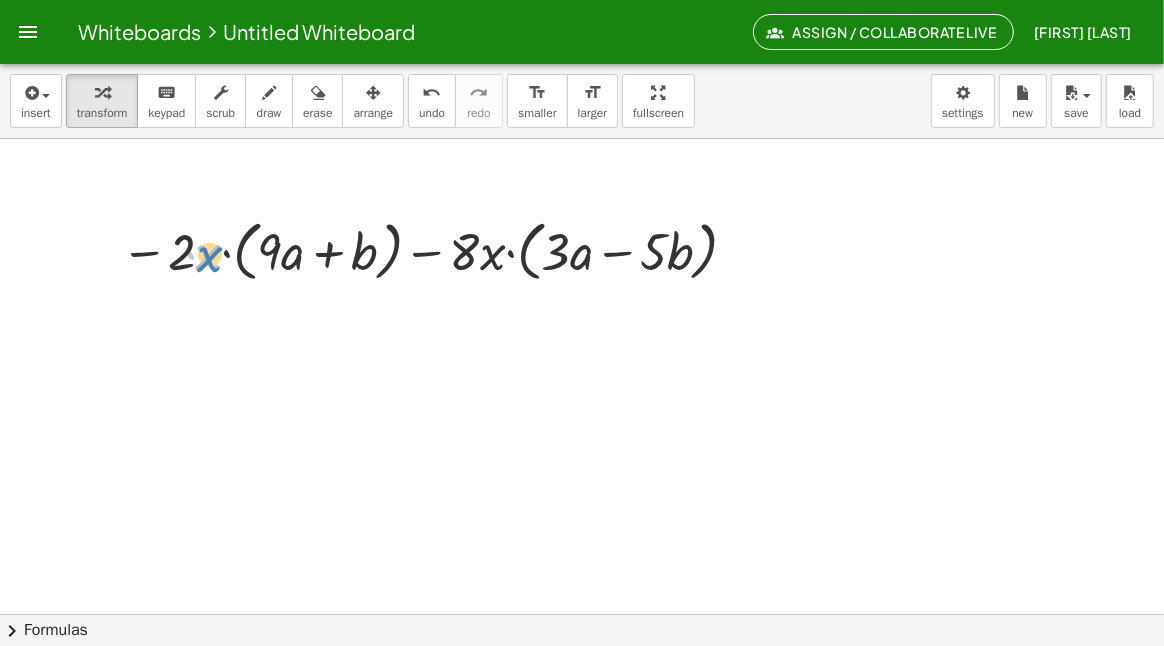 click at bounding box center [433, 250] 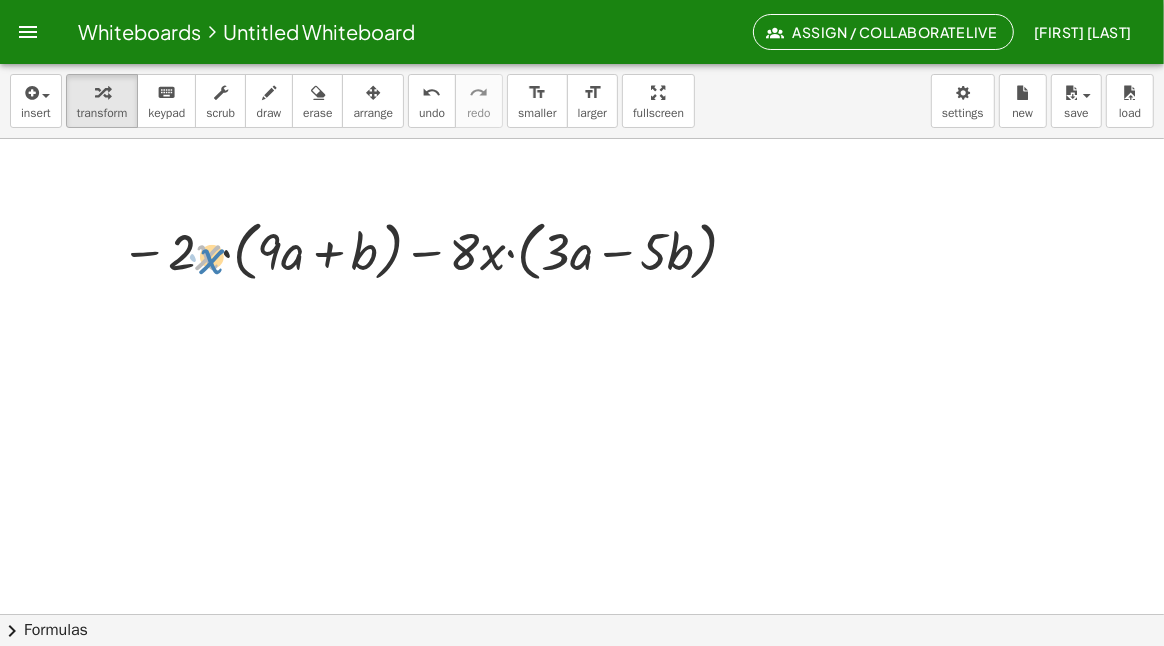 click at bounding box center (433, 250) 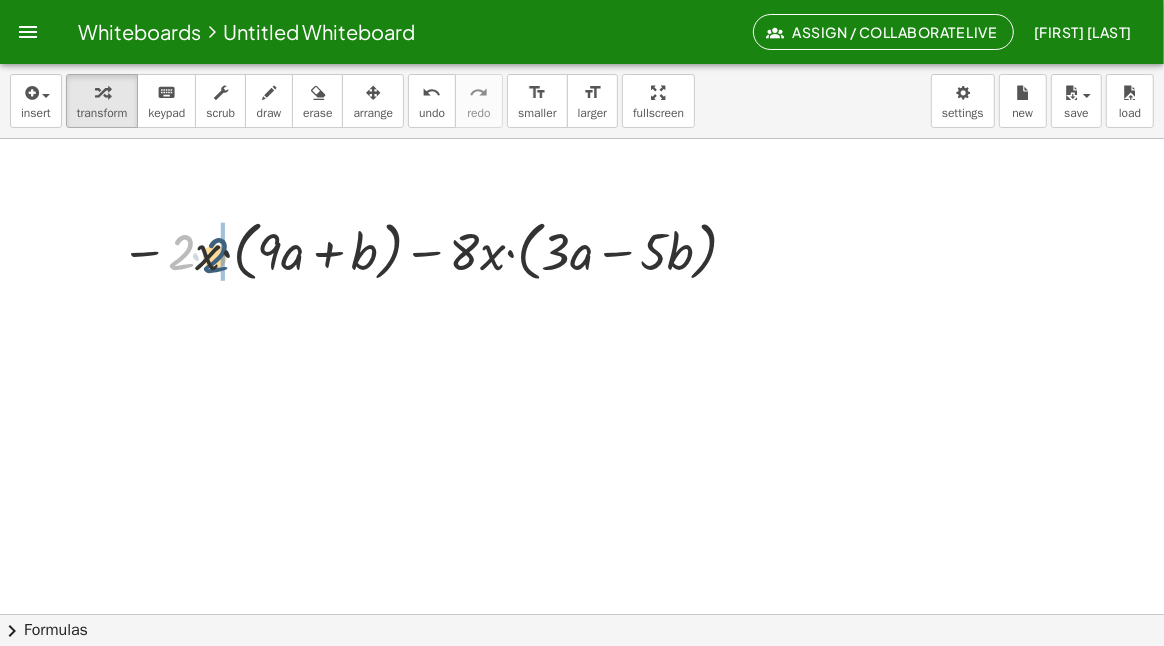 drag, startPoint x: 187, startPoint y: 229, endPoint x: 221, endPoint y: 232, distance: 34.132095 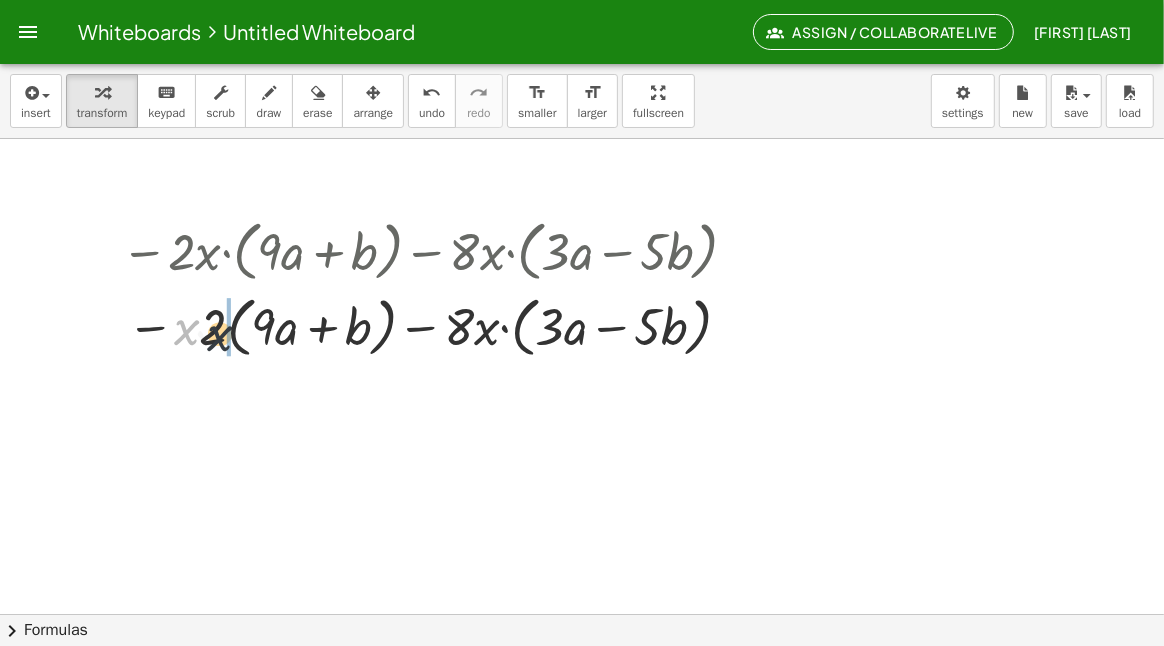 drag, startPoint x: 192, startPoint y: 334, endPoint x: 227, endPoint y: 340, distance: 35.510563 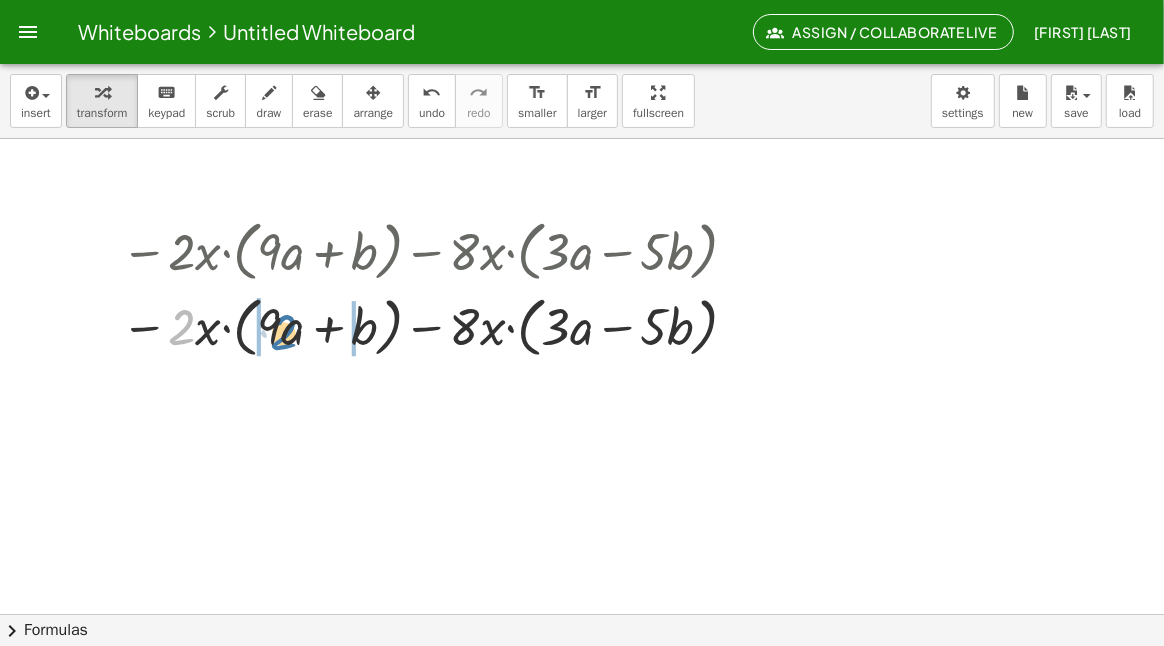 drag, startPoint x: 185, startPoint y: 321, endPoint x: 288, endPoint y: 326, distance: 103.121284 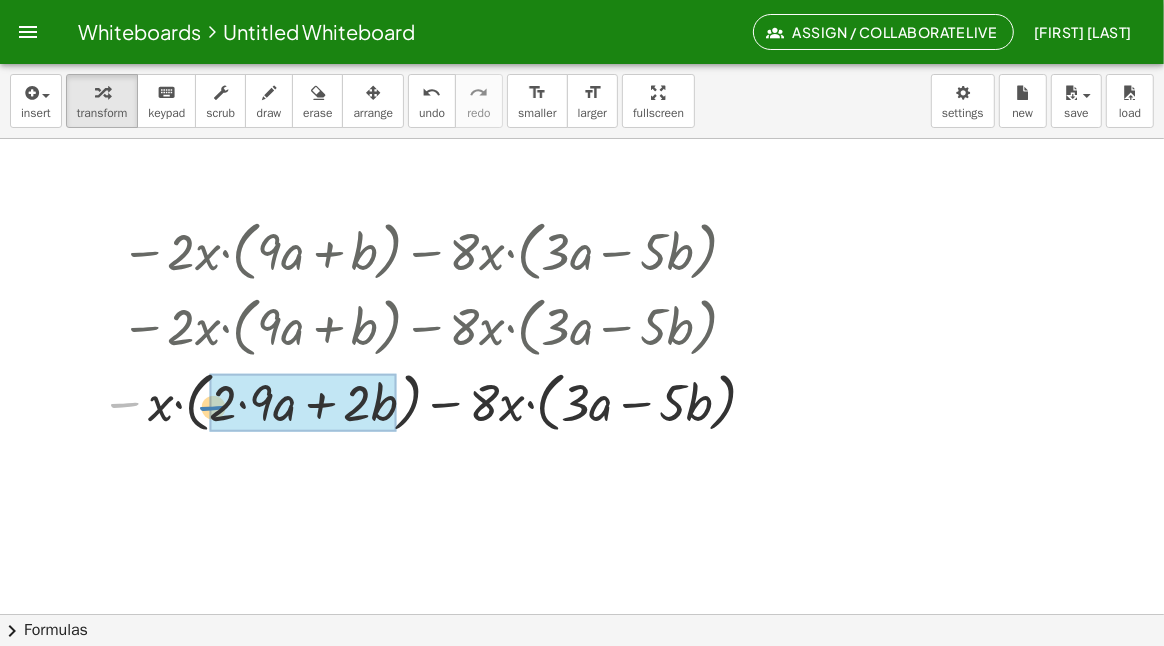 drag, startPoint x: 127, startPoint y: 399, endPoint x: 216, endPoint y: 402, distance: 89.050545 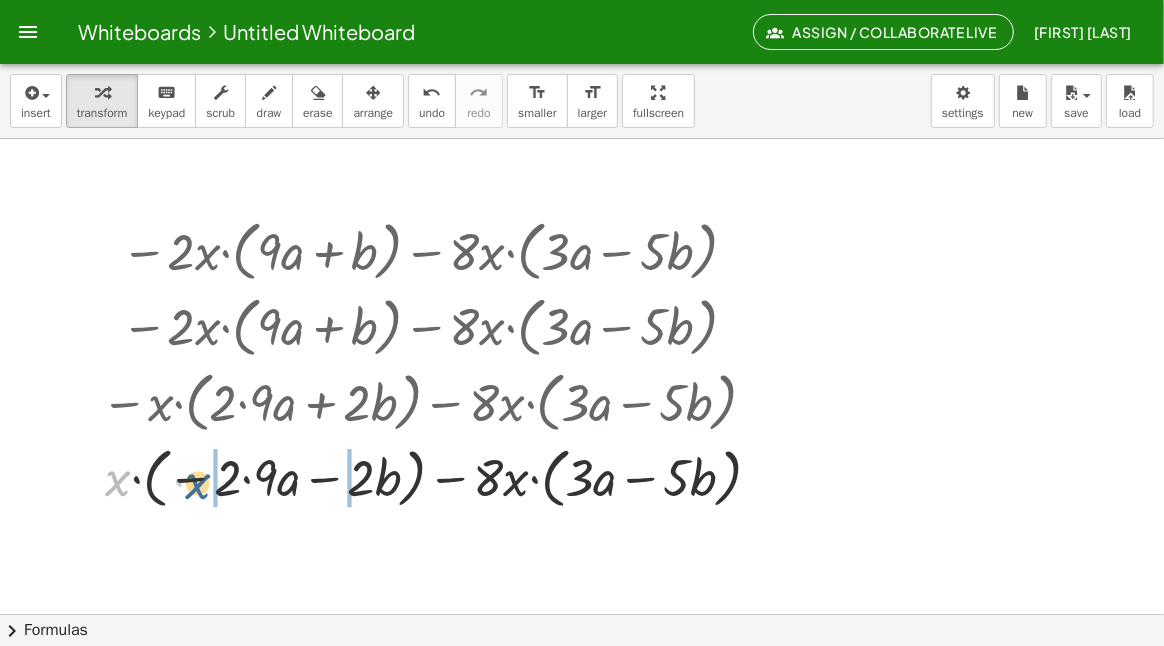 drag, startPoint x: 114, startPoint y: 479, endPoint x: 195, endPoint y: 482, distance: 81.055534 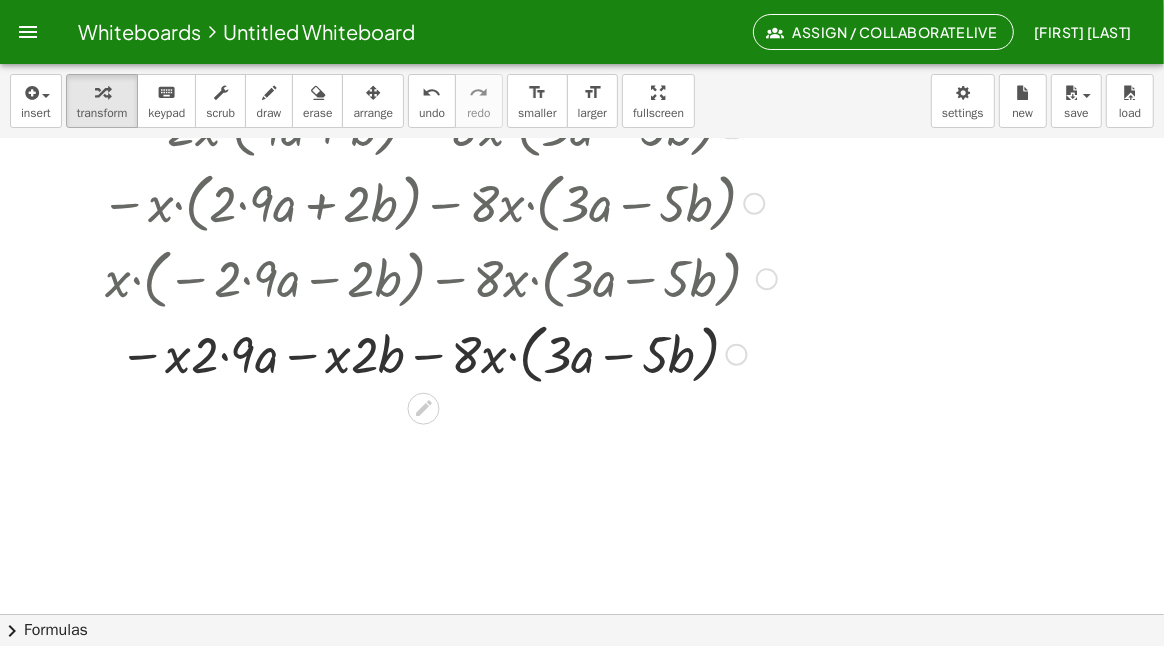 scroll, scrollTop: 199, scrollLeft: 0, axis: vertical 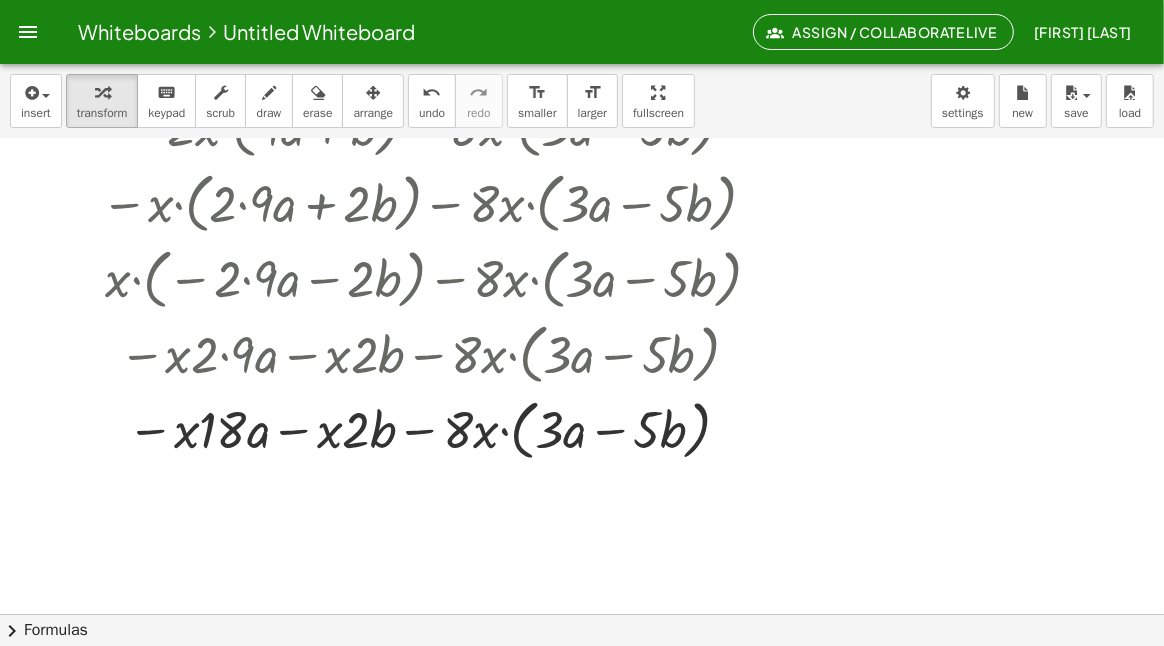 drag, startPoint x: 241, startPoint y: 357, endPoint x: 129, endPoint y: 512, distance: 191.23022 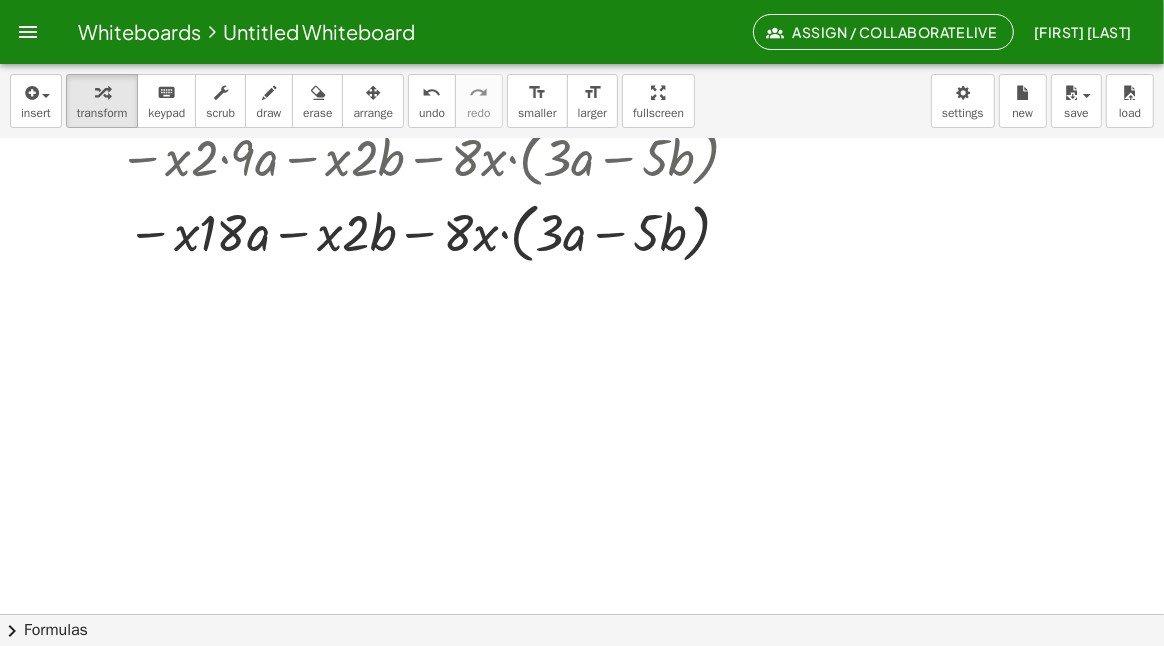 scroll, scrollTop: 399, scrollLeft: 0, axis: vertical 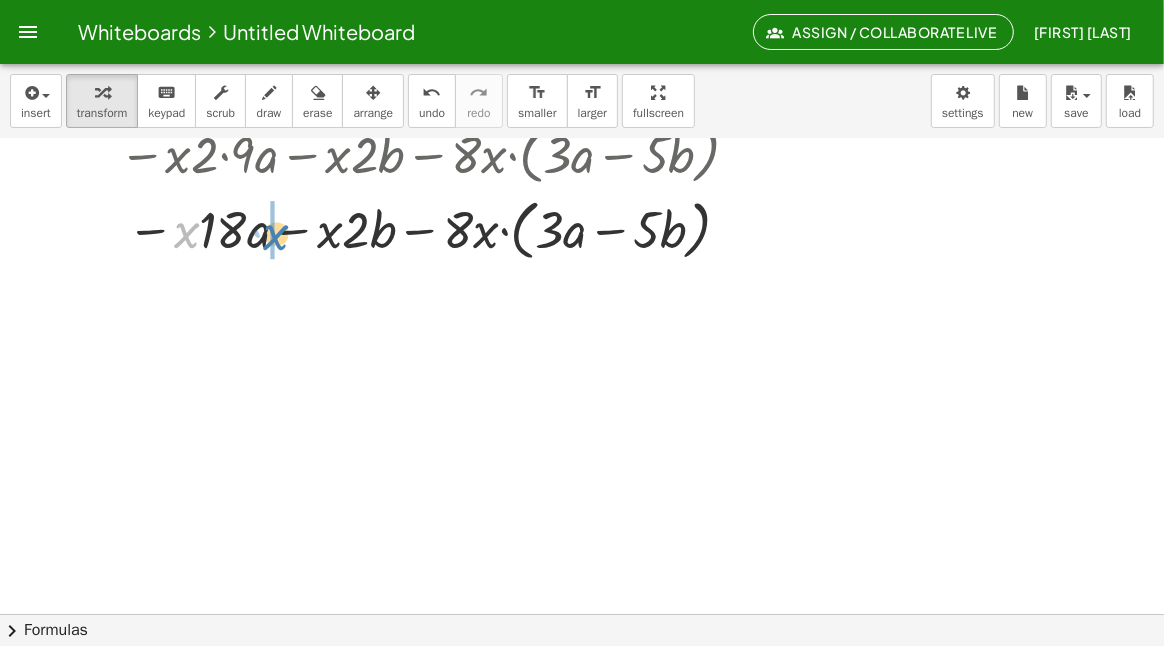 drag, startPoint x: 187, startPoint y: 240, endPoint x: 277, endPoint y: 242, distance: 90.02222 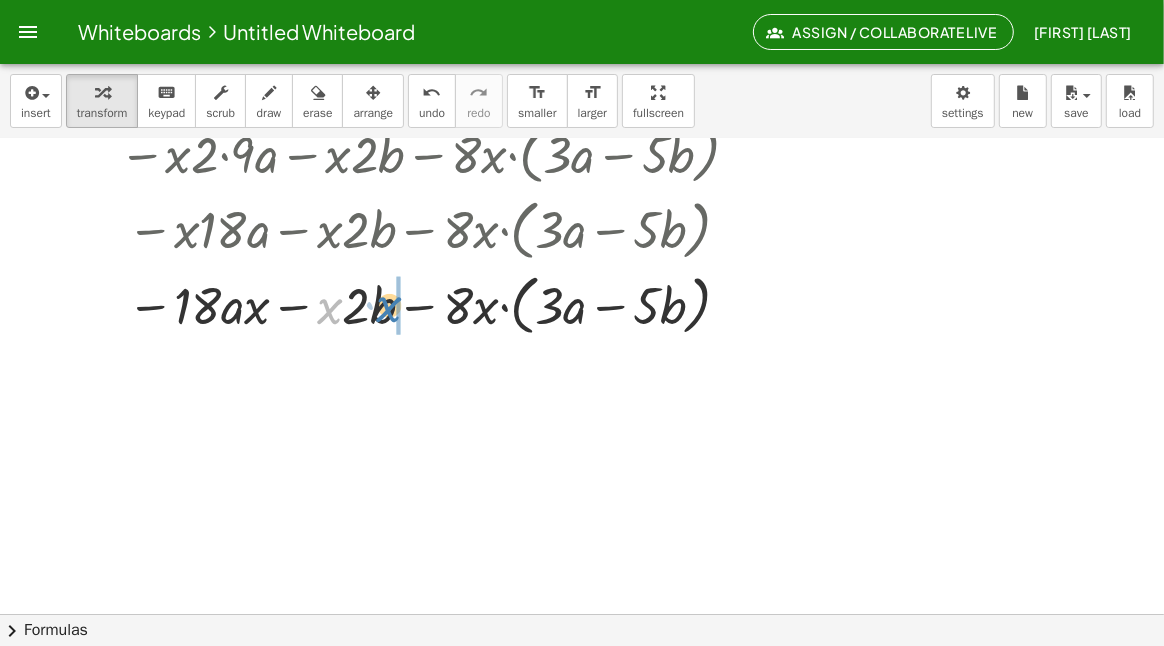 drag, startPoint x: 323, startPoint y: 314, endPoint x: 383, endPoint y: 312, distance: 60.033325 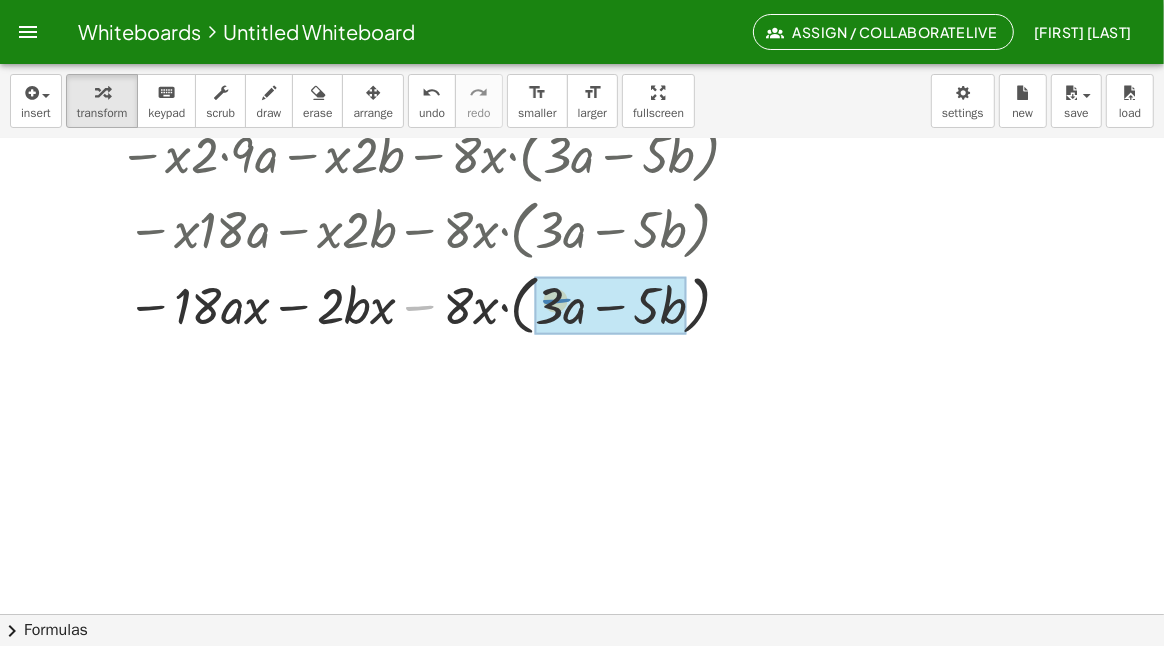 drag, startPoint x: 418, startPoint y: 303, endPoint x: 555, endPoint y: 296, distance: 137.17871 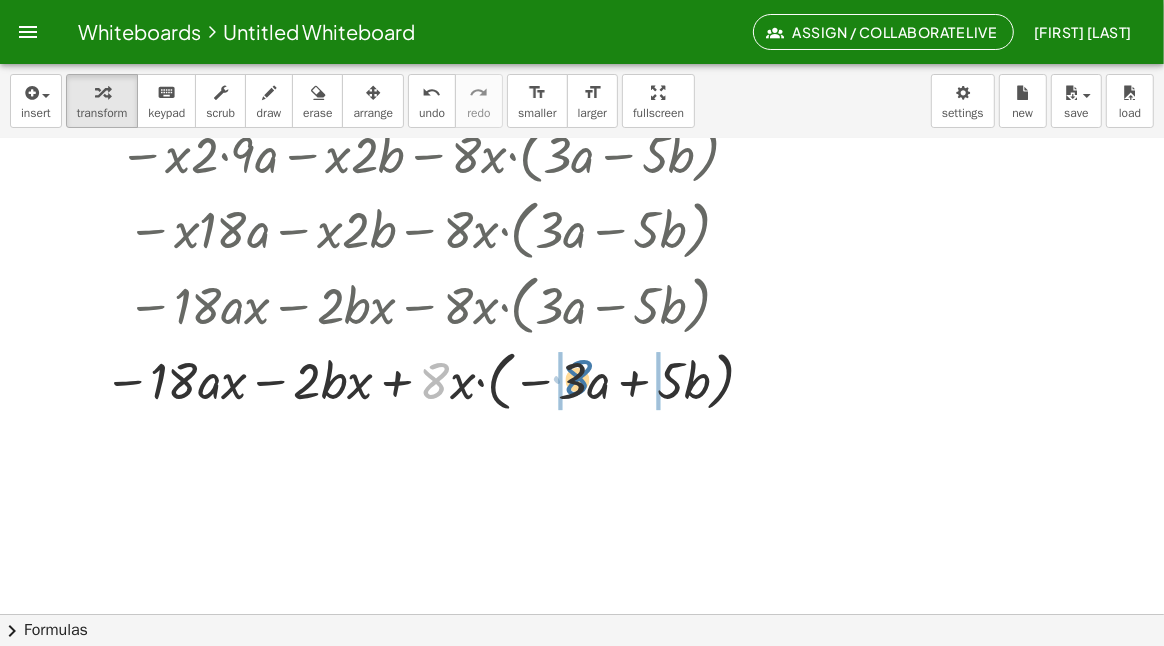 drag, startPoint x: 436, startPoint y: 379, endPoint x: 579, endPoint y: 376, distance: 143.03146 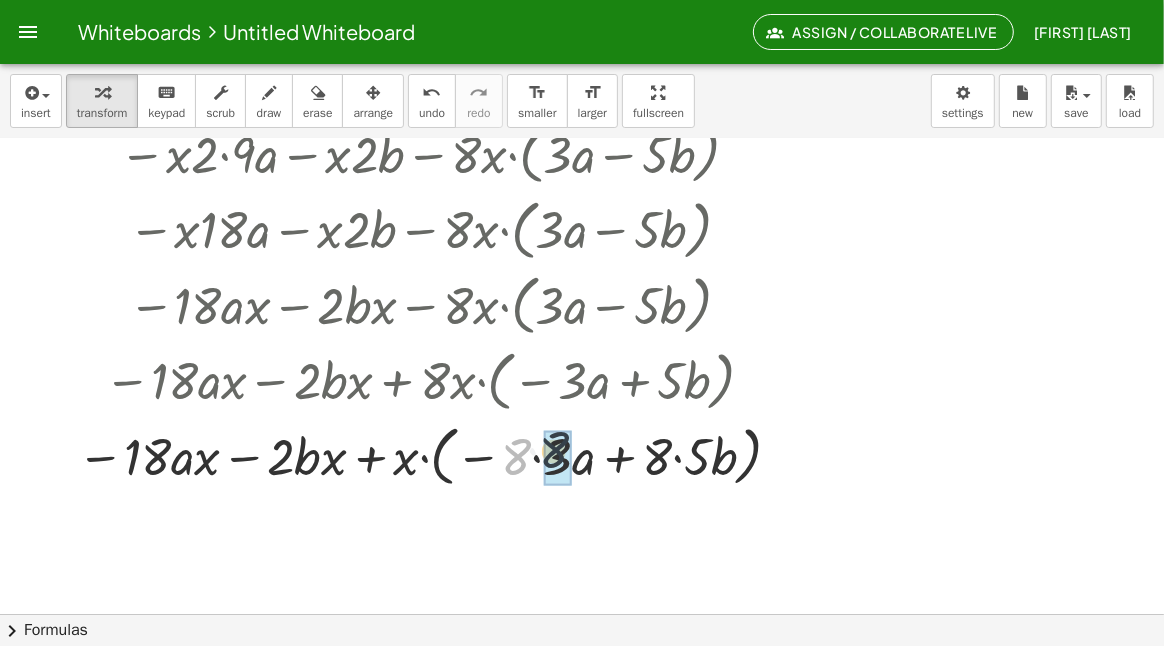 drag, startPoint x: 523, startPoint y: 456, endPoint x: 564, endPoint y: 449, distance: 41.59327 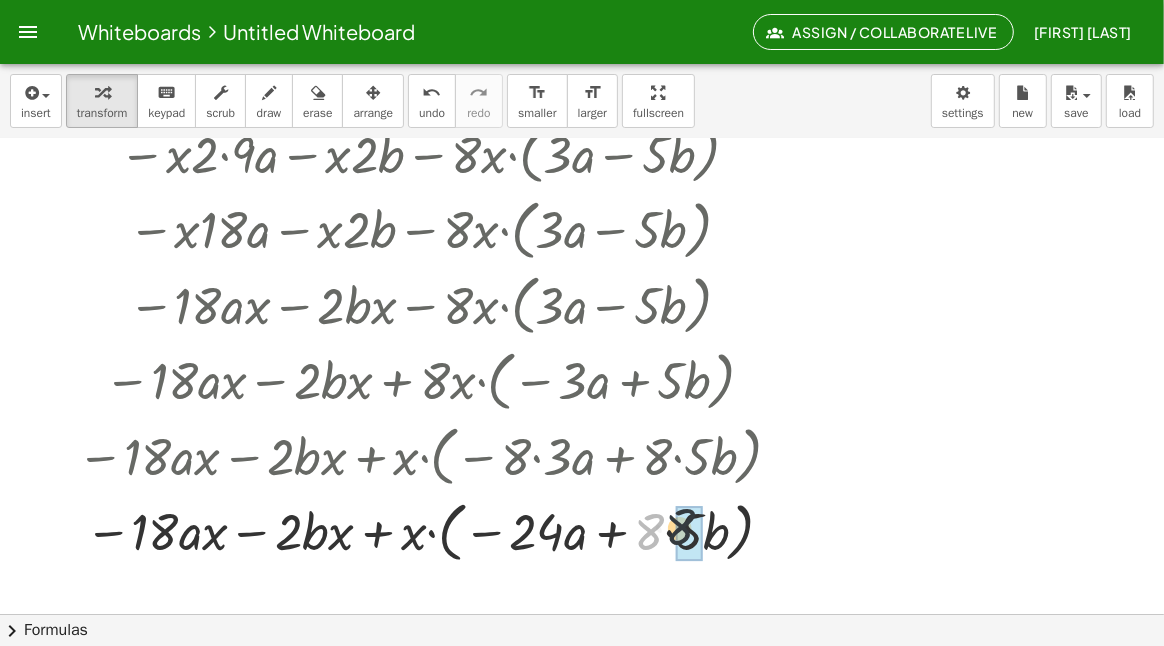 drag, startPoint x: 666, startPoint y: 527, endPoint x: 697, endPoint y: 523, distance: 31.257 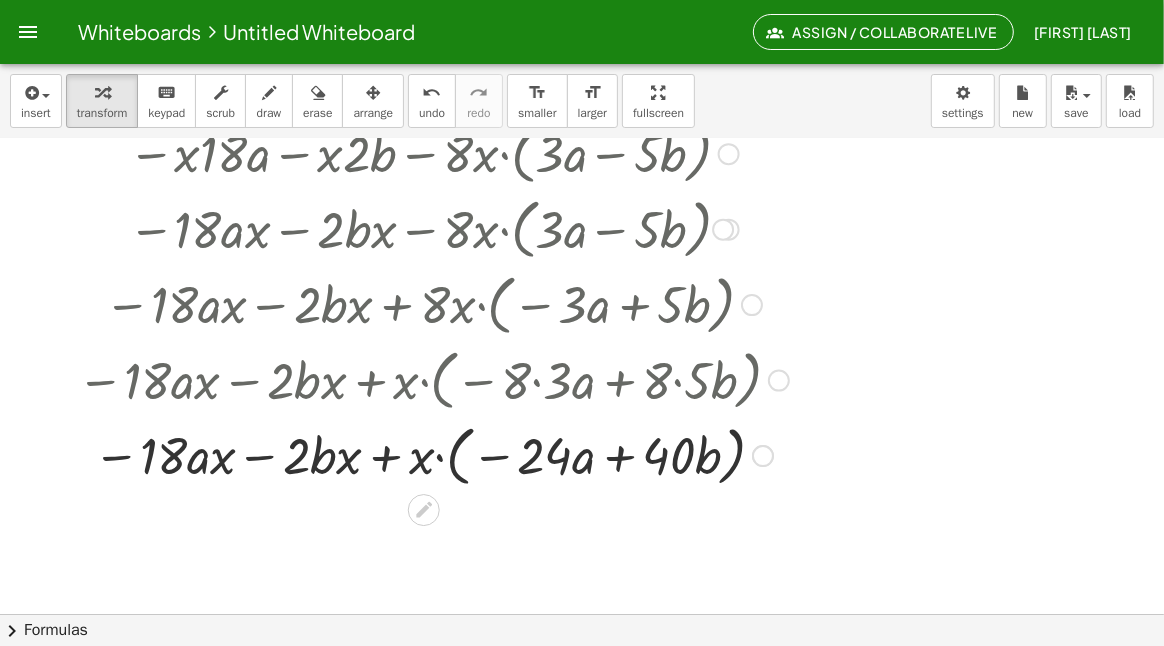 scroll, scrollTop: 476, scrollLeft: 0, axis: vertical 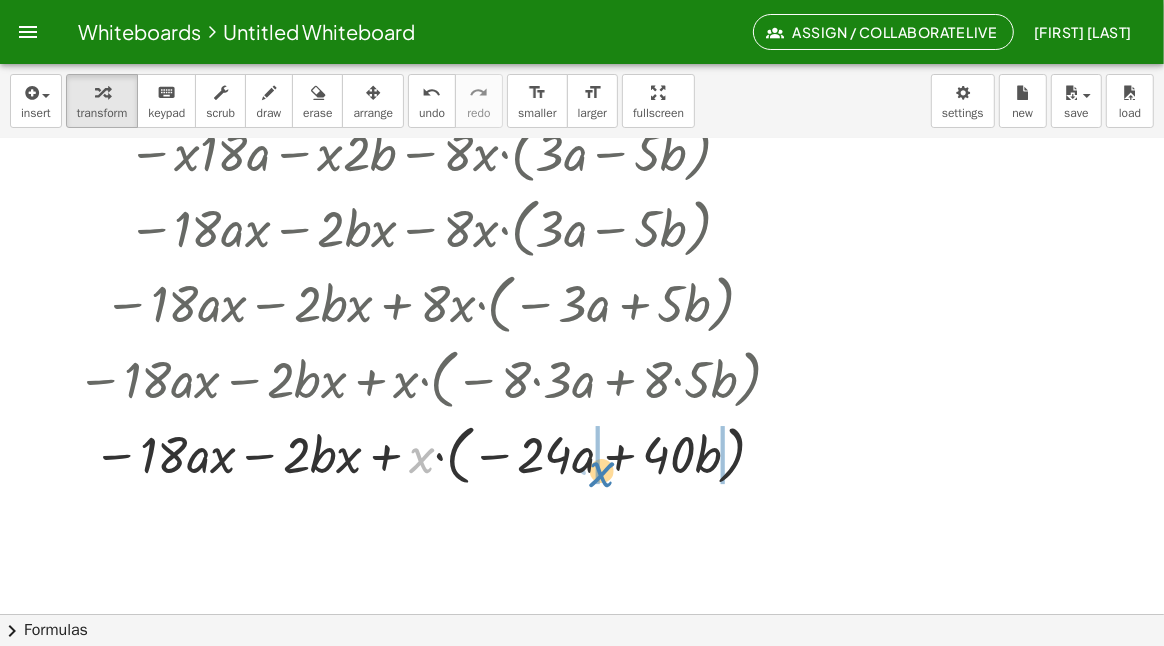 drag, startPoint x: 421, startPoint y: 465, endPoint x: 601, endPoint y: 479, distance: 180.54362 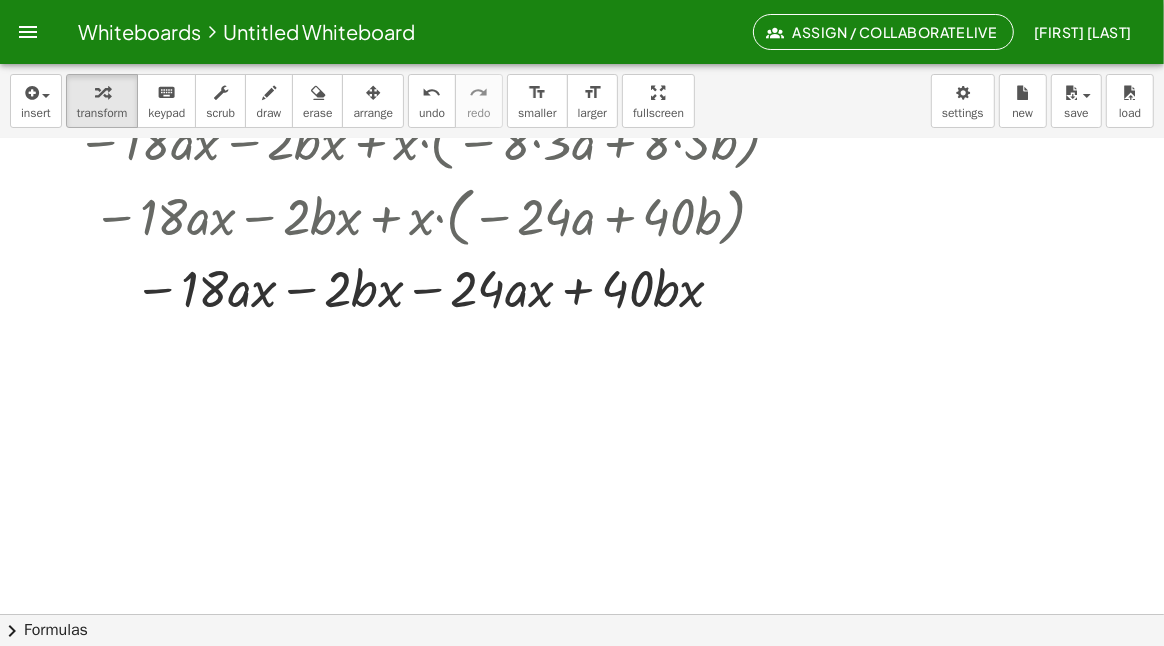 scroll, scrollTop: 776, scrollLeft: 0, axis: vertical 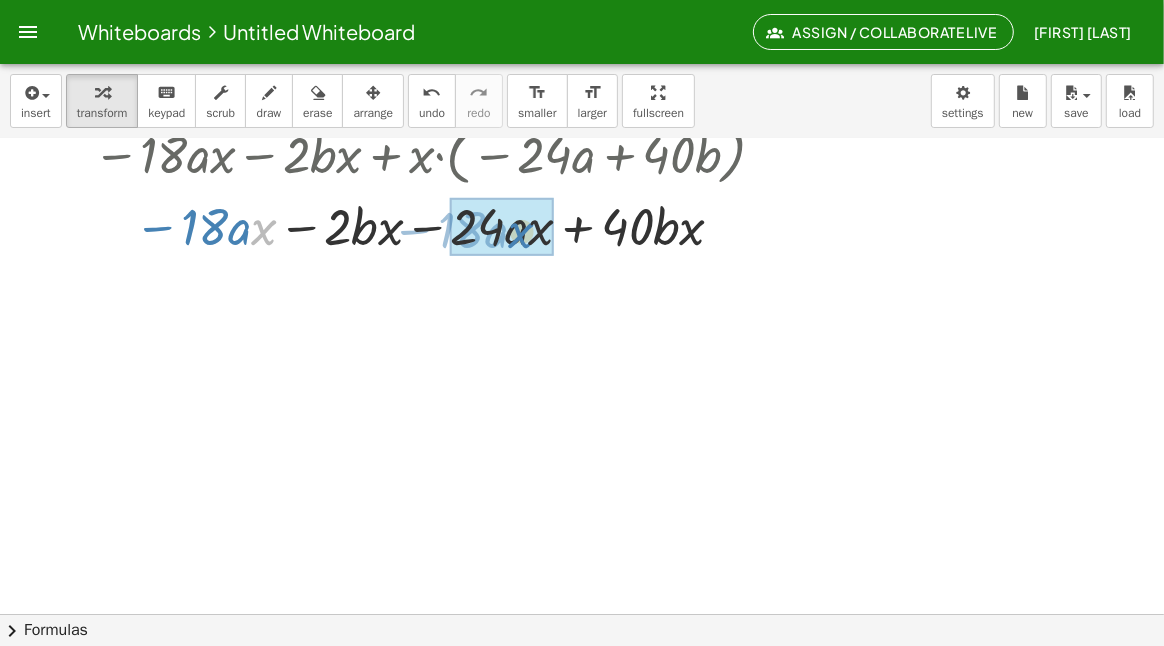 drag, startPoint x: 275, startPoint y: 229, endPoint x: 538, endPoint y: 232, distance: 263.01712 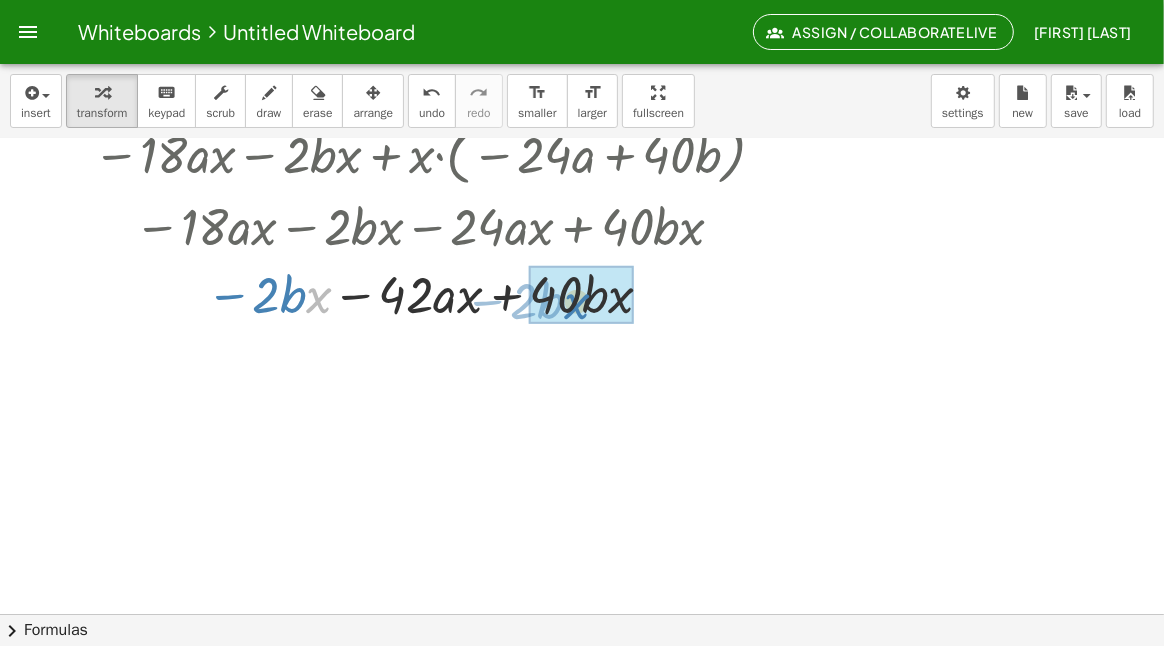 drag, startPoint x: 326, startPoint y: 297, endPoint x: 586, endPoint y: 303, distance: 260.0692 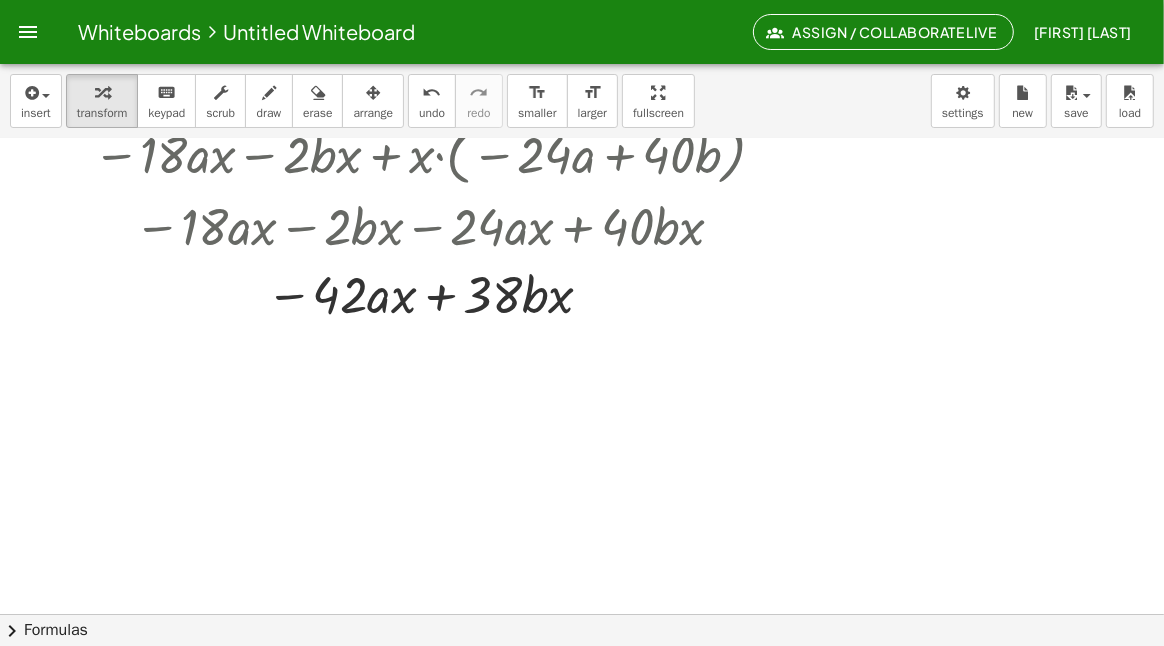 scroll, scrollTop: 876, scrollLeft: 0, axis: vertical 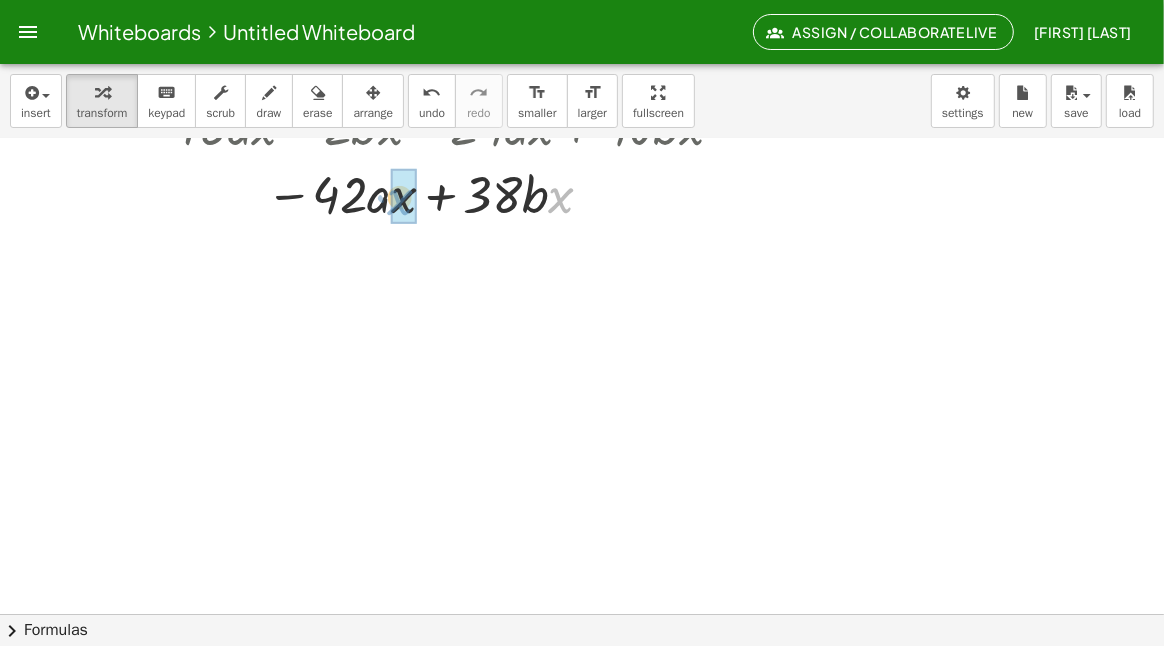 drag, startPoint x: 556, startPoint y: 202, endPoint x: 396, endPoint y: 205, distance: 160.02812 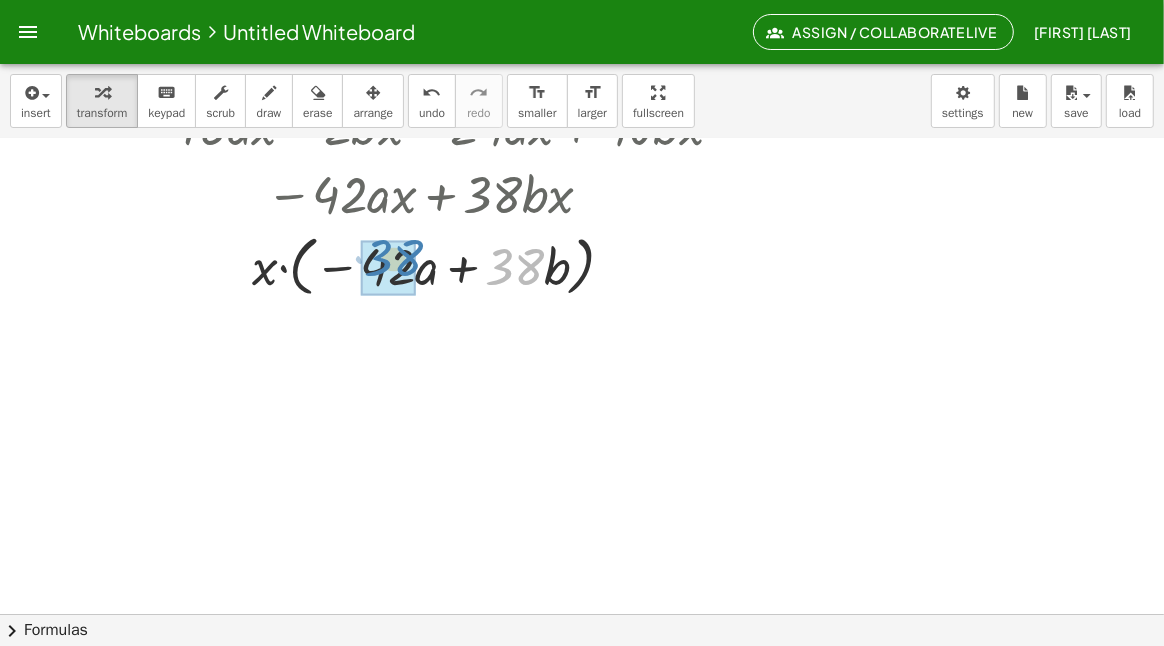 drag, startPoint x: 518, startPoint y: 268, endPoint x: 397, endPoint y: 259, distance: 121.33425 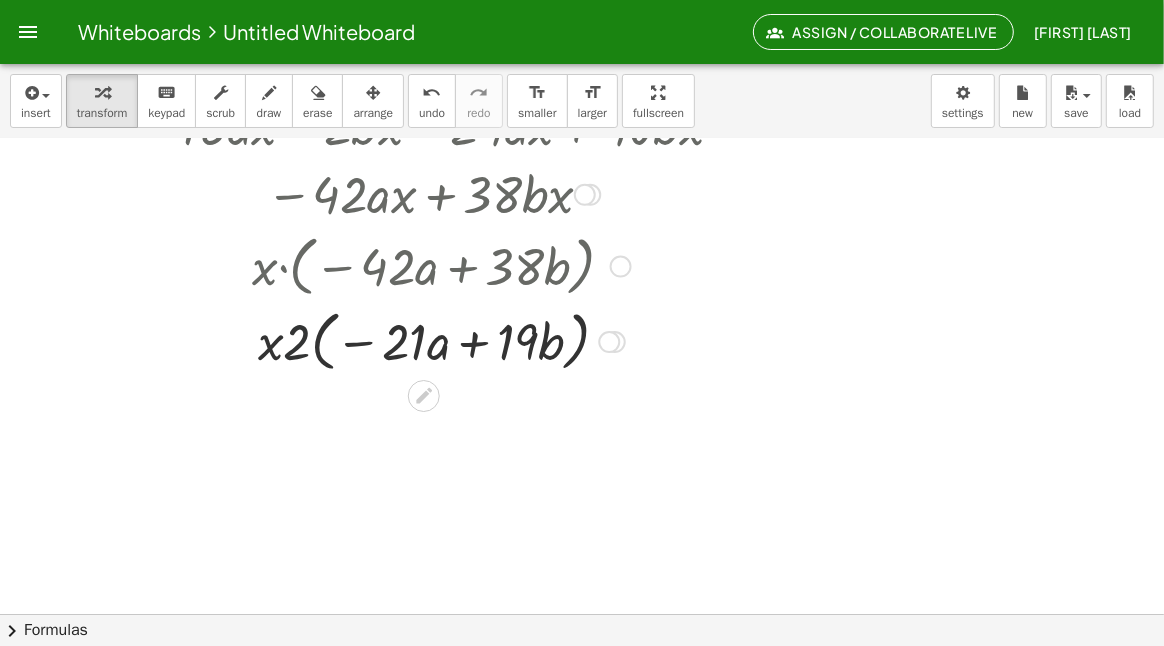 drag, startPoint x: 301, startPoint y: 342, endPoint x: 270, endPoint y: 342, distance: 31 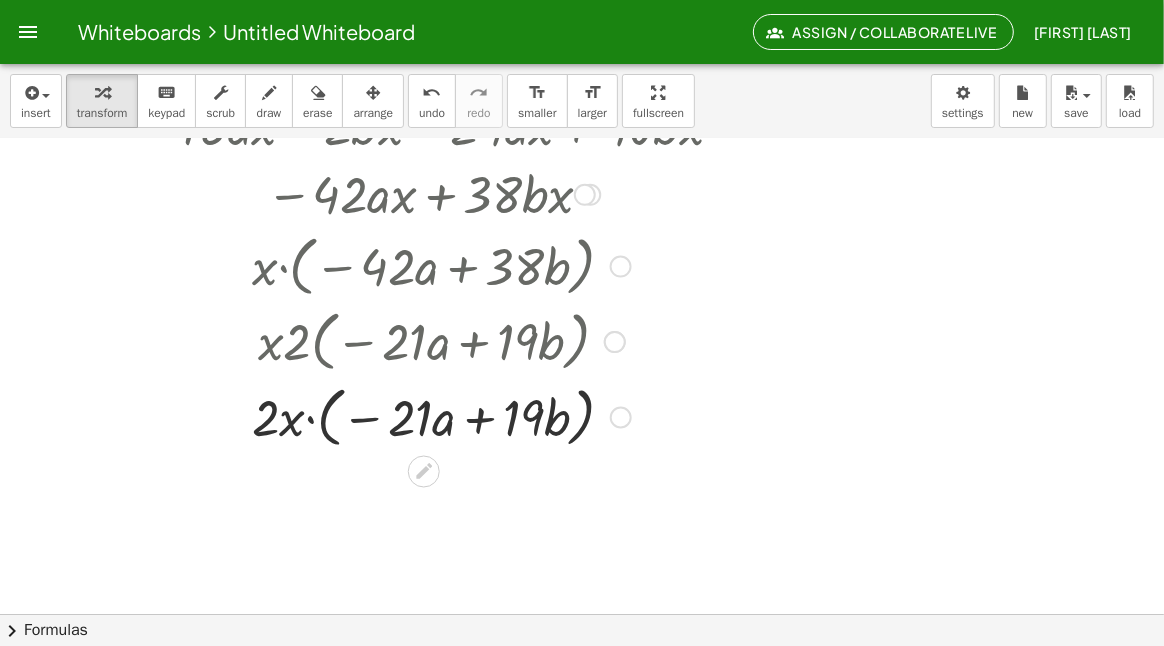 drag, startPoint x: 270, startPoint y: 342, endPoint x: 179, endPoint y: 366, distance: 94.11163 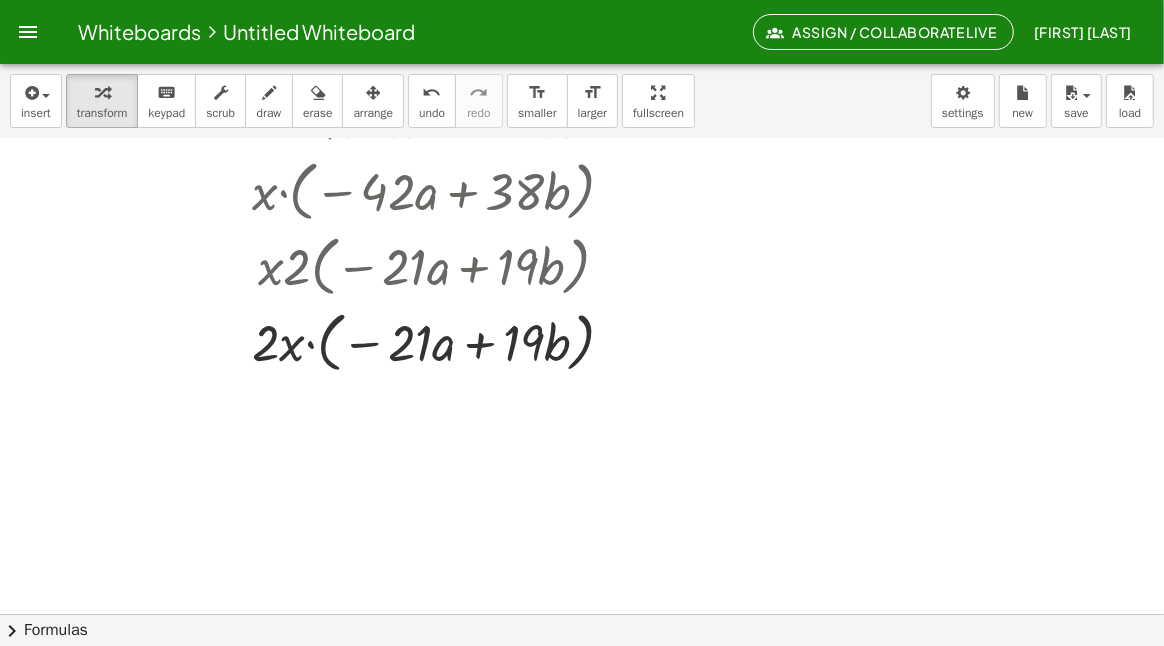 scroll, scrollTop: 952, scrollLeft: 0, axis: vertical 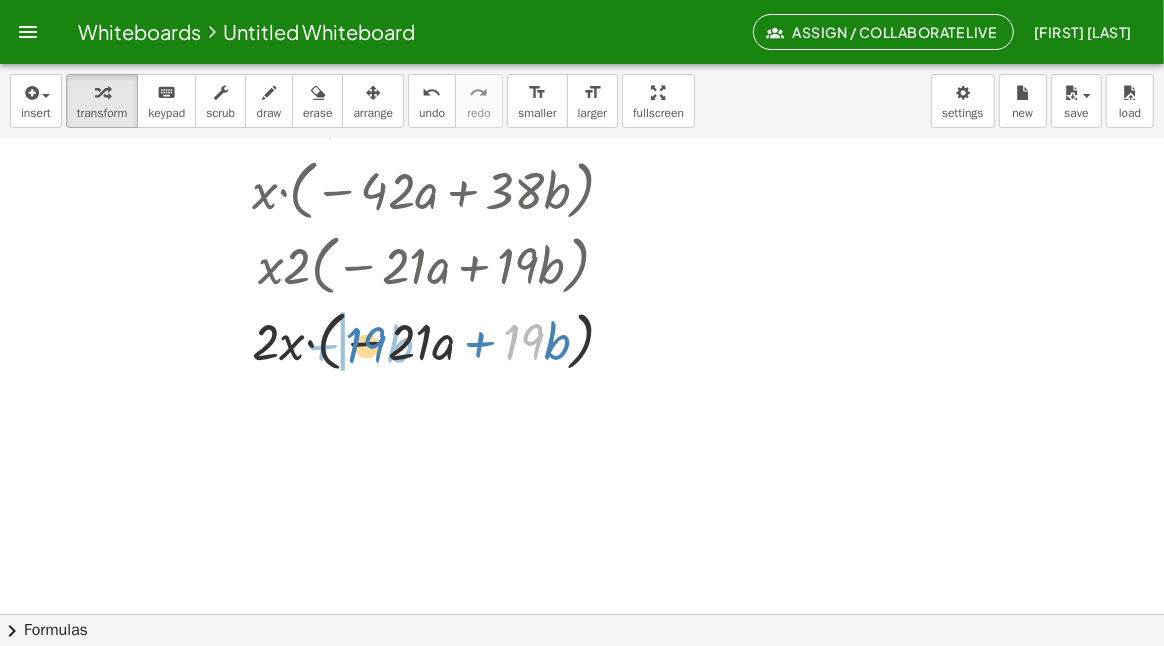 drag, startPoint x: 496, startPoint y: 332, endPoint x: 373, endPoint y: 337, distance: 123.101585 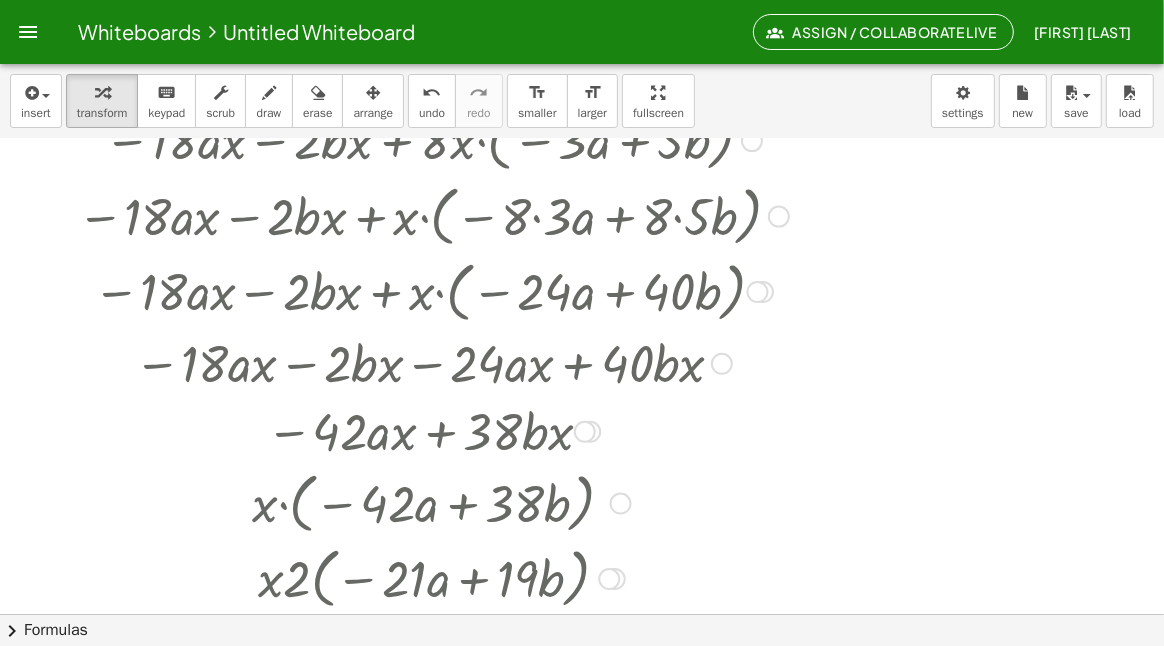 scroll, scrollTop: 649, scrollLeft: 0, axis: vertical 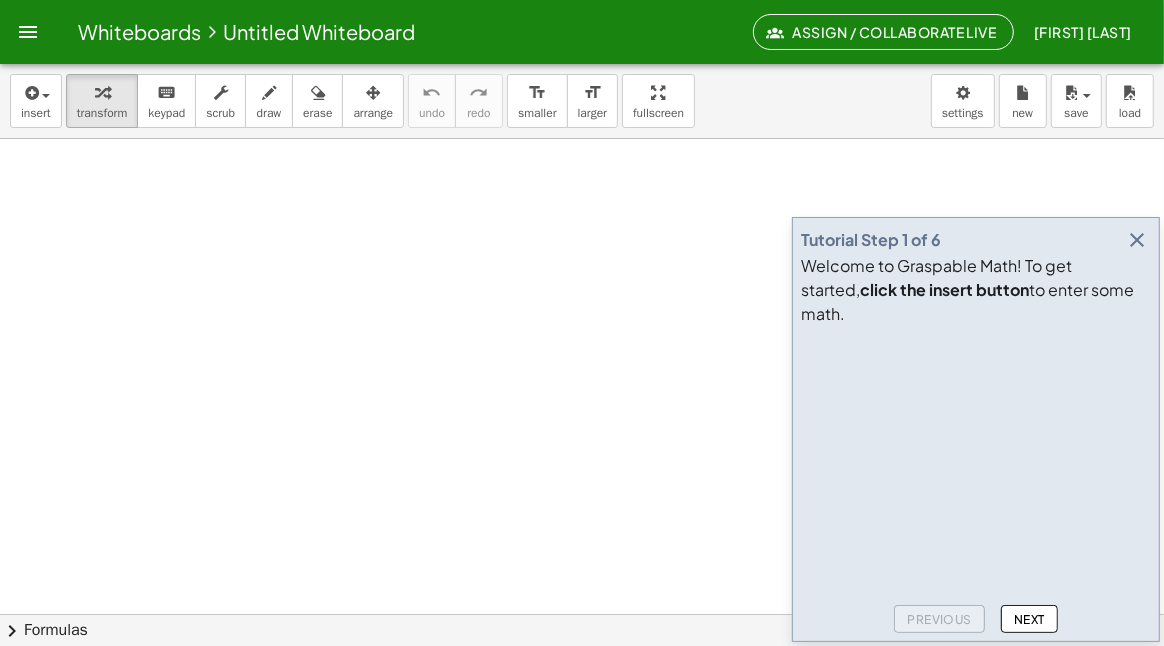 click at bounding box center [1137, 240] 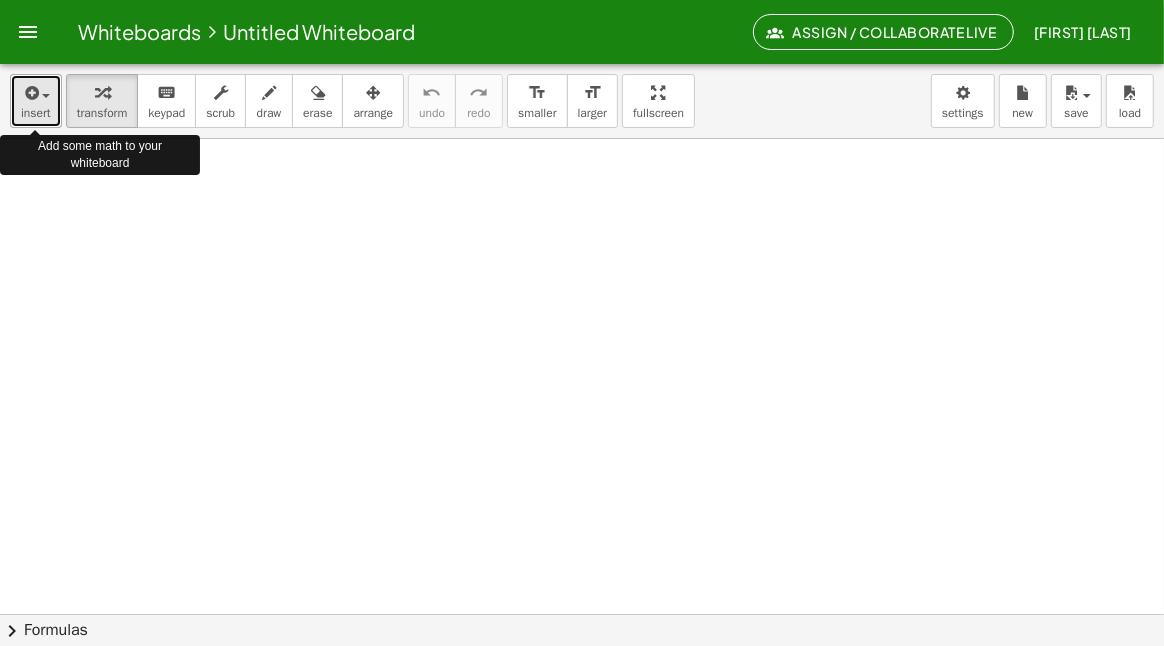 click at bounding box center (36, 92) 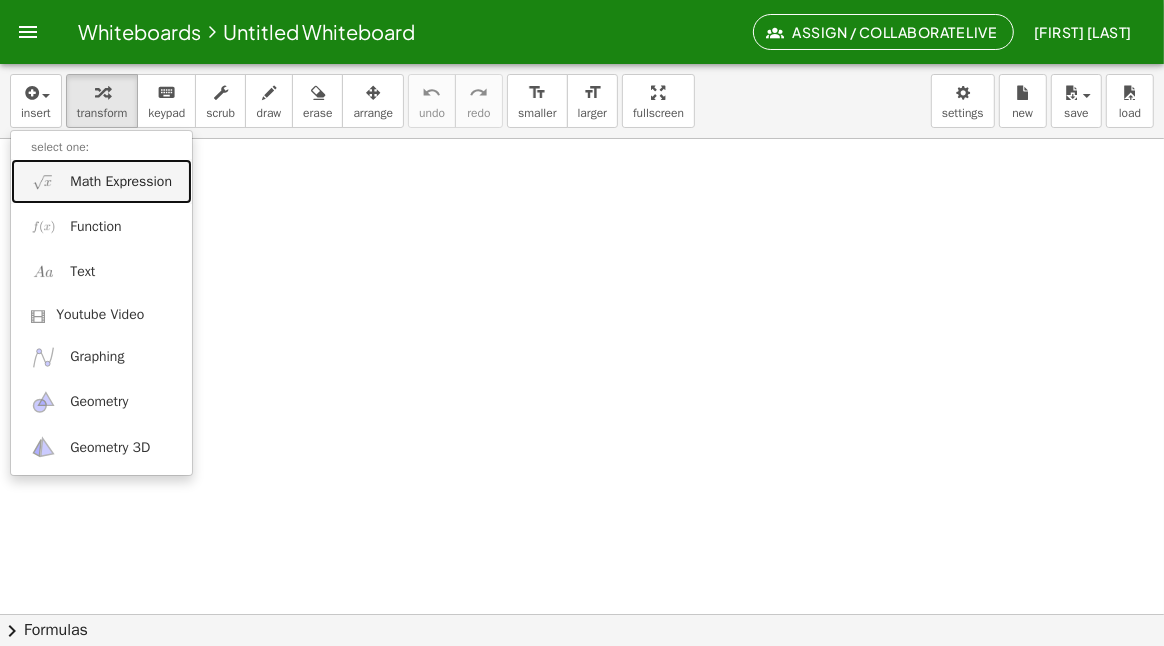 click on "Math Expression" at bounding box center [121, 182] 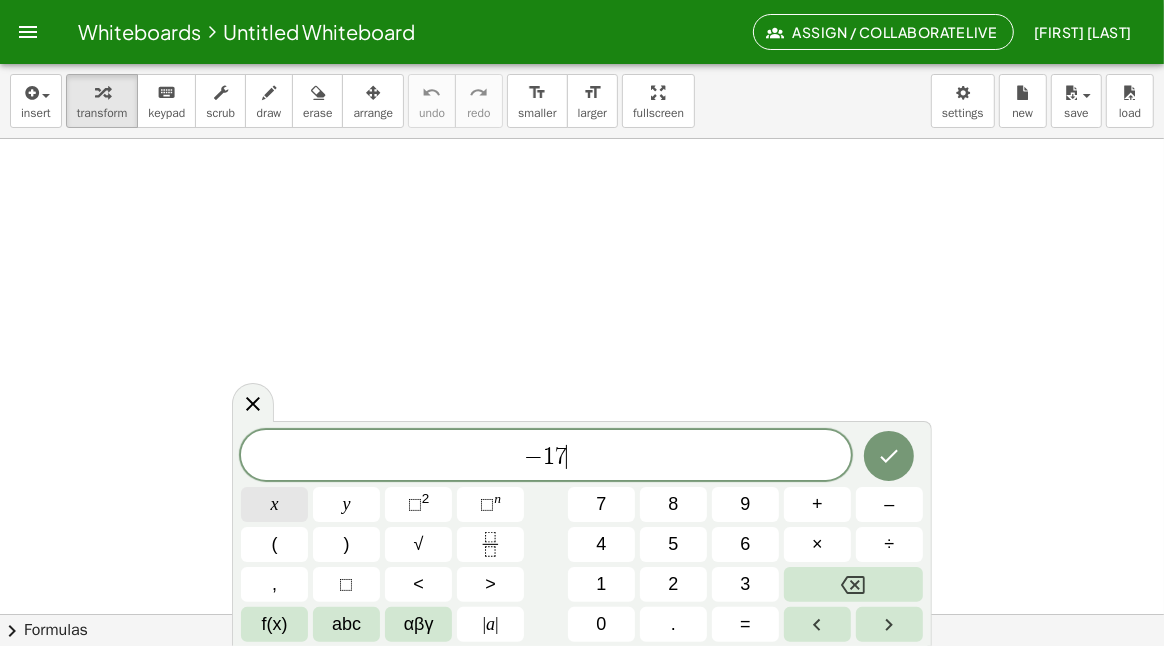 scroll, scrollTop: 1, scrollLeft: 1, axis: both 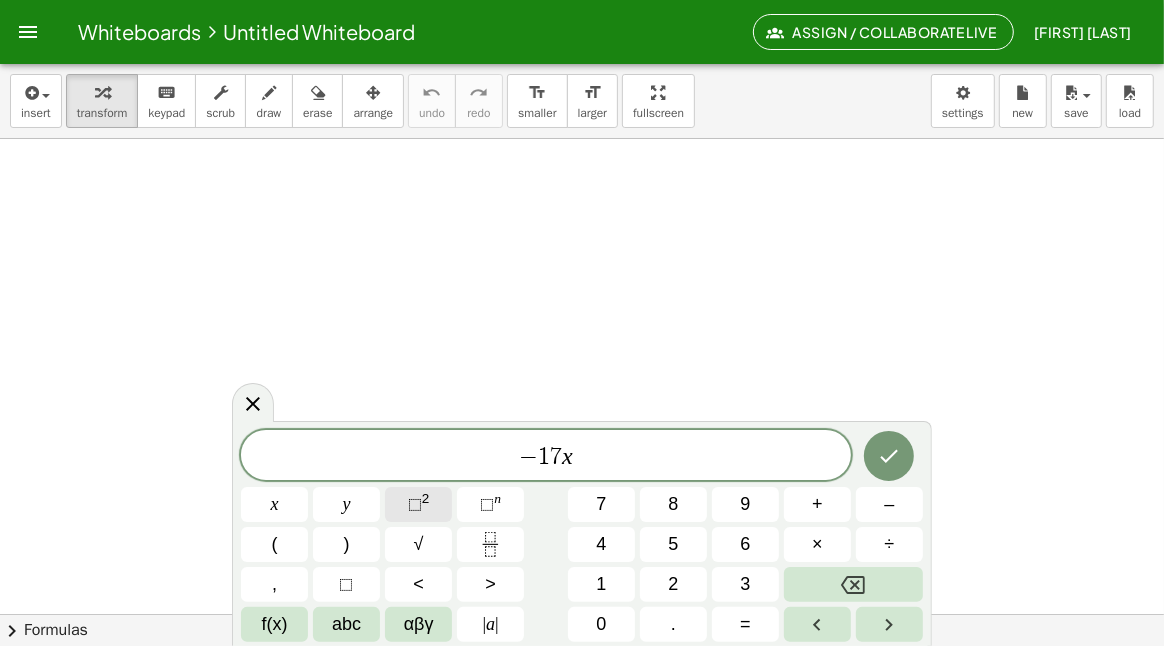 click on "2" at bounding box center (426, 498) 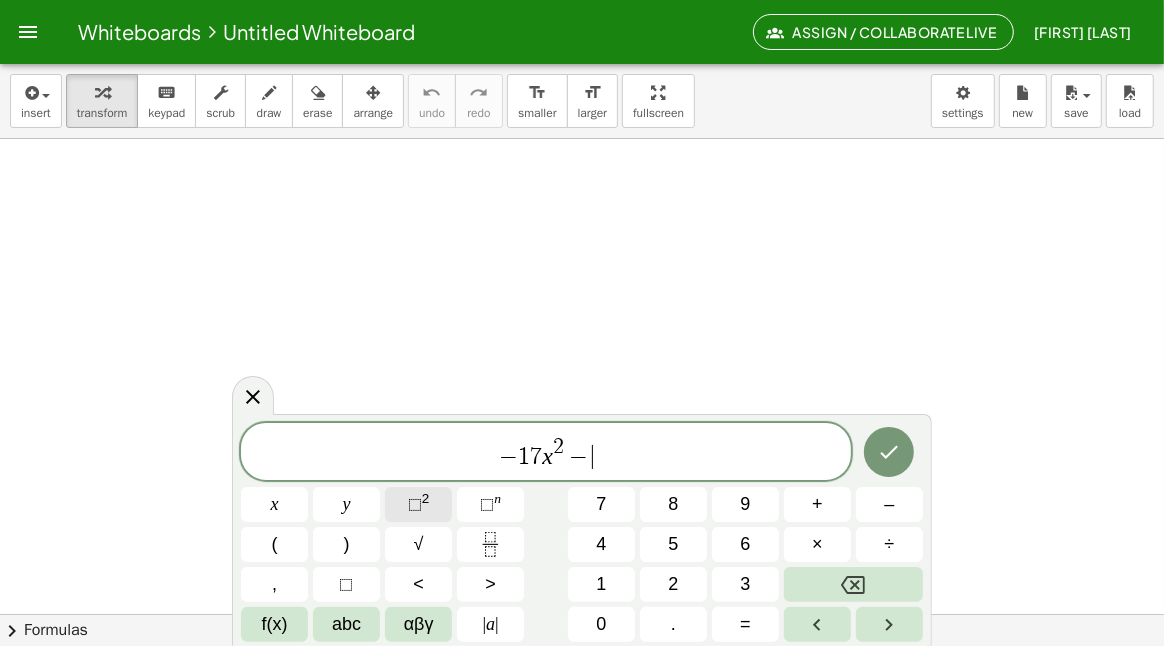 scroll, scrollTop: 0, scrollLeft: 0, axis: both 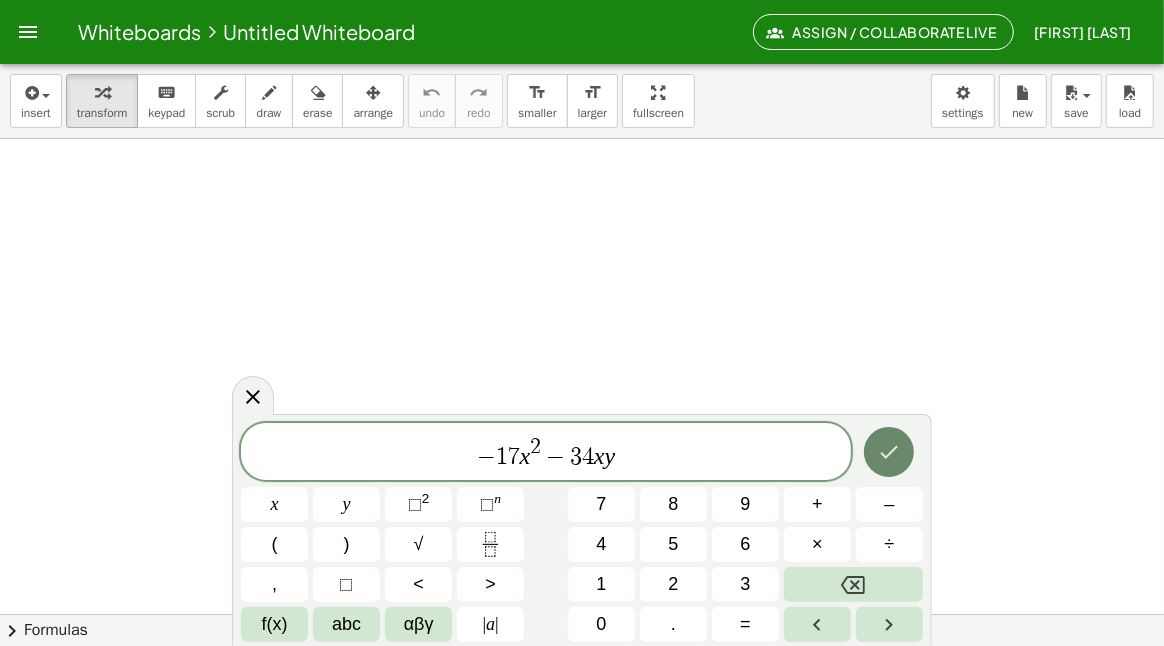 click at bounding box center (889, 452) 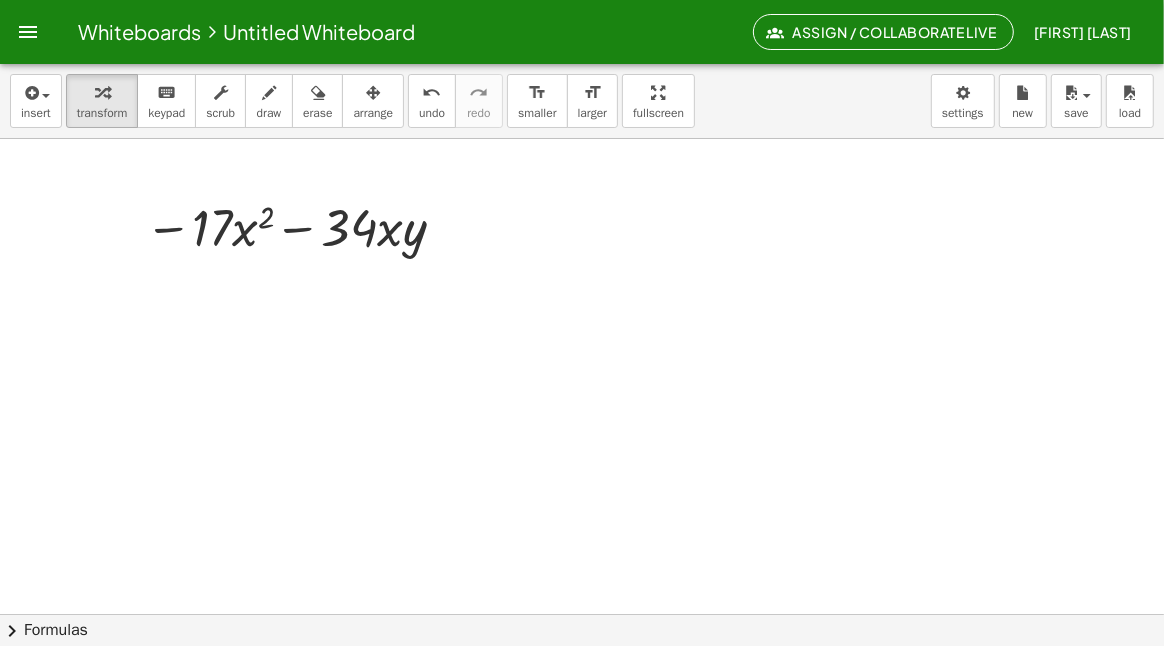 drag, startPoint x: 816, startPoint y: 274, endPoint x: 101, endPoint y: 285, distance: 715.0846 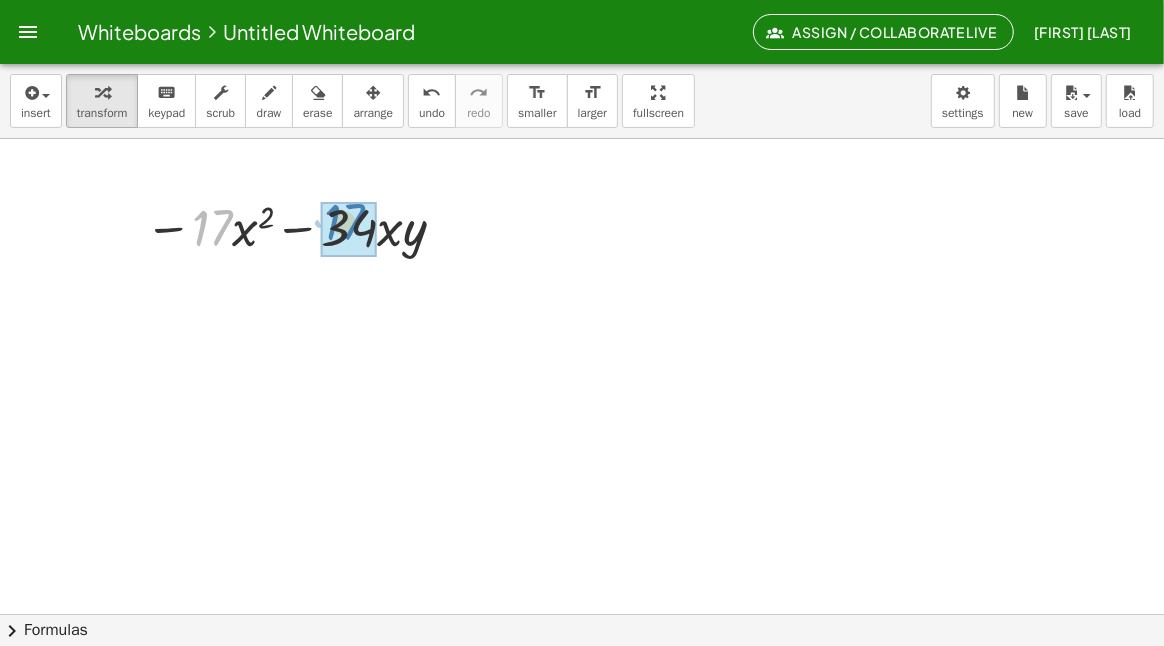 drag, startPoint x: 216, startPoint y: 227, endPoint x: 348, endPoint y: 221, distance: 132.13629 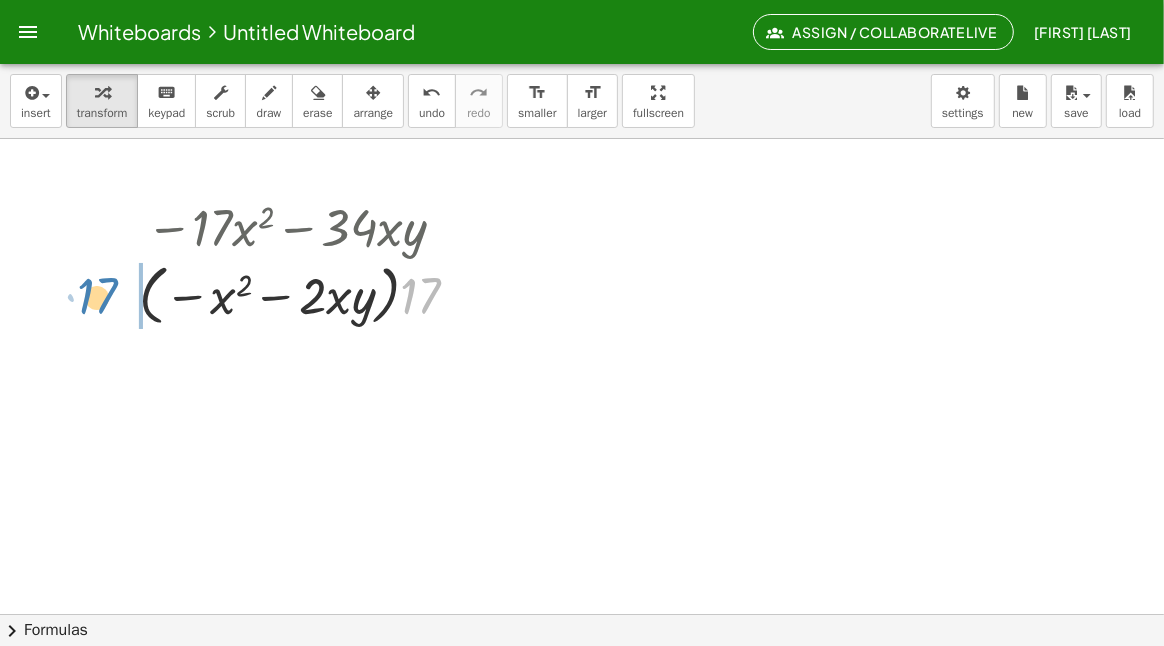 drag, startPoint x: 427, startPoint y: 297, endPoint x: 118, endPoint y: 294, distance: 309.01456 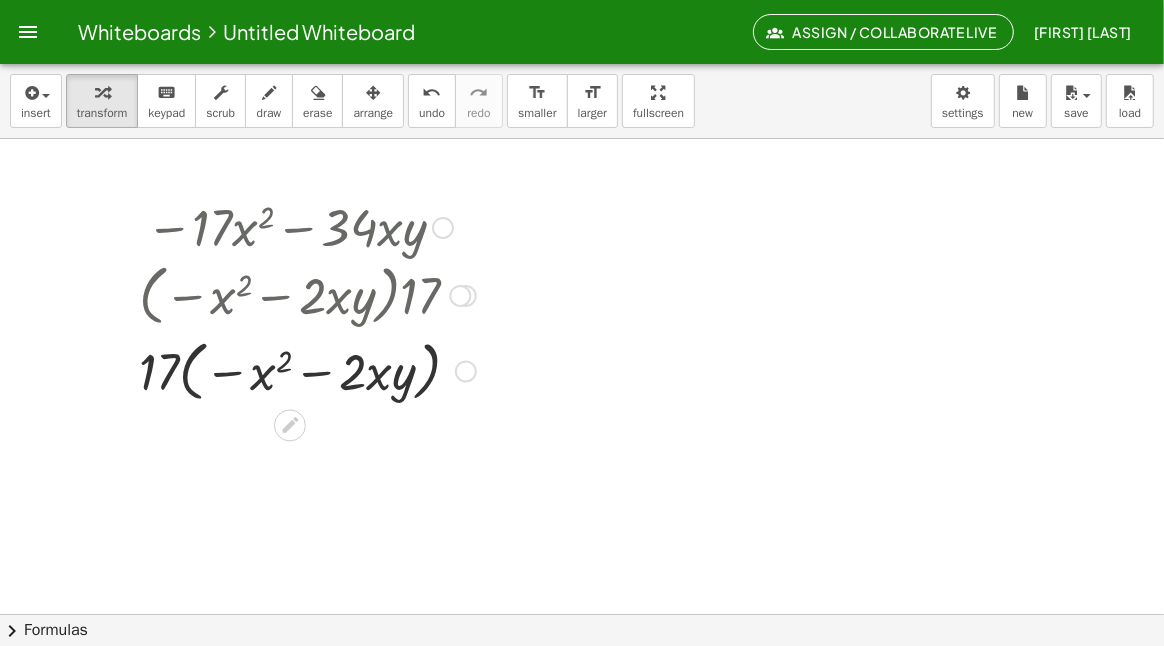 drag, startPoint x: 463, startPoint y: 291, endPoint x: 453, endPoint y: 300, distance: 13.453624 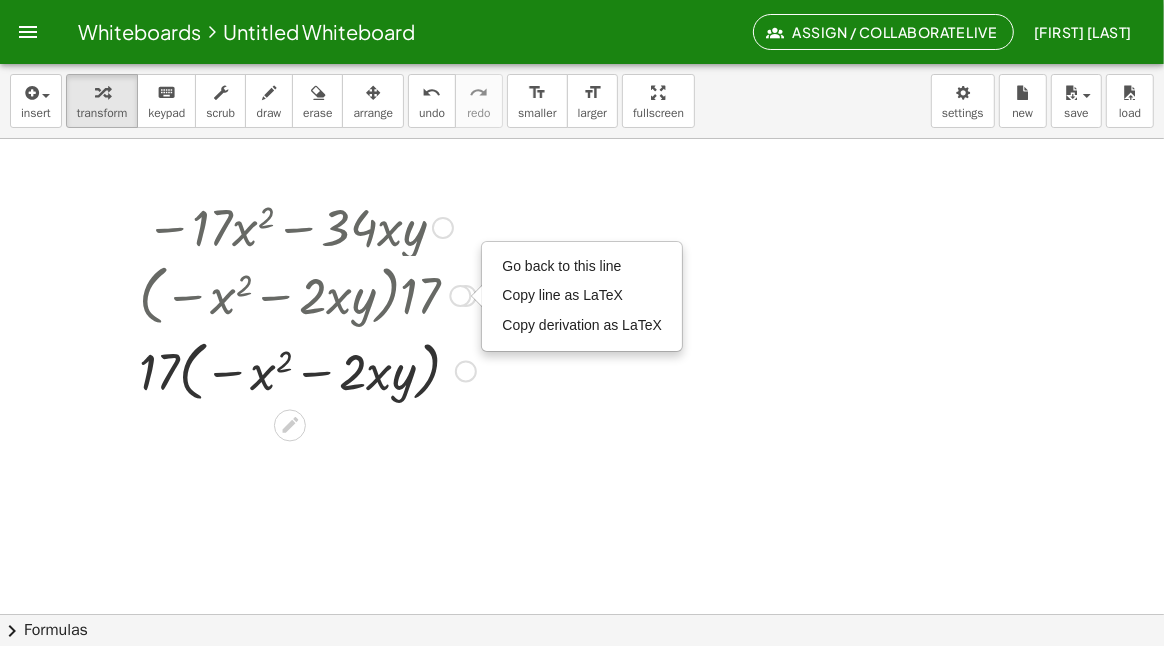 click on "Go back to this line Copy line as LaTeX Copy derivation as LaTeX" at bounding box center [460, 296] 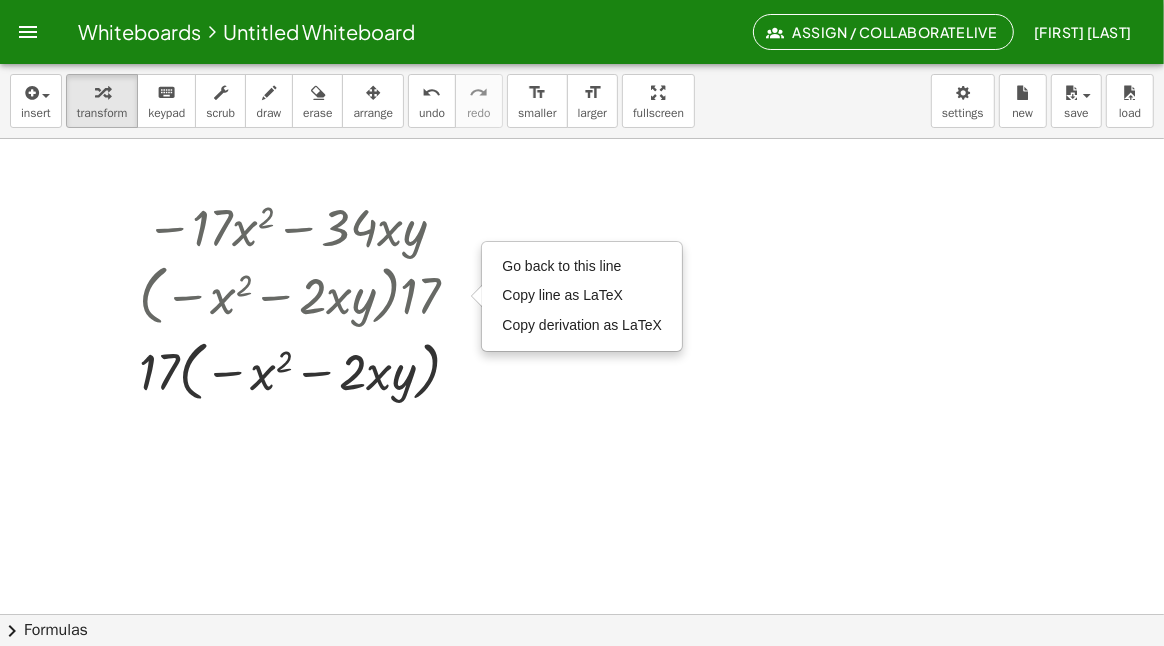 click at bounding box center (582, 679) 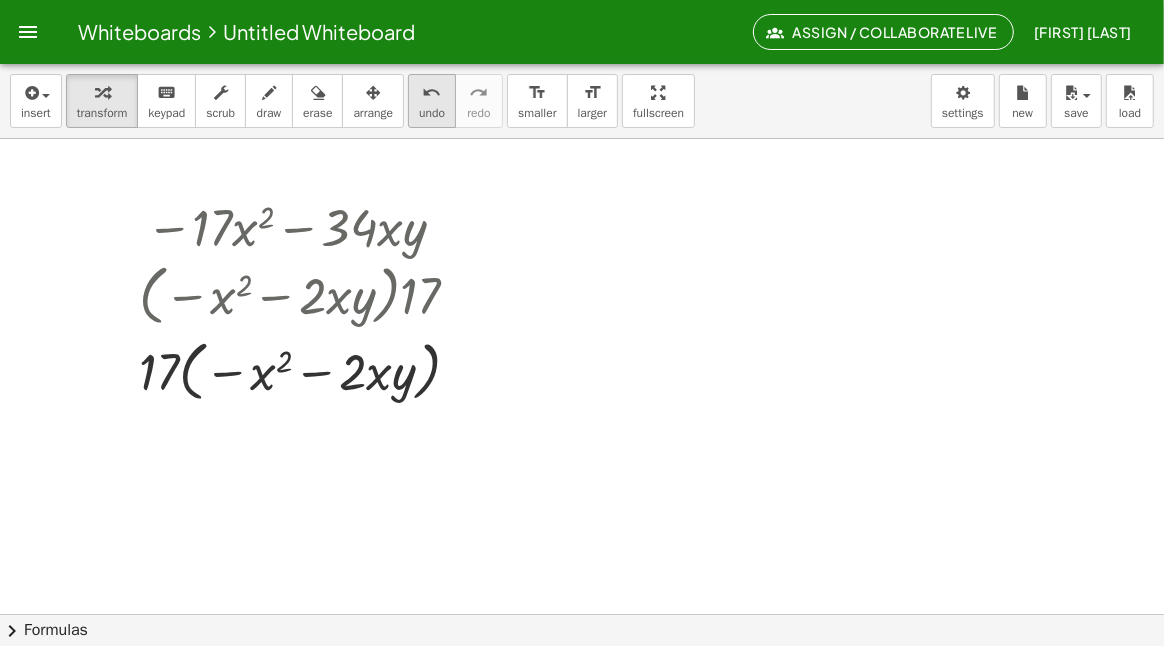 click on "undo" at bounding box center (432, 93) 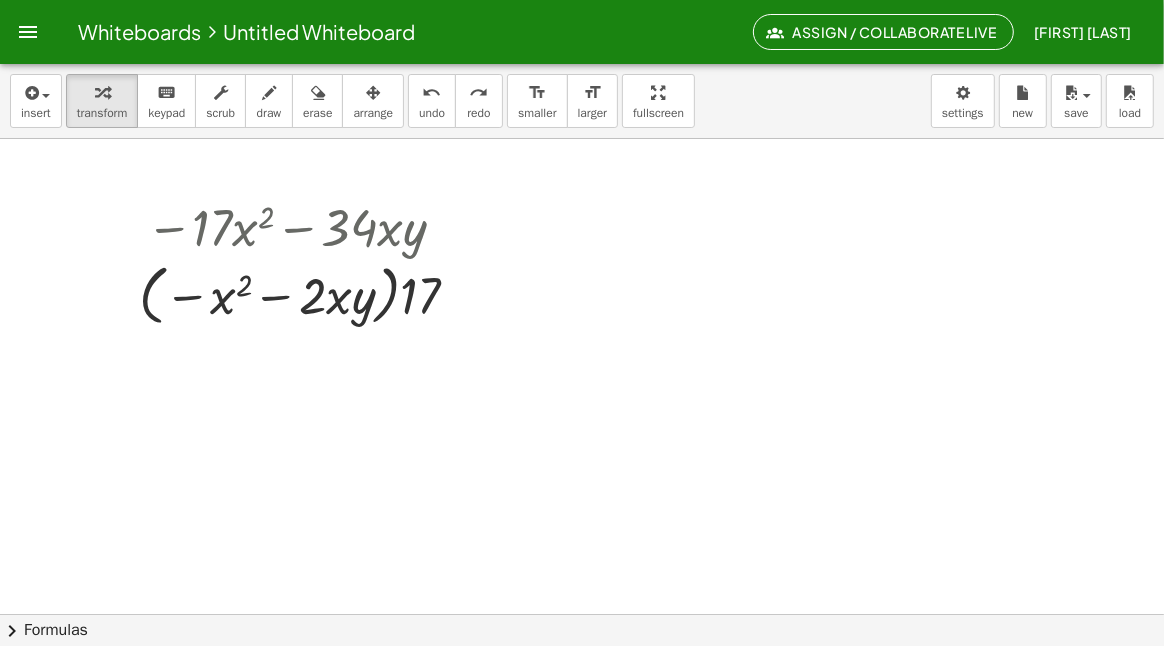 click on "undo" at bounding box center (432, 93) 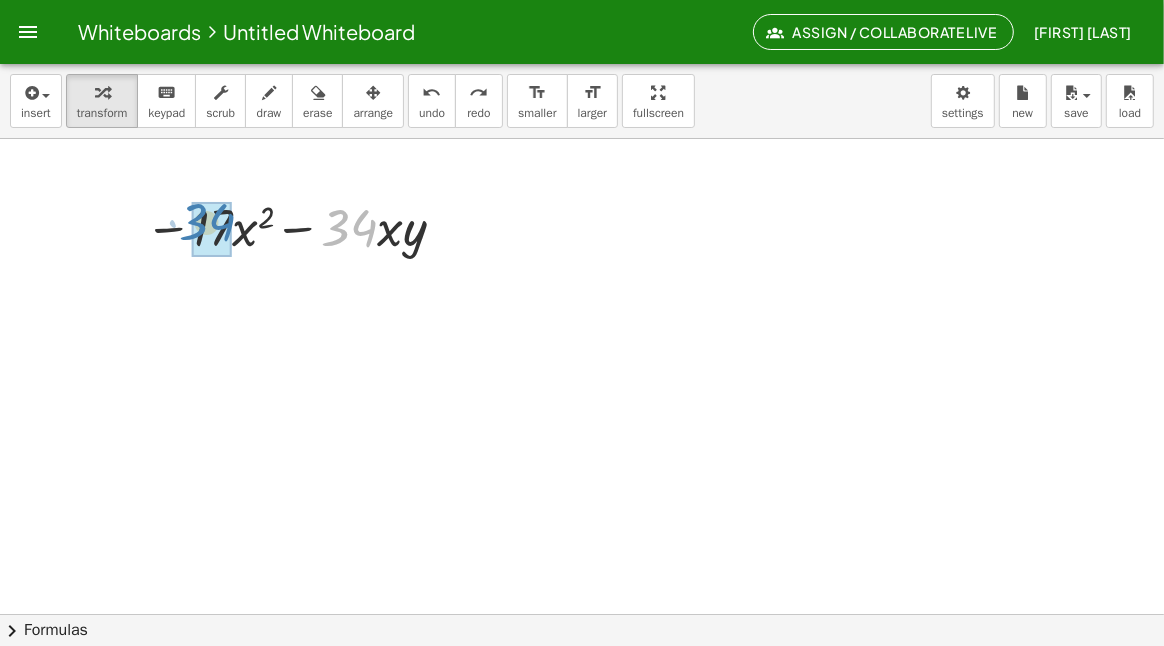 drag, startPoint x: 364, startPoint y: 226, endPoint x: 221, endPoint y: 220, distance: 143.12582 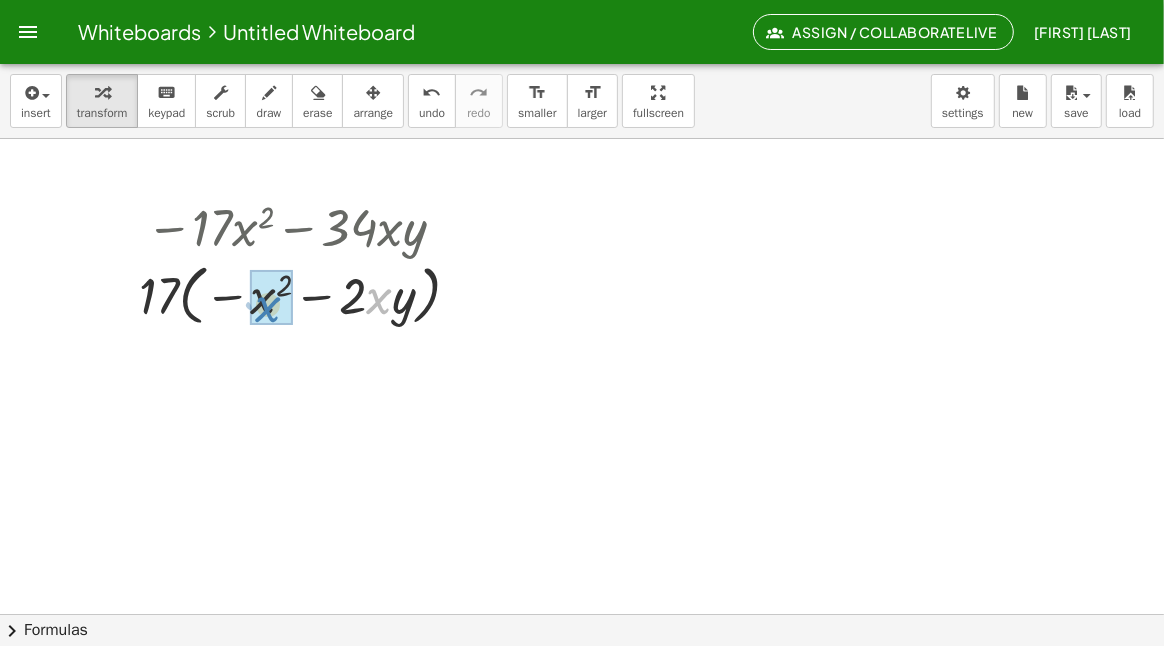 drag, startPoint x: 378, startPoint y: 296, endPoint x: 266, endPoint y: 303, distance: 112.21854 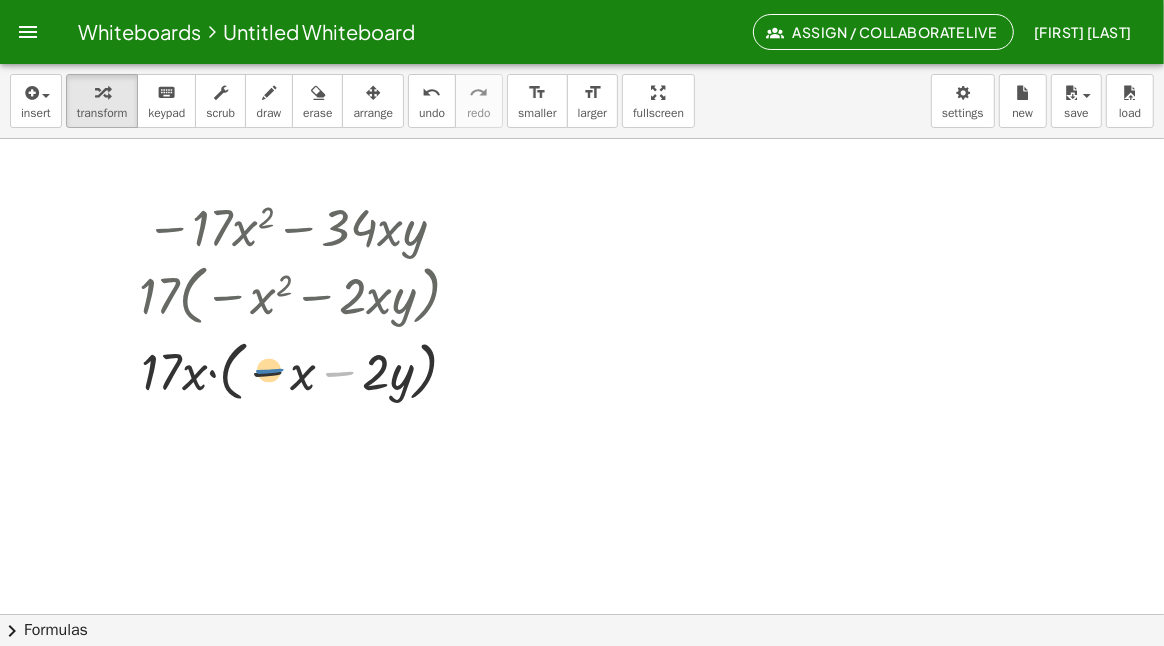 drag, startPoint x: 343, startPoint y: 369, endPoint x: 273, endPoint y: 366, distance: 70.064255 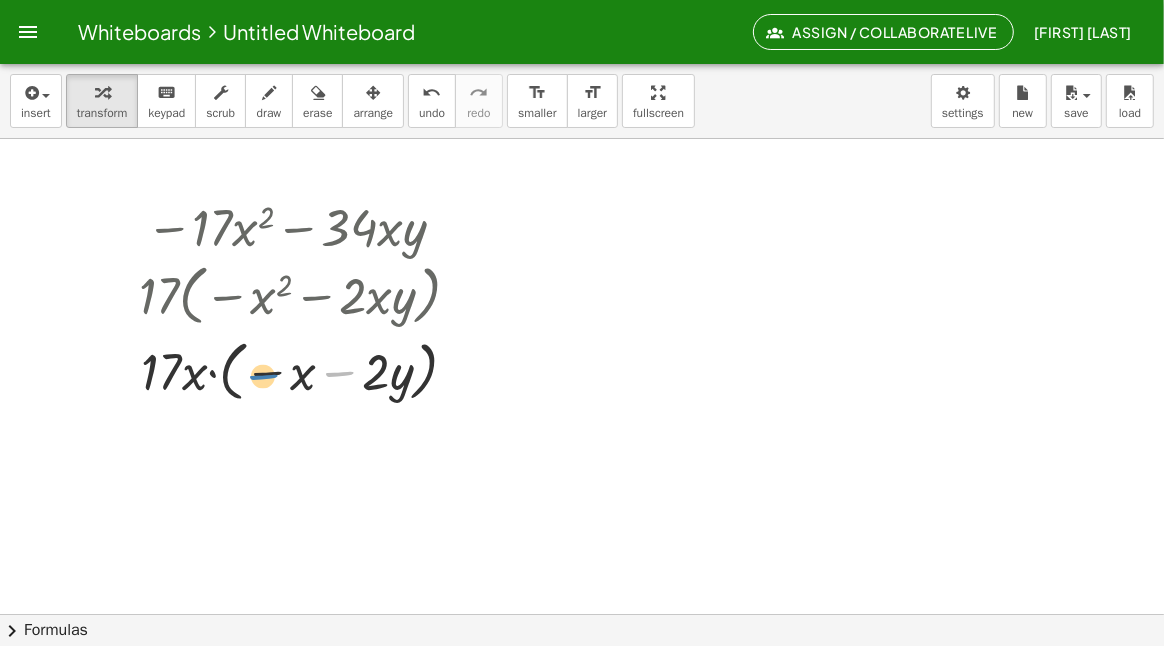 drag, startPoint x: 311, startPoint y: 377, endPoint x: 267, endPoint y: 374, distance: 44.102154 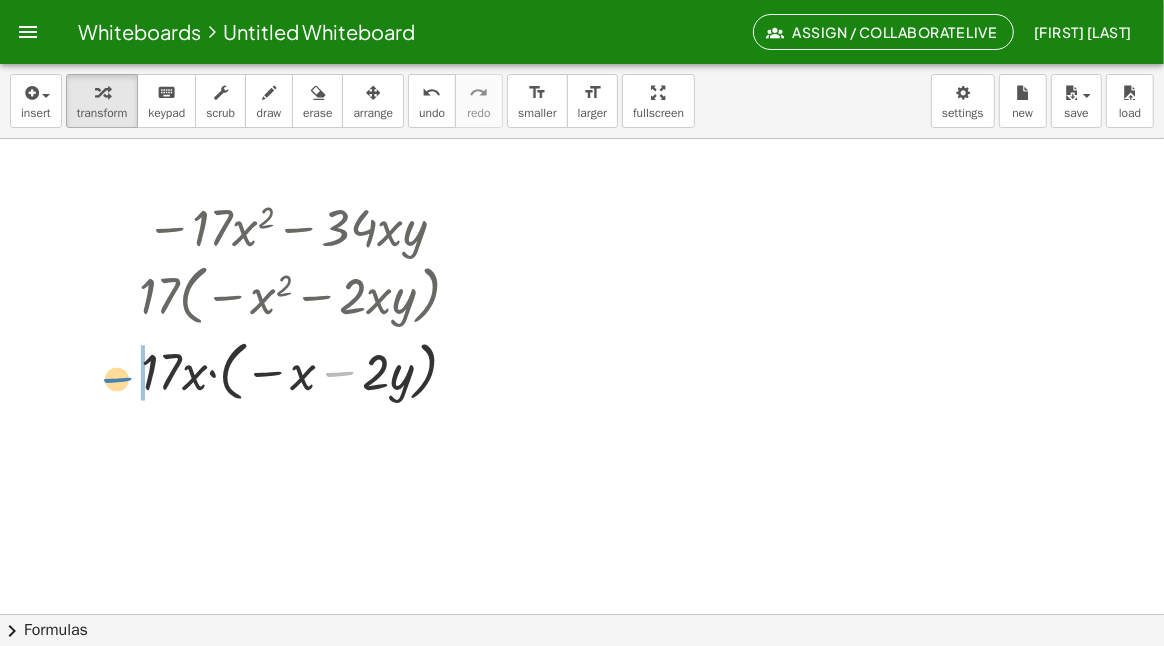 drag, startPoint x: 337, startPoint y: 373, endPoint x: 119, endPoint y: 380, distance: 218.11235 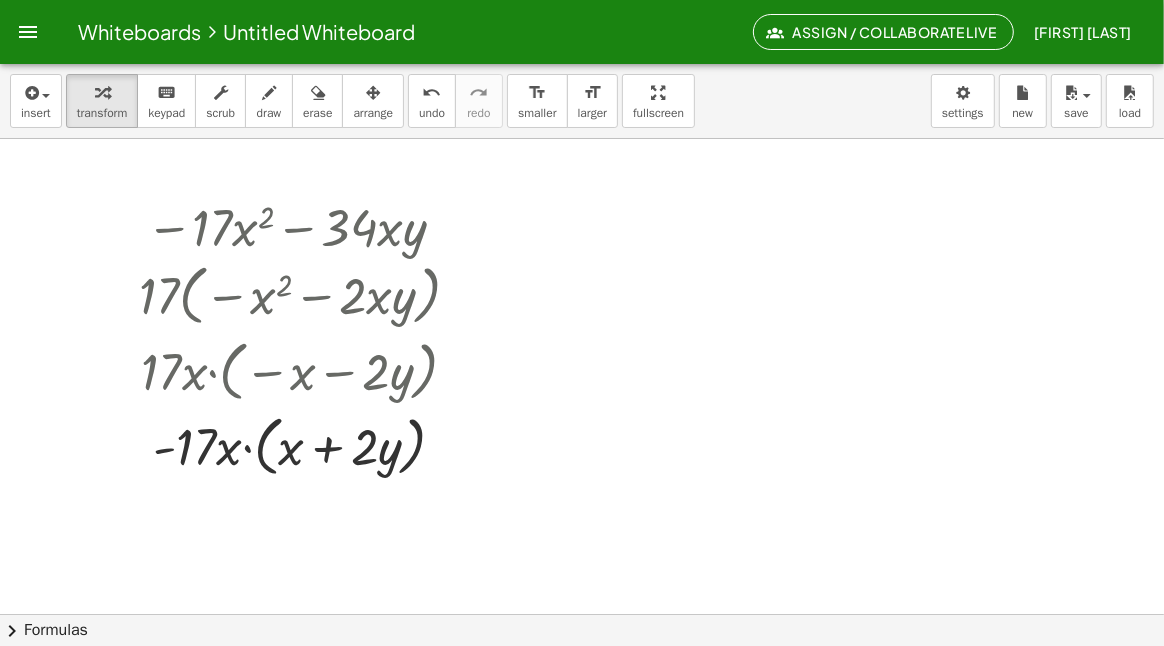 scroll, scrollTop: 0, scrollLeft: 0, axis: both 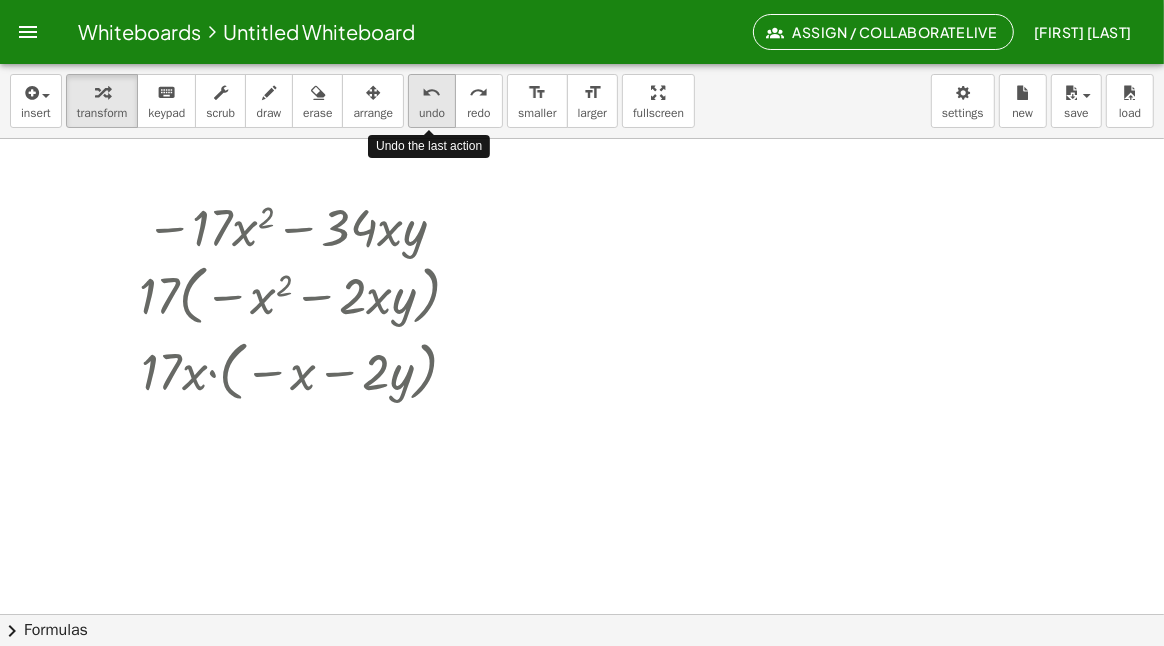 click on "undo" at bounding box center [432, 113] 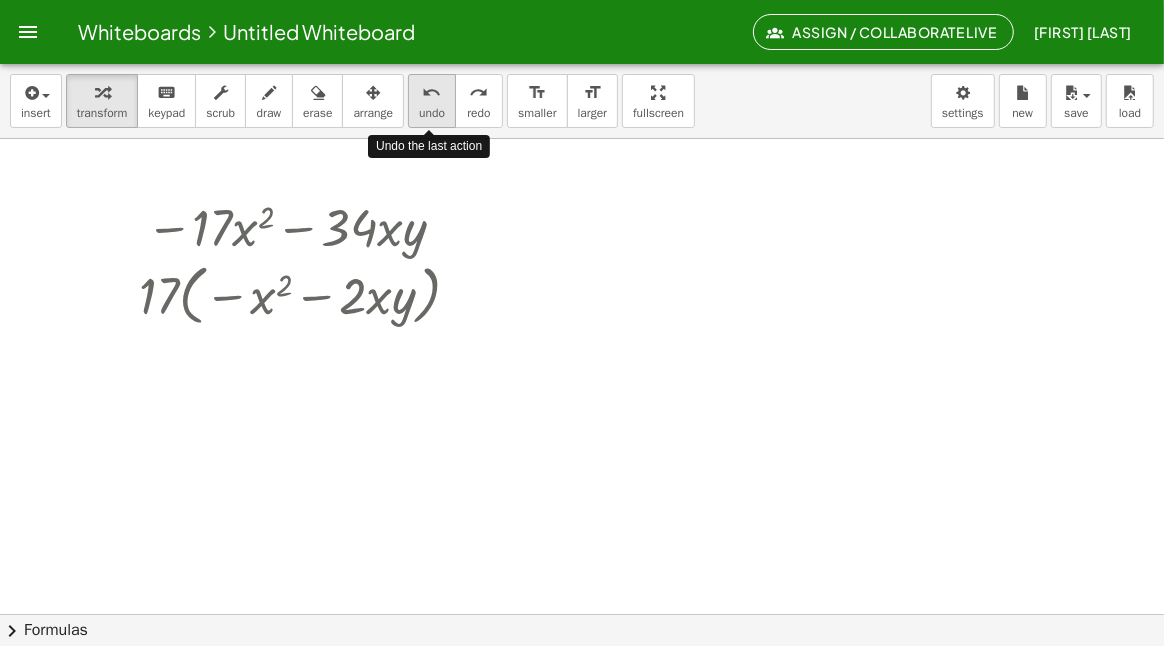 click on "undo" at bounding box center [432, 113] 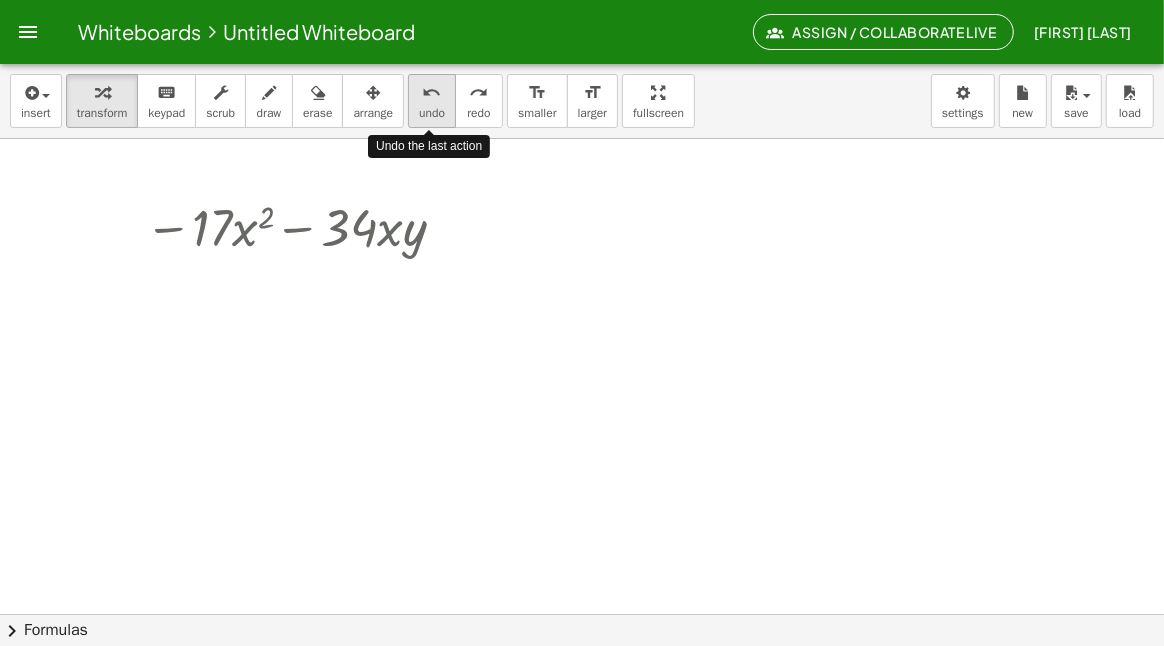 click on "undo" at bounding box center [432, 113] 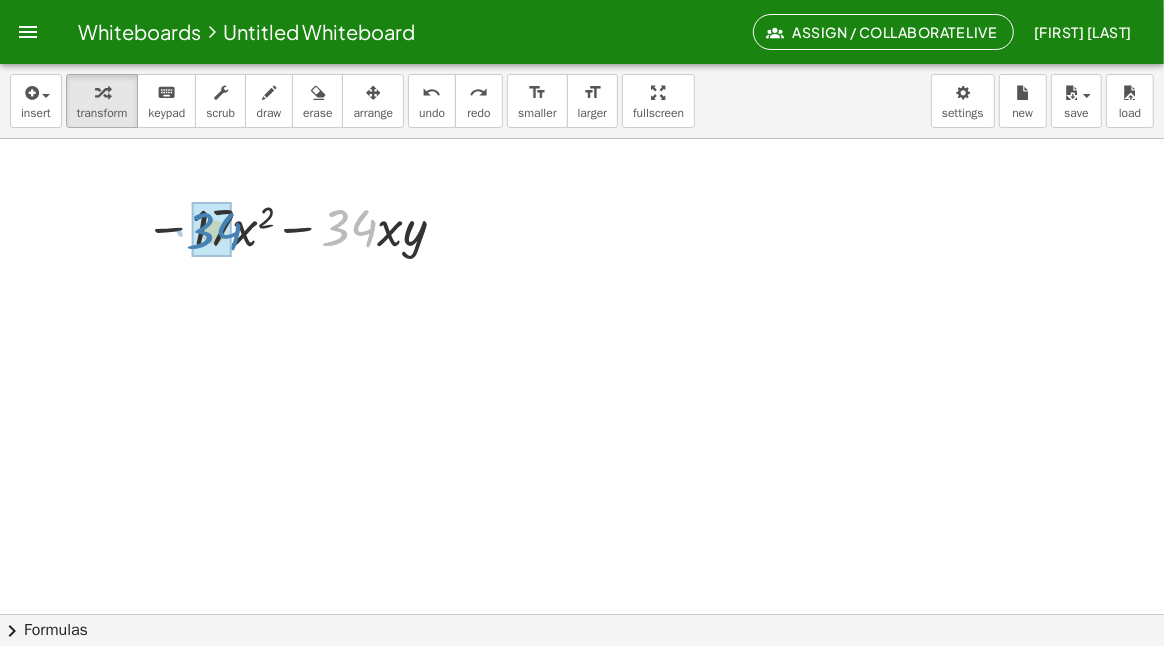 drag, startPoint x: 365, startPoint y: 229, endPoint x: 230, endPoint y: 232, distance: 135.03333 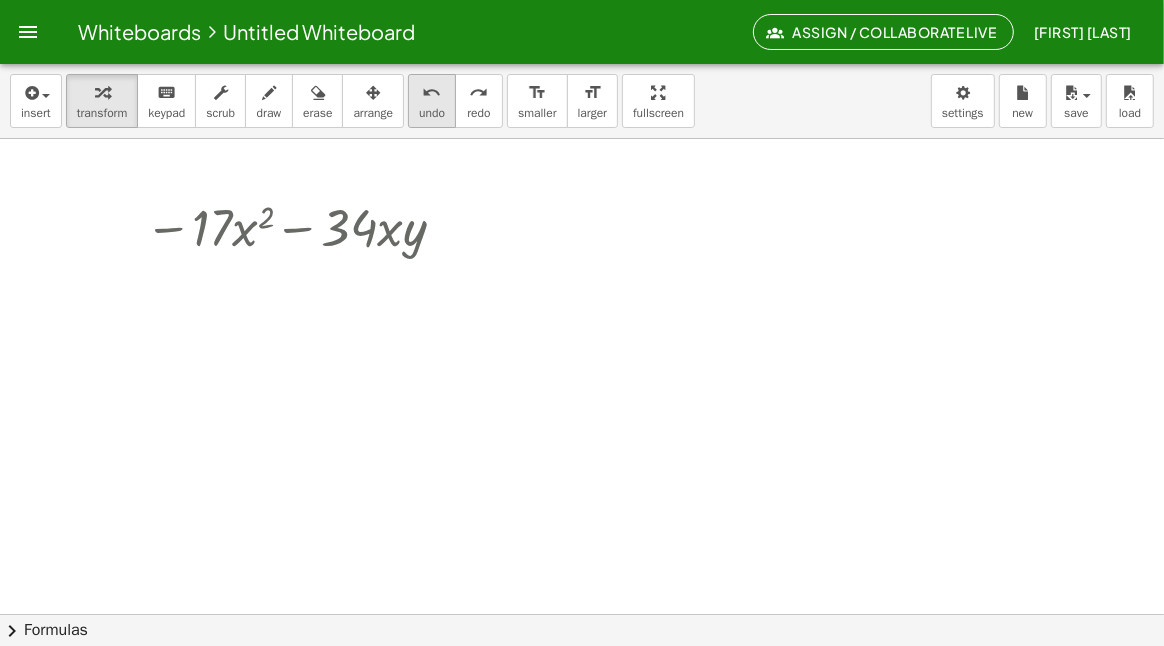 click on "undo" at bounding box center (432, 93) 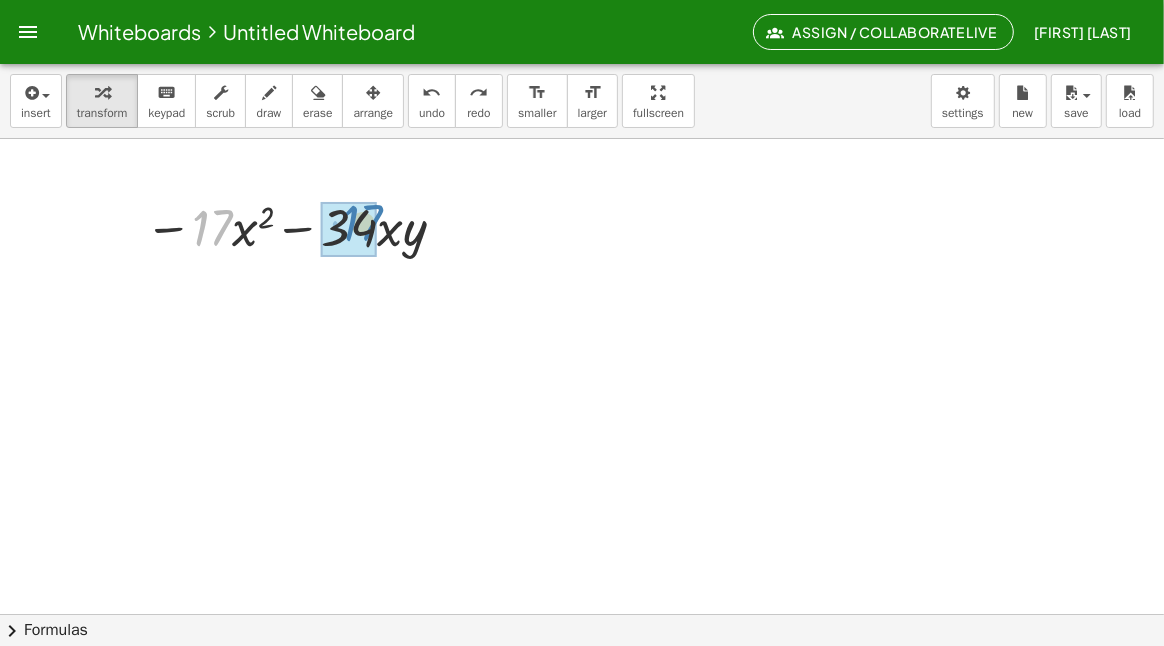 drag, startPoint x: 215, startPoint y: 226, endPoint x: 366, endPoint y: 221, distance: 151.08276 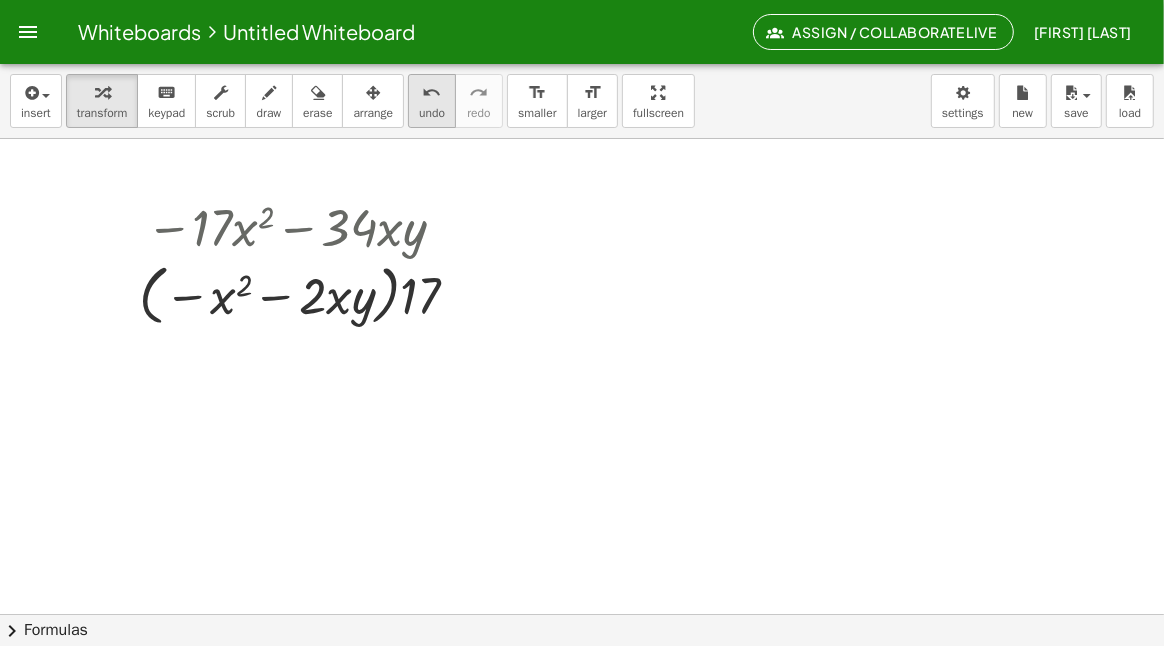 click on "undo" at bounding box center (432, 93) 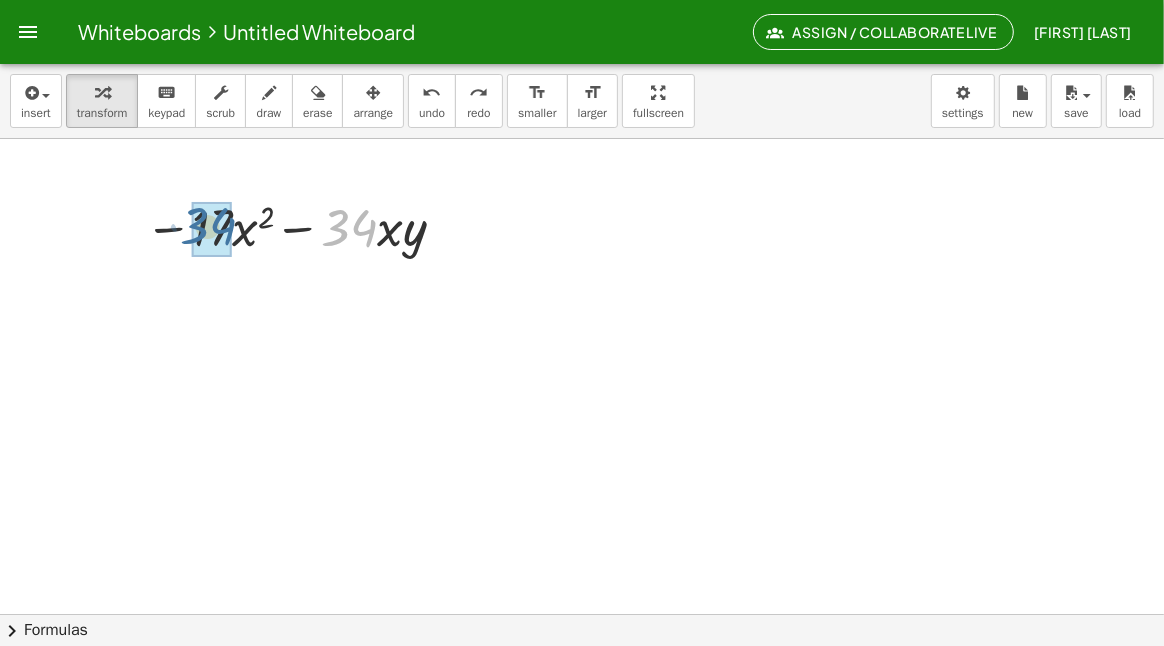 drag, startPoint x: 357, startPoint y: 227, endPoint x: 216, endPoint y: 225, distance: 141.01419 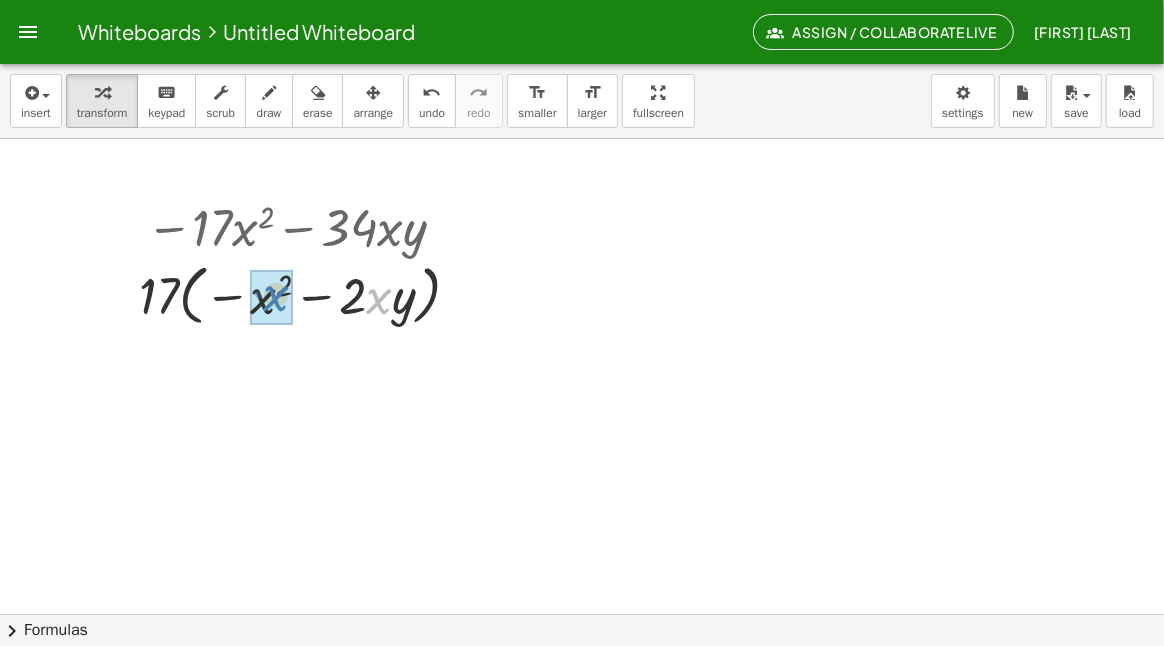 drag, startPoint x: 378, startPoint y: 302, endPoint x: 275, endPoint y: 299, distance: 103.04368 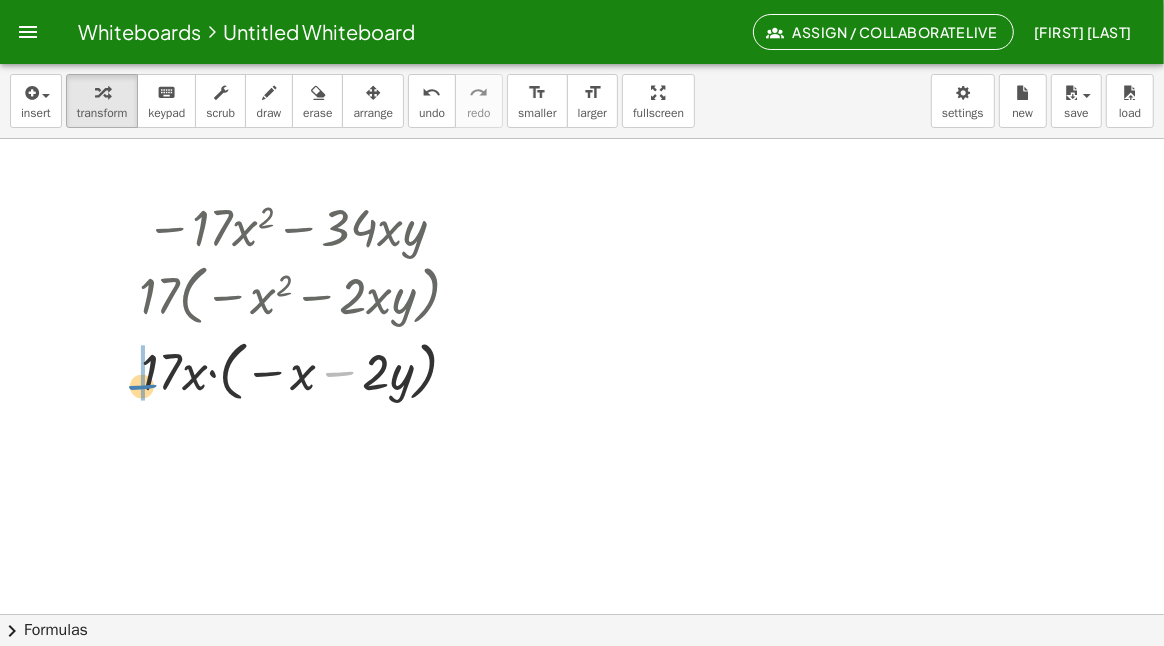 drag, startPoint x: 347, startPoint y: 369, endPoint x: 150, endPoint y: 382, distance: 197.42847 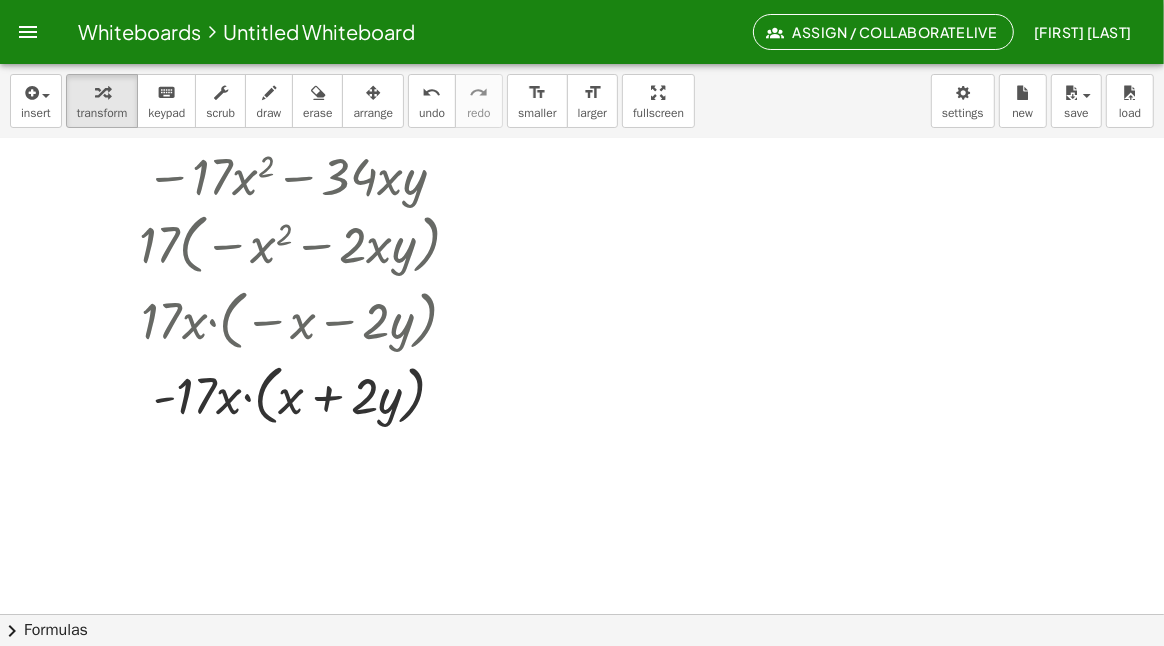 scroll, scrollTop: 0, scrollLeft: 0, axis: both 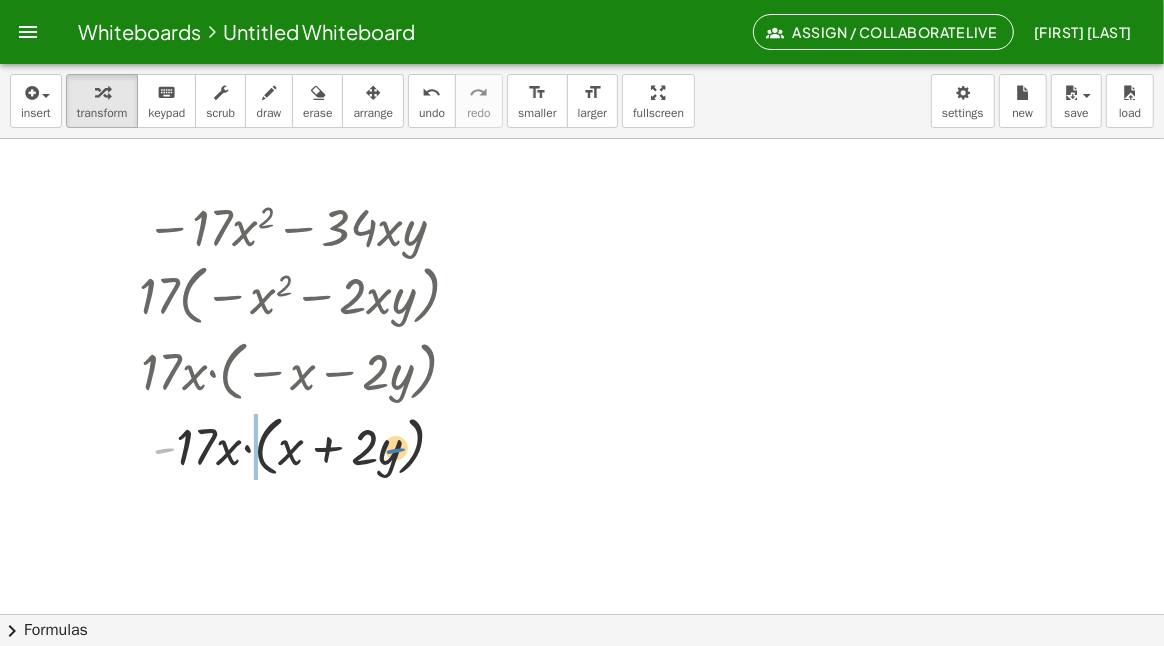 drag, startPoint x: 164, startPoint y: 451, endPoint x: 395, endPoint y: 451, distance: 231 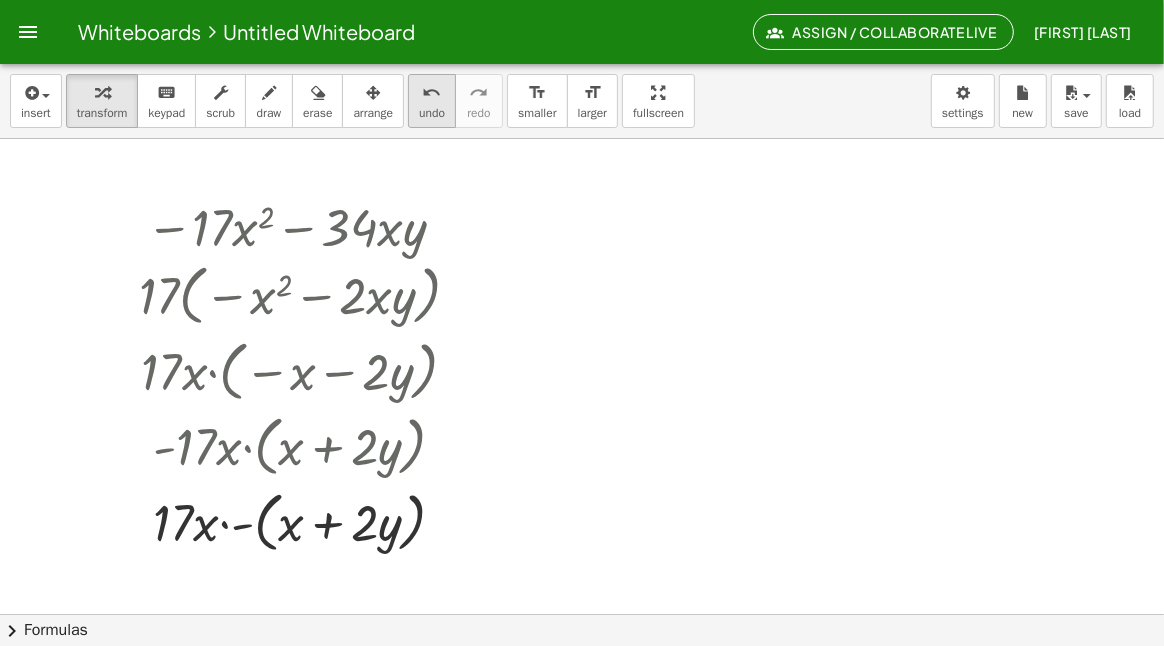 click on "undo" at bounding box center (432, 113) 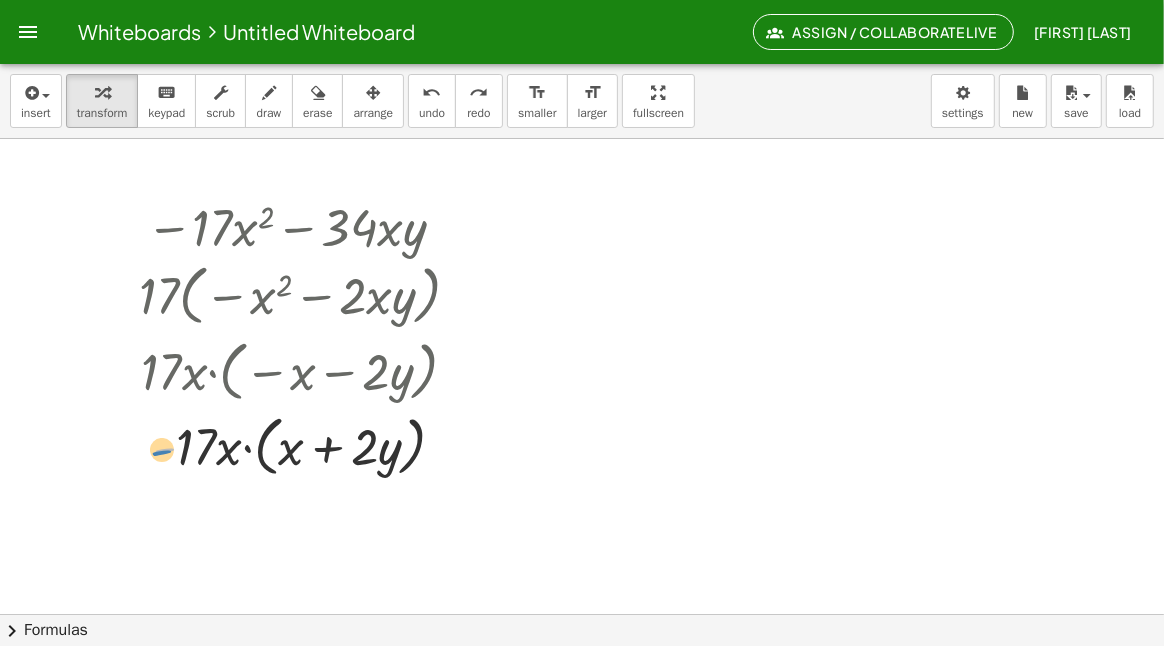 click at bounding box center (307, 445) 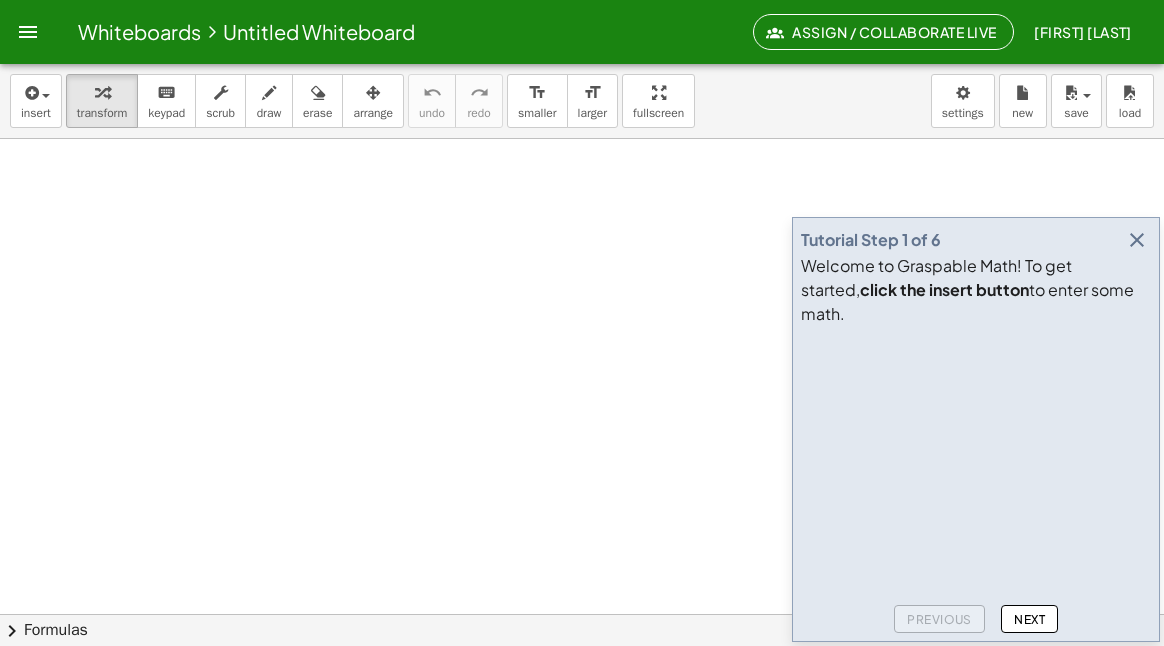 scroll, scrollTop: 0, scrollLeft: 0, axis: both 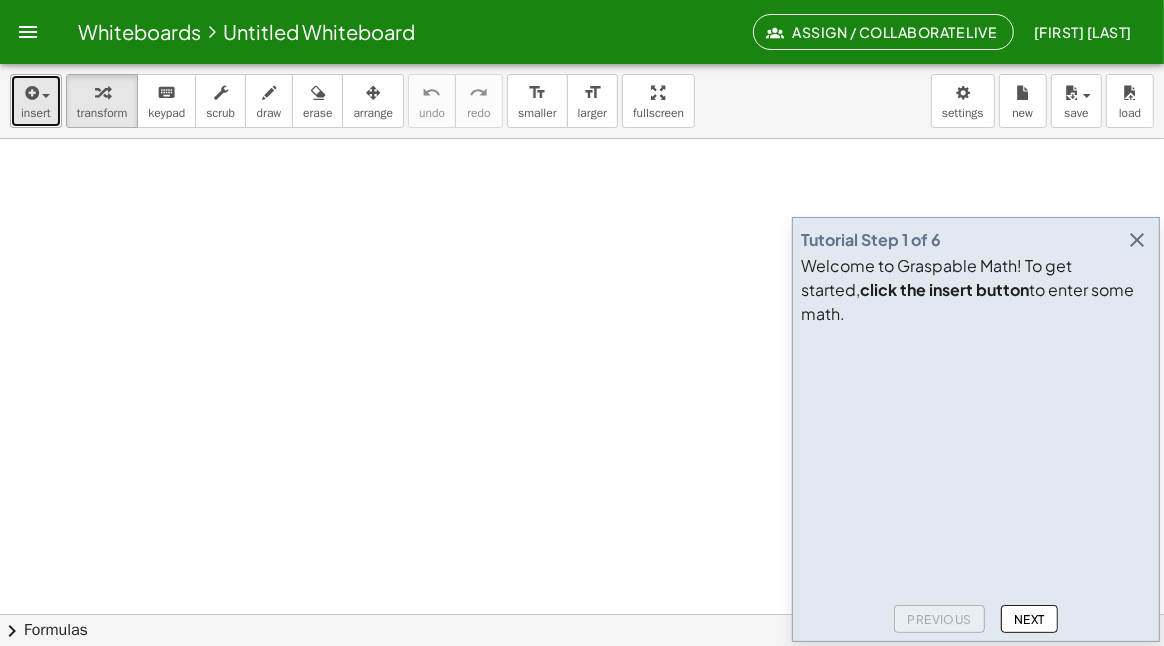 click on "insert" at bounding box center [36, 113] 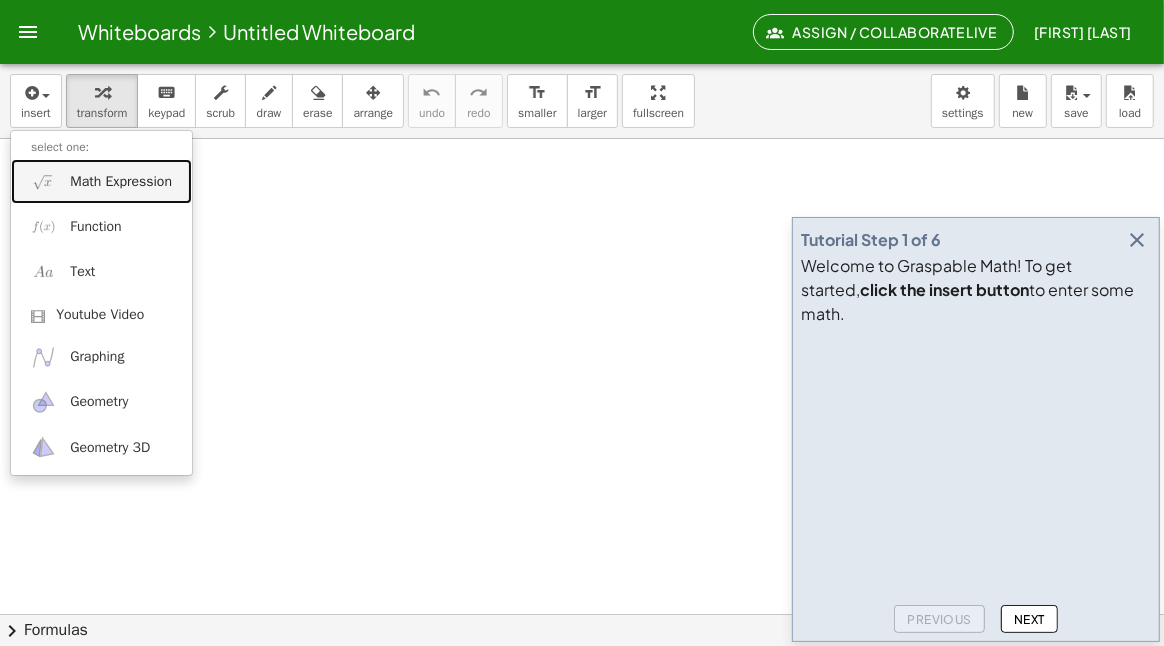 click on "Math Expression" at bounding box center [101, 181] 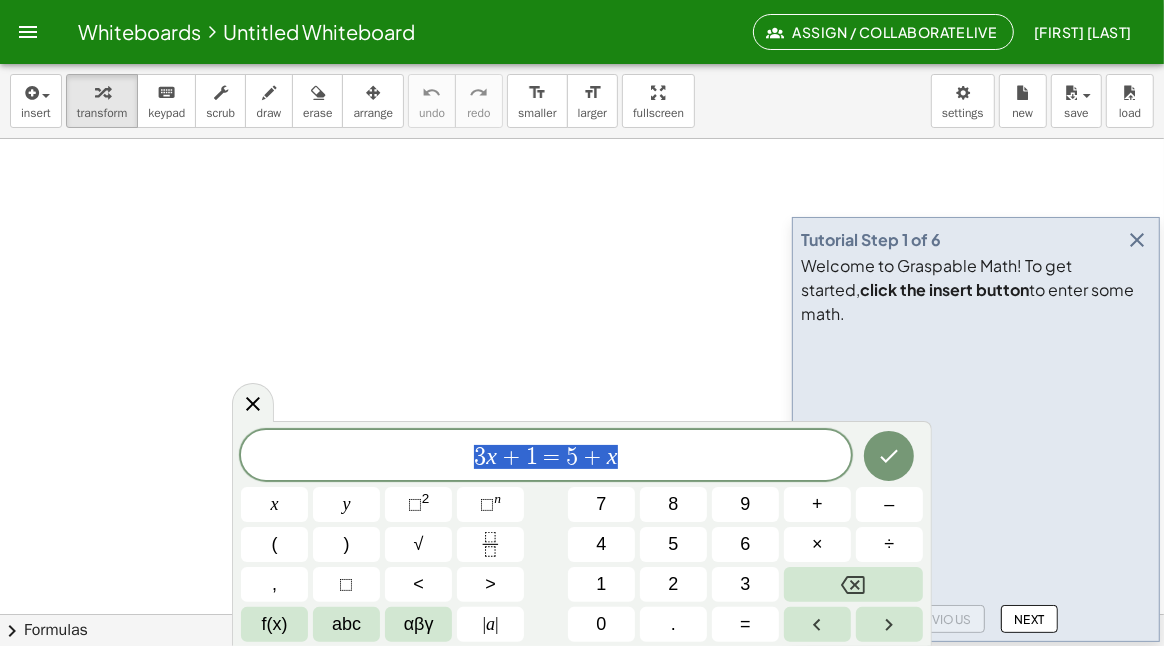 drag, startPoint x: 635, startPoint y: 454, endPoint x: 405, endPoint y: 448, distance: 230.07825 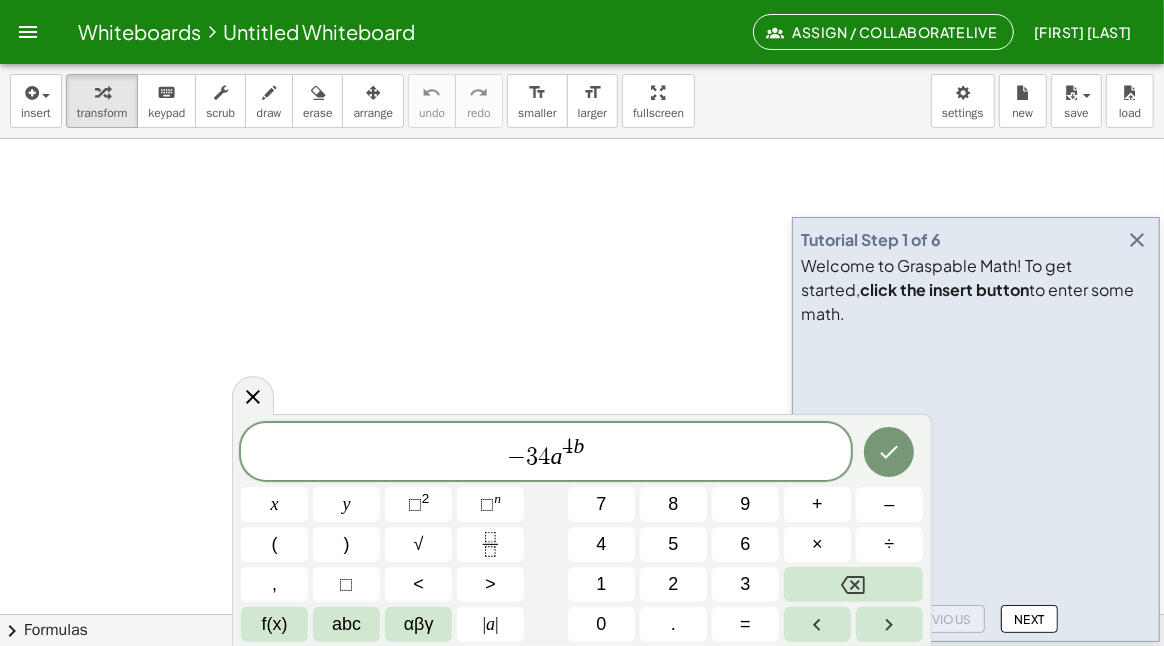 click at bounding box center (1137, 240) 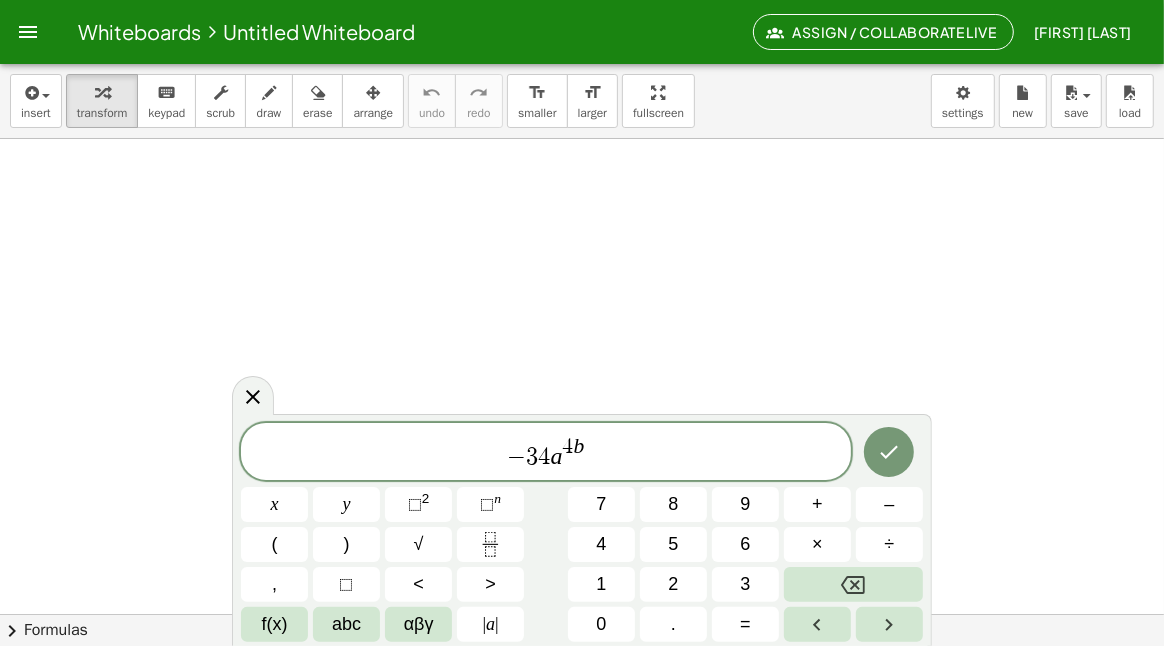 click on "− 3 4 a 4 b" at bounding box center [546, 453] 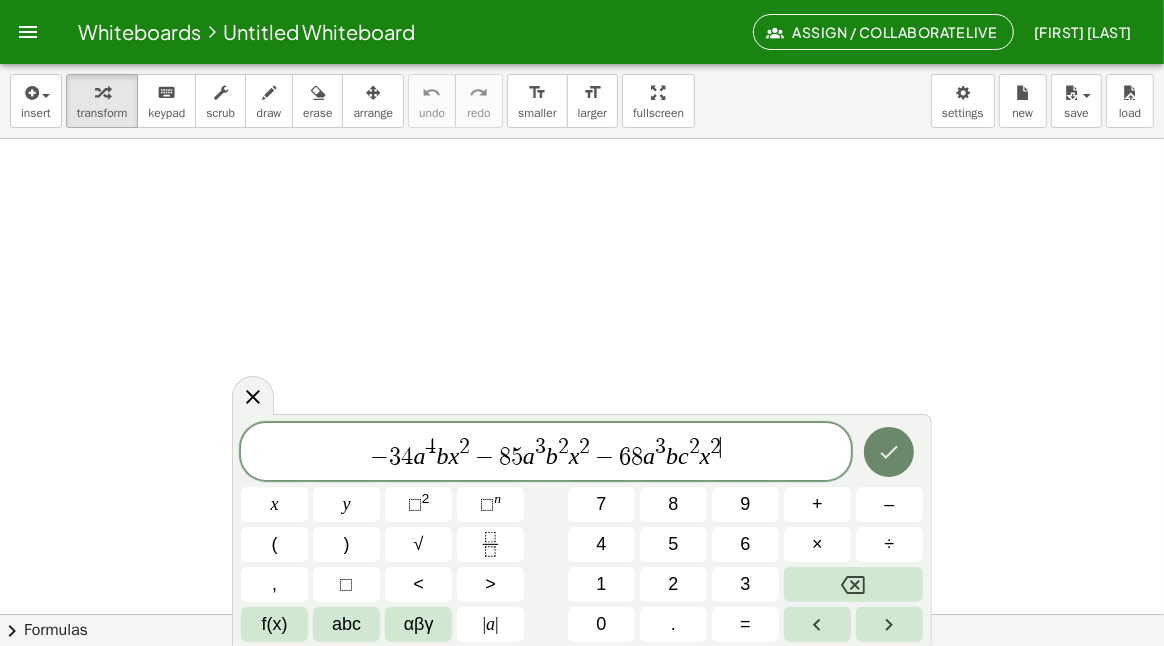 click 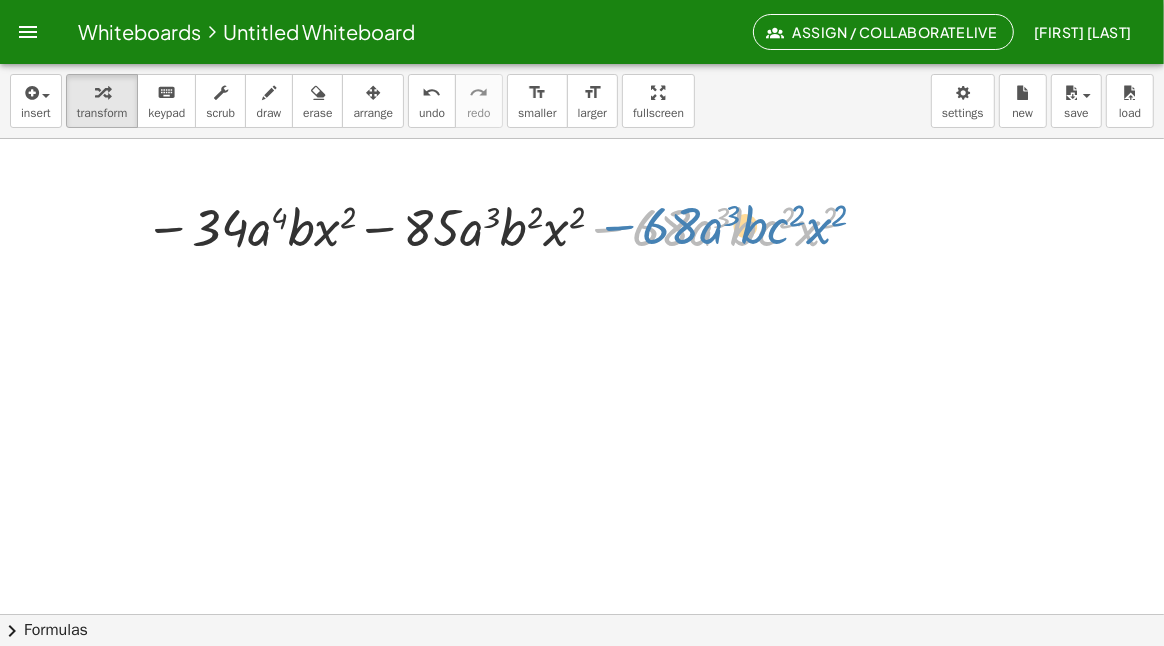 click at bounding box center [504, 226] 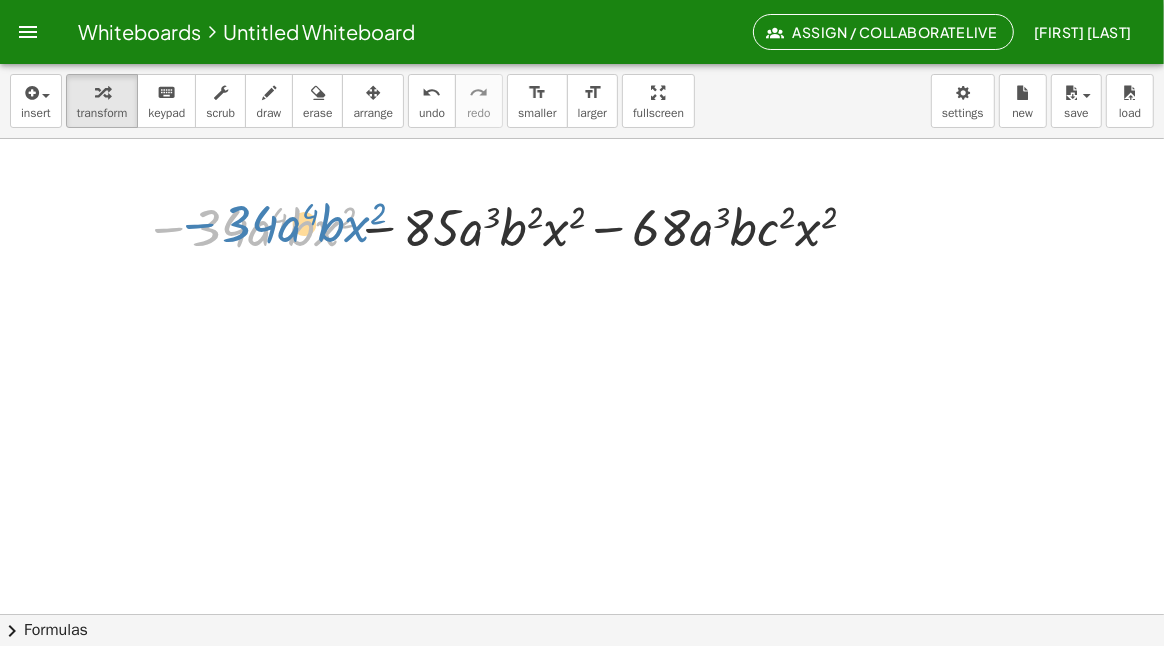 drag, startPoint x: 163, startPoint y: 229, endPoint x: 146, endPoint y: 229, distance: 17 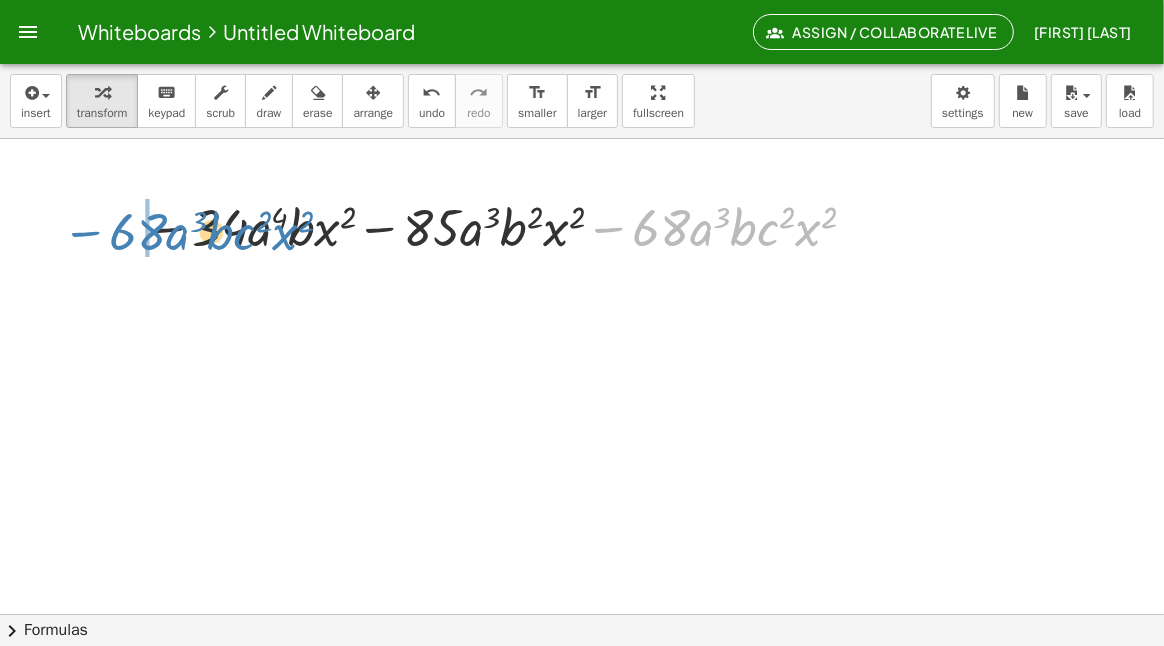 drag, startPoint x: 614, startPoint y: 227, endPoint x: 90, endPoint y: 231, distance: 524.01526 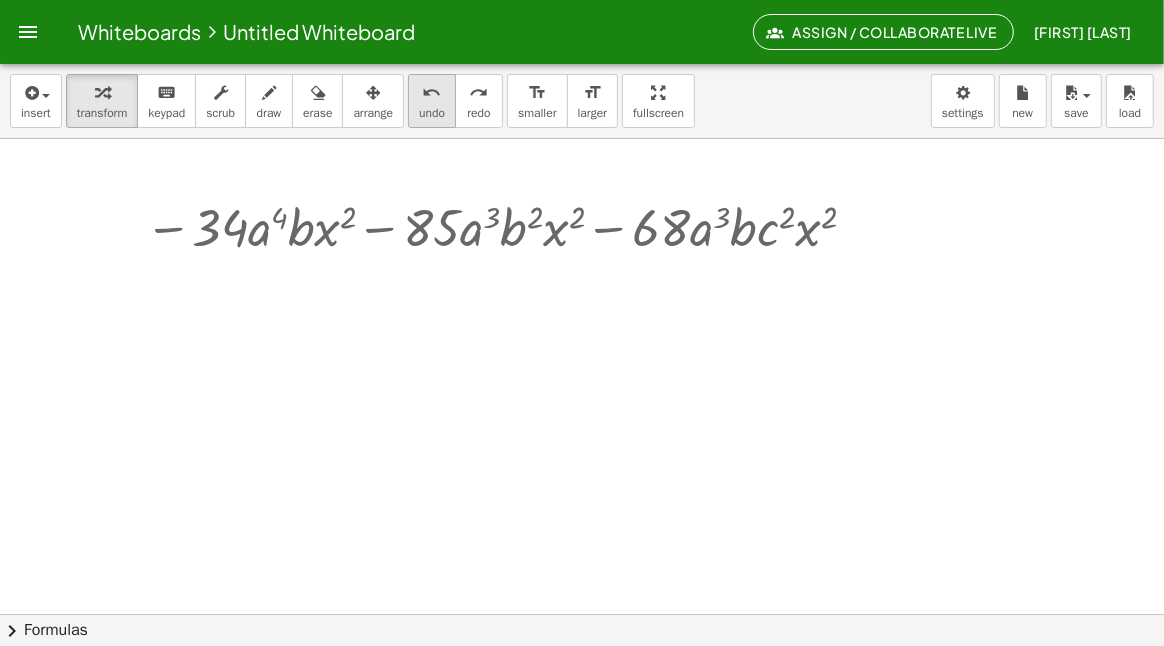 click on "undo" at bounding box center (432, 113) 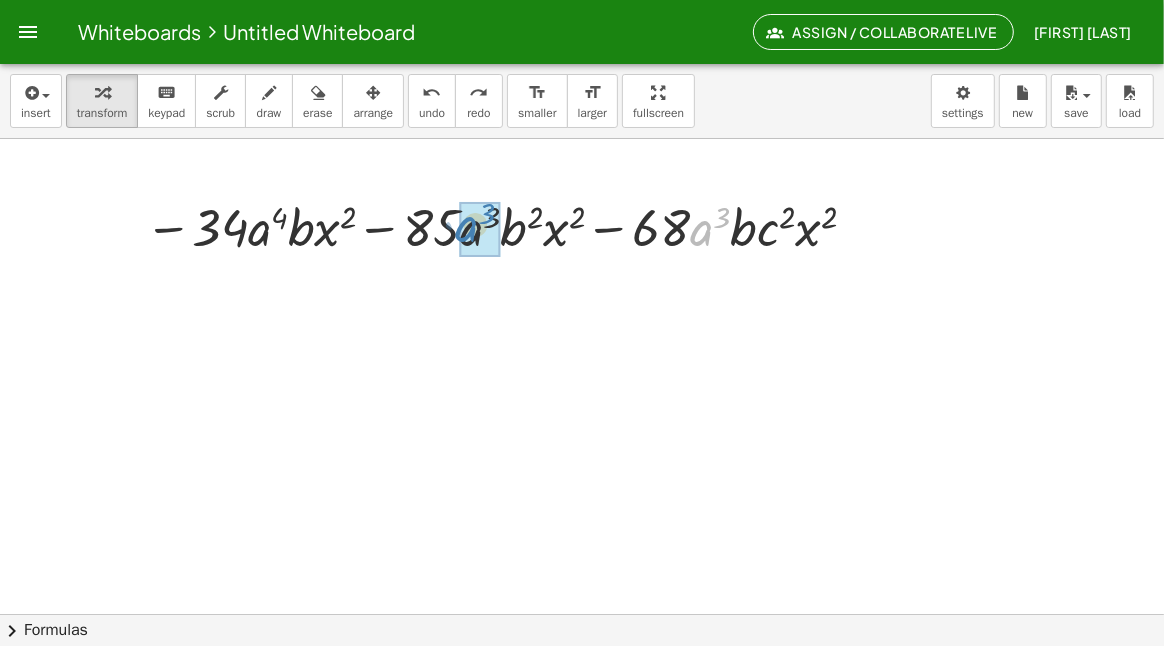 drag, startPoint x: 713, startPoint y: 229, endPoint x: 478, endPoint y: 225, distance: 235.03404 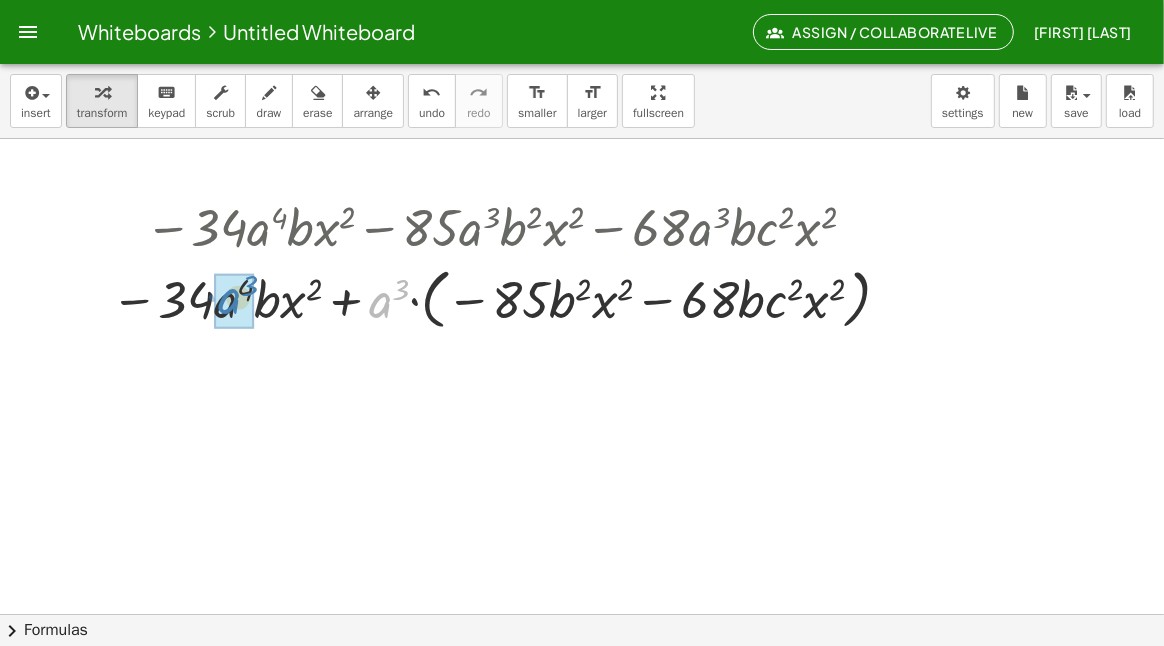 drag, startPoint x: 352, startPoint y: 309, endPoint x: 231, endPoint y: 302, distance: 121.20231 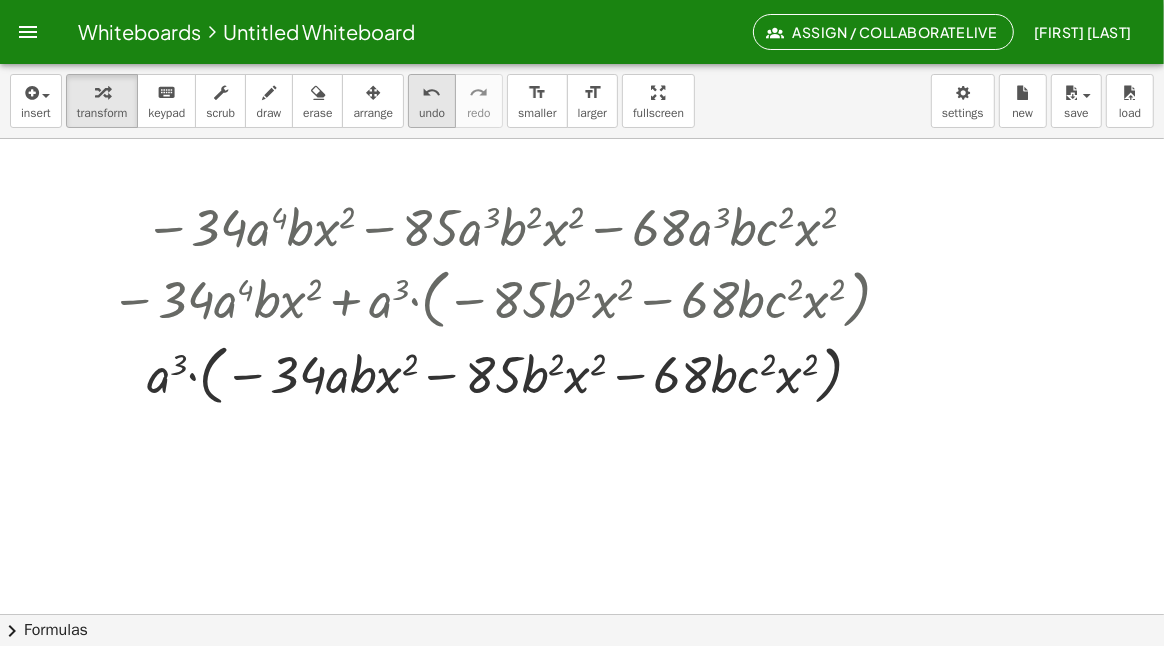 click on "undo" at bounding box center [432, 92] 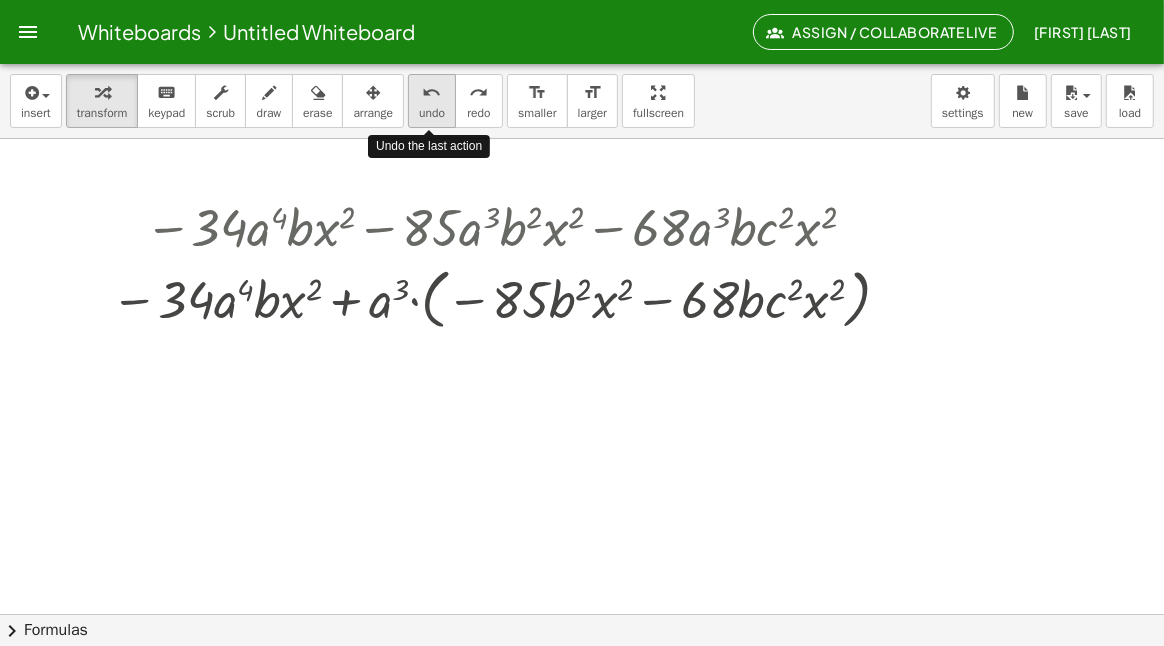click on "undo" at bounding box center (432, 93) 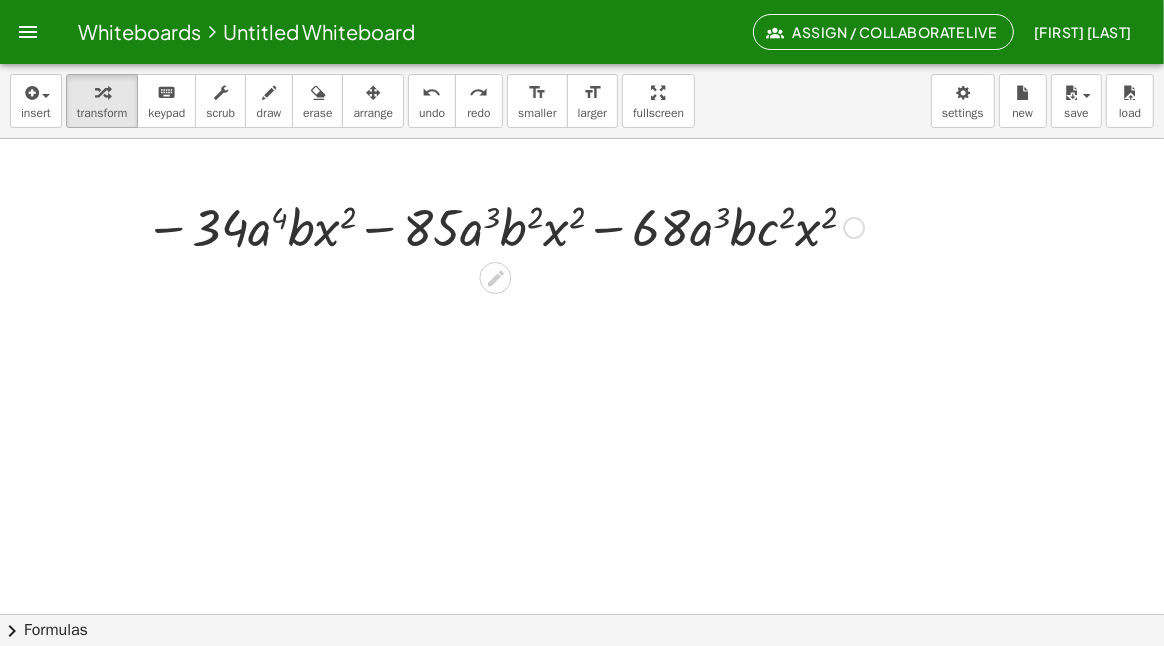 click at bounding box center [504, 226] 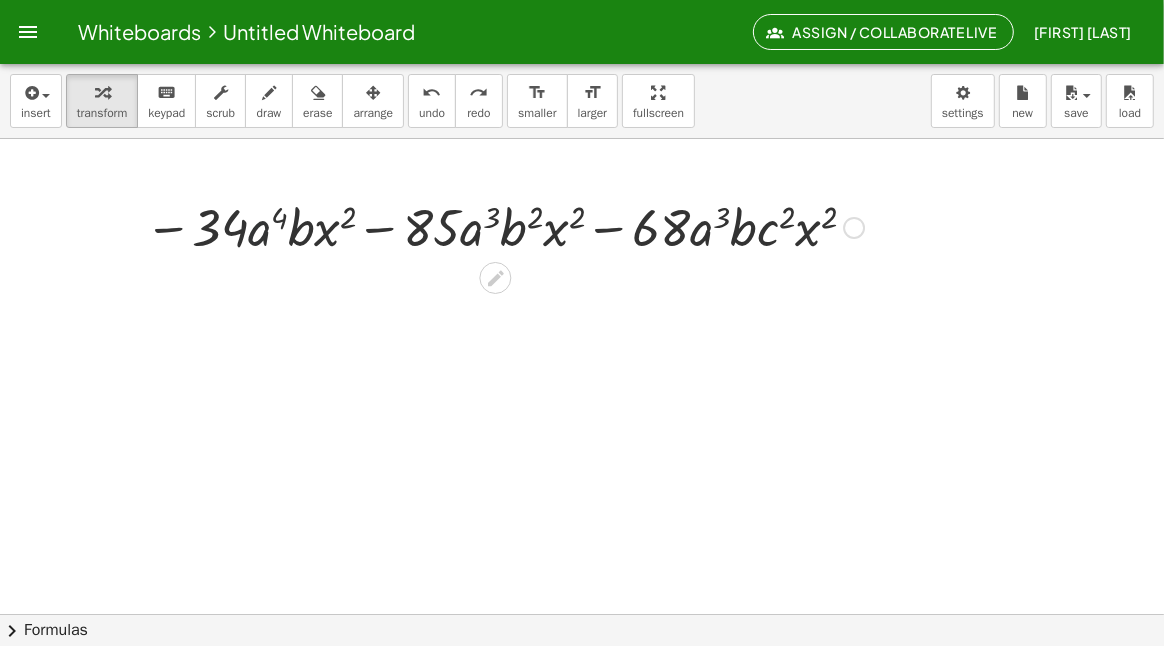click at bounding box center [504, 226] 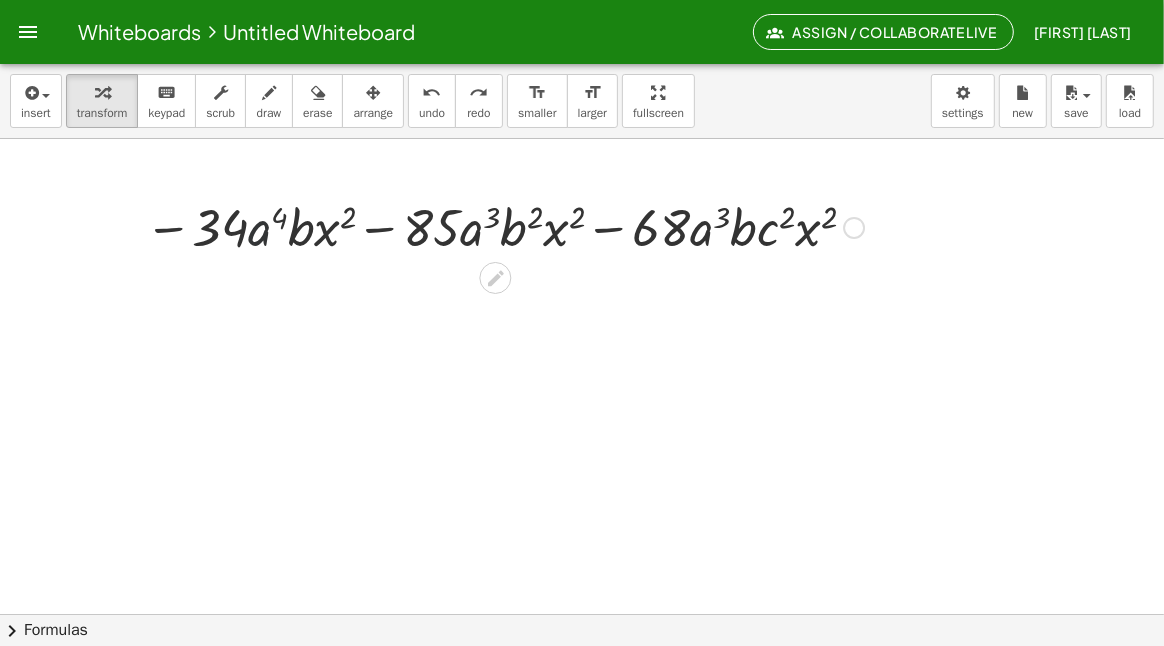 click at bounding box center (504, 226) 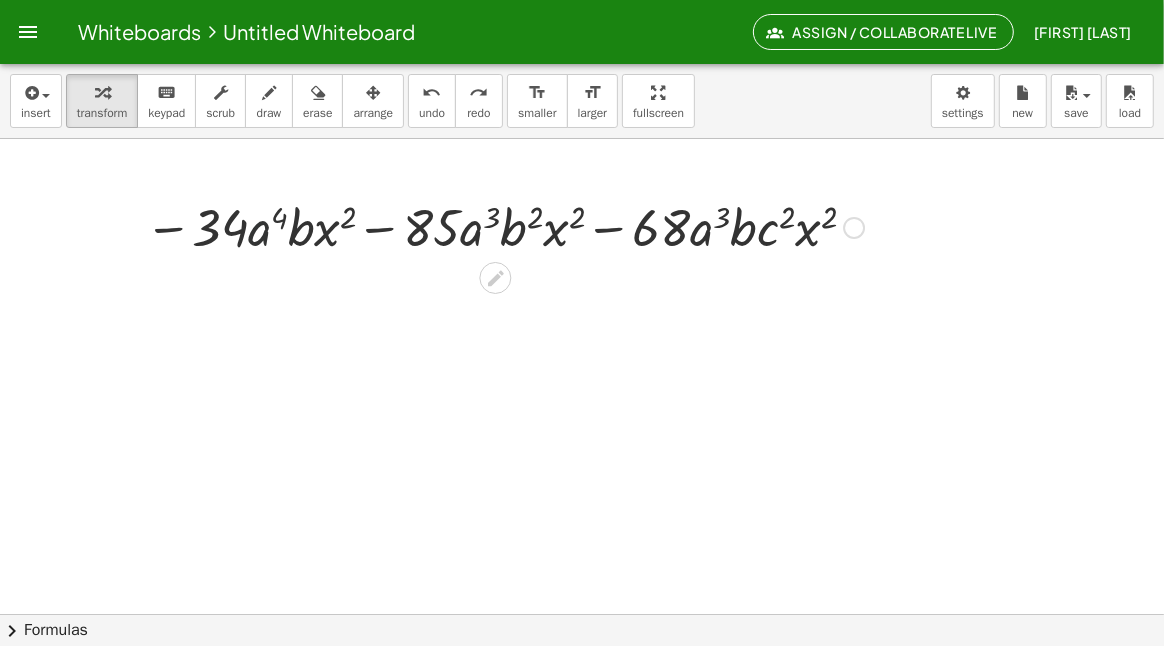 click at bounding box center [504, 226] 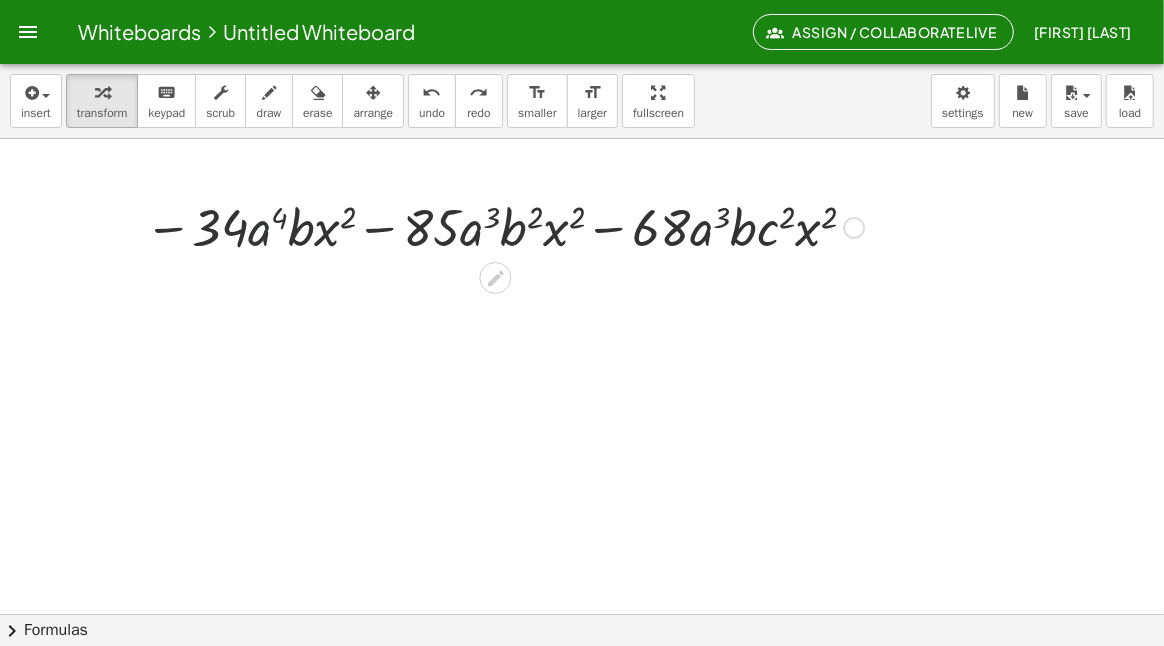 click at bounding box center (504, 226) 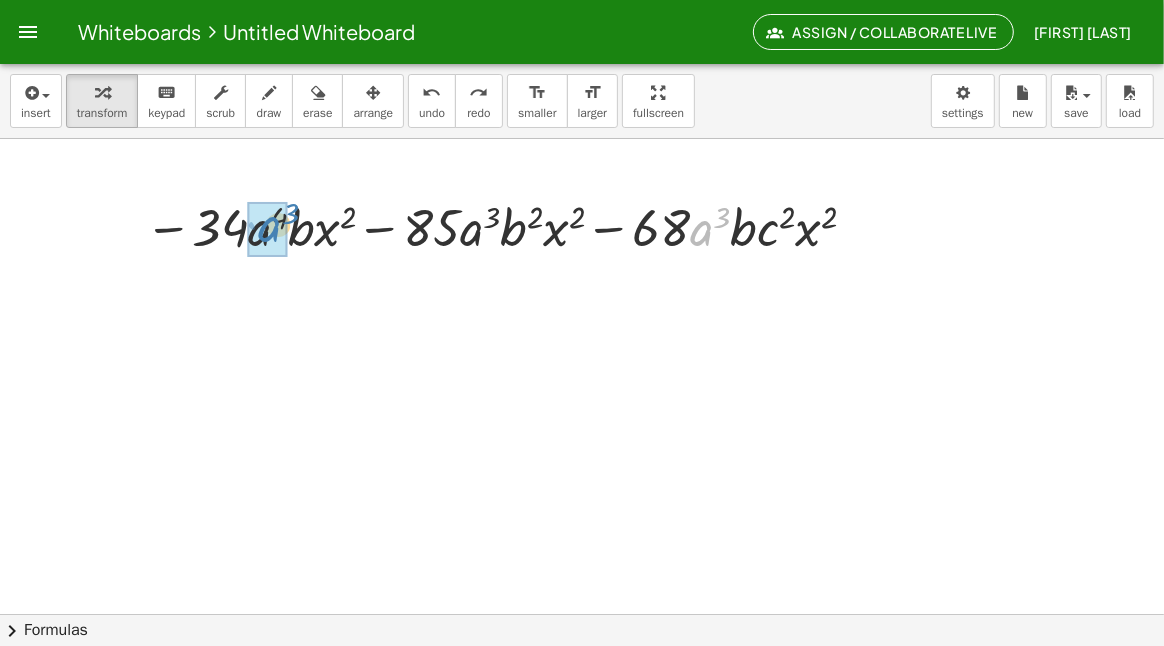 drag, startPoint x: 706, startPoint y: 230, endPoint x: 274, endPoint y: 226, distance: 432.01852 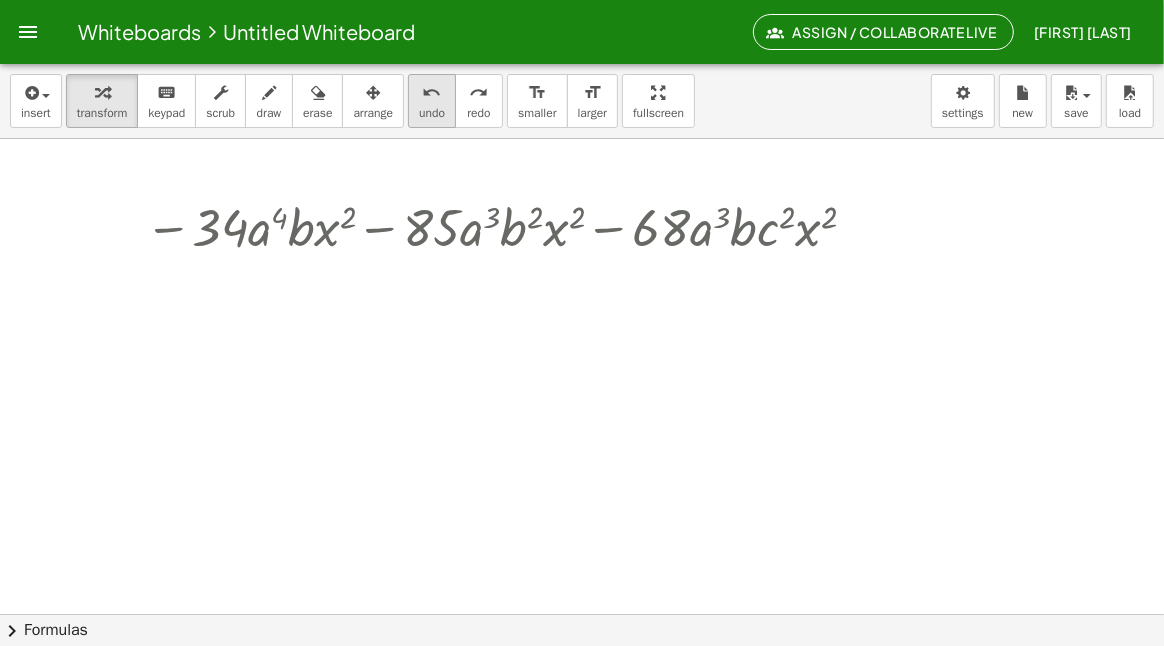 click on "undo undo" at bounding box center (432, 101) 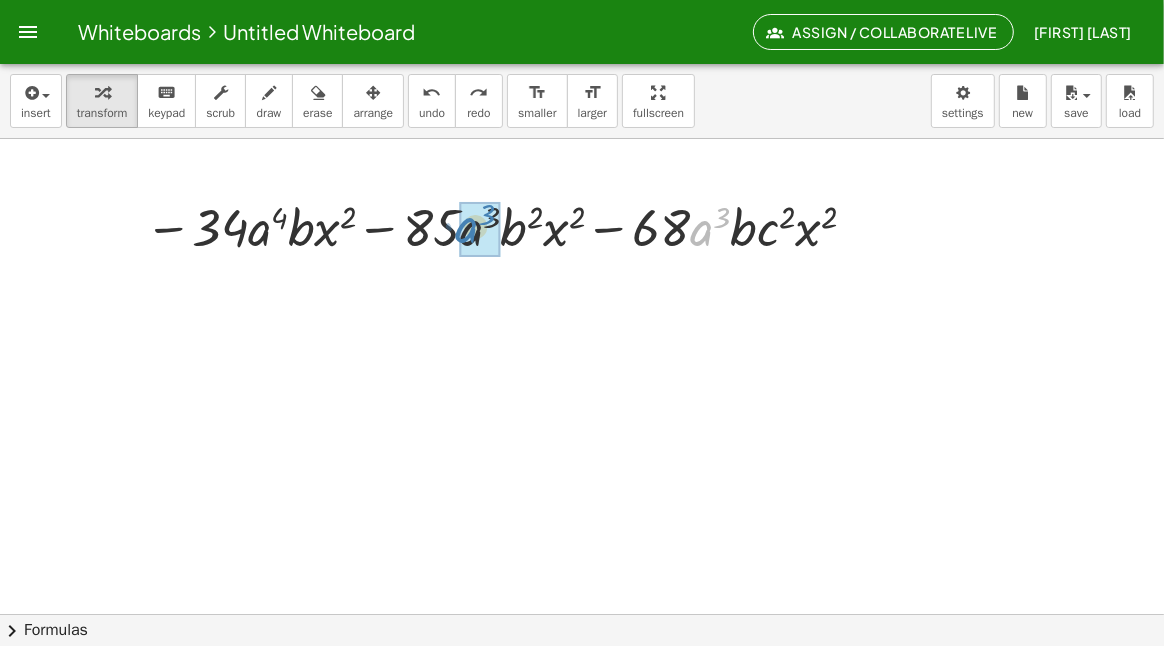 drag, startPoint x: 705, startPoint y: 234, endPoint x: 475, endPoint y: 232, distance: 230.0087 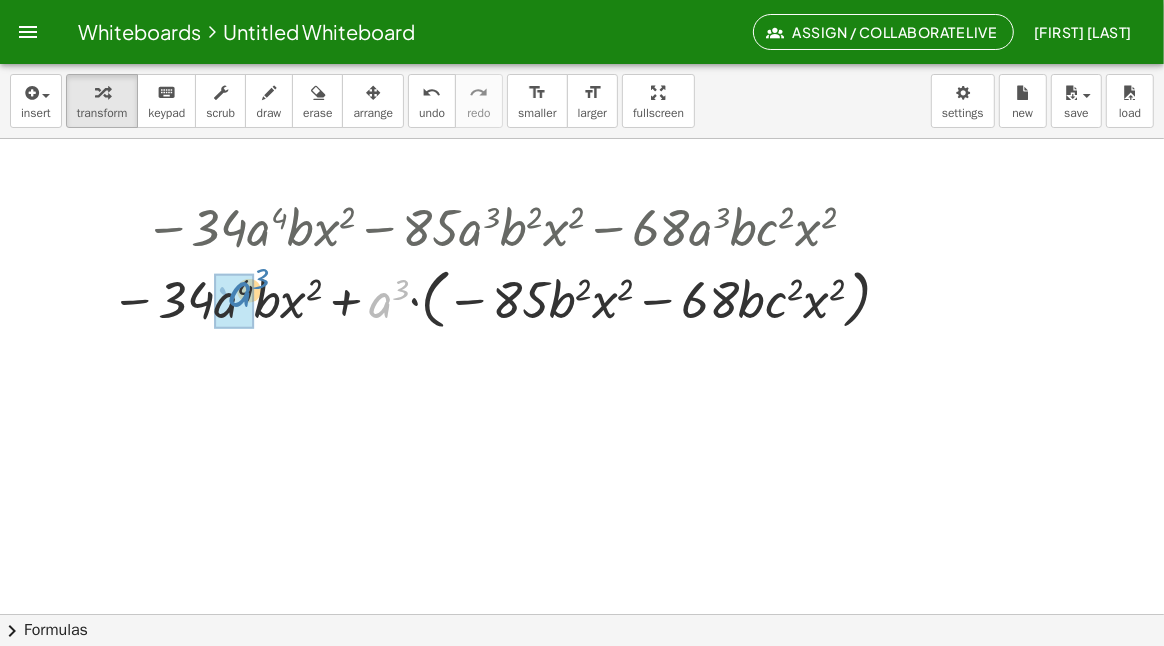 drag, startPoint x: 381, startPoint y: 307, endPoint x: 241, endPoint y: 297, distance: 140.35669 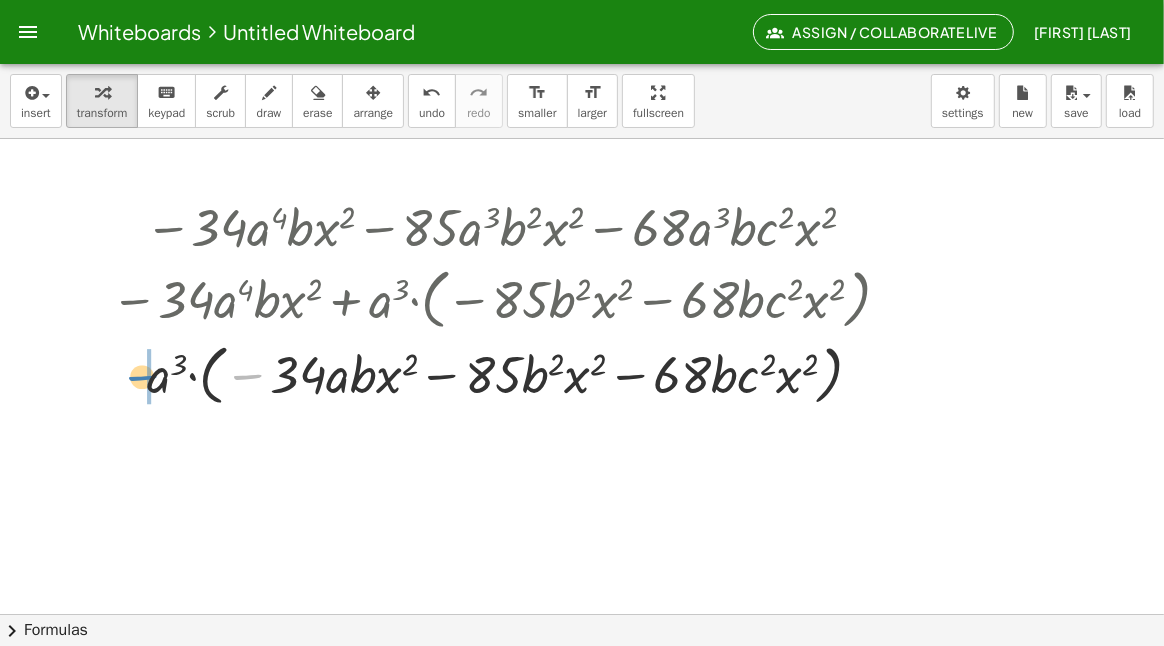drag, startPoint x: 247, startPoint y: 372, endPoint x: 142, endPoint y: 373, distance: 105.00476 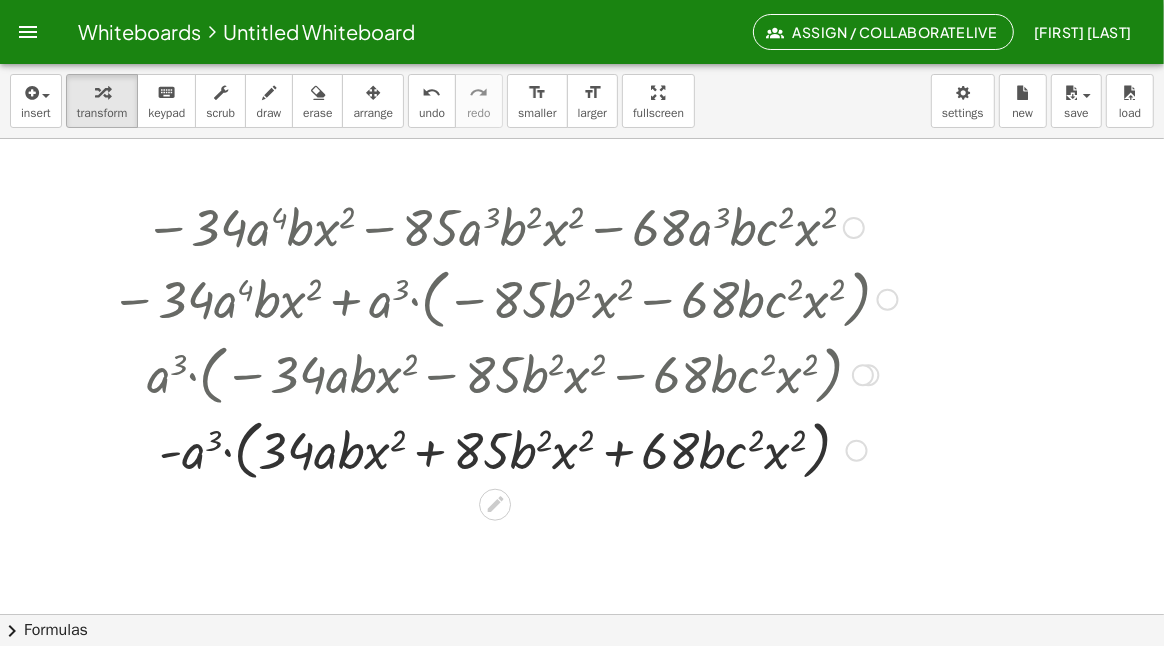 click at bounding box center (888, 300) 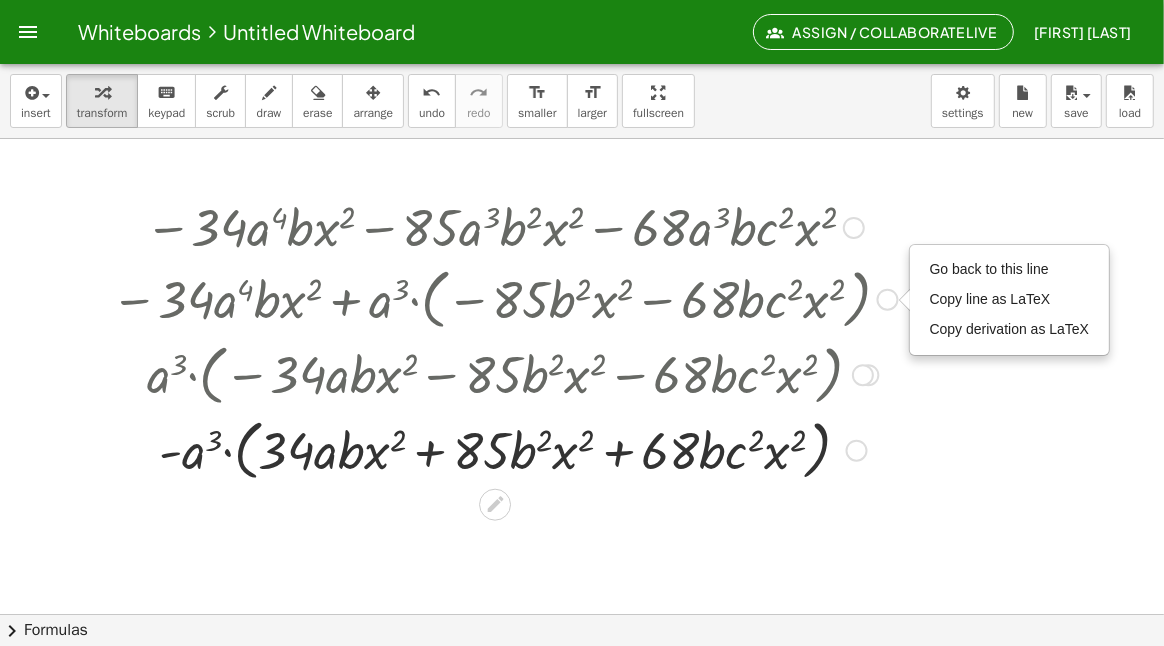 drag, startPoint x: 883, startPoint y: 295, endPoint x: 955, endPoint y: 344, distance: 87.0919 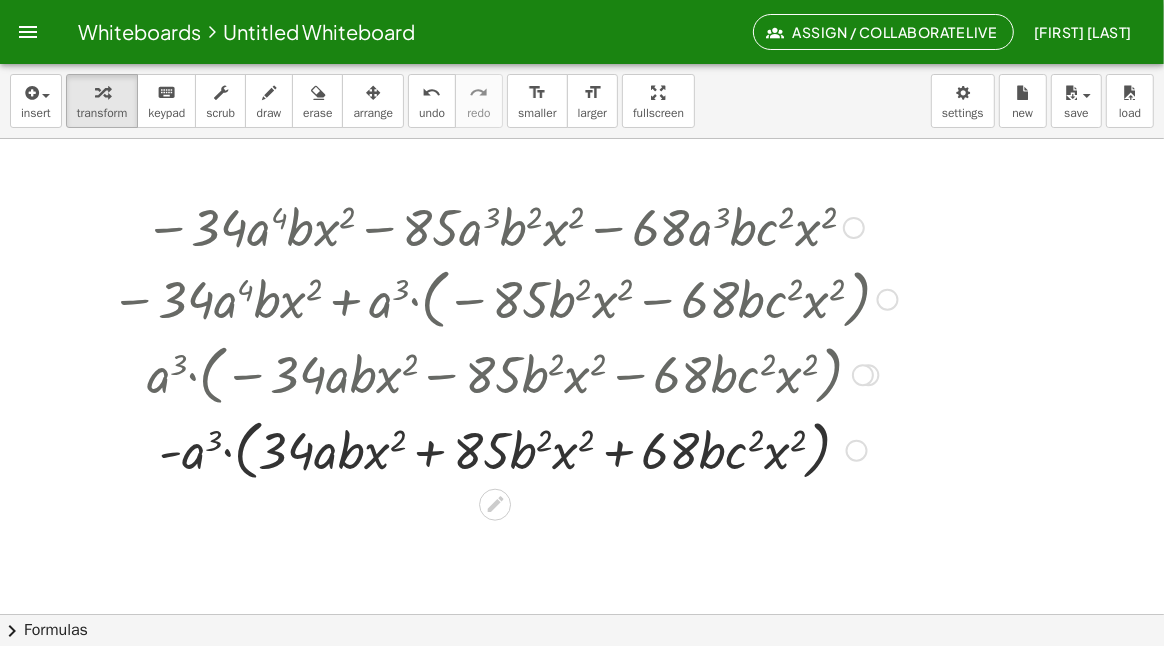 click on "Go back to this line Copy line as LaTeX Copy derivation as LaTeX" at bounding box center (888, 300) 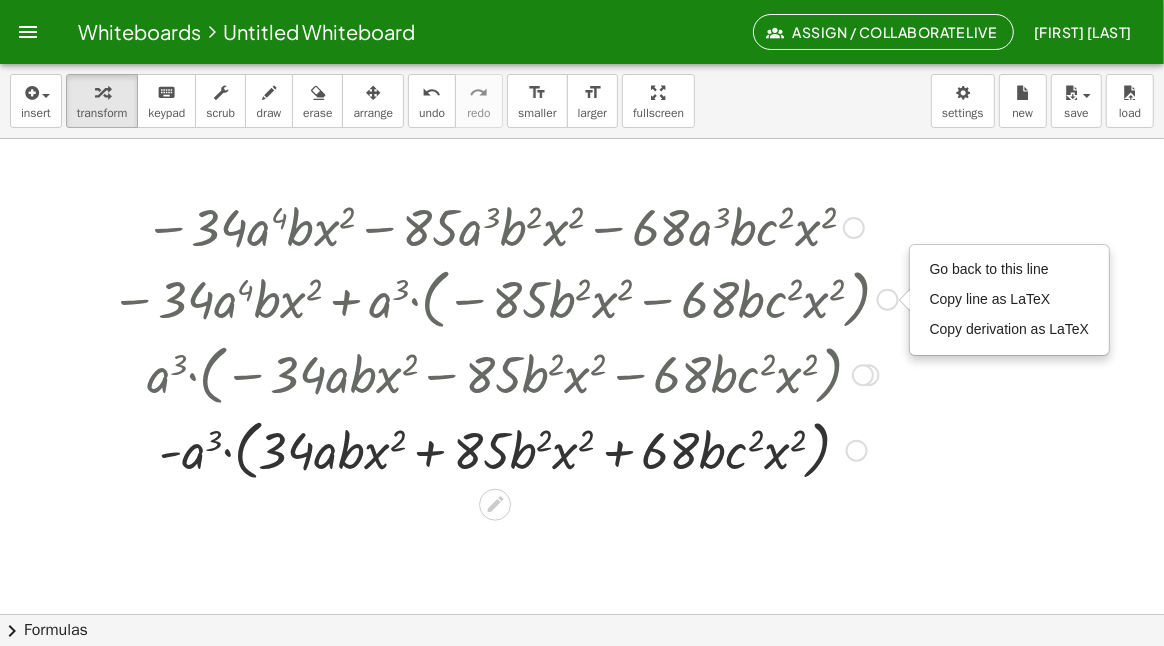 click on "Go back to this line Copy line as LaTeX Copy derivation as LaTeX" at bounding box center (888, 300) 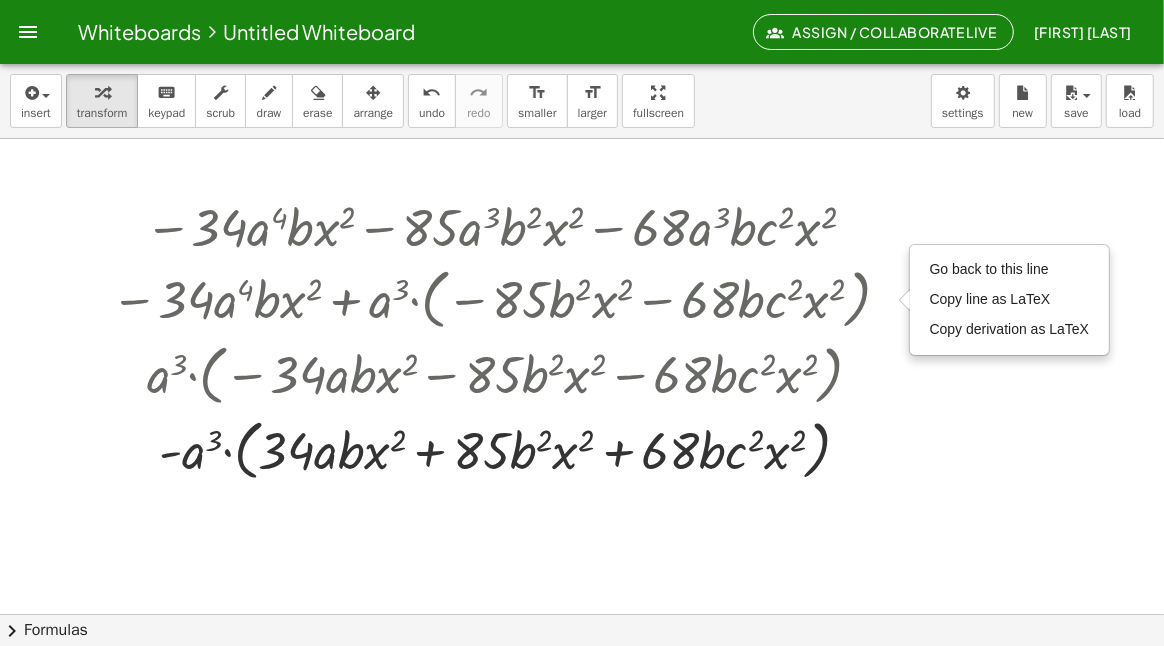 click at bounding box center [582, 679] 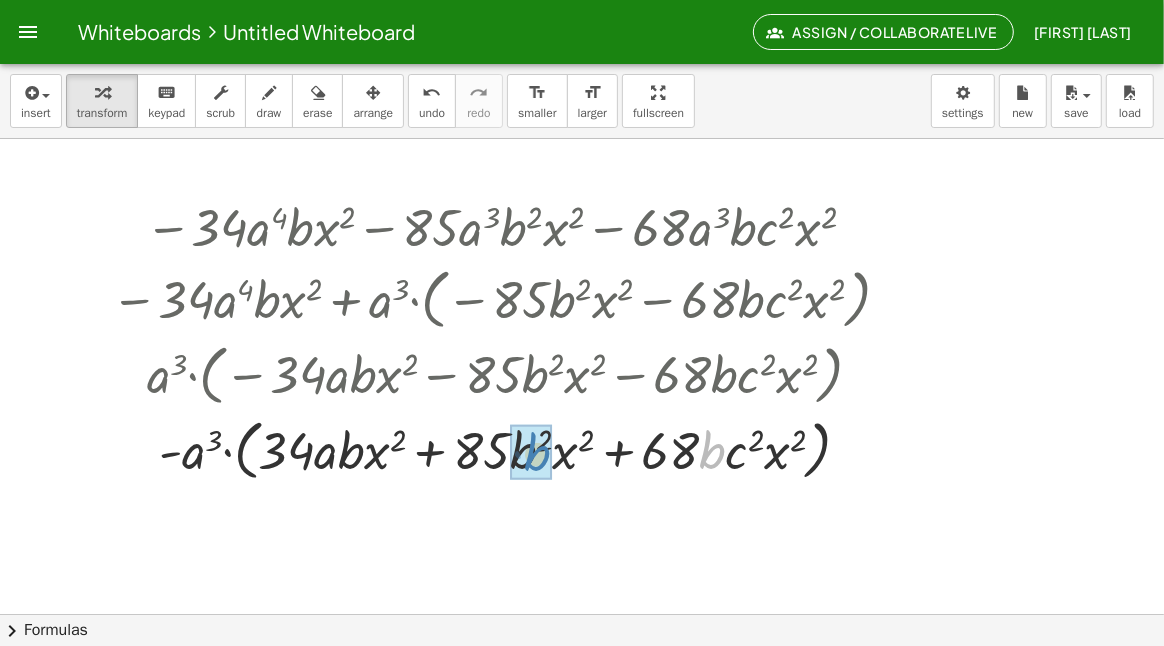 drag, startPoint x: 715, startPoint y: 454, endPoint x: 540, endPoint y: 456, distance: 175.01143 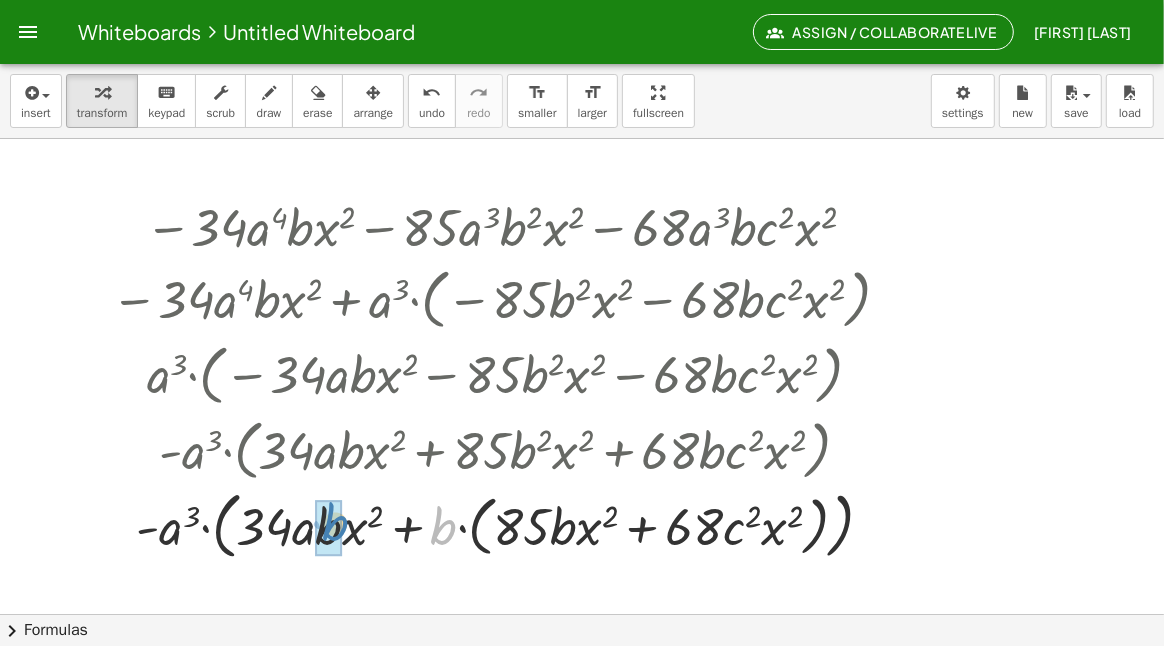 drag, startPoint x: 449, startPoint y: 529, endPoint x: 341, endPoint y: 525, distance: 108.07405 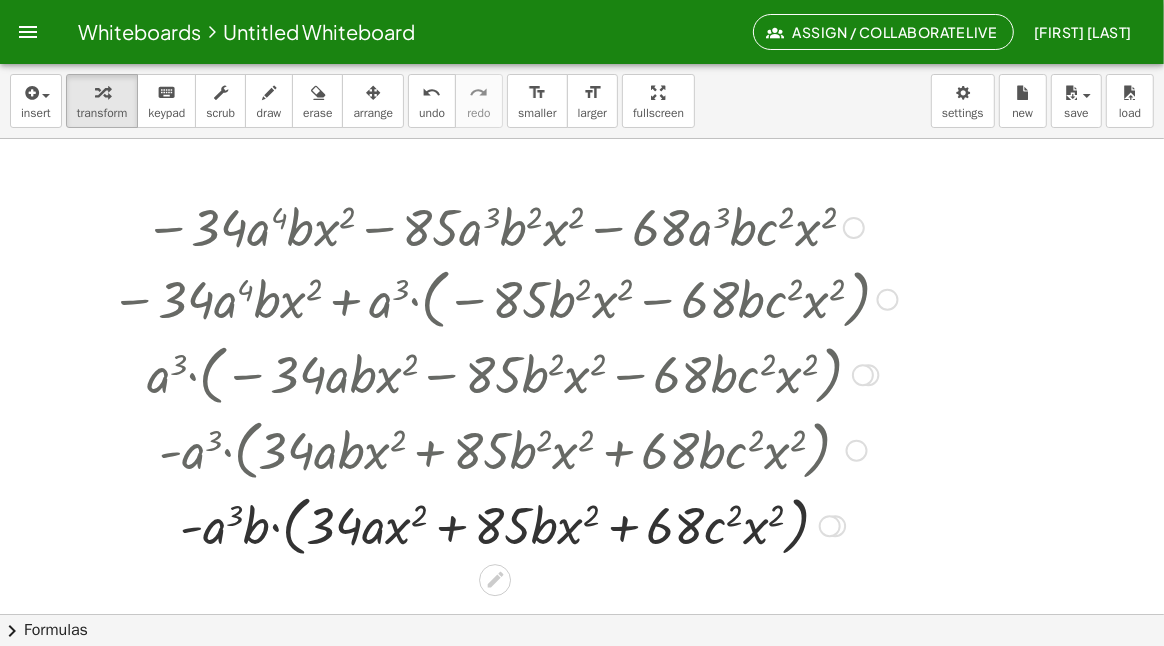 scroll, scrollTop: 0, scrollLeft: 0, axis: both 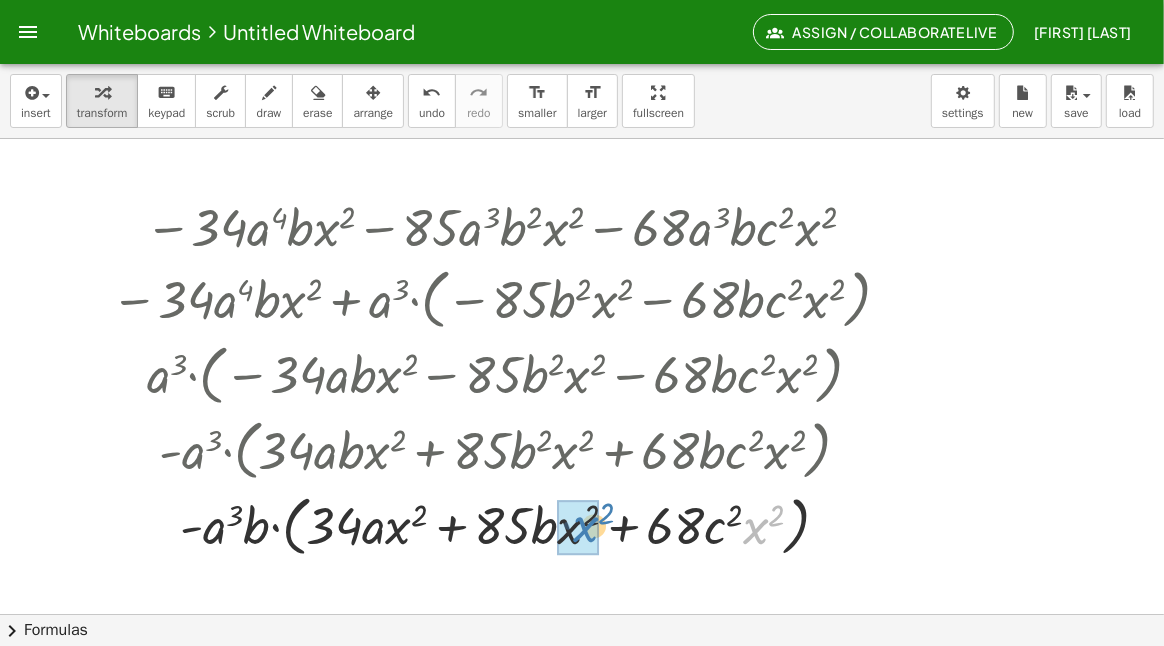 drag, startPoint x: 756, startPoint y: 525, endPoint x: 596, endPoint y: 520, distance: 160.07811 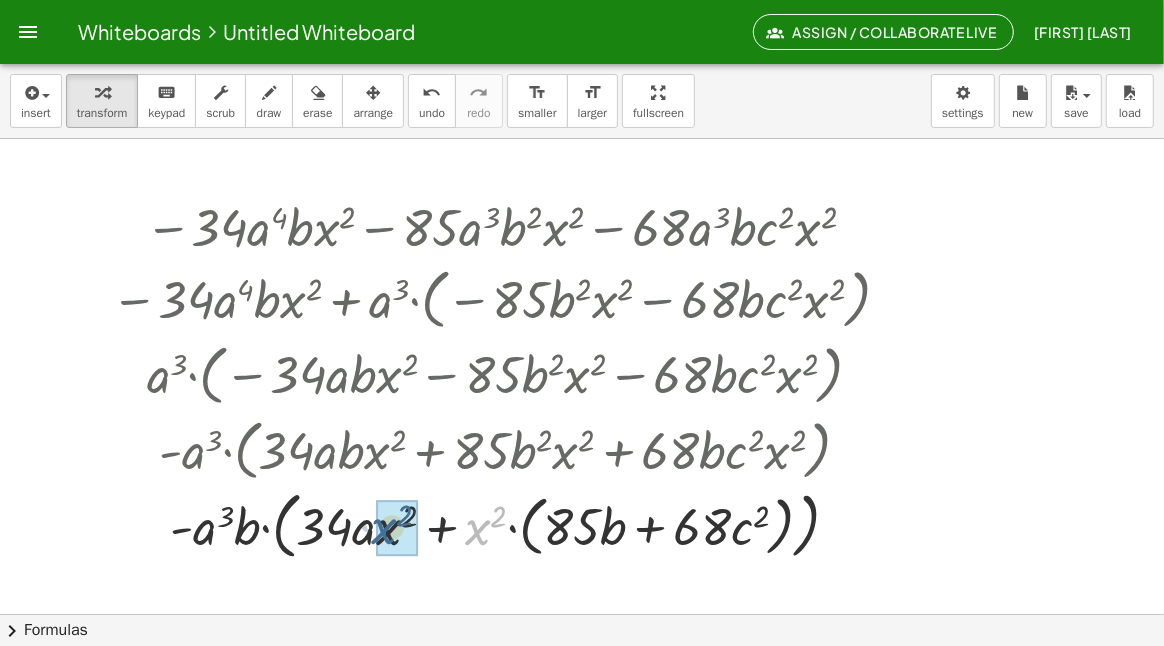 drag, startPoint x: 481, startPoint y: 527, endPoint x: 387, endPoint y: 526, distance: 94.00532 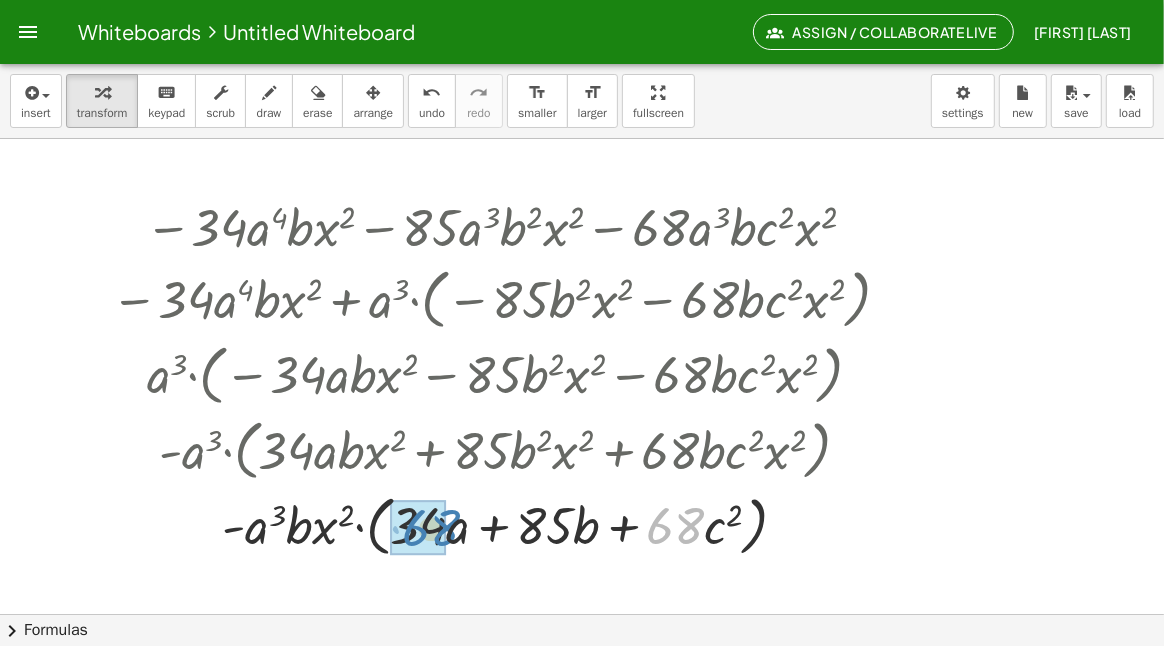 drag, startPoint x: 684, startPoint y: 526, endPoint x: 440, endPoint y: 528, distance: 244.0082 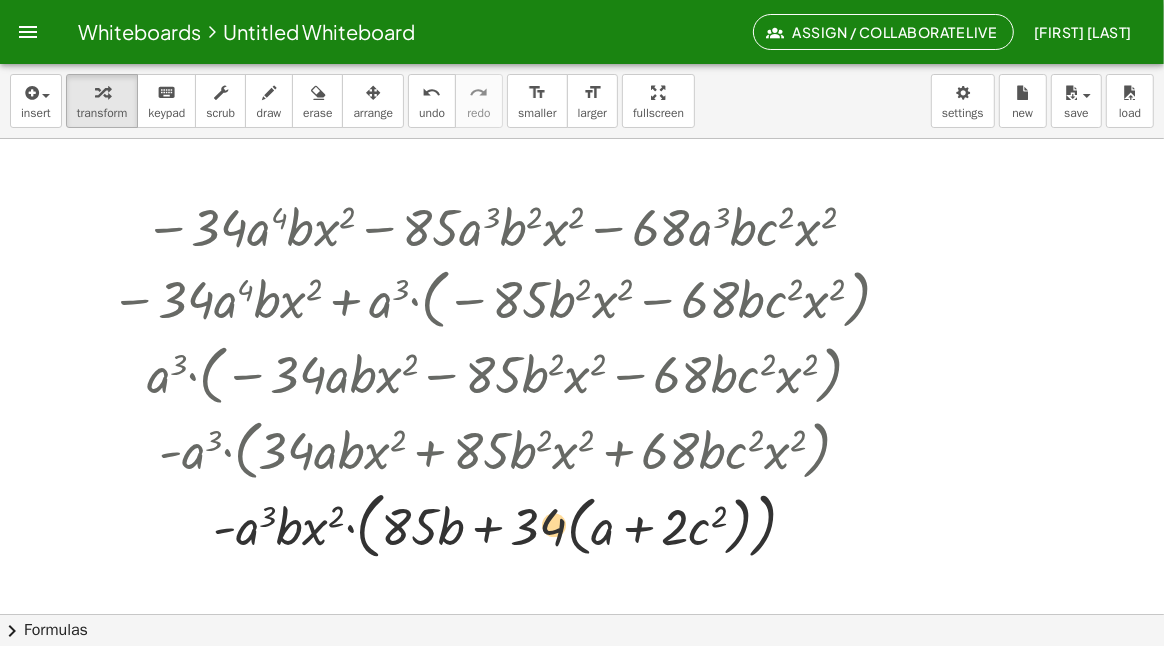 drag, startPoint x: 537, startPoint y: 523, endPoint x: 553, endPoint y: 520, distance: 16.27882 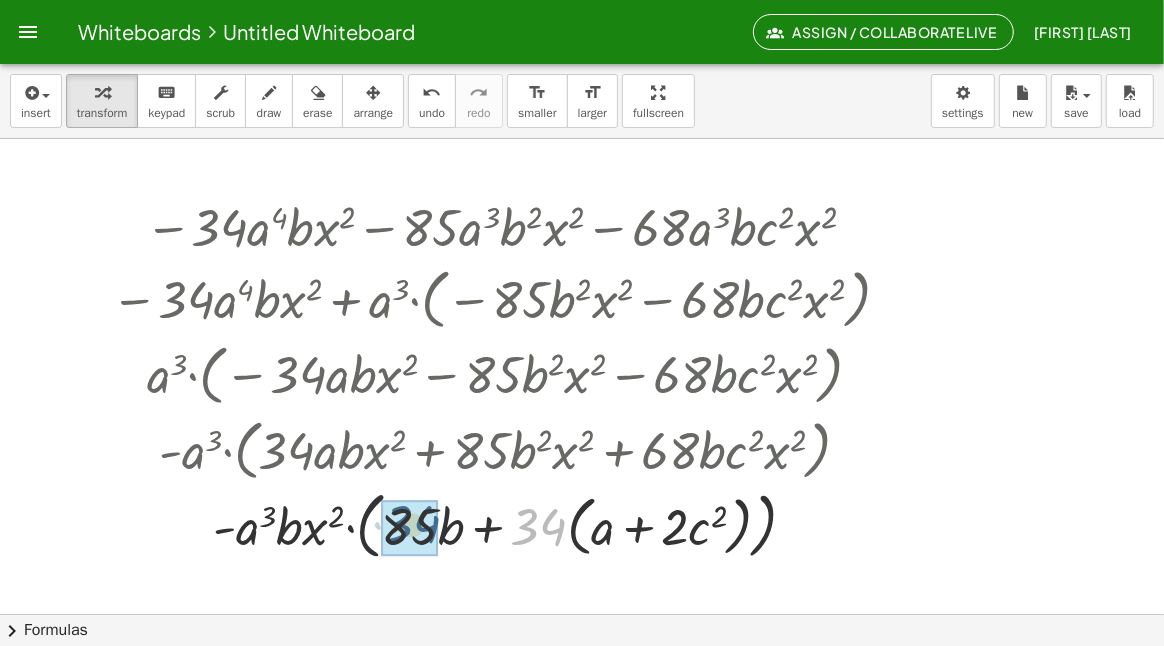 drag, startPoint x: 554, startPoint y: 523, endPoint x: 421, endPoint y: 522, distance: 133.00375 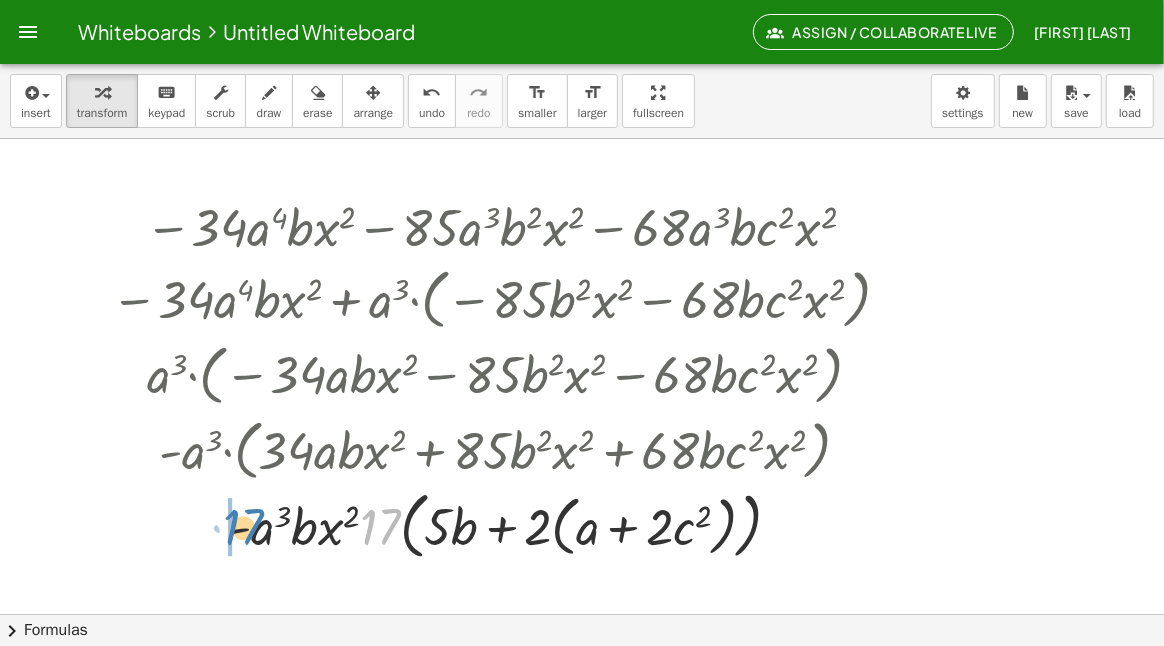 drag, startPoint x: 379, startPoint y: 522, endPoint x: 242, endPoint y: 522, distance: 137 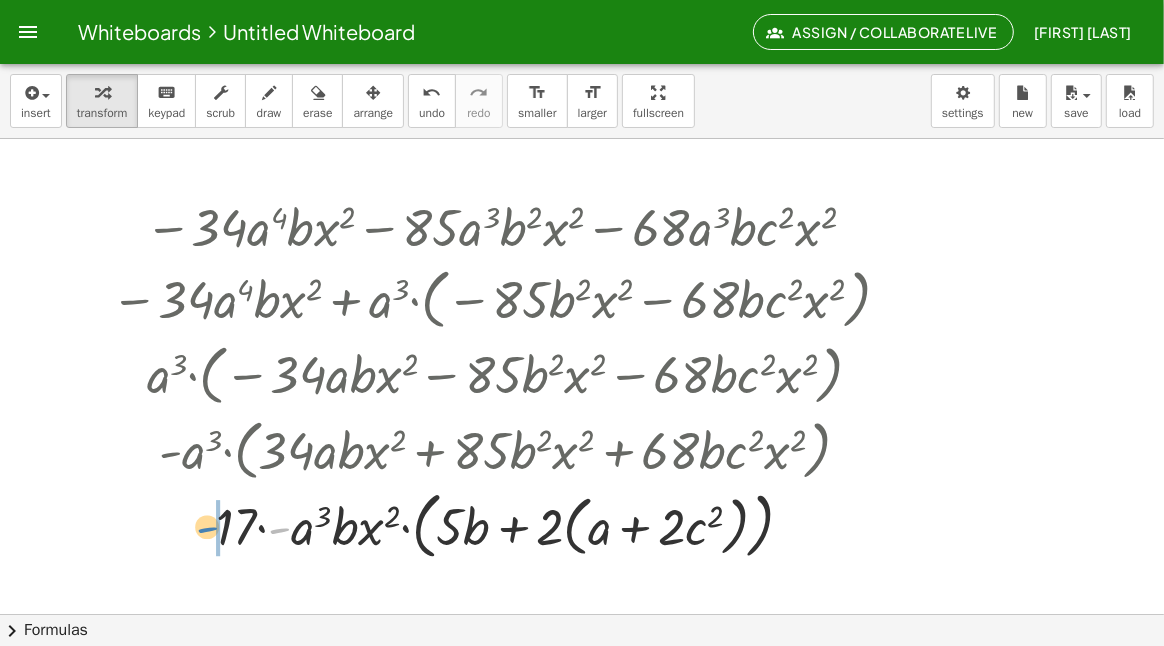 drag, startPoint x: 278, startPoint y: 528, endPoint x: 200, endPoint y: 528, distance: 78 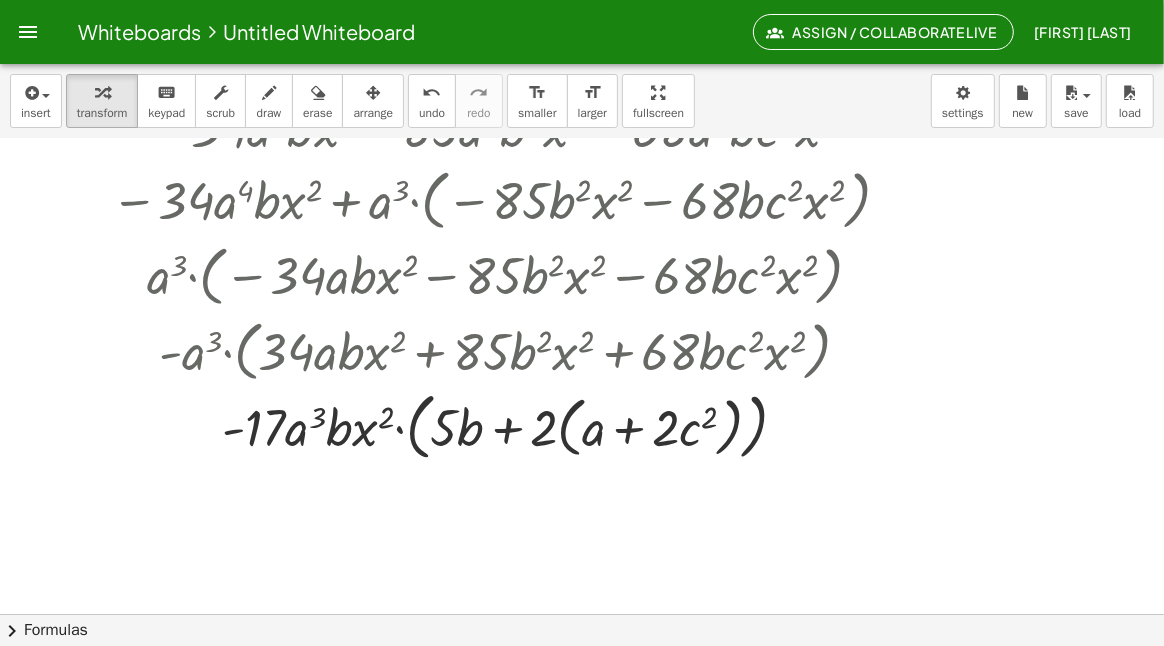 scroll, scrollTop: 99, scrollLeft: 0, axis: vertical 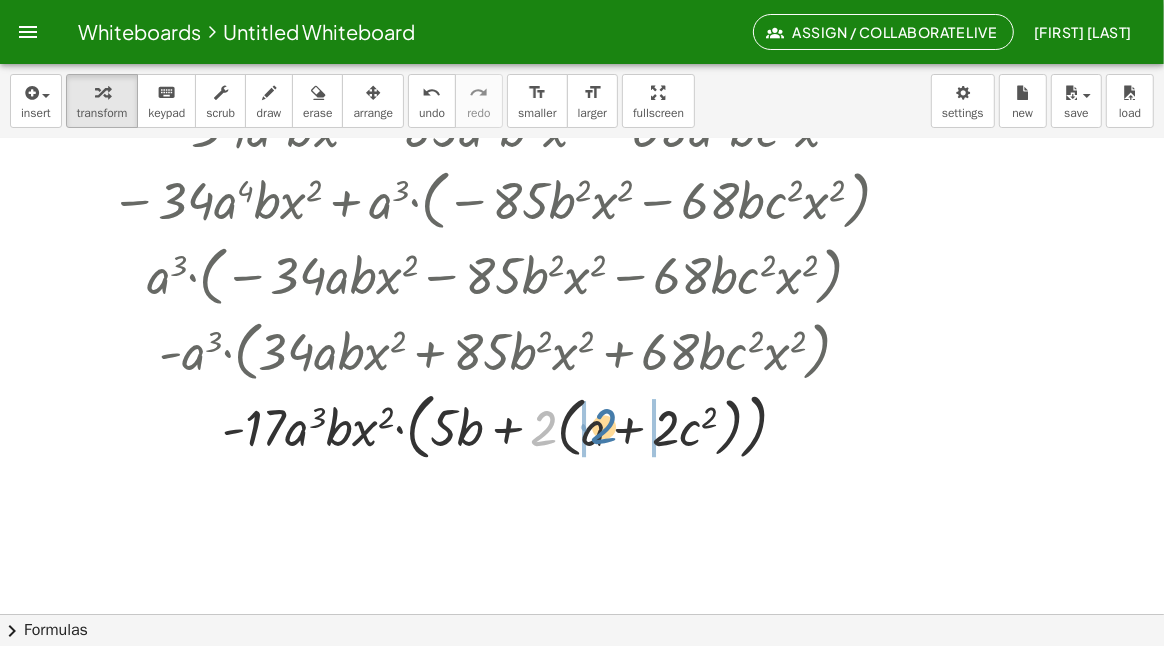 drag, startPoint x: 538, startPoint y: 436, endPoint x: 598, endPoint y: 434, distance: 60.033325 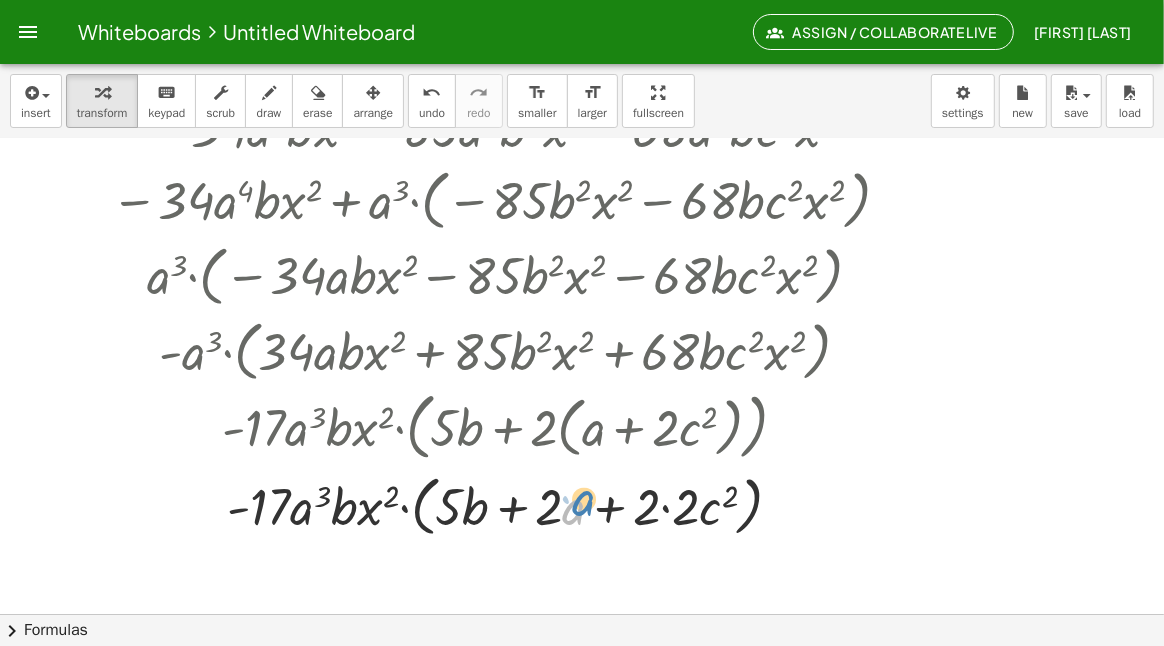 drag, startPoint x: 563, startPoint y: 504, endPoint x: 573, endPoint y: 496, distance: 12.806249 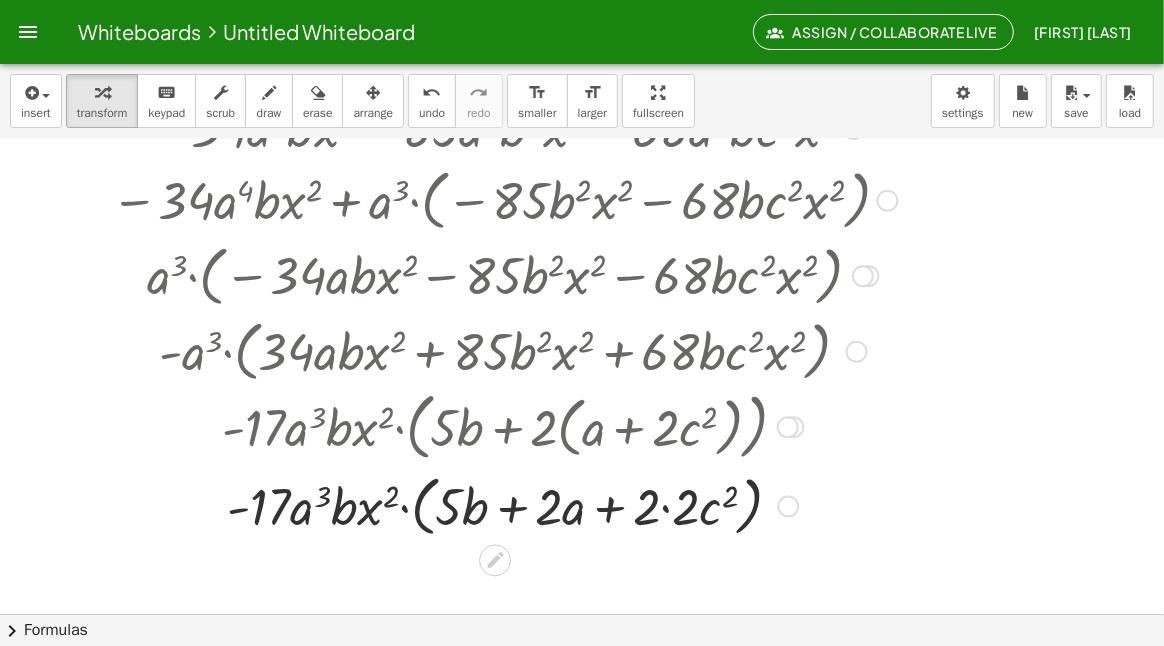 click at bounding box center [504, 505] 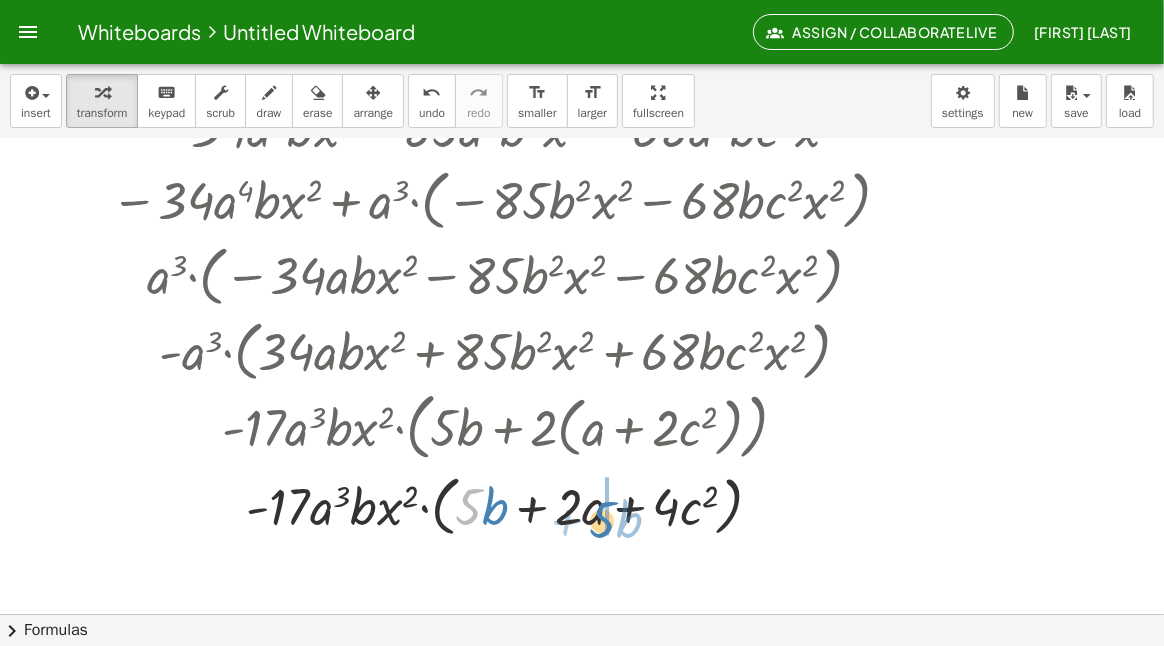 drag, startPoint x: 476, startPoint y: 498, endPoint x: 610, endPoint y: 511, distance: 134.62912 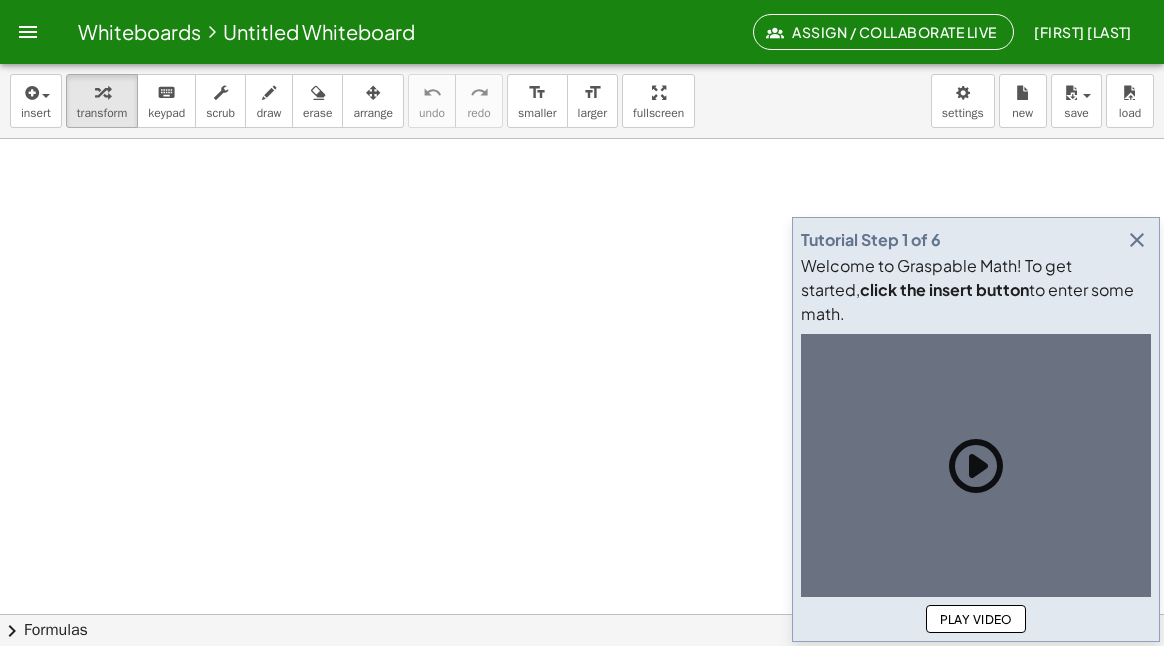 scroll, scrollTop: 0, scrollLeft: 0, axis: both 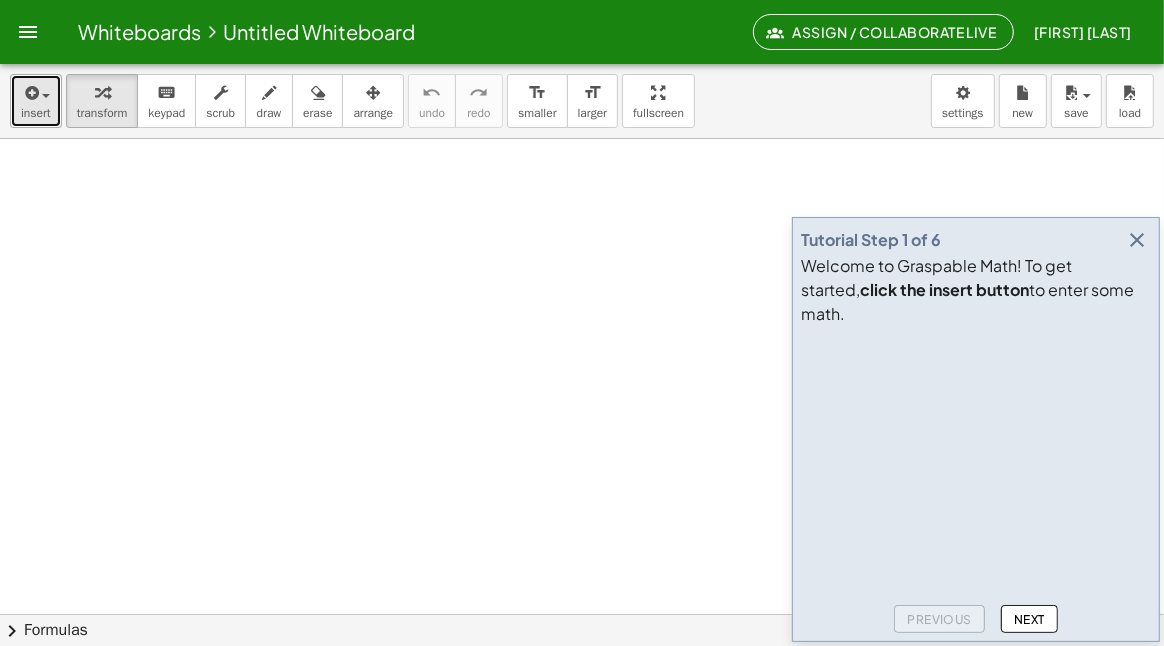 click on "insert" at bounding box center (36, 113) 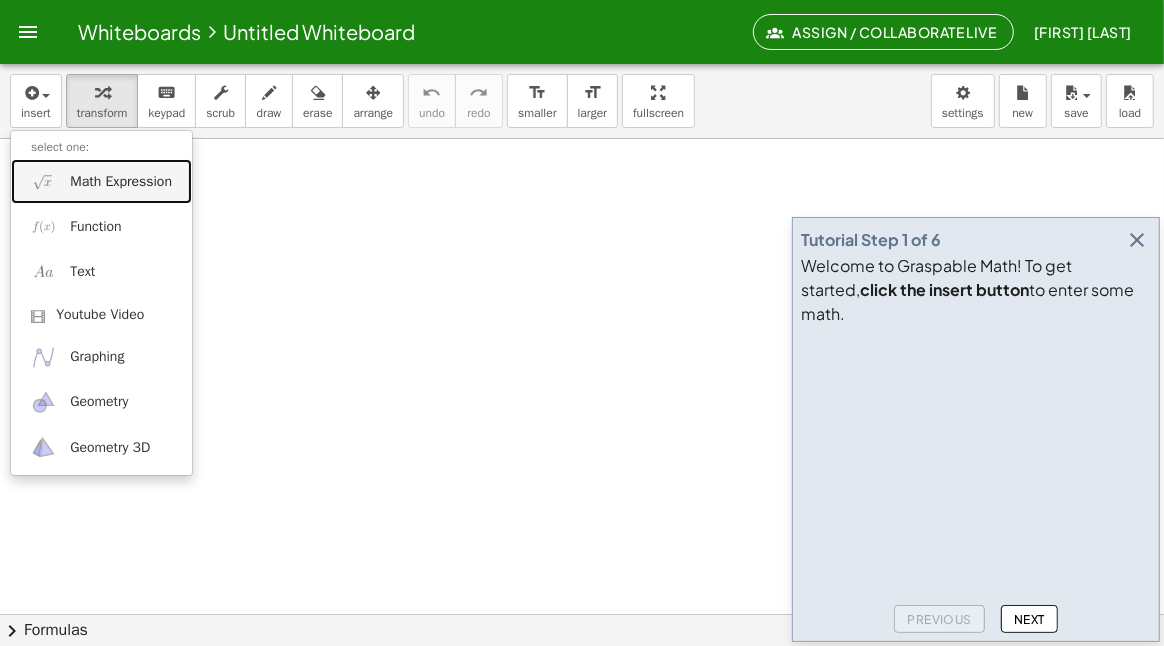 click on "Math Expression" at bounding box center [121, 182] 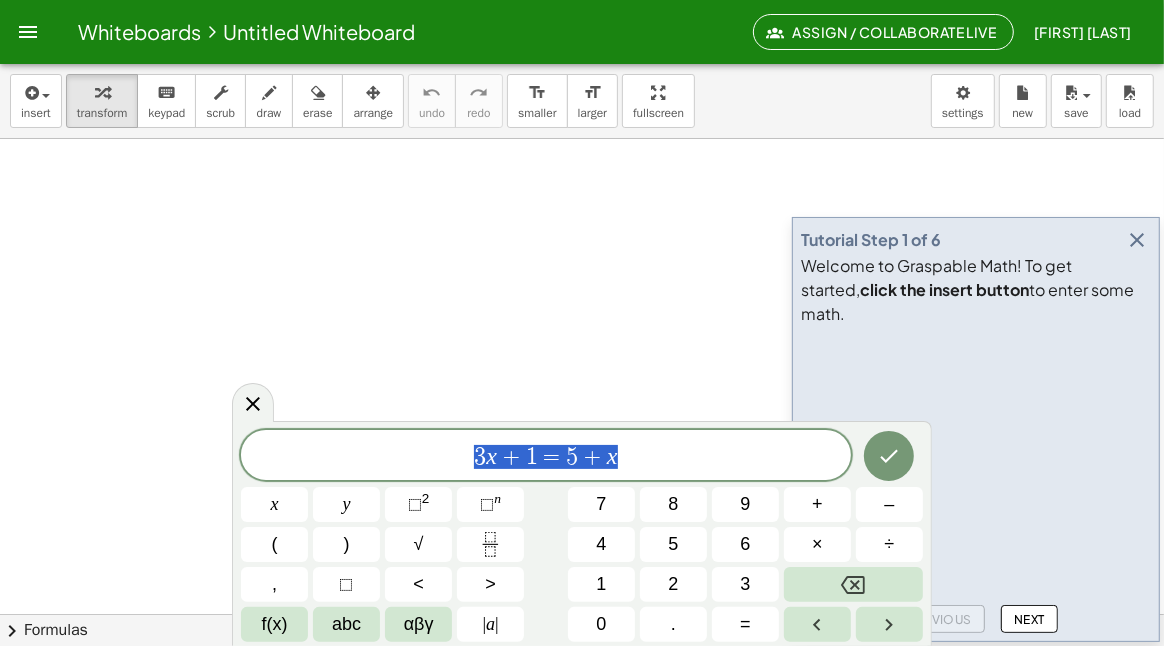 drag, startPoint x: 663, startPoint y: 461, endPoint x: 360, endPoint y: 455, distance: 303.0594 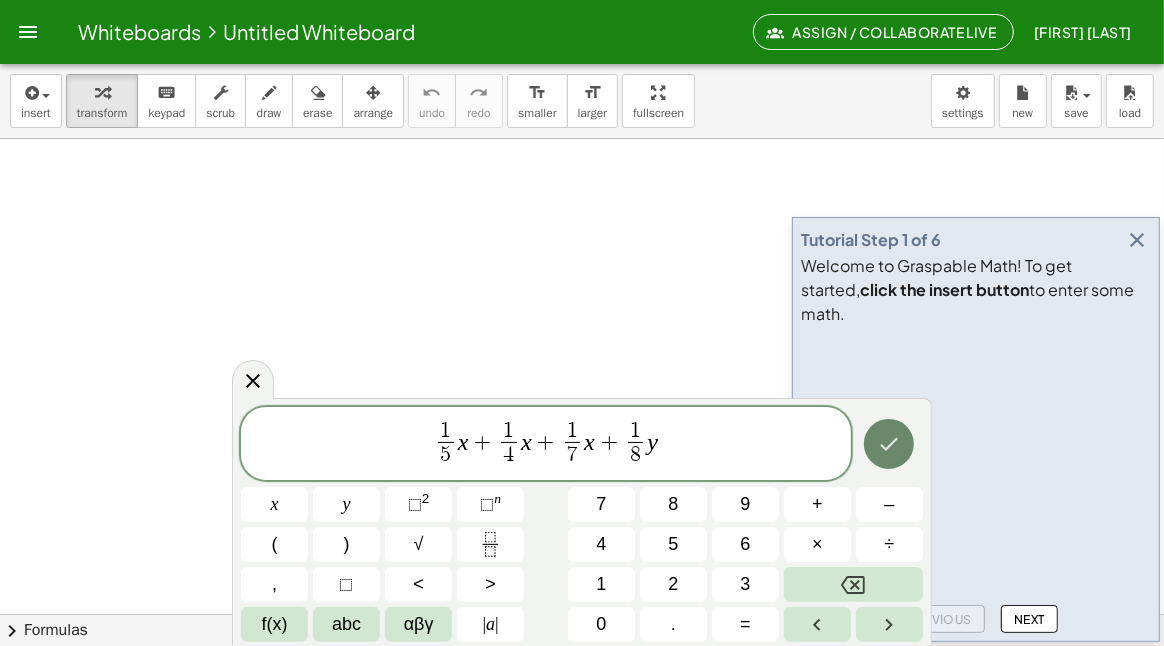 click 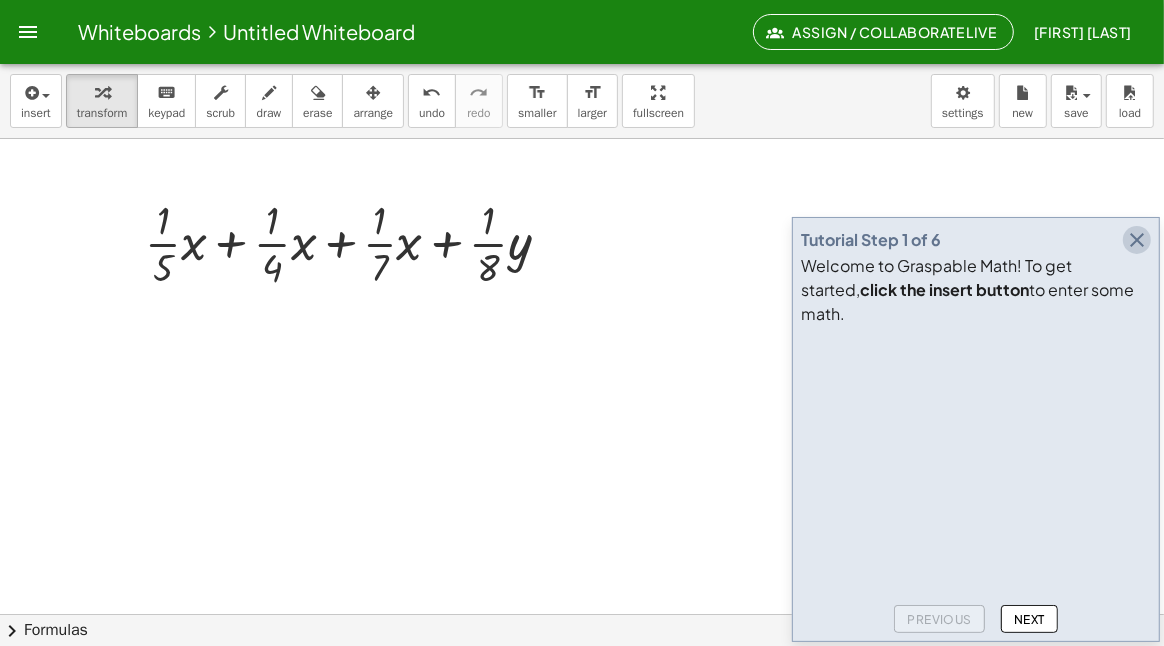 click at bounding box center [1137, 240] 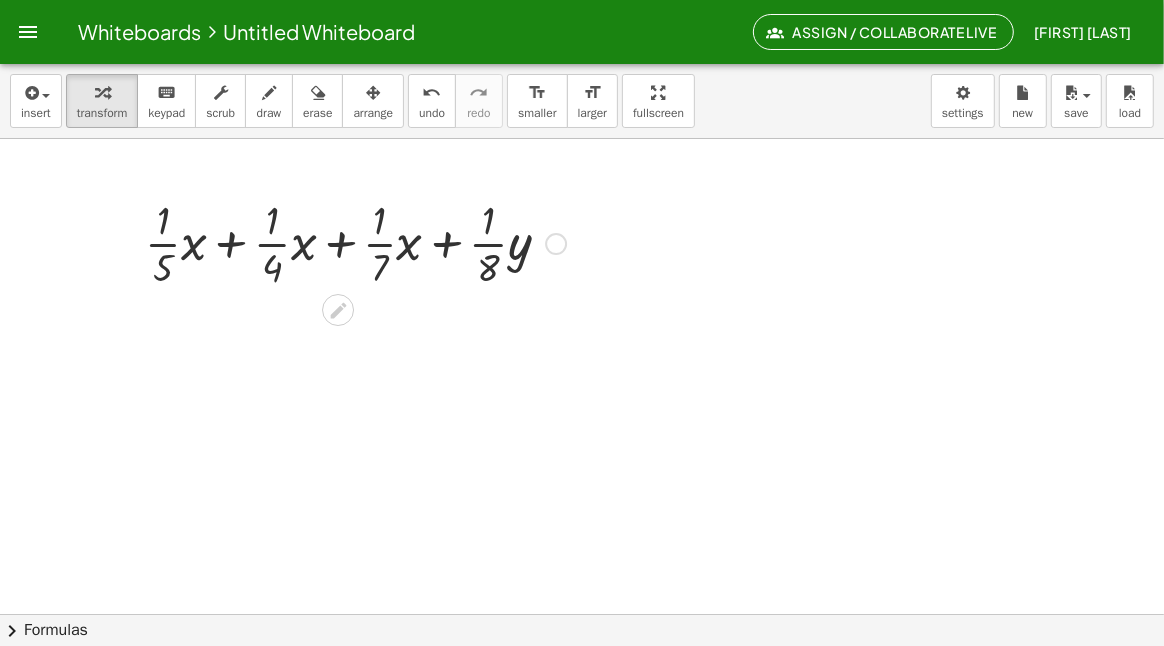 click at bounding box center [355, 242] 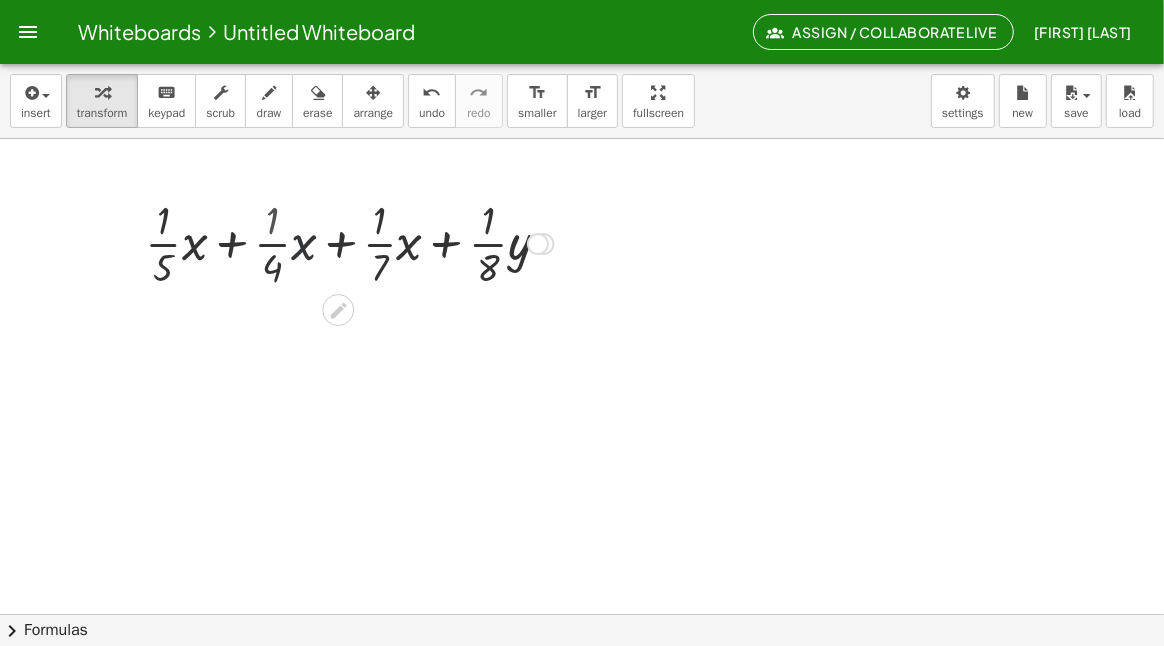 click at bounding box center [356, 242] 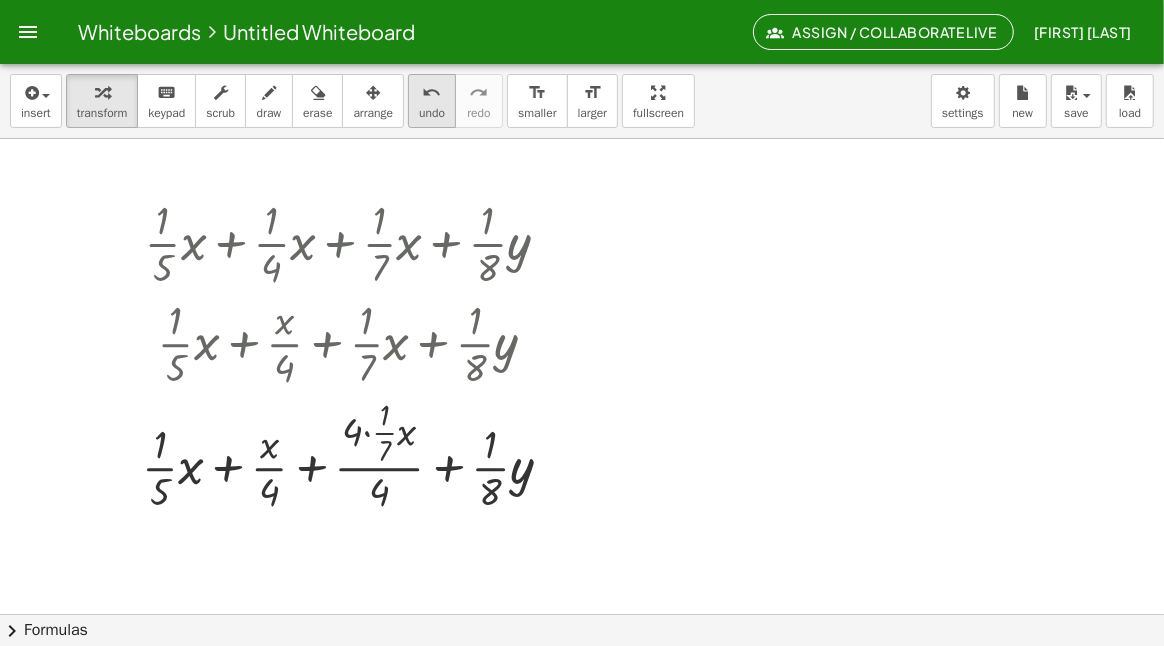 click on "undo" at bounding box center [432, 113] 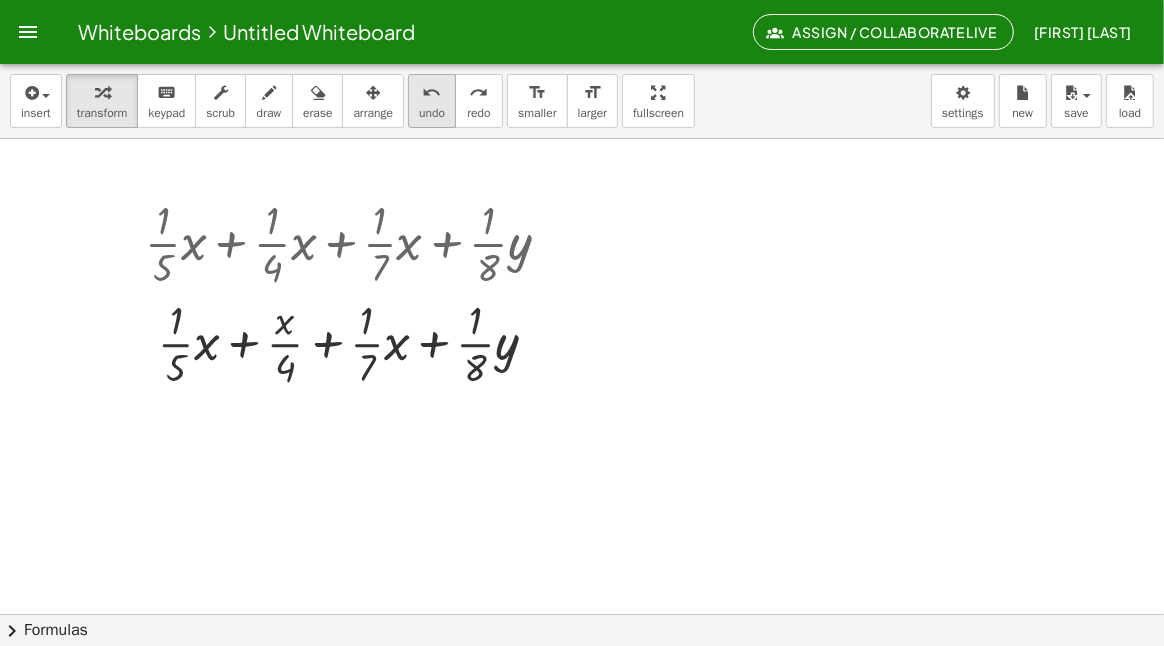 click on "undo" at bounding box center [432, 93] 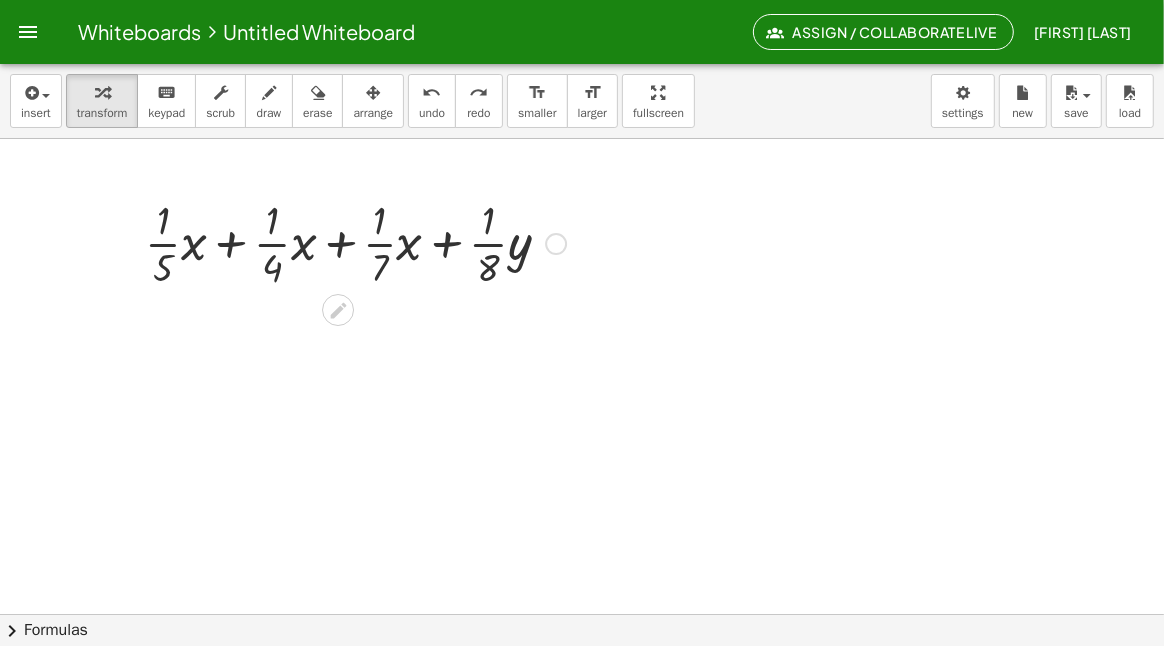 drag, startPoint x: 334, startPoint y: 243, endPoint x: 276, endPoint y: 267, distance: 62.76942 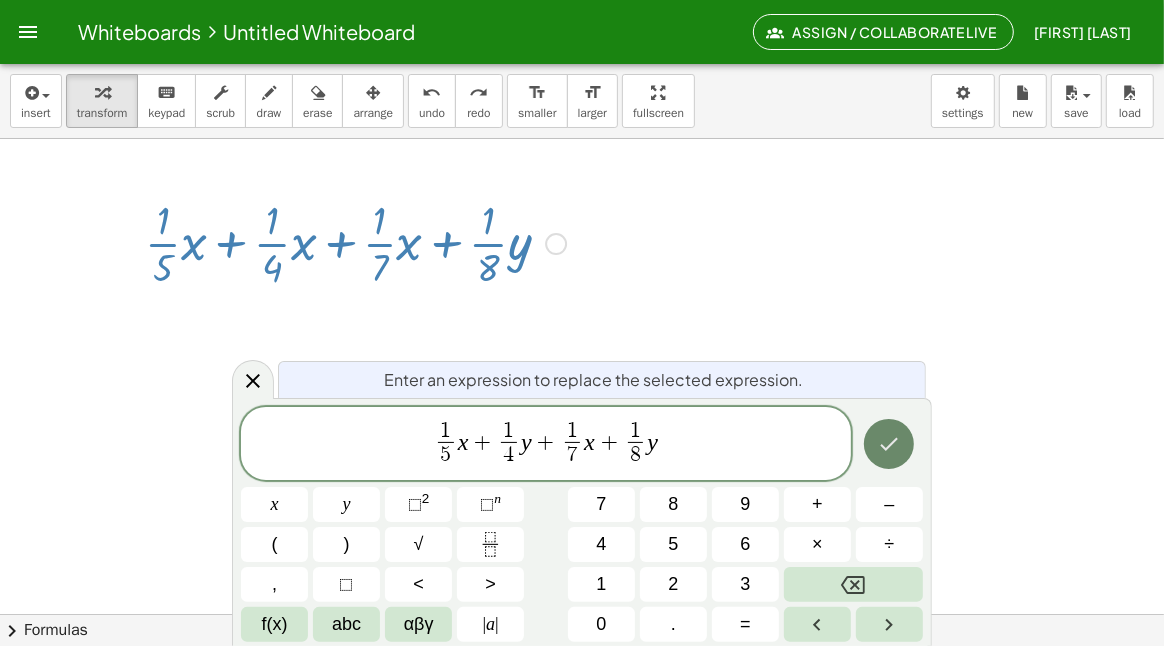click 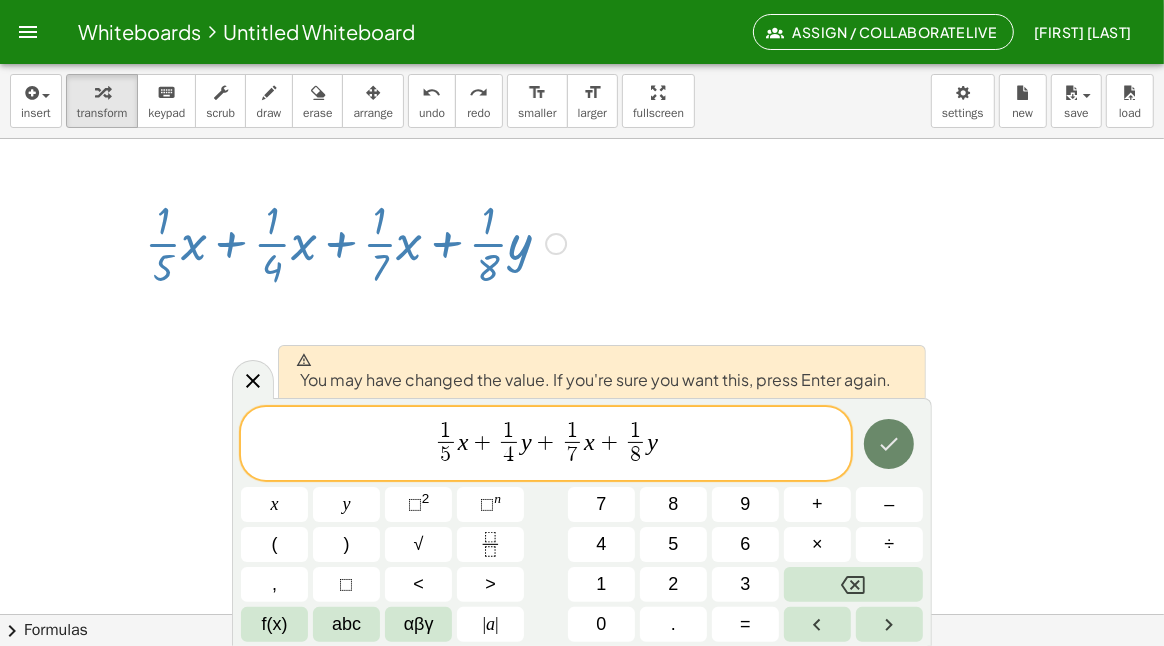 click 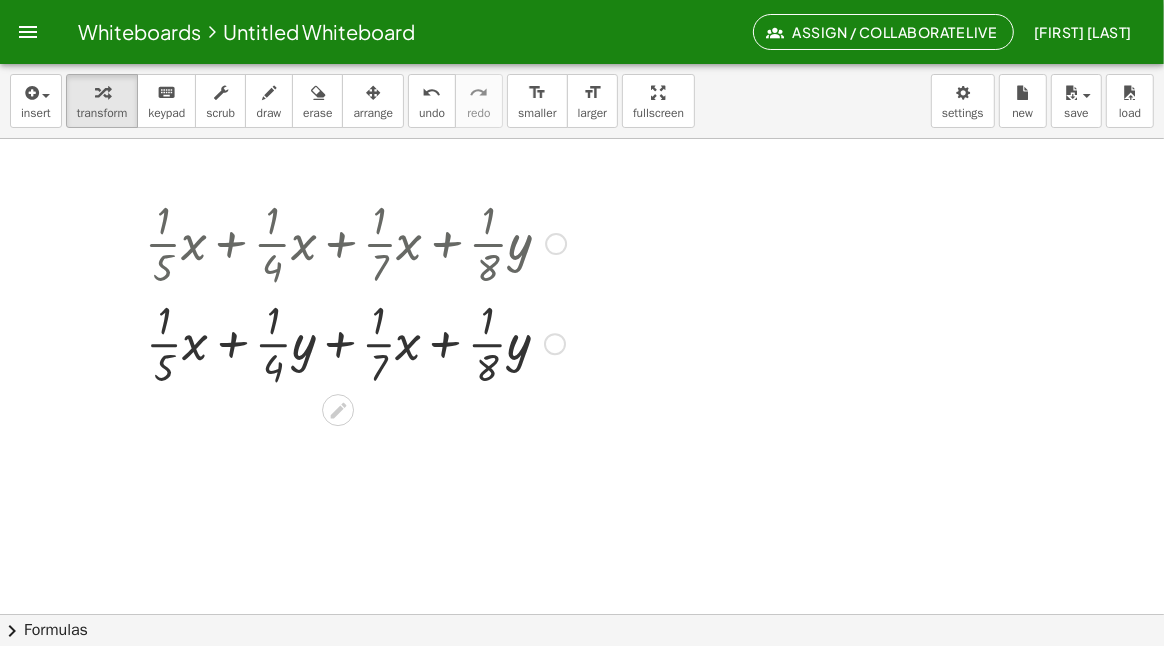 drag, startPoint x: 565, startPoint y: 240, endPoint x: 552, endPoint y: 244, distance: 13.601471 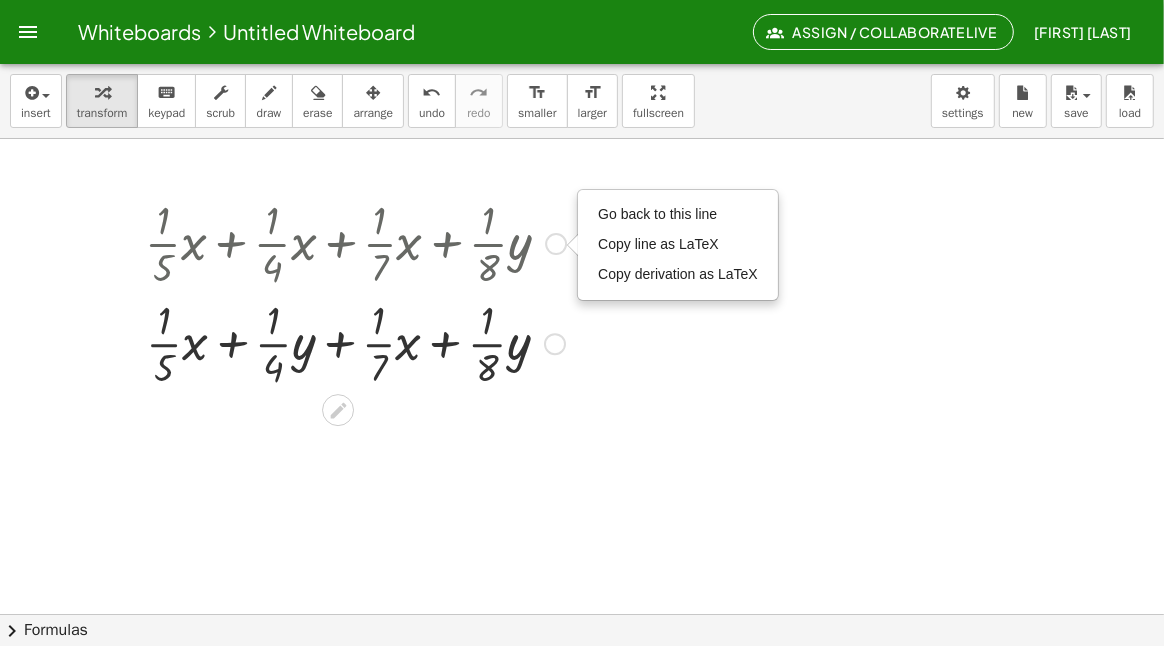 click on "Go back to this line Copy line as LaTeX Copy derivation as LaTeX" at bounding box center (556, 244) 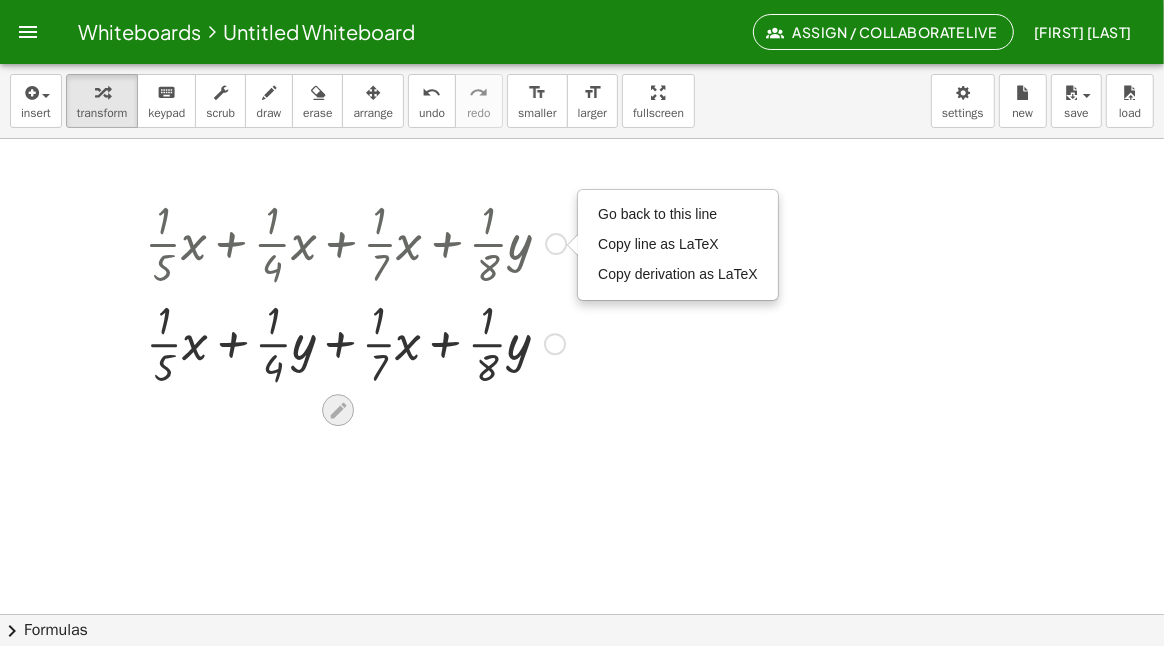 click 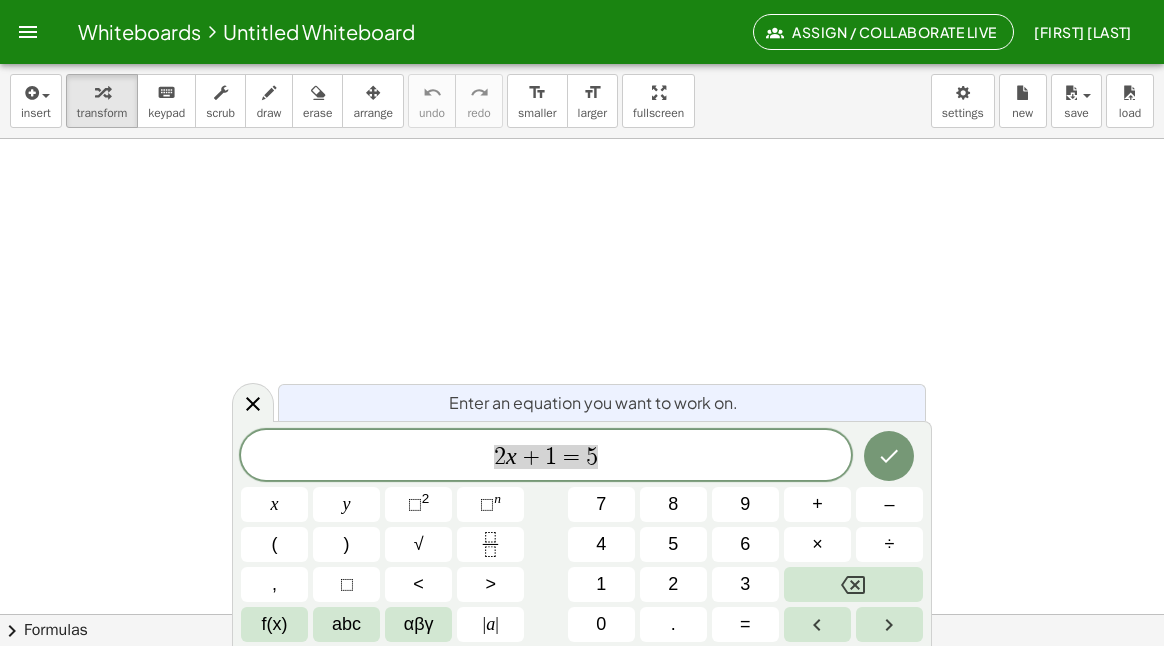 scroll, scrollTop: 0, scrollLeft: 0, axis: both 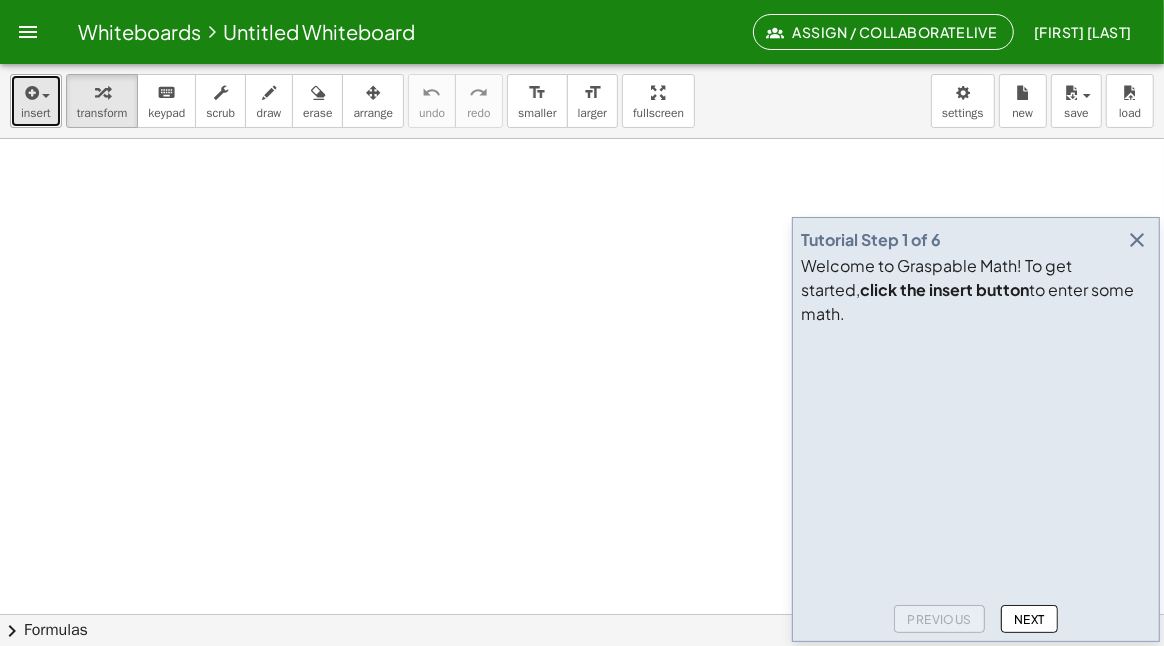 click on "insert" at bounding box center [36, 113] 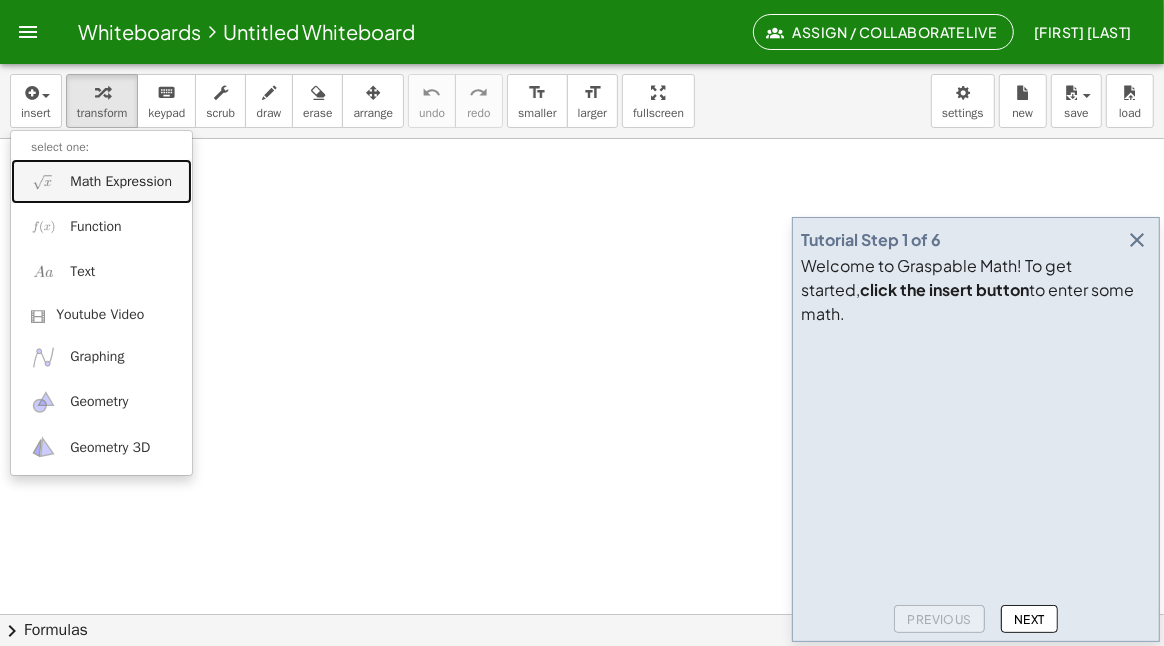 click on "Math Expression" at bounding box center [121, 182] 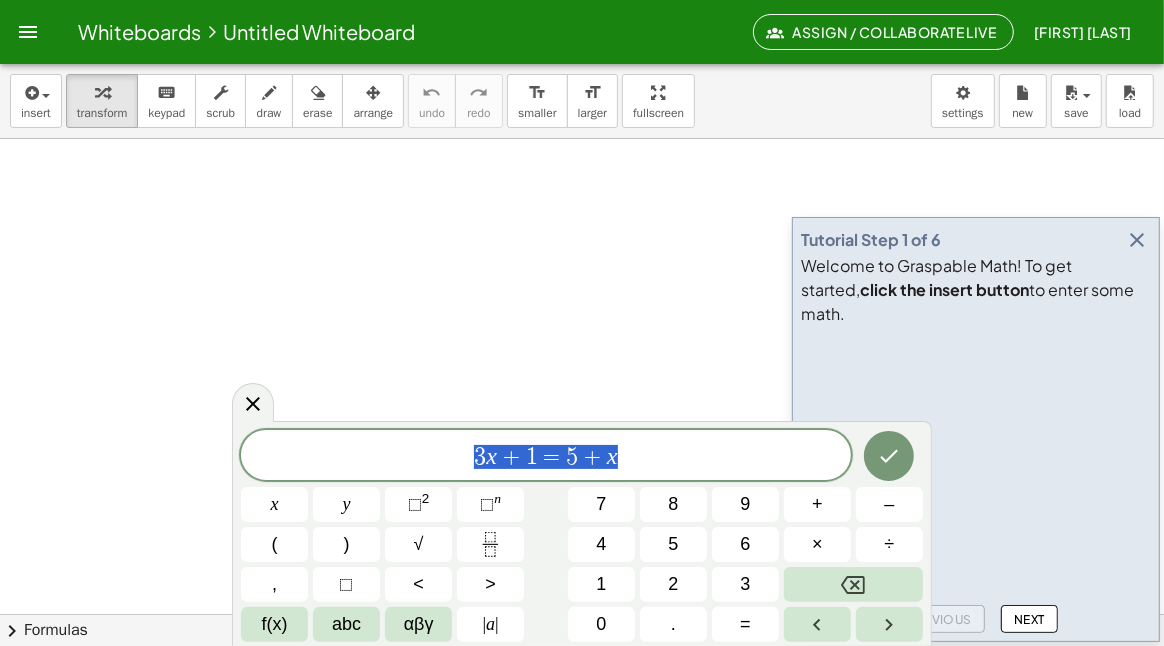 drag, startPoint x: 613, startPoint y: 450, endPoint x: 393, endPoint y: 451, distance: 220.00227 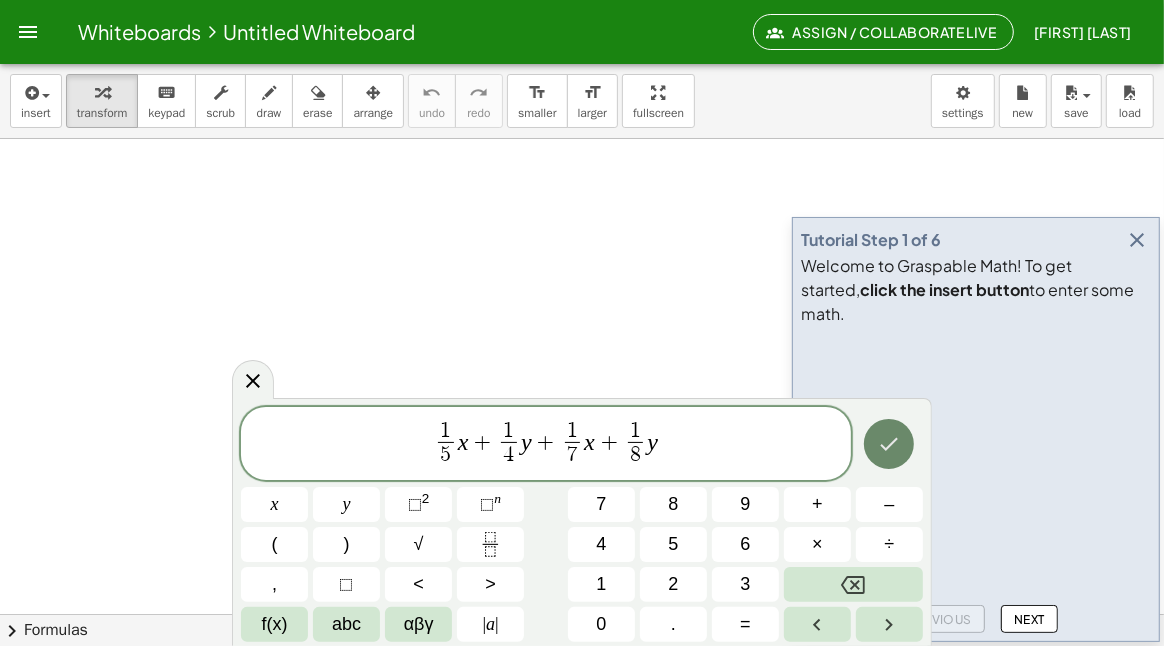 click at bounding box center (889, 444) 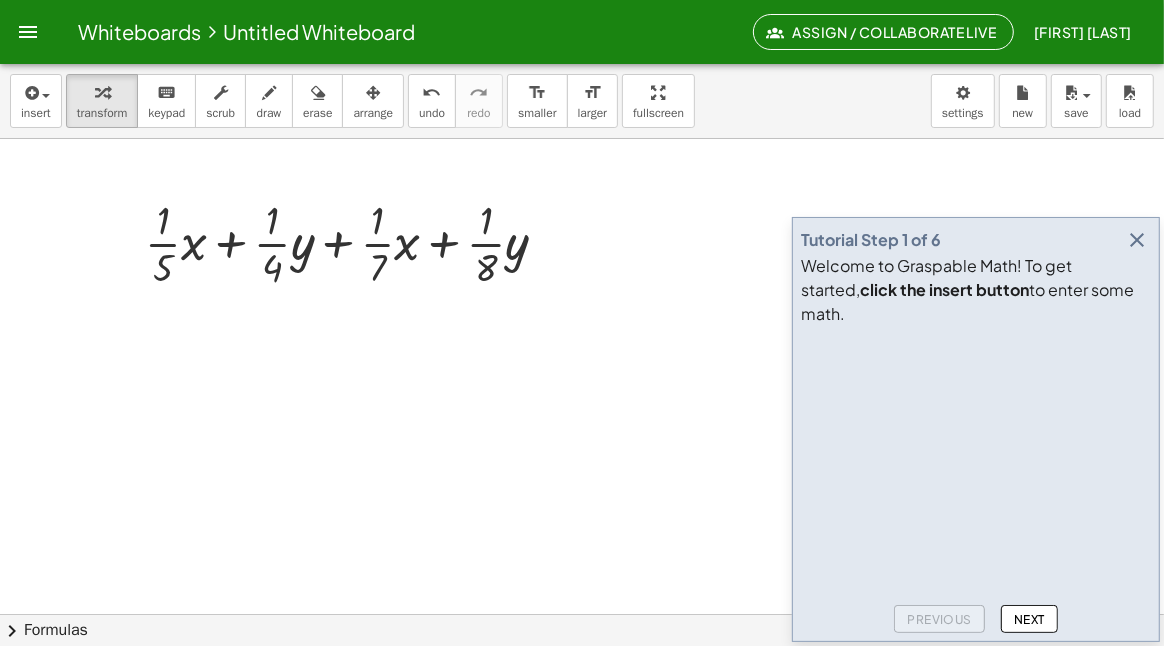 click at bounding box center (1137, 240) 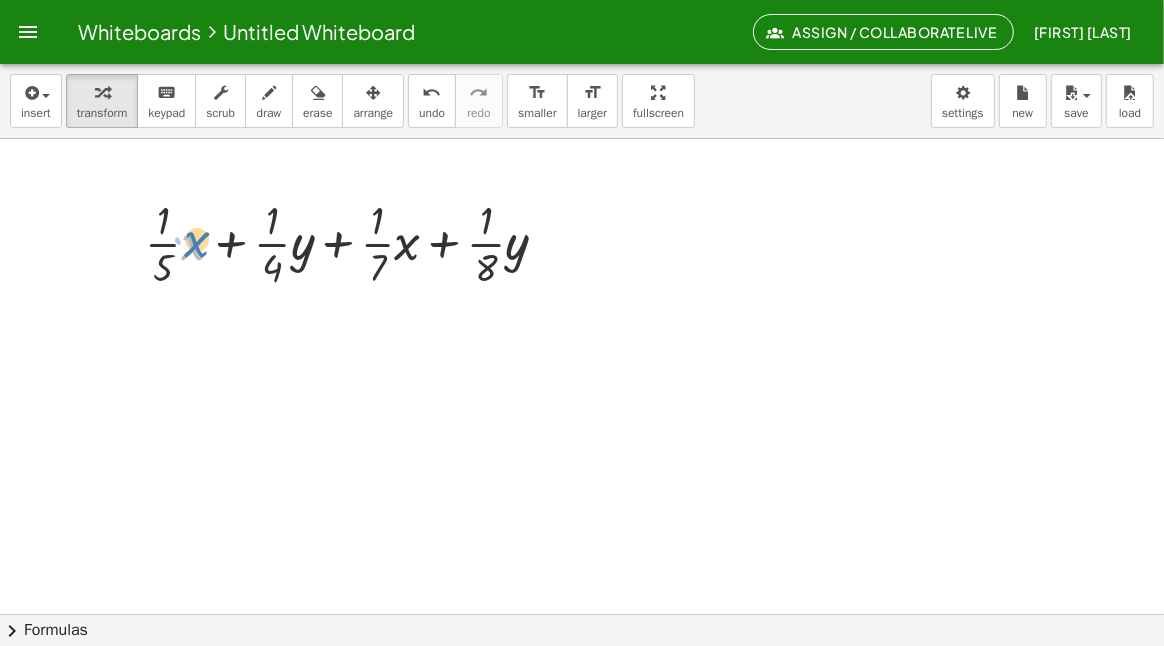 click at bounding box center [354, 242] 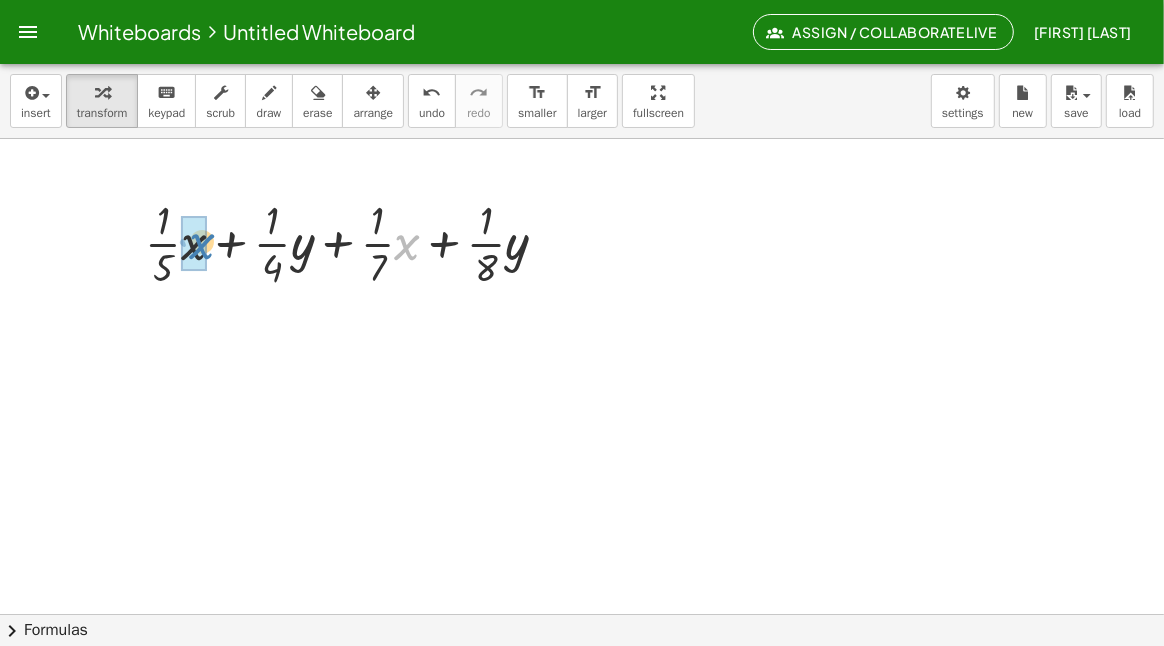 drag, startPoint x: 404, startPoint y: 239, endPoint x: 199, endPoint y: 238, distance: 205.00244 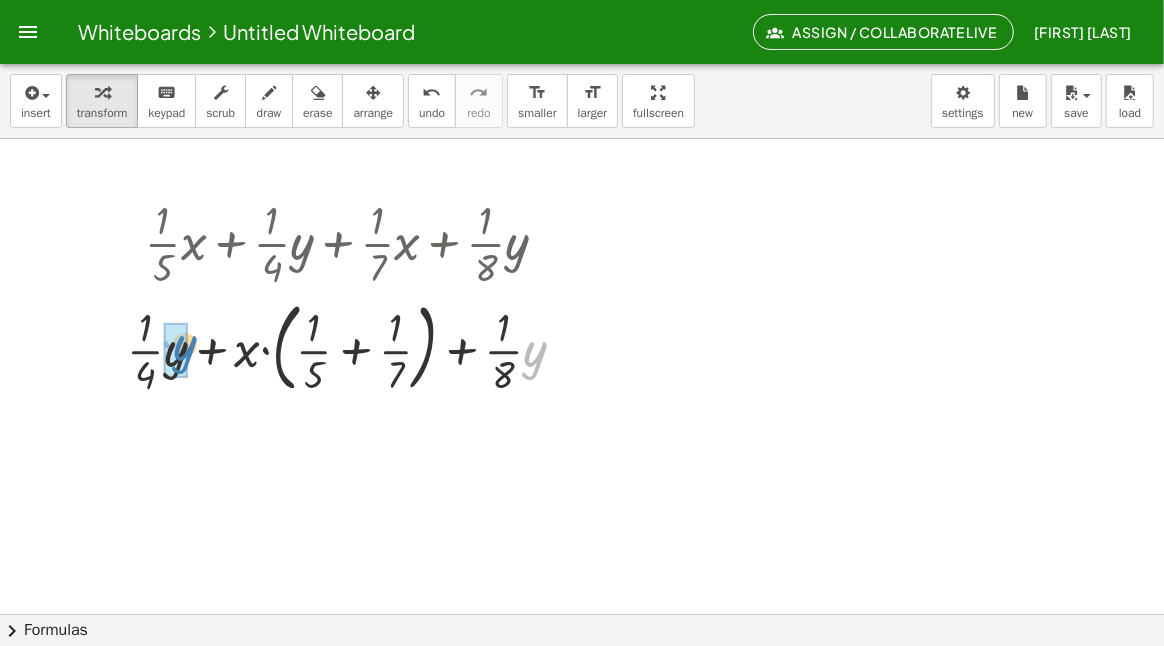 drag, startPoint x: 534, startPoint y: 353, endPoint x: 184, endPoint y: 347, distance: 350.05142 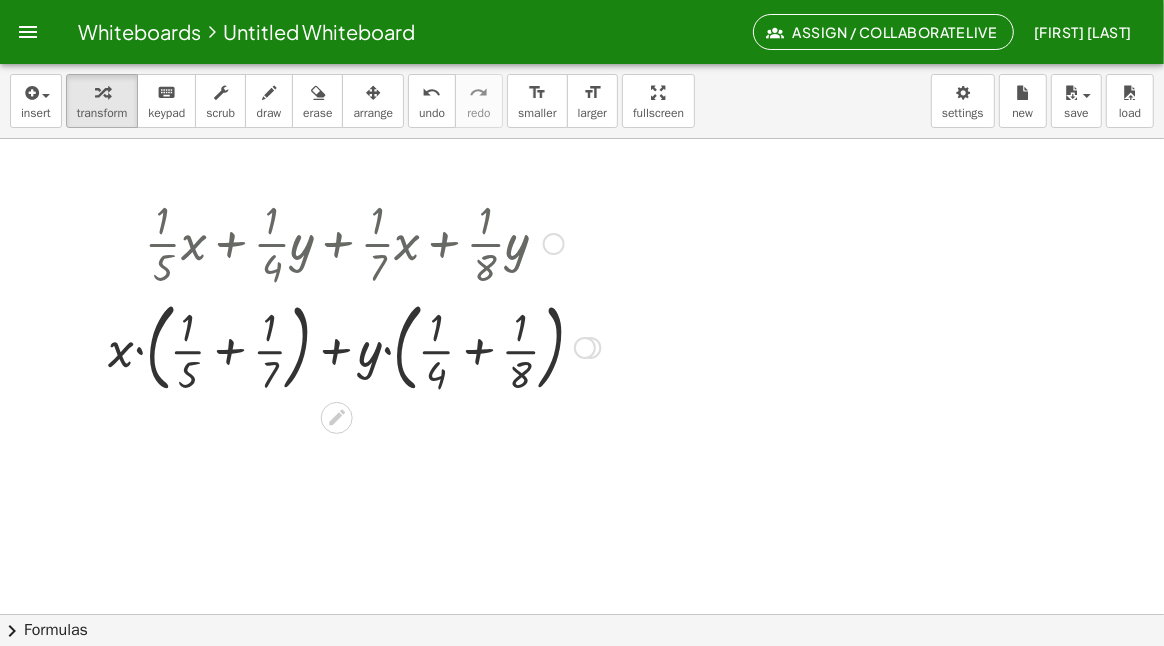 click at bounding box center [354, 346] 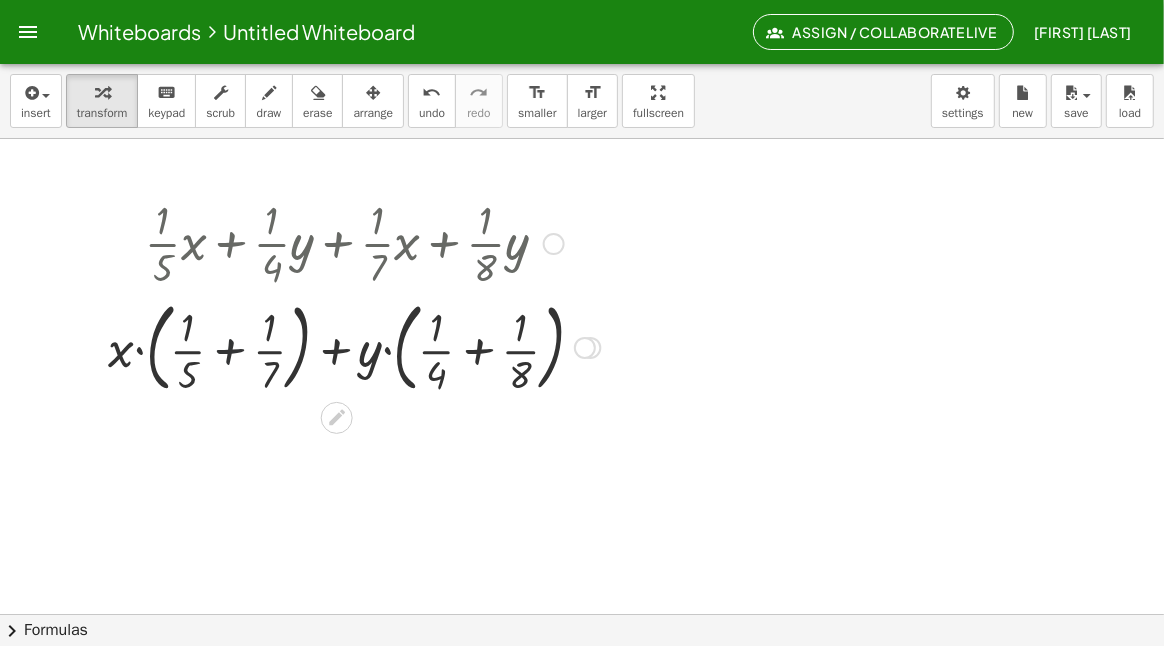 click at bounding box center [354, 346] 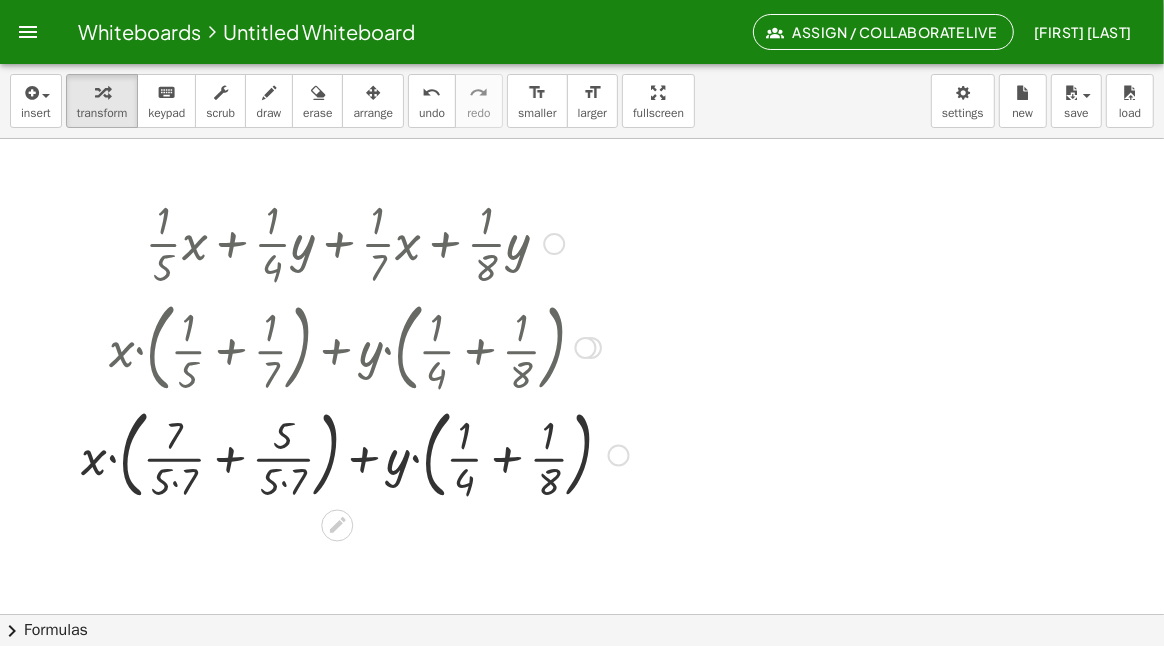 click at bounding box center [355, 454] 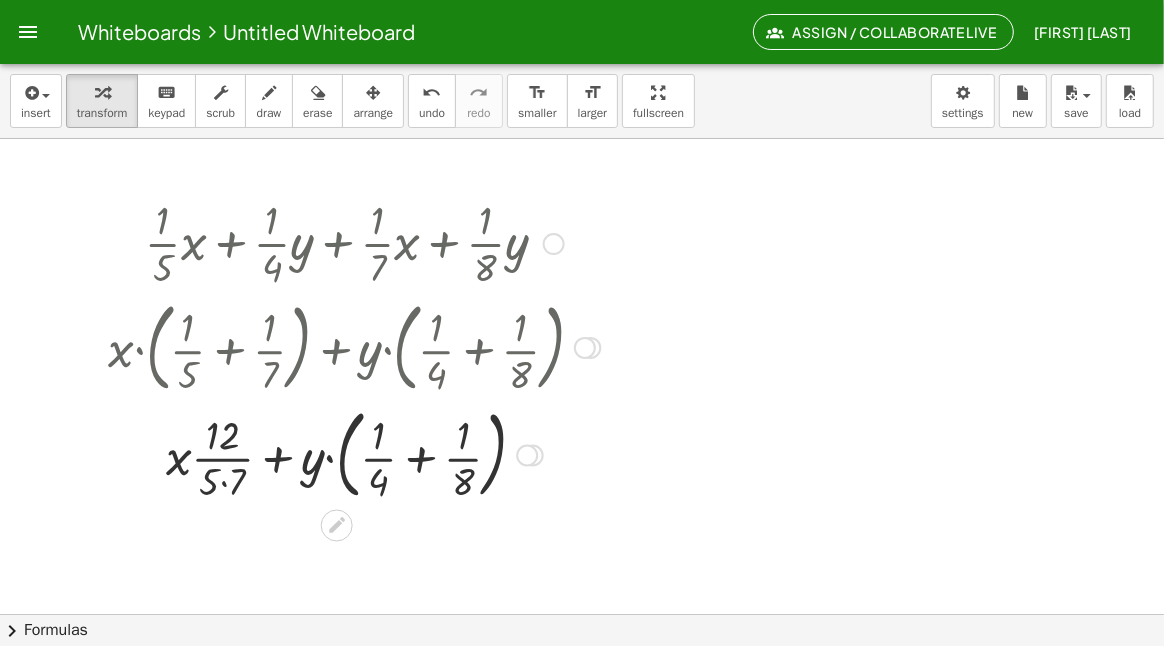 click at bounding box center [354, 454] 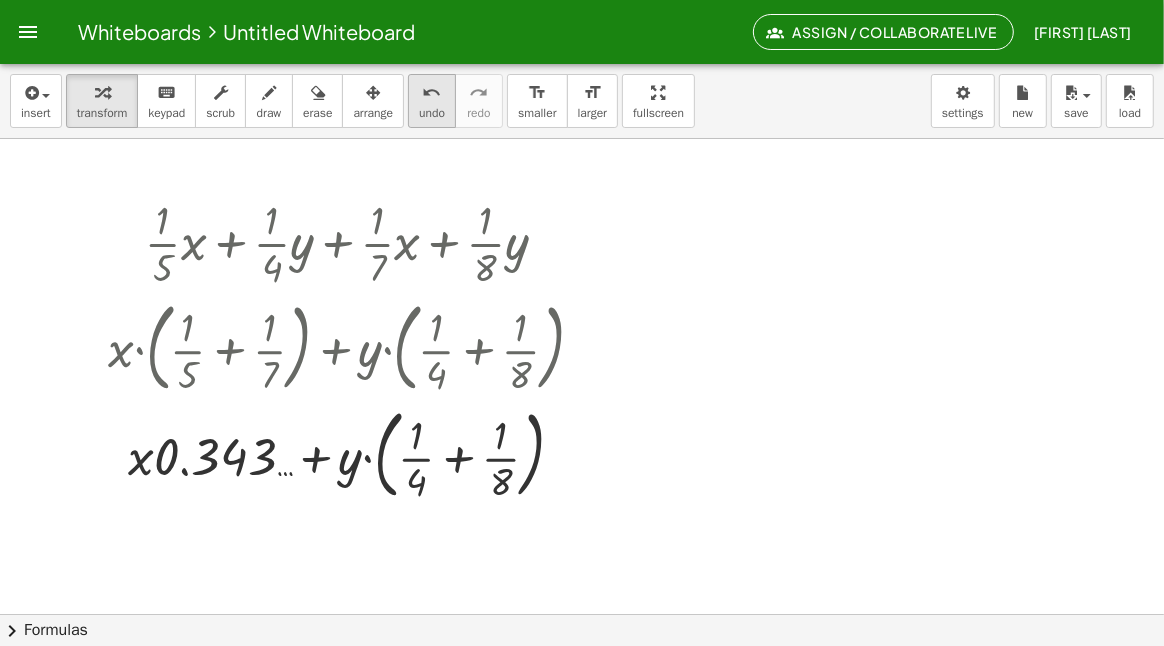 click on "undo" at bounding box center [432, 93] 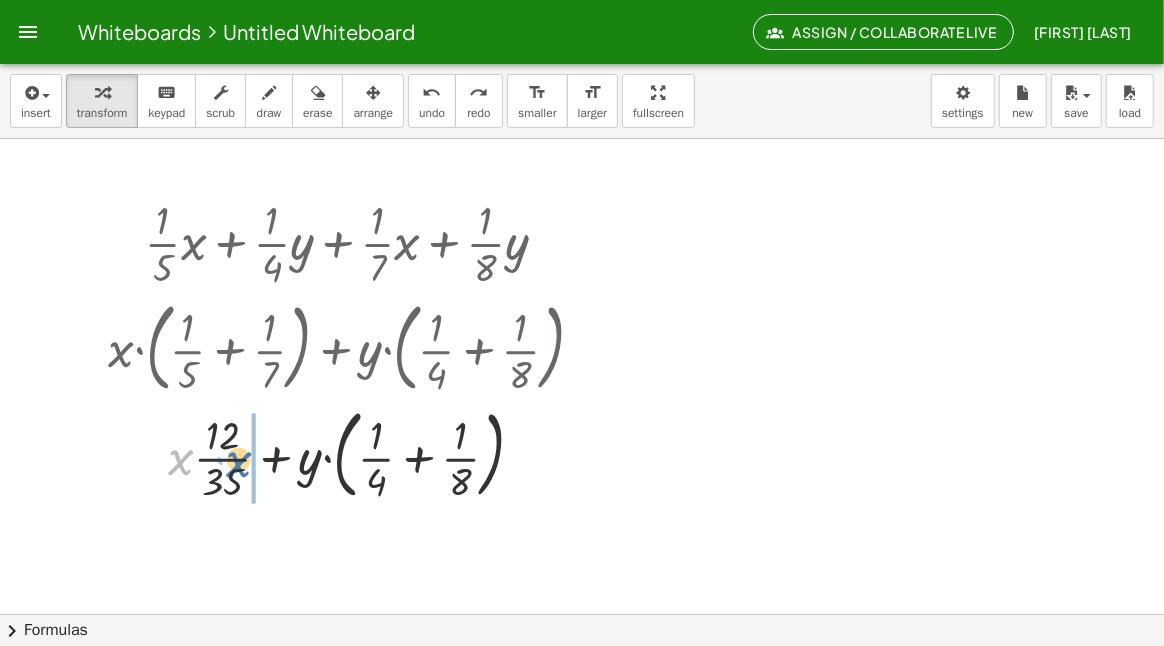drag, startPoint x: 175, startPoint y: 457, endPoint x: 234, endPoint y: 459, distance: 59.03389 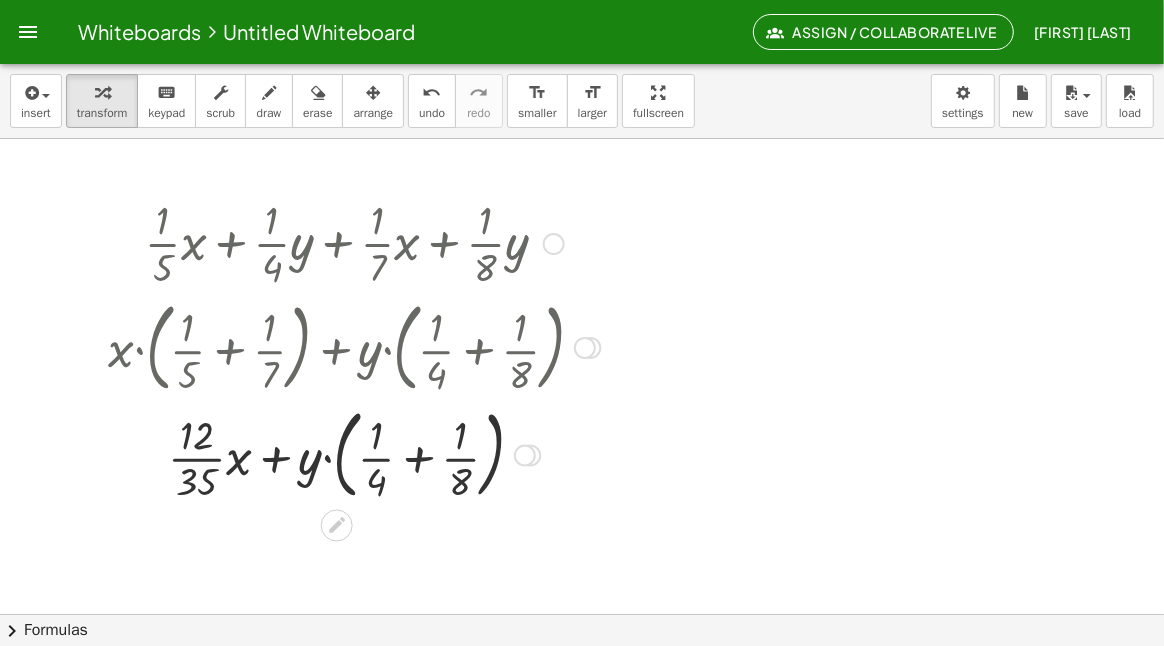 click at bounding box center (354, 454) 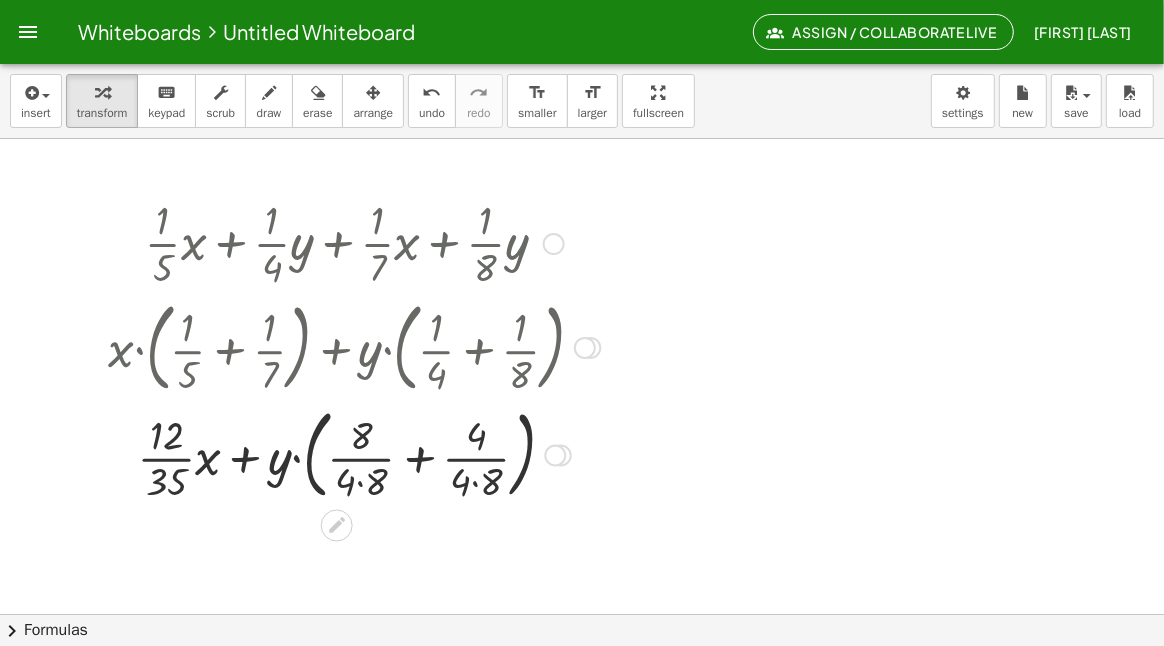 click at bounding box center (354, 454) 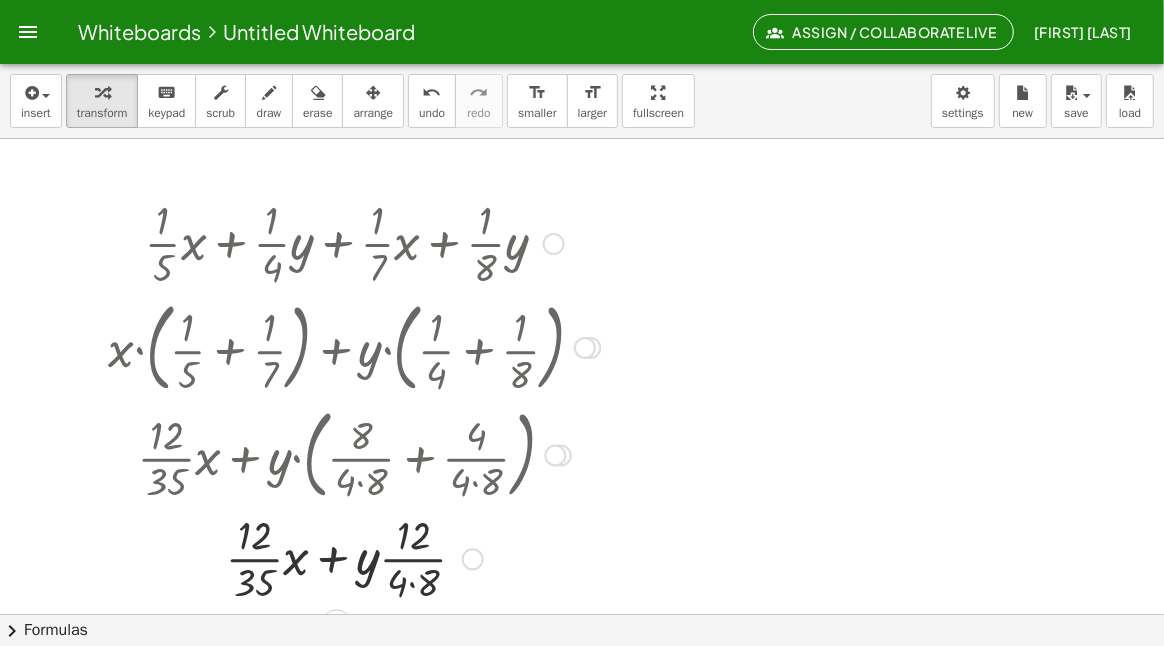 click at bounding box center (354, 557) 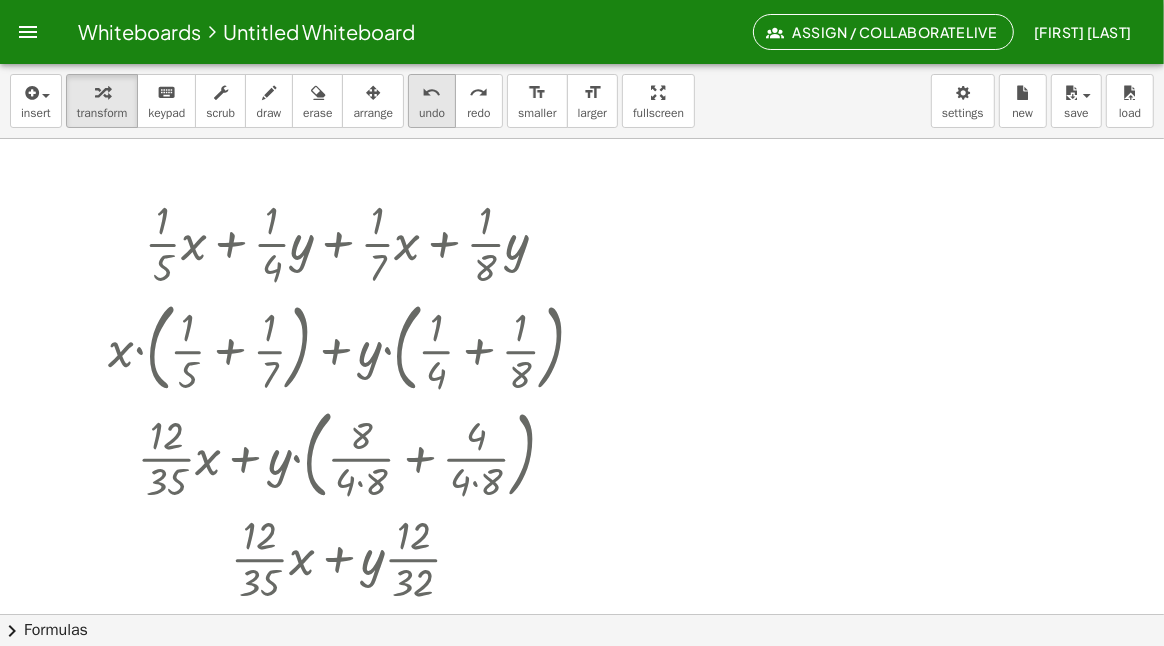 click on "undo" at bounding box center [432, 92] 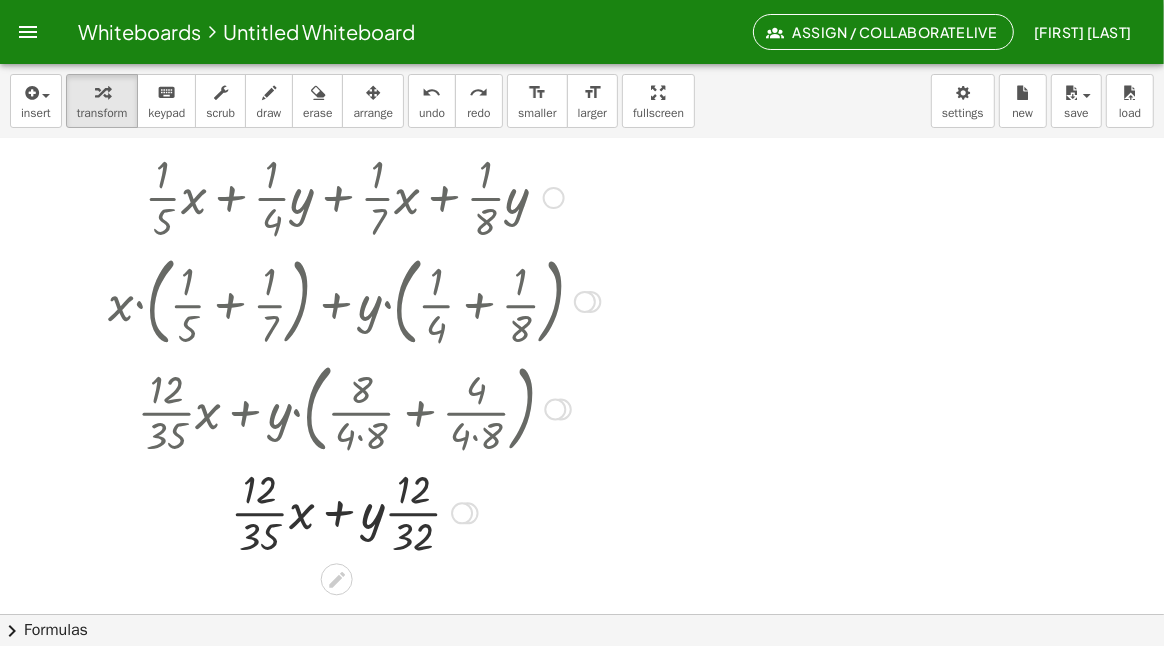 scroll, scrollTop: 99, scrollLeft: 0, axis: vertical 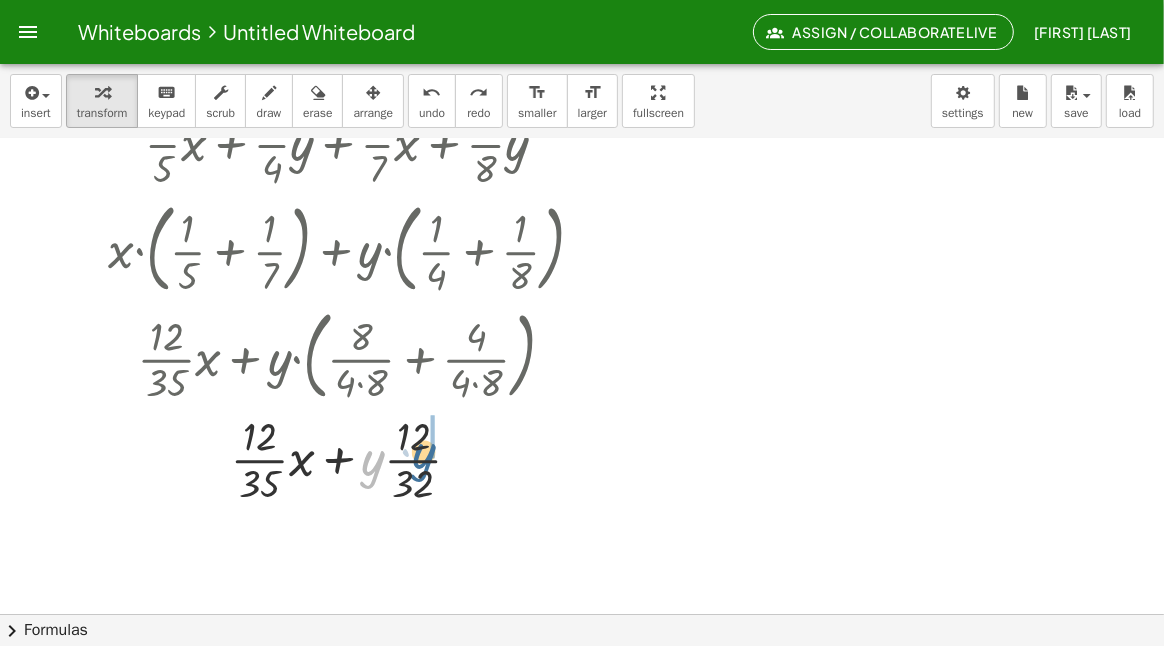 drag, startPoint x: 366, startPoint y: 466, endPoint x: 416, endPoint y: 459, distance: 50.48762 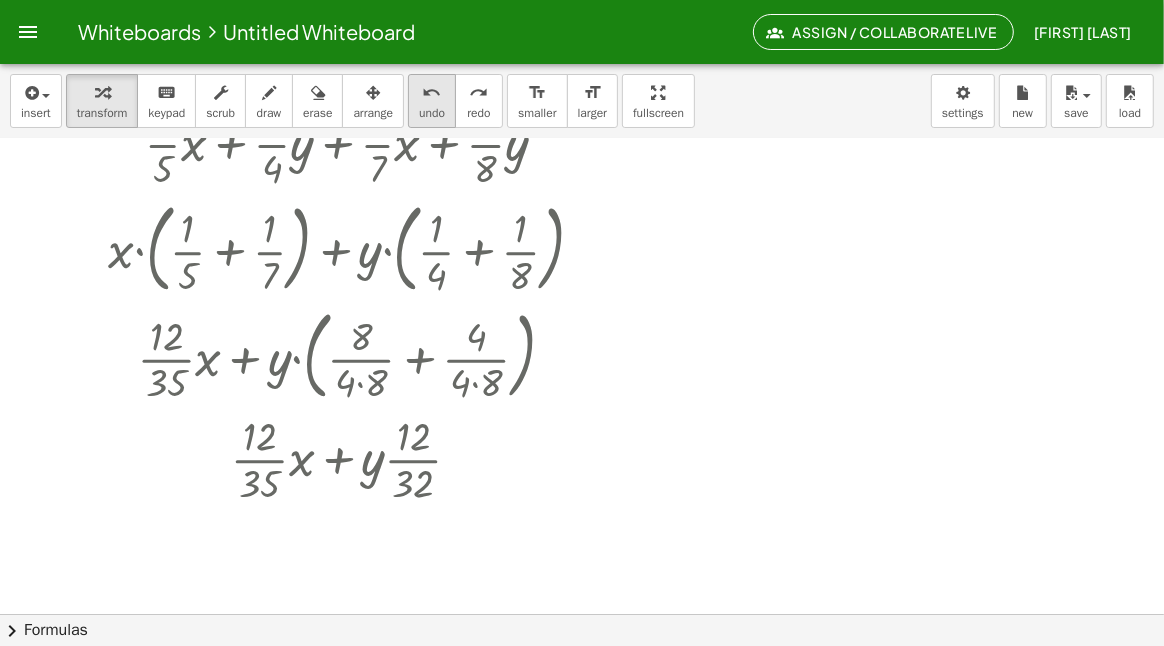 click on "undo" at bounding box center (432, 93) 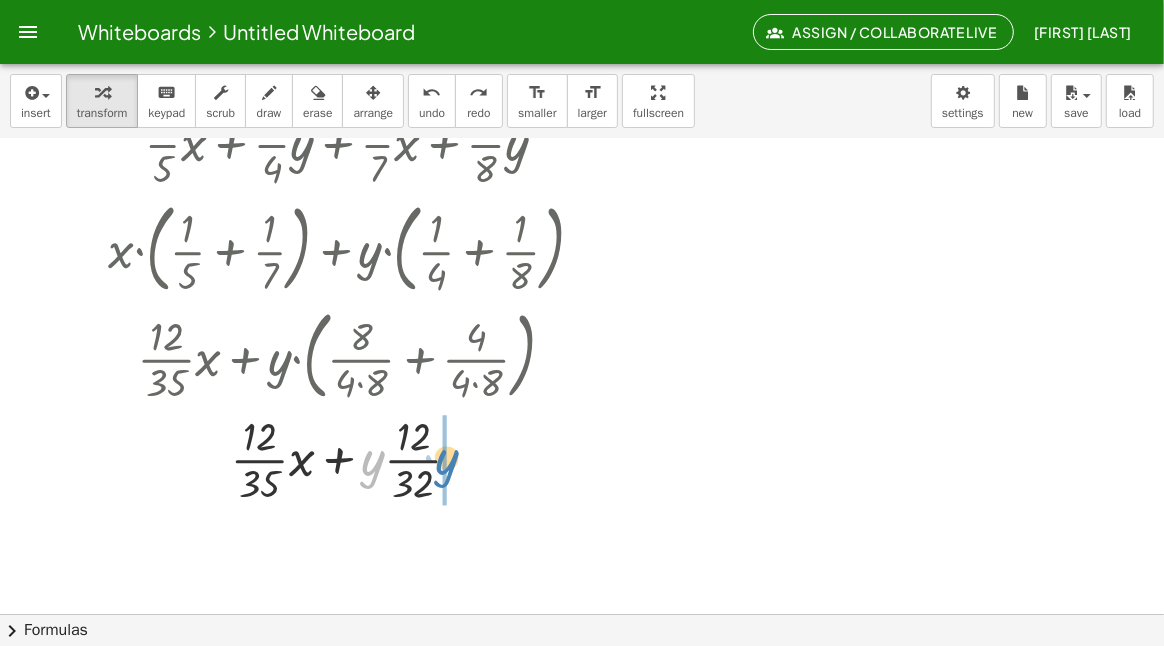 drag, startPoint x: 378, startPoint y: 465, endPoint x: 452, endPoint y: 464, distance: 74.00676 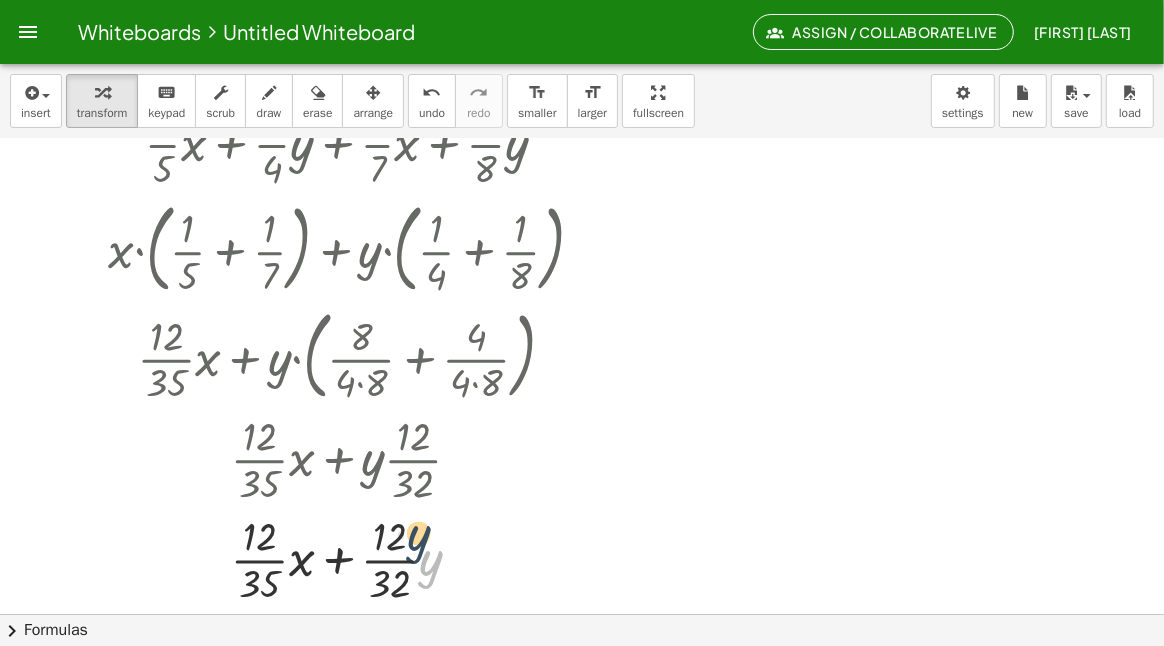 drag, startPoint x: 432, startPoint y: 563, endPoint x: 420, endPoint y: 537, distance: 28.635643 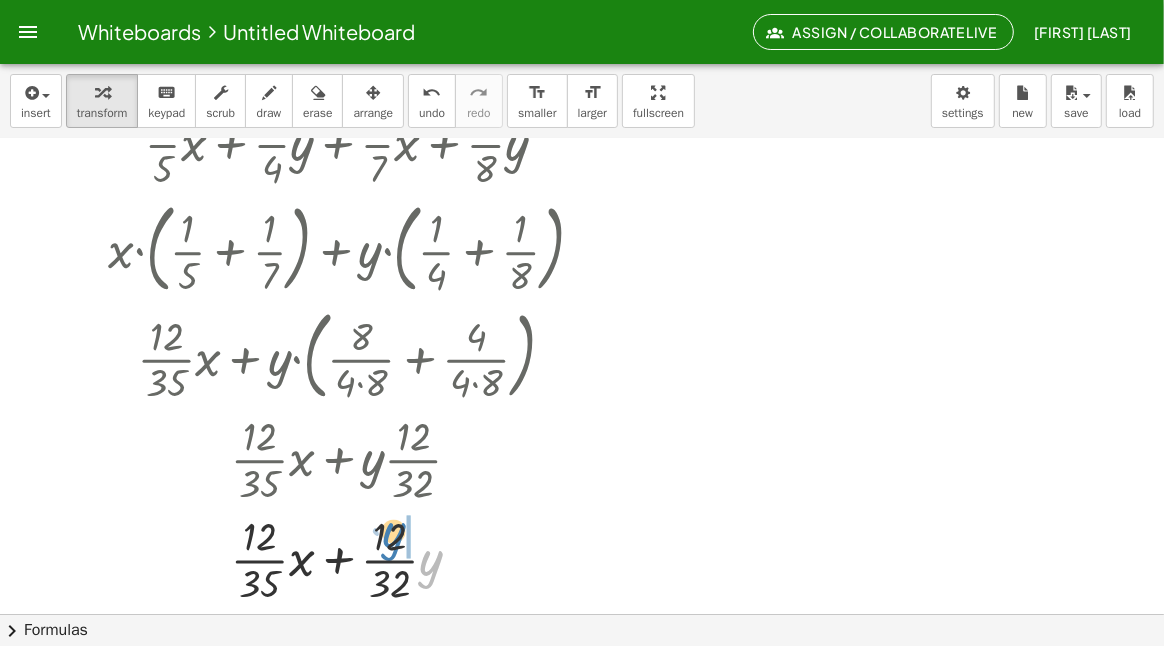drag, startPoint x: 435, startPoint y: 562, endPoint x: 398, endPoint y: 534, distance: 46.400433 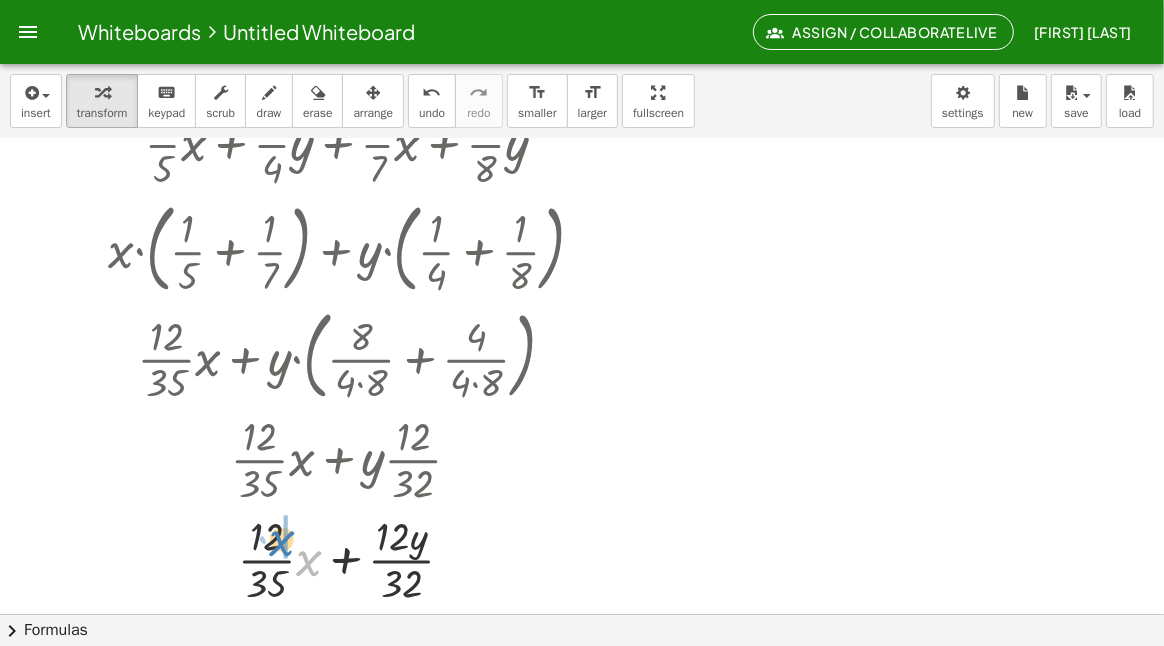 drag, startPoint x: 306, startPoint y: 557, endPoint x: 279, endPoint y: 537, distance: 33.600594 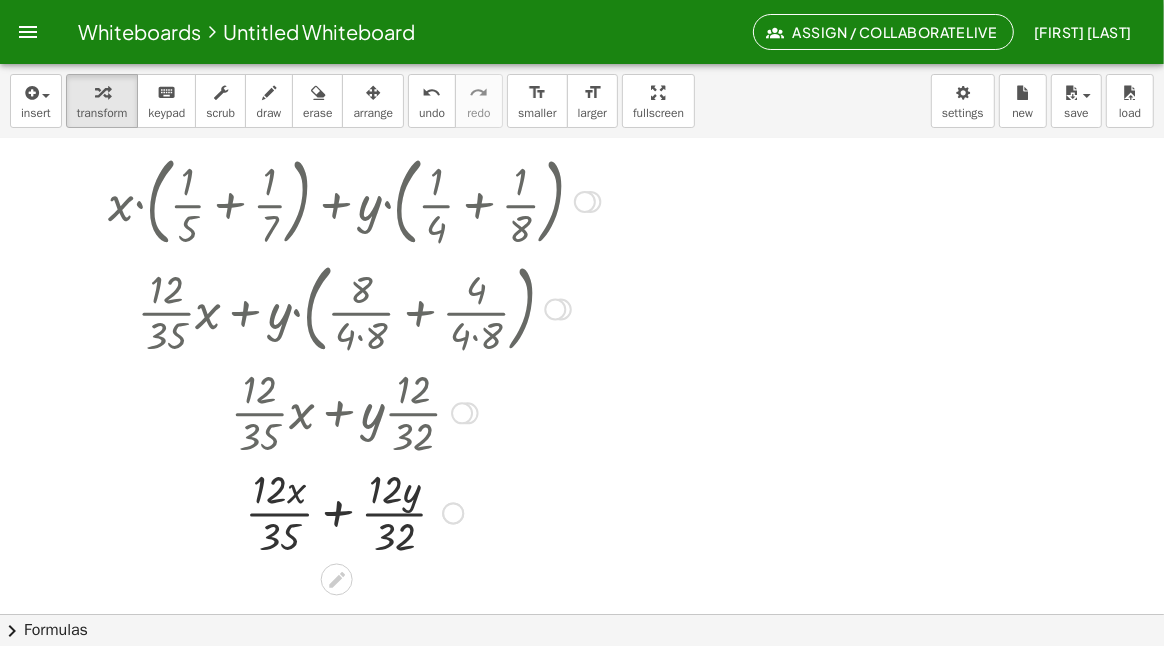 scroll, scrollTop: 199, scrollLeft: 0, axis: vertical 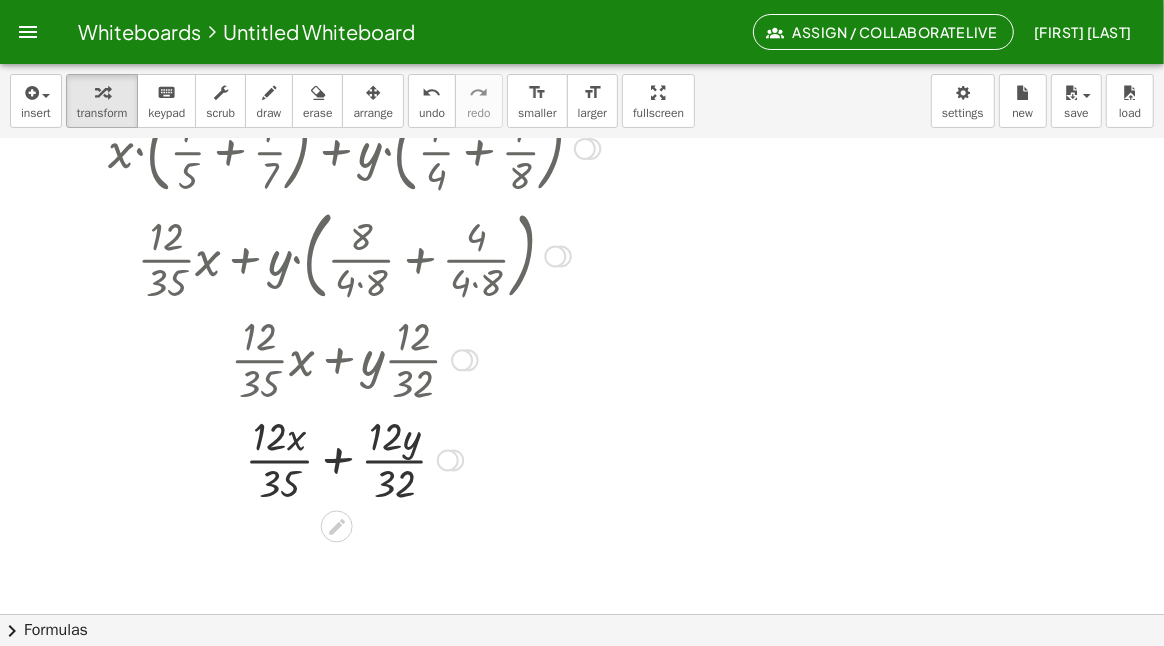 click at bounding box center (354, 459) 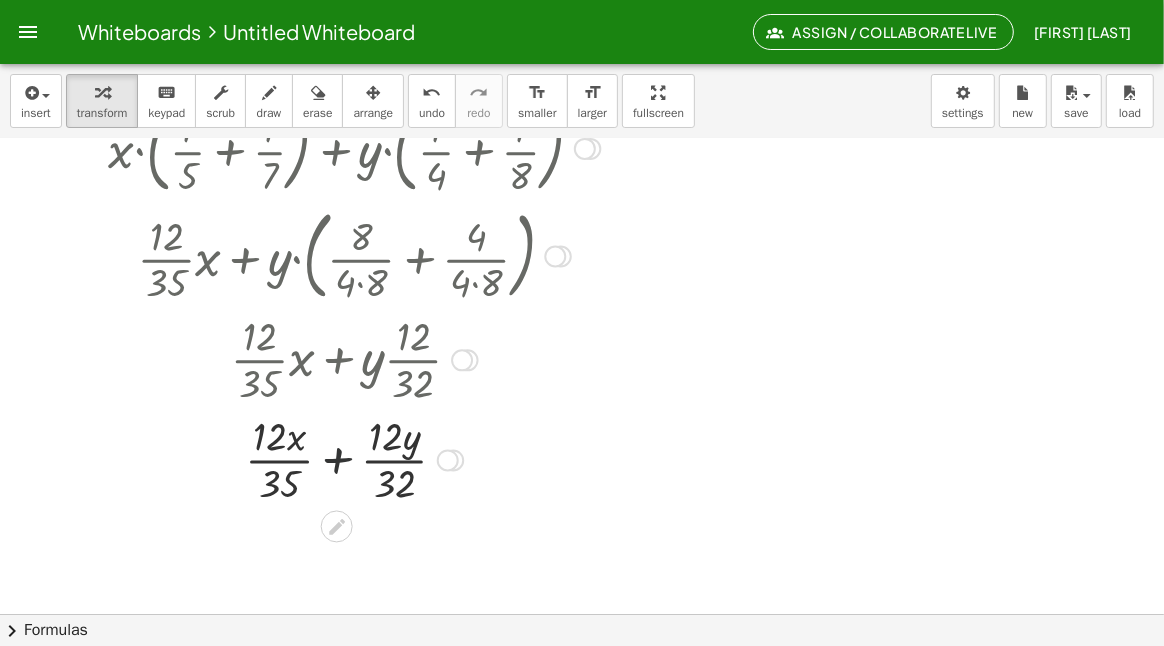 click at bounding box center [354, 459] 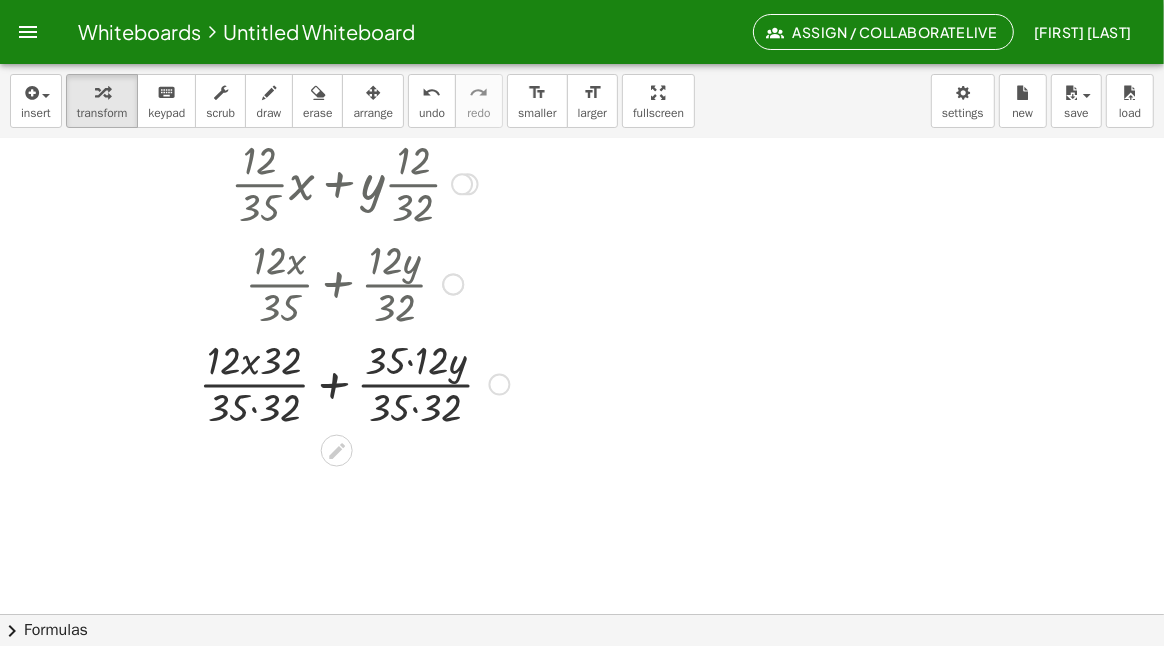 scroll, scrollTop: 399, scrollLeft: 0, axis: vertical 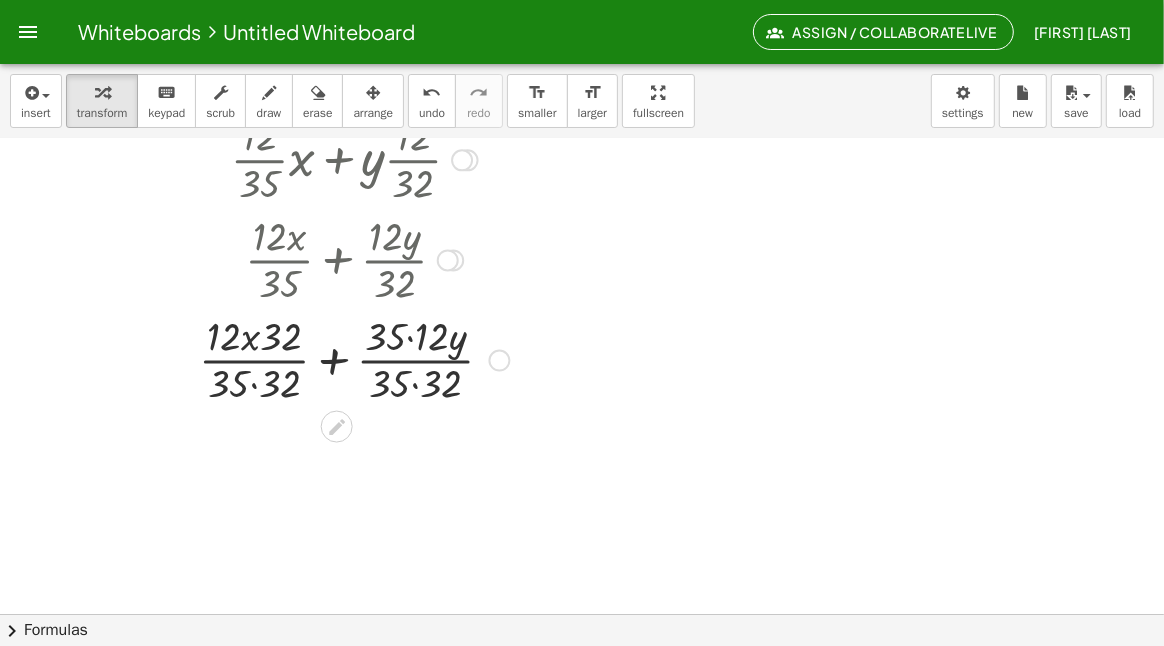 click at bounding box center [354, 359] 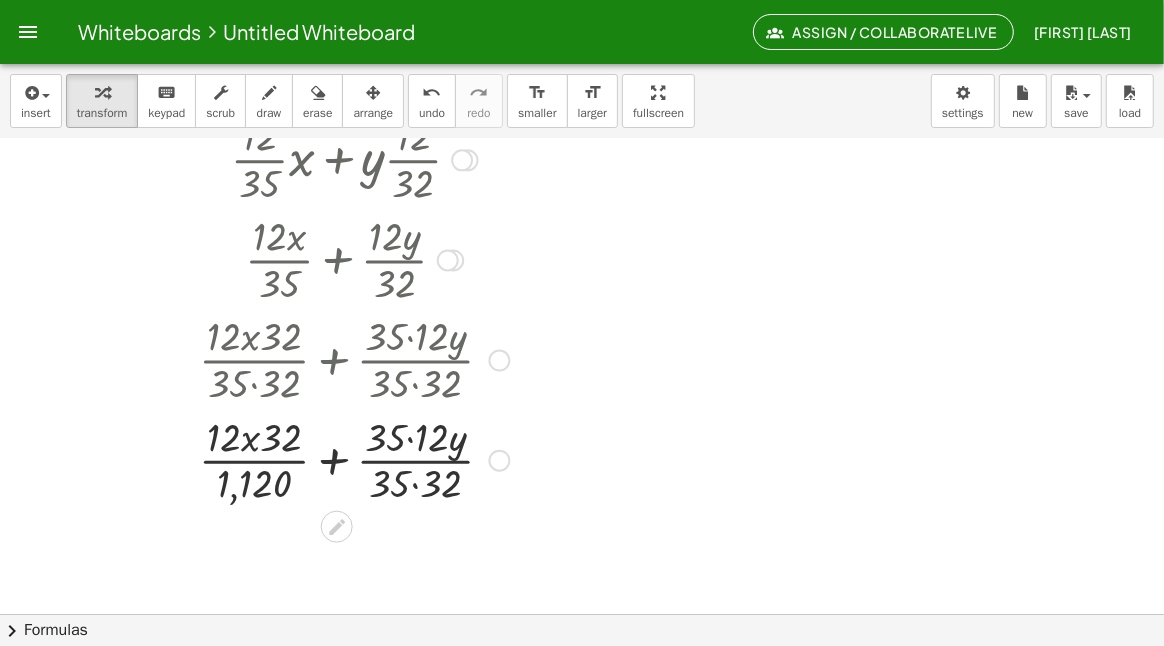 click at bounding box center (354, 459) 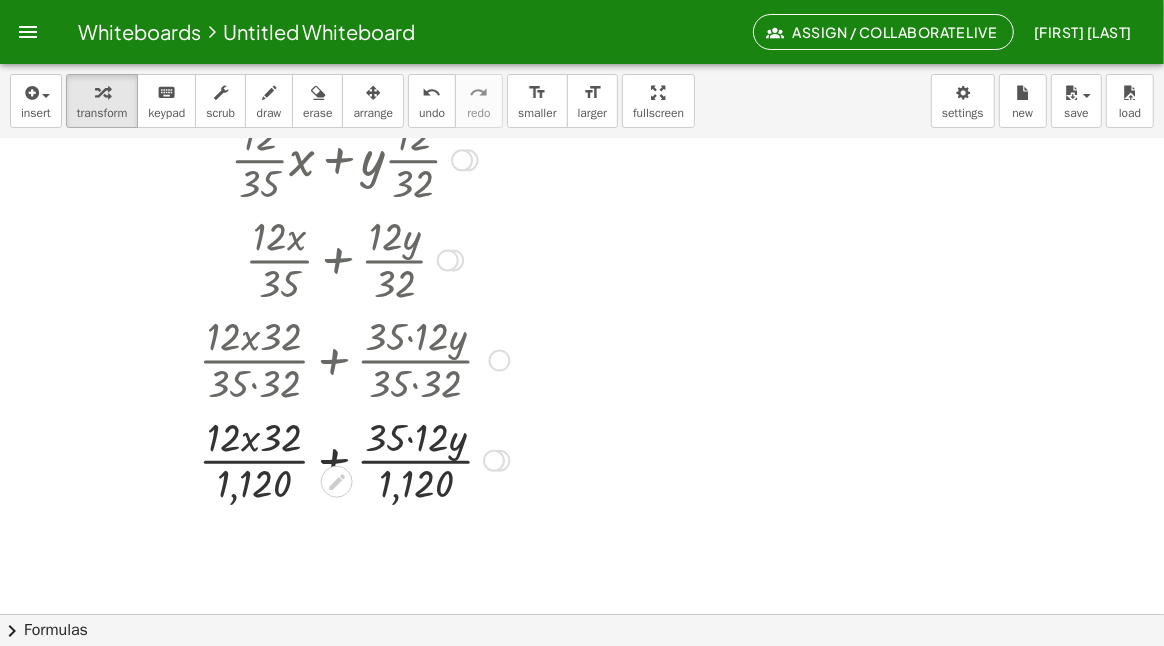 click at bounding box center (345, 479) 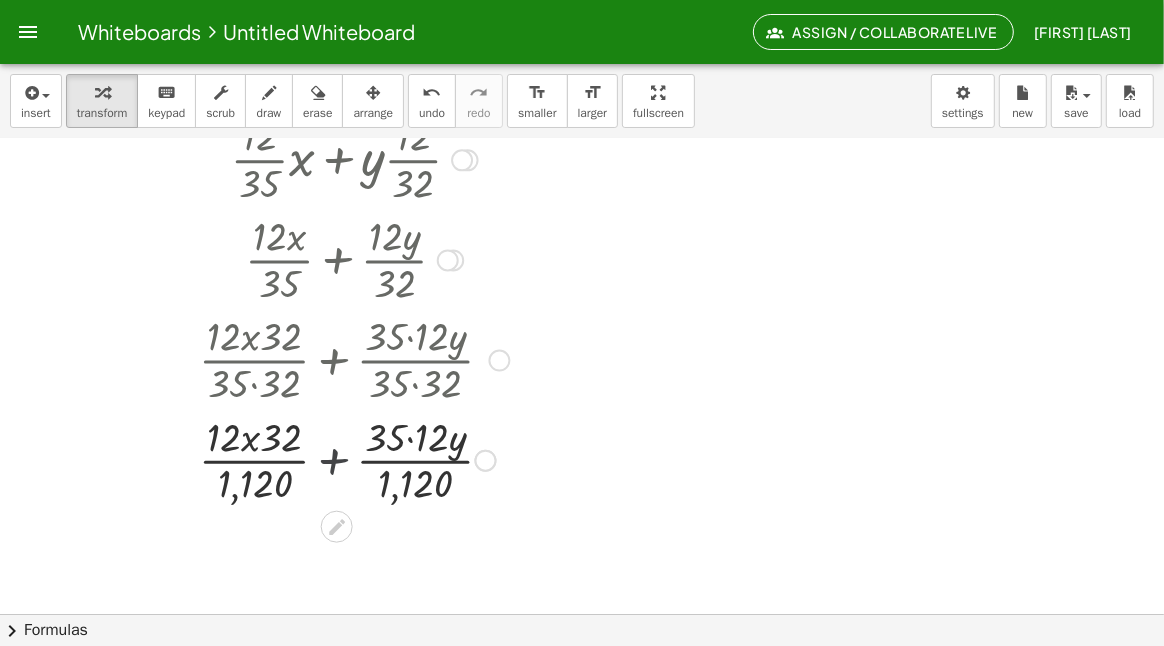 click at bounding box center [354, 459] 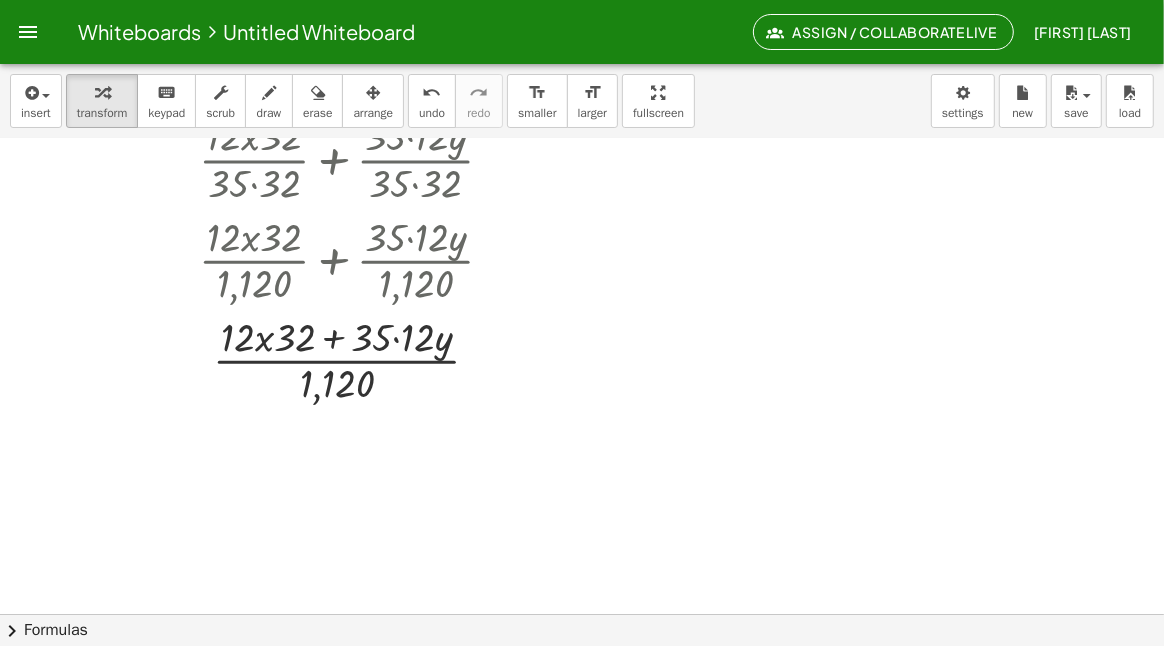 scroll, scrollTop: 604, scrollLeft: 0, axis: vertical 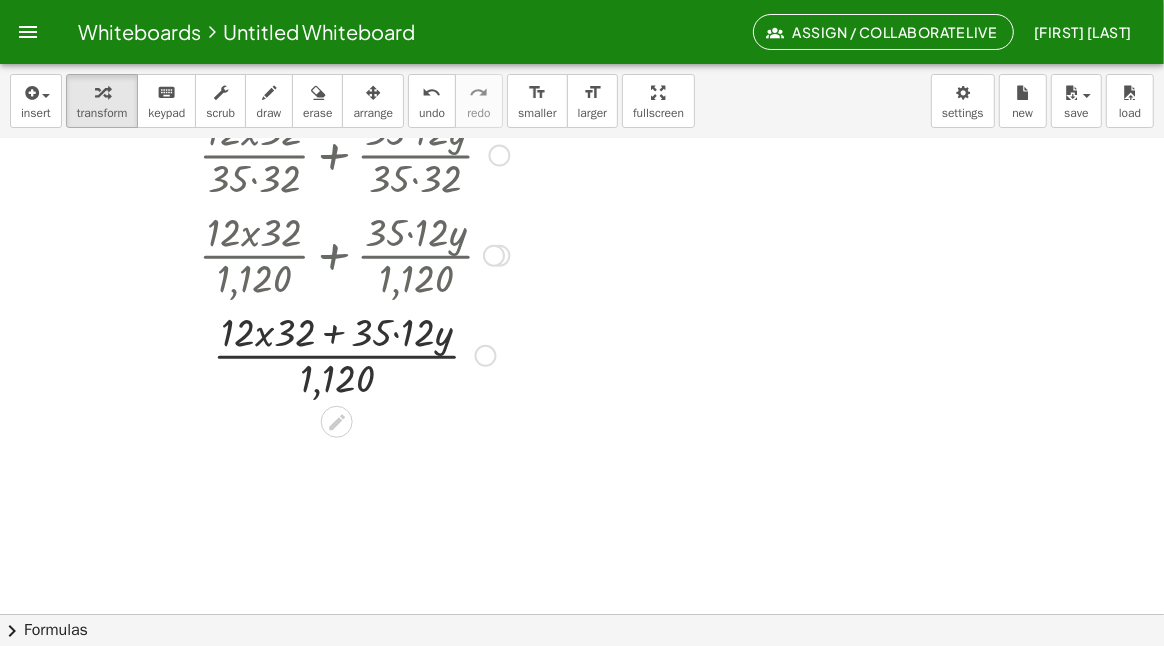 click at bounding box center (354, 354) 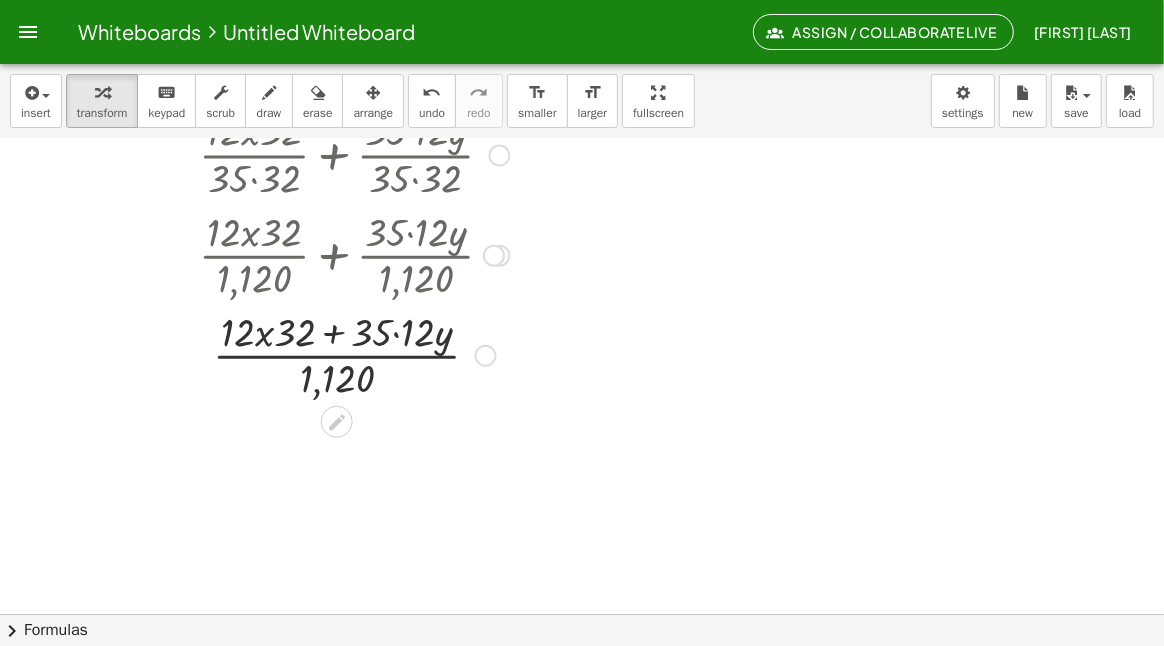 click at bounding box center [354, 354] 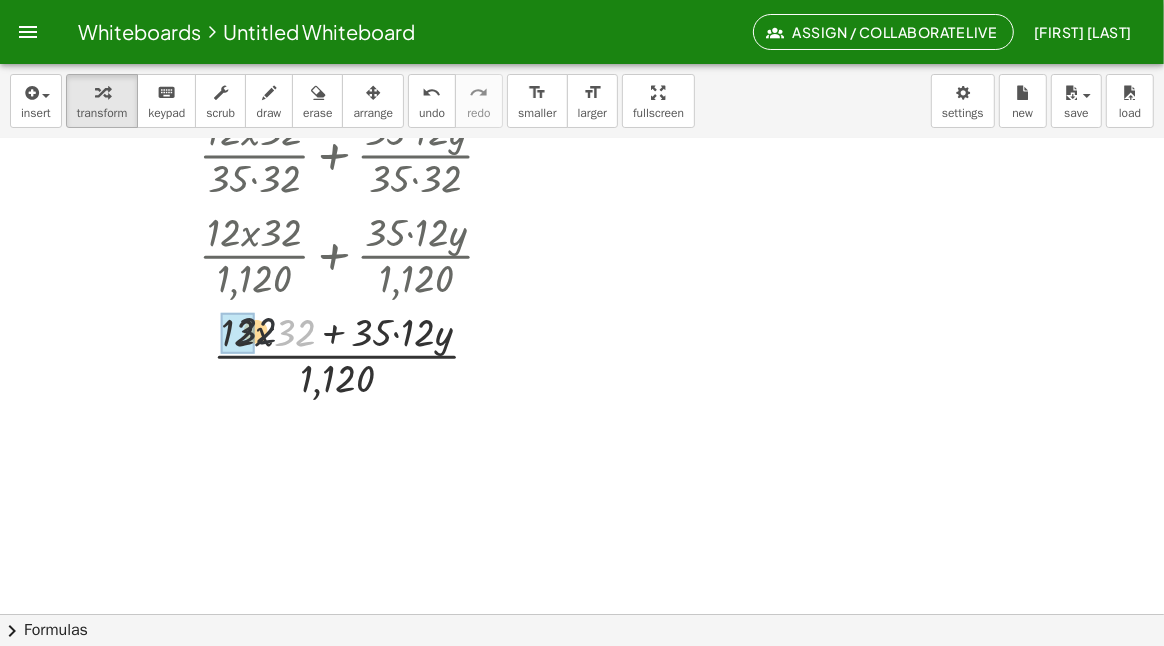 drag, startPoint x: 295, startPoint y: 336, endPoint x: 253, endPoint y: 339, distance: 42.107006 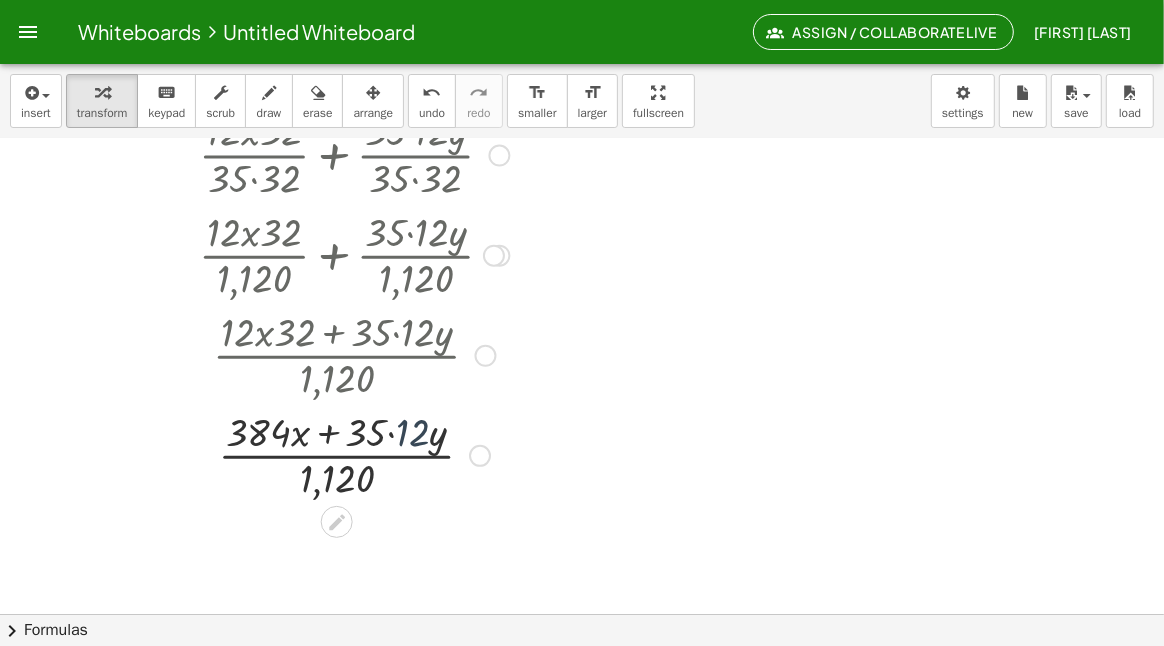 click at bounding box center (354, 454) 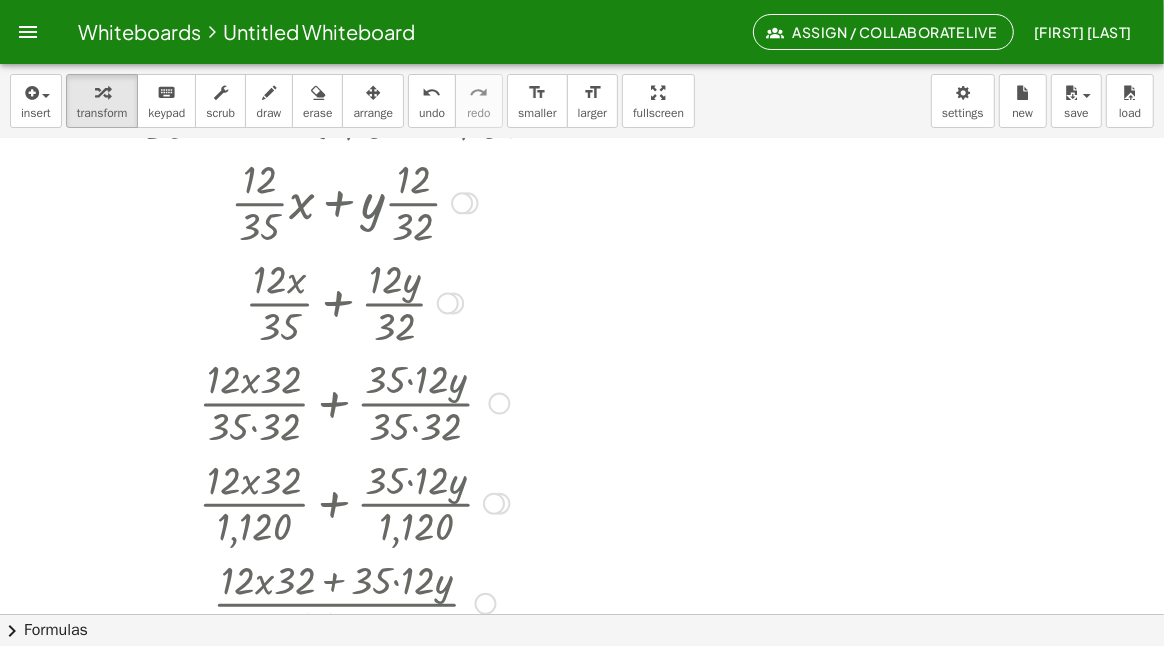 scroll, scrollTop: 304, scrollLeft: 0, axis: vertical 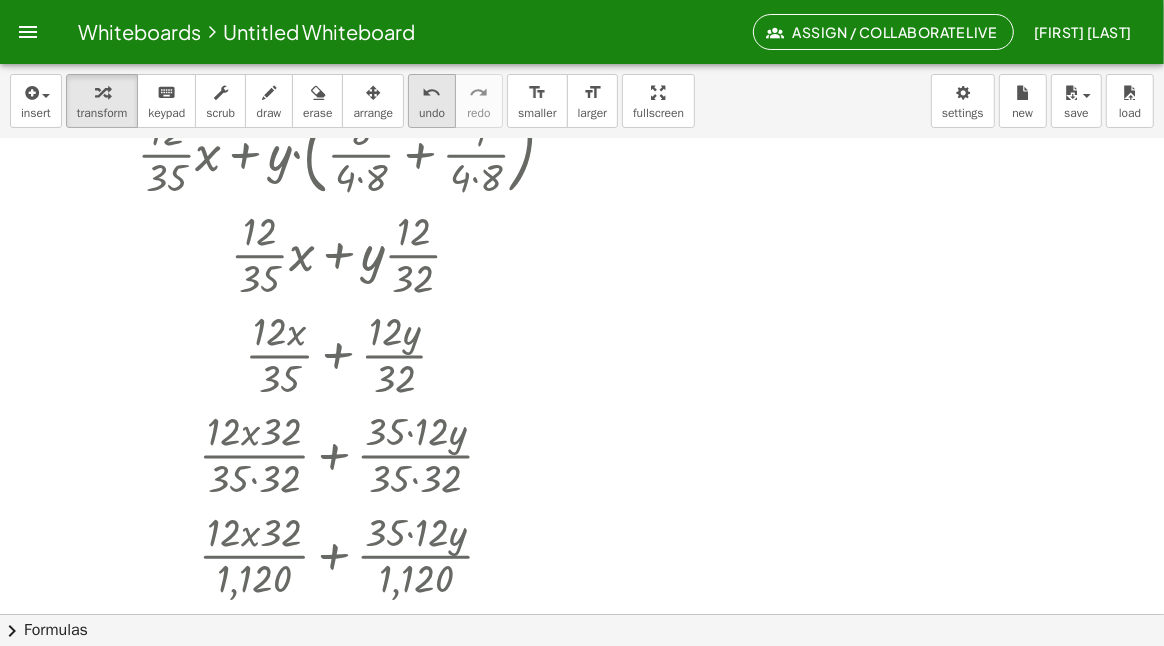 click on "undo" at bounding box center (432, 93) 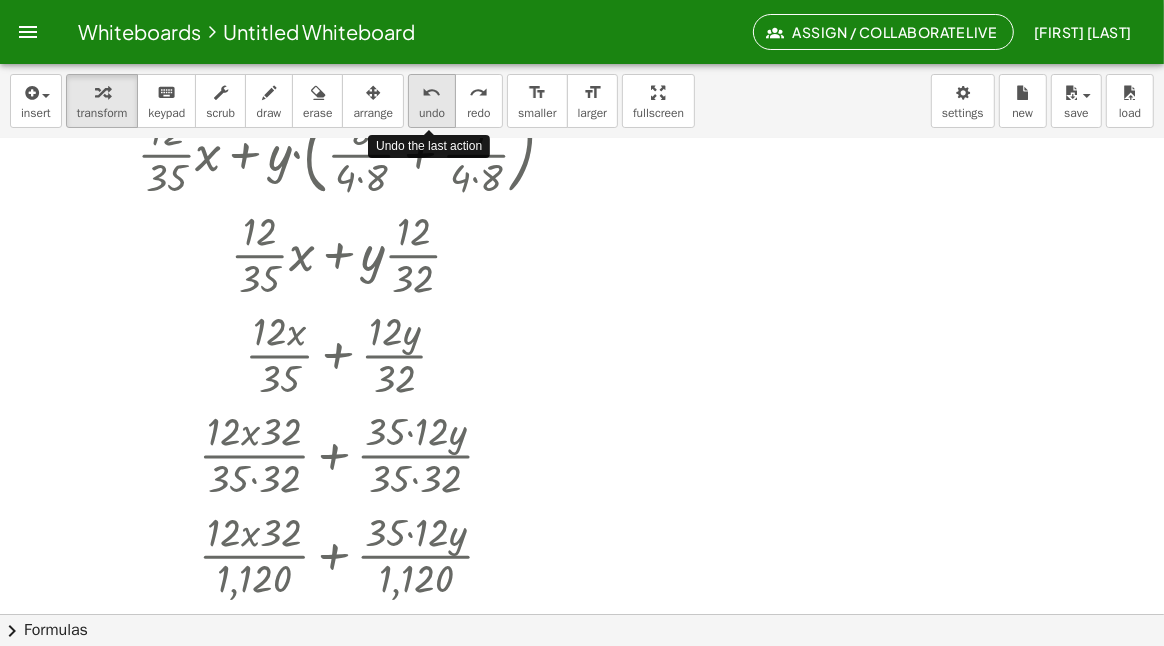 click on "undo" at bounding box center (432, 93) 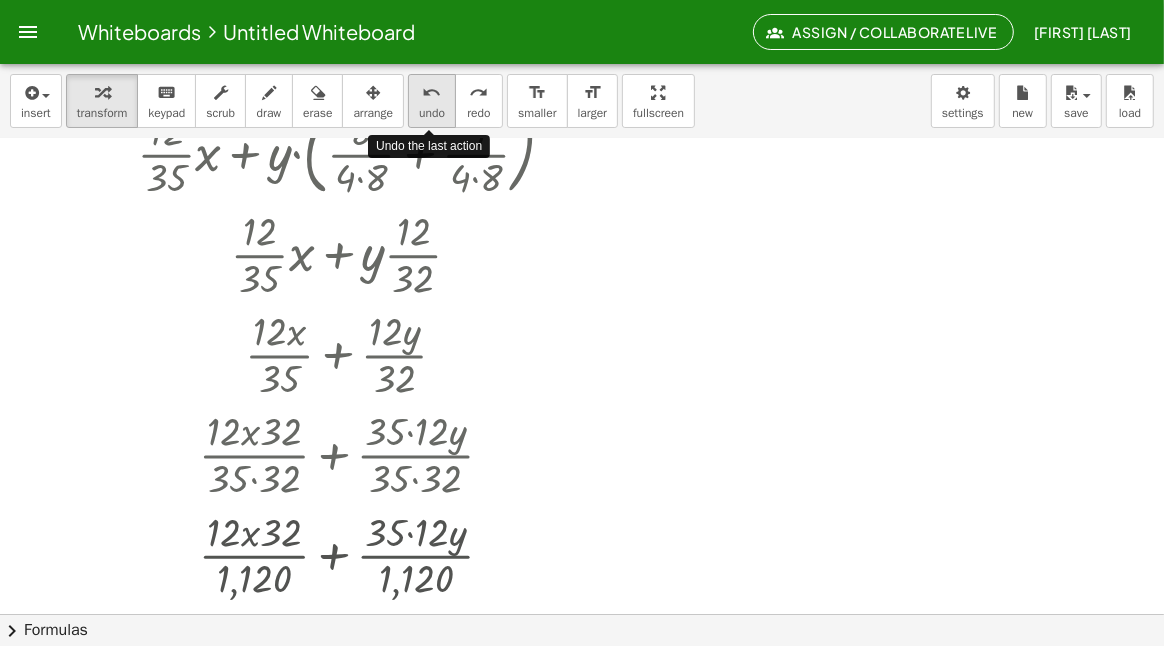 click on "undo" at bounding box center [432, 93] 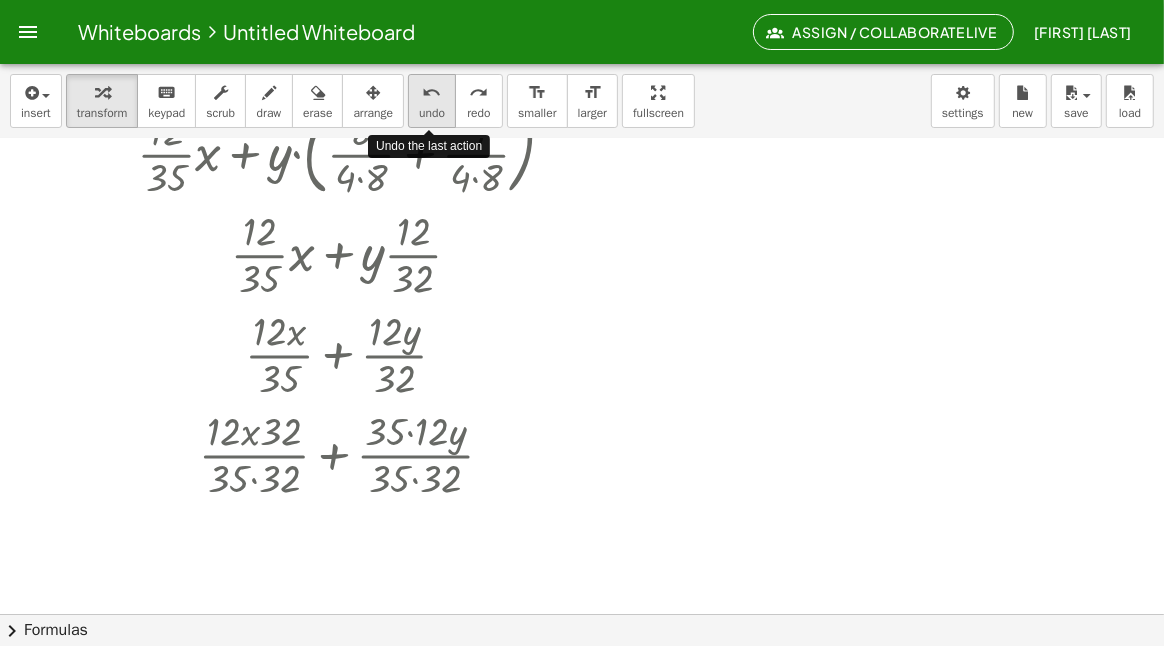 click on "undo" at bounding box center (432, 93) 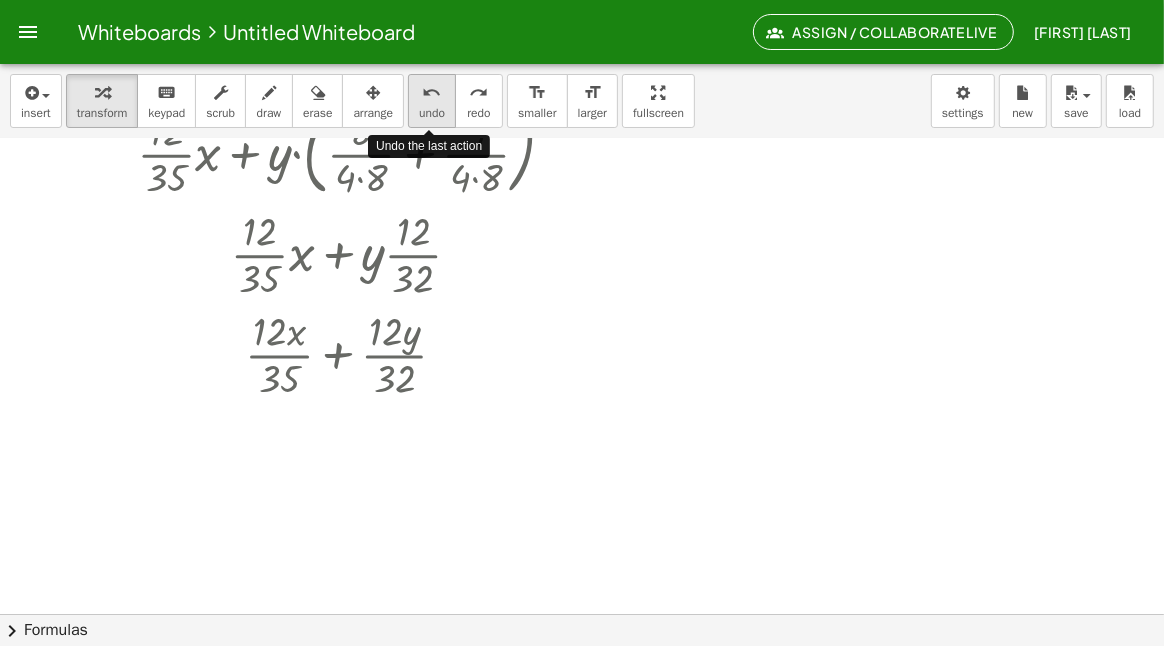 click on "undo" at bounding box center [432, 93] 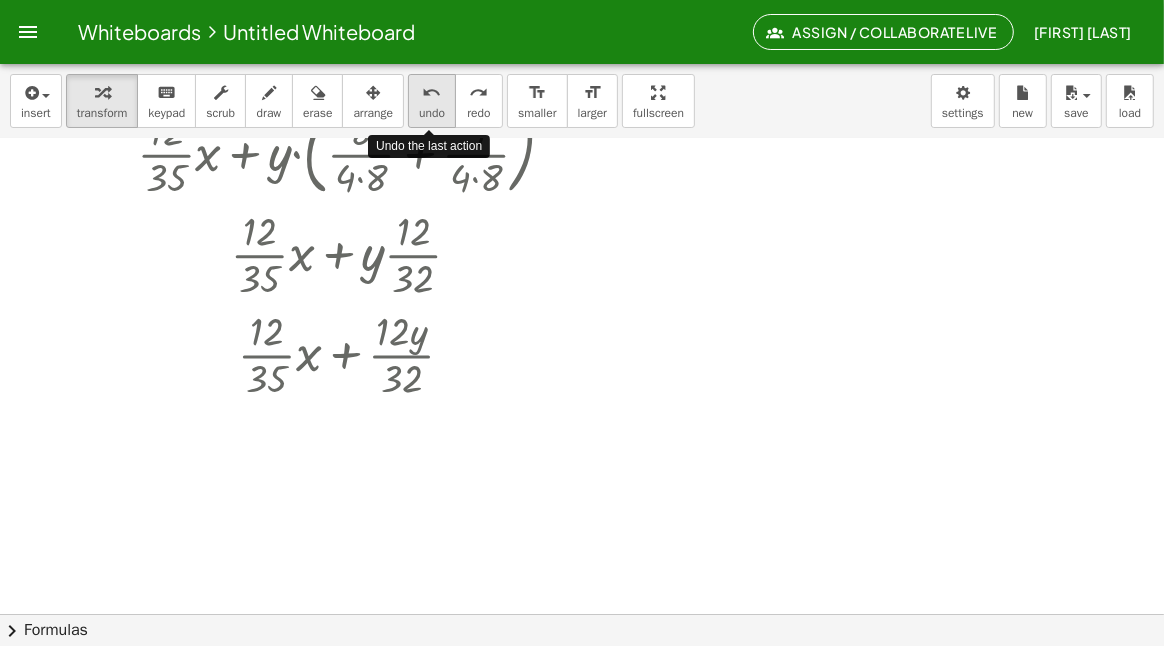 click on "undo" at bounding box center [432, 93] 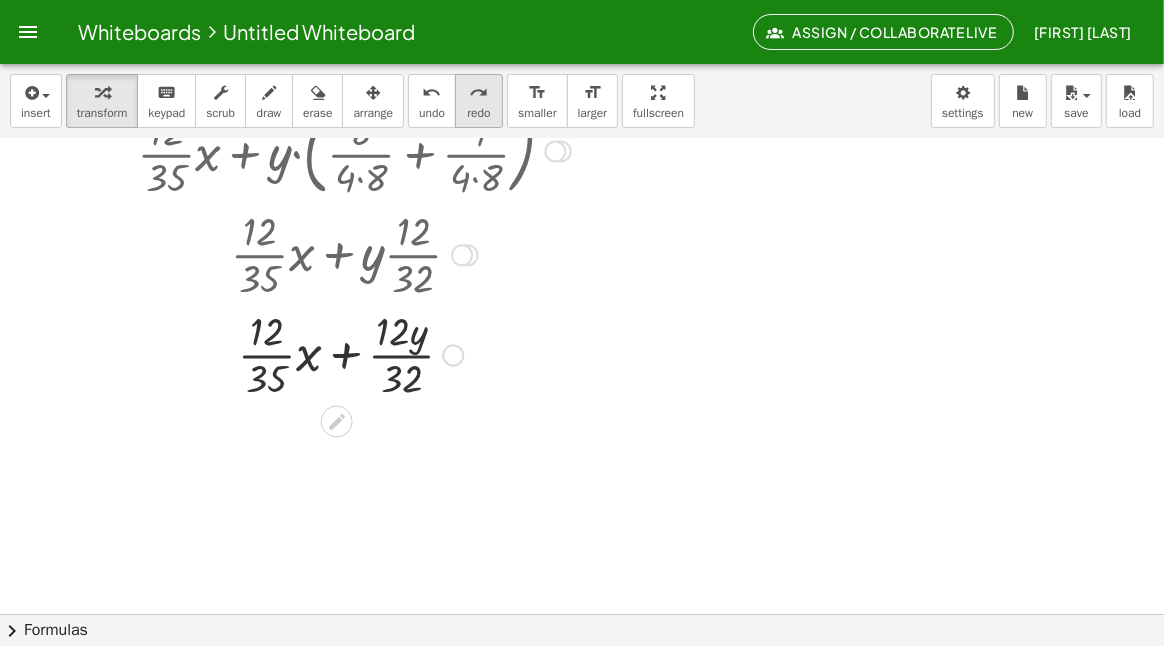 click on "redo" at bounding box center [478, 113] 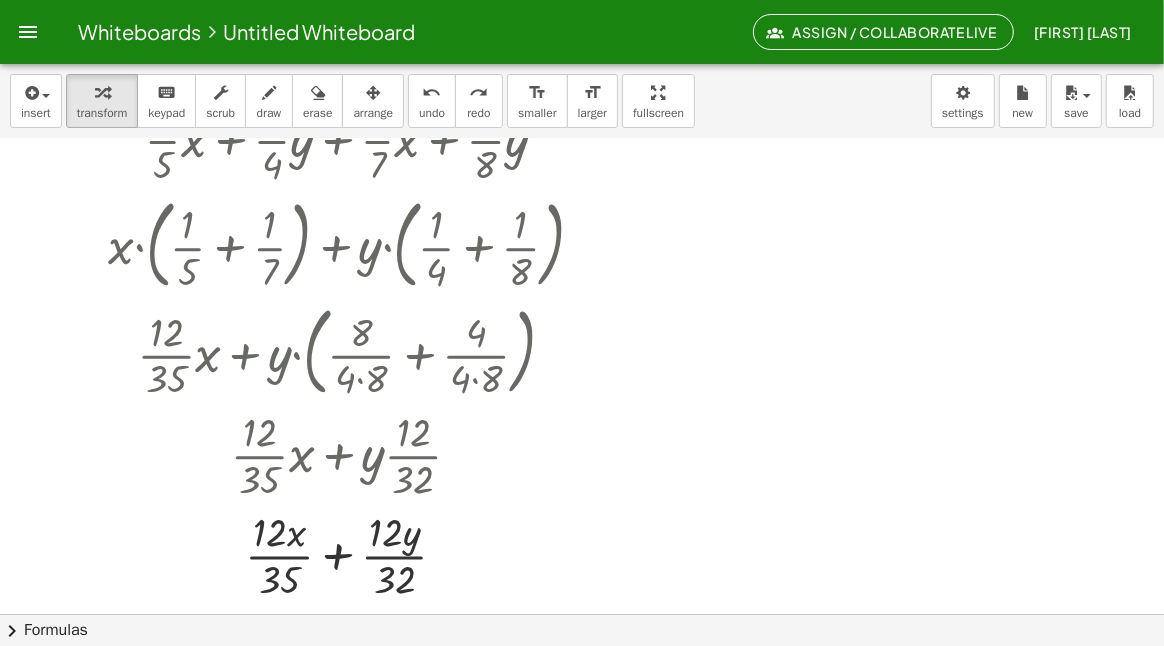 scroll, scrollTop: 104, scrollLeft: 0, axis: vertical 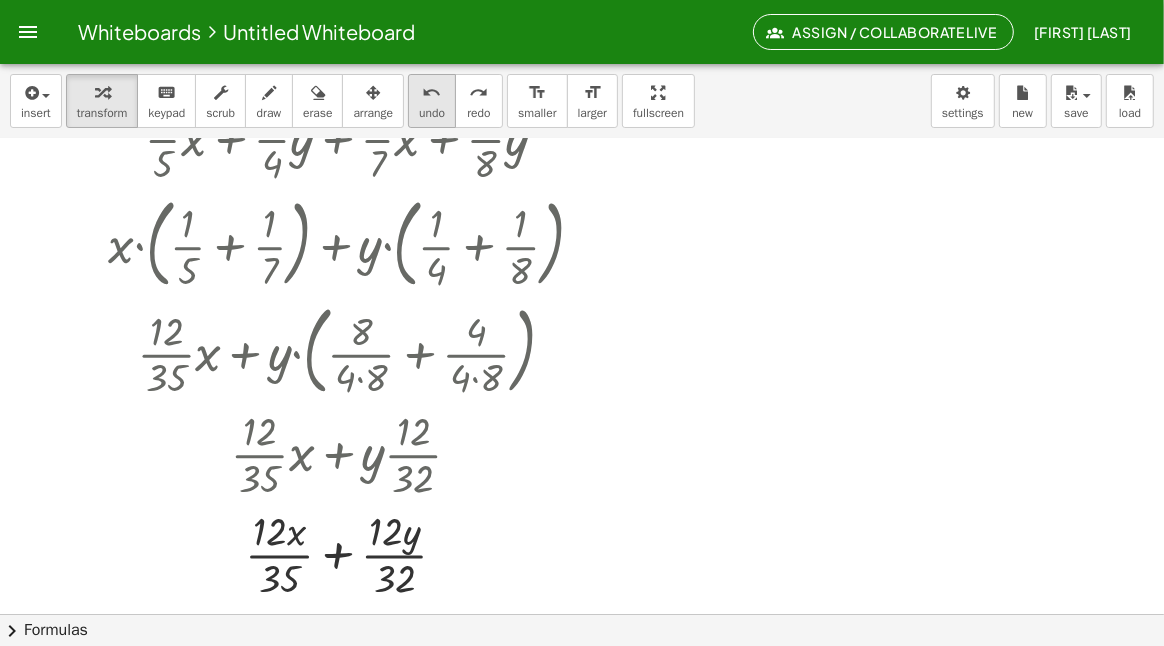 click on "undo" at bounding box center [432, 93] 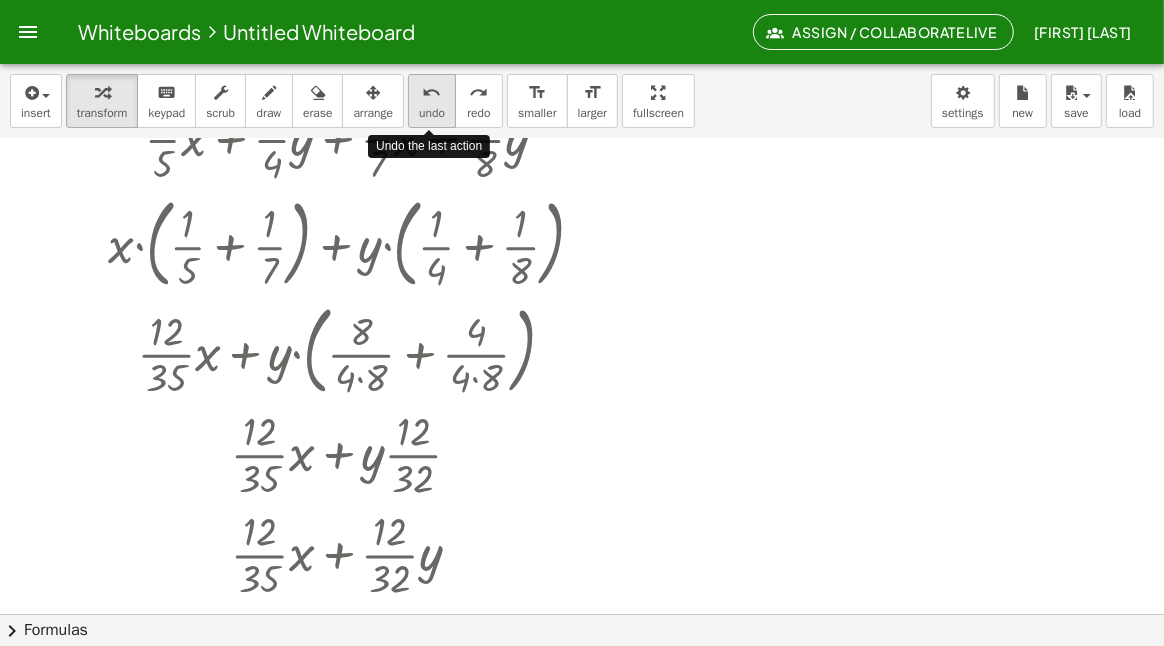 click on "undo" at bounding box center (432, 93) 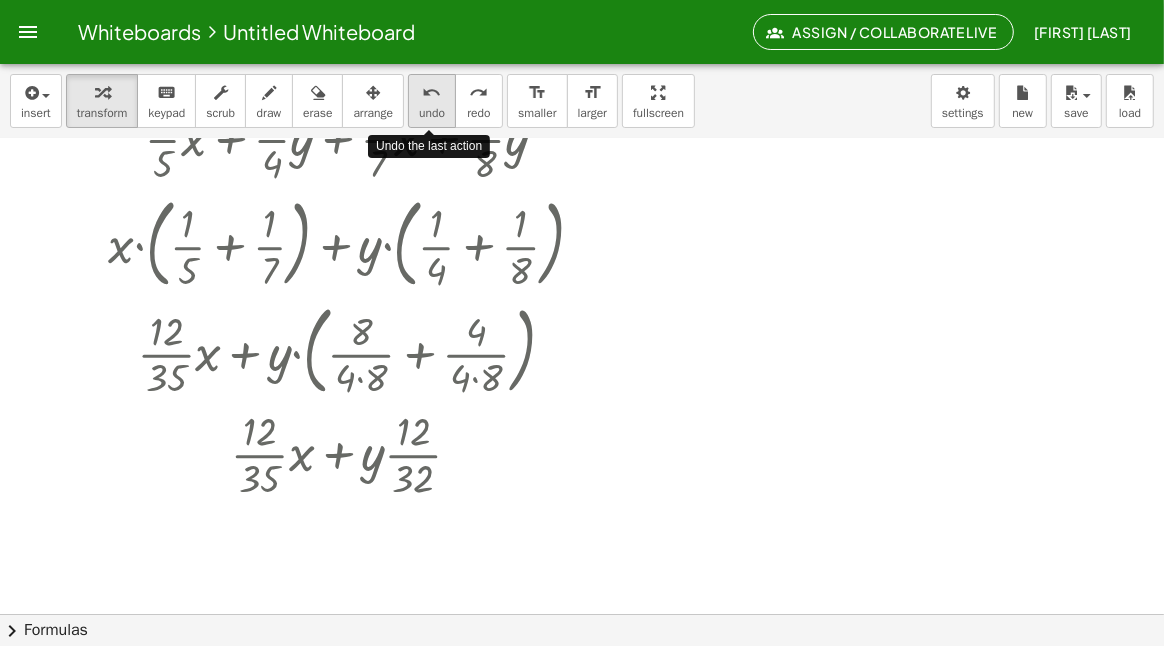 click on "undo" at bounding box center [432, 93] 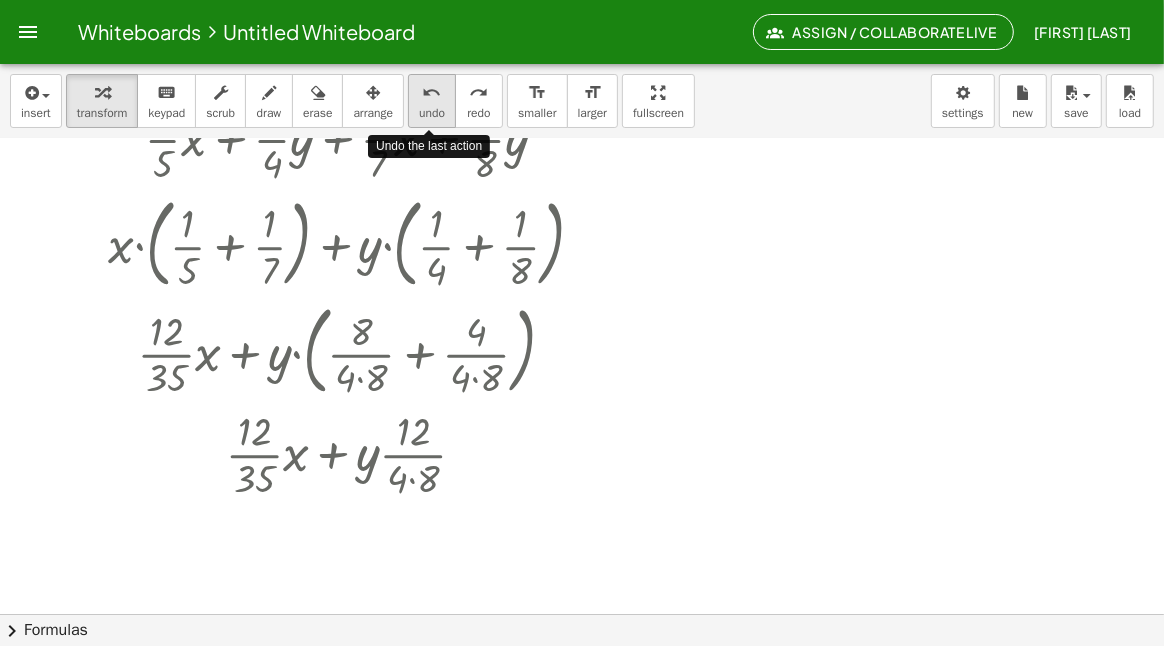 click on "undo" at bounding box center (432, 93) 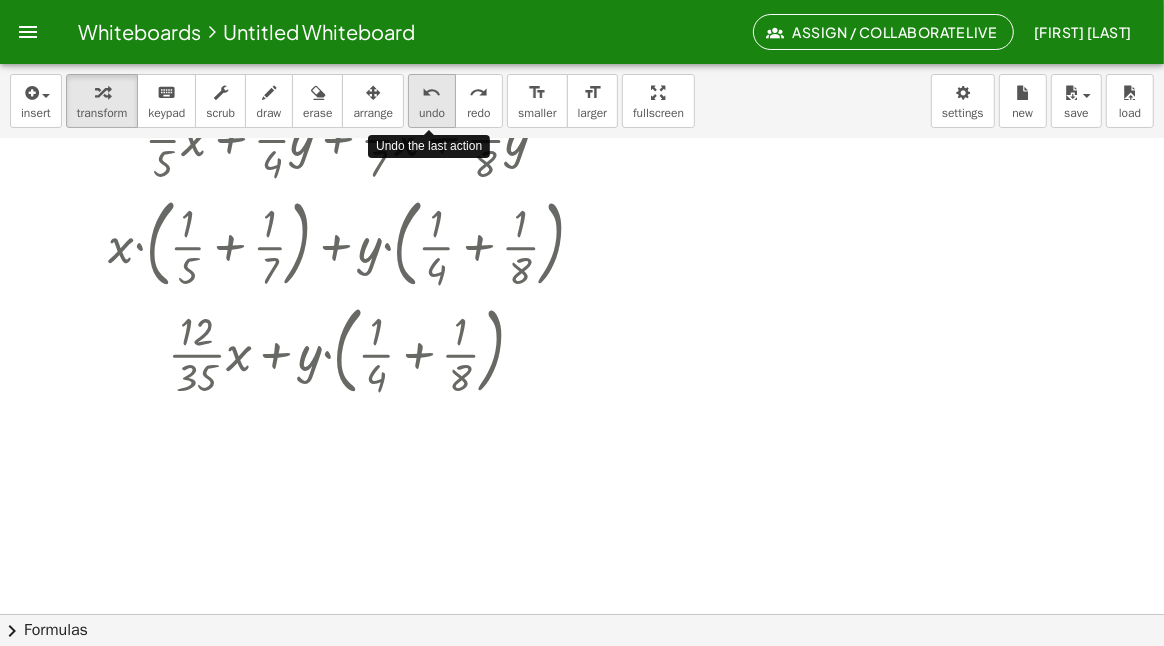 click on "undo" at bounding box center (432, 93) 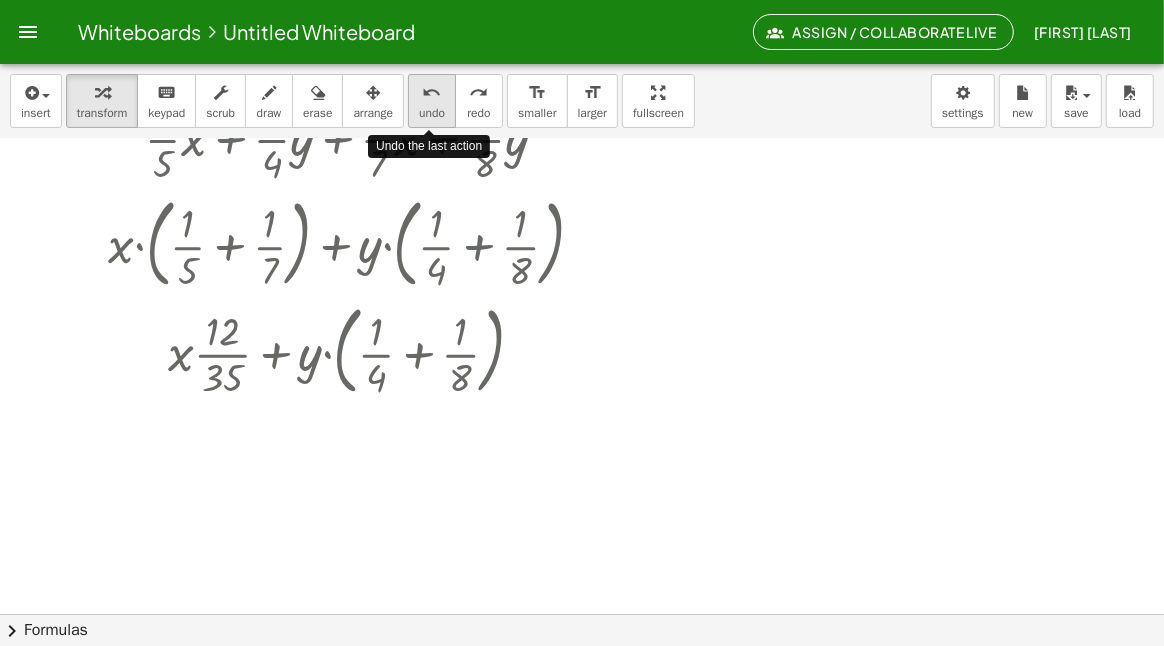 click on "undo" at bounding box center (432, 93) 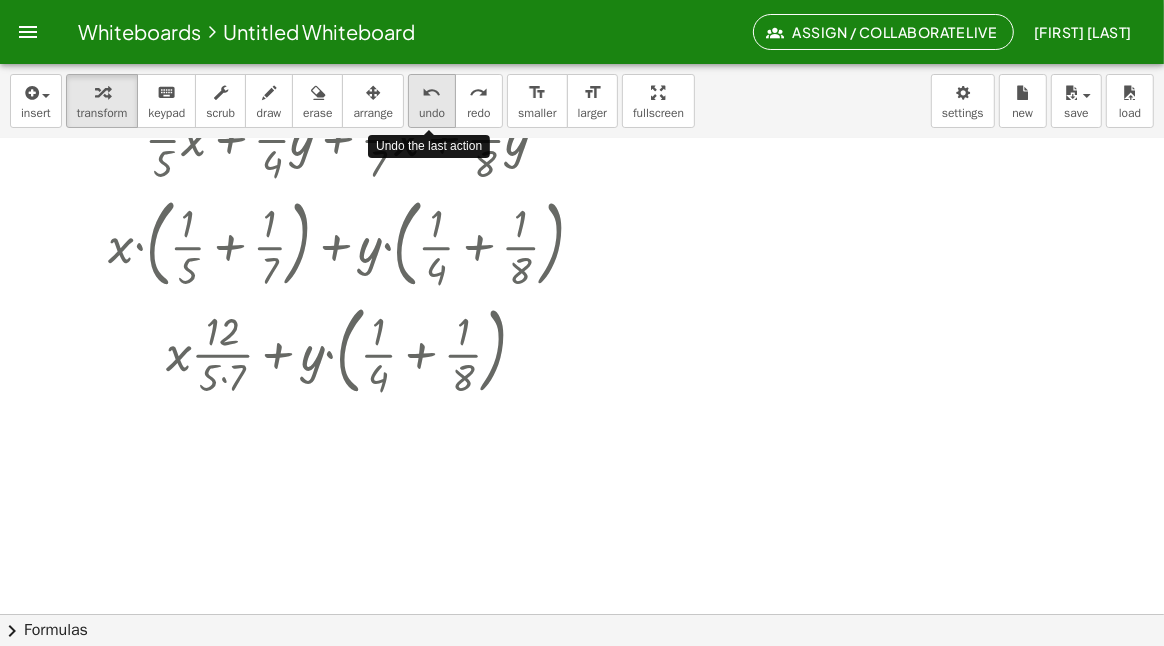 click on "undo" at bounding box center (432, 93) 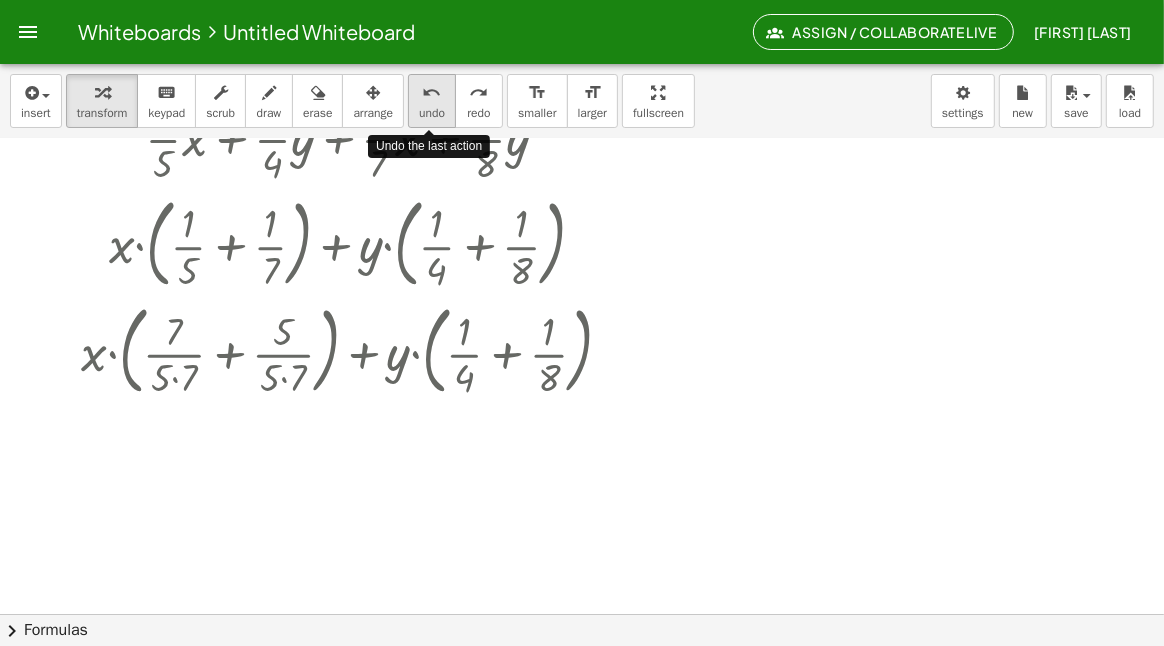 click on "undo" at bounding box center [432, 93] 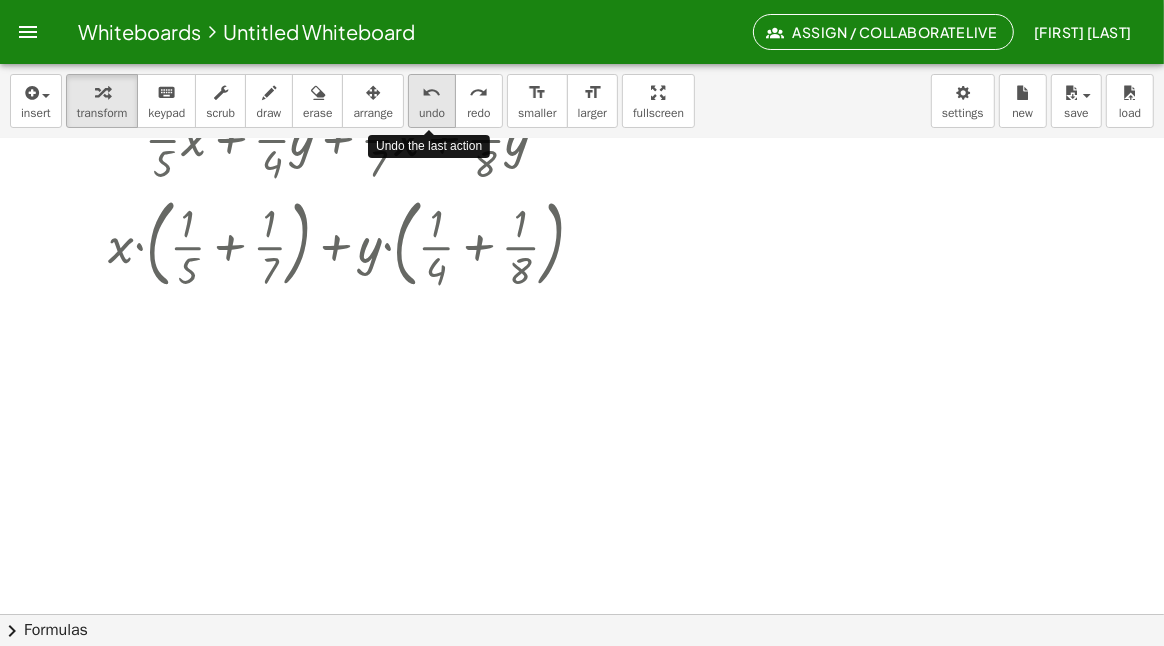 click on "undo" at bounding box center [432, 93] 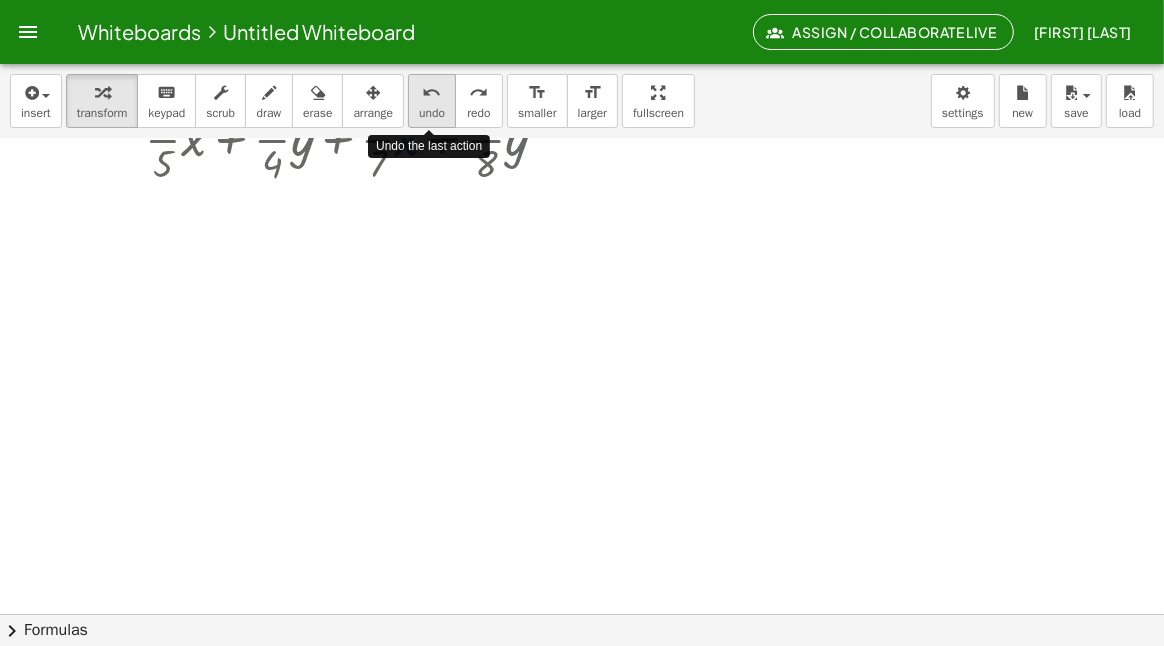 click on "undo" at bounding box center (432, 93) 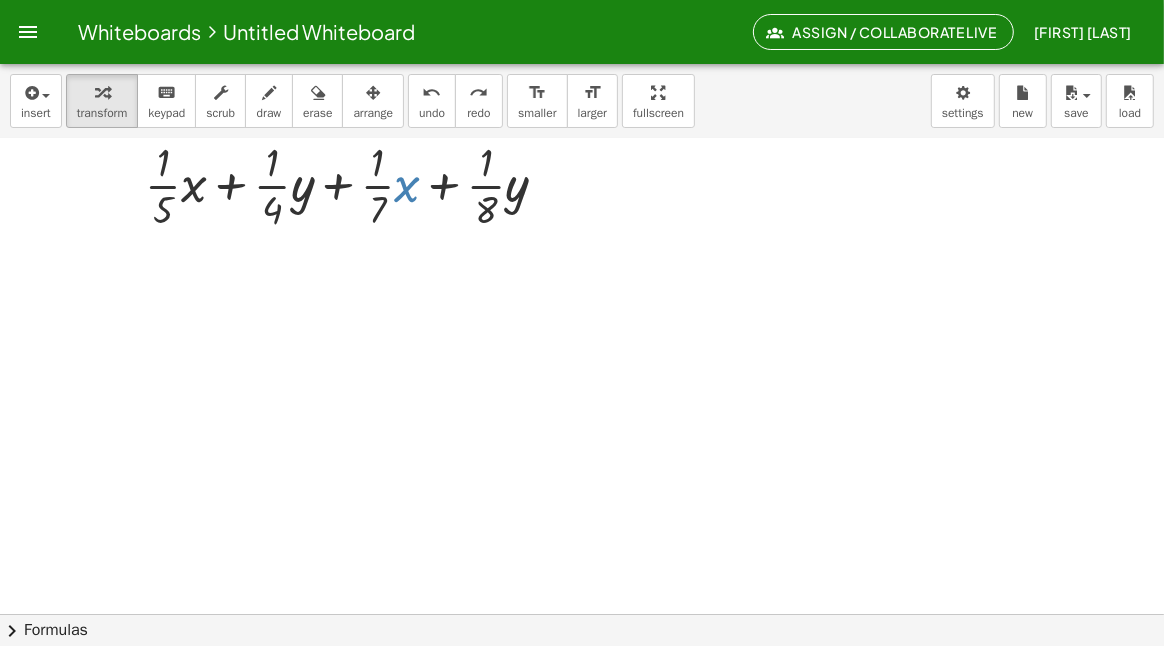 scroll, scrollTop: 0, scrollLeft: 0, axis: both 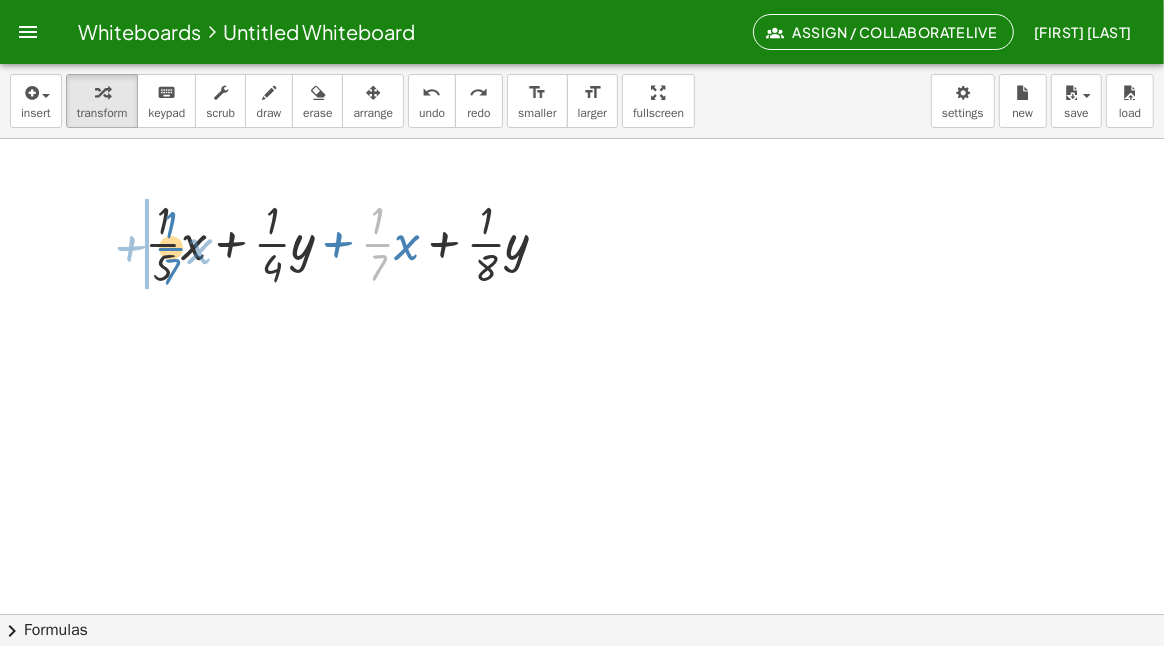 drag, startPoint x: 383, startPoint y: 244, endPoint x: 174, endPoint y: 248, distance: 209.03827 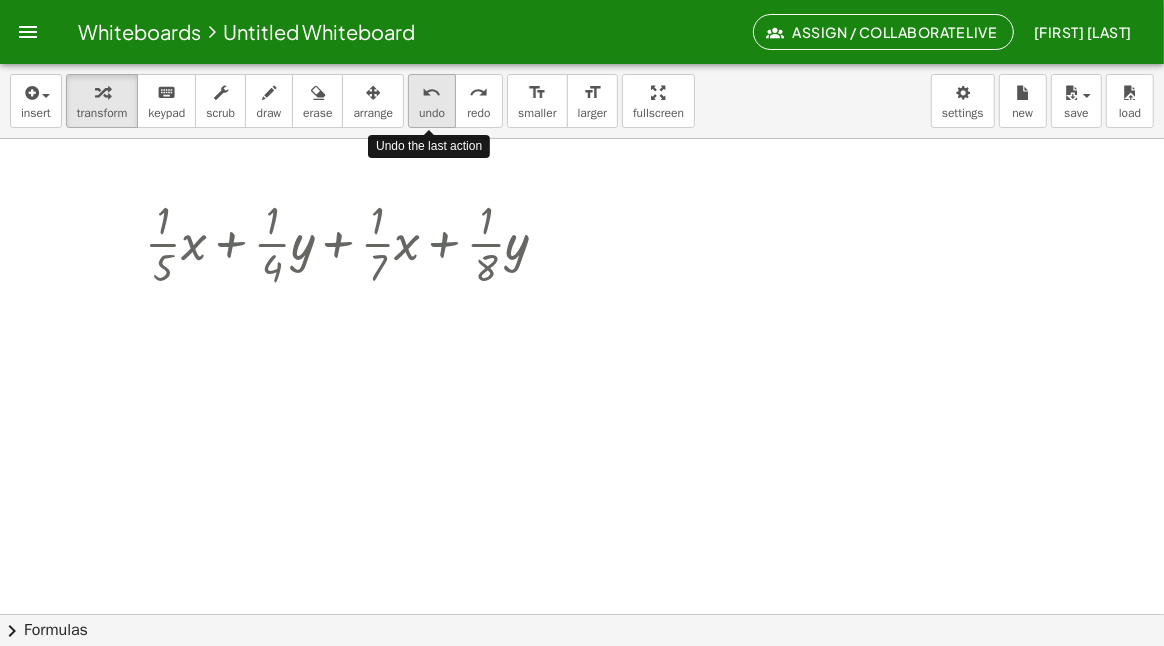 click on "undo" at bounding box center (432, 93) 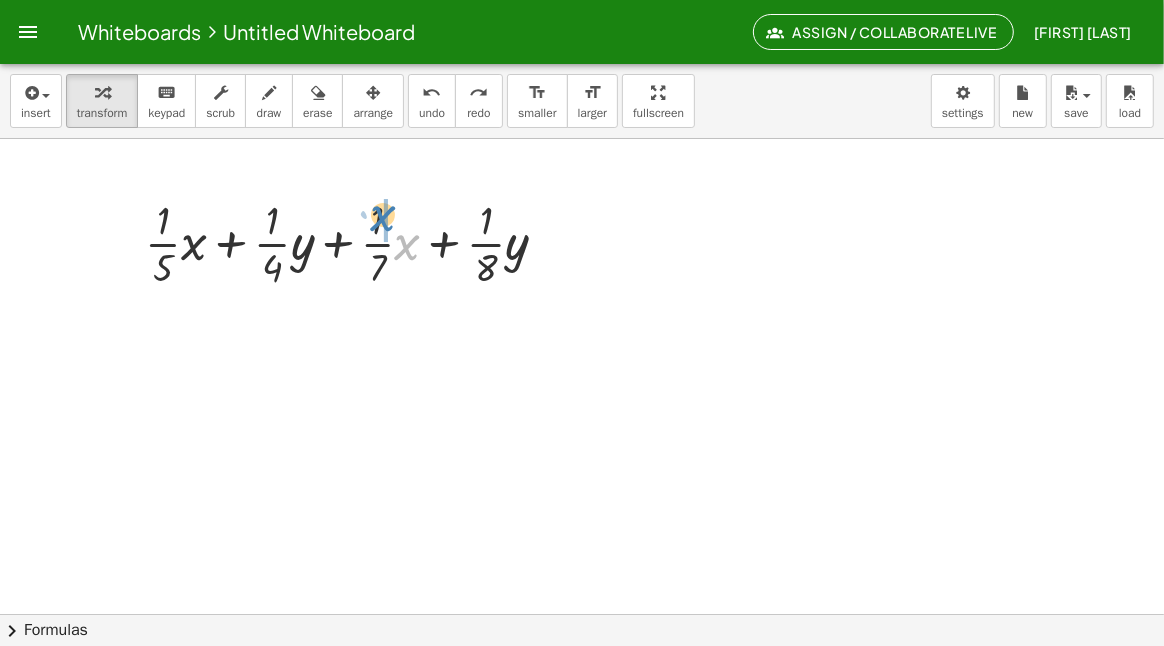 drag, startPoint x: 410, startPoint y: 245, endPoint x: 385, endPoint y: 216, distance: 38.28838 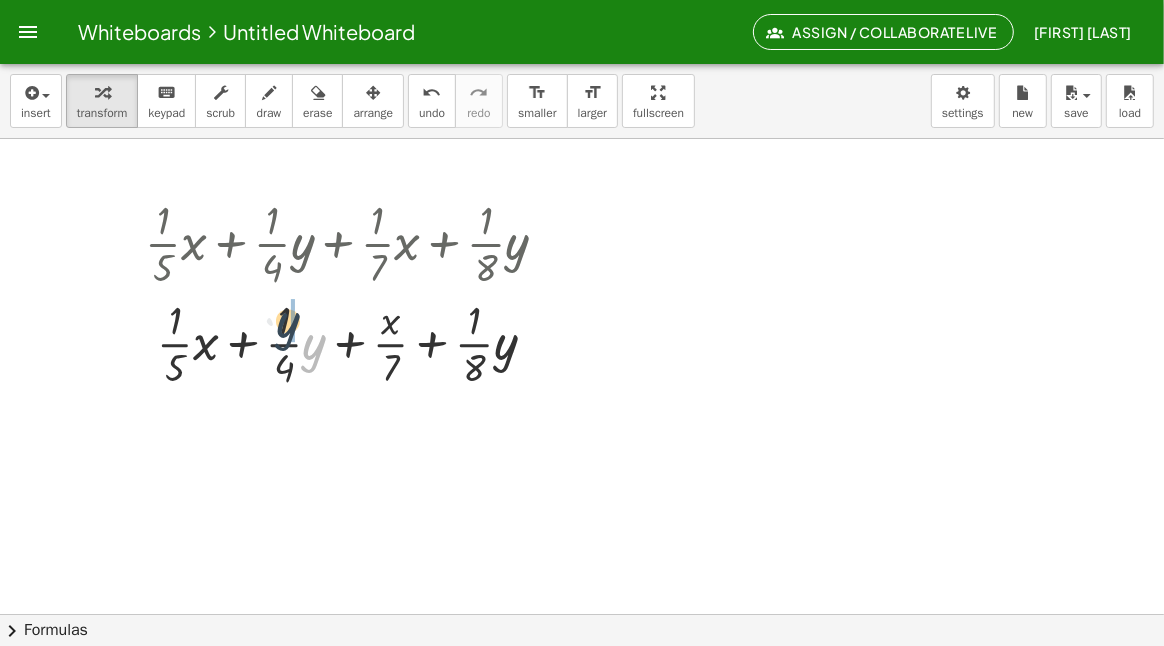 drag, startPoint x: 319, startPoint y: 348, endPoint x: 293, endPoint y: 327, distance: 33.42155 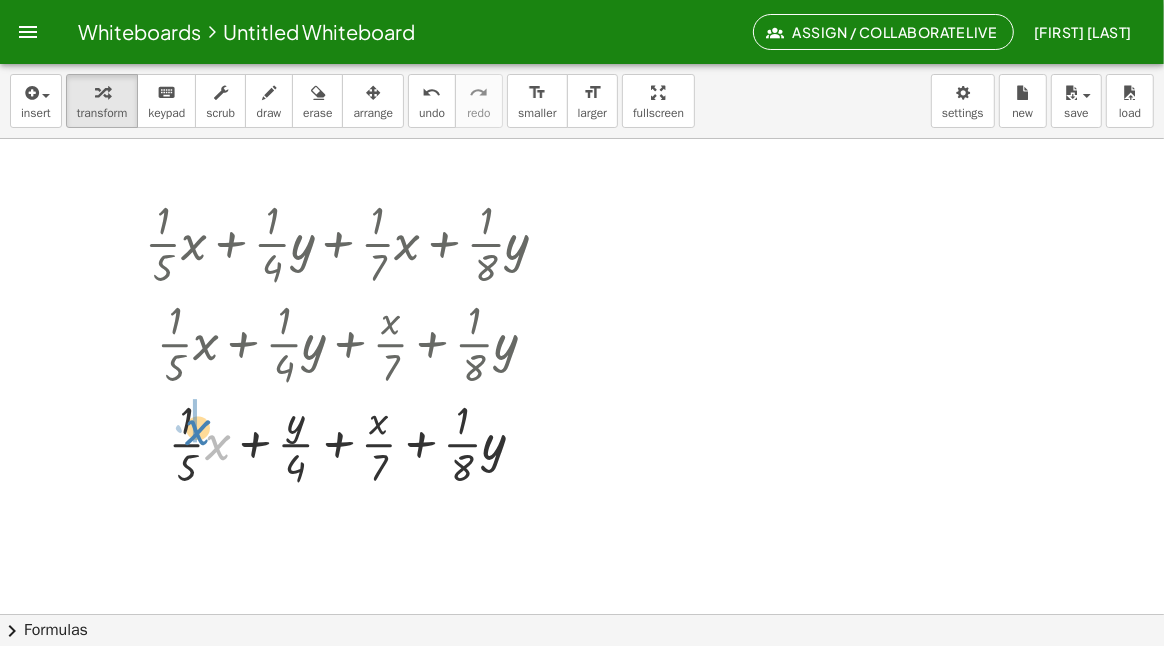 drag, startPoint x: 217, startPoint y: 443, endPoint x: 197, endPoint y: 428, distance: 25 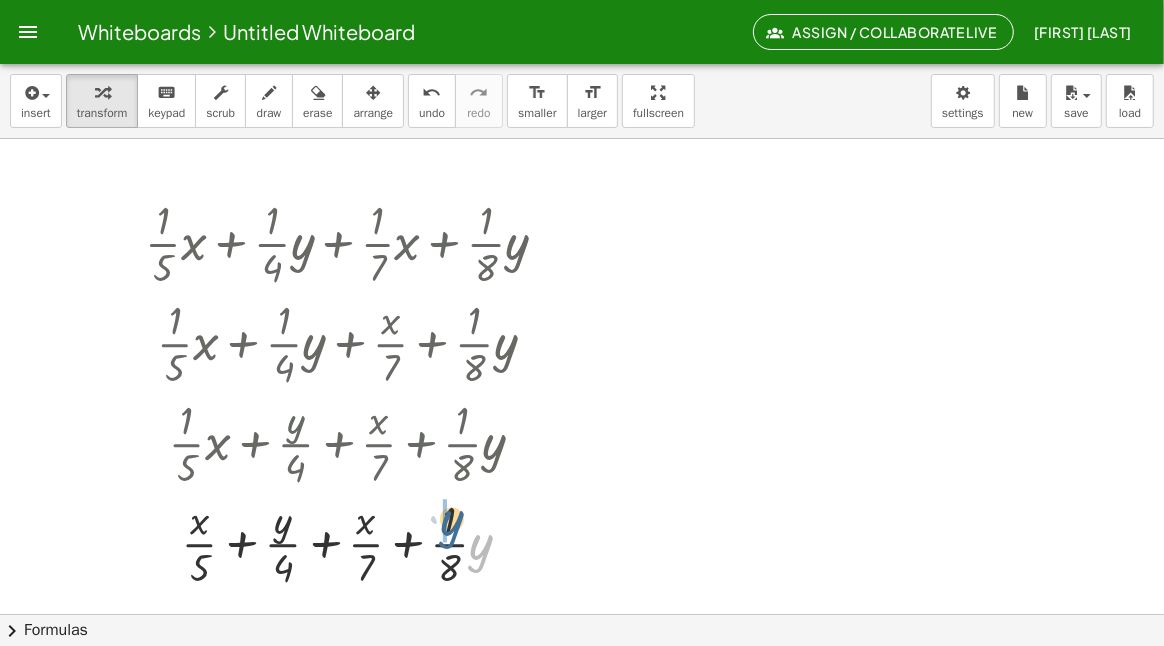 drag, startPoint x: 480, startPoint y: 546, endPoint x: 449, endPoint y: 522, distance: 39.20459 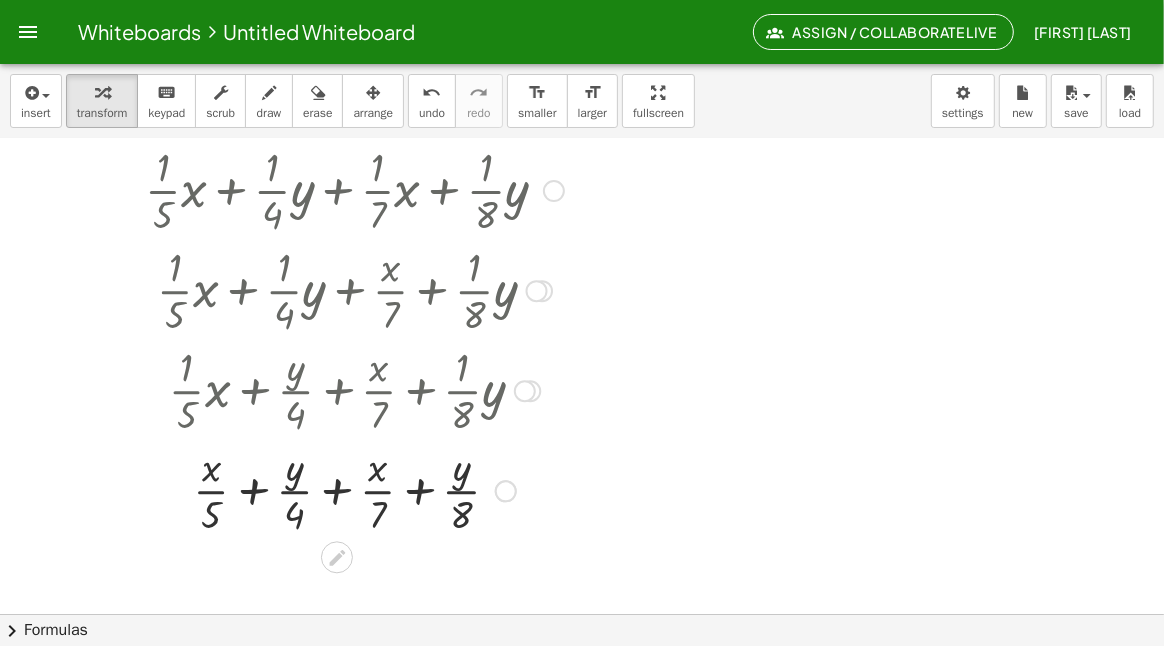 scroll, scrollTop: 299, scrollLeft: 0, axis: vertical 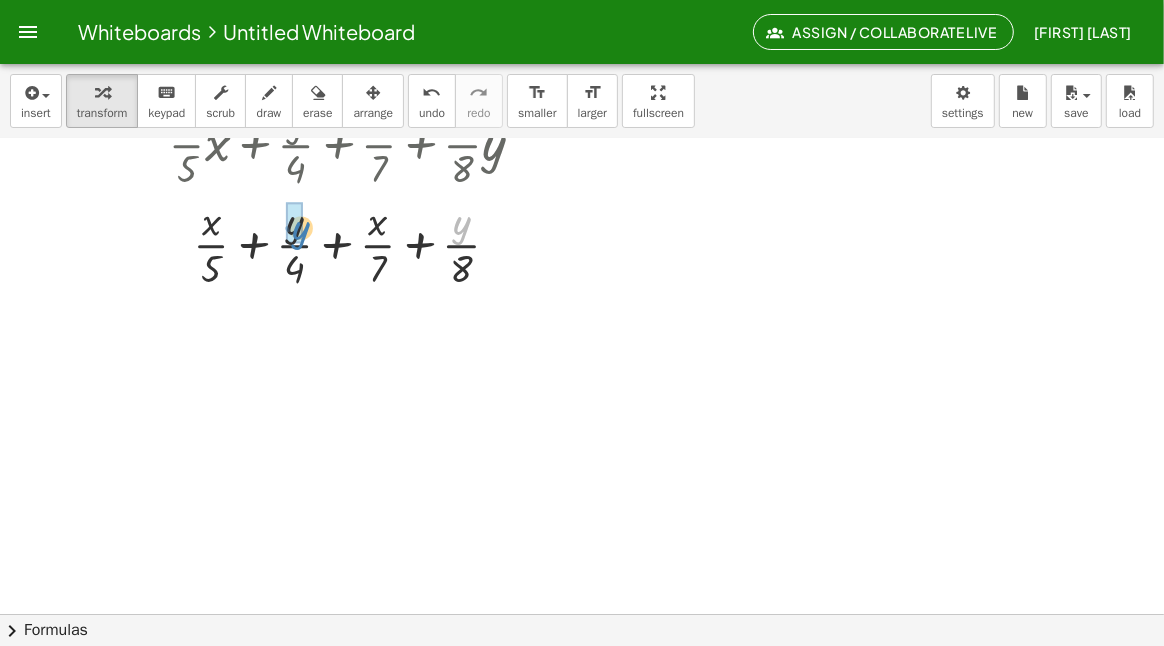 drag, startPoint x: 458, startPoint y: 228, endPoint x: 304, endPoint y: 233, distance: 154.08115 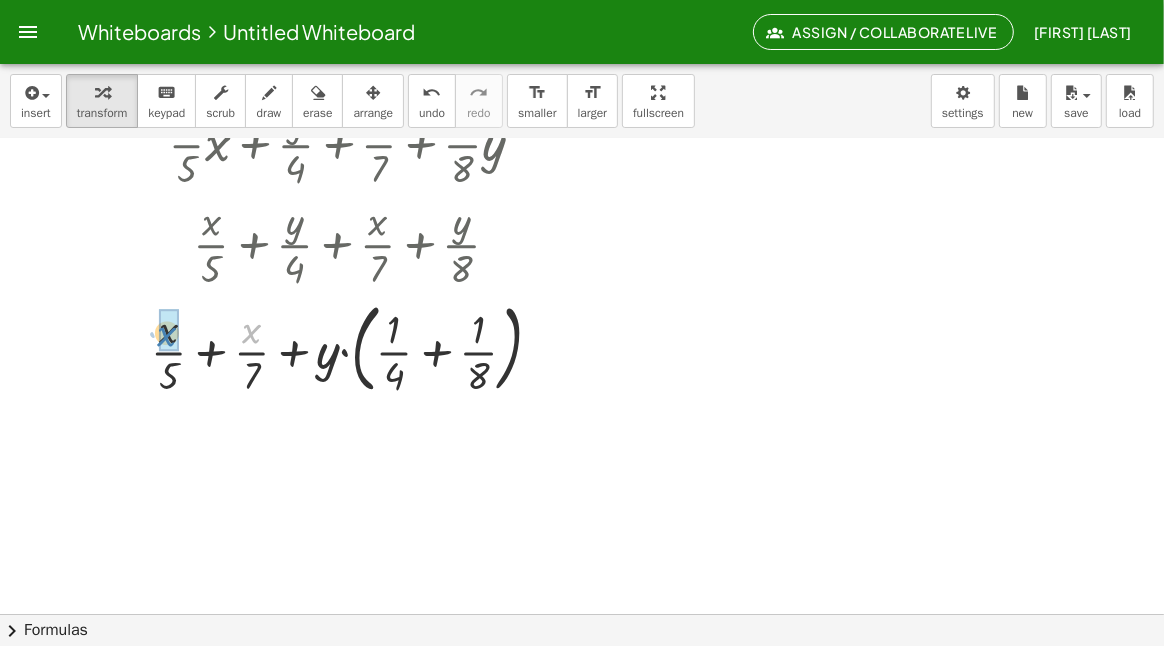 drag, startPoint x: 250, startPoint y: 331, endPoint x: 166, endPoint y: 334, distance: 84.05355 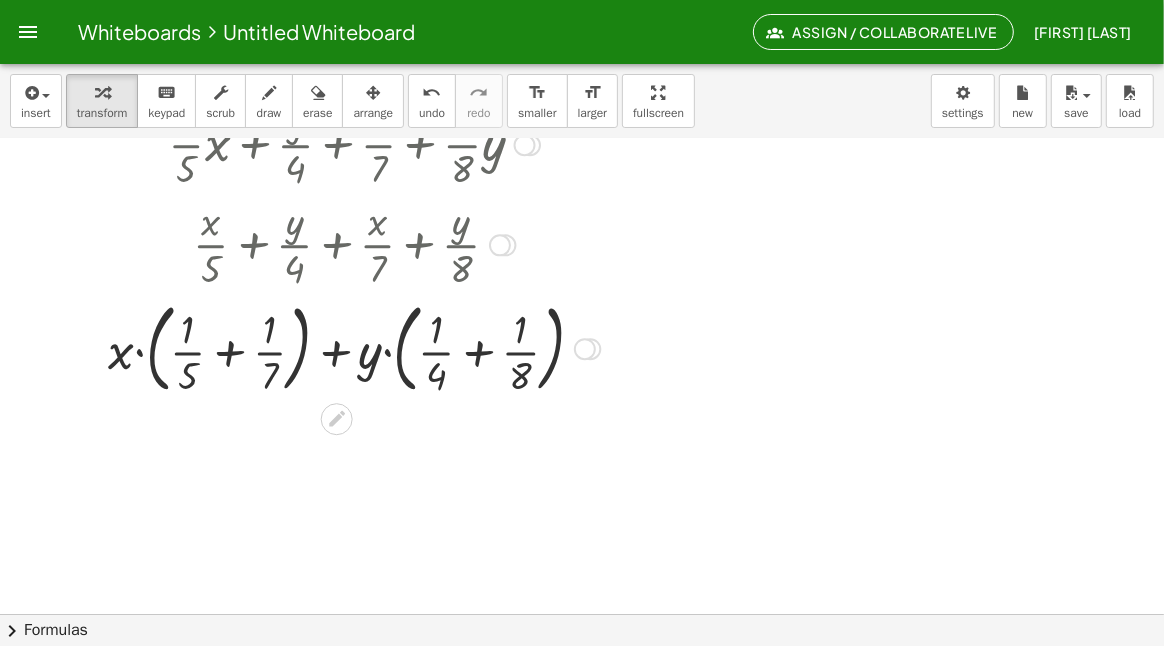 click at bounding box center [354, 348] 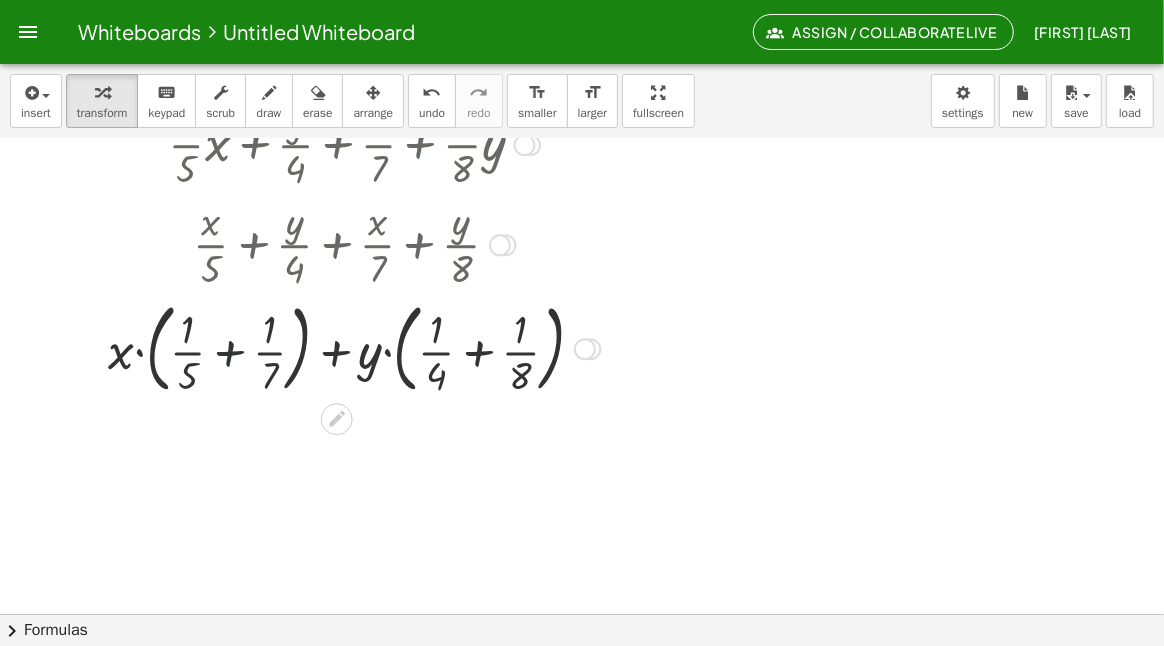 click at bounding box center [354, 348] 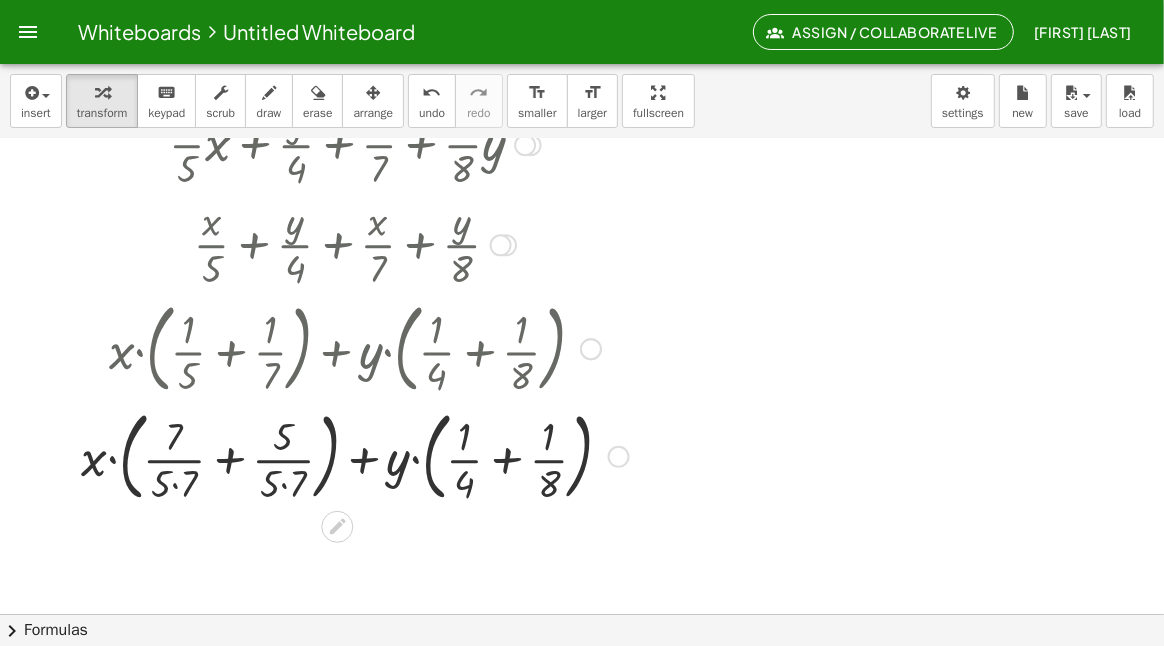 click at bounding box center (355, 455) 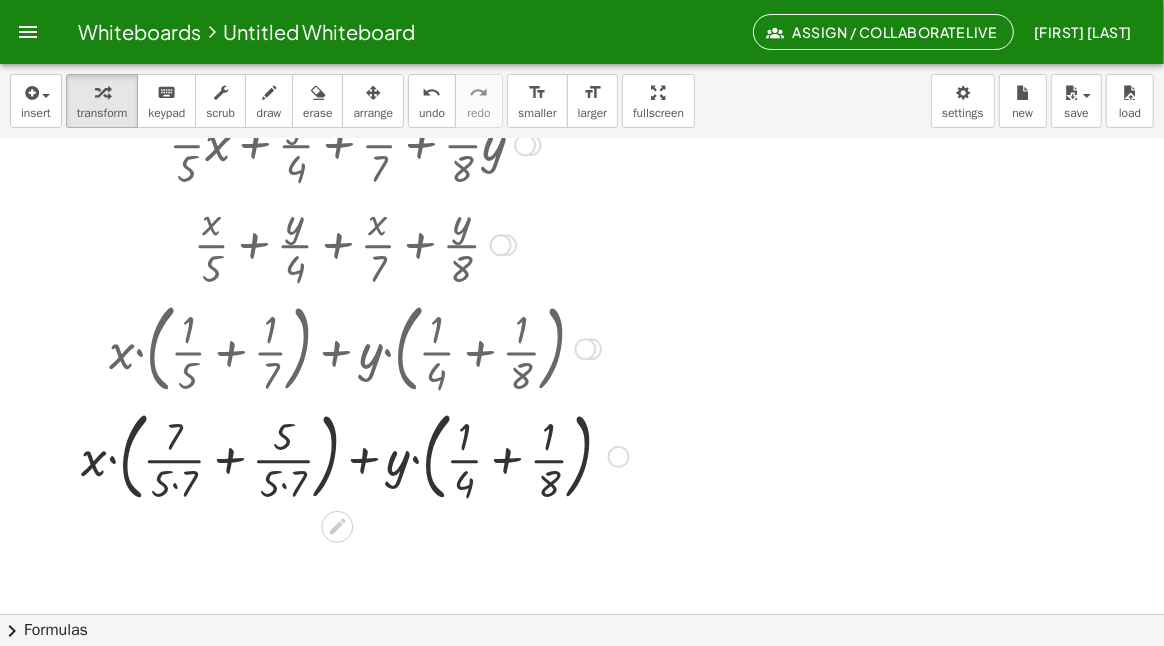 click at bounding box center [355, 455] 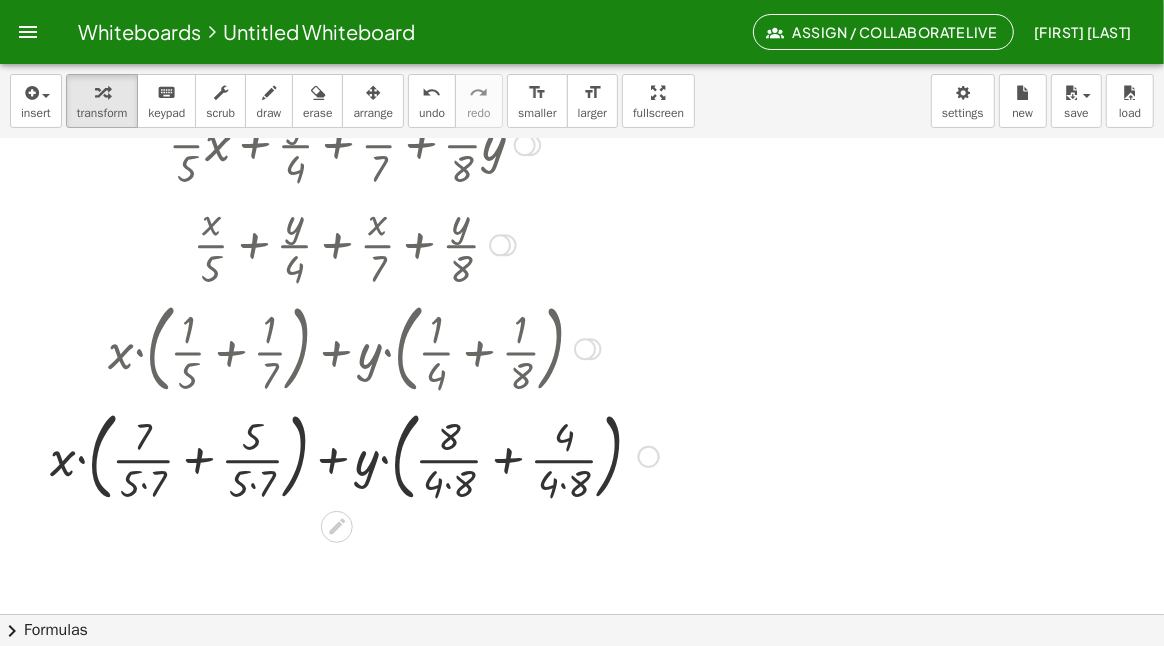click at bounding box center (354, 455) 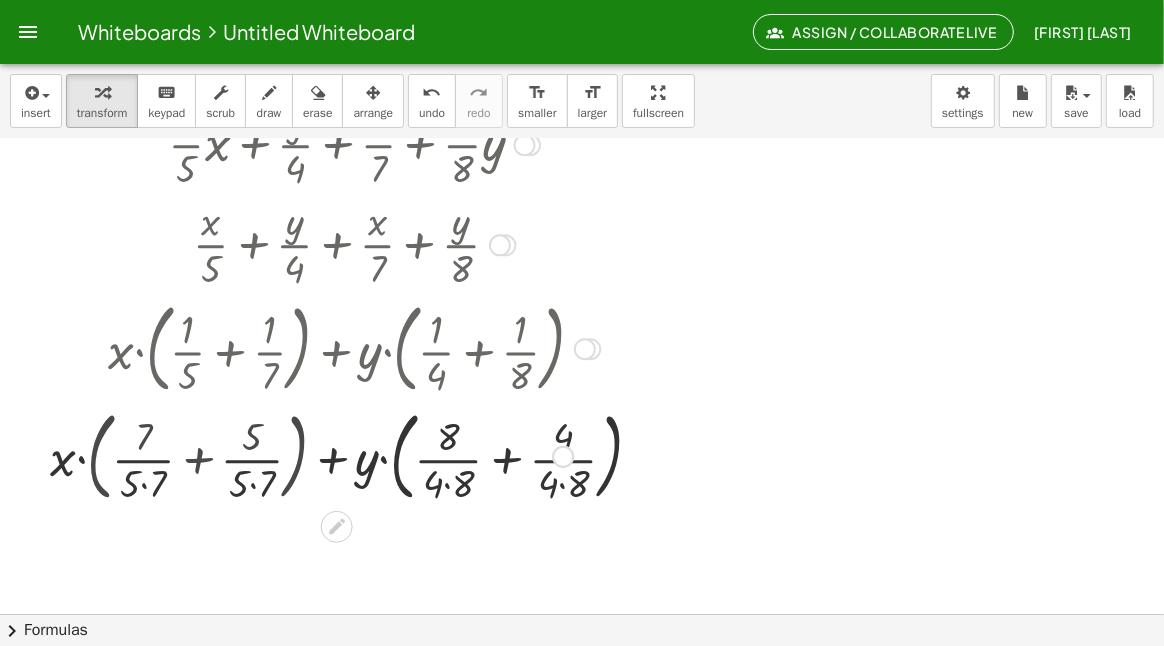 click at bounding box center [354, 455] 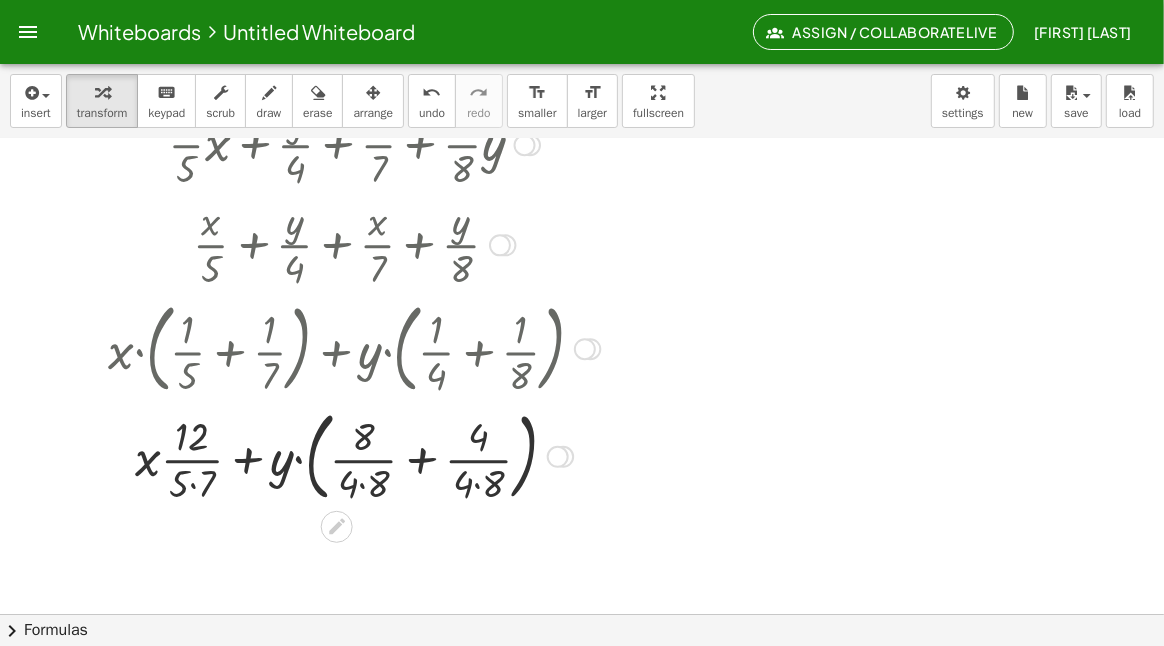 click at bounding box center [354, 455] 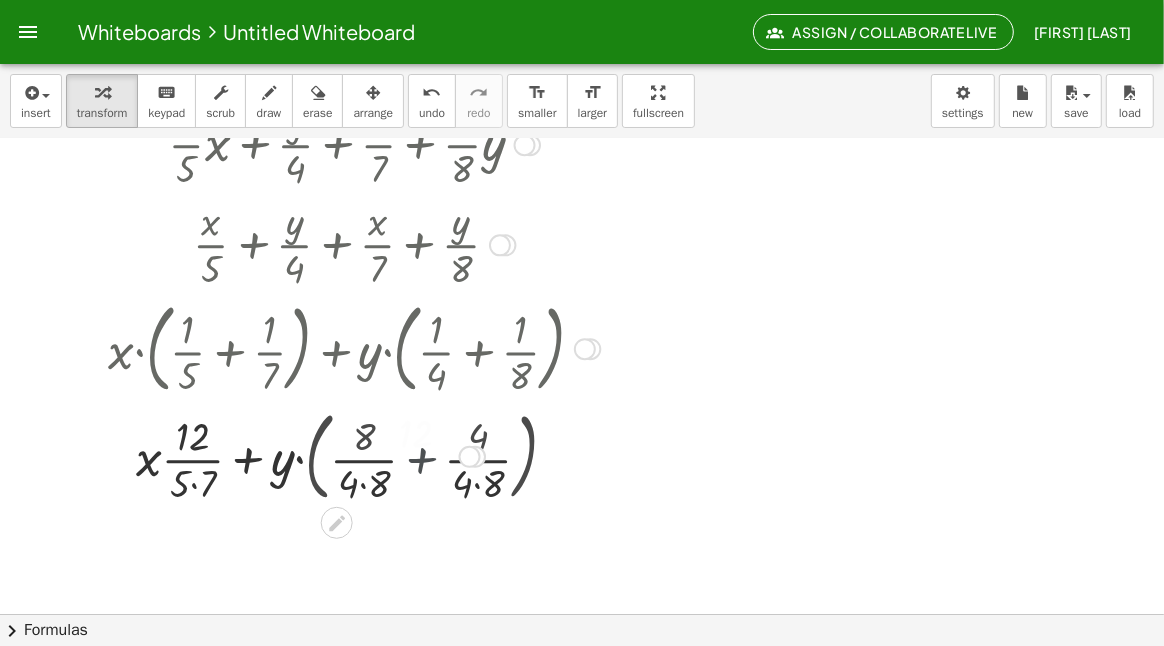 click at bounding box center (354, 455) 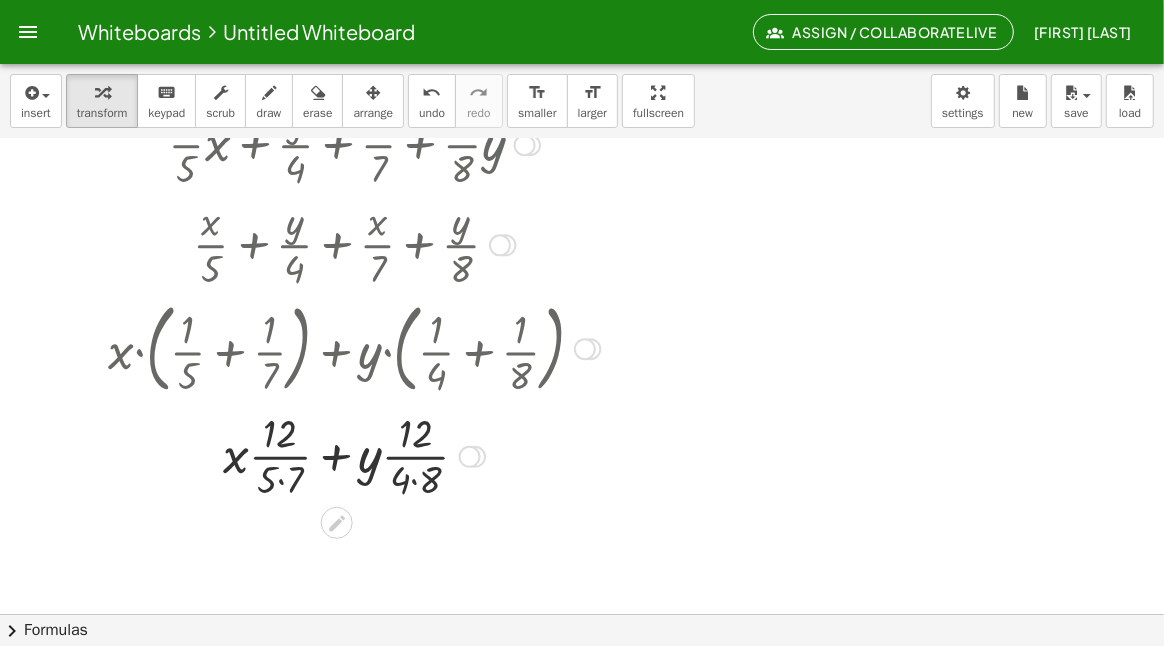 click at bounding box center [354, 455] 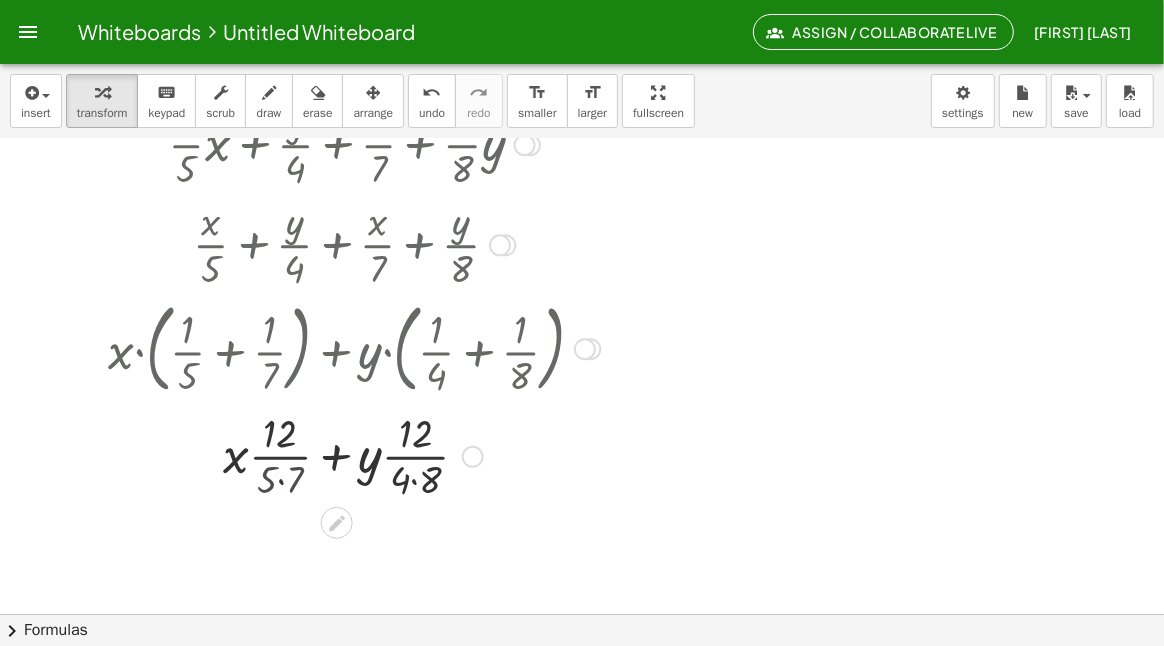 click at bounding box center [354, 455] 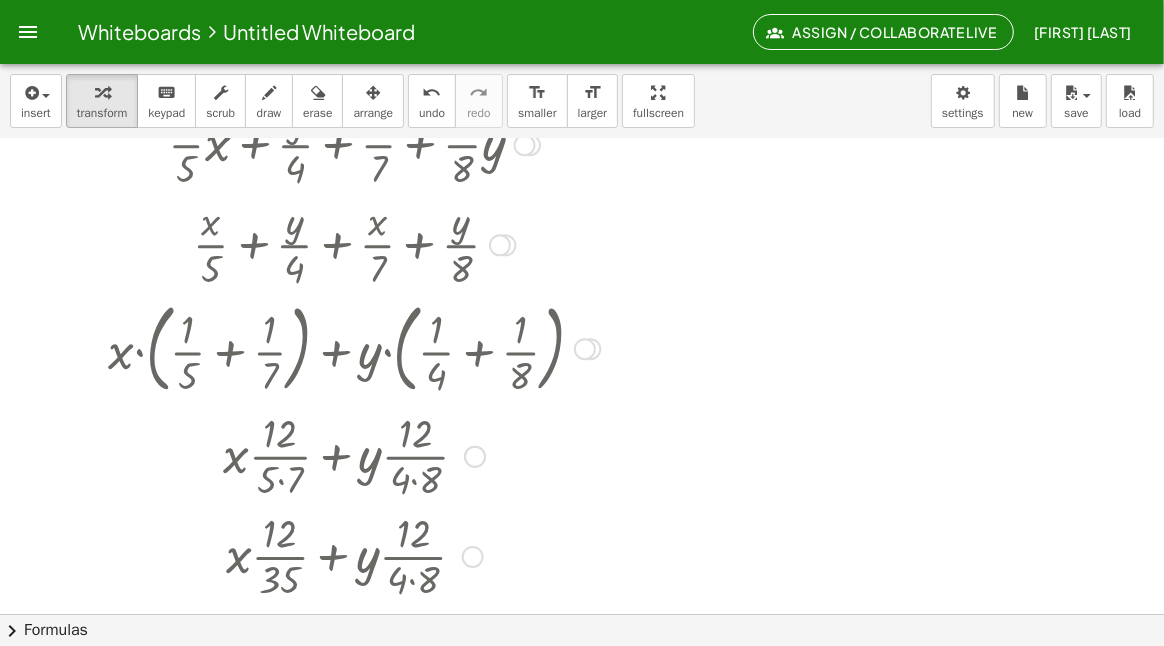 scroll, scrollTop: 476, scrollLeft: 0, axis: vertical 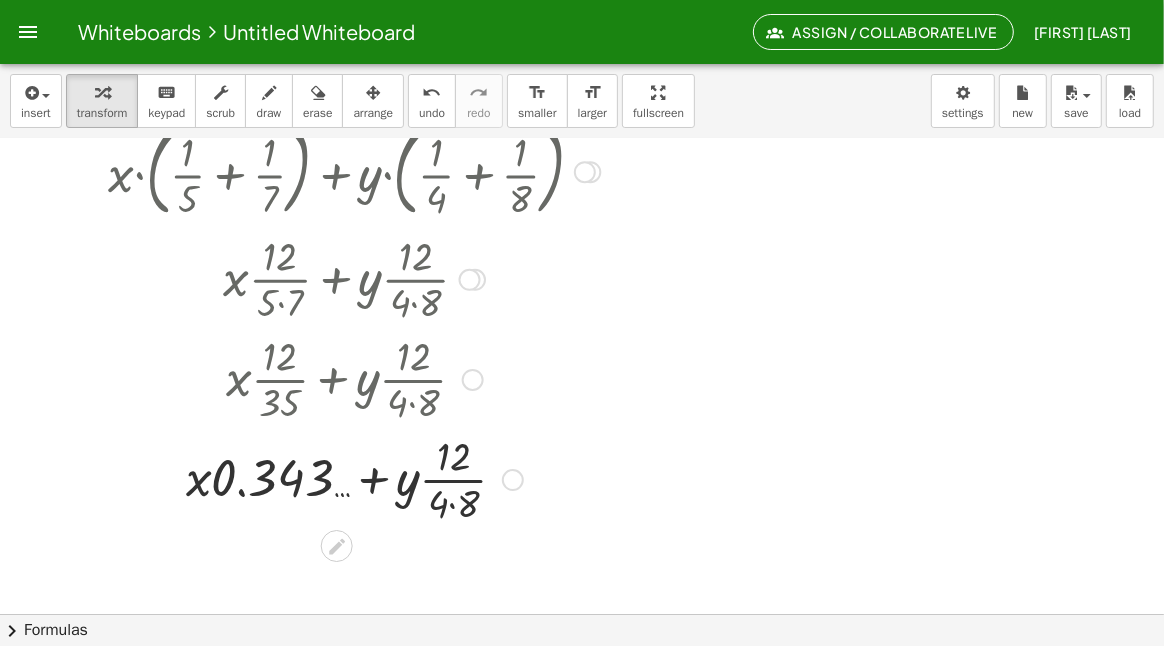click at bounding box center [354, 478] 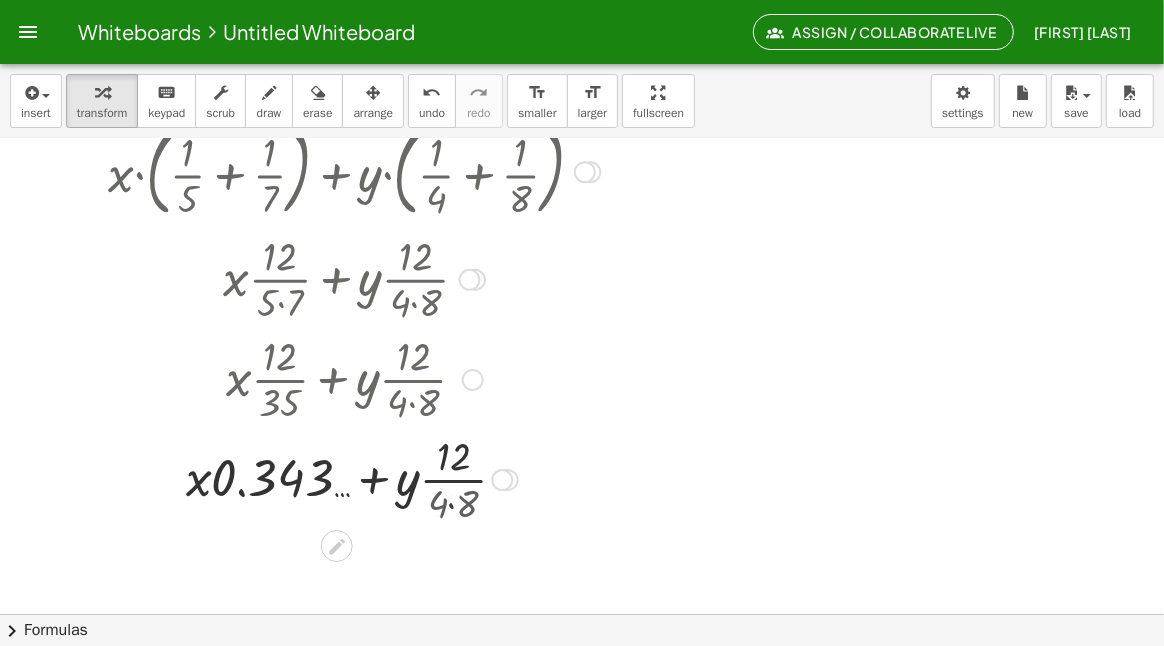 click at bounding box center (354, 478) 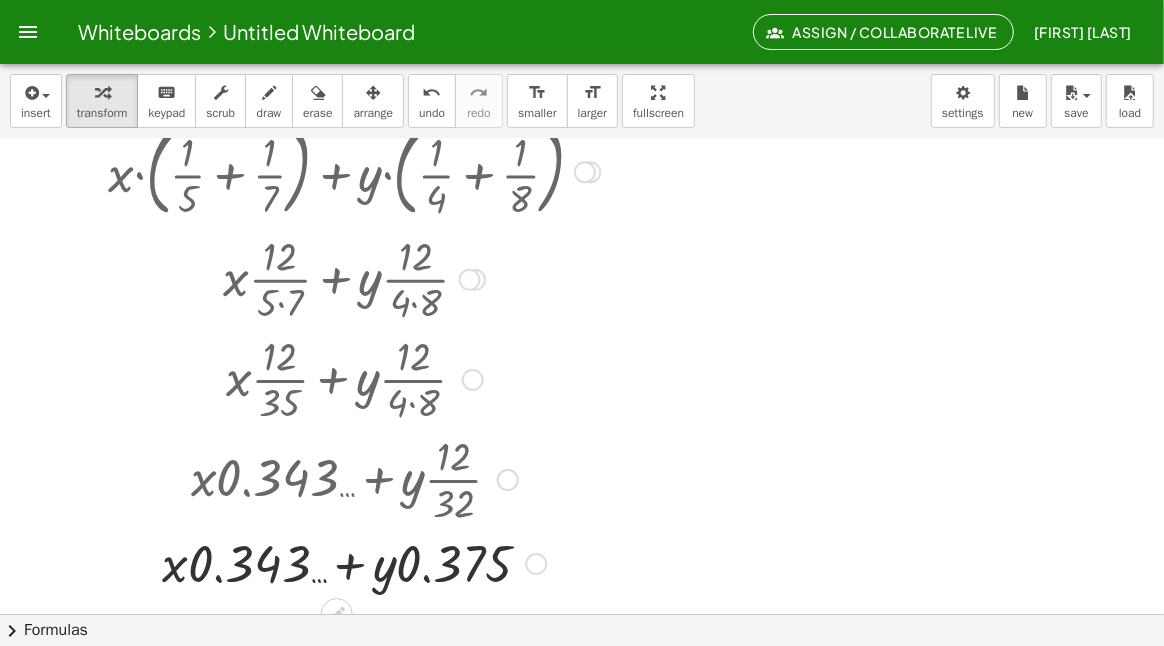 scroll, scrollTop: 876, scrollLeft: 0, axis: vertical 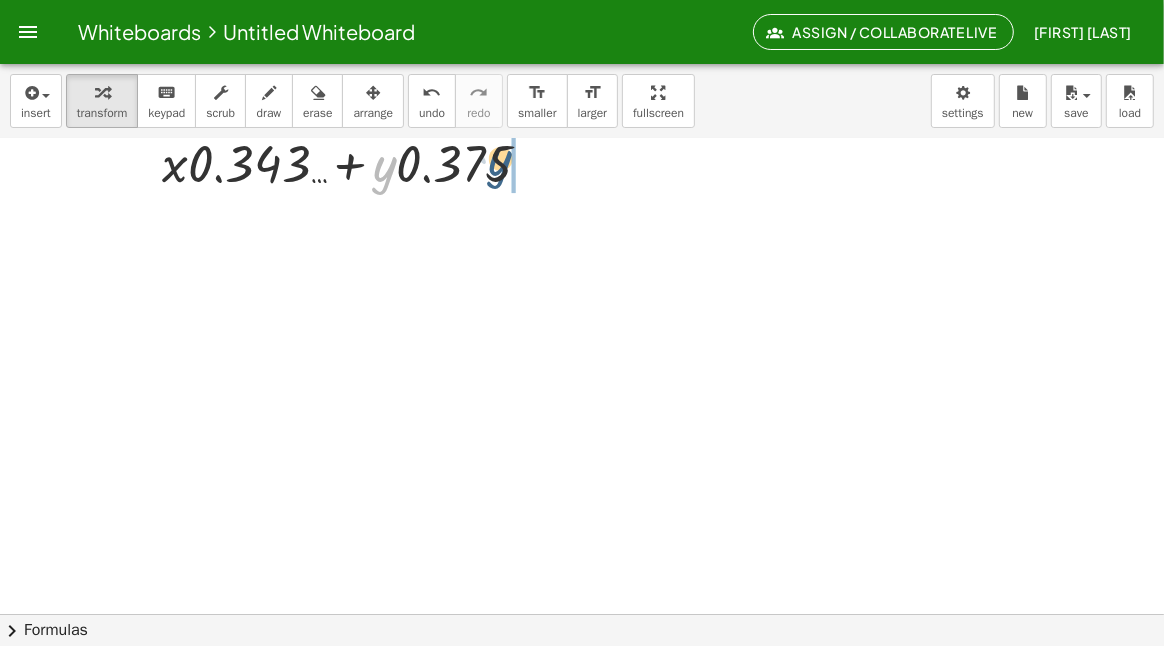 drag, startPoint x: 373, startPoint y: 177, endPoint x: 490, endPoint y: 171, distance: 117.15375 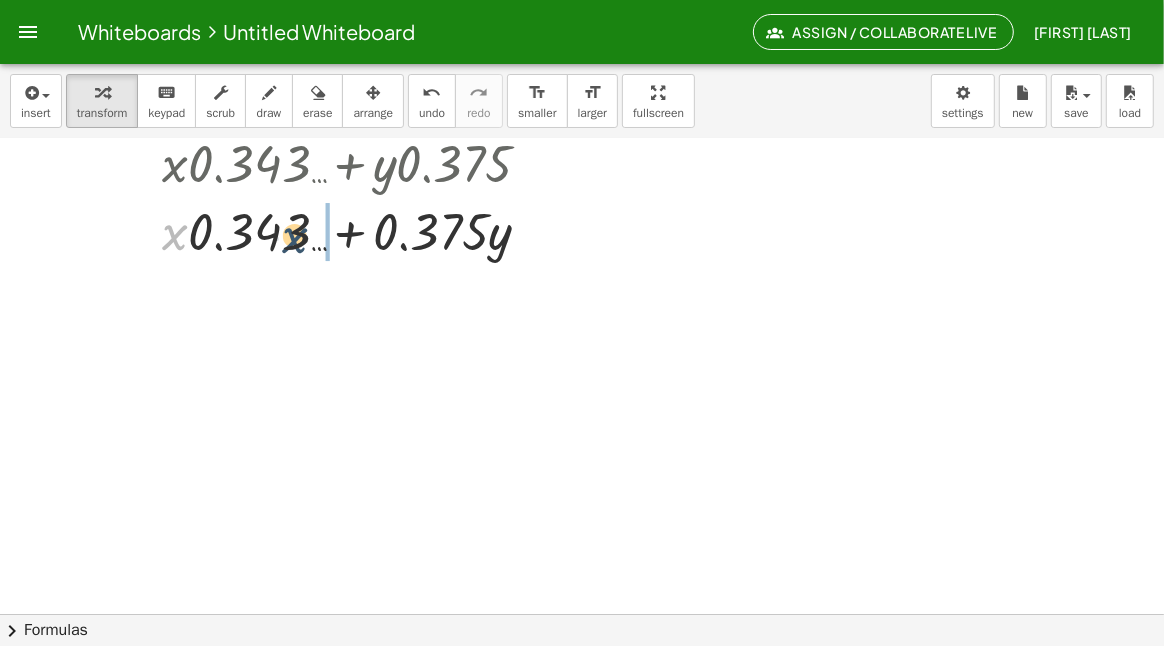 drag, startPoint x: 174, startPoint y: 234, endPoint x: 301, endPoint y: 237, distance: 127.03543 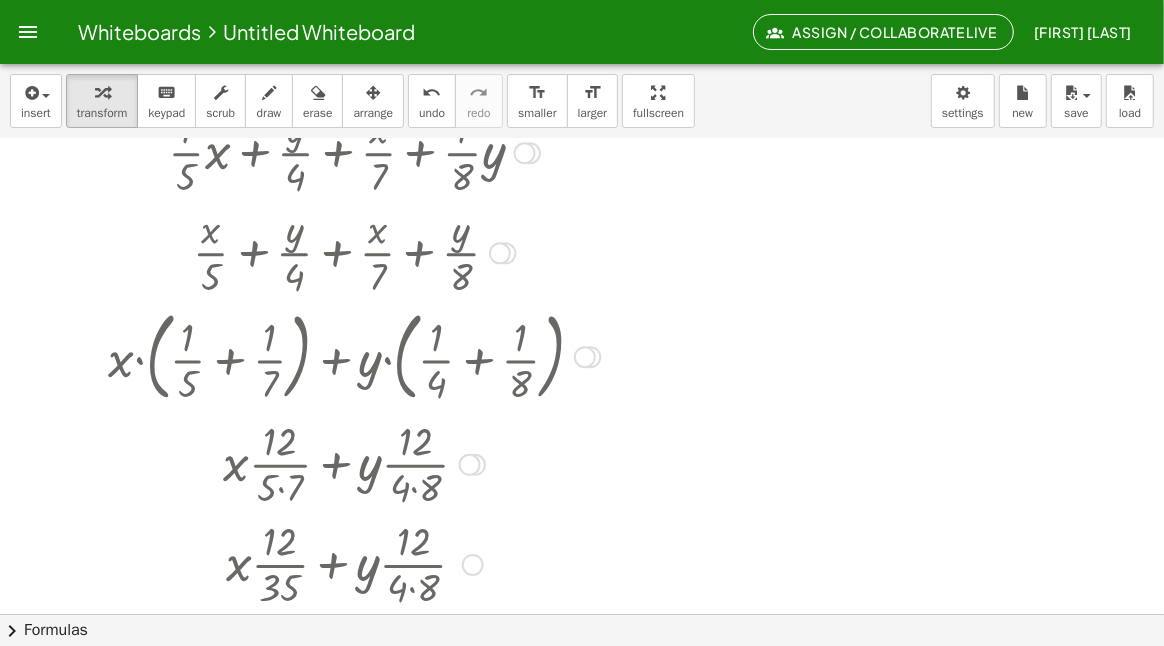 scroll, scrollTop: 276, scrollLeft: 0, axis: vertical 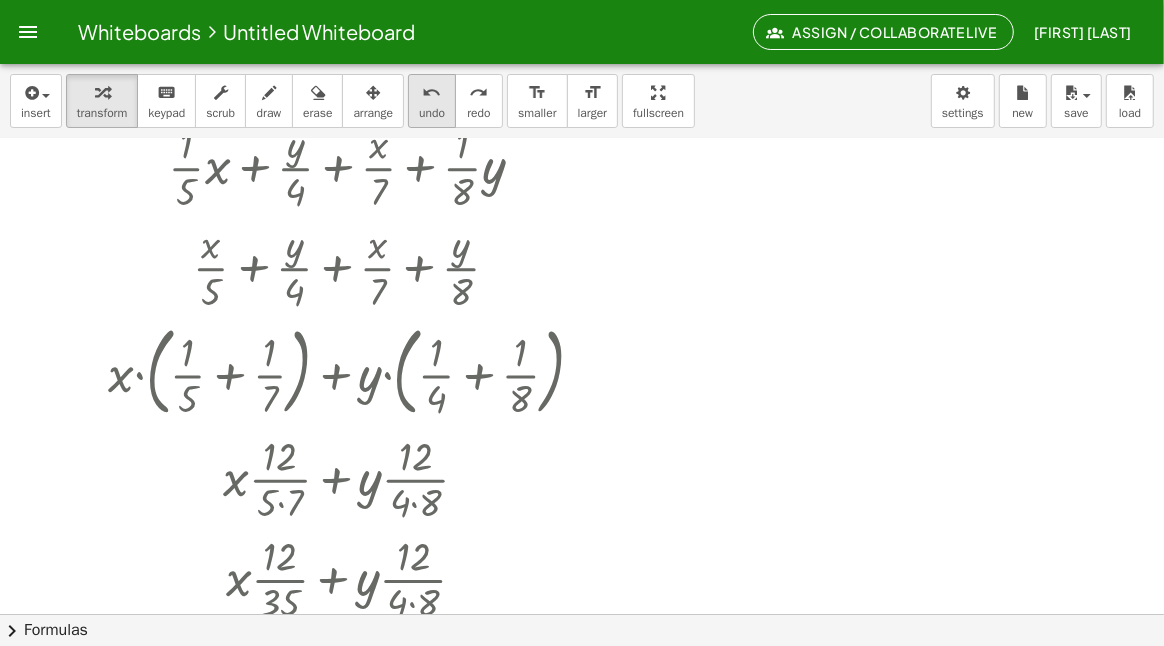 click on "undo undo" at bounding box center [432, 101] 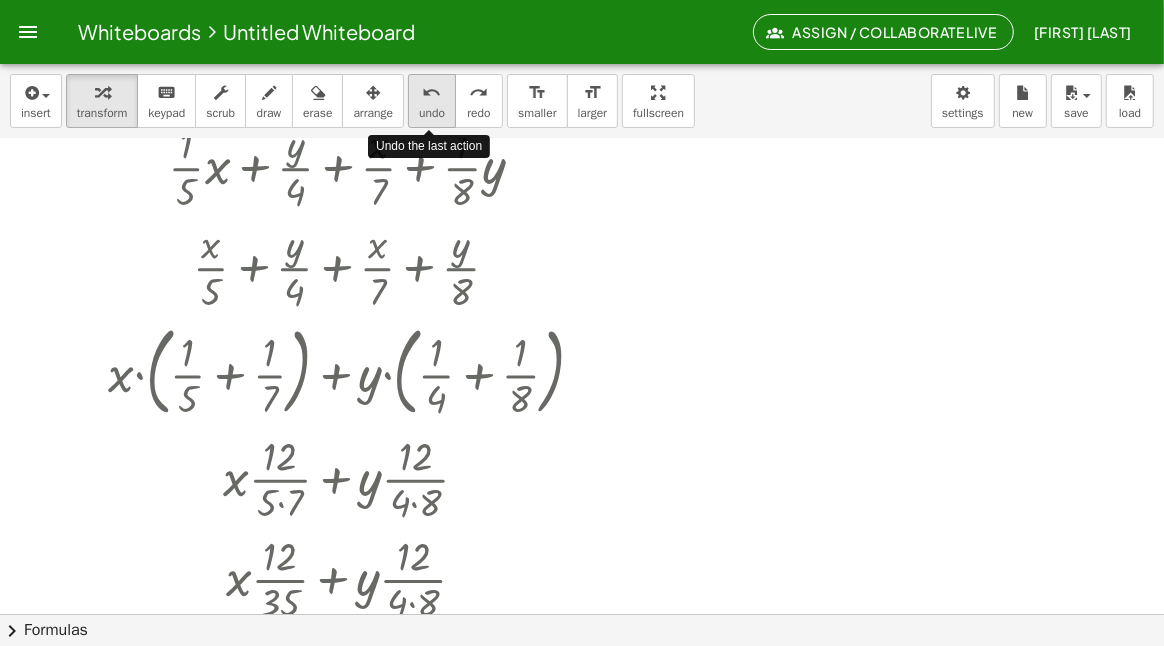 click on "undo undo" at bounding box center [432, 101] 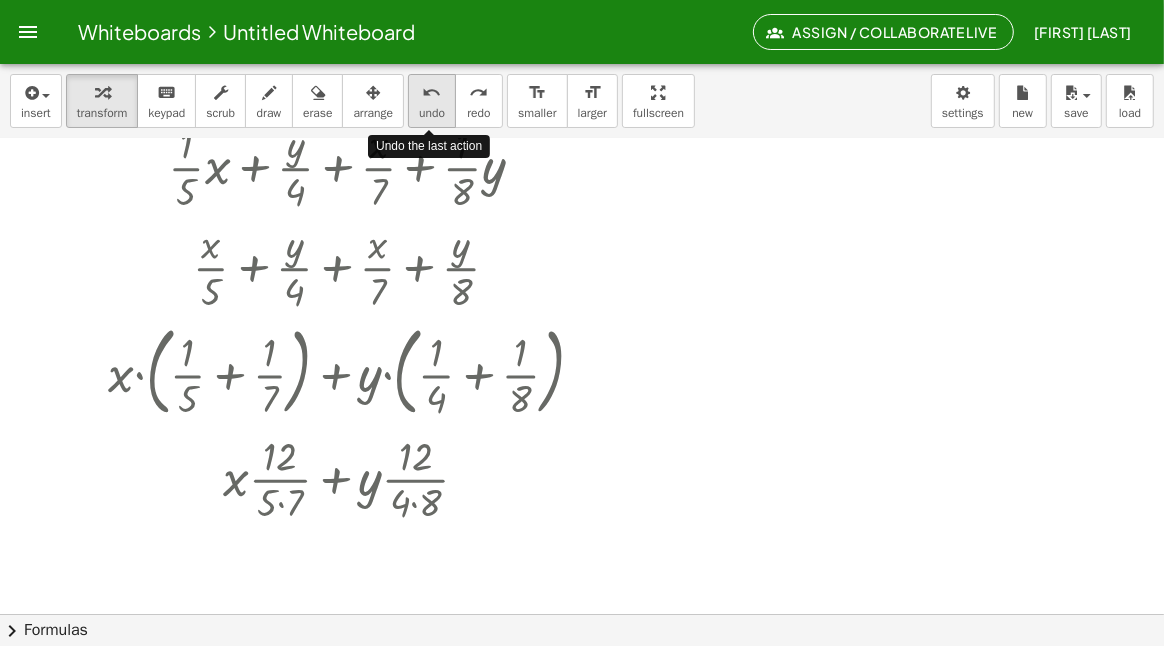 click on "undo undo" at bounding box center (432, 101) 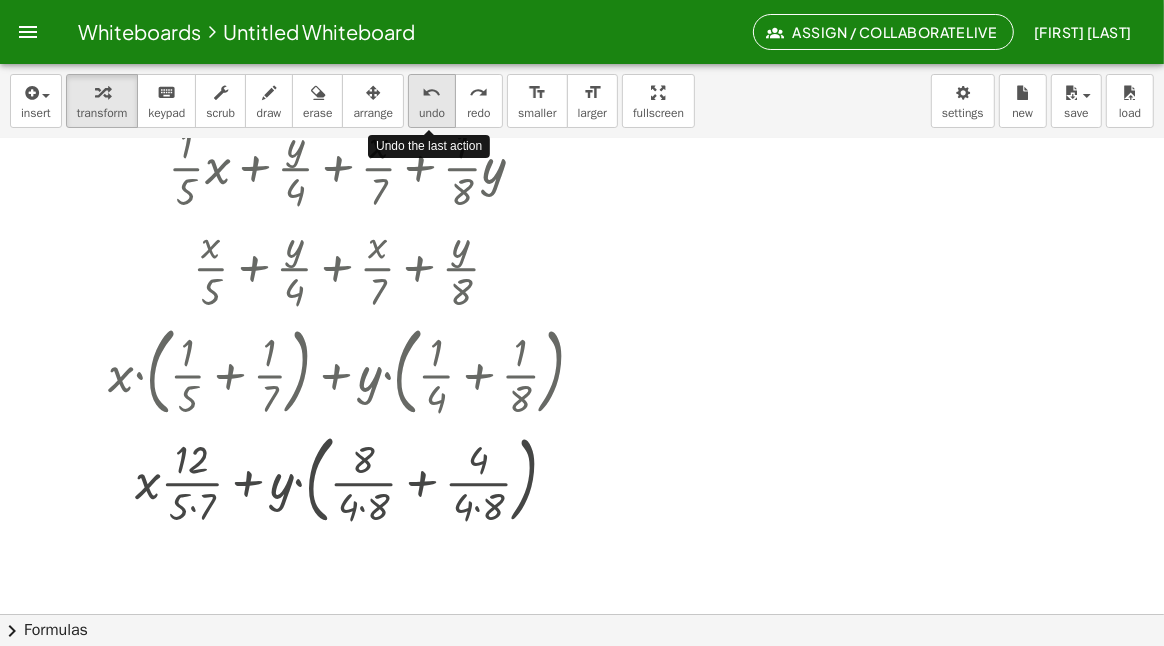 click on "undo undo" at bounding box center [432, 101] 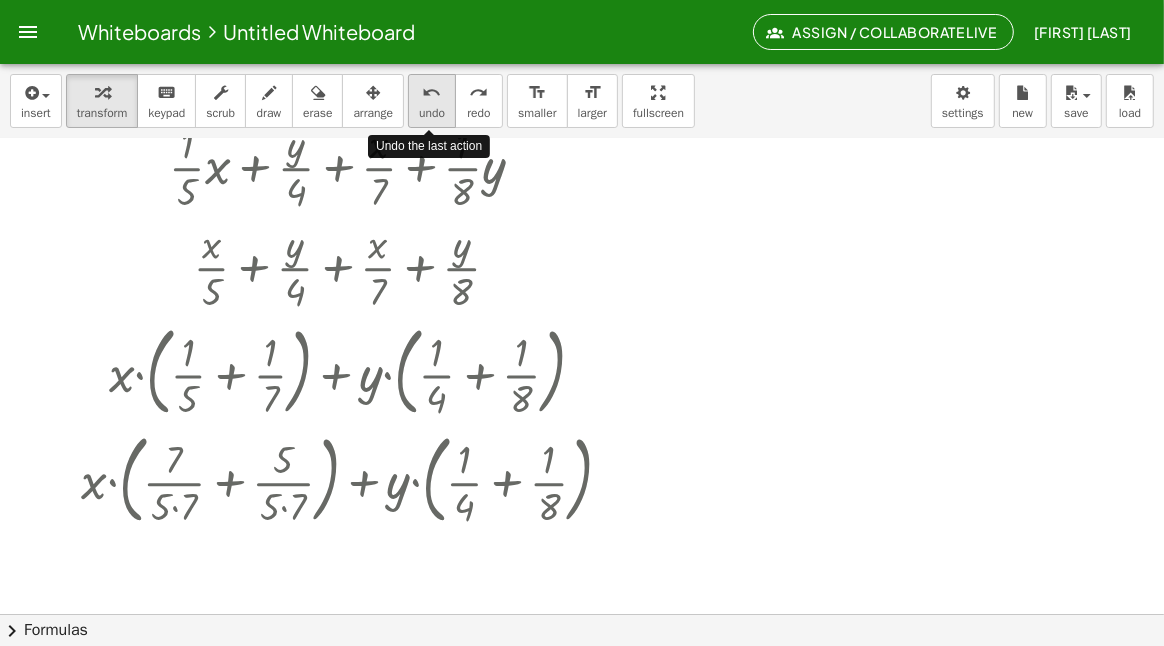 click on "undo undo" at bounding box center [432, 101] 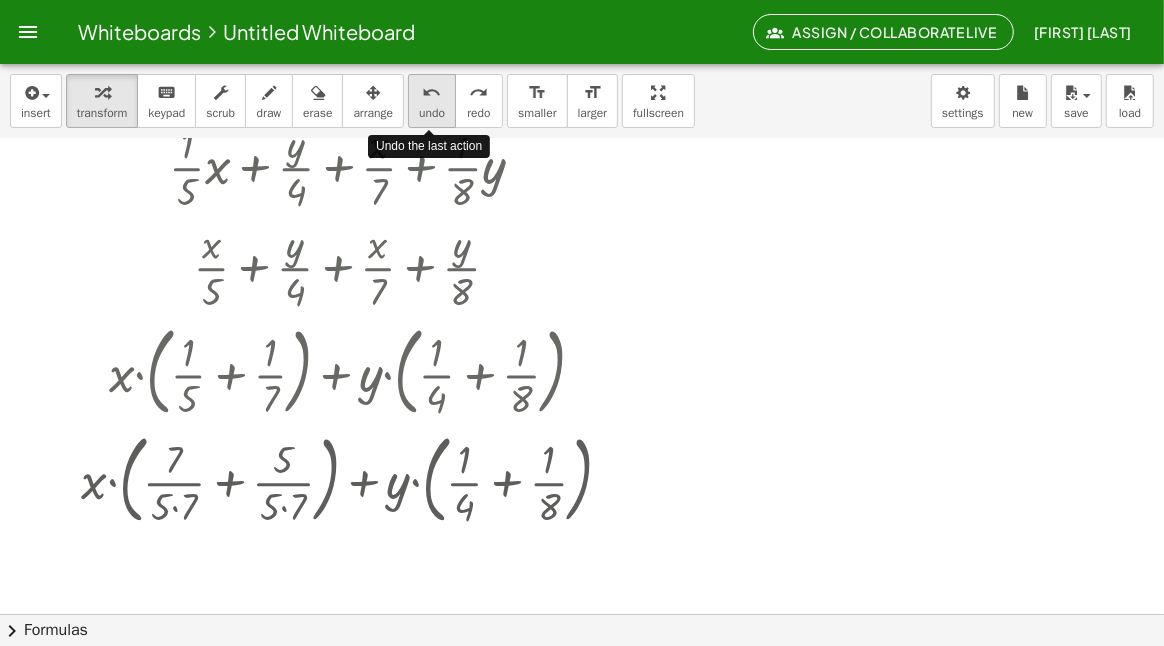 click on "undo undo" at bounding box center [432, 101] 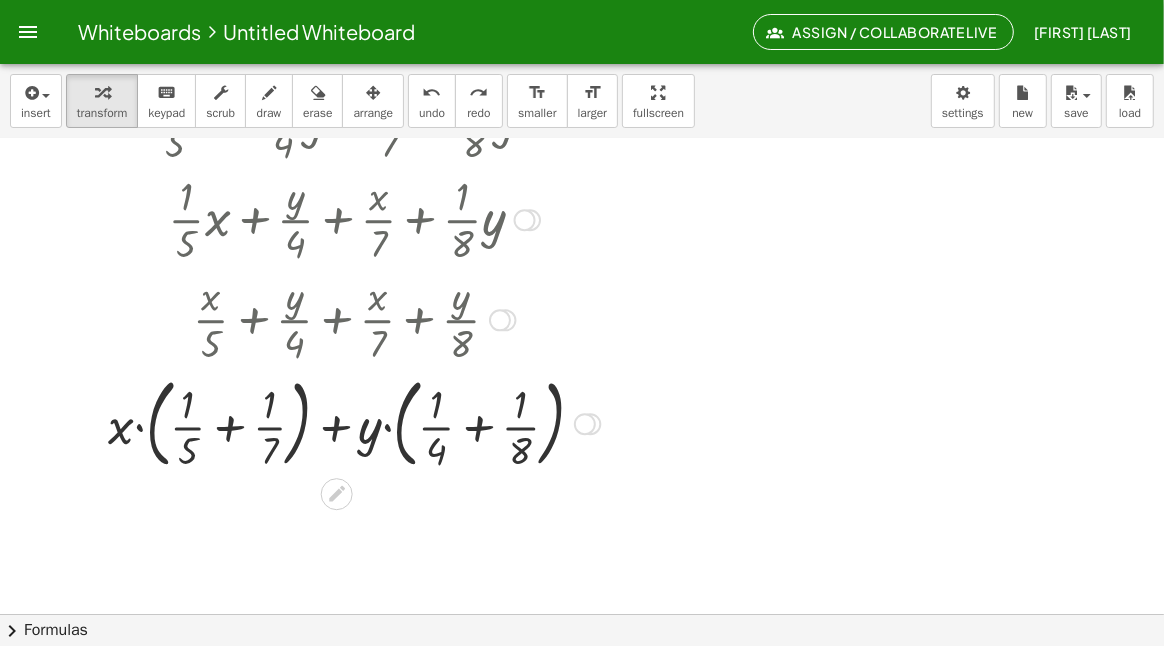 scroll, scrollTop: 276, scrollLeft: 0, axis: vertical 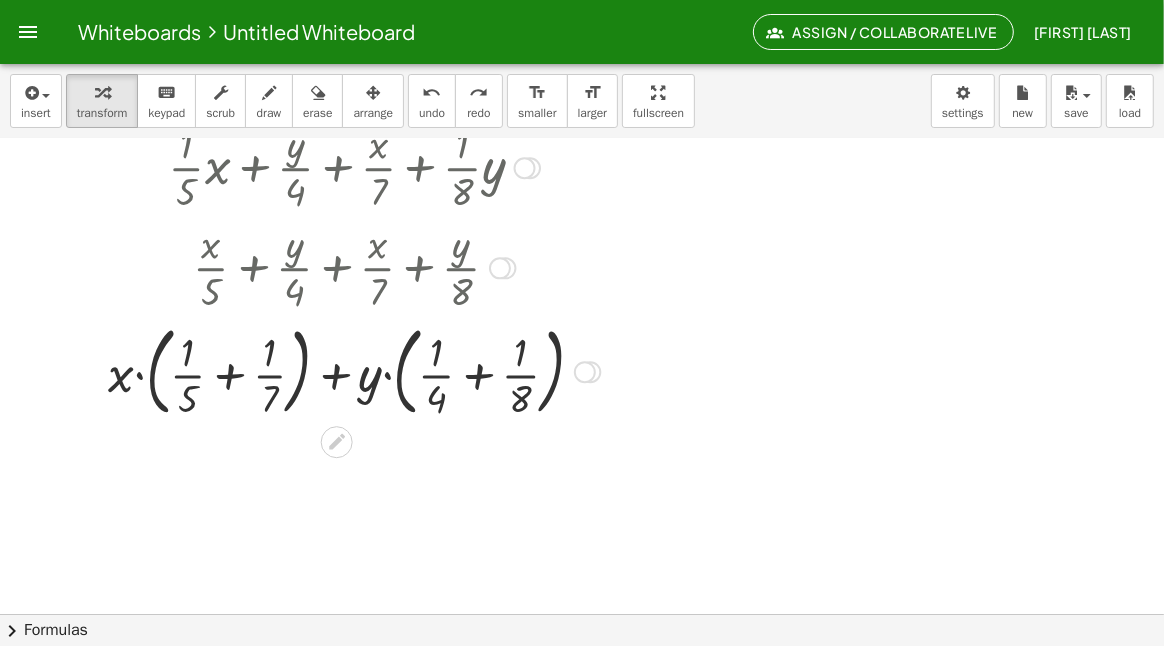 click at bounding box center (354, 371) 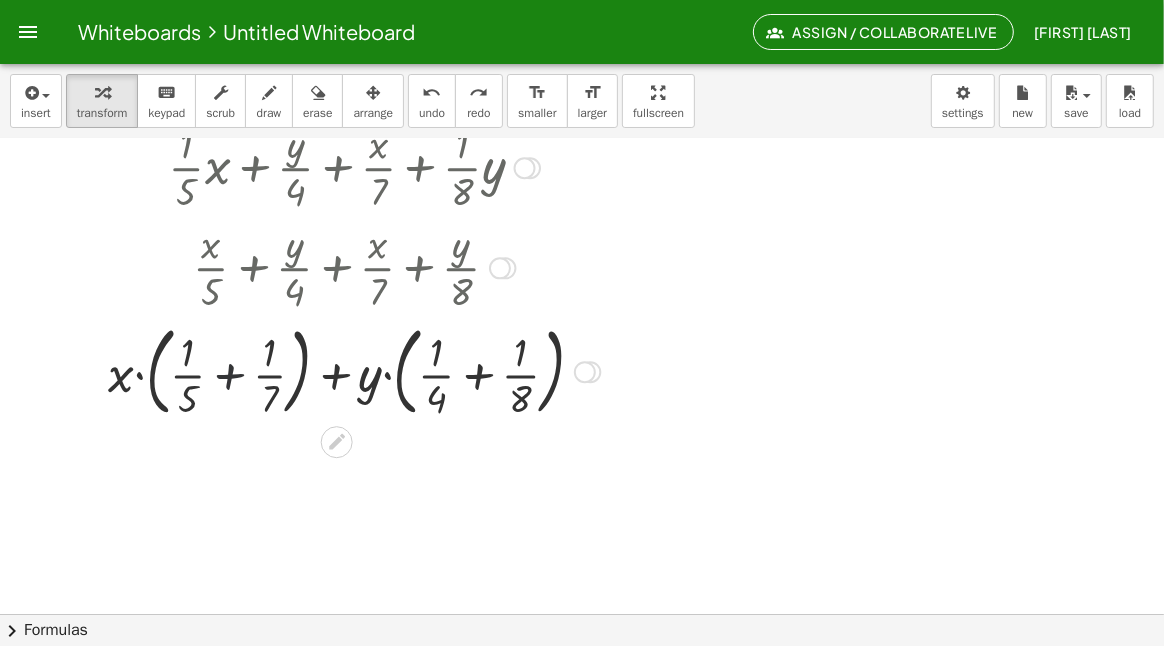 click at bounding box center (354, 371) 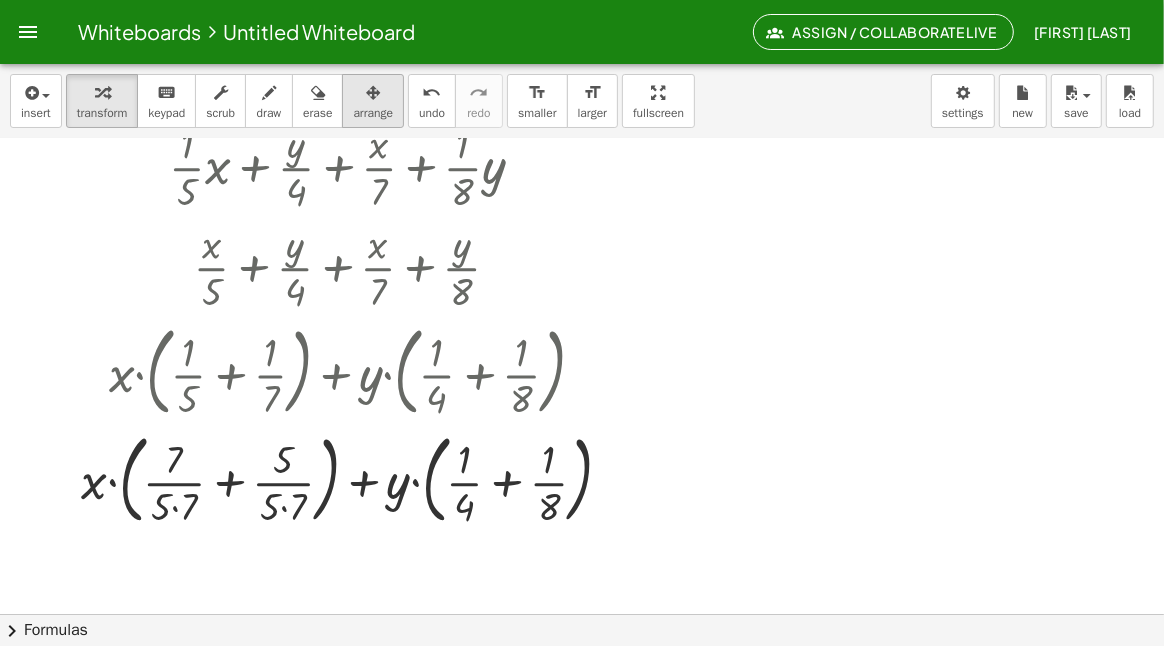 click on "arrange" at bounding box center (373, 101) 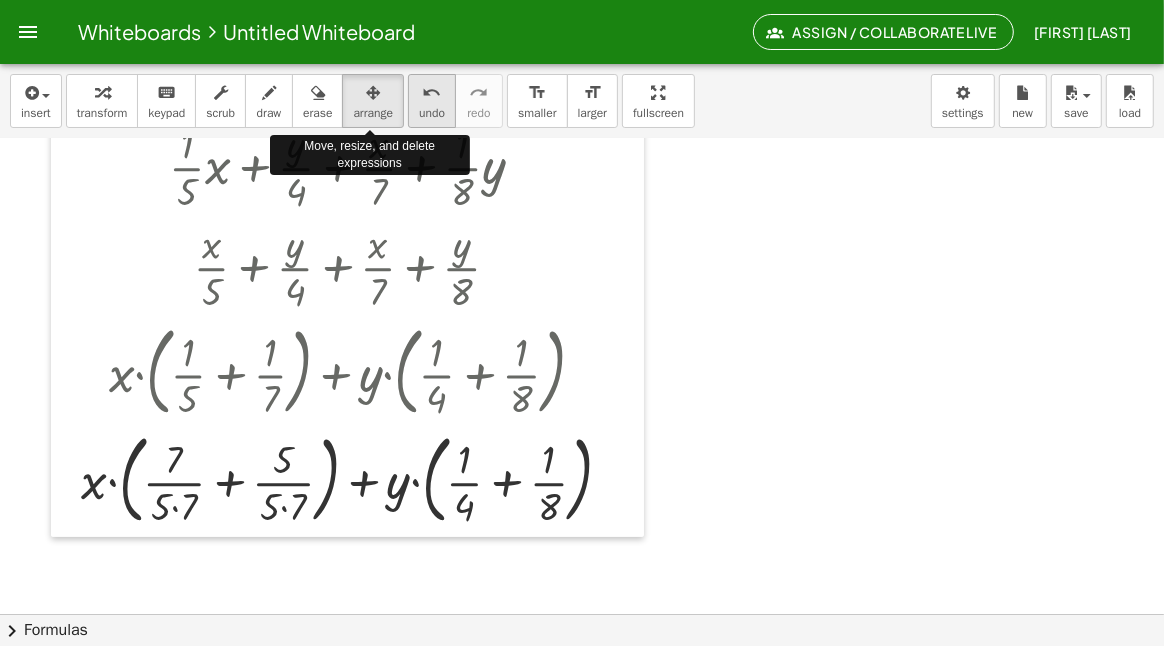 click on "undo" at bounding box center [432, 92] 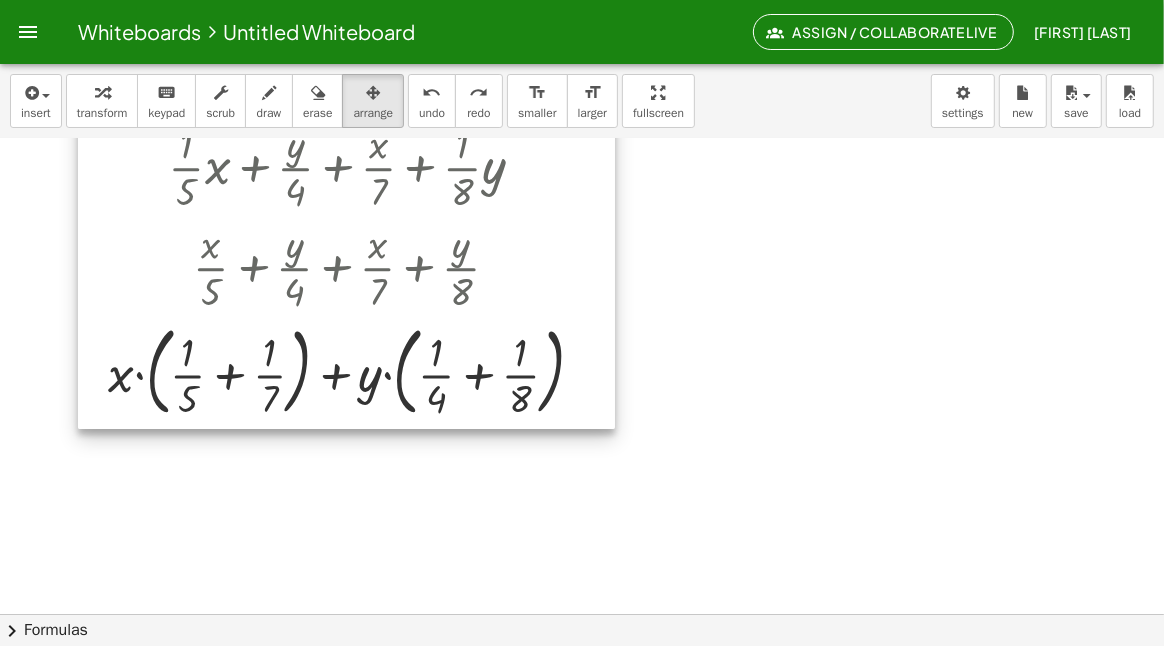 click at bounding box center (346, 170) 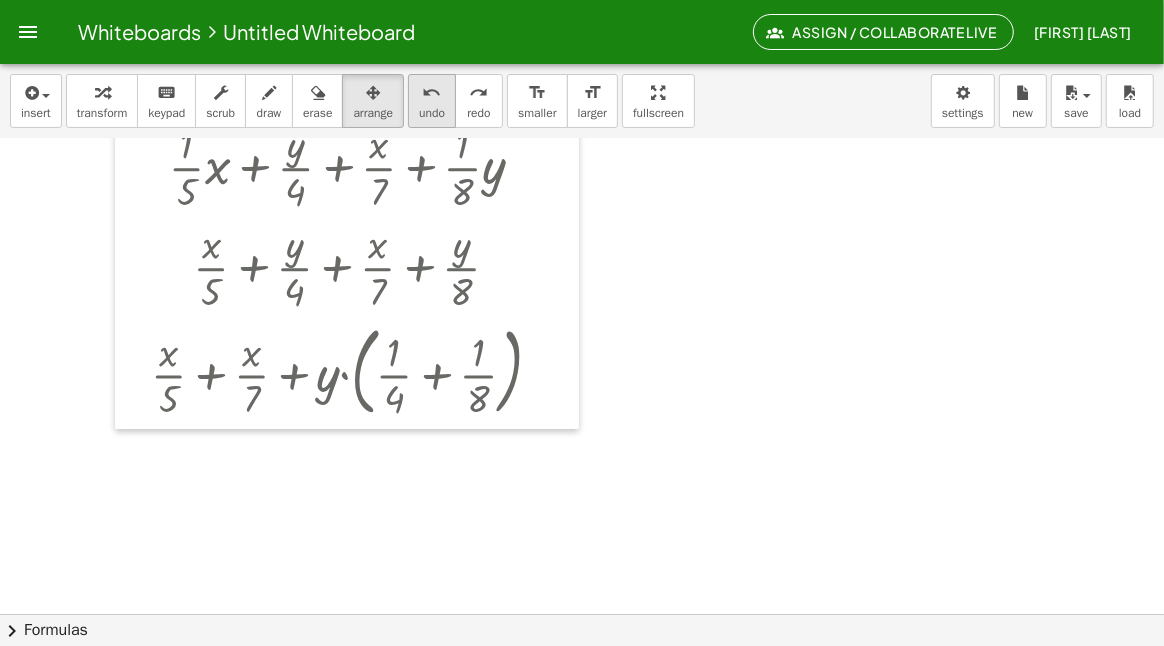 click on "undo undo" at bounding box center (432, 101) 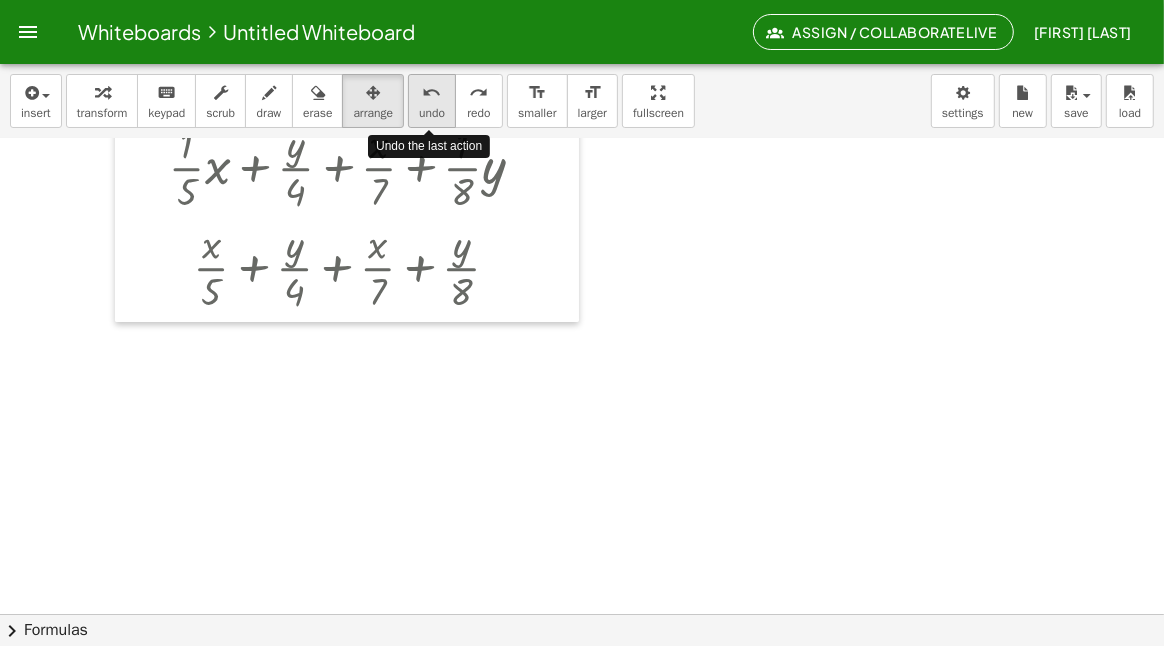click on "undo undo" at bounding box center (432, 101) 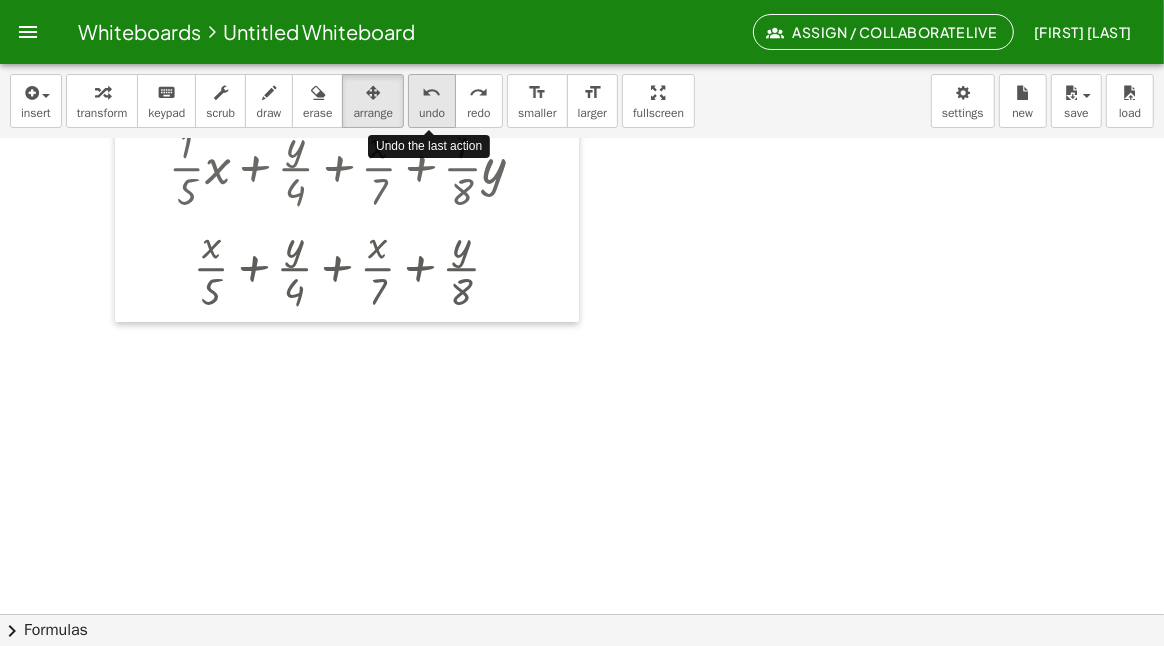 click on "undo undo" at bounding box center (432, 101) 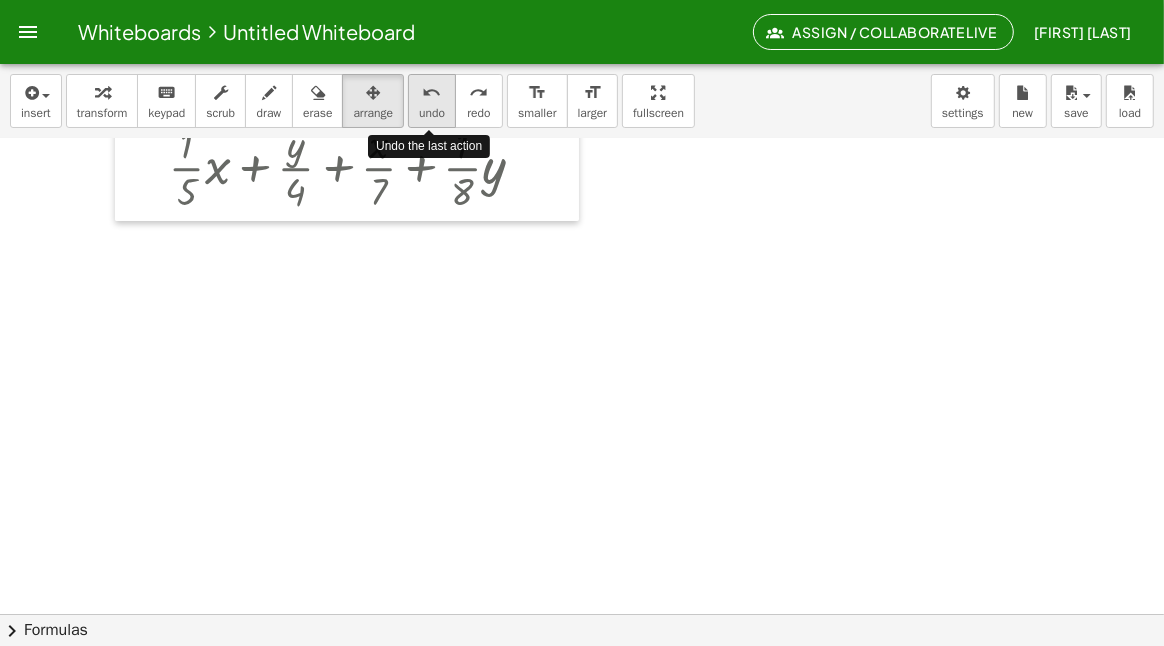 click on "undo undo" at bounding box center [432, 101] 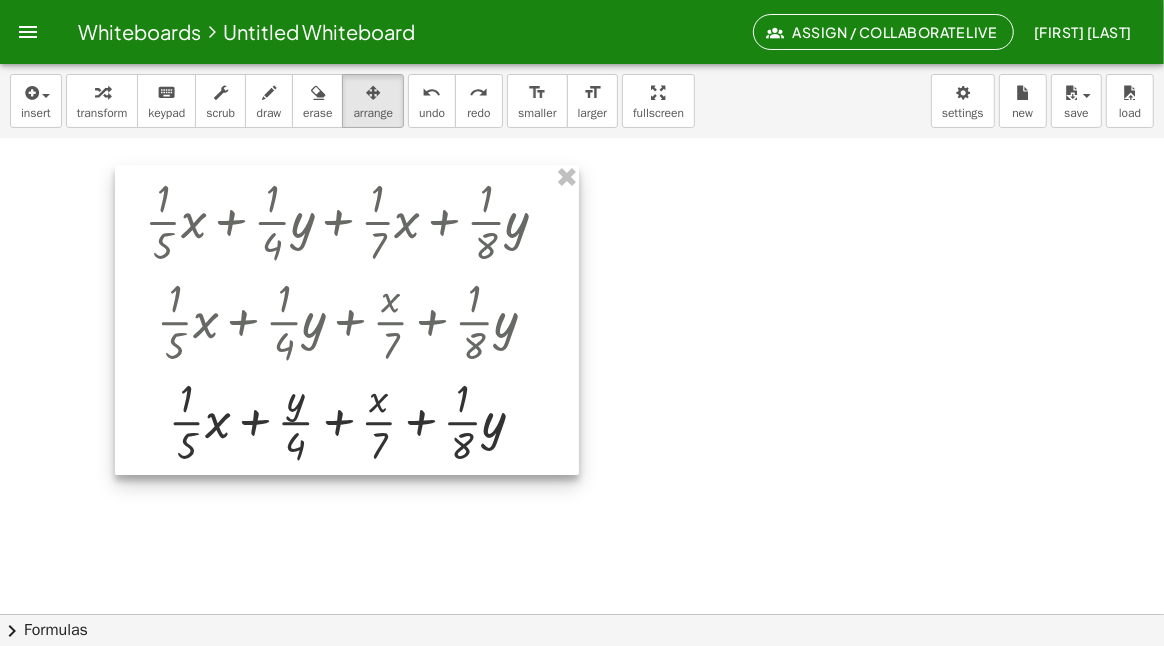 scroll, scrollTop: 0, scrollLeft: 0, axis: both 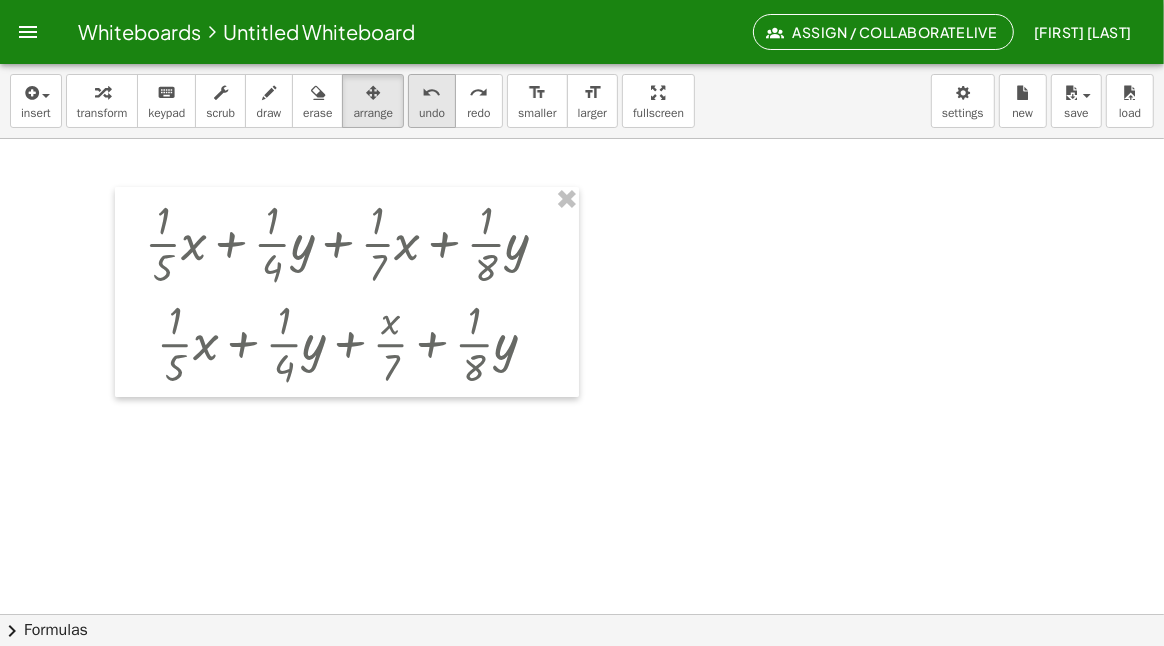 click on "undo" at bounding box center [432, 113] 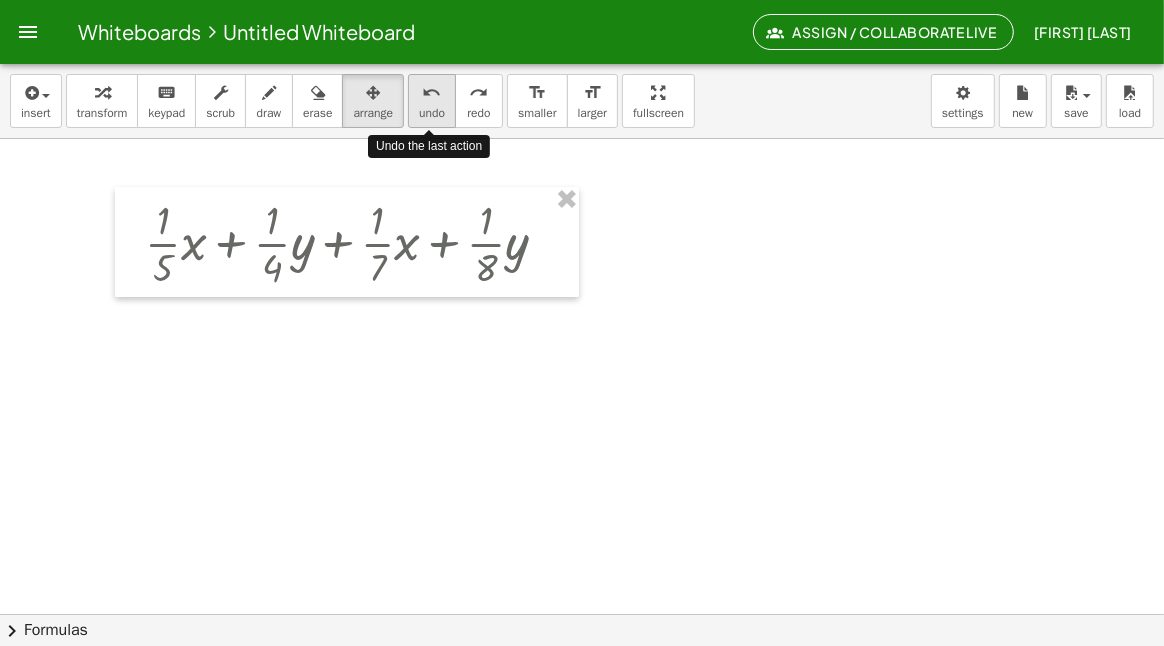 click on "undo" at bounding box center [432, 113] 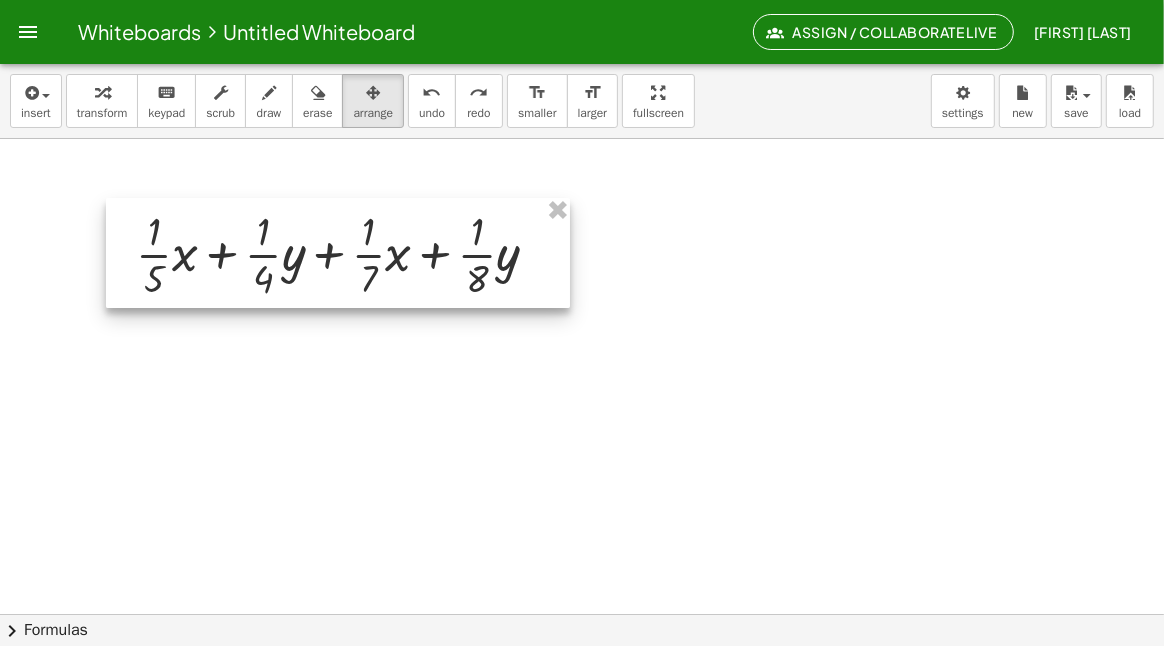 drag, startPoint x: 407, startPoint y: 251, endPoint x: 398, endPoint y: 262, distance: 14.21267 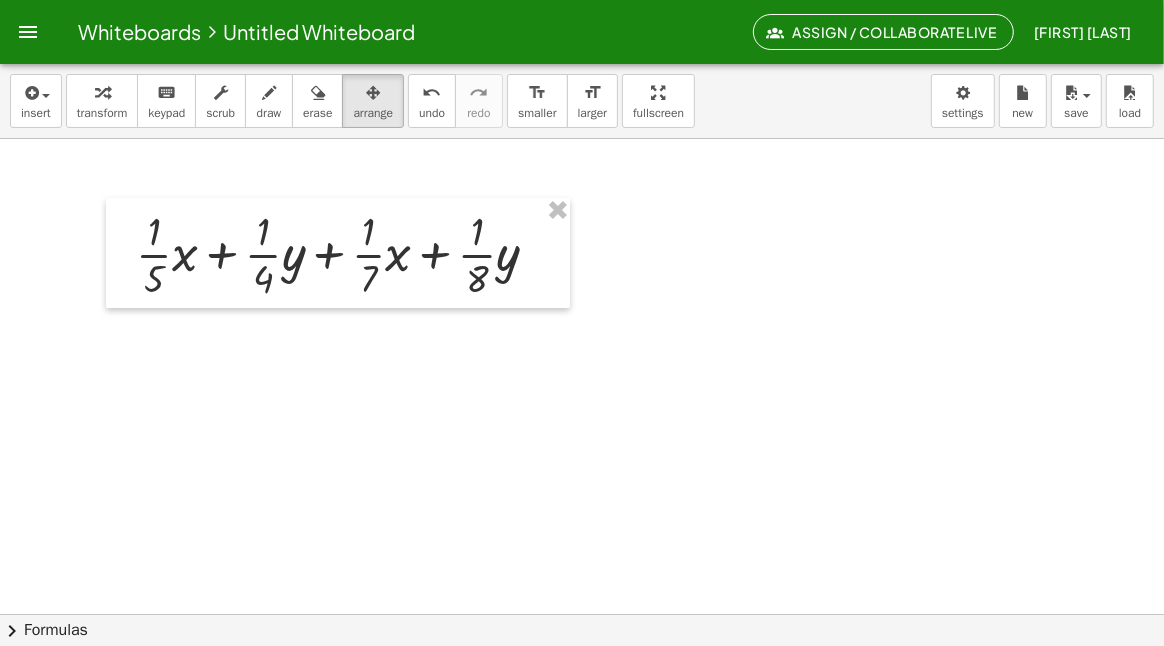 click at bounding box center (582, 615) 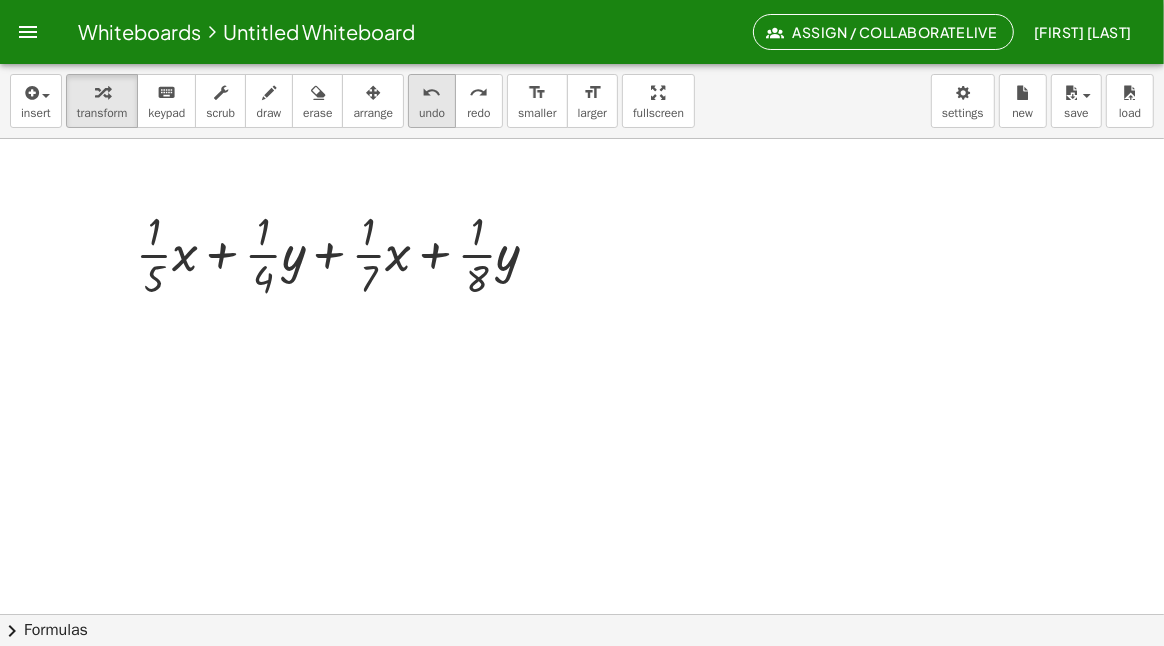 click on "undo undo" at bounding box center (432, 101) 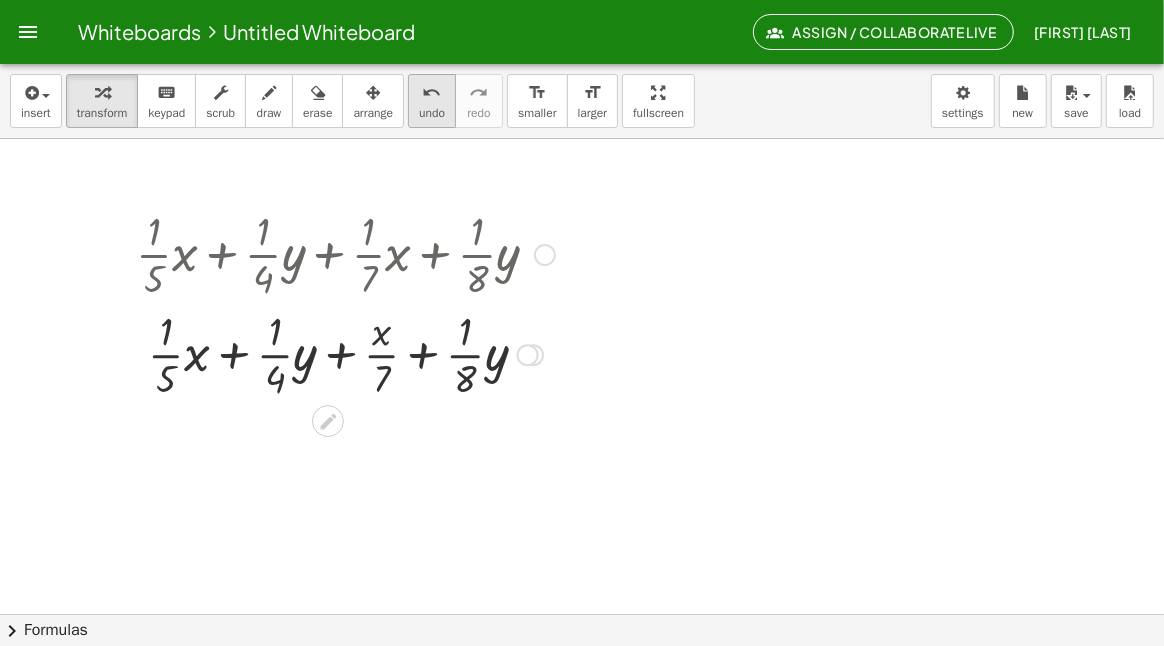 drag, startPoint x: 401, startPoint y: 251, endPoint x: 435, endPoint y: 94, distance: 160.63934 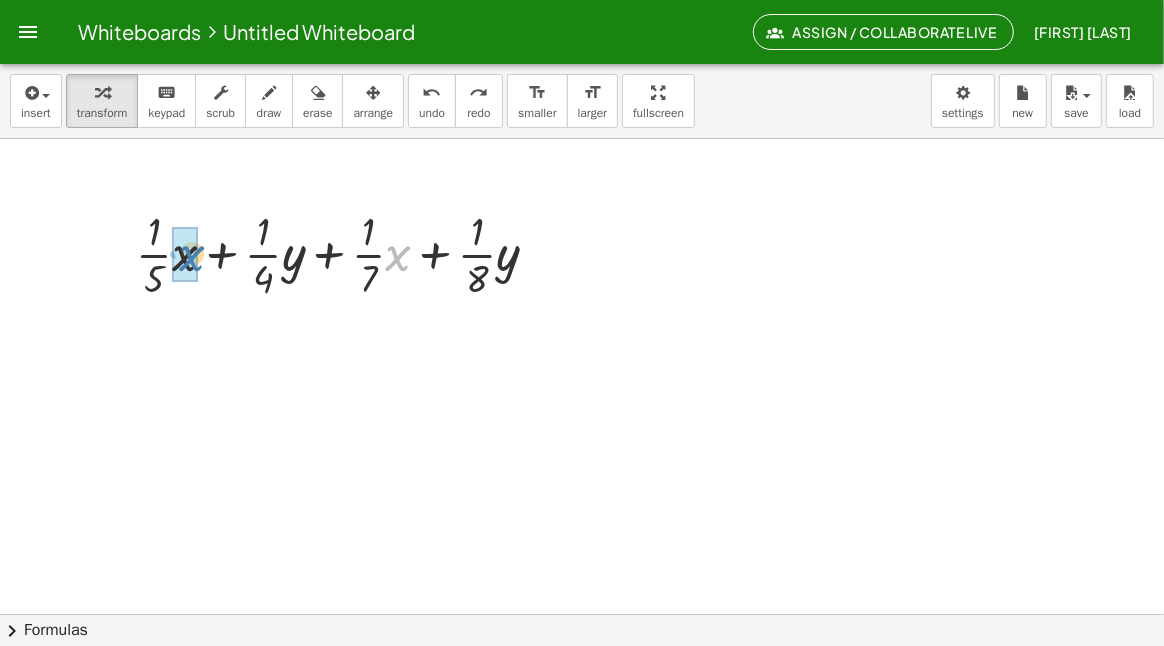 drag, startPoint x: 399, startPoint y: 260, endPoint x: 193, endPoint y: 260, distance: 206 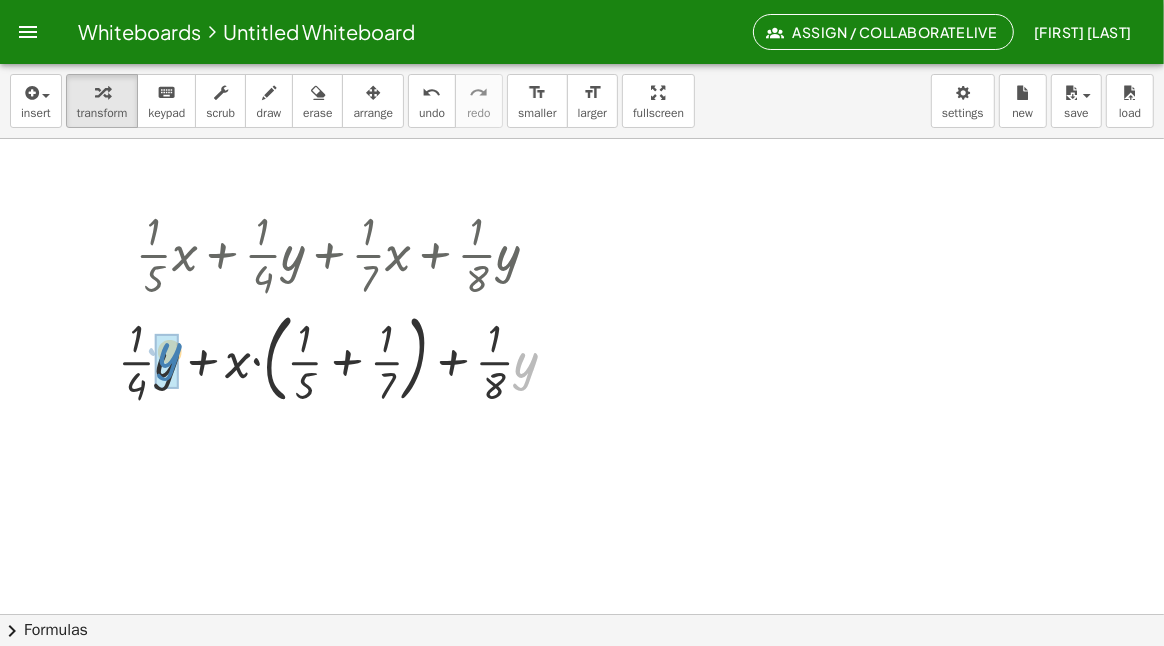 drag, startPoint x: 526, startPoint y: 366, endPoint x: 170, endPoint y: 356, distance: 356.1404 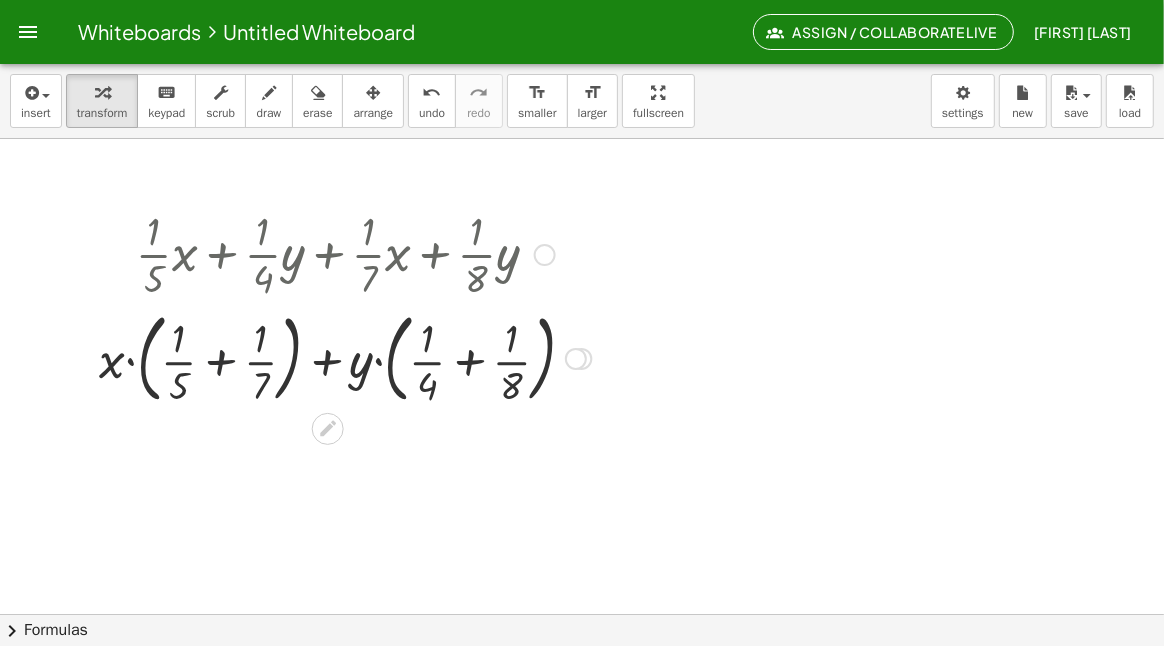 click at bounding box center (345, 357) 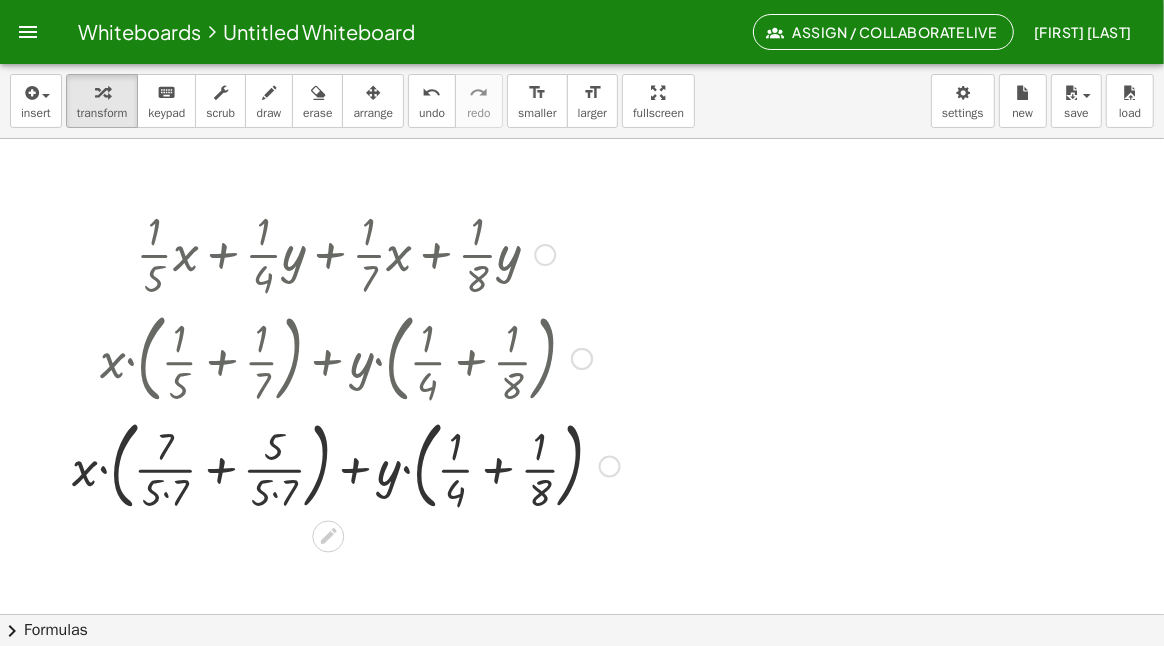 click at bounding box center (346, 465) 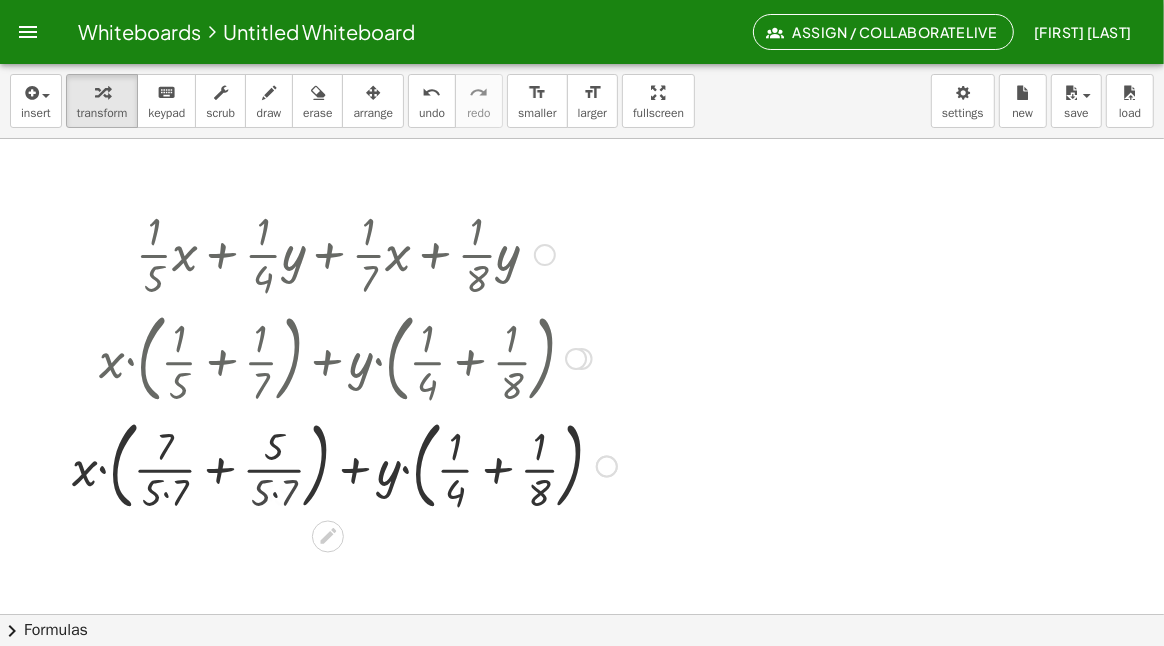 click at bounding box center [345, 465] 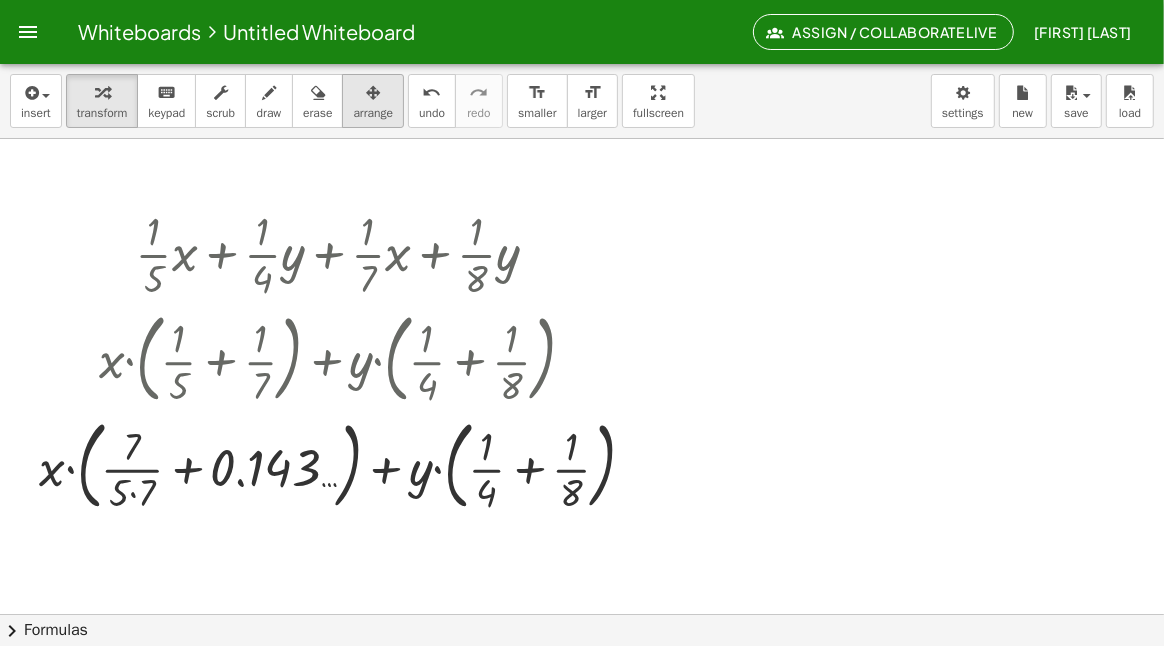 click on "arrange" at bounding box center (373, 101) 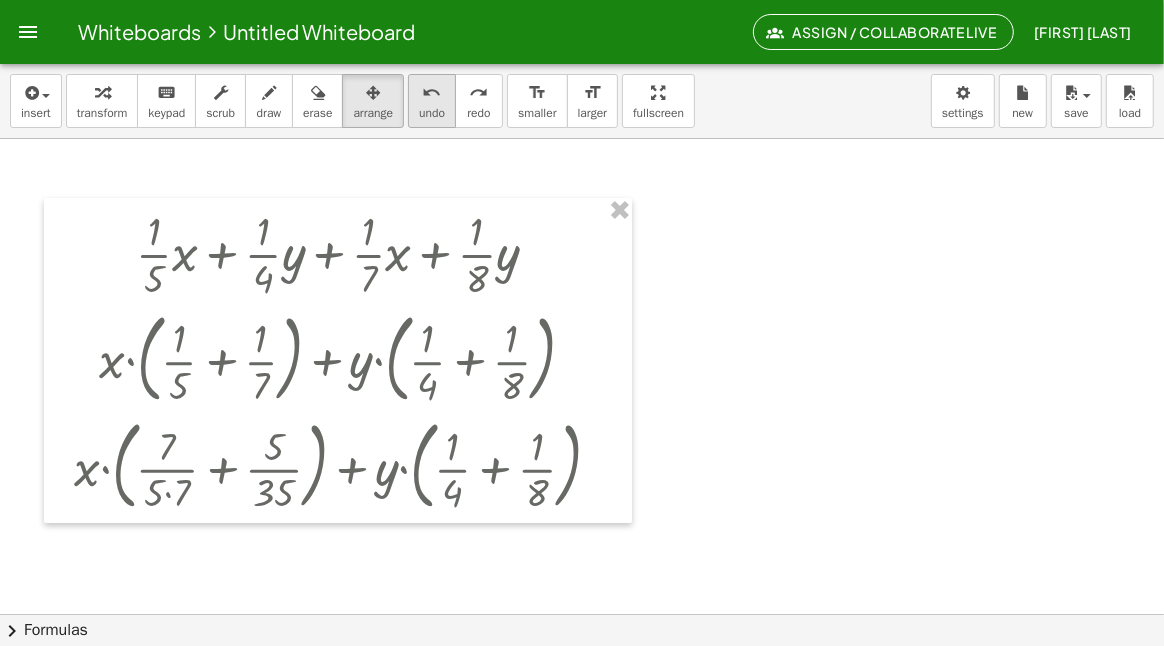 click on "undo" at bounding box center (432, 92) 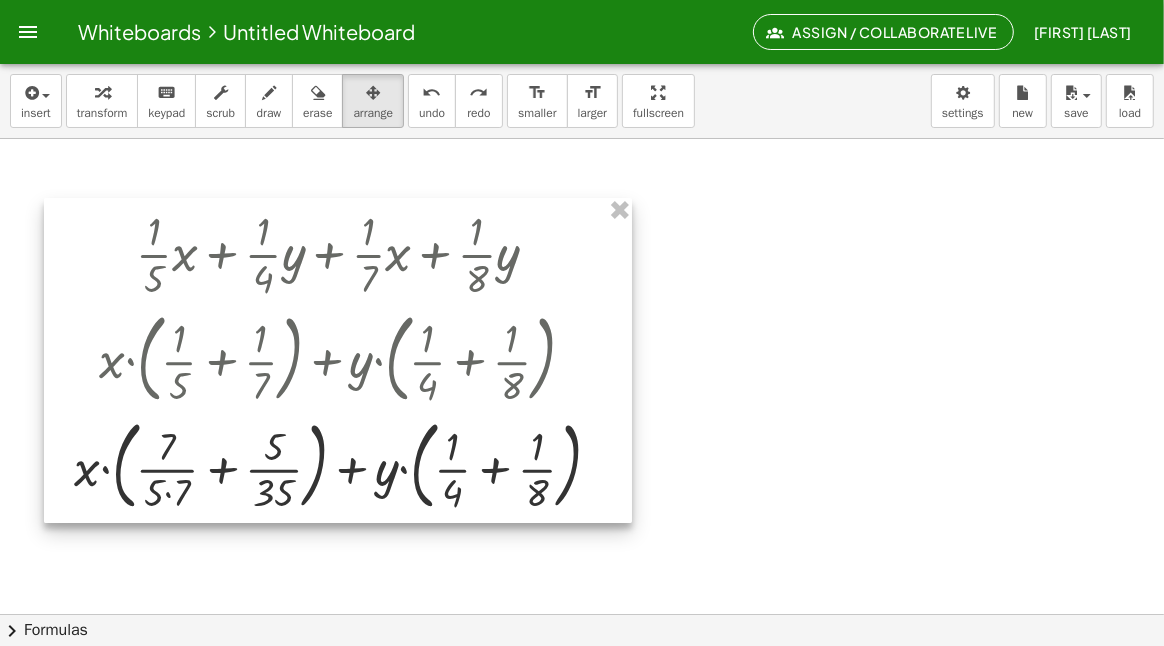 click at bounding box center [338, 360] 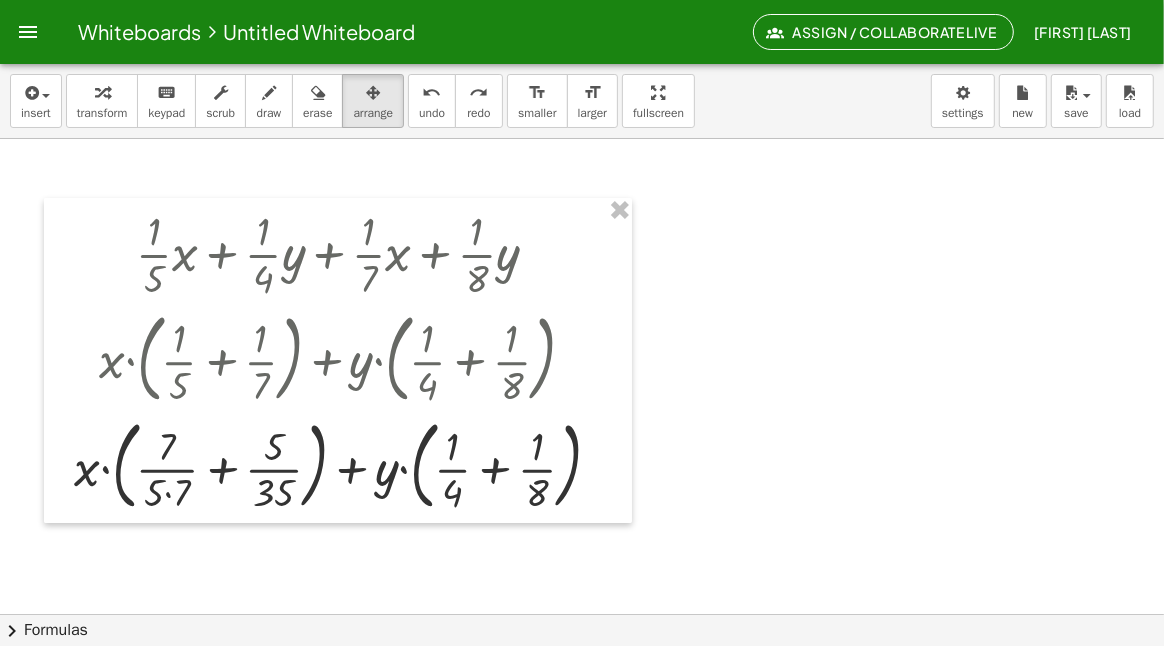 click at bounding box center [582, 615] 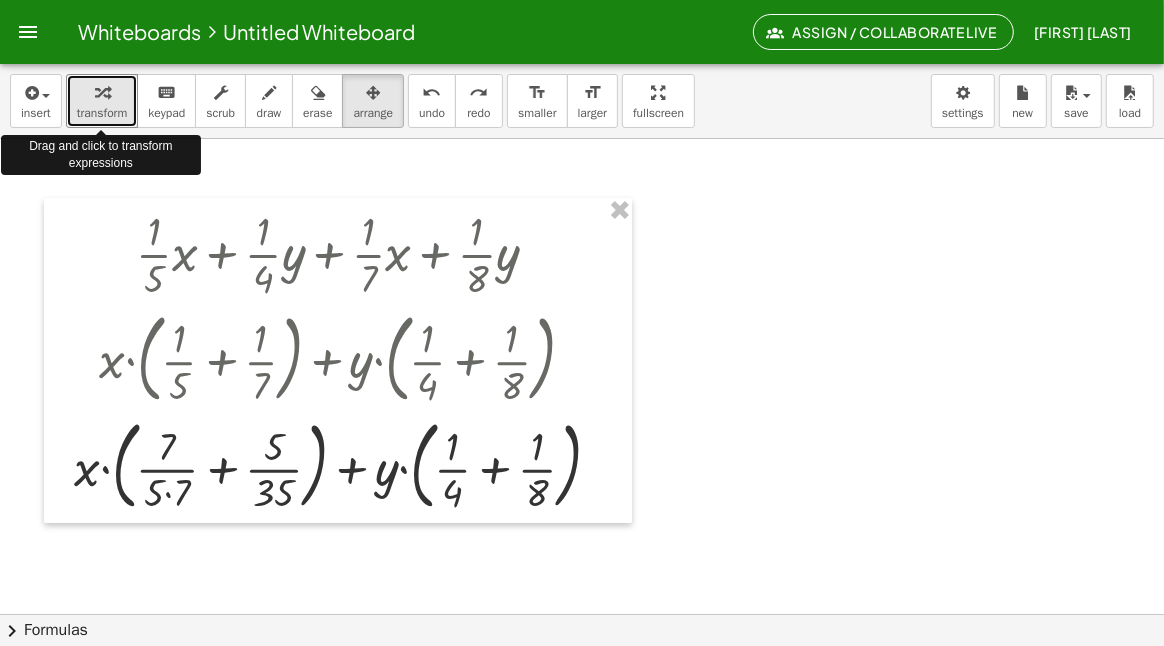 drag, startPoint x: 99, startPoint y: 99, endPoint x: 722, endPoint y: 356, distance: 673.9273 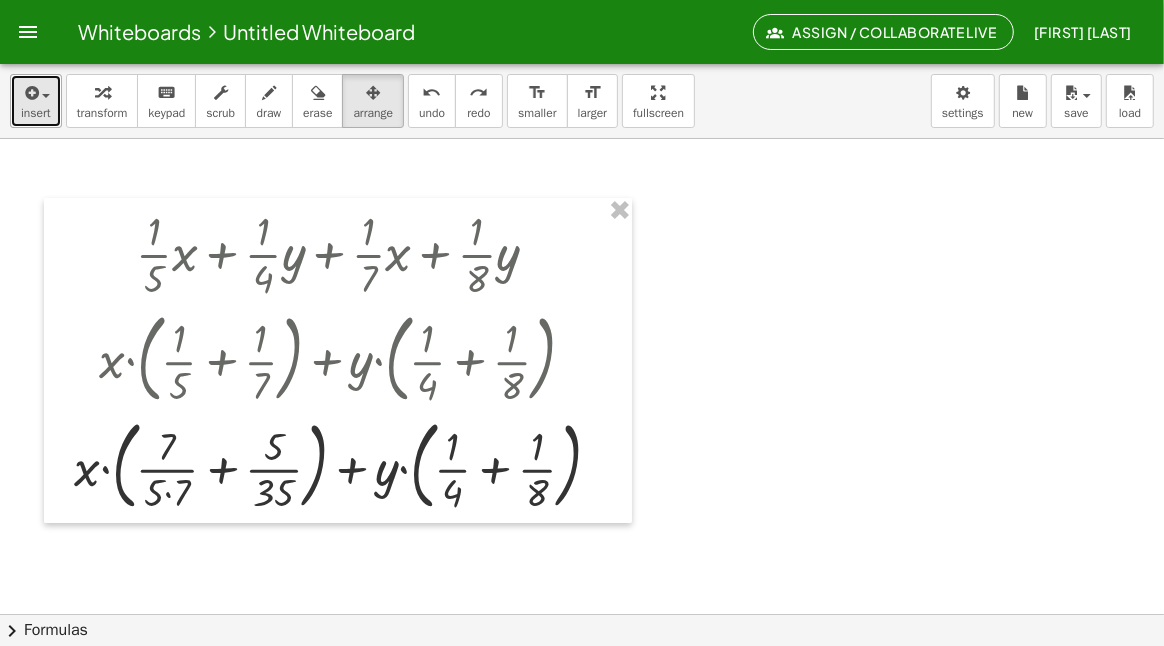 click at bounding box center (30, 93) 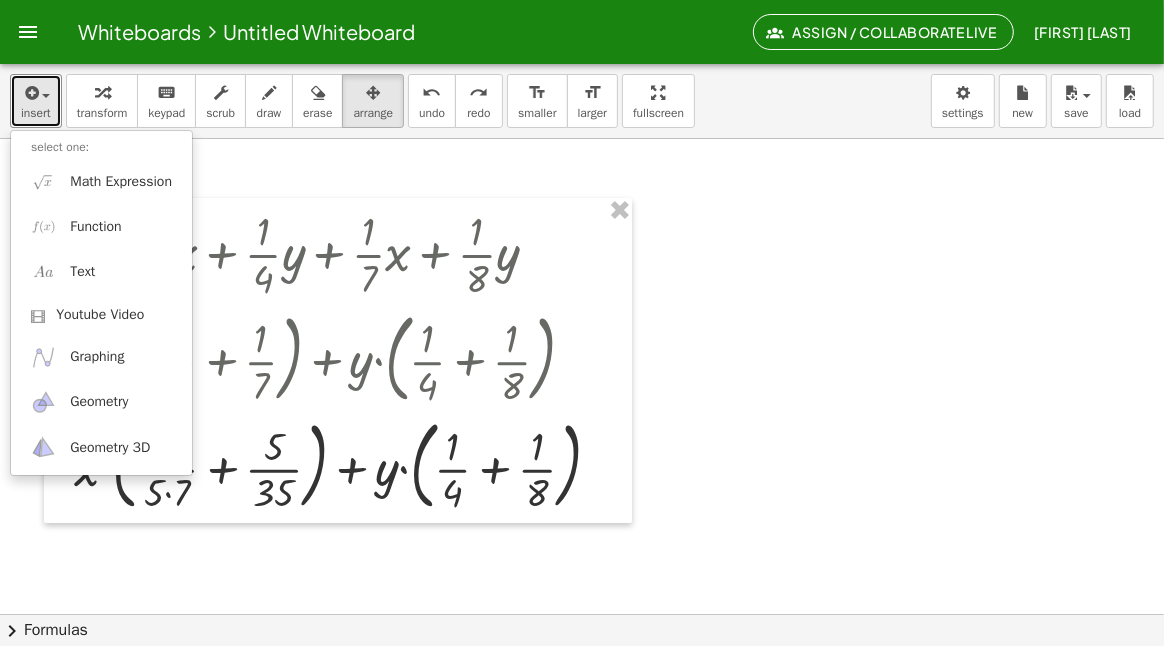 click at bounding box center (582, 615) 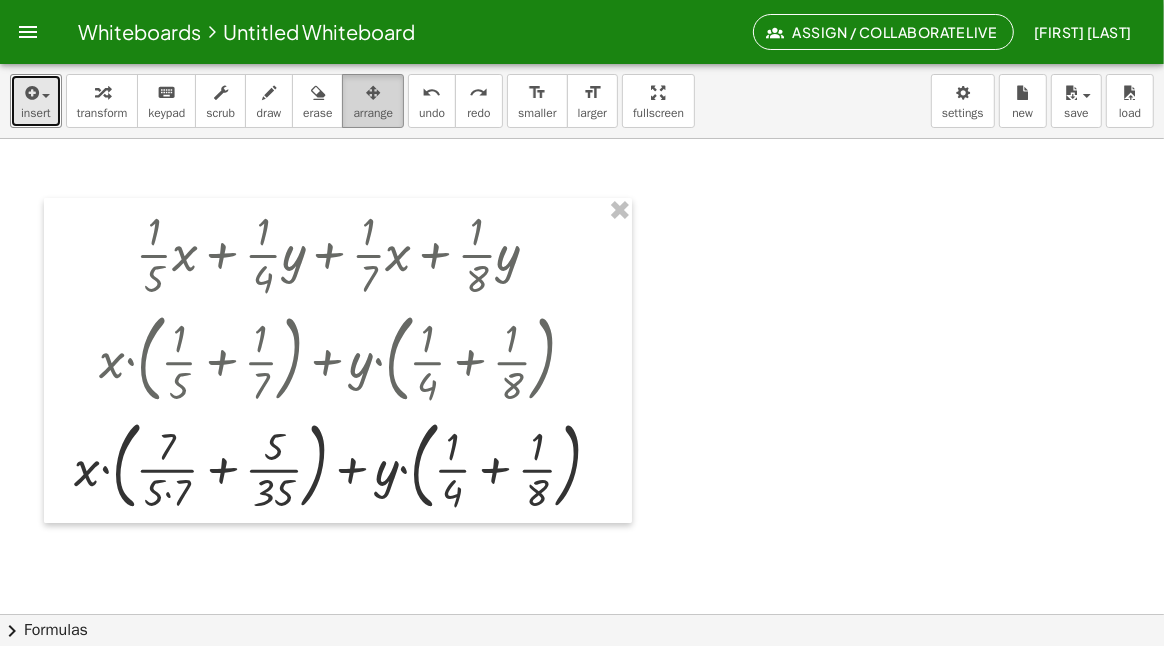 click on "arrange" at bounding box center (373, 113) 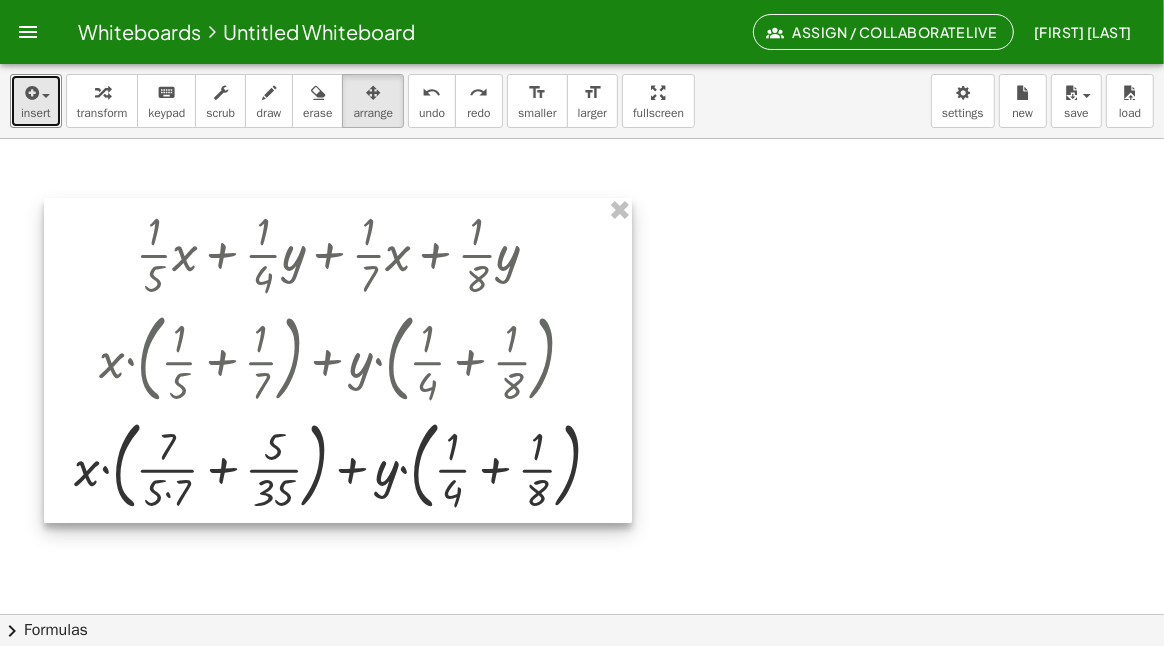 click at bounding box center [338, 360] 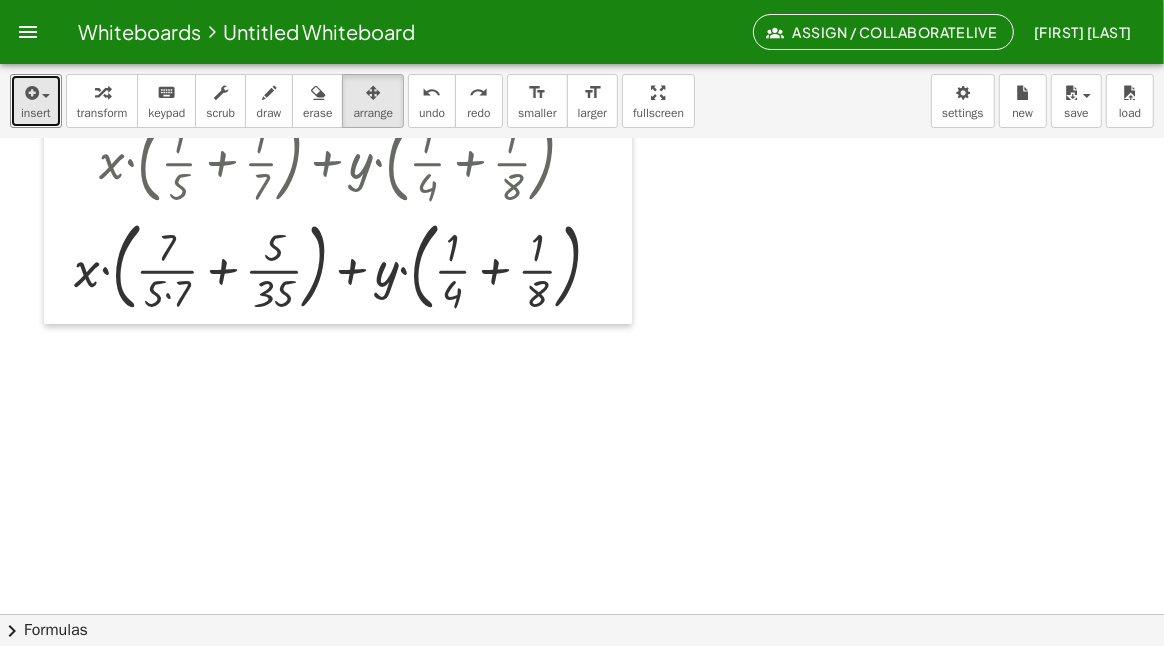 scroll, scrollTop: 199, scrollLeft: 0, axis: vertical 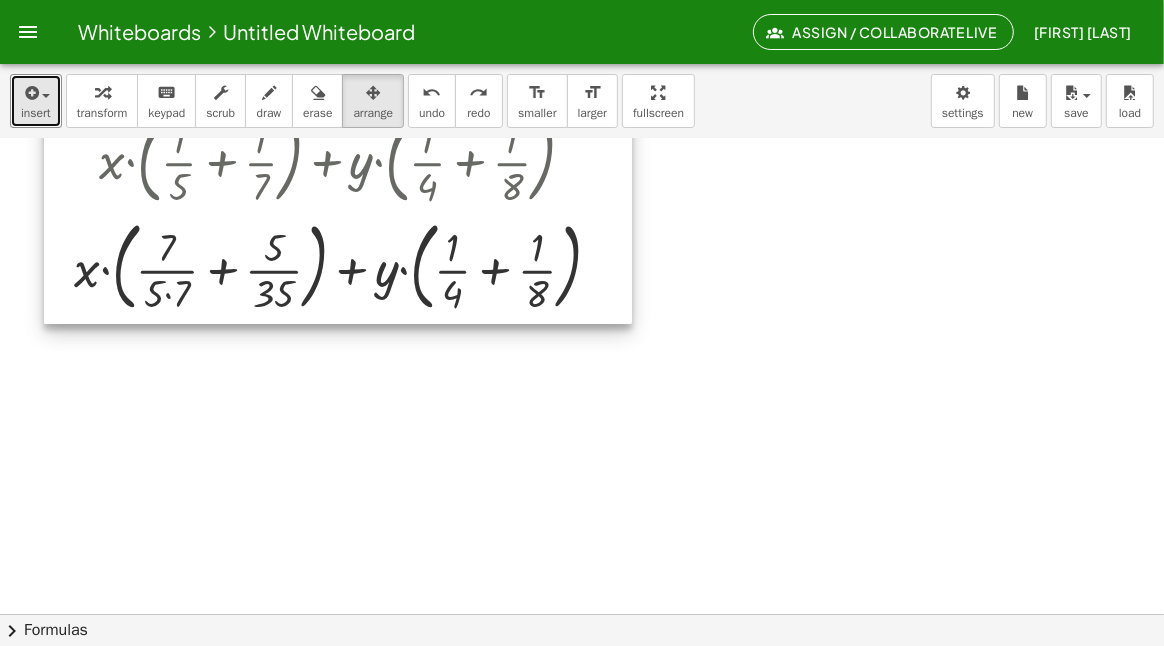 click at bounding box center (338, 161) 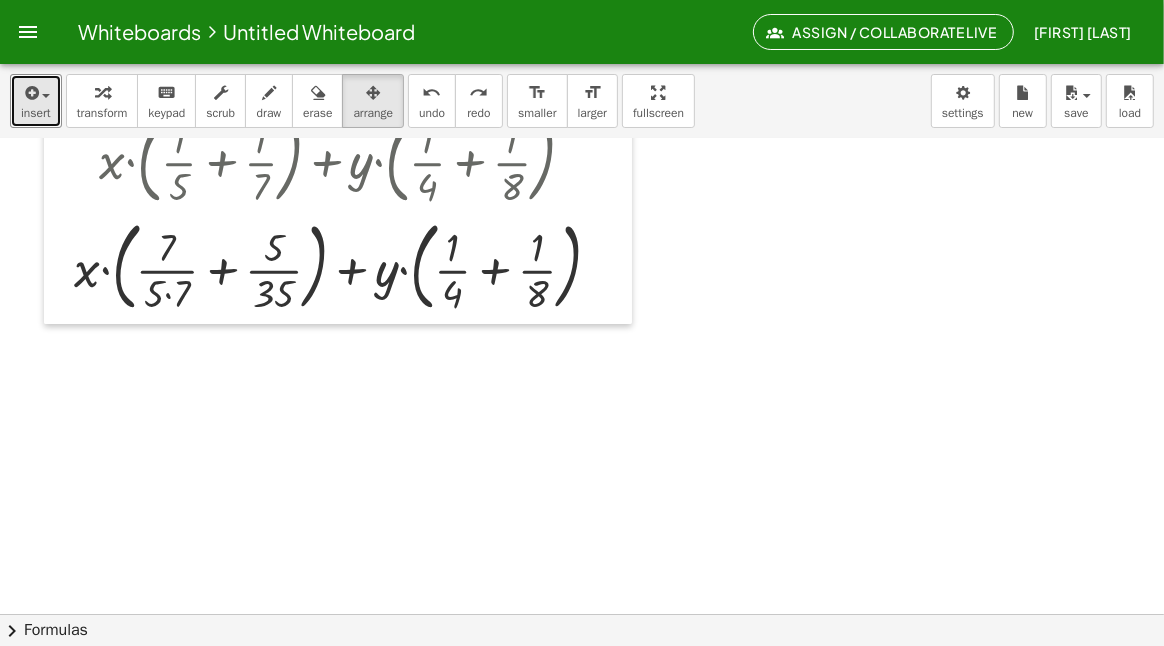 click at bounding box center [582, 416] 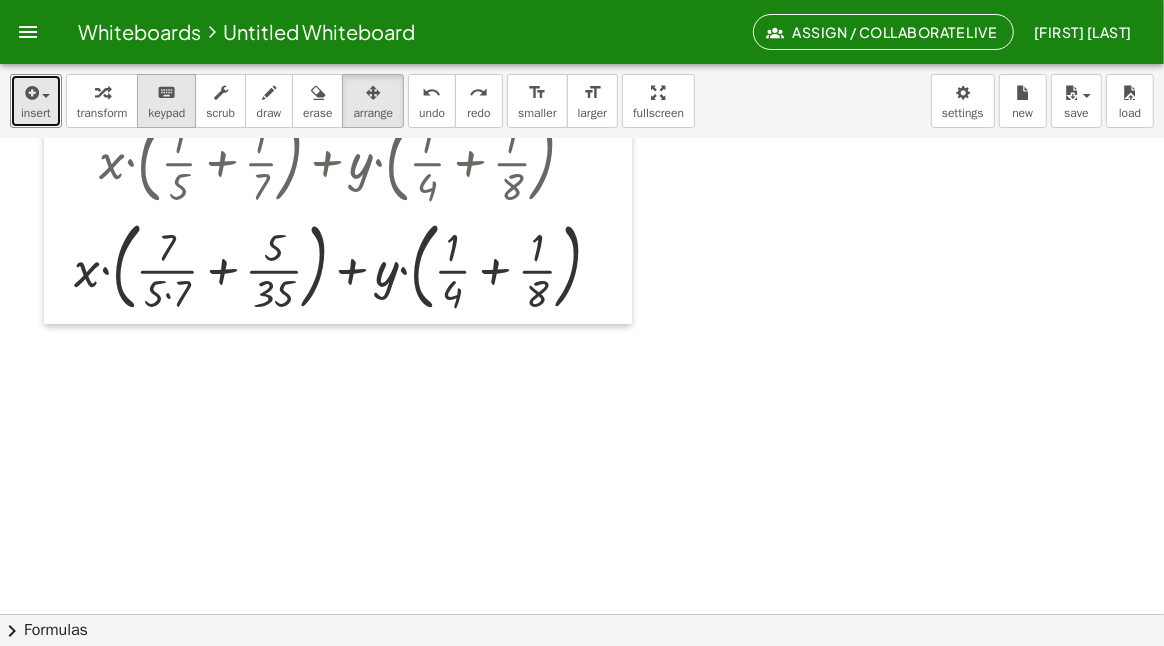 click on "keyboard keypad" at bounding box center (166, 101) 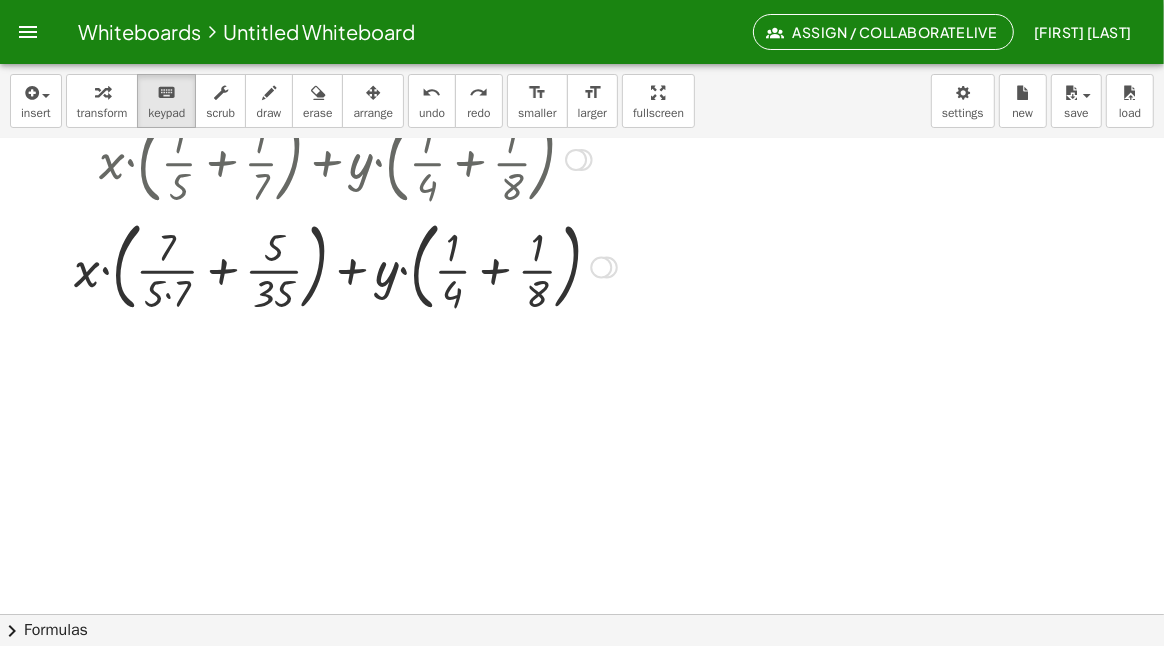 click at bounding box center (345, 266) 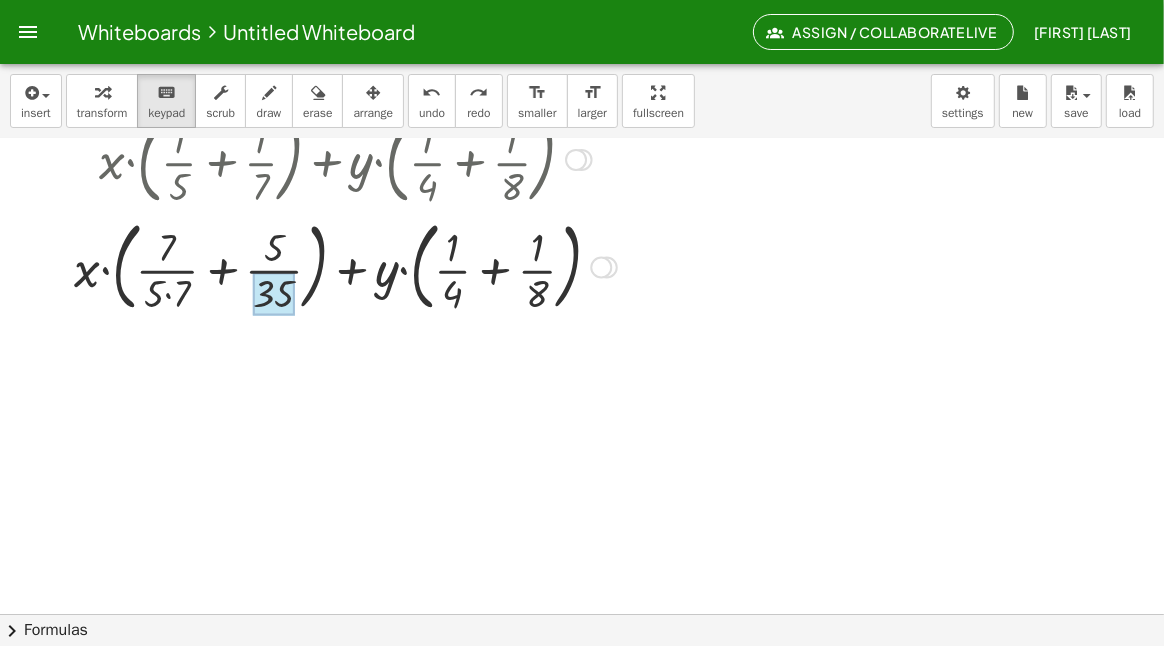 click at bounding box center [274, 294] 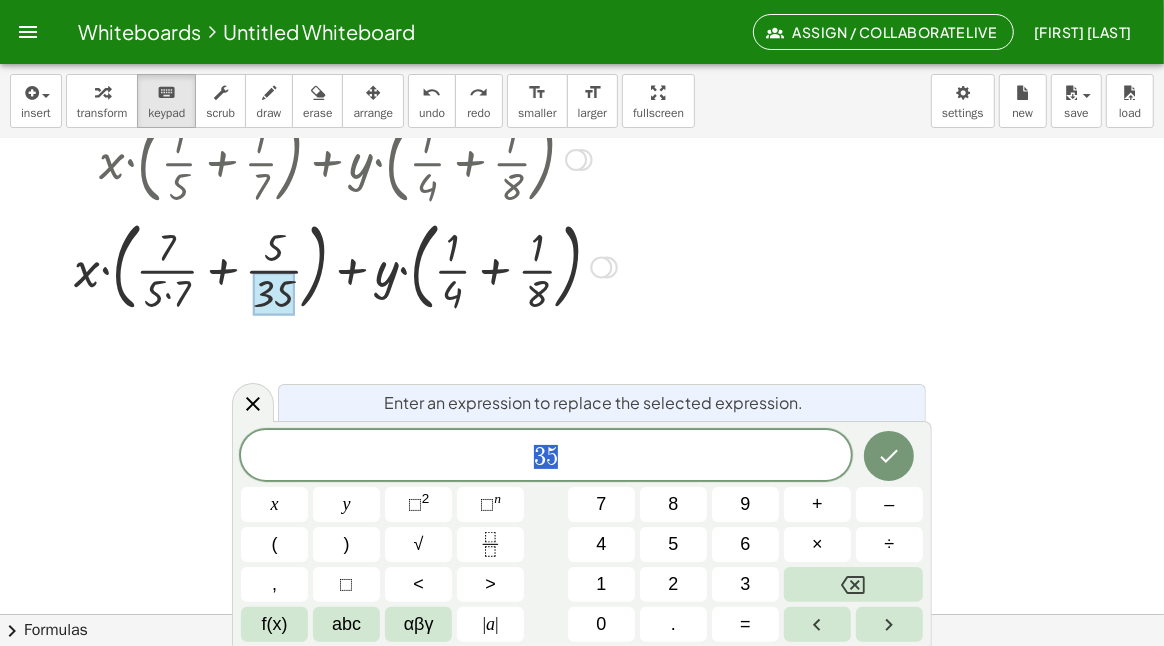 click at bounding box center (345, 266) 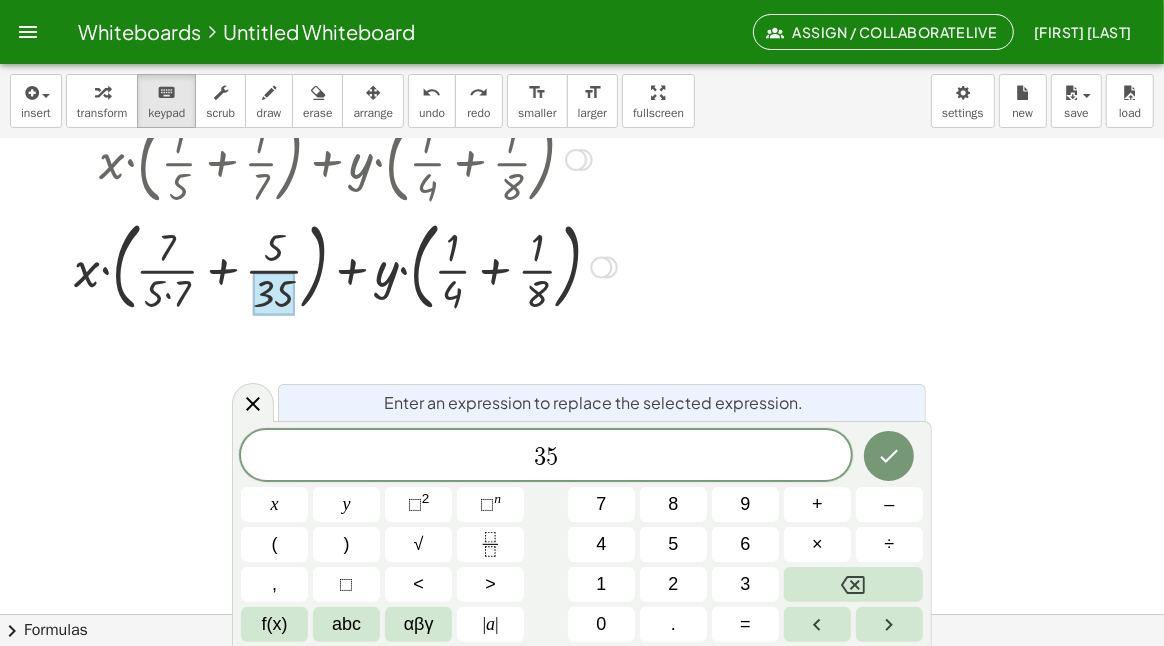 click at bounding box center (345, 266) 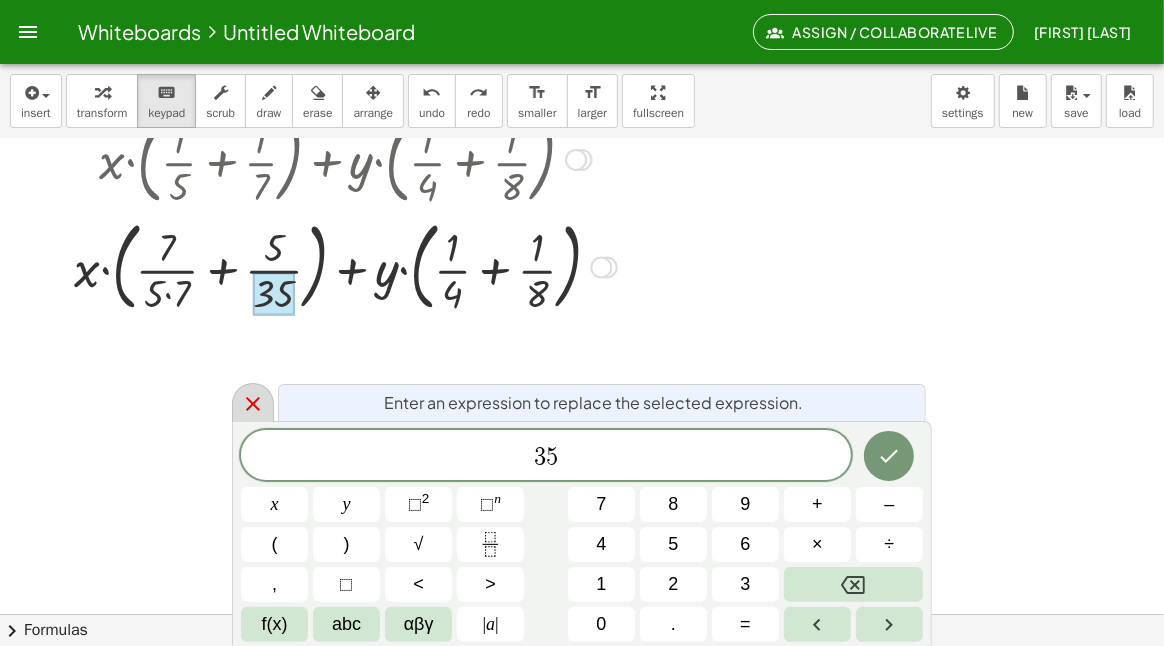 click 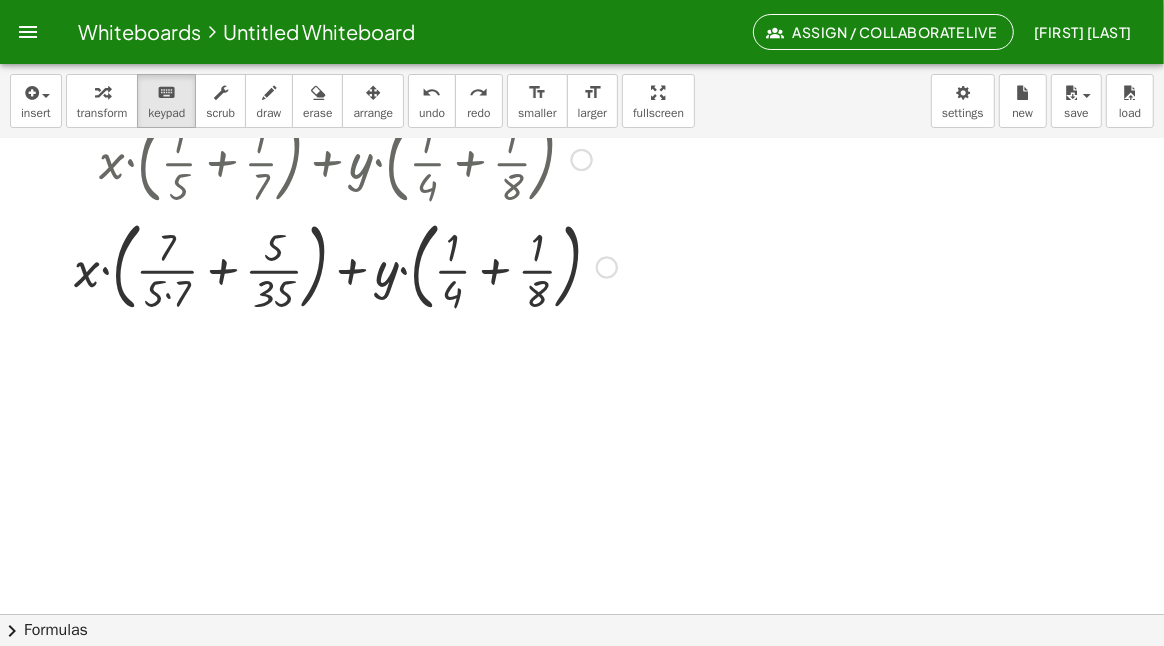 click at bounding box center (345, 266) 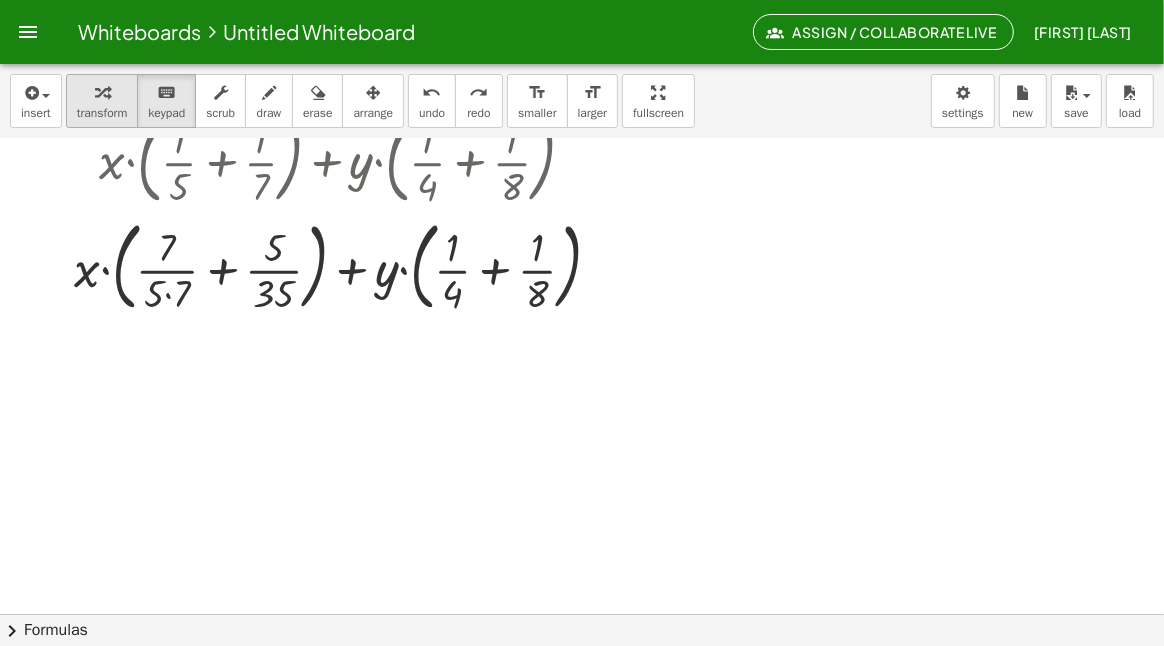 click on "transform" at bounding box center (102, 113) 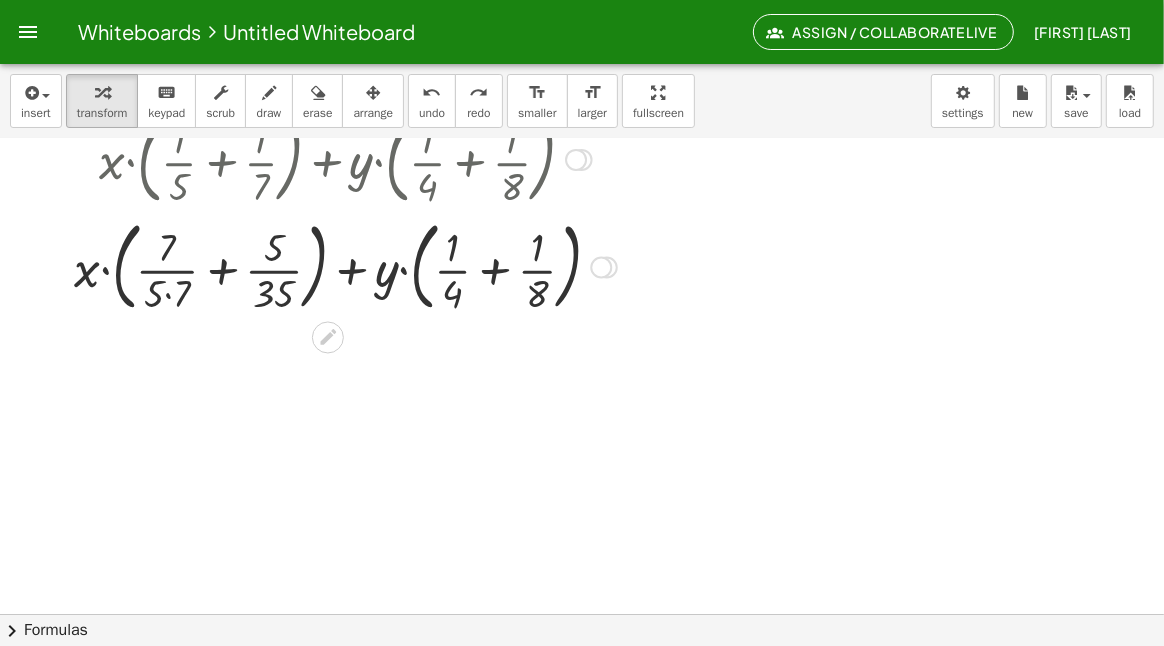 click at bounding box center [345, 266] 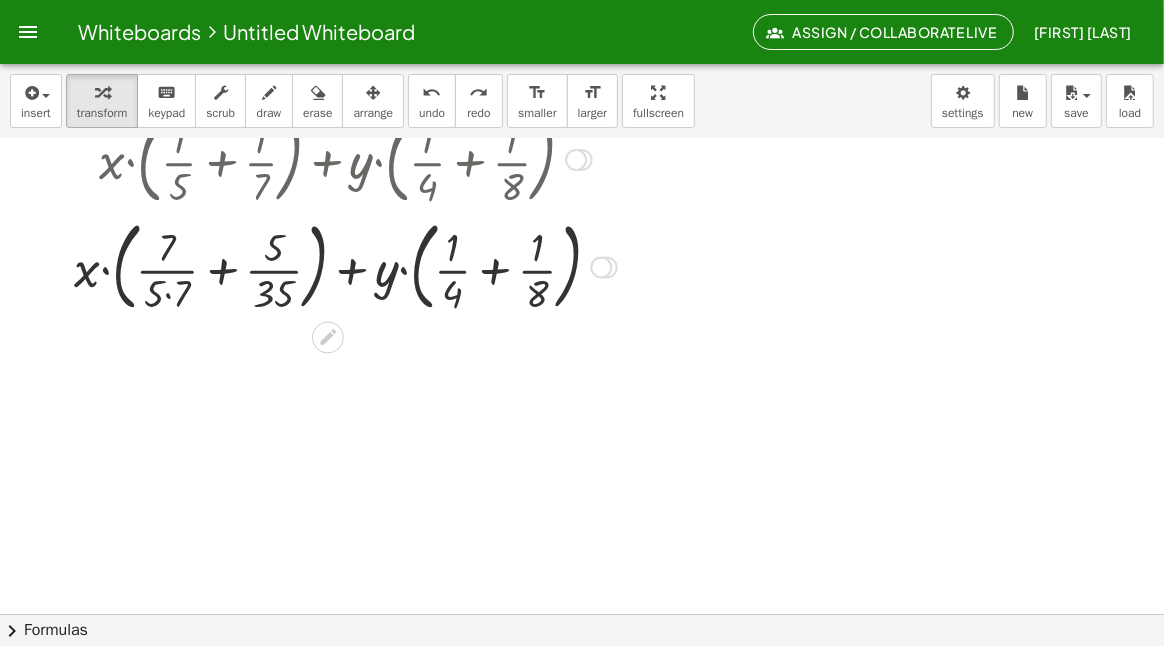 click at bounding box center (345, 266) 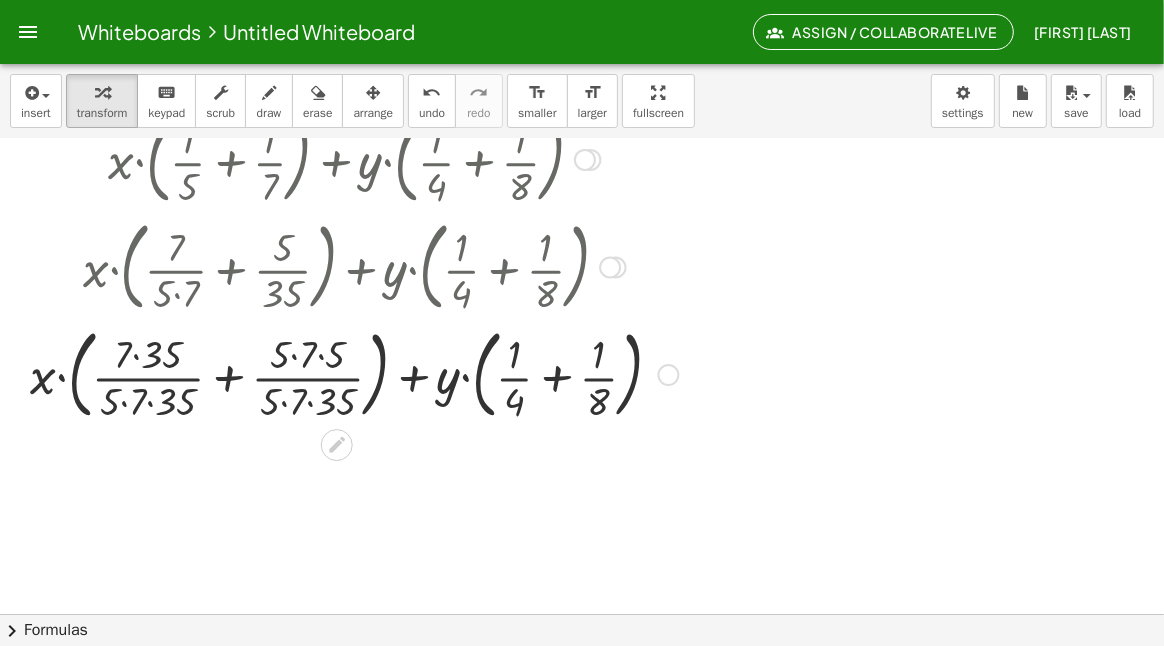 click at bounding box center [354, 373] 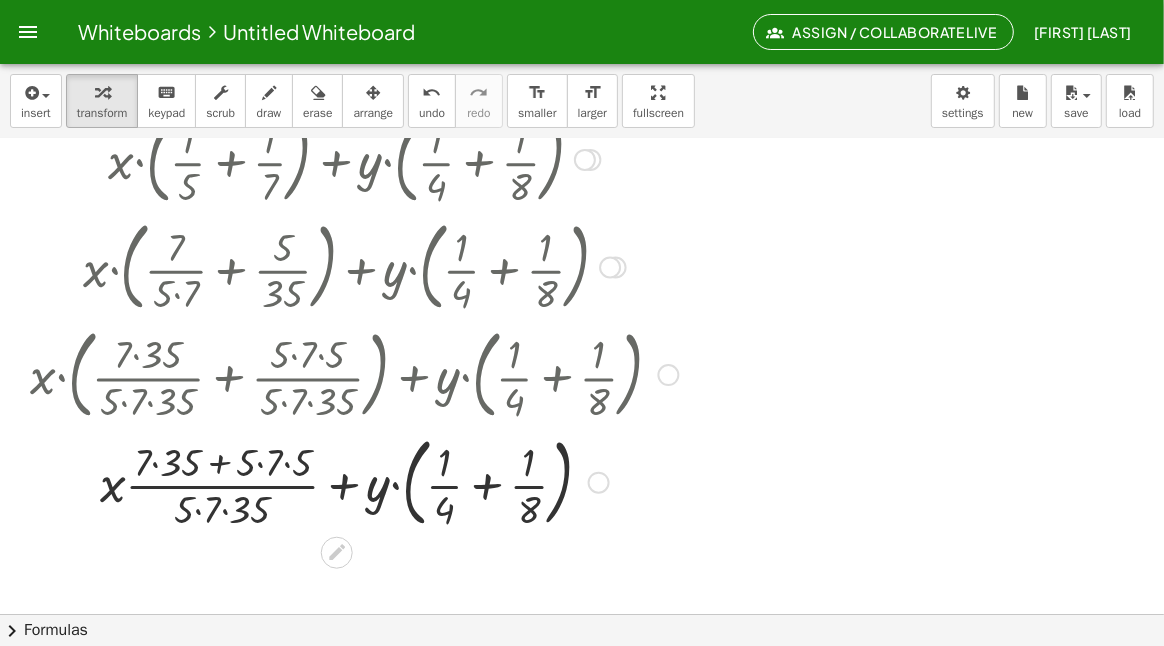 click at bounding box center [354, 481] 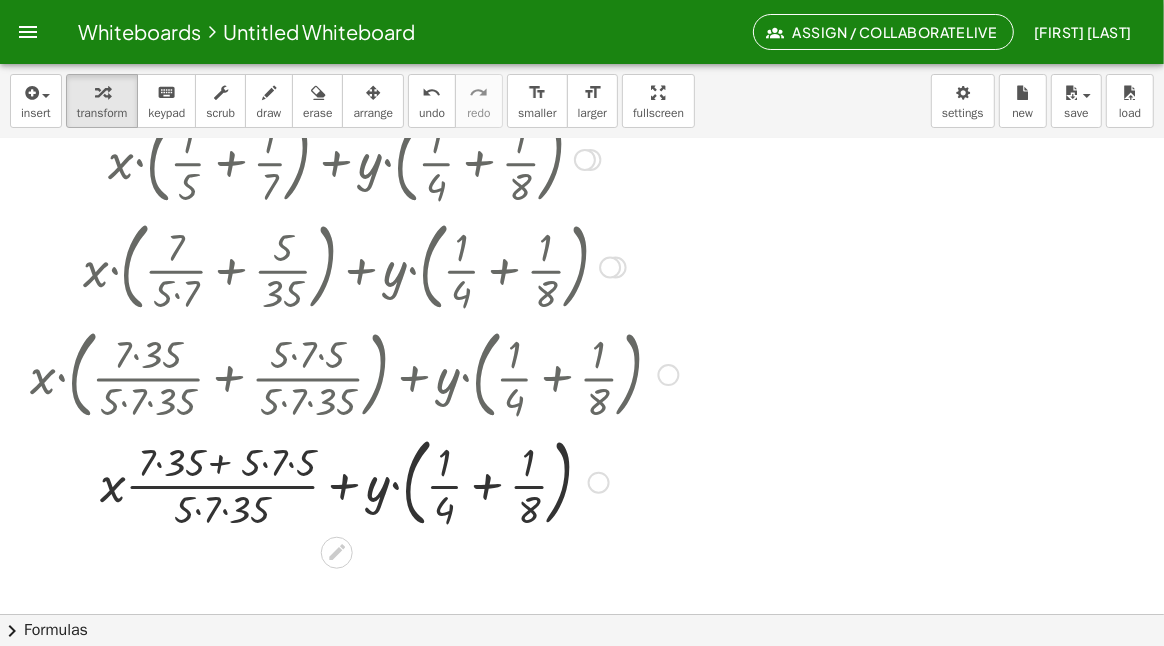 click at bounding box center [354, 481] 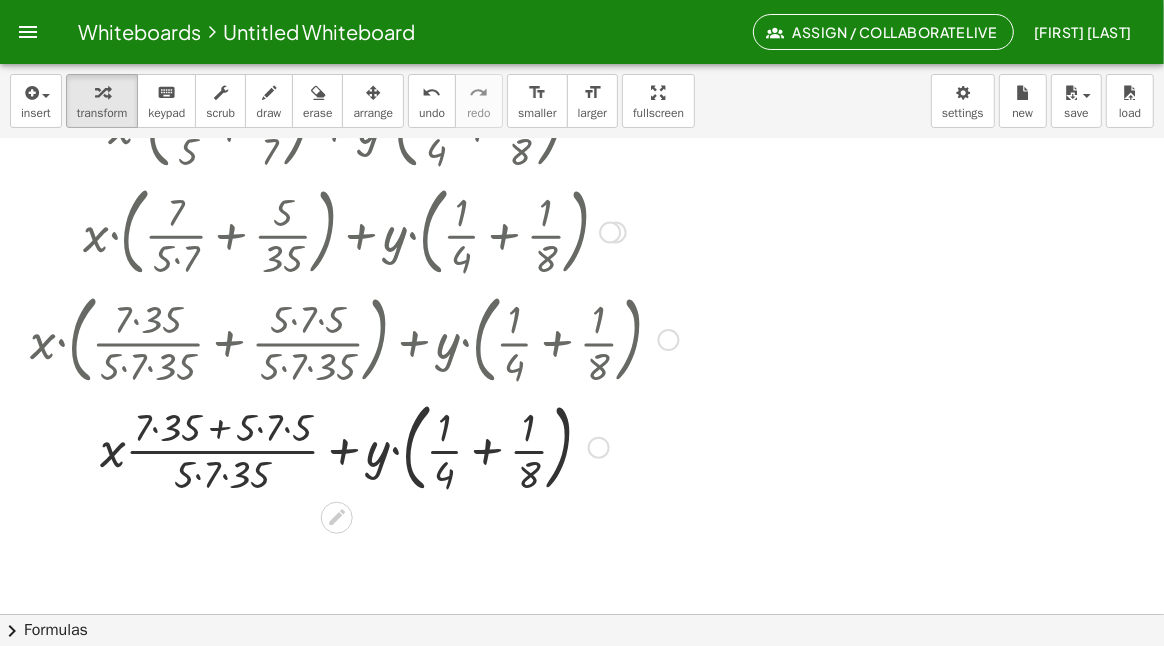 scroll, scrollTop: 0, scrollLeft: 0, axis: both 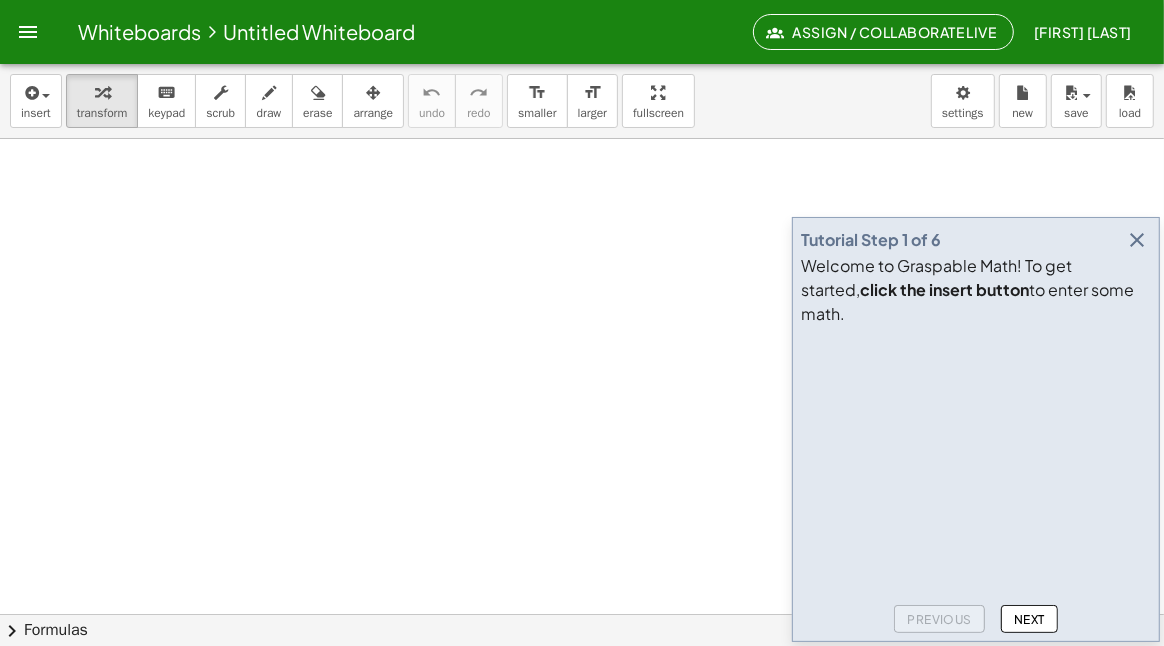 click at bounding box center [1137, 240] 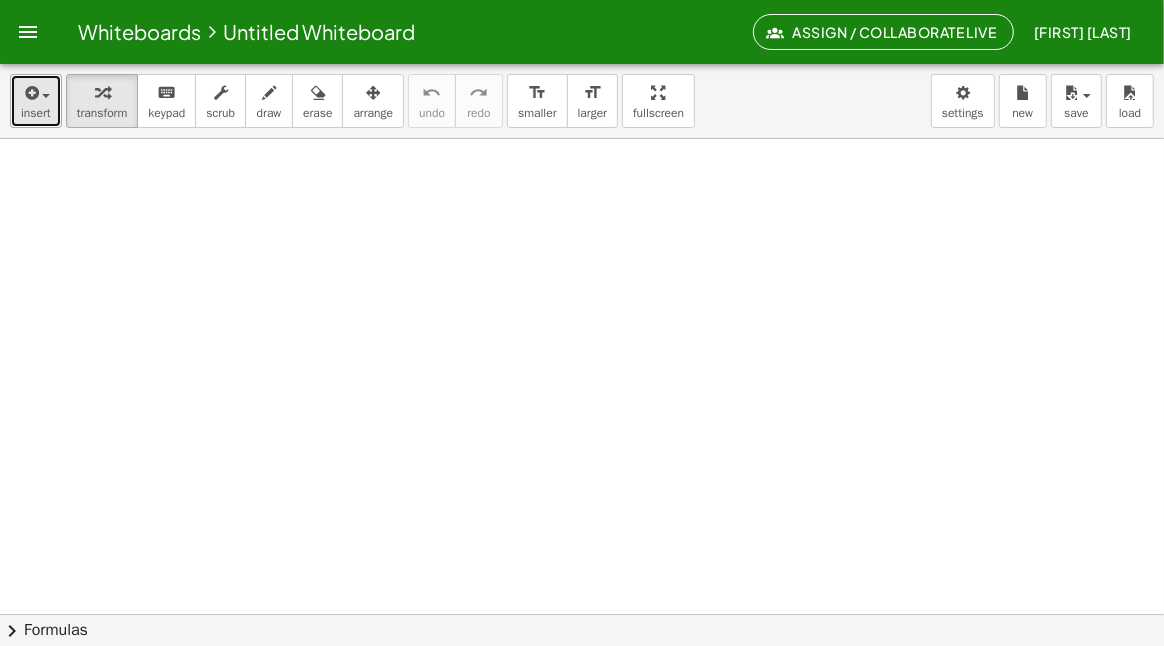 click on "insert" at bounding box center [36, 113] 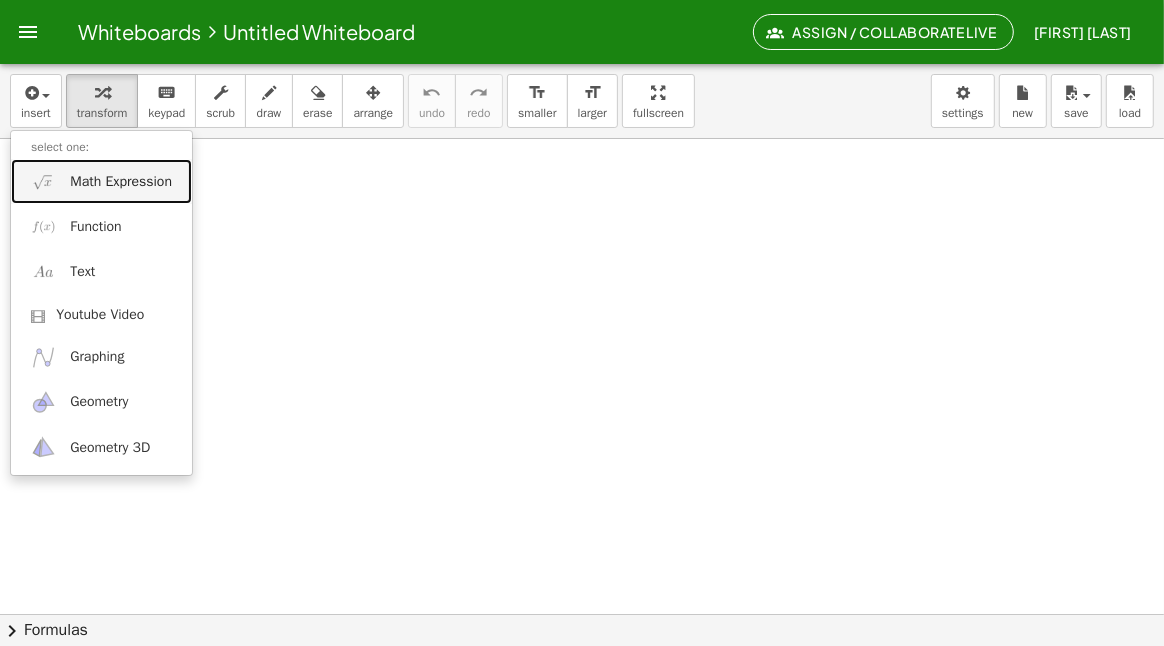 click on "Math Expression" at bounding box center (121, 182) 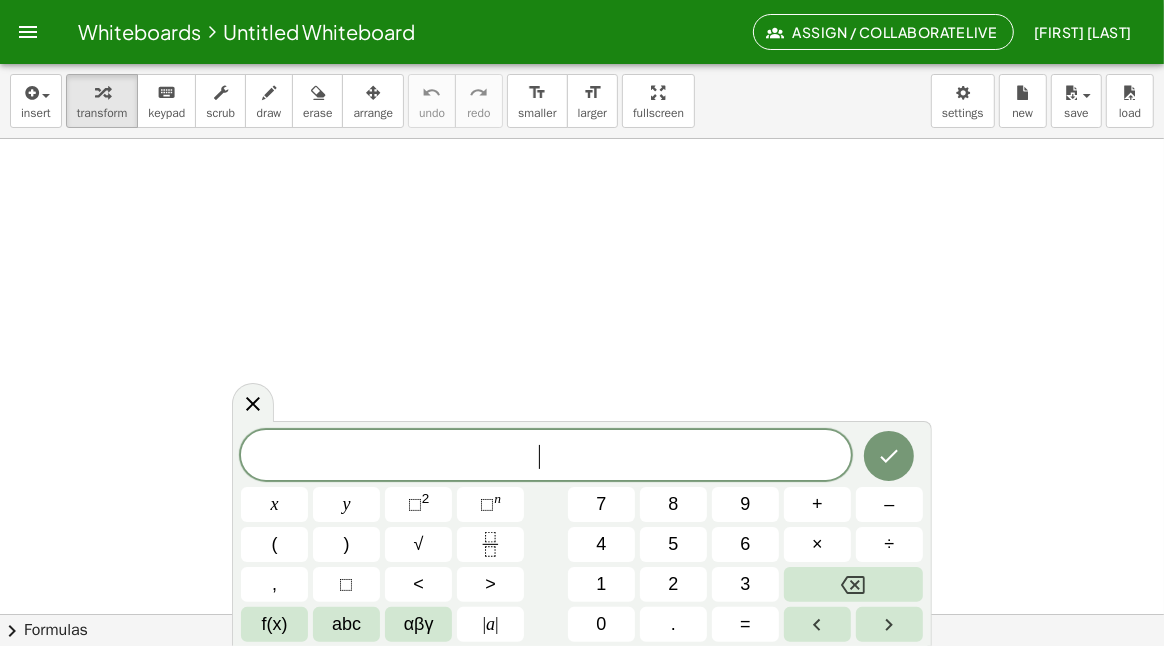 click at bounding box center [582, 679] 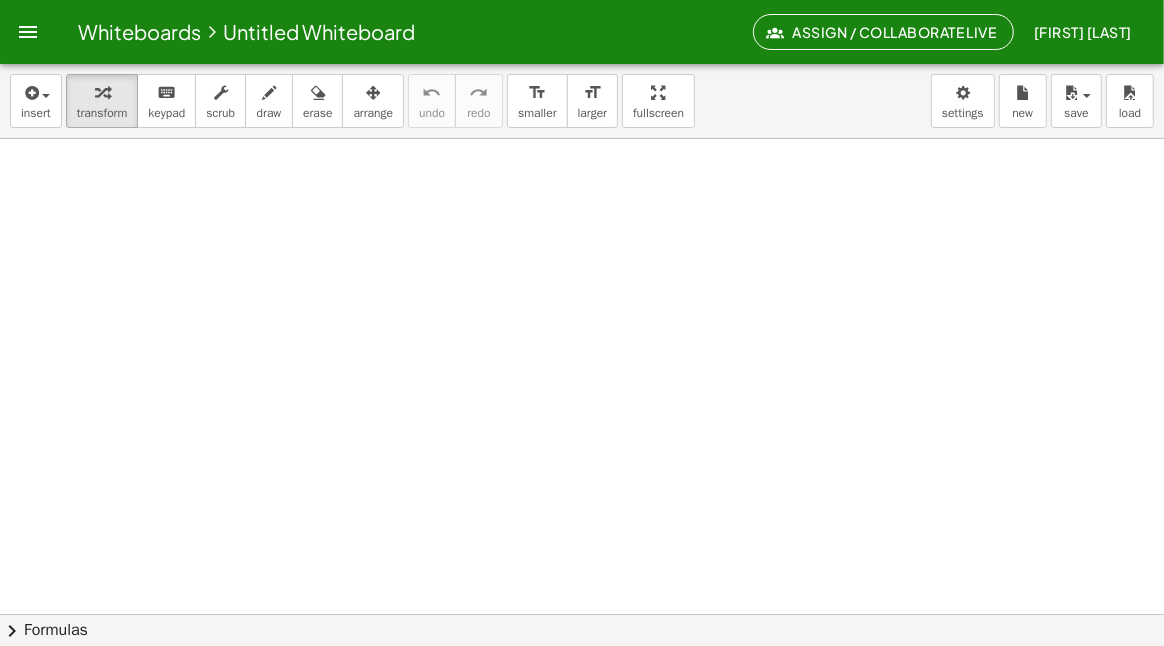 click at bounding box center [582, 679] 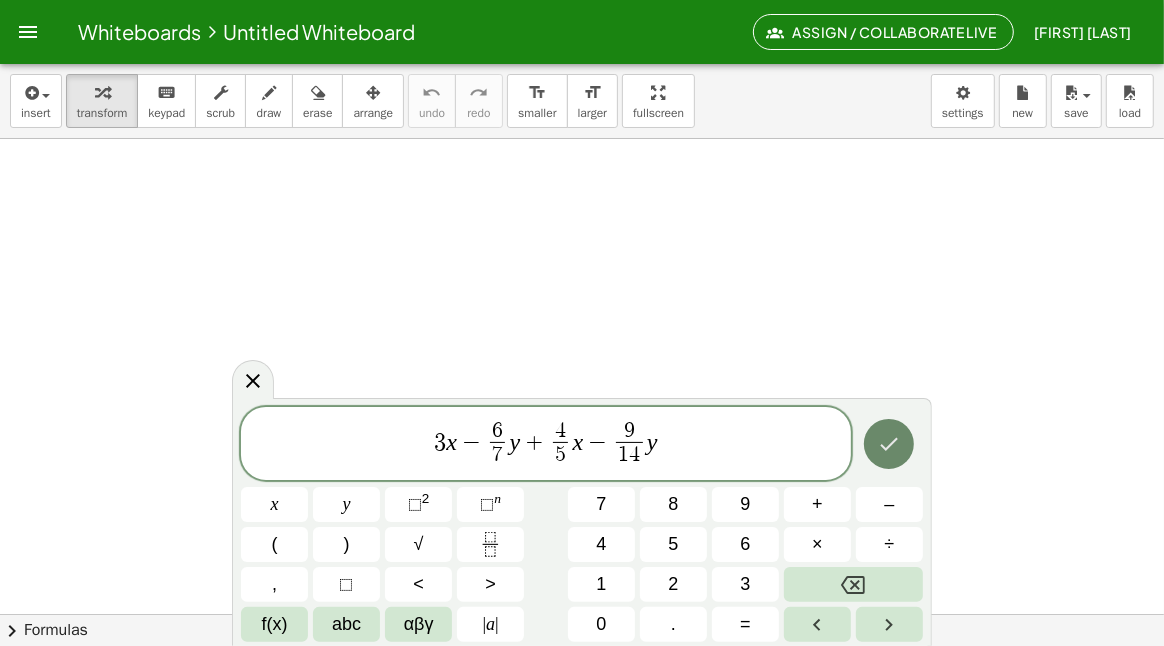 click 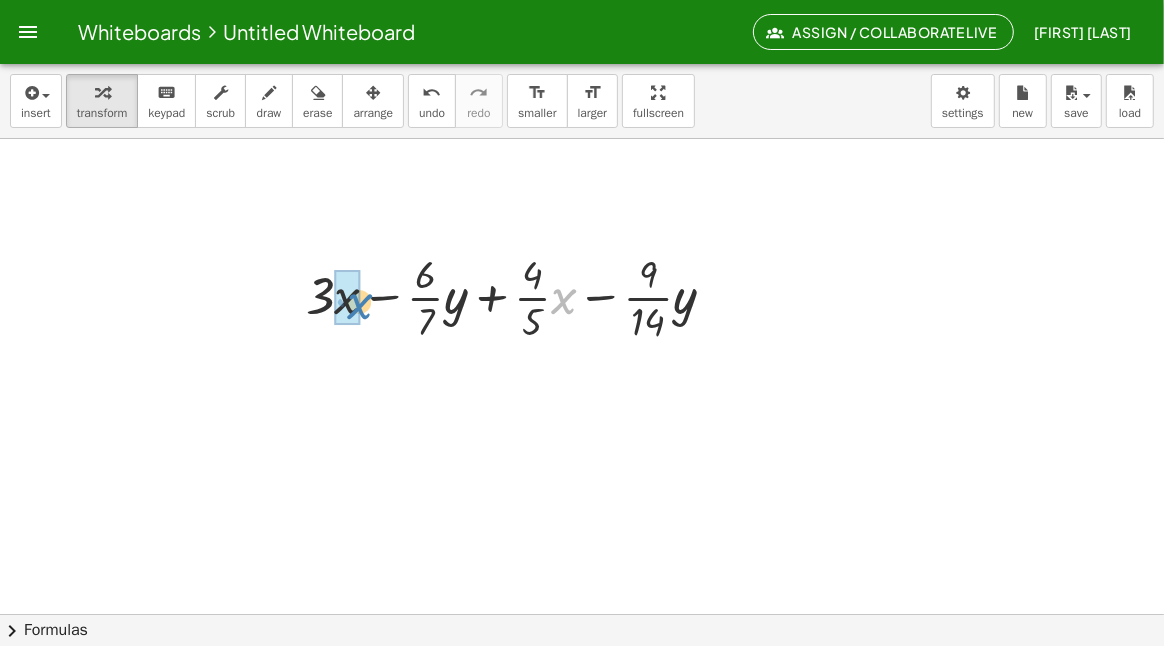 drag, startPoint x: 535, startPoint y: 301, endPoint x: 358, endPoint y: 307, distance: 177.10167 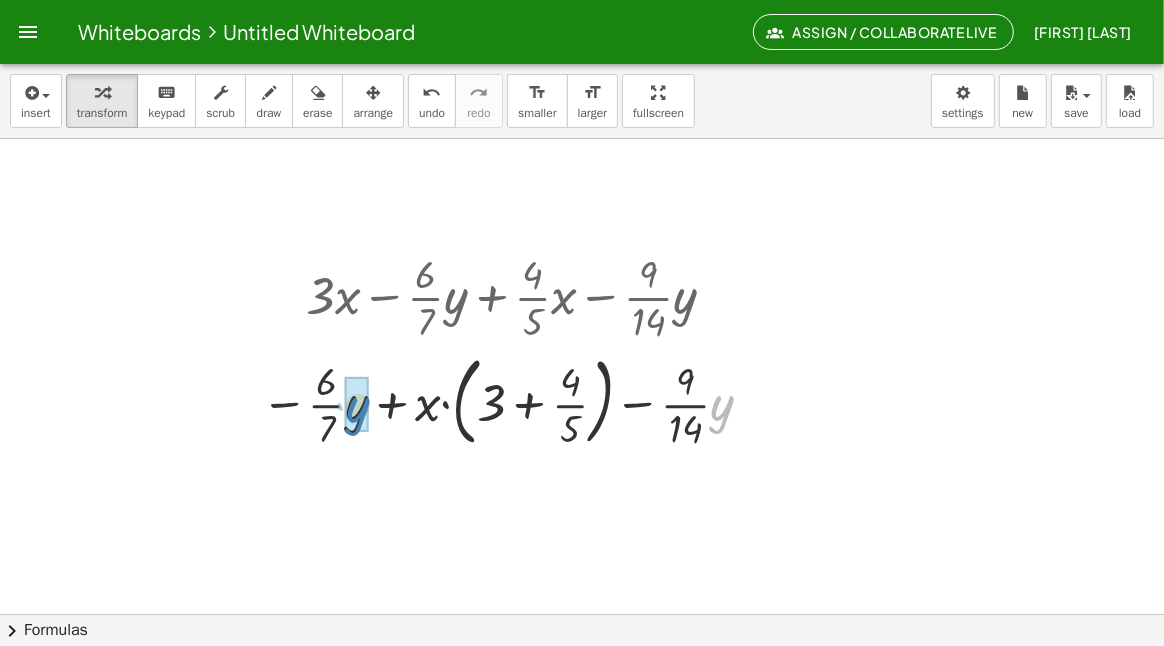drag, startPoint x: 717, startPoint y: 412, endPoint x: 351, endPoint y: 414, distance: 366.00546 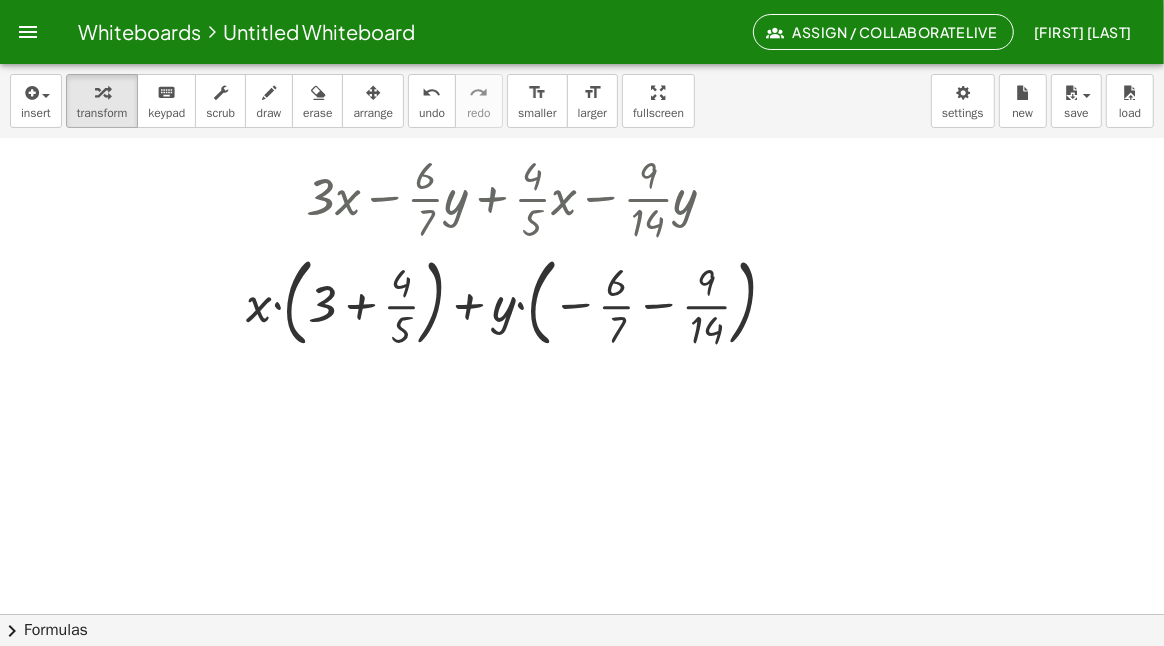 scroll, scrollTop: 99, scrollLeft: 0, axis: vertical 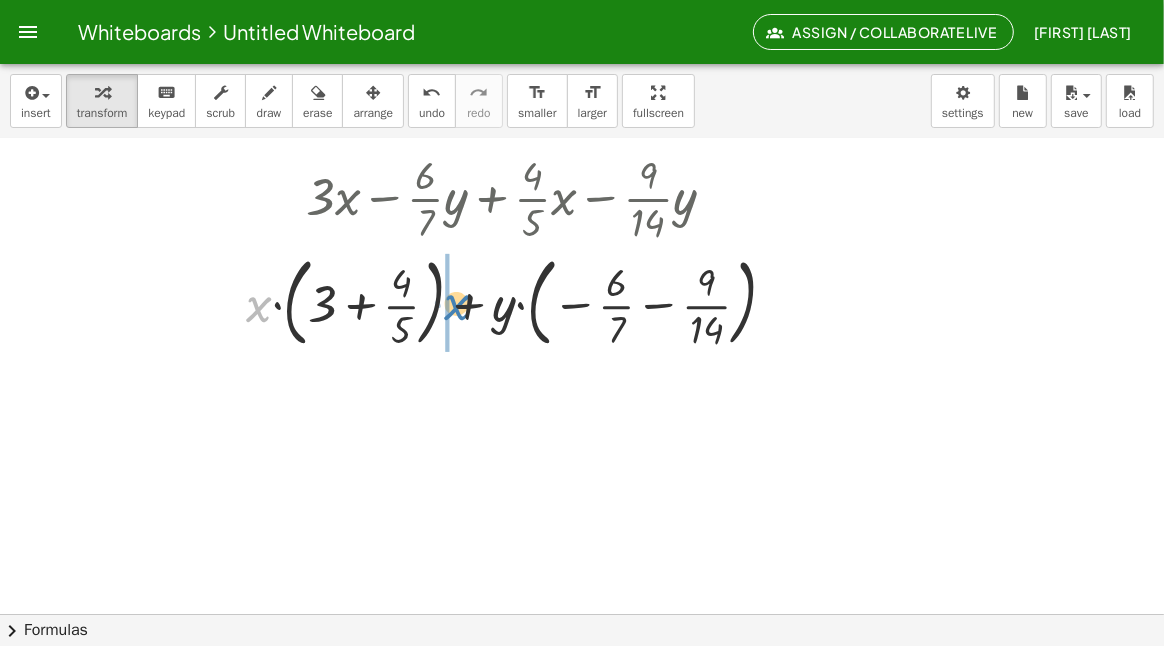 drag, startPoint x: 257, startPoint y: 311, endPoint x: 455, endPoint y: 309, distance: 198.0101 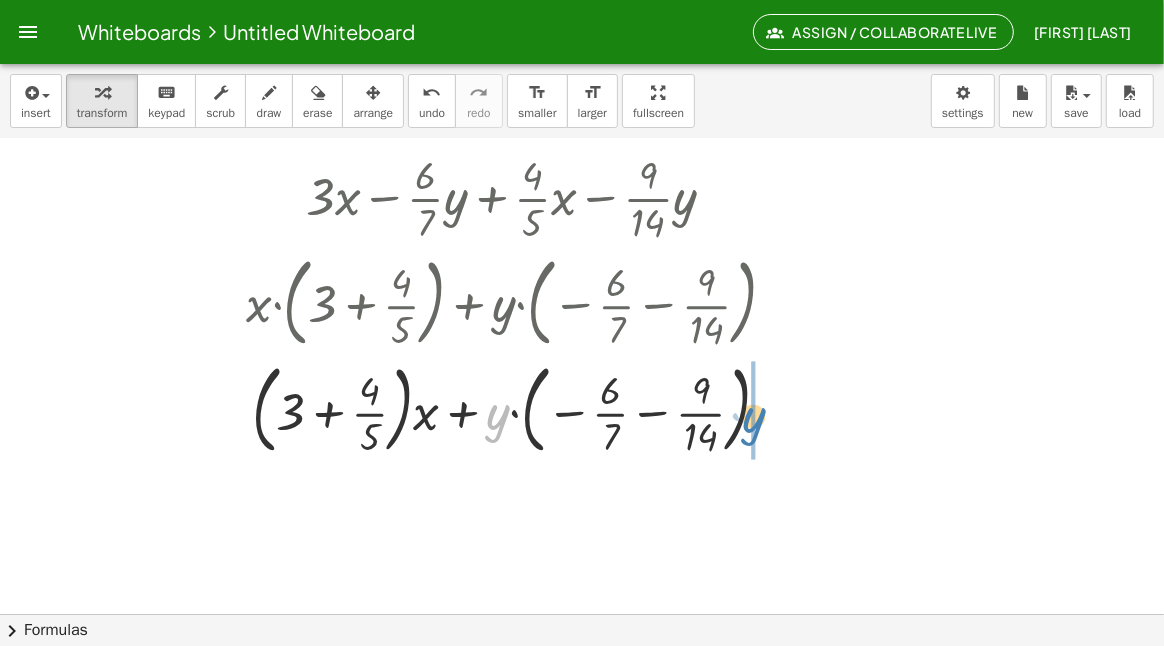 drag, startPoint x: 499, startPoint y: 413, endPoint x: 755, endPoint y: 416, distance: 256.01758 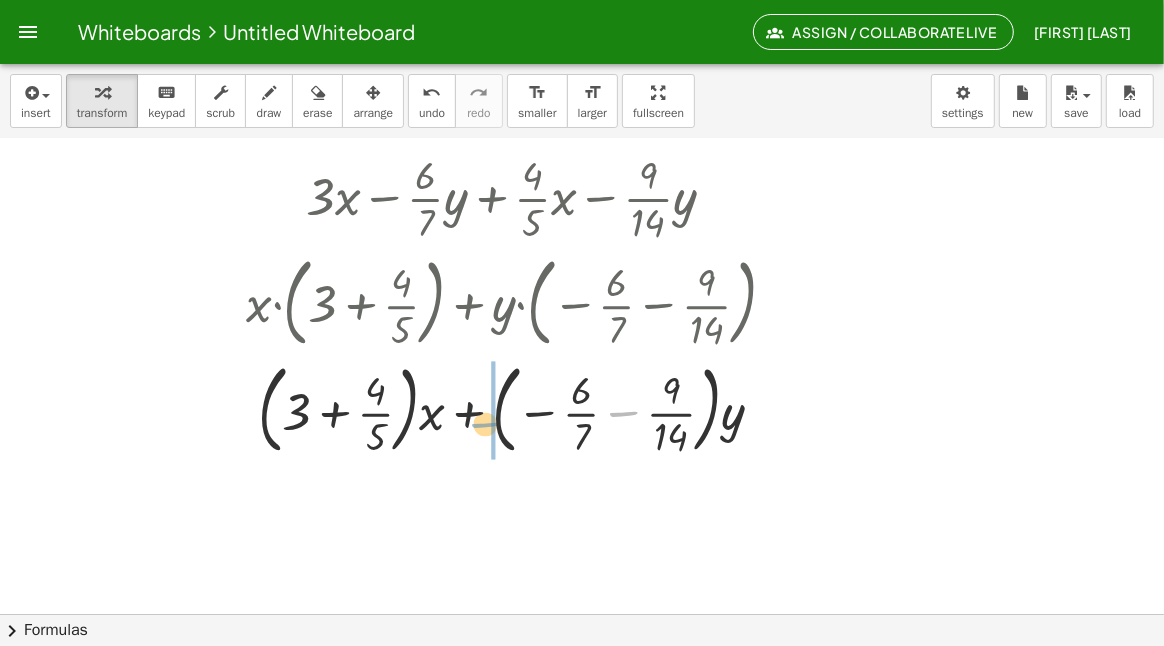 drag, startPoint x: 622, startPoint y: 408, endPoint x: 486, endPoint y: 419, distance: 136.44412 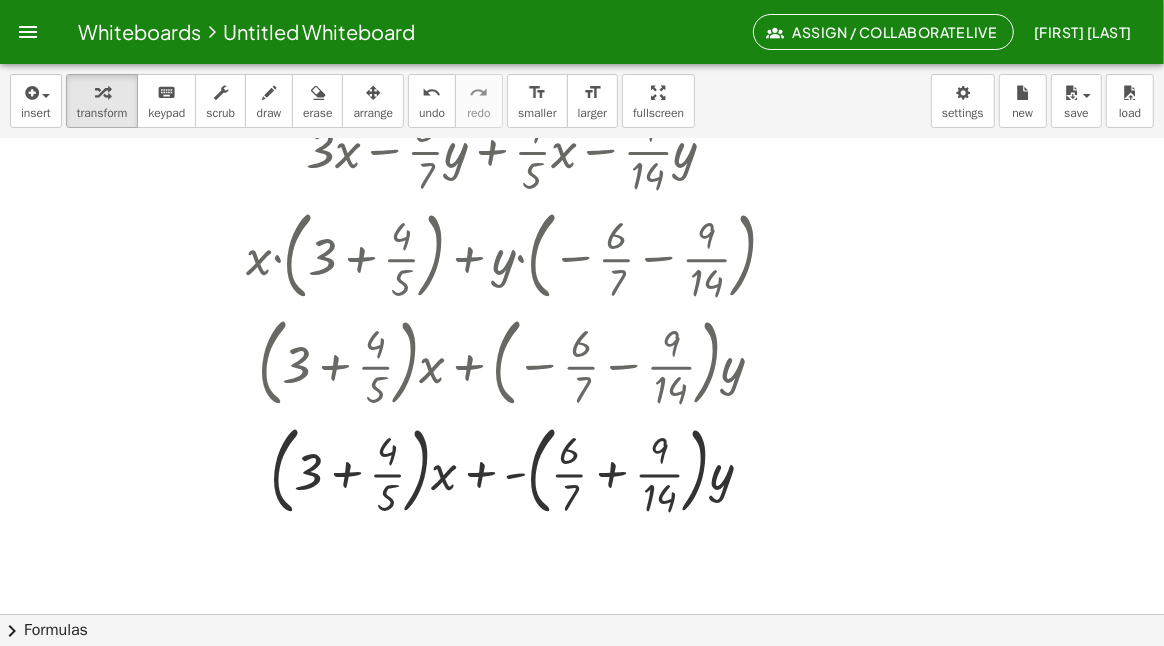 scroll, scrollTop: 199, scrollLeft: 0, axis: vertical 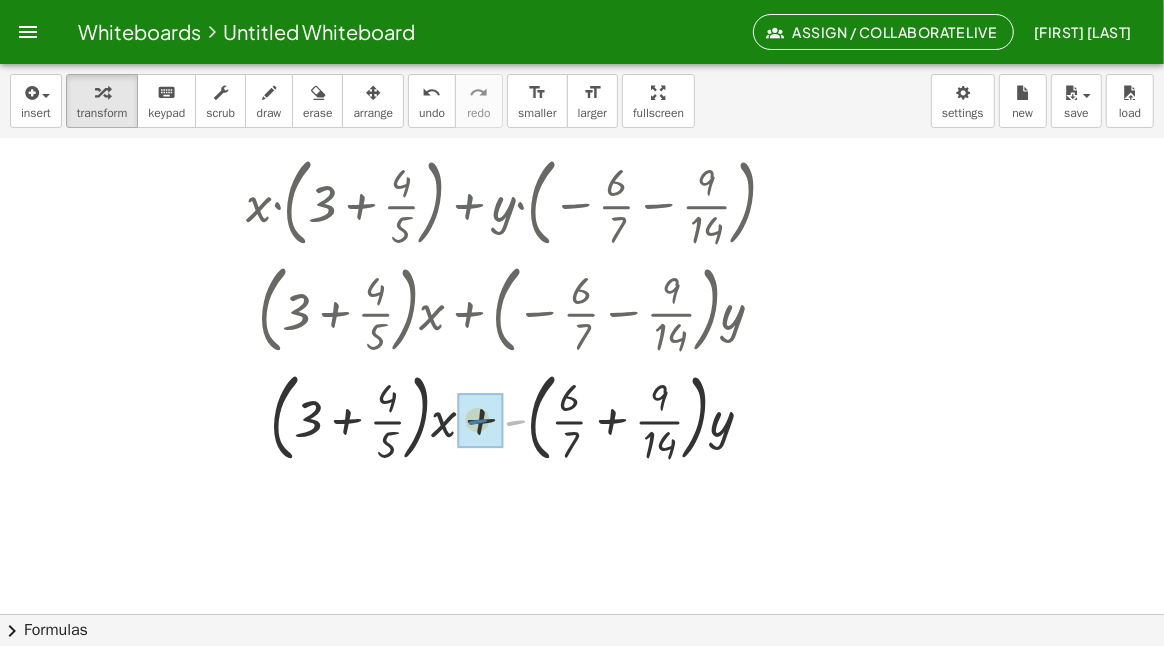 drag, startPoint x: 514, startPoint y: 420, endPoint x: 476, endPoint y: 419, distance: 38.013157 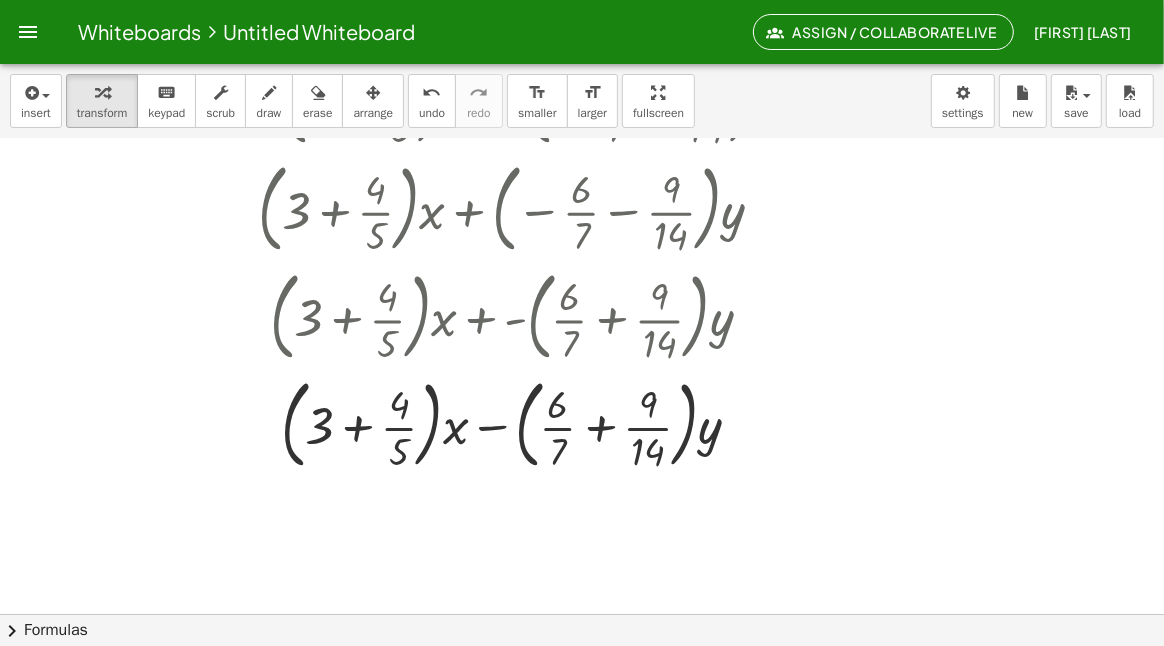 scroll, scrollTop: 299, scrollLeft: 0, axis: vertical 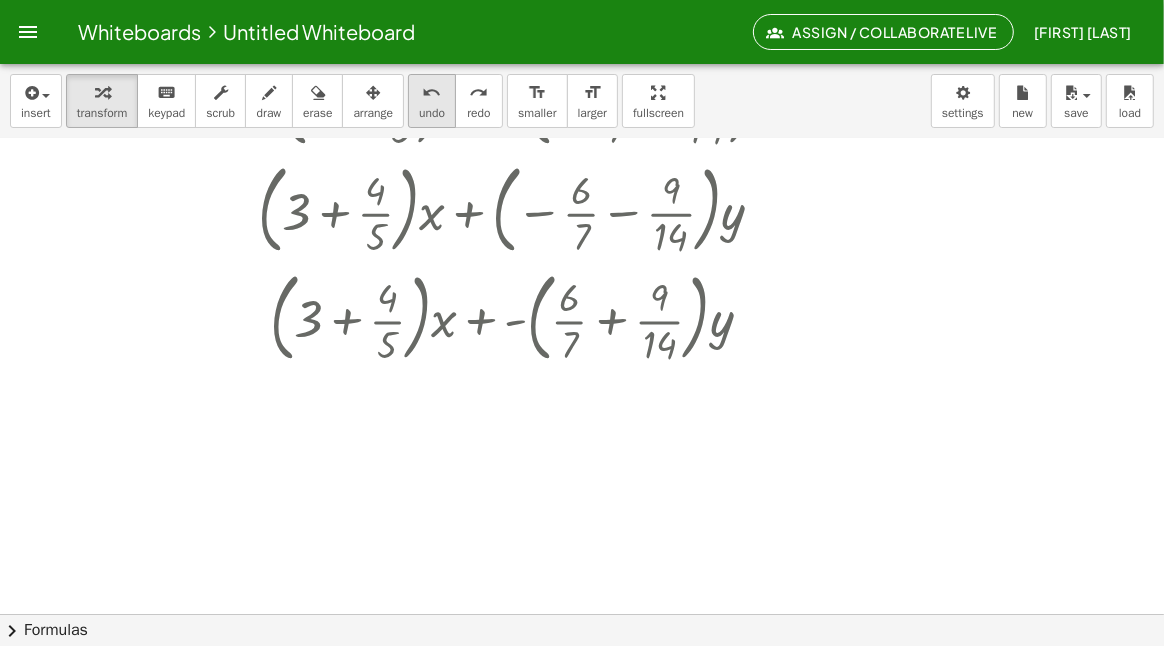 click on "undo" at bounding box center [432, 93] 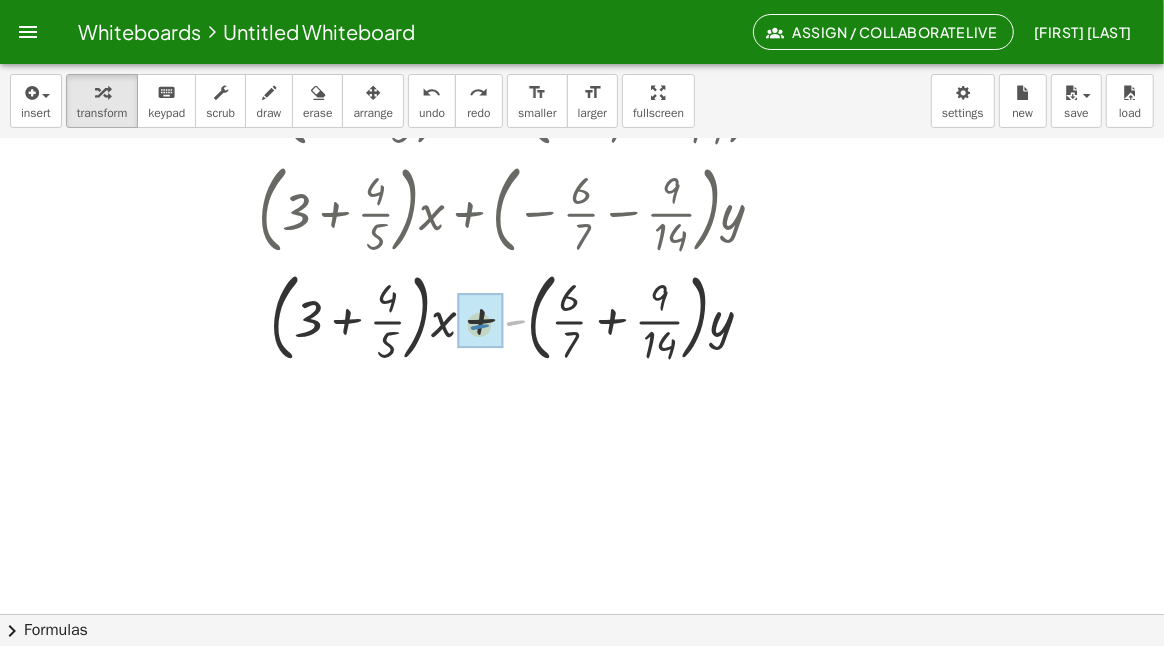 drag, startPoint x: 519, startPoint y: 318, endPoint x: 483, endPoint y: 322, distance: 36.221542 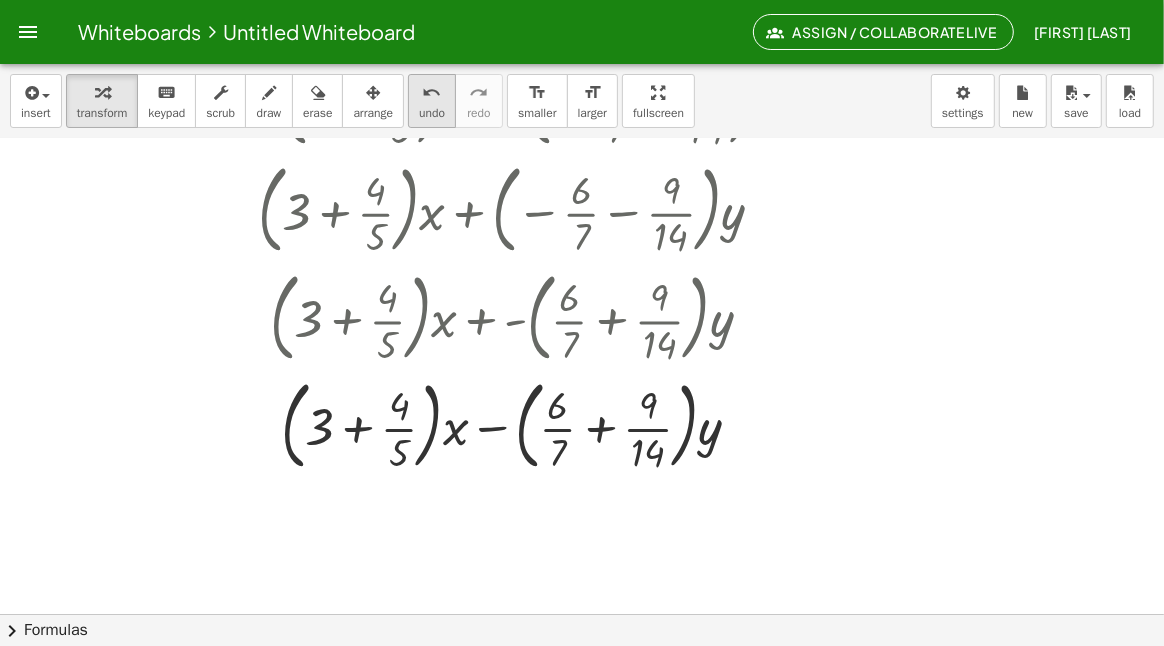 click on "undo" at bounding box center [432, 92] 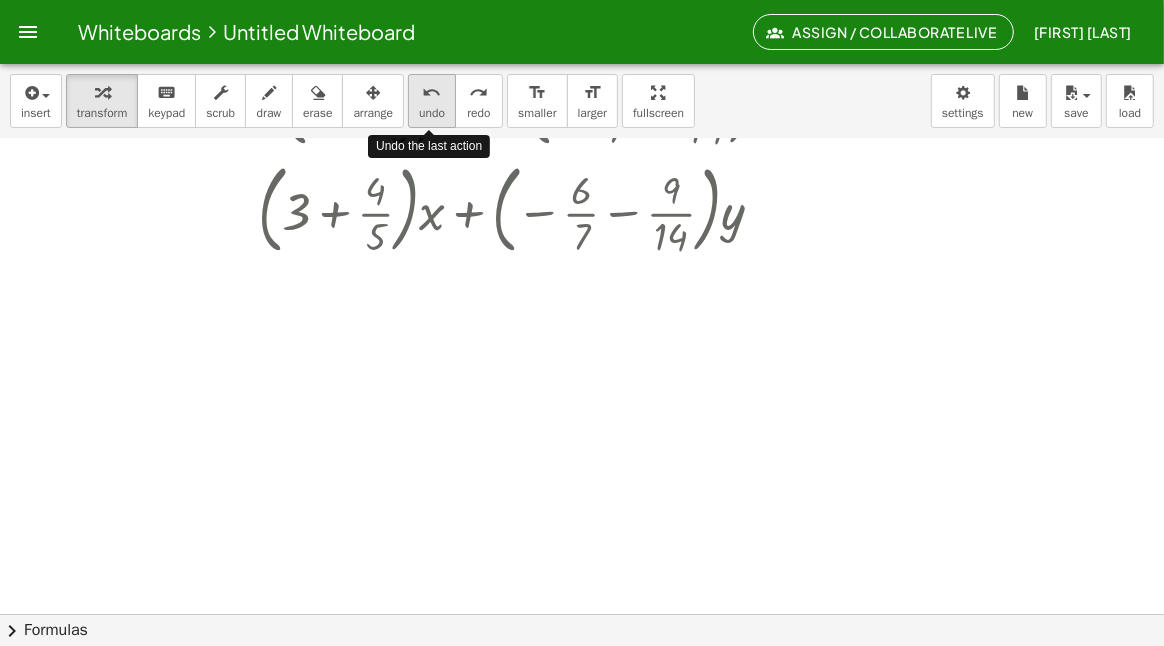 click on "undo" at bounding box center [432, 92] 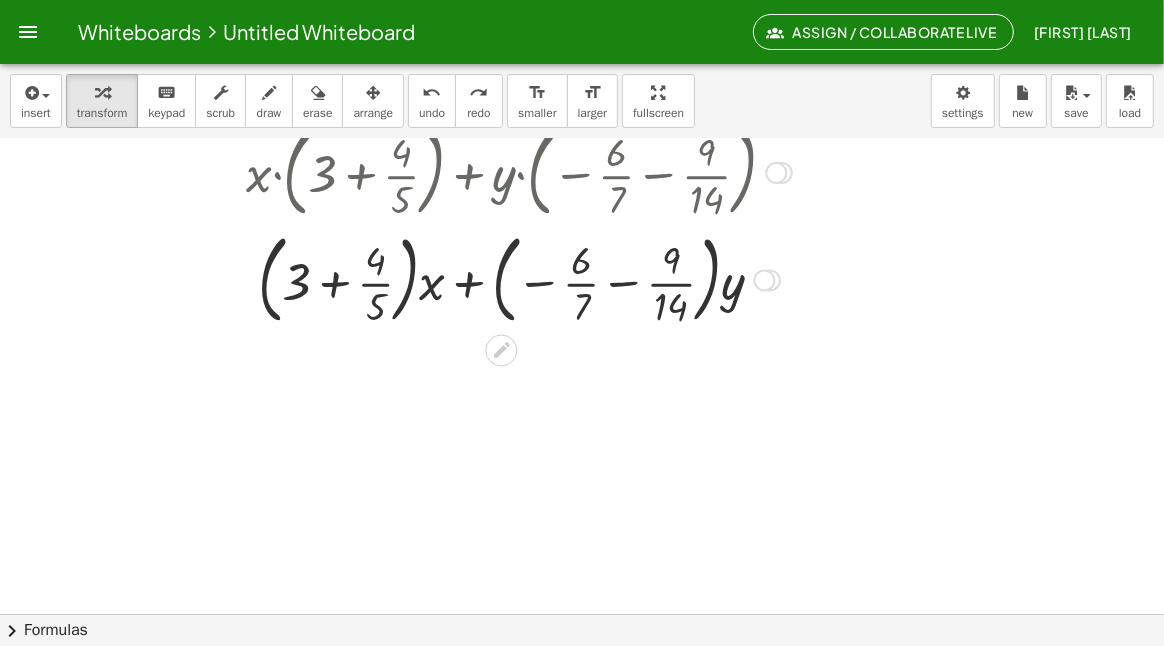 scroll, scrollTop: 0, scrollLeft: 0, axis: both 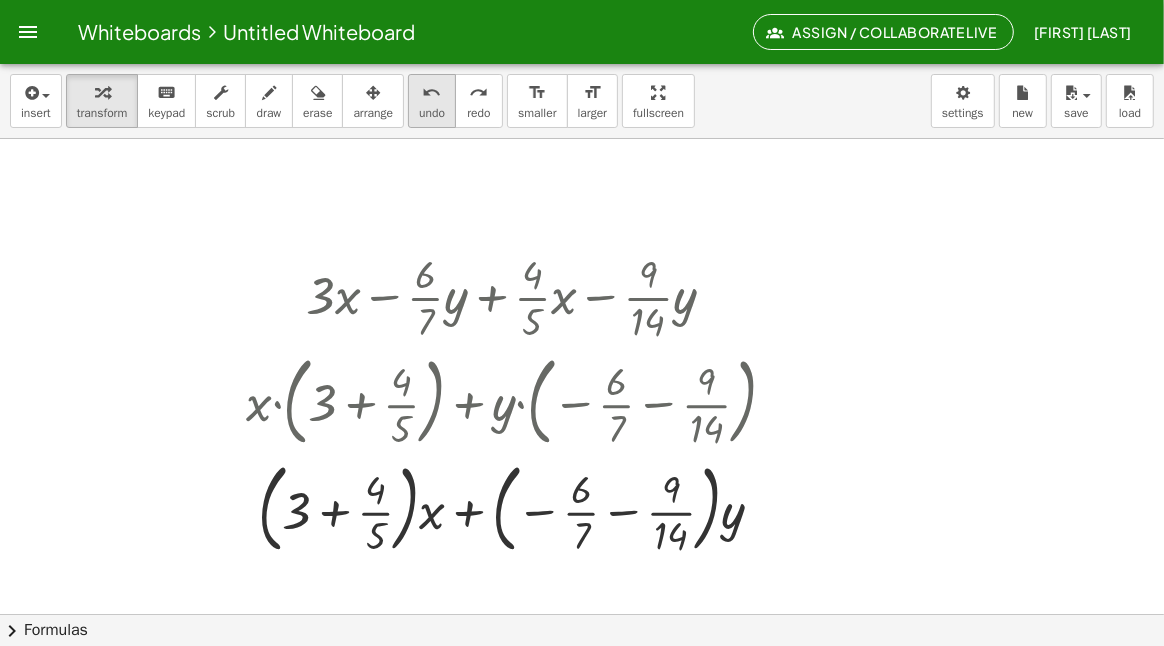 click on "undo" at bounding box center (432, 93) 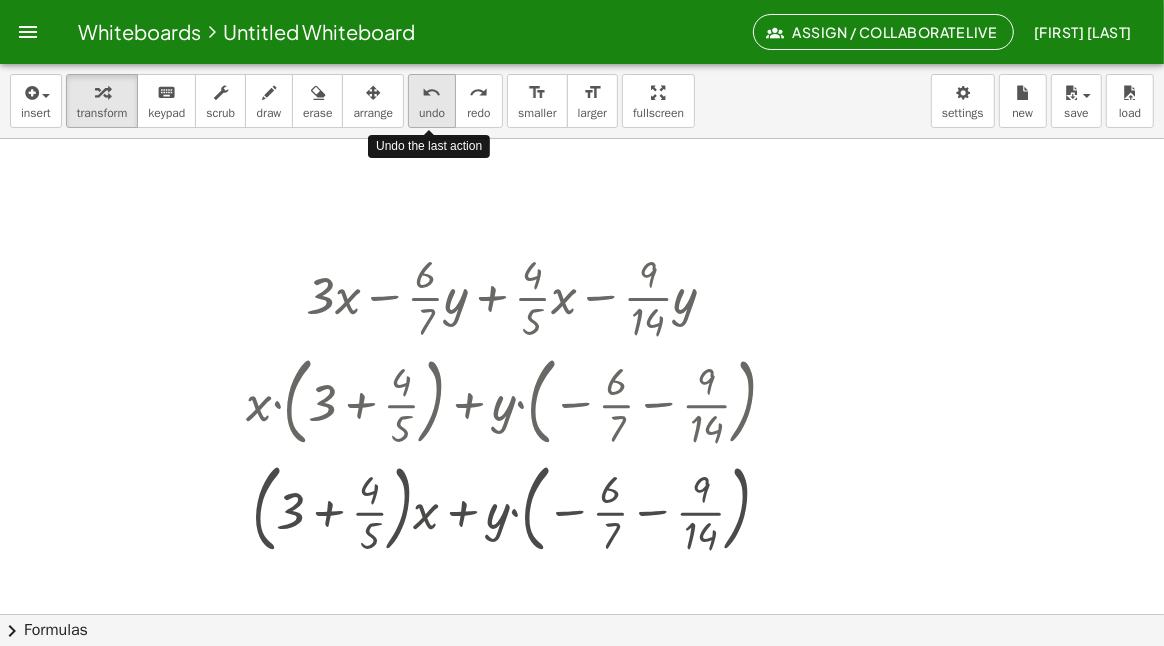 click on "undo" at bounding box center (432, 93) 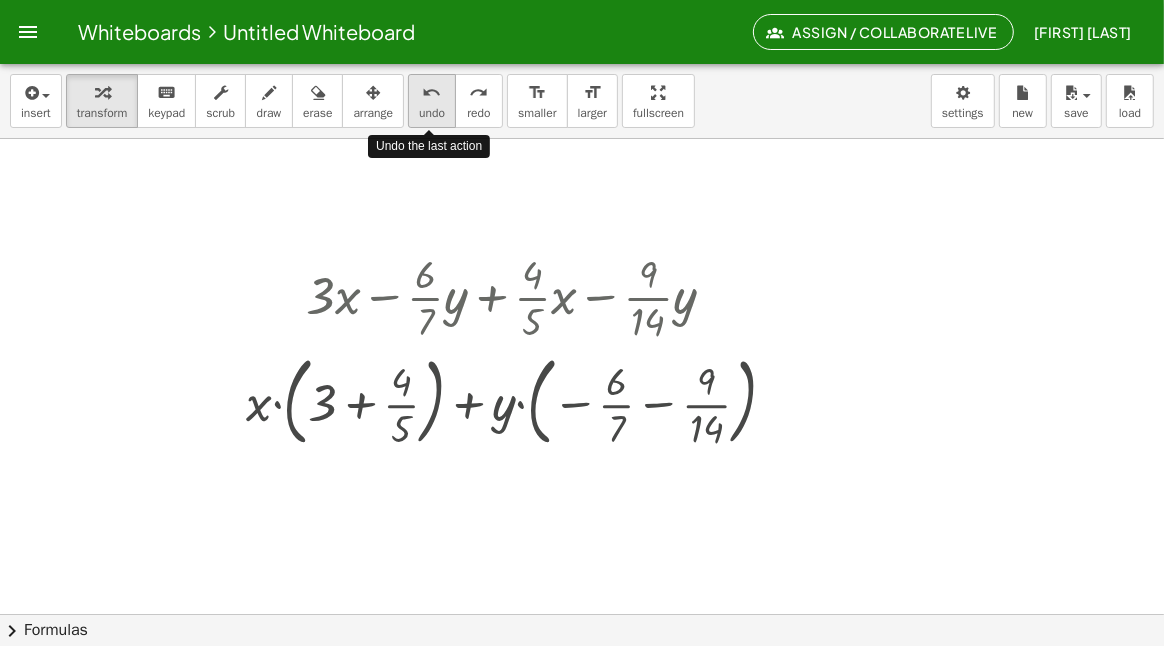click on "undo" at bounding box center [432, 93] 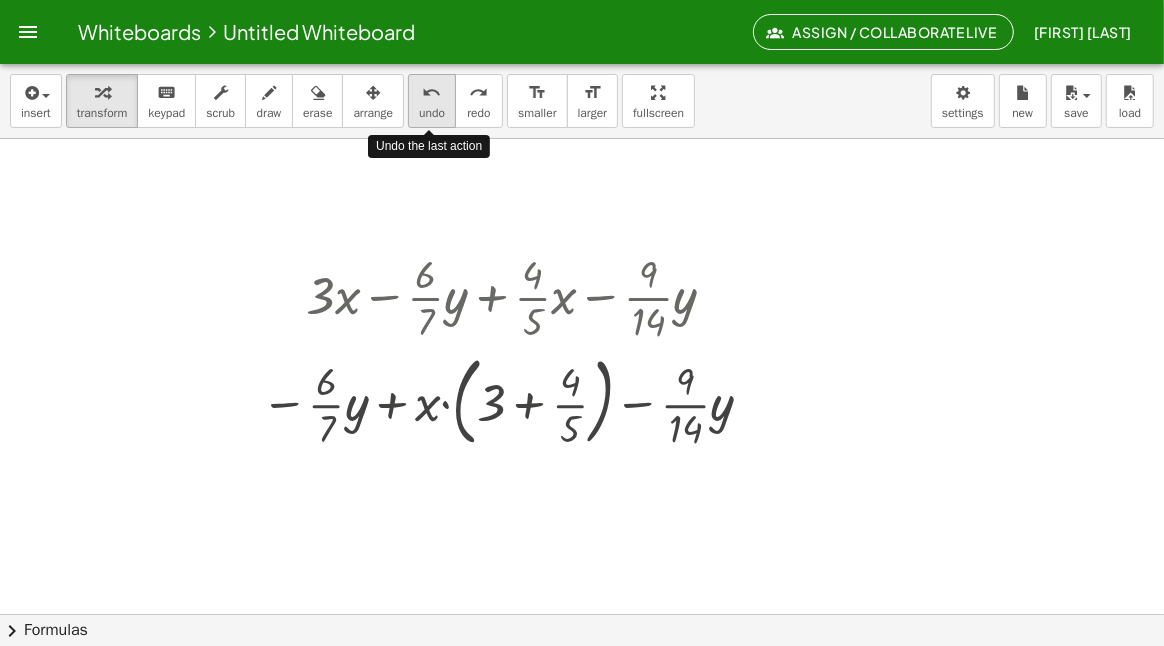 click on "undo" at bounding box center (432, 93) 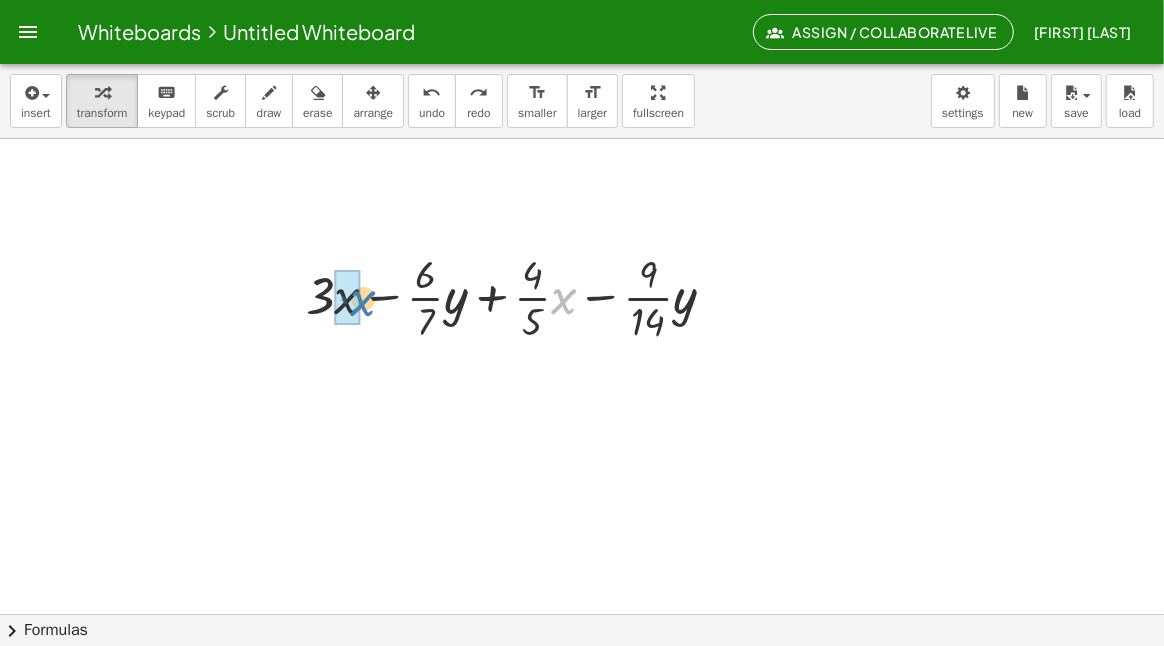 drag, startPoint x: 564, startPoint y: 300, endPoint x: 364, endPoint y: 302, distance: 200.01 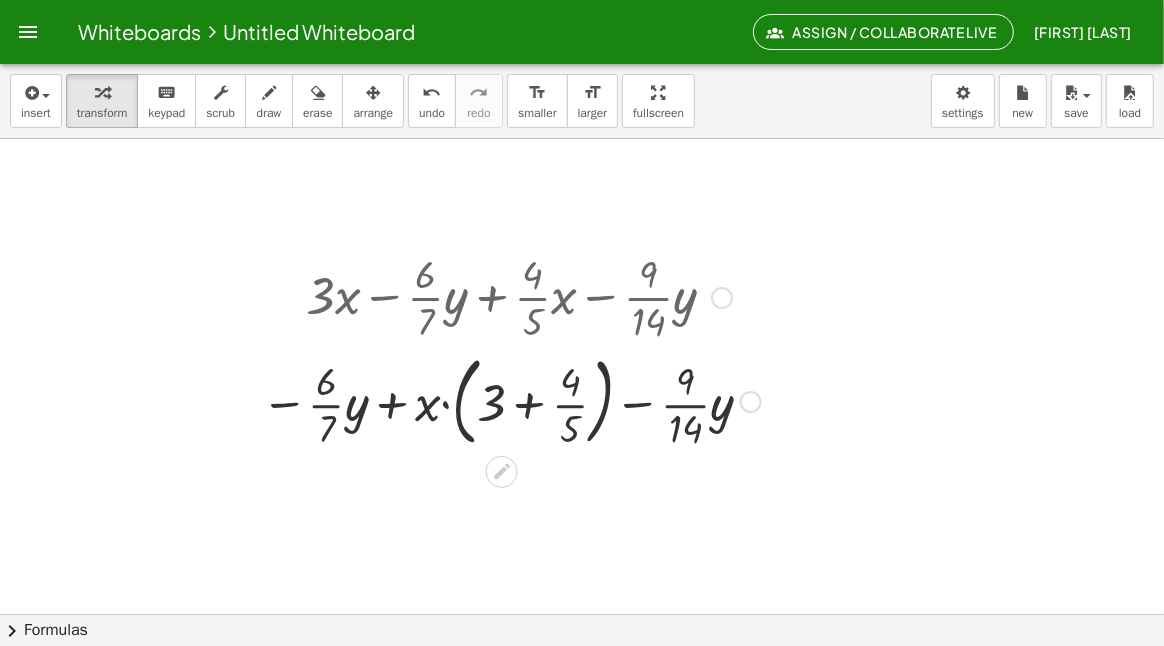 click at bounding box center [511, 400] 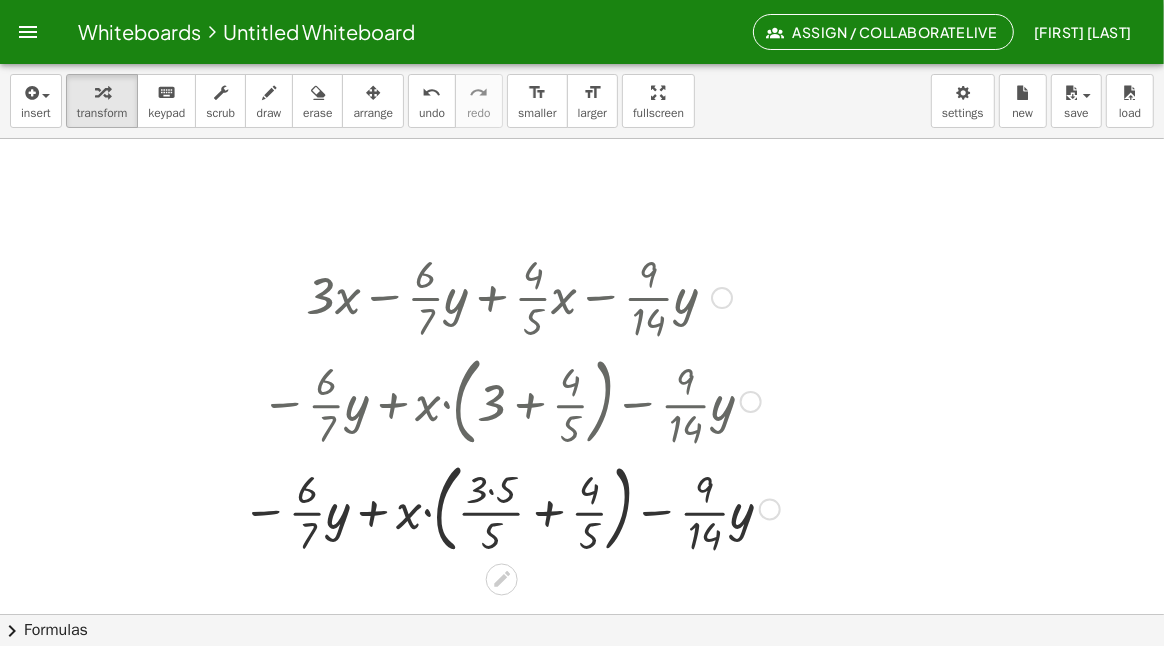 click at bounding box center [511, 508] 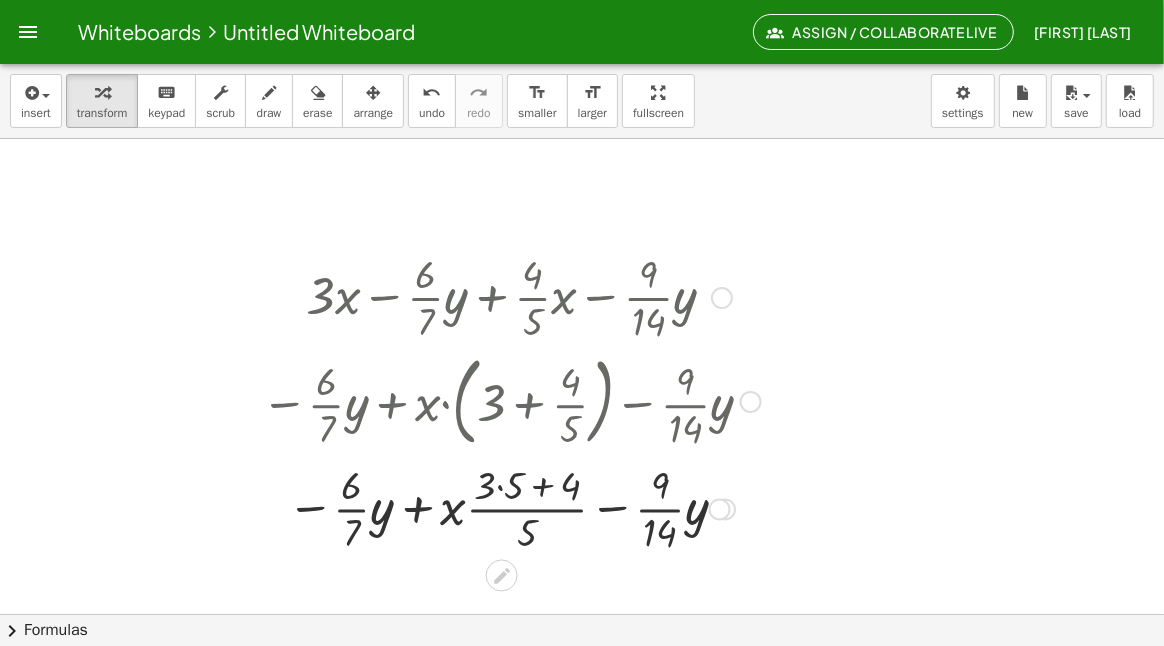 click at bounding box center (511, 508) 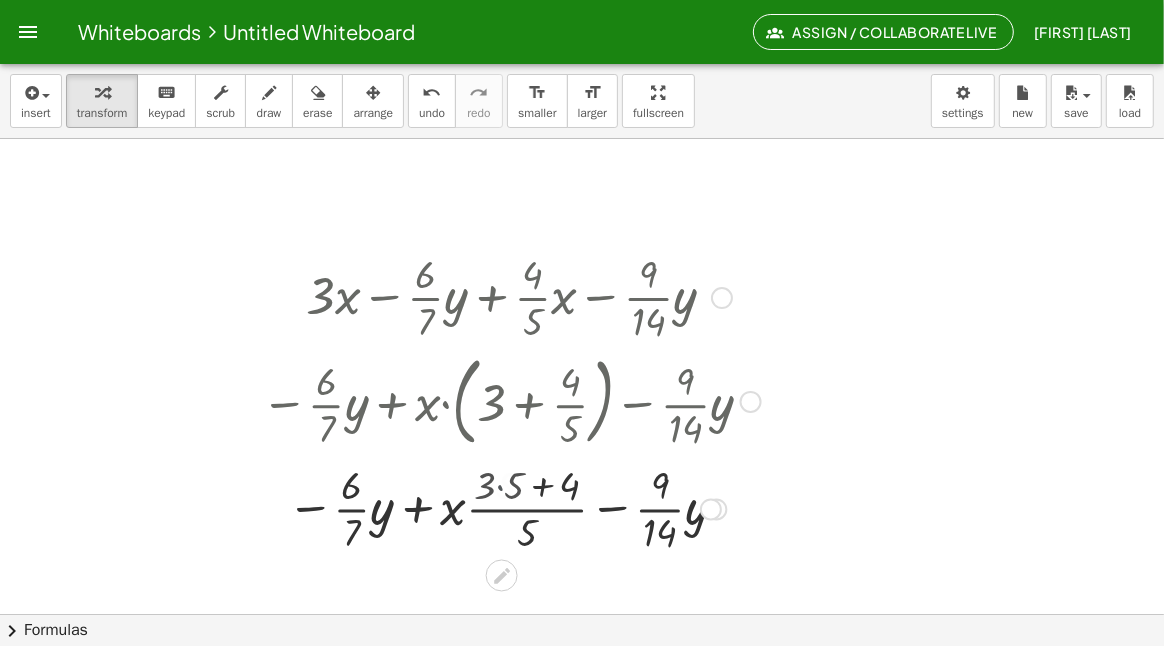 click at bounding box center [511, 508] 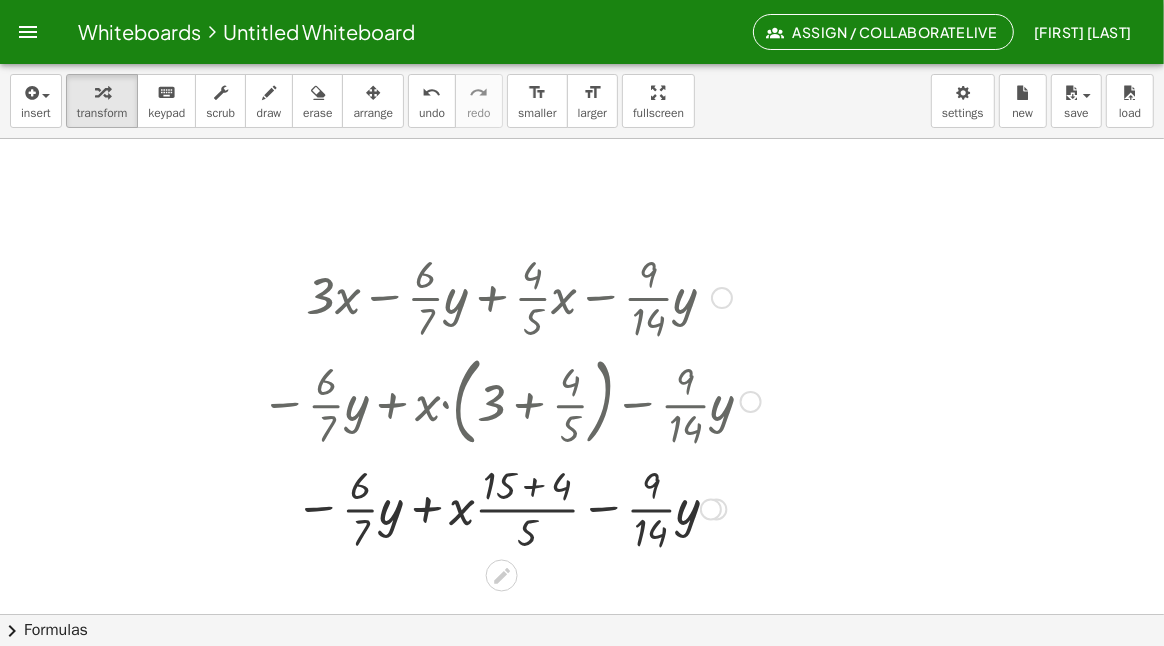 click at bounding box center (511, 508) 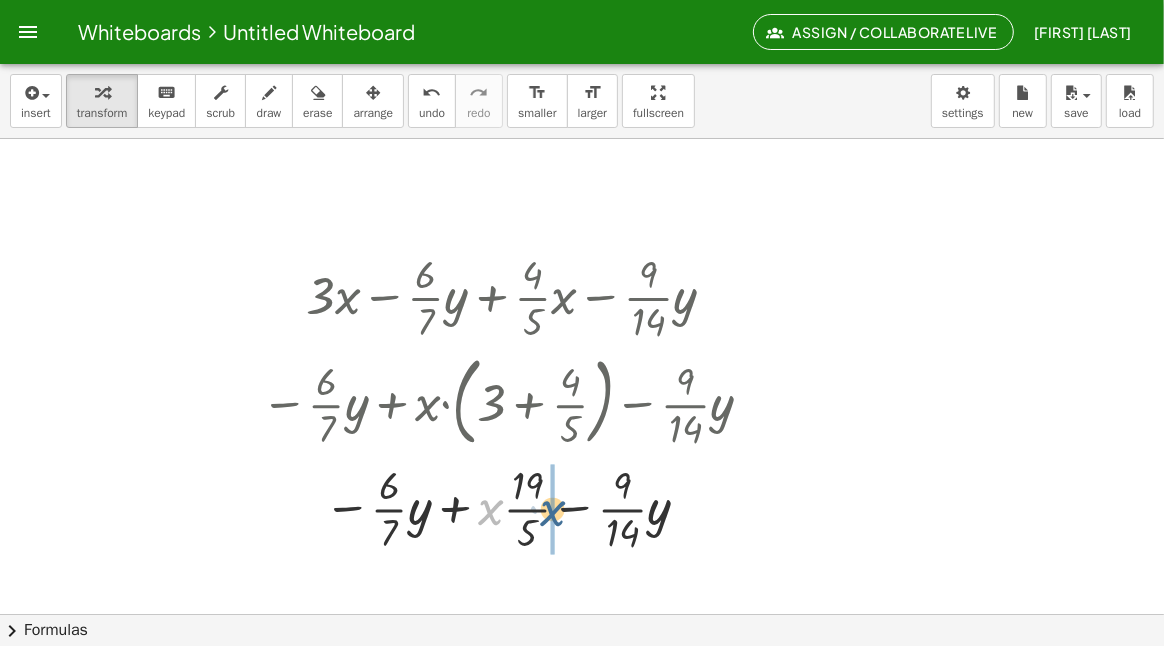 drag, startPoint x: 488, startPoint y: 515, endPoint x: 551, endPoint y: 516, distance: 63.007935 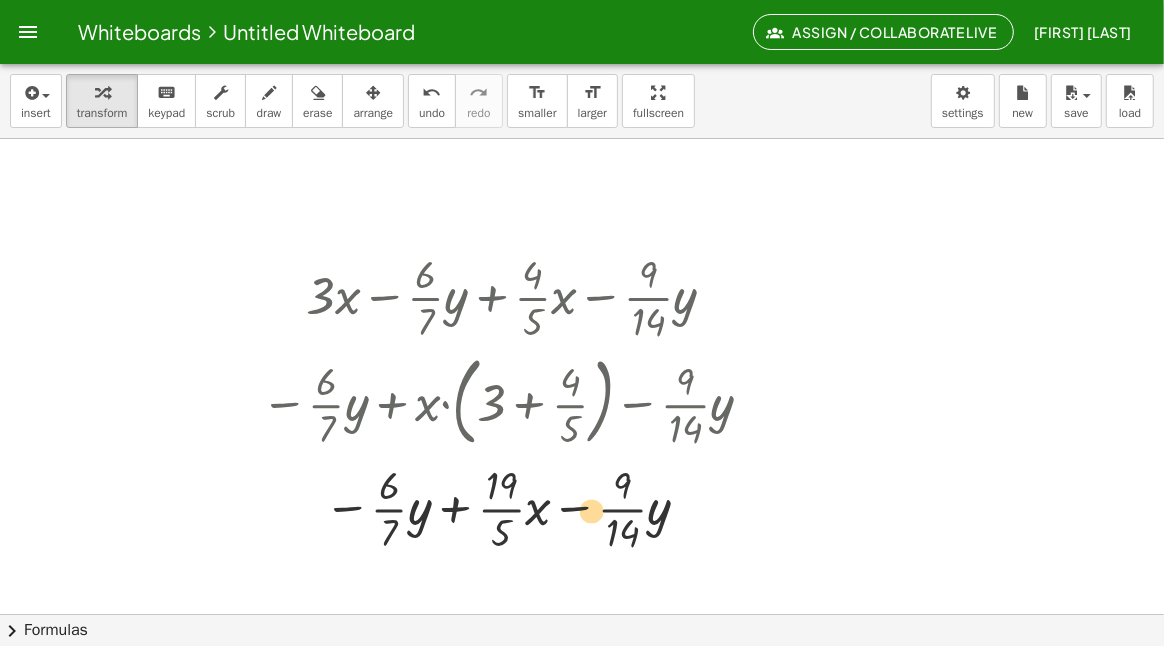 drag, startPoint x: 554, startPoint y: 515, endPoint x: 528, endPoint y: 512, distance: 26.172504 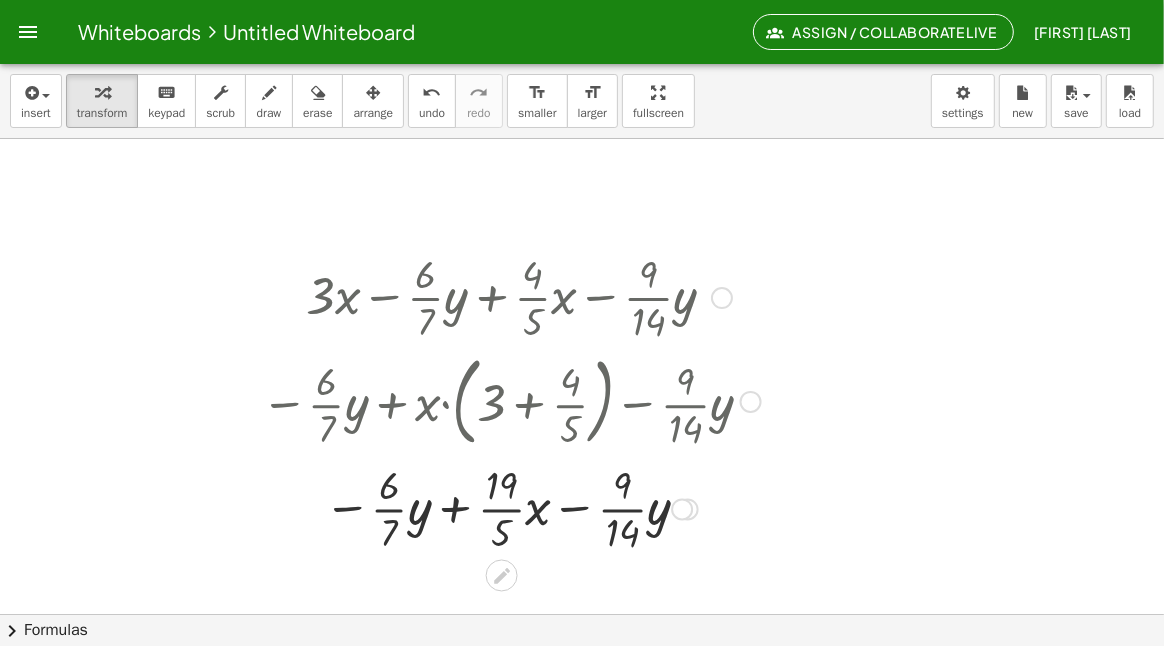 drag, startPoint x: 528, startPoint y: 512, endPoint x: 681, endPoint y: 527, distance: 153.73354 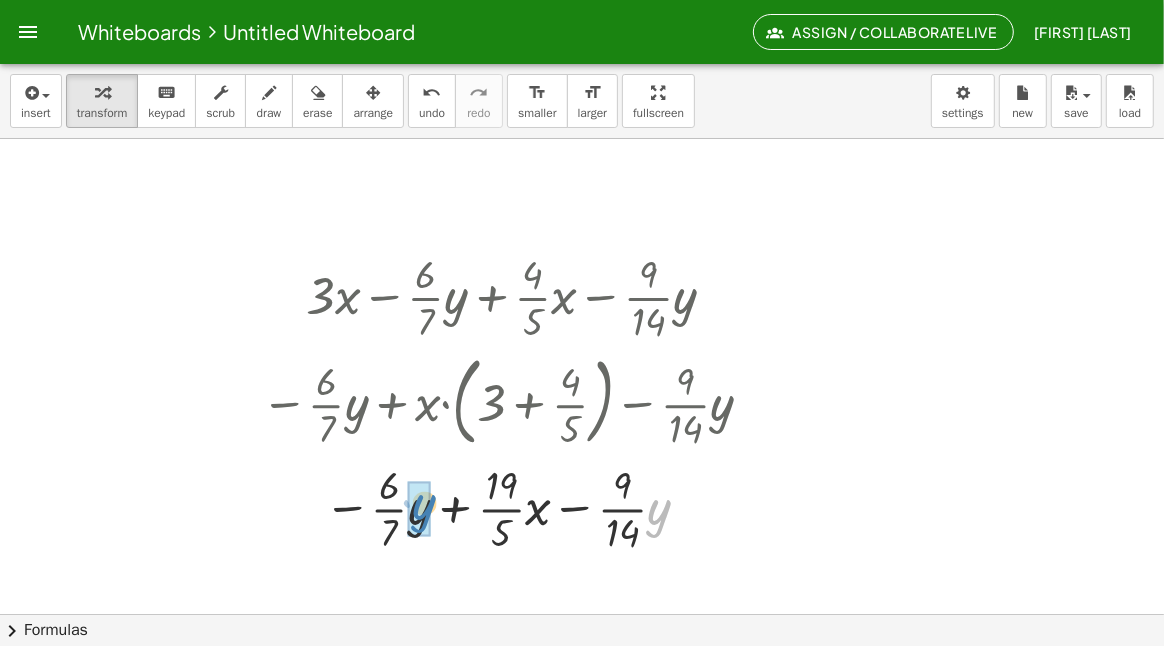 drag, startPoint x: 658, startPoint y: 509, endPoint x: 423, endPoint y: 504, distance: 235.05319 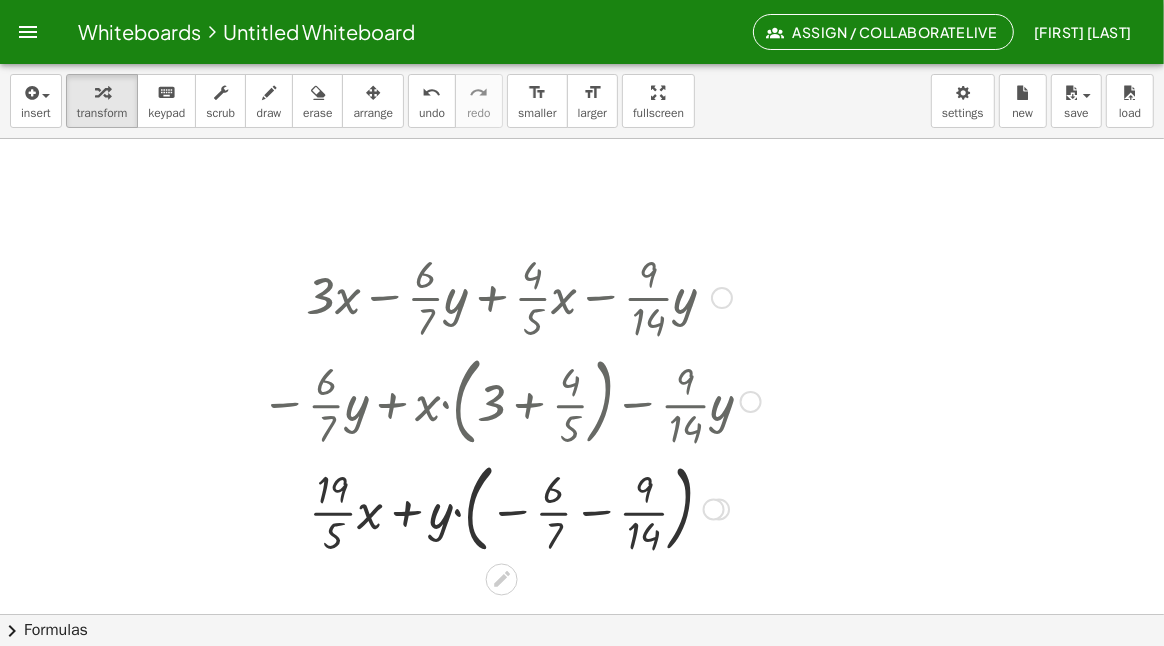 click at bounding box center [511, 508] 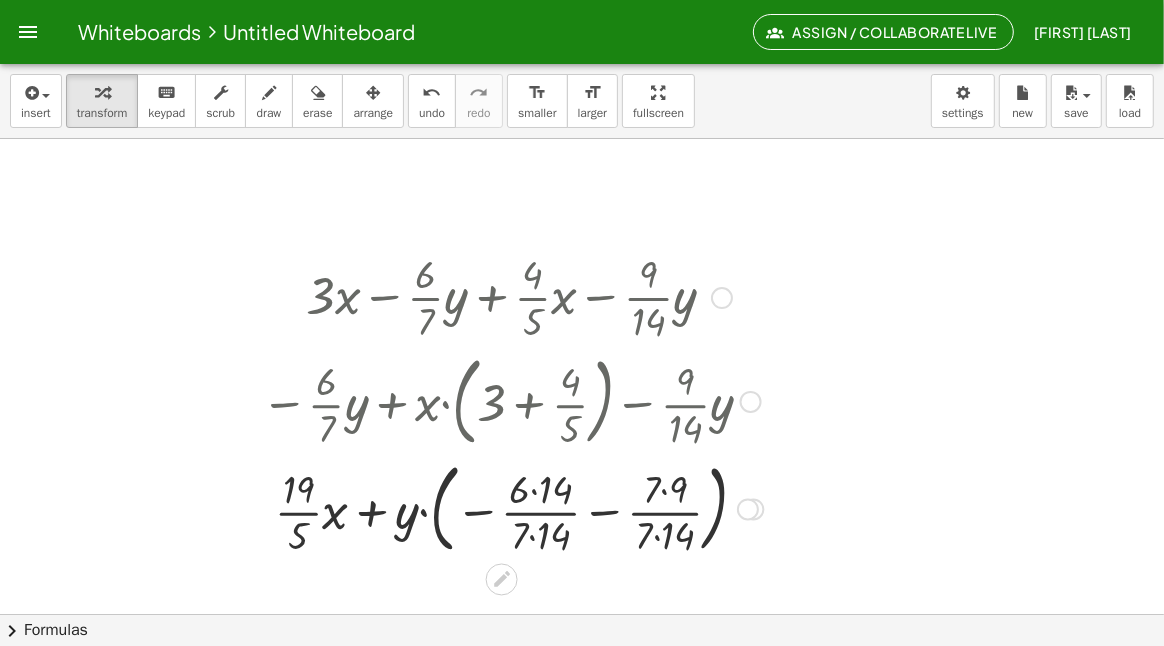 click at bounding box center [512, 508] 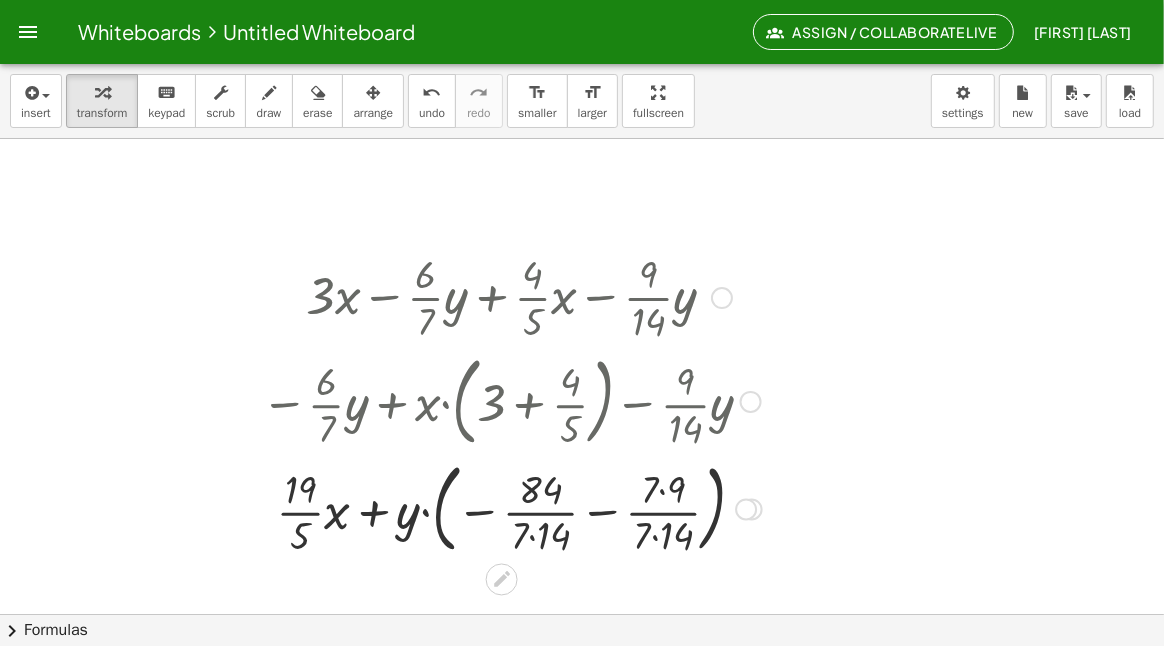 click at bounding box center [511, 508] 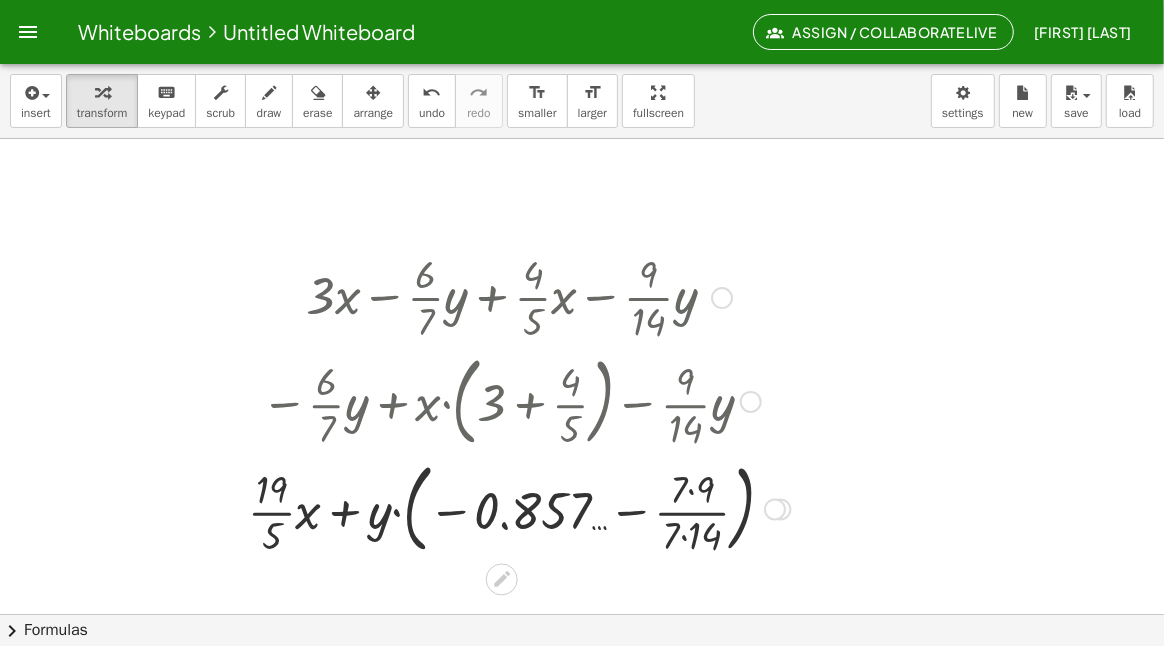 click at bounding box center (519, 508) 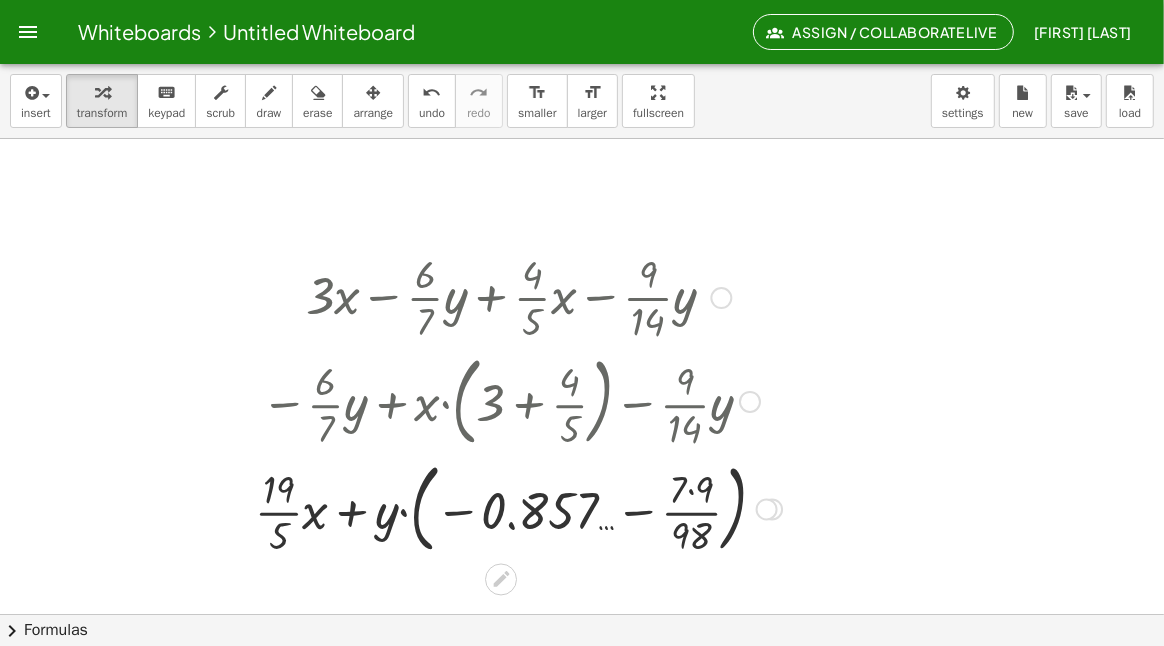click at bounding box center [518, 508] 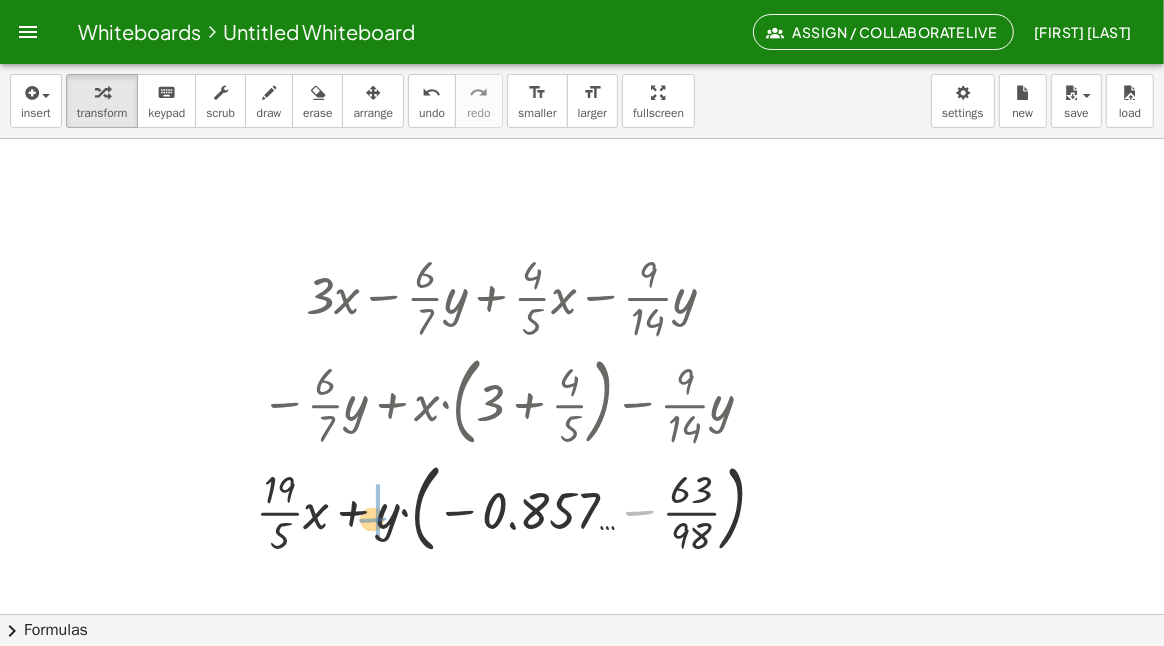 drag, startPoint x: 635, startPoint y: 508, endPoint x: 368, endPoint y: 515, distance: 267.09174 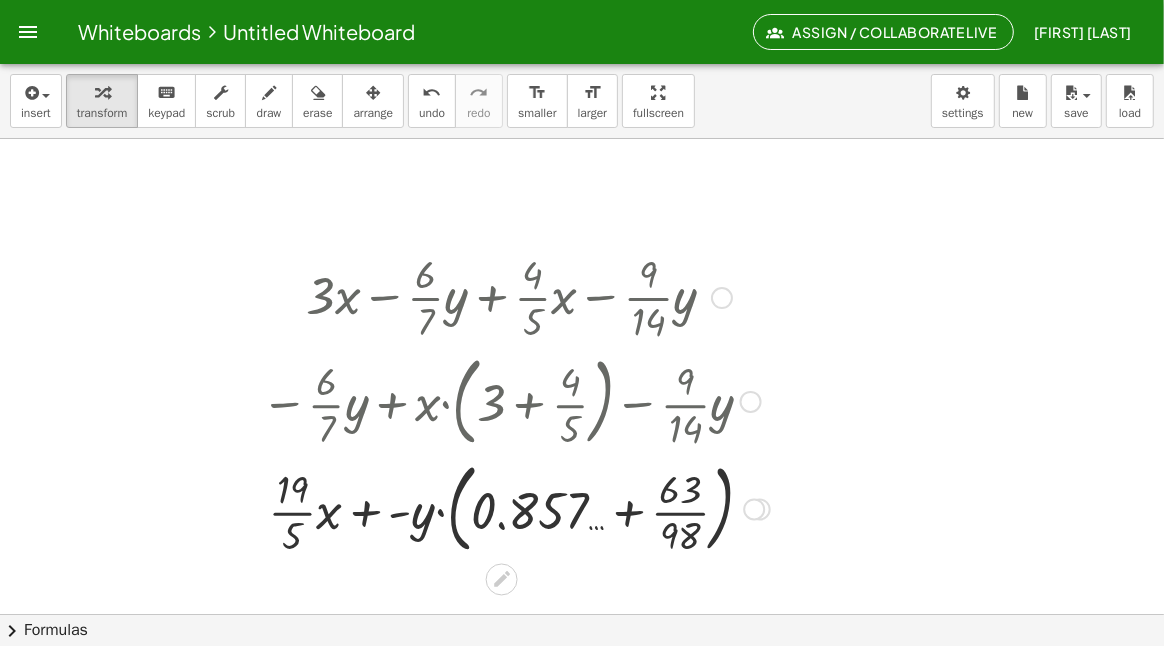 click at bounding box center [515, 508] 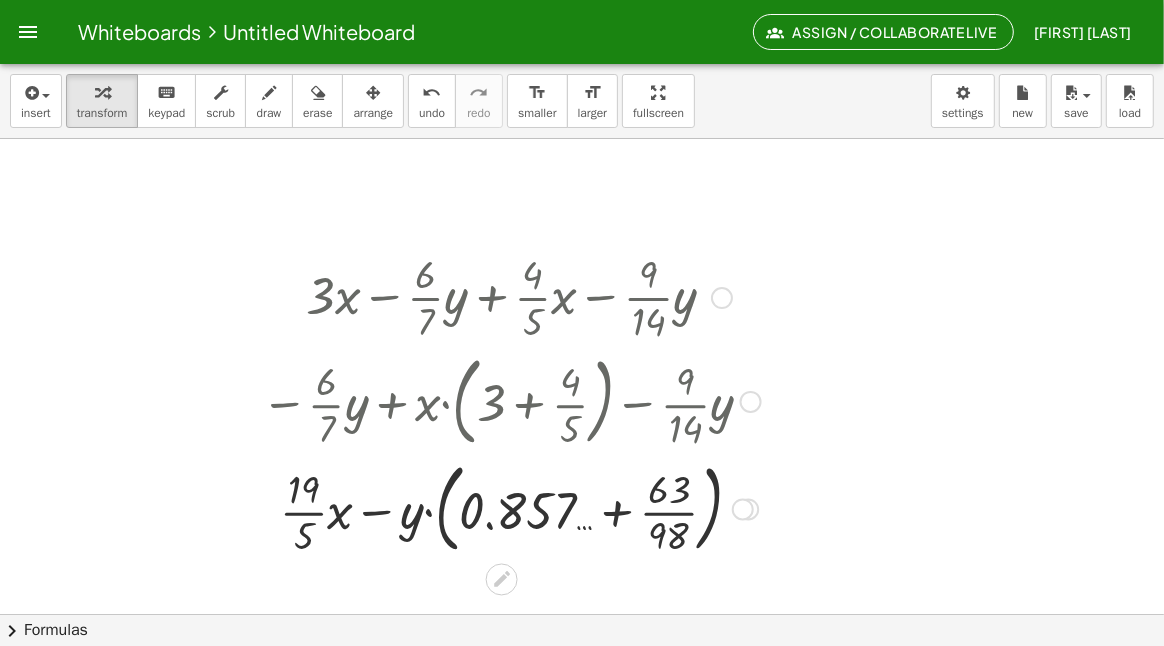click at bounding box center (511, 508) 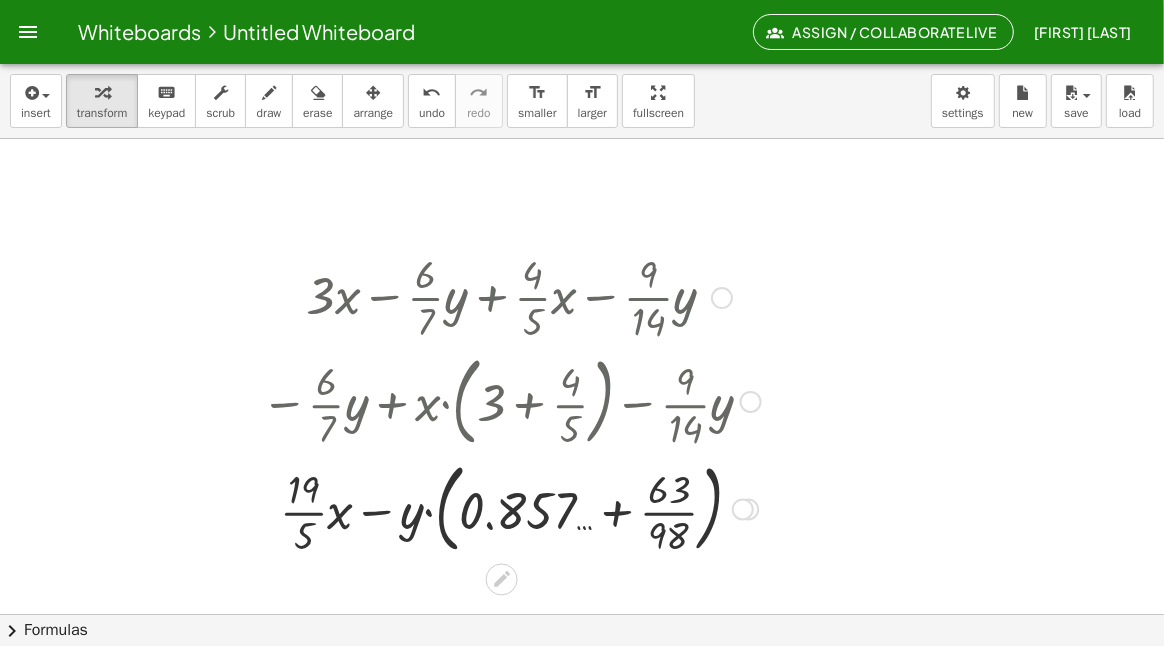 click at bounding box center (511, 508) 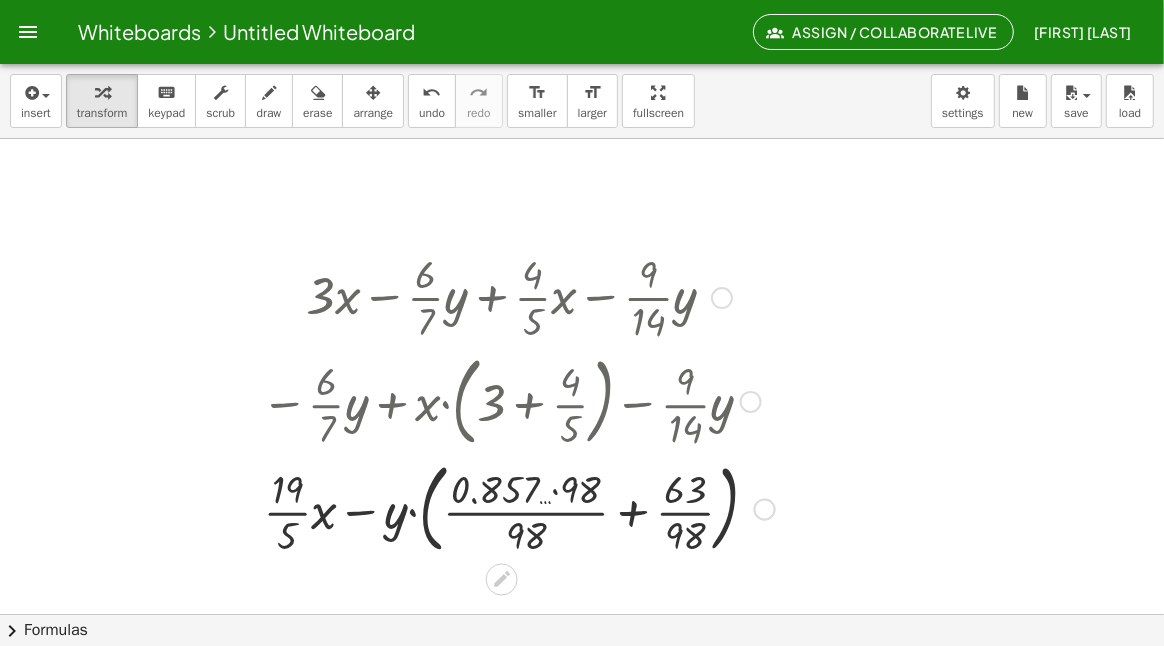 click at bounding box center (518, 508) 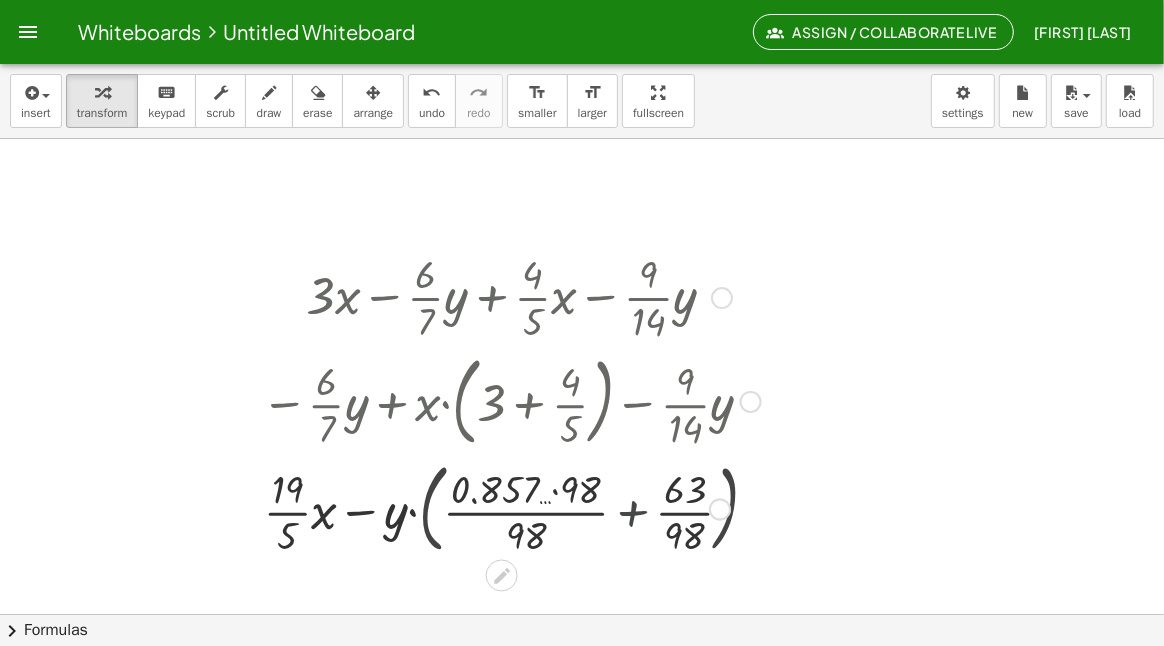 click at bounding box center (511, 508) 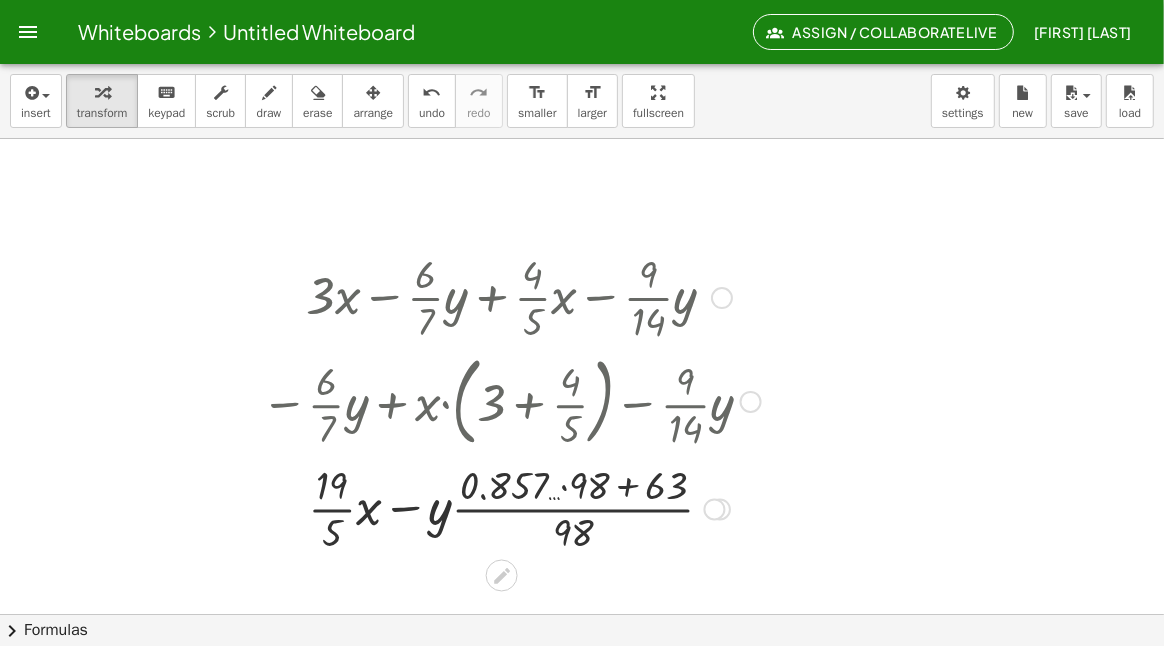 click at bounding box center (511, 508) 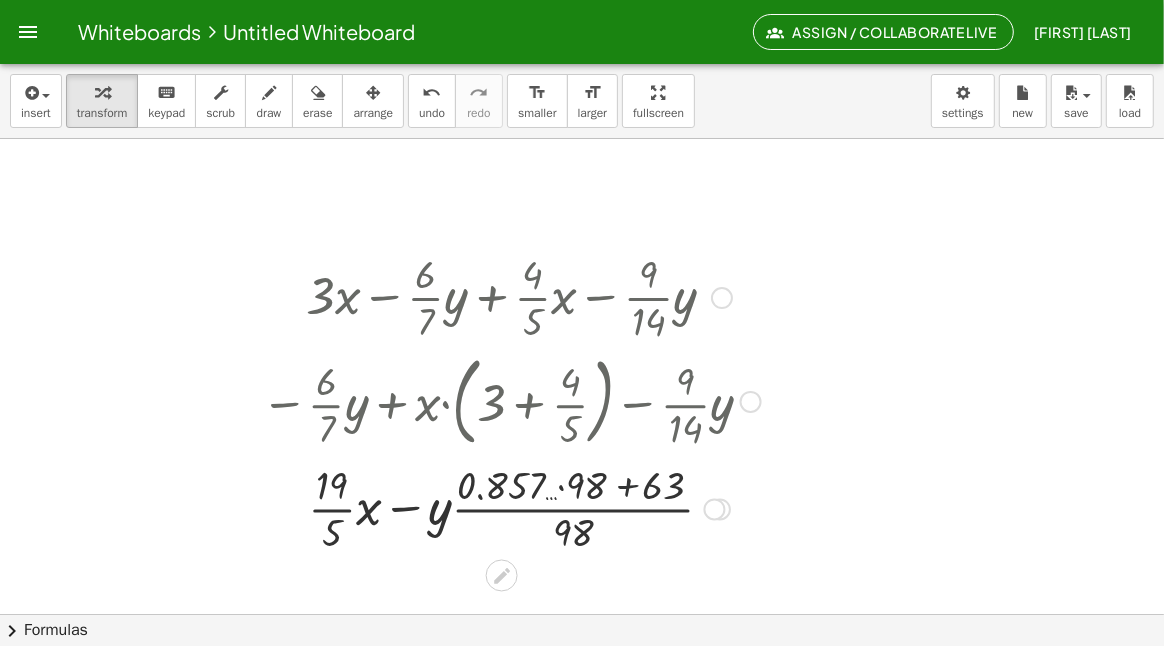 click at bounding box center (511, 508) 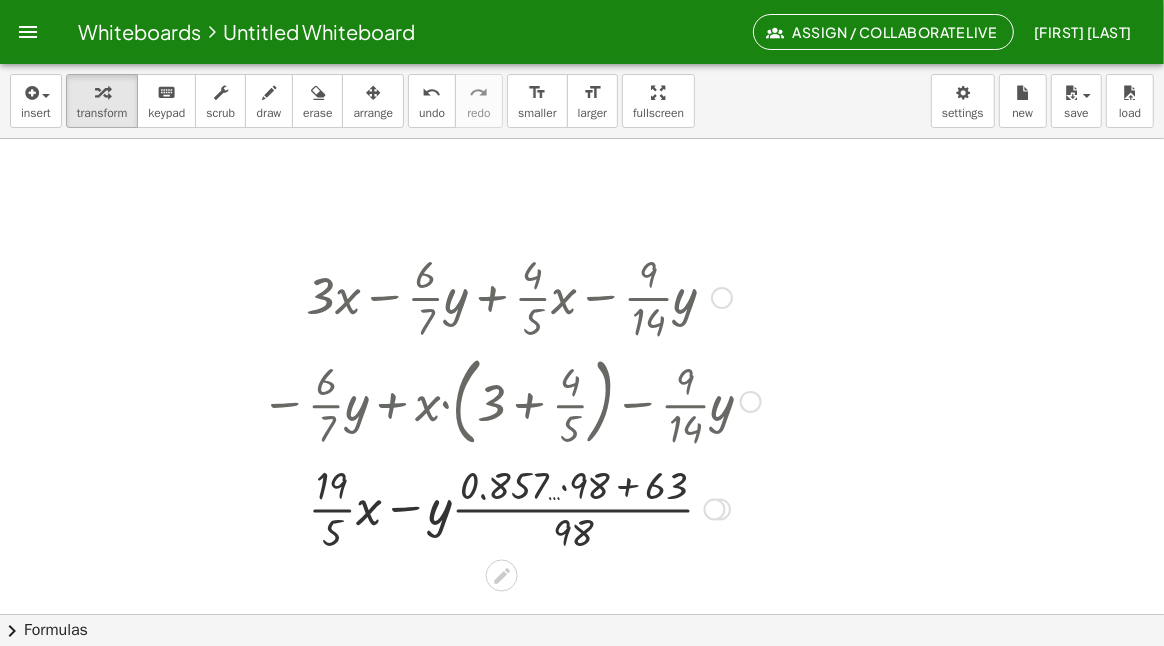 click at bounding box center (511, 508) 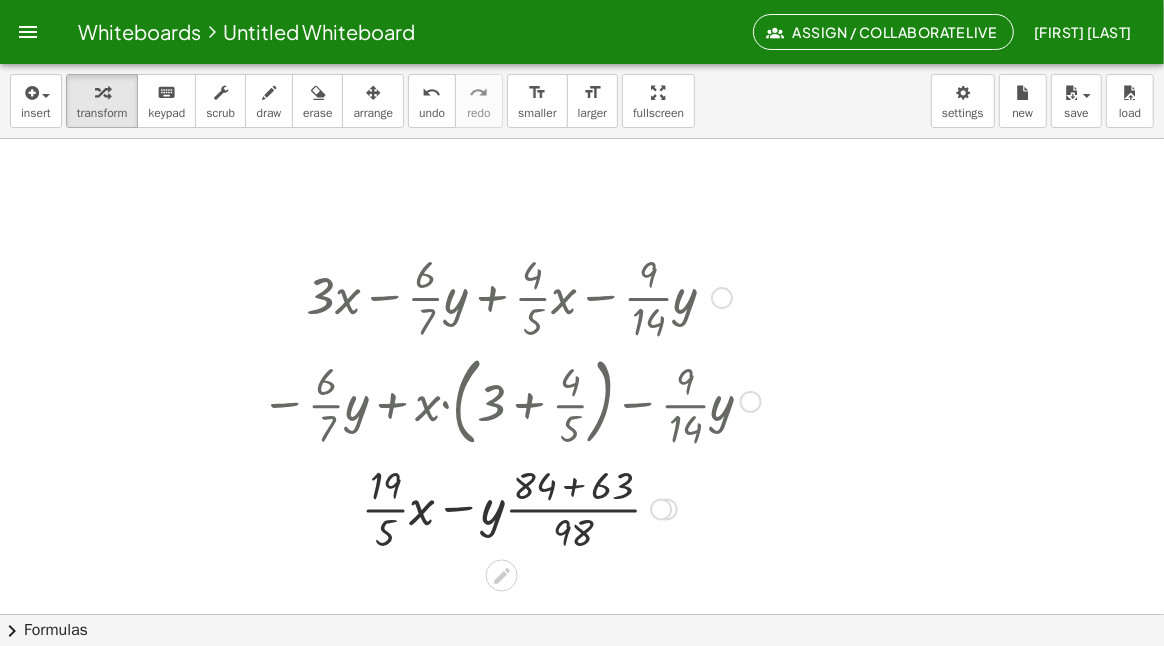 click at bounding box center (511, 508) 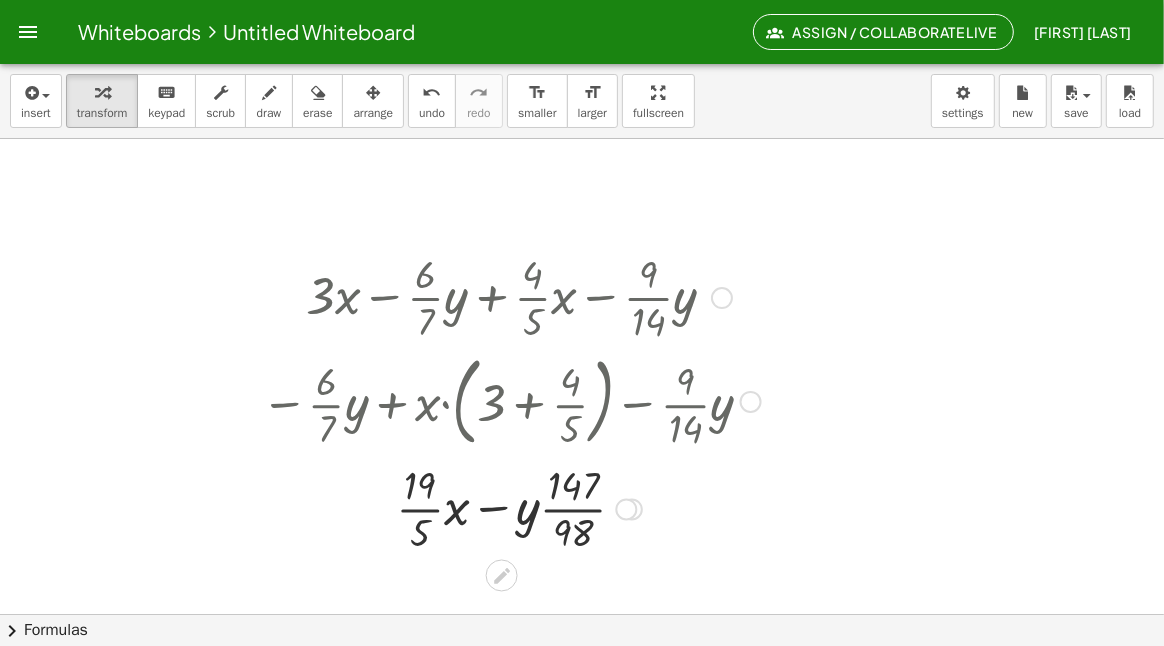 click at bounding box center (511, 508) 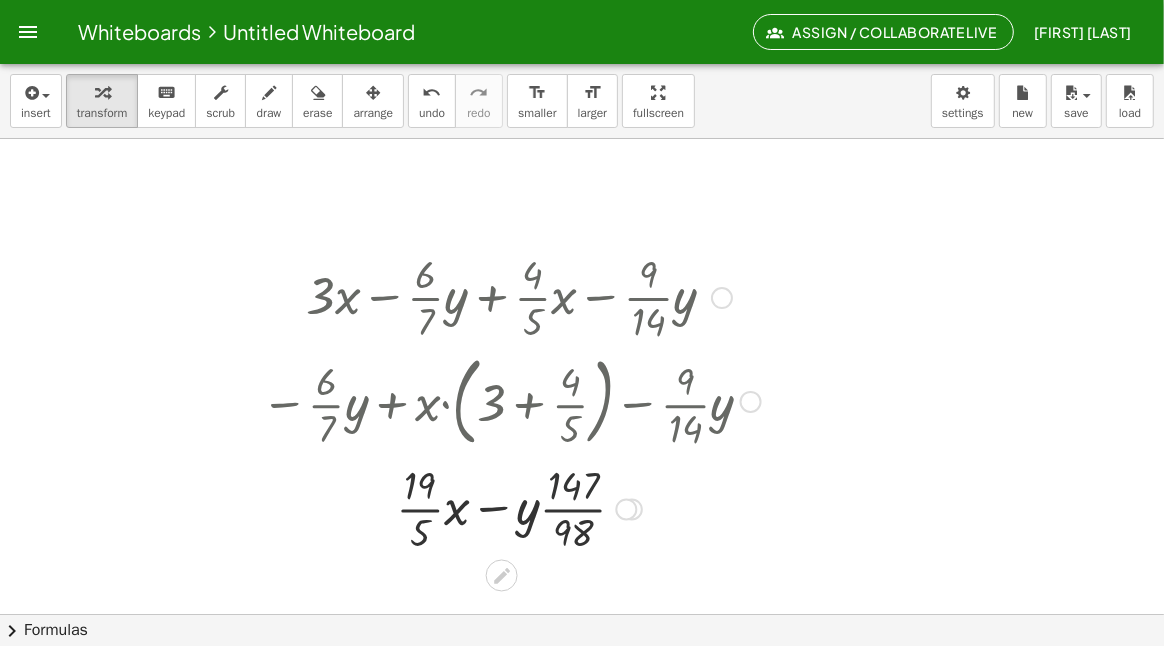 click at bounding box center (511, 508) 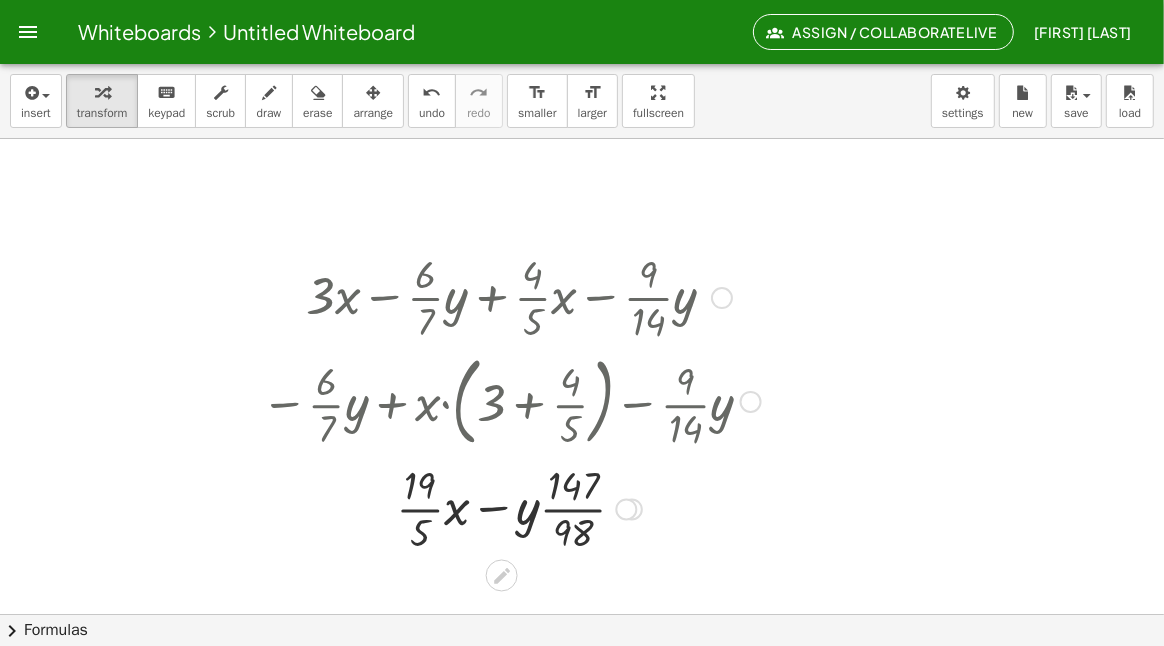 click at bounding box center [511, 508] 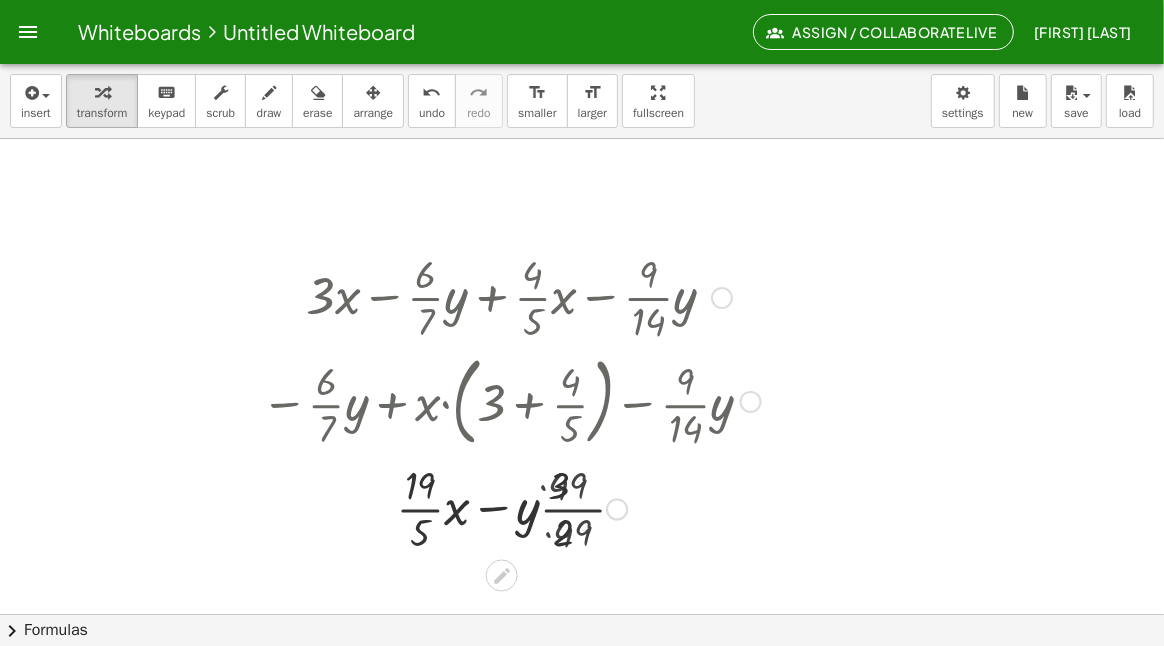 click at bounding box center (511, 508) 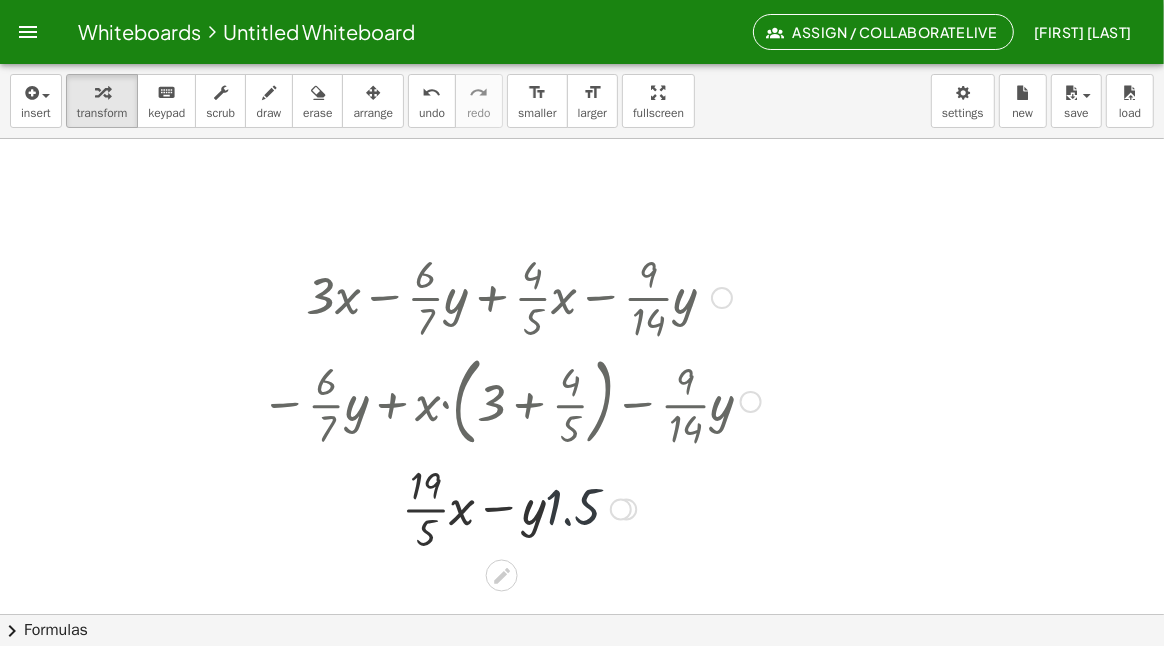 click at bounding box center (511, 508) 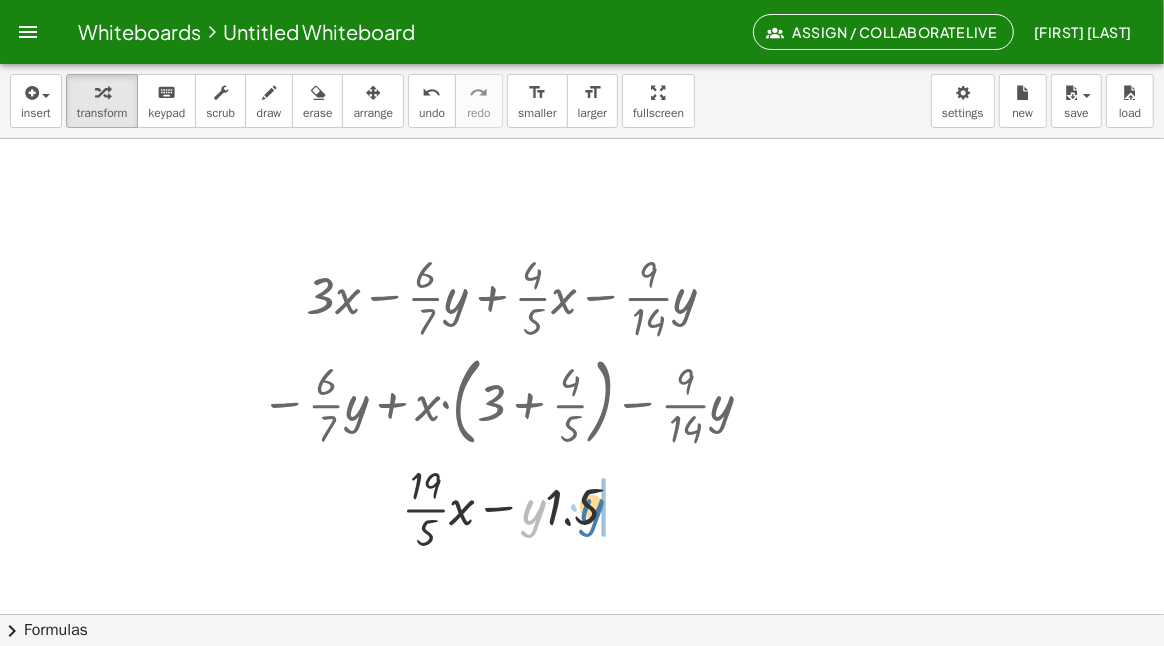 drag, startPoint x: 535, startPoint y: 518, endPoint x: 593, endPoint y: 516, distance: 58.034473 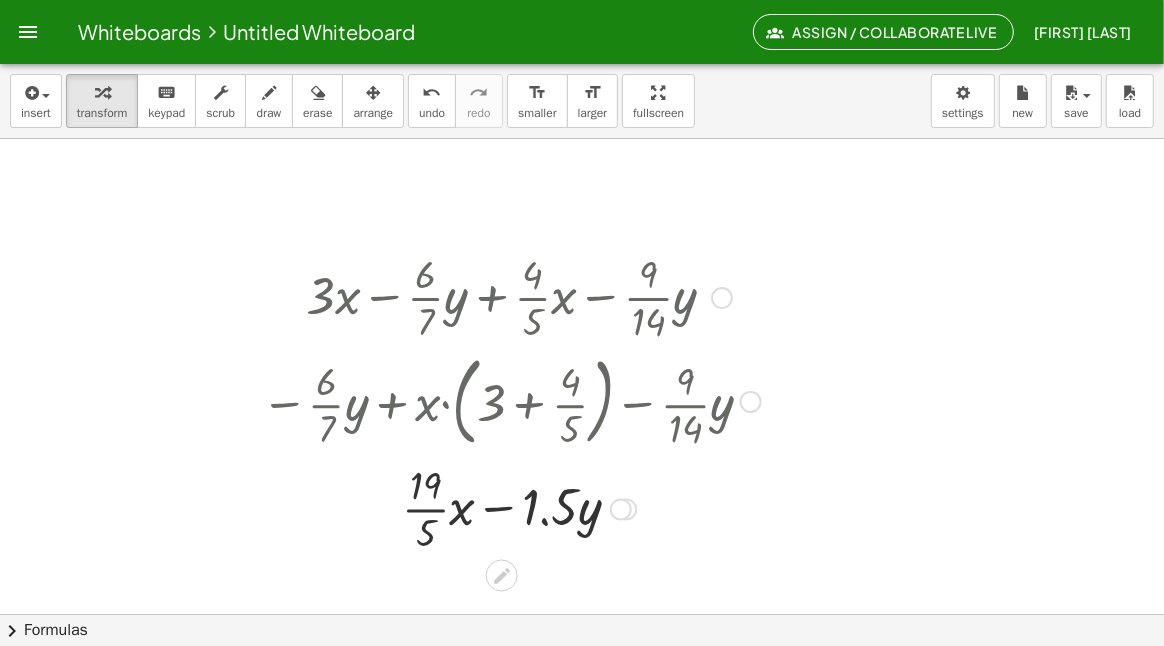 click at bounding box center (511, 508) 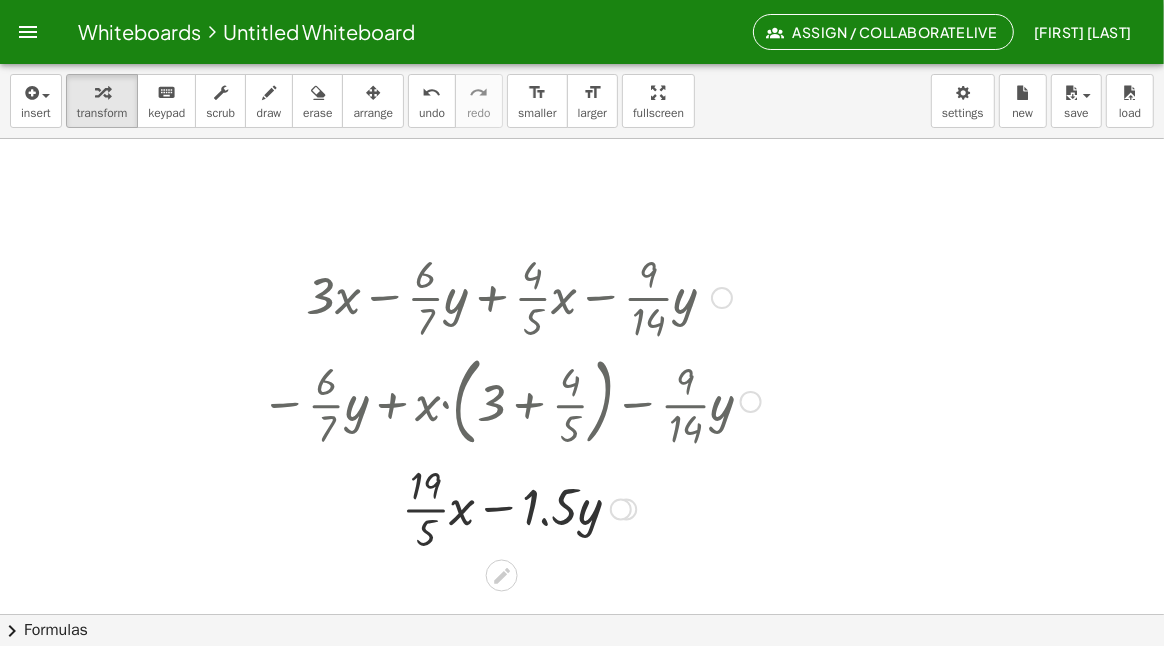click at bounding box center (511, 508) 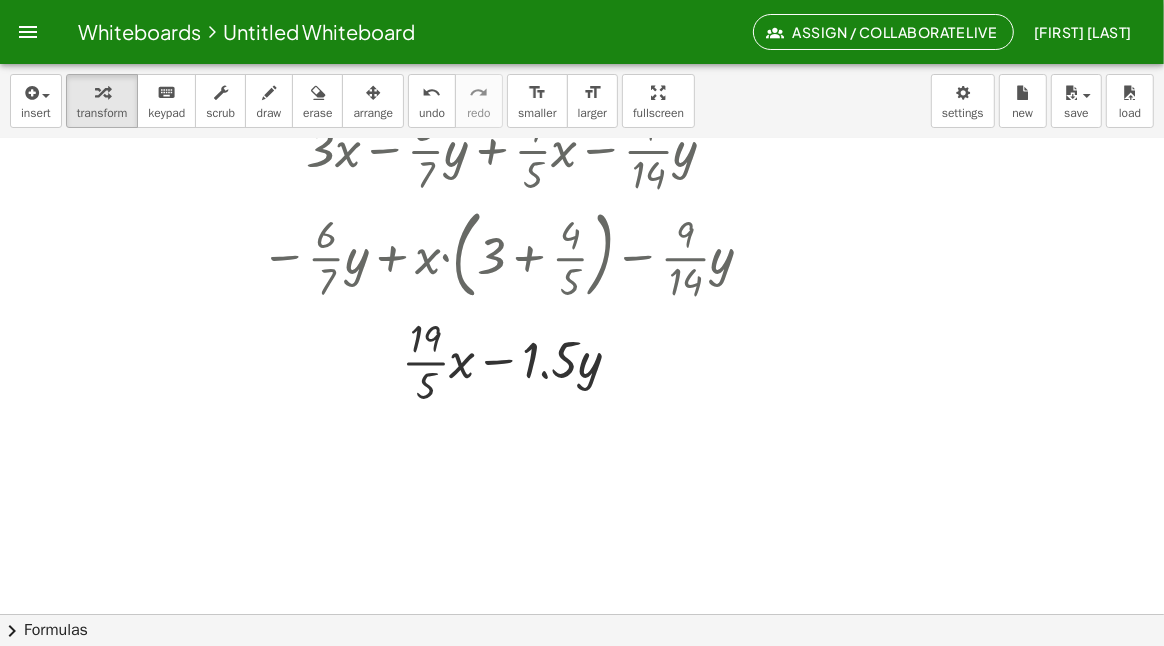 scroll, scrollTop: 199, scrollLeft: 0, axis: vertical 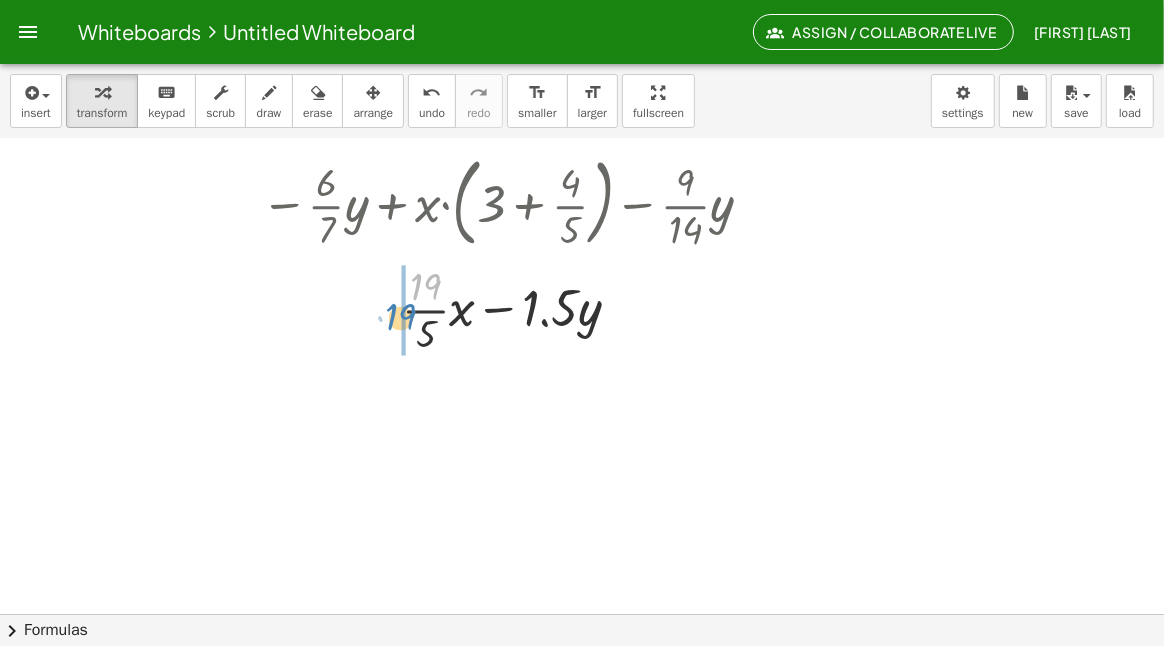 drag, startPoint x: 418, startPoint y: 289, endPoint x: 394, endPoint y: 316, distance: 36.124783 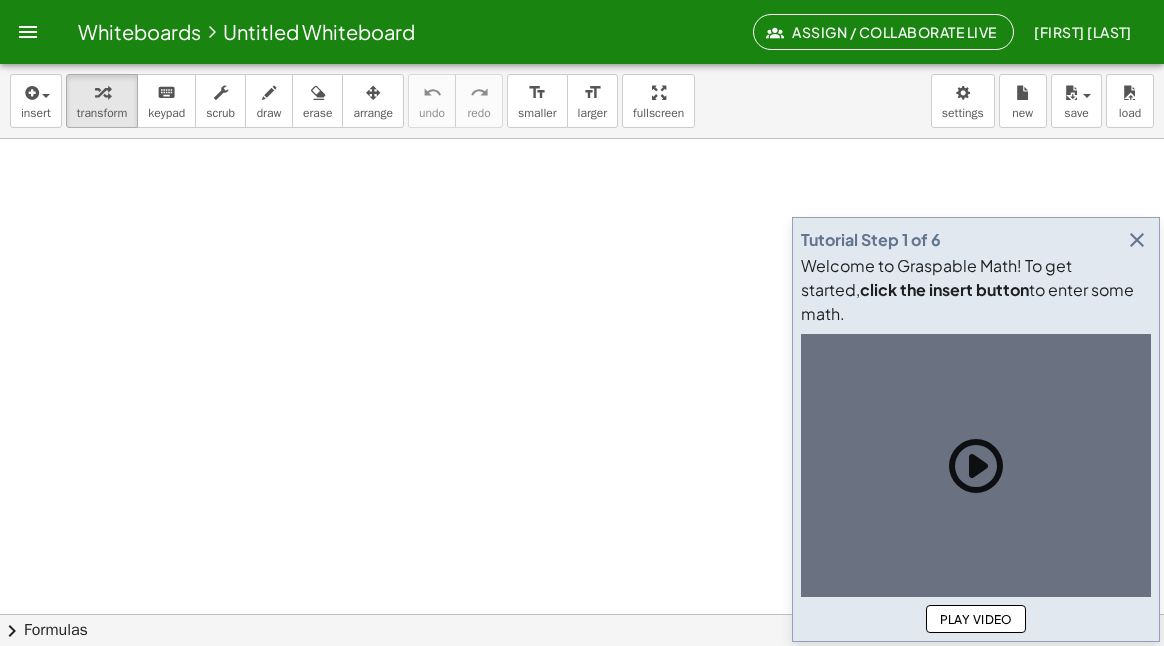 scroll, scrollTop: 0, scrollLeft: 0, axis: both 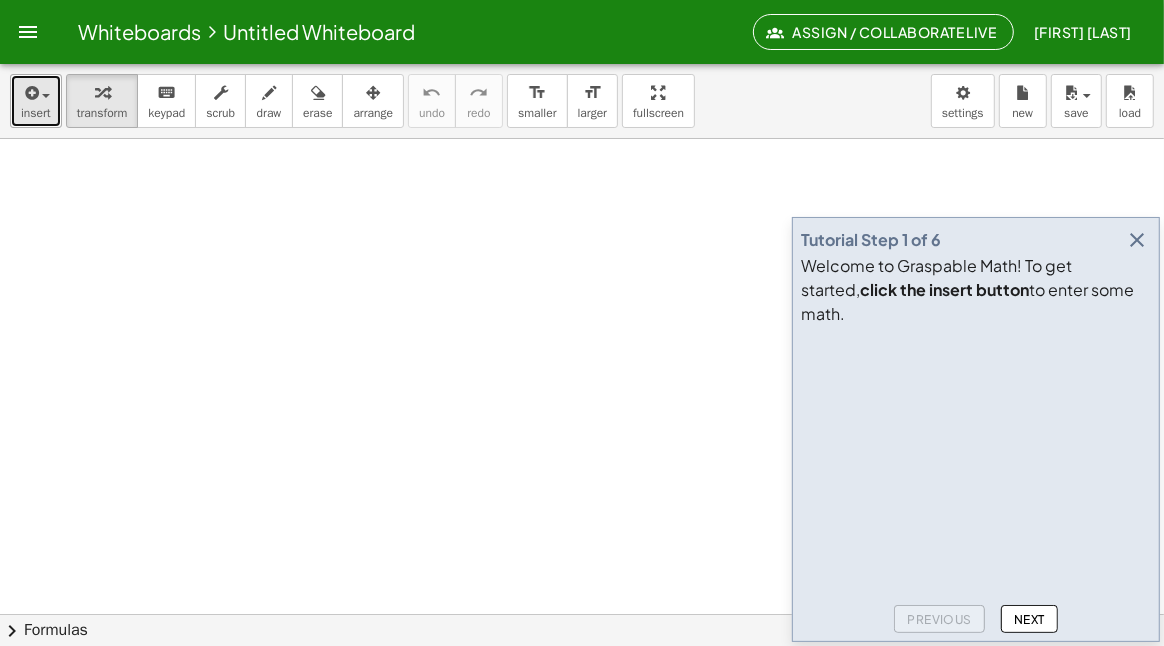 click on "insert" at bounding box center [36, 113] 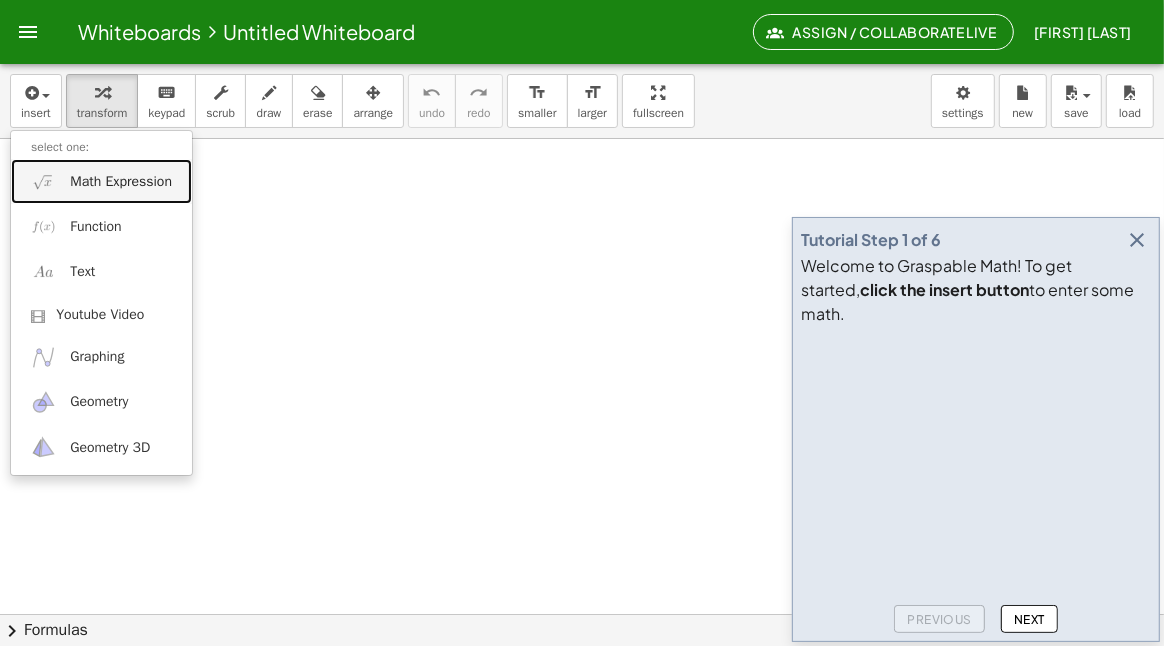 click on "Math Expression" at bounding box center [121, 182] 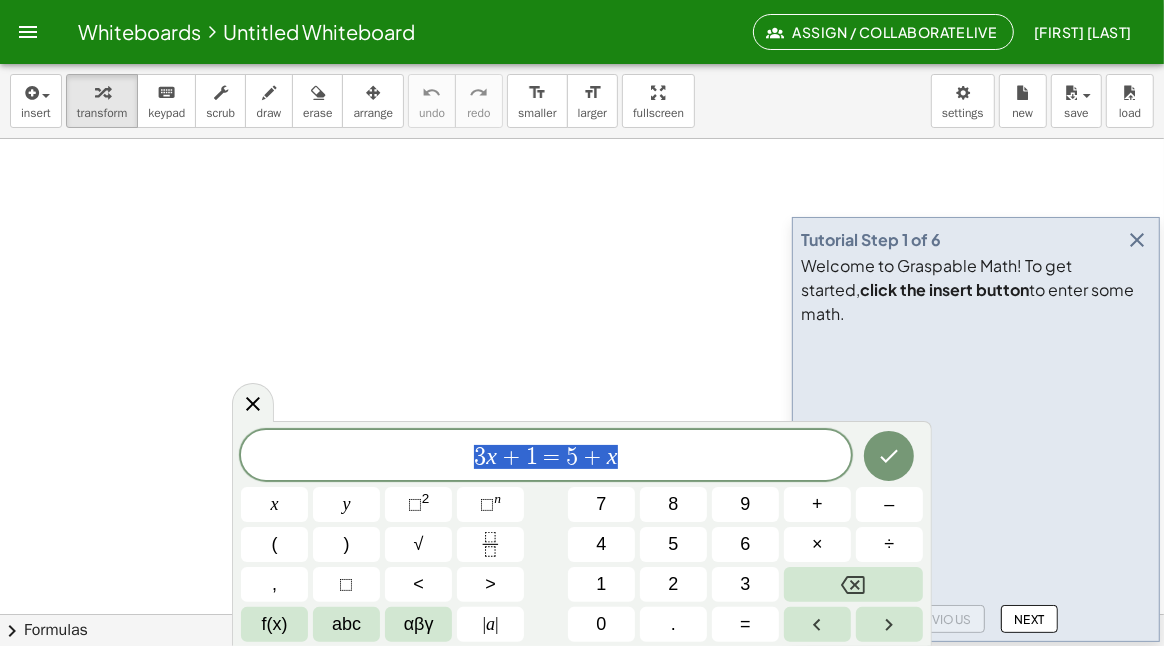 drag, startPoint x: 625, startPoint y: 458, endPoint x: 304, endPoint y: 462, distance: 321.02493 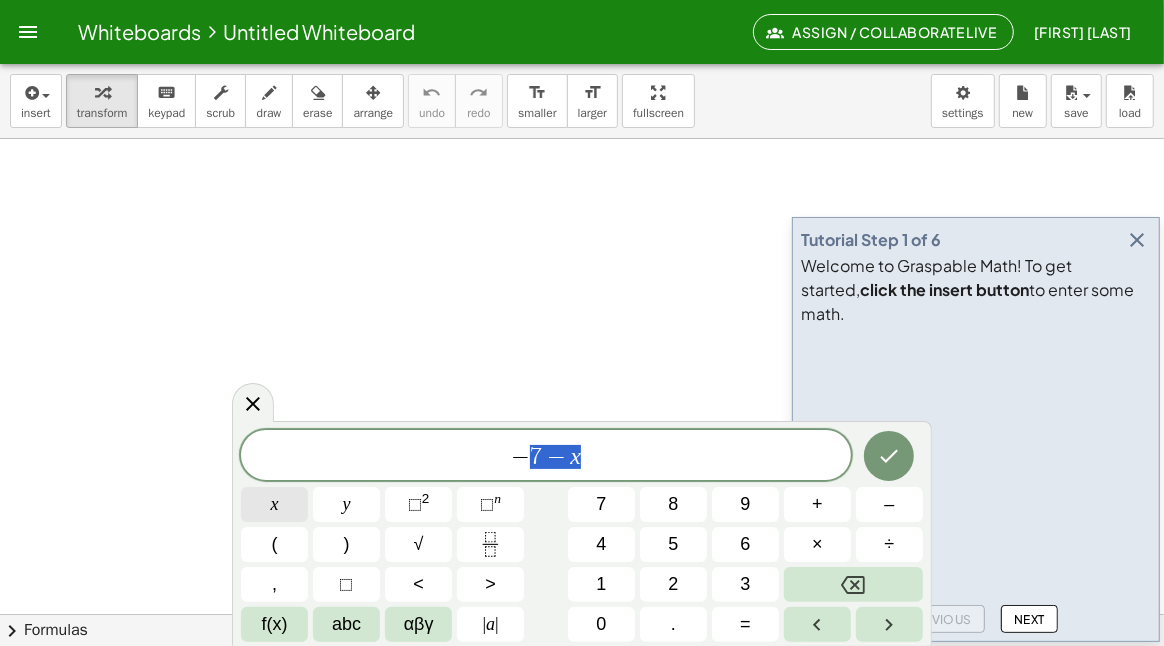 click at bounding box center [490, 544] 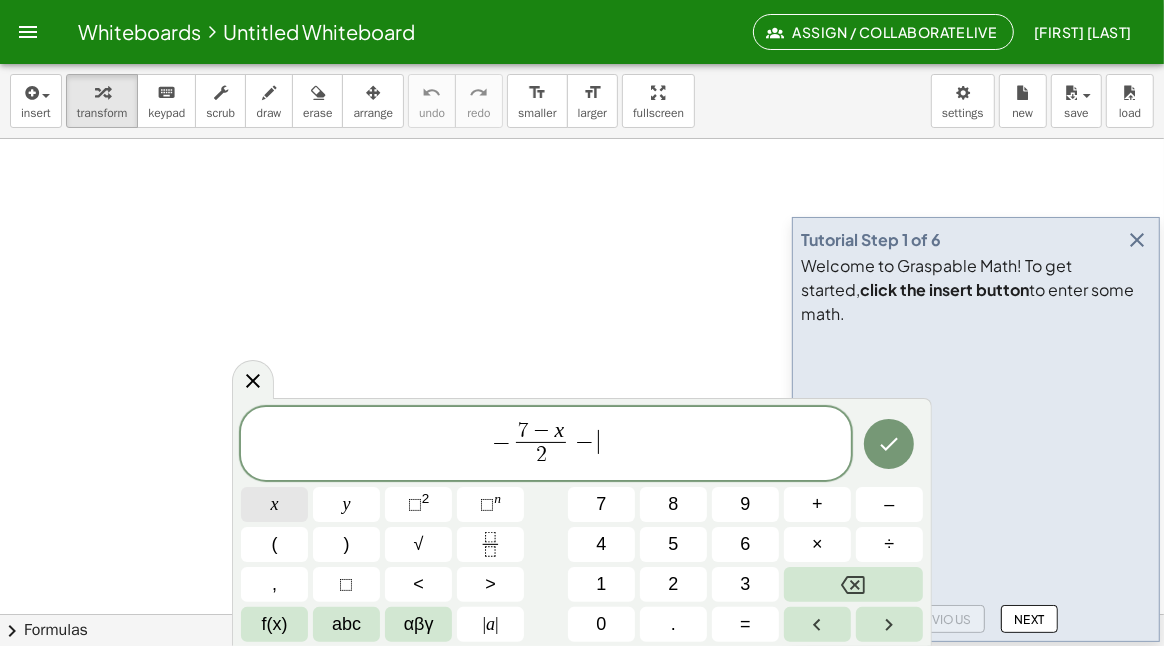 click 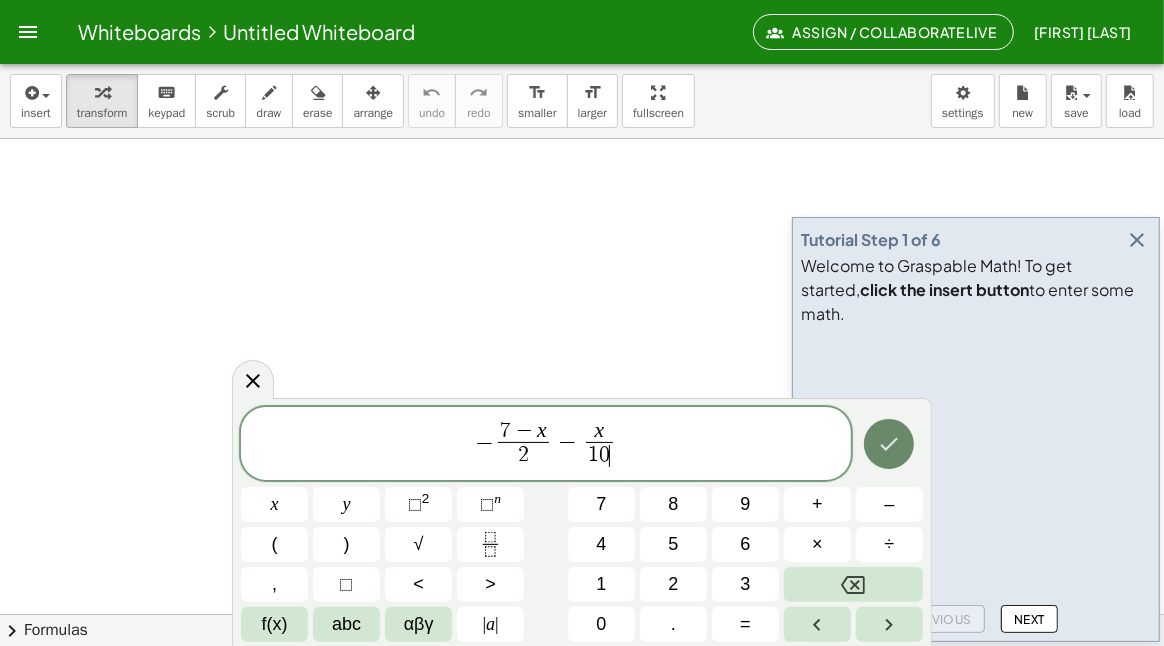 click 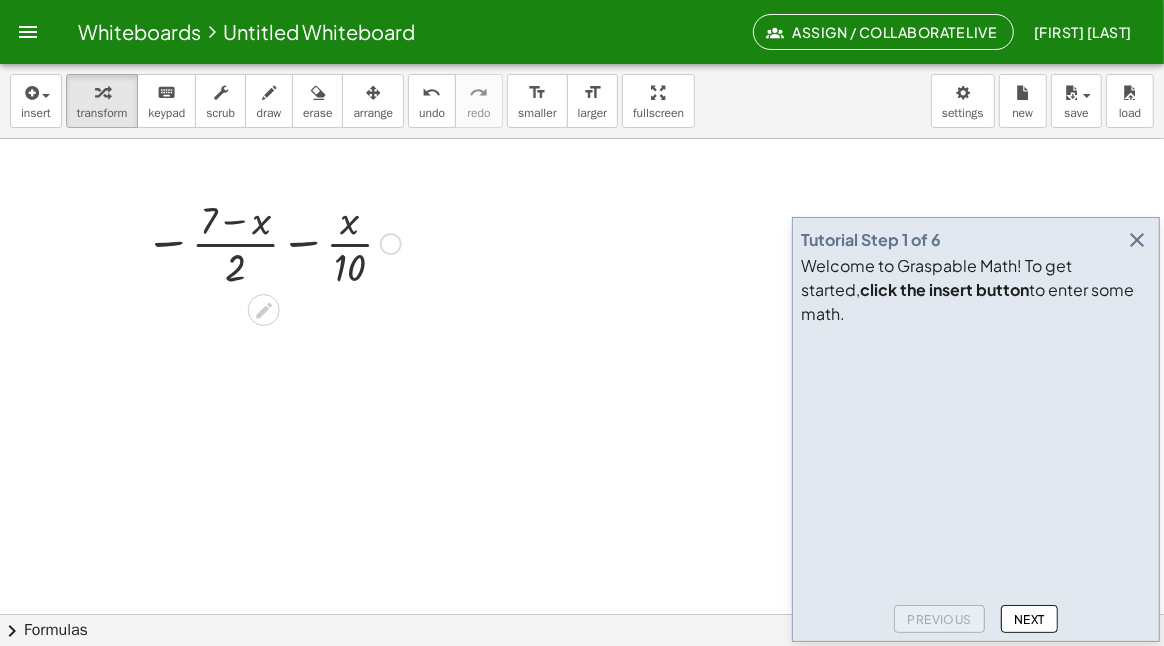 click at bounding box center (1137, 240) 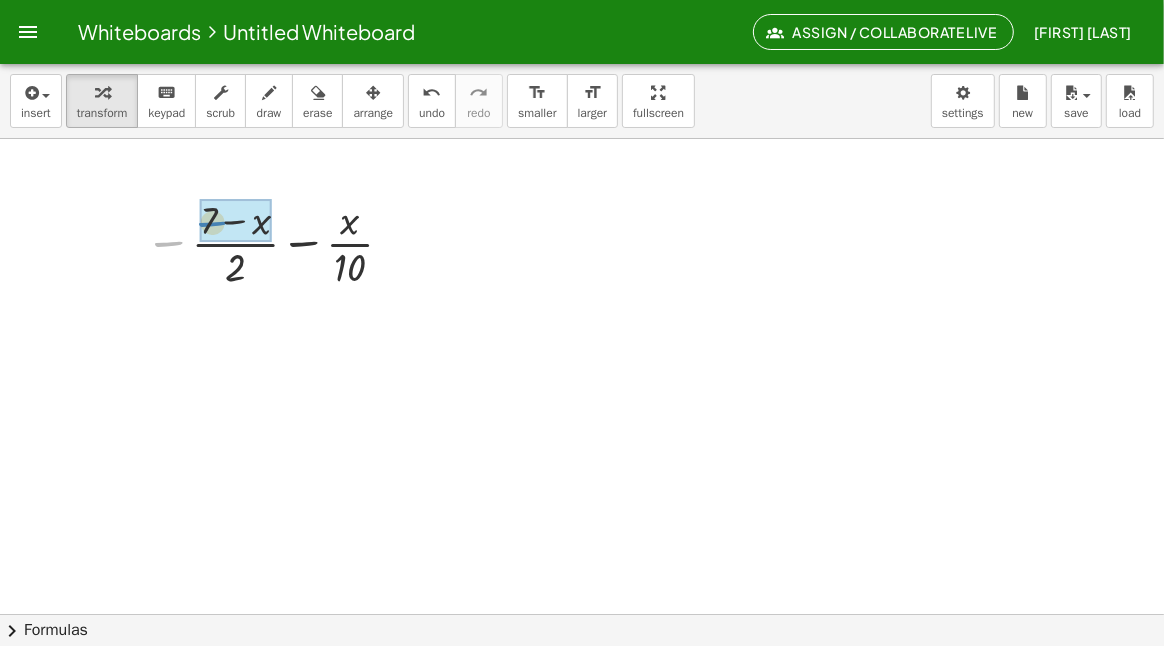 drag, startPoint x: 171, startPoint y: 245, endPoint x: 215, endPoint y: 225, distance: 48.332184 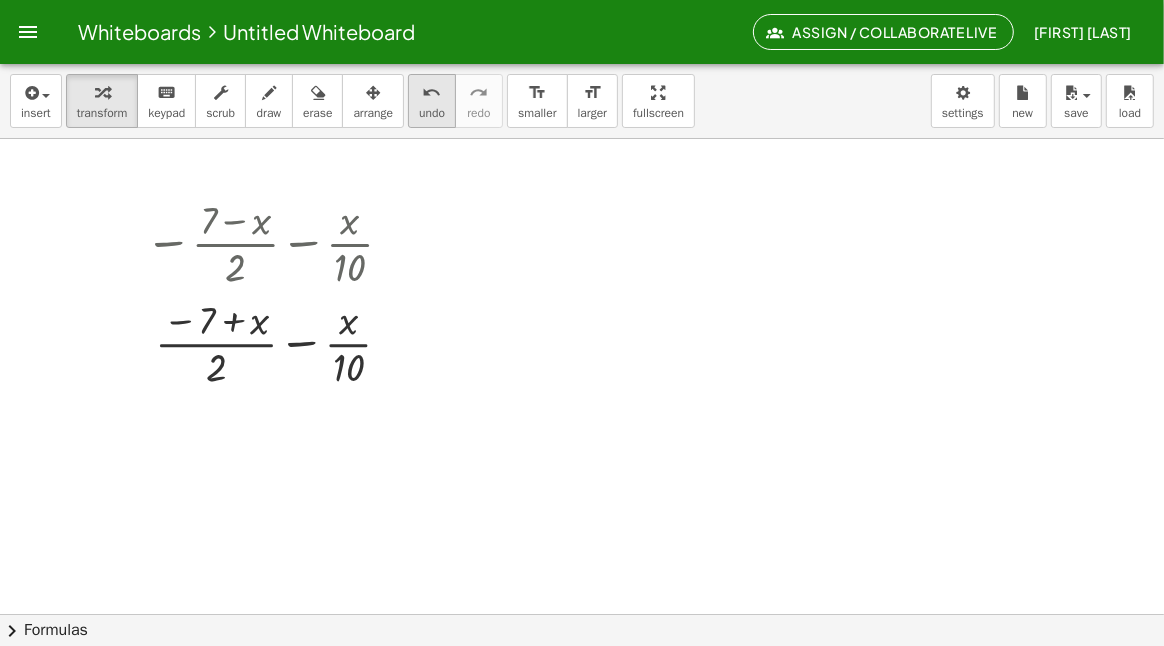 click on "undo undo" at bounding box center [432, 101] 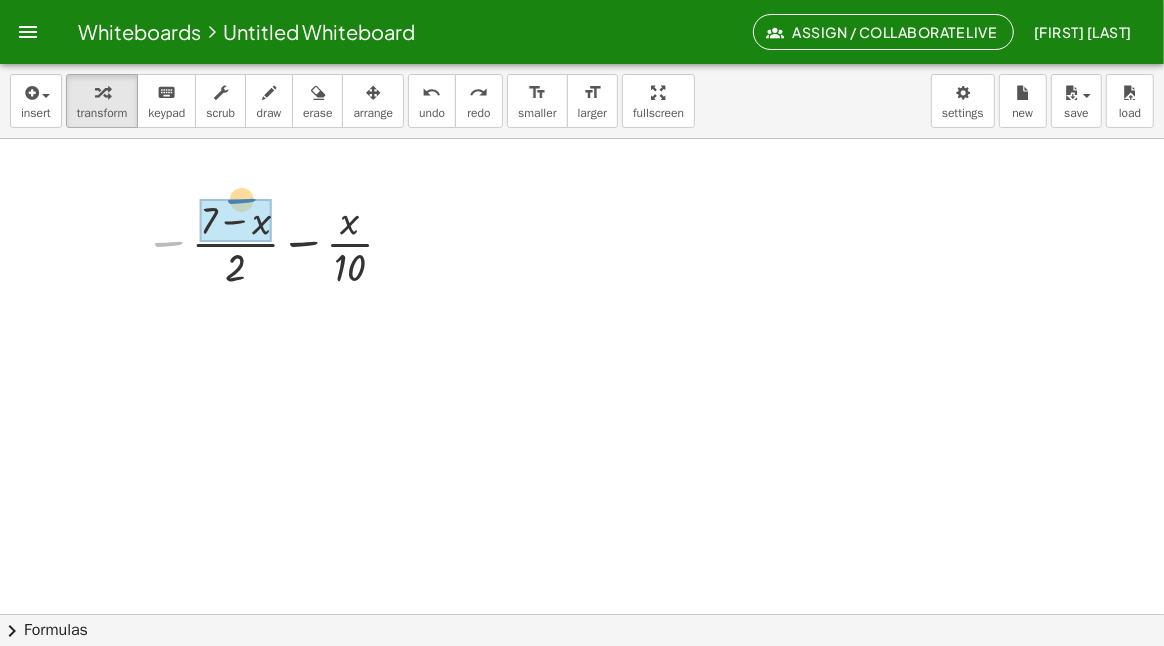 drag, startPoint x: 160, startPoint y: 243, endPoint x: 233, endPoint y: 200, distance: 84.723076 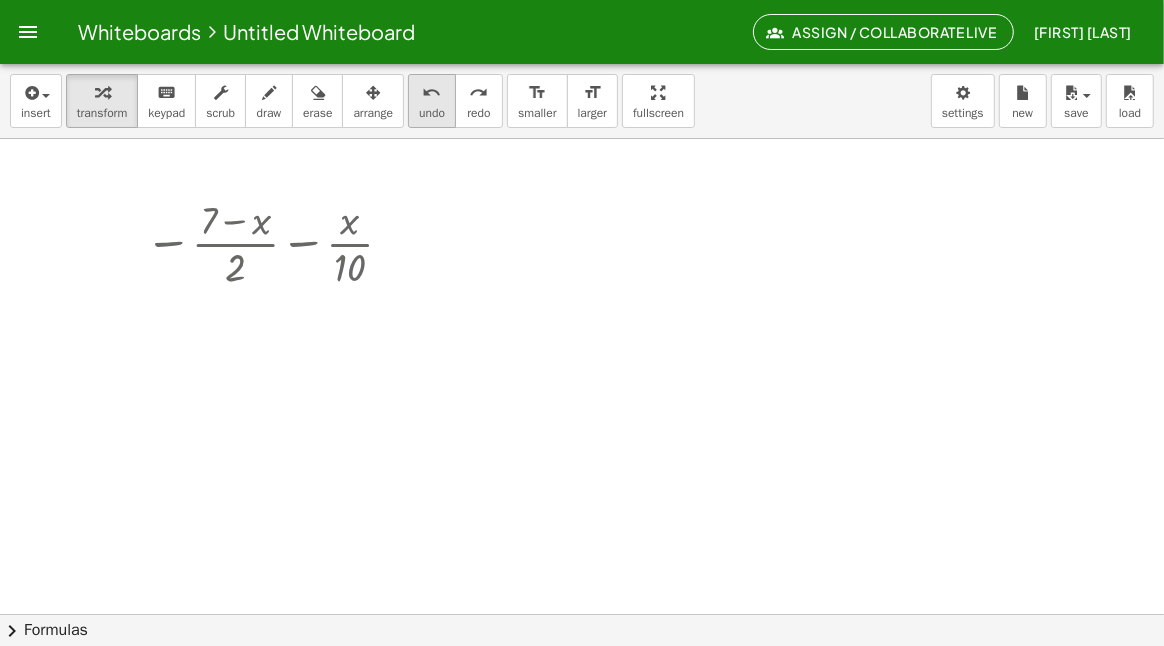 click on "undo" at bounding box center (432, 113) 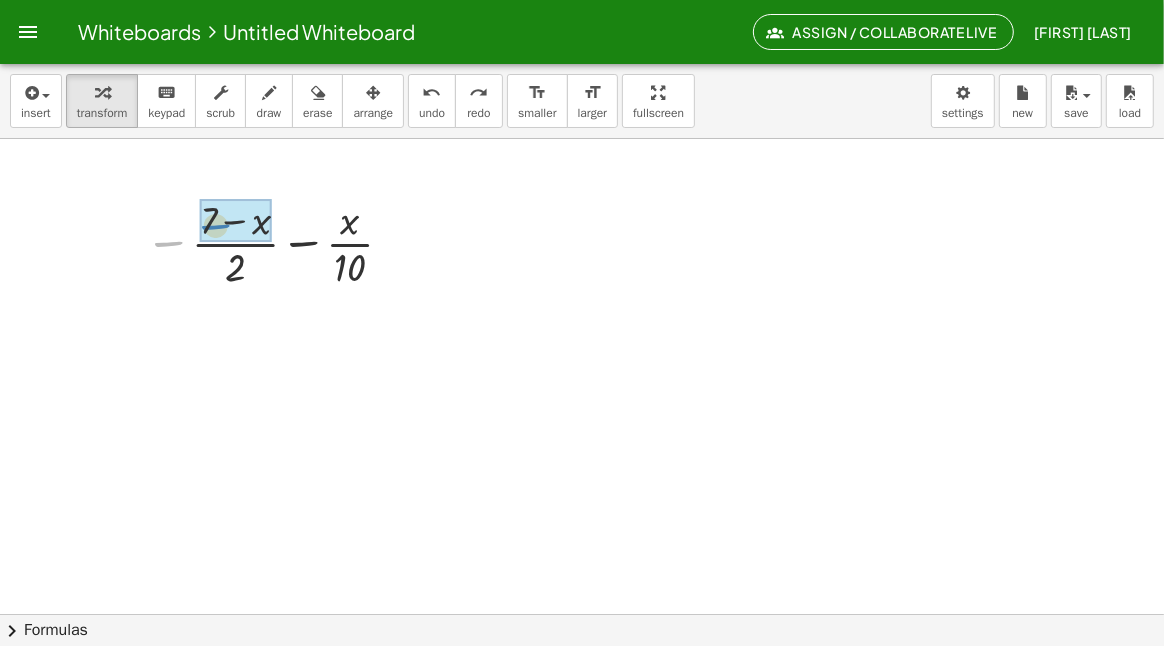 drag, startPoint x: 172, startPoint y: 242, endPoint x: 219, endPoint y: 225, distance: 49.979996 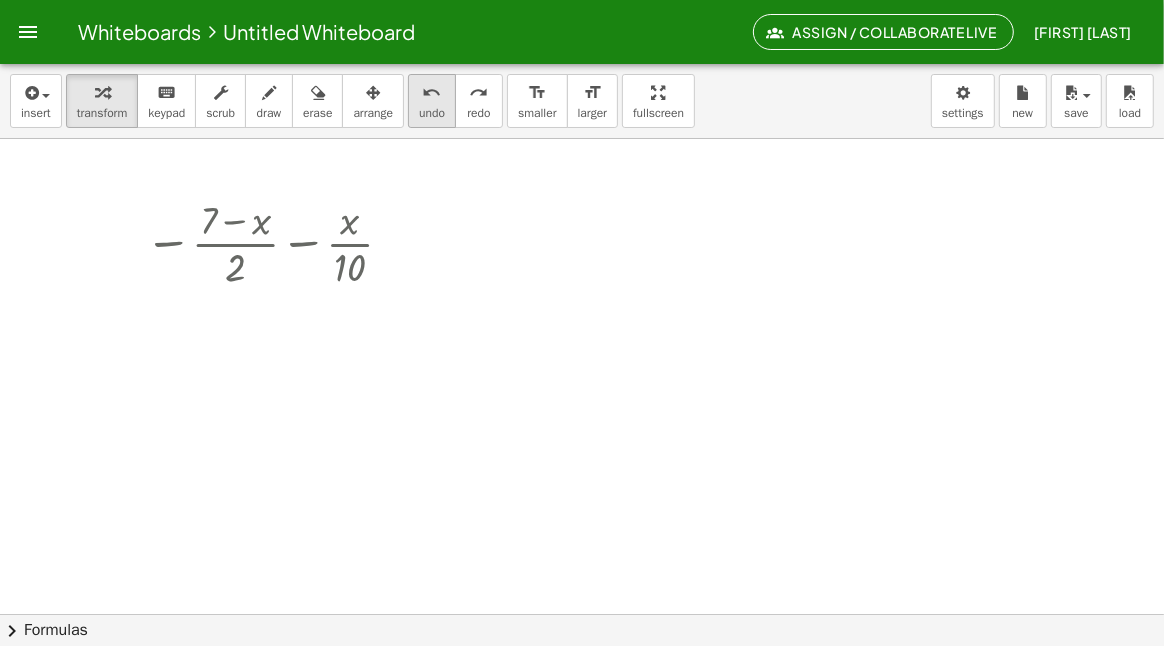 click on "undo undo" at bounding box center [432, 101] 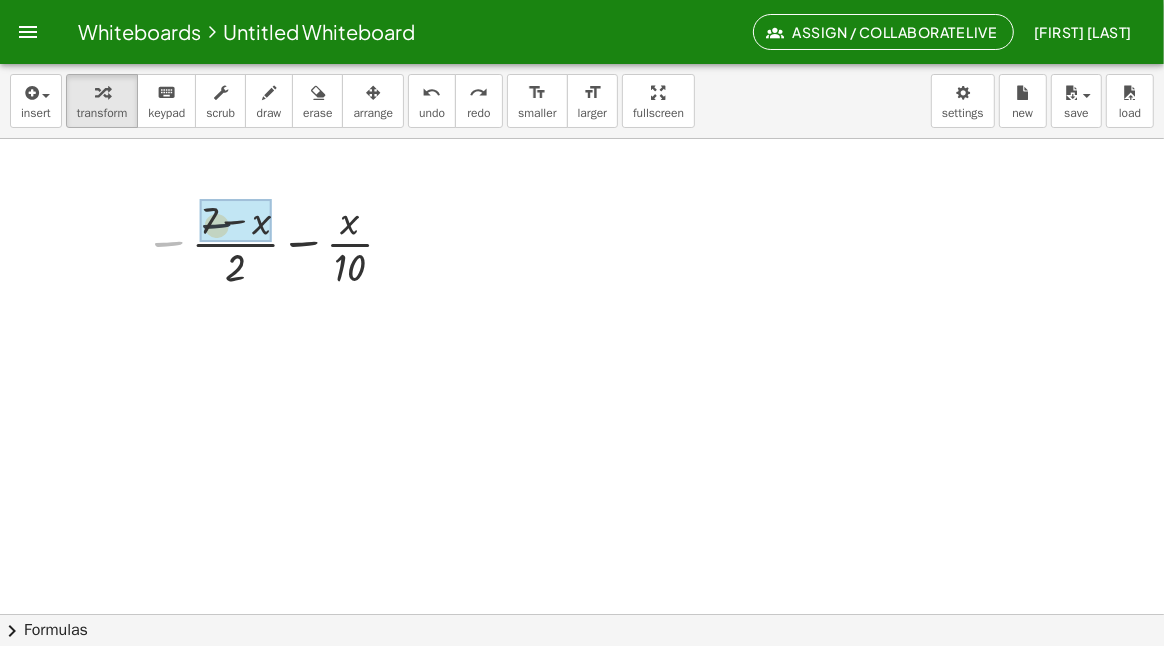 drag, startPoint x: 169, startPoint y: 241, endPoint x: 226, endPoint y: 220, distance: 60.74537 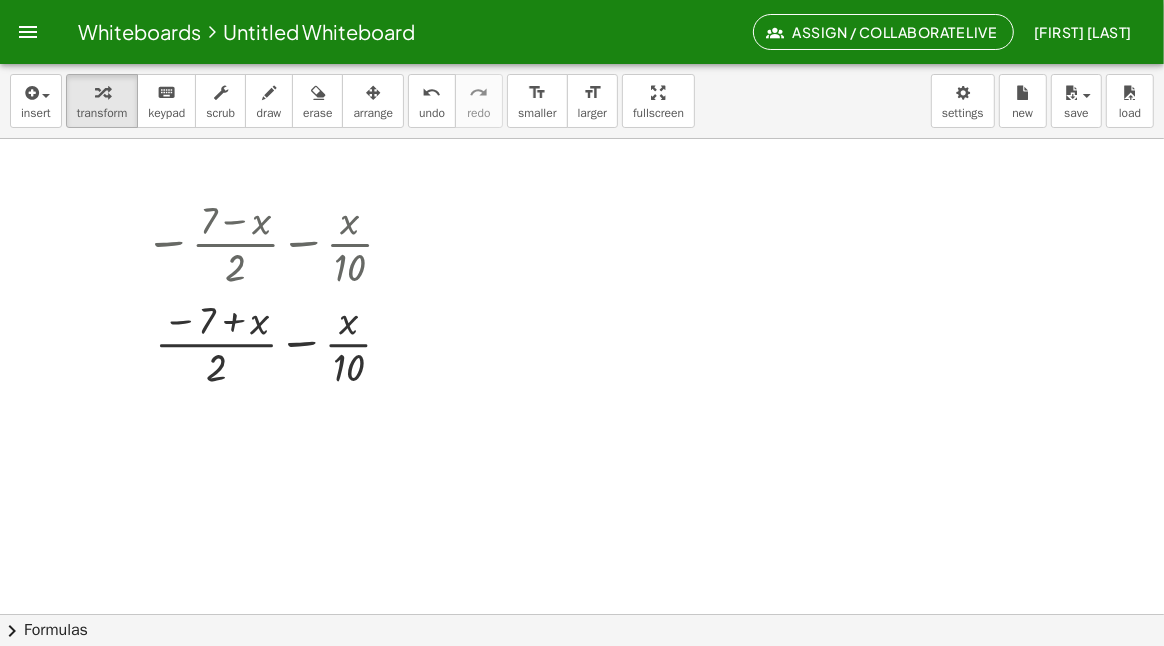 click on "insert select one: Math Expression Function Text Youtube Video Graphing Geometry Geometry 3D transform keyboard keypad scrub draw erase arrange undo undo redo redo format_size smaller format_size larger fullscreen load   save new settings" at bounding box center (582, 101) 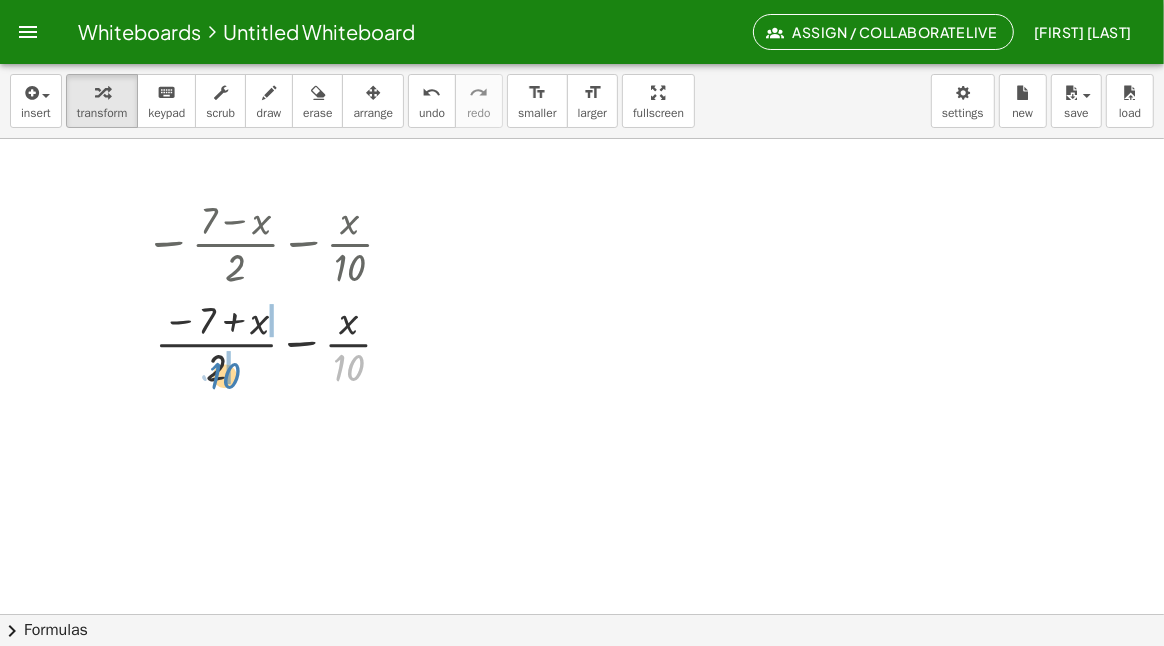 drag, startPoint x: 347, startPoint y: 364, endPoint x: 223, endPoint y: 372, distance: 124.2578 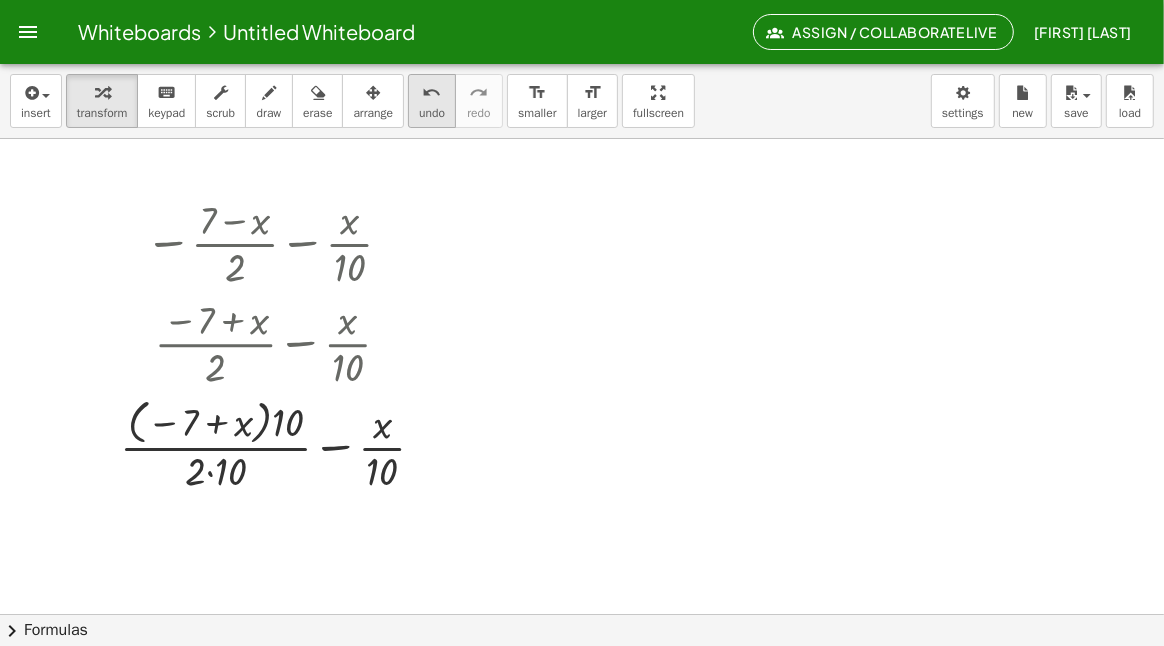 click on "undo" at bounding box center (432, 92) 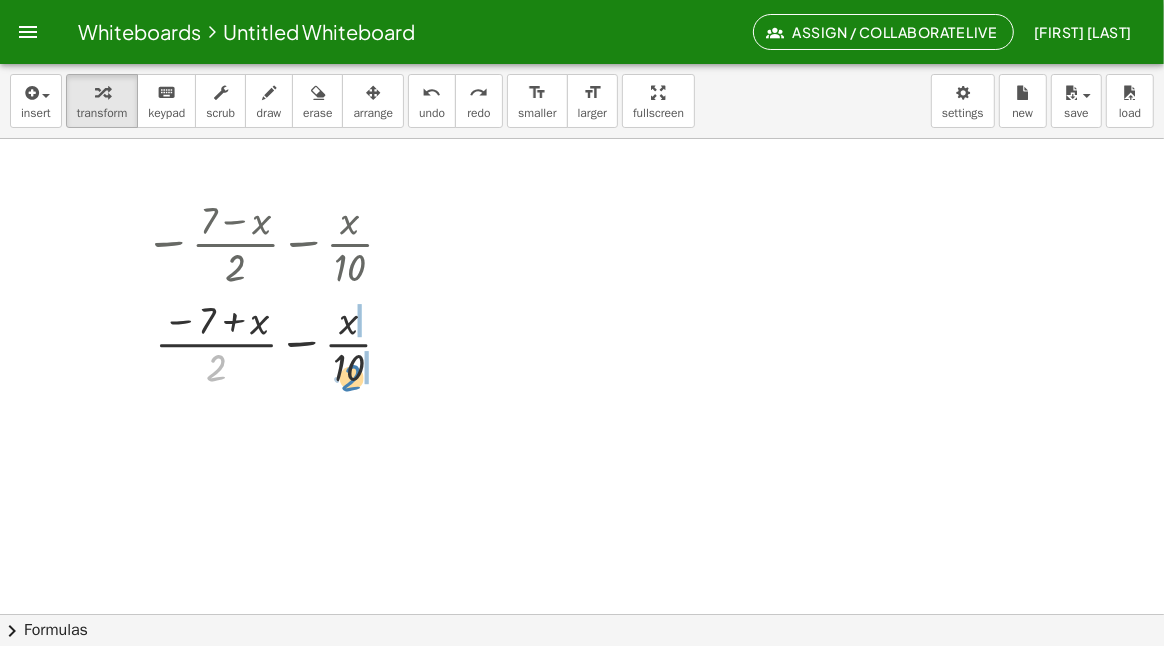 drag, startPoint x: 217, startPoint y: 366, endPoint x: 352, endPoint y: 370, distance: 135.05925 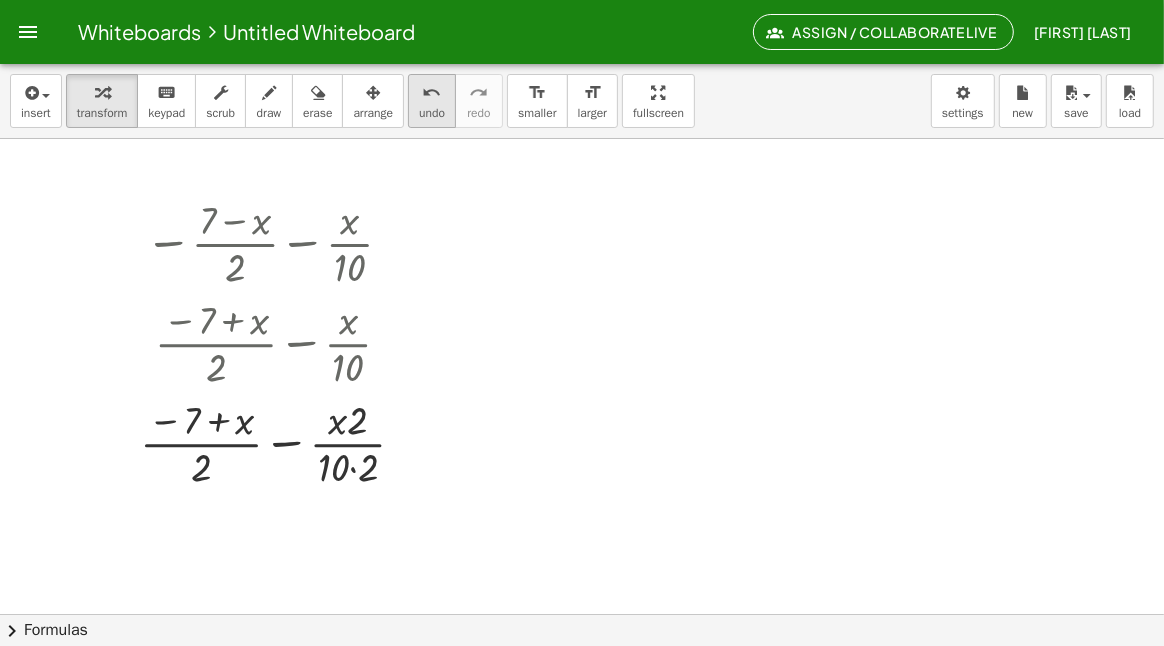 click on "undo" at bounding box center (432, 93) 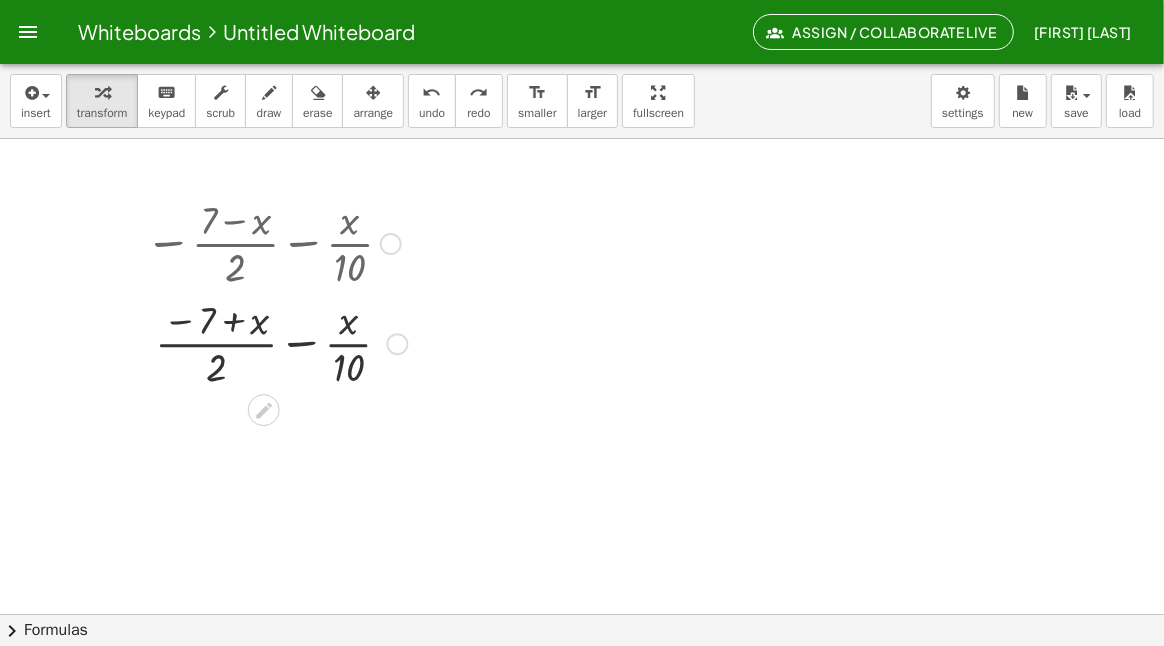 click at bounding box center (276, 342) 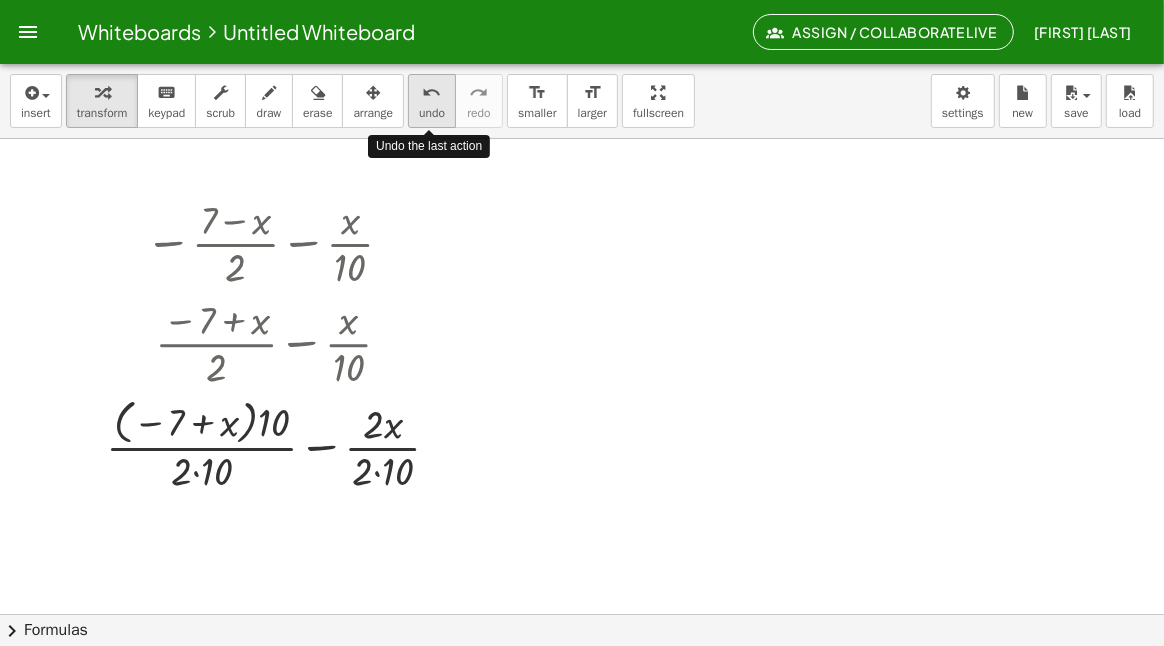 click on "undo" at bounding box center [432, 93] 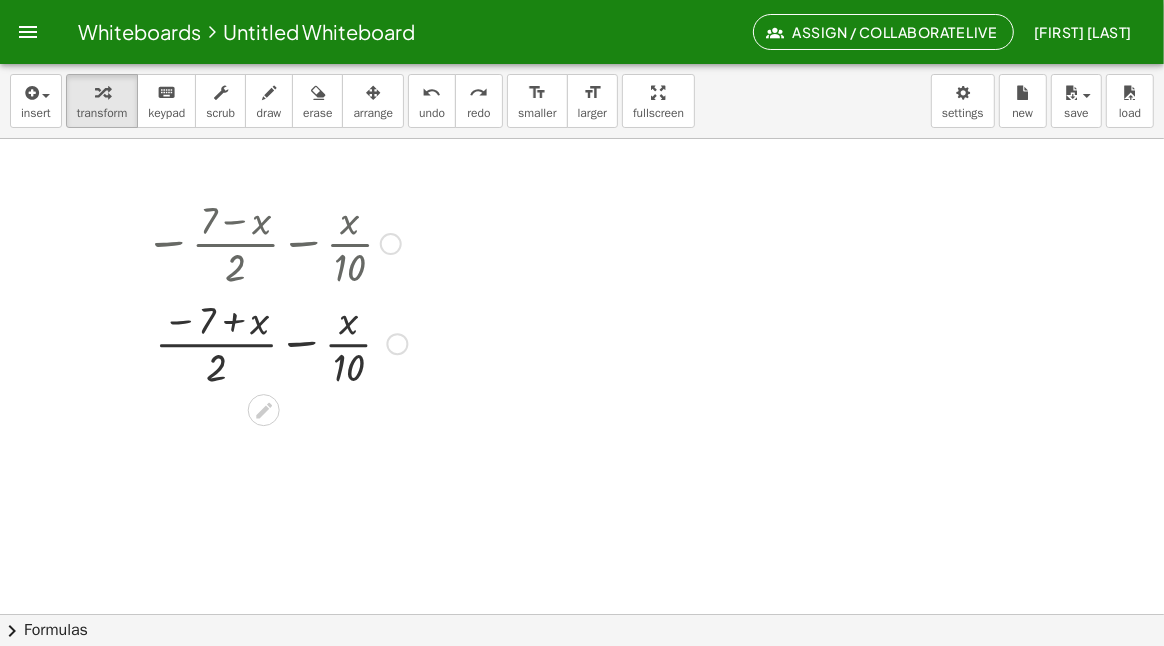 click at bounding box center (276, 342) 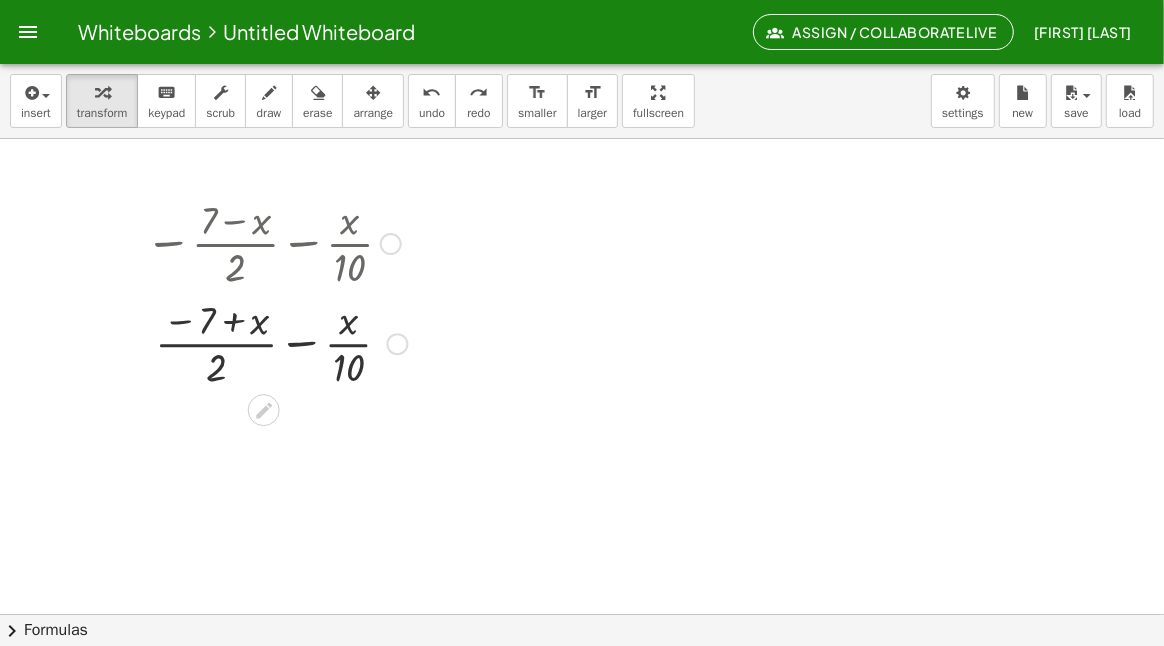 click at bounding box center (276, 342) 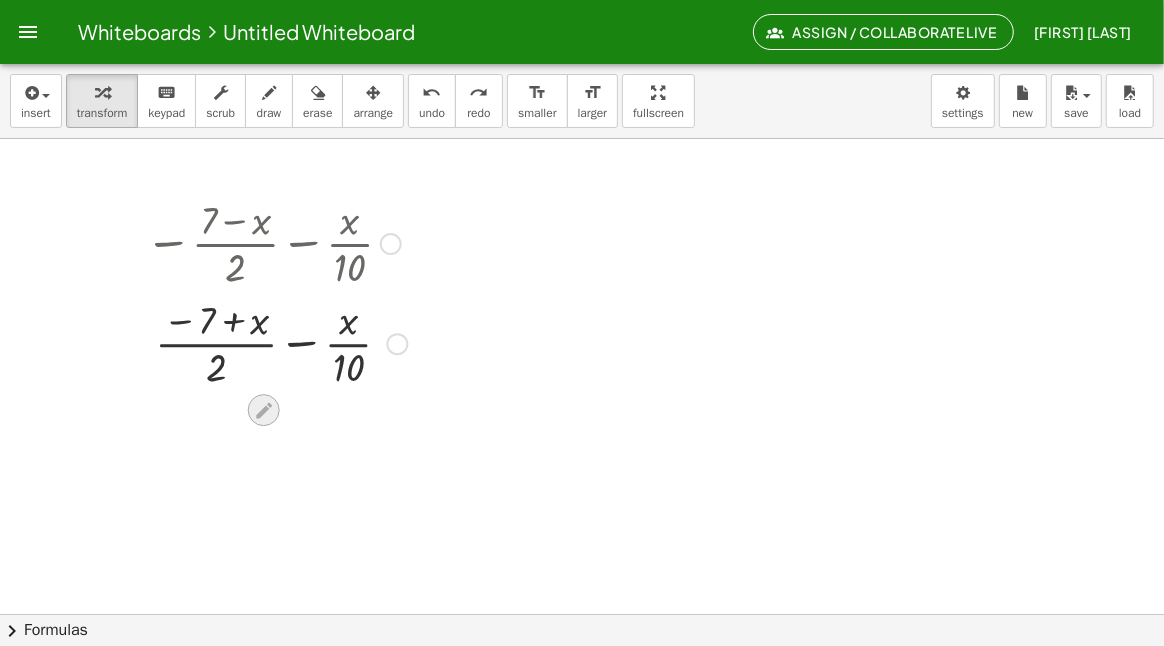click 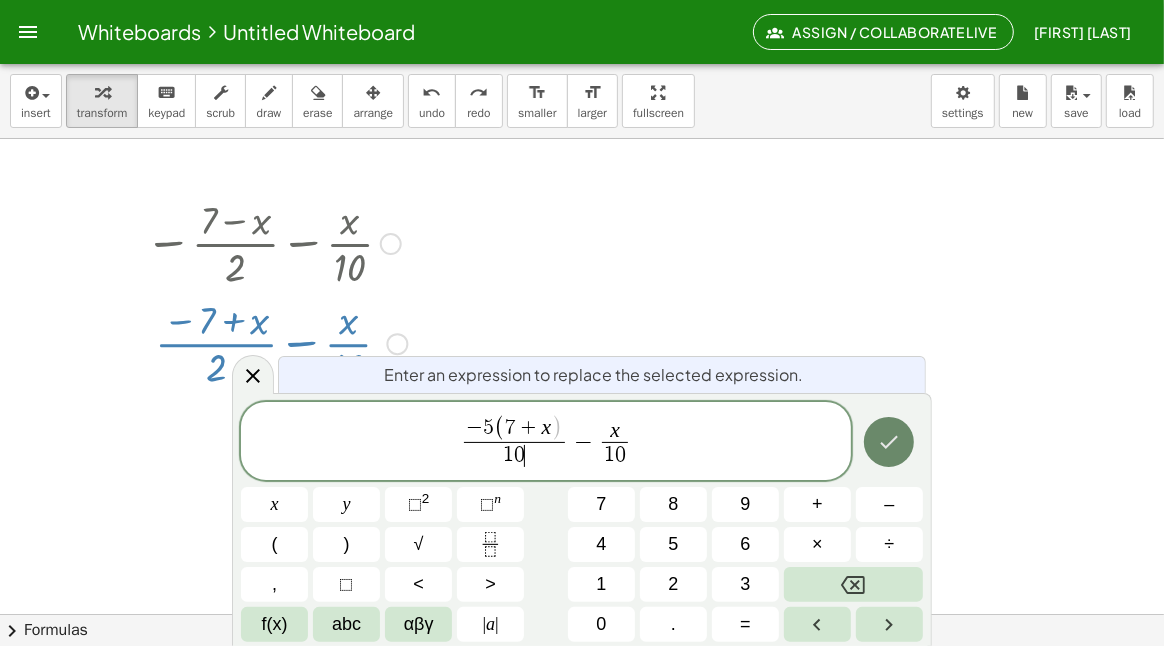 click 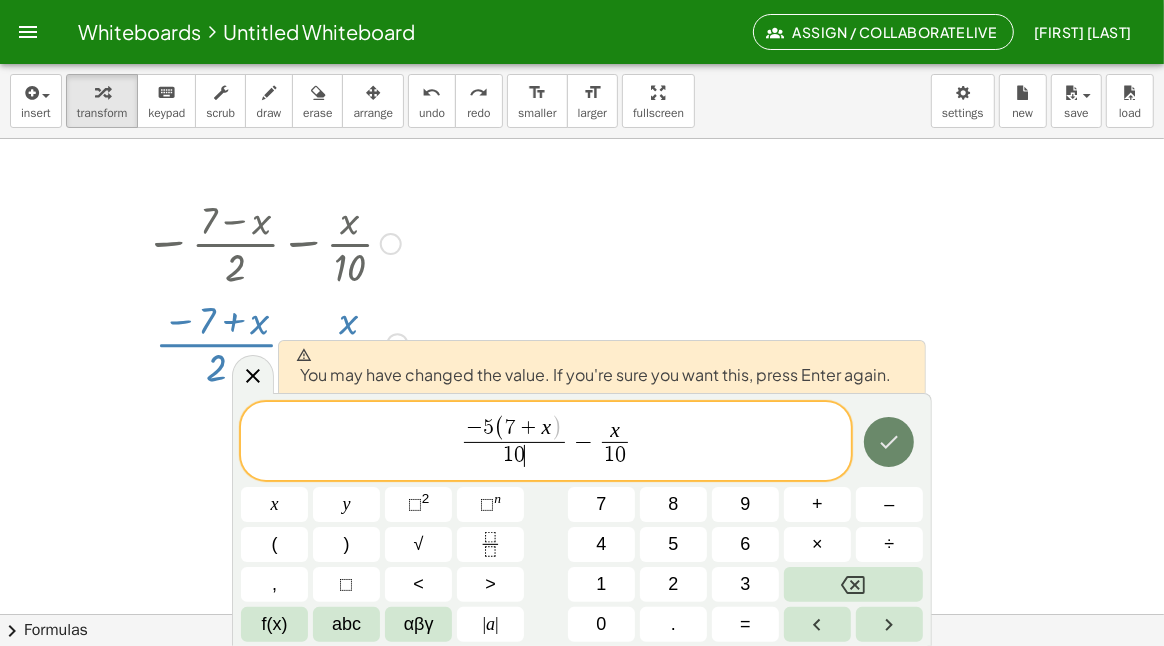 click at bounding box center [889, 442] 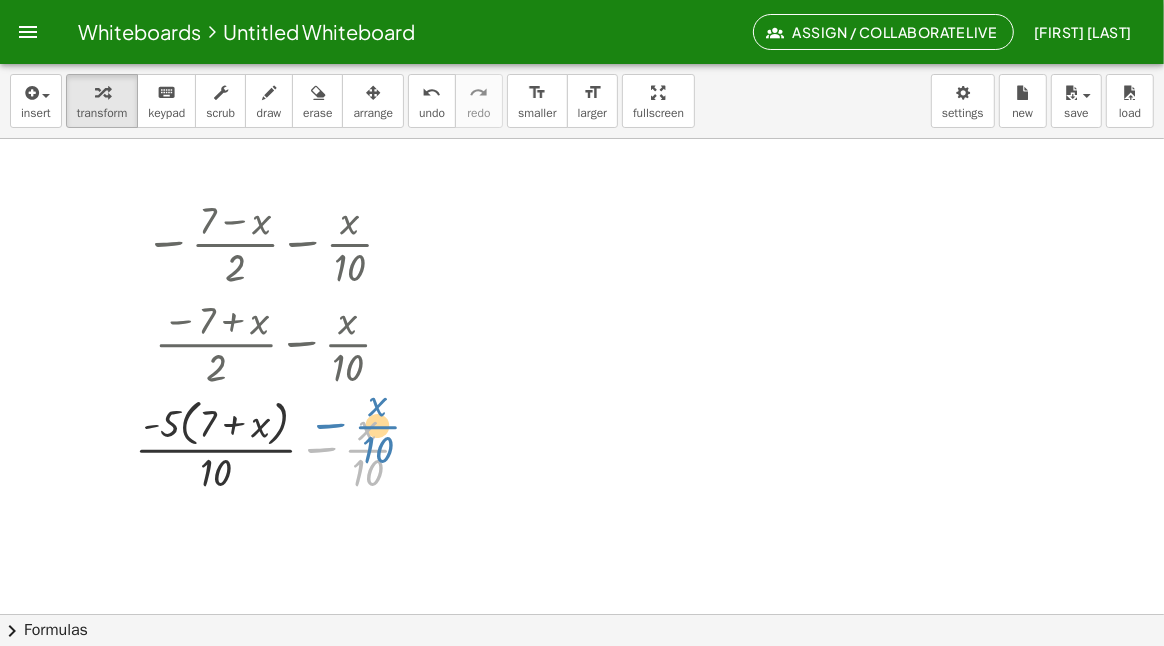 click at bounding box center [281, 445] 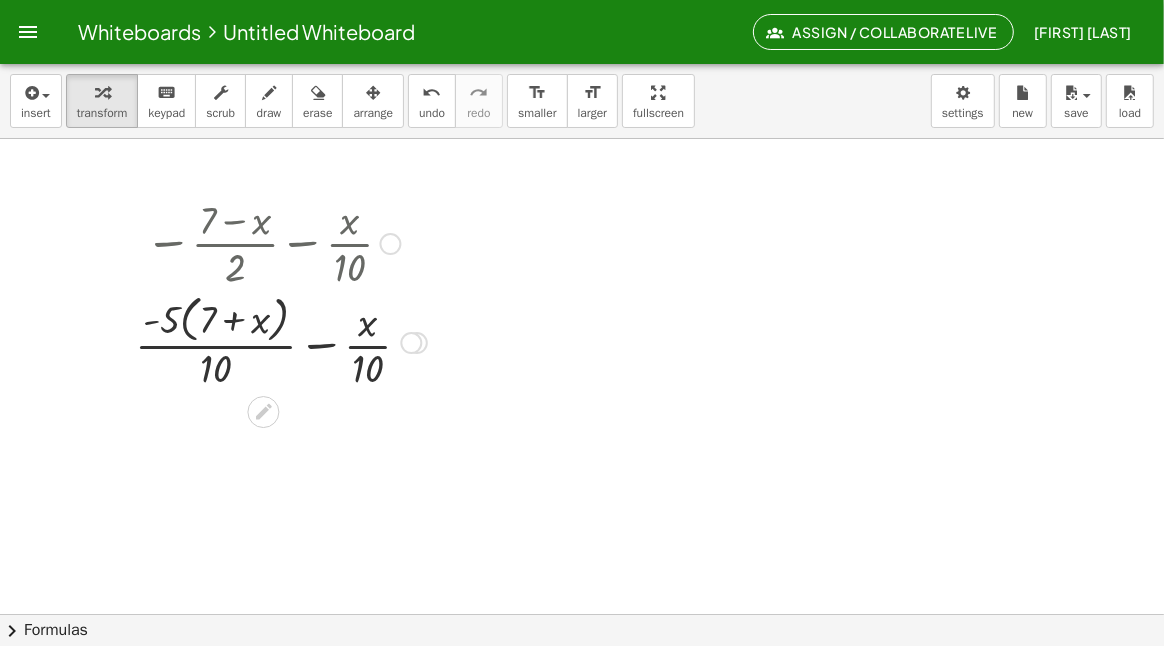 drag, startPoint x: 415, startPoint y: 447, endPoint x: 403, endPoint y: 334, distance: 113.63538 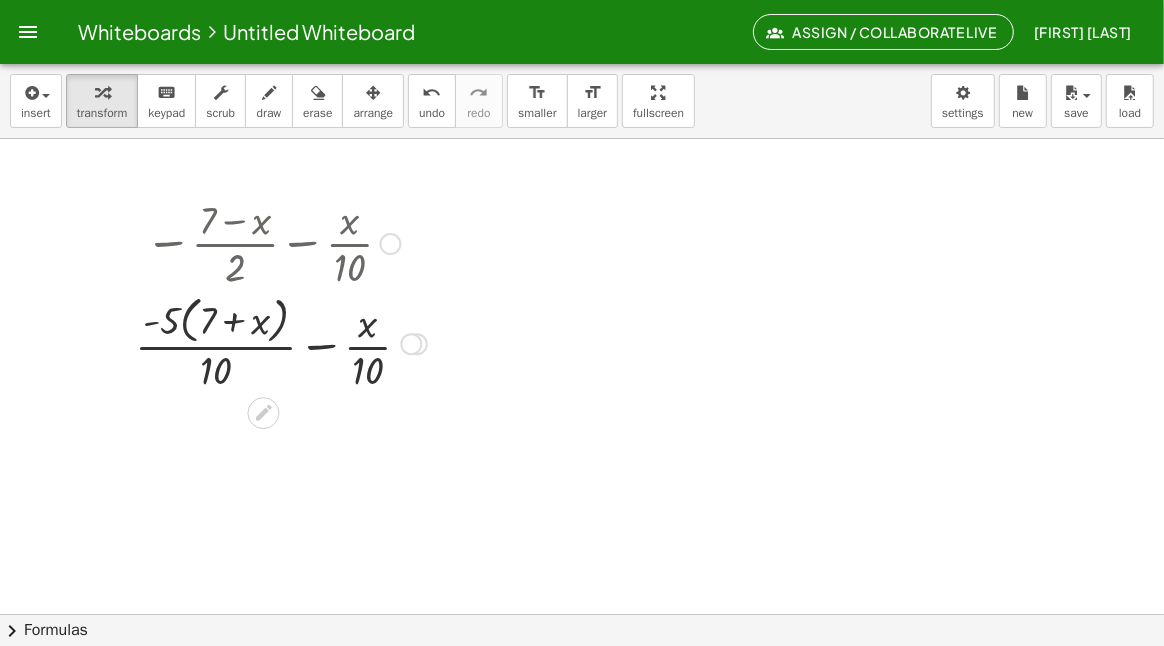 click at bounding box center [281, 342] 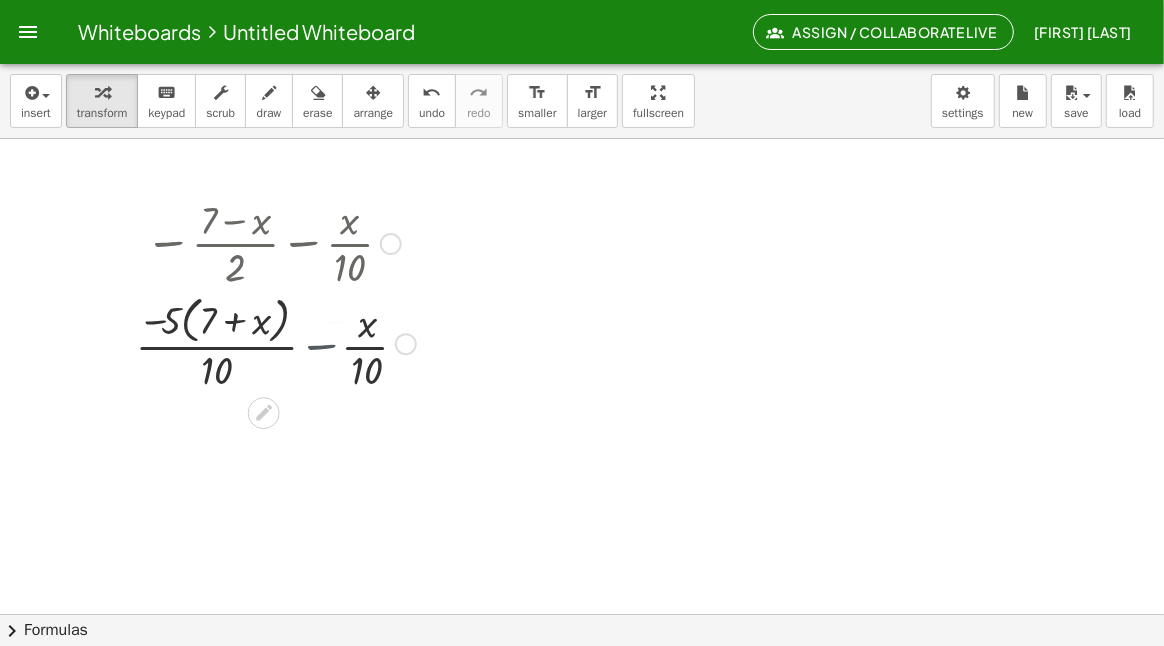 click at bounding box center [280, 342] 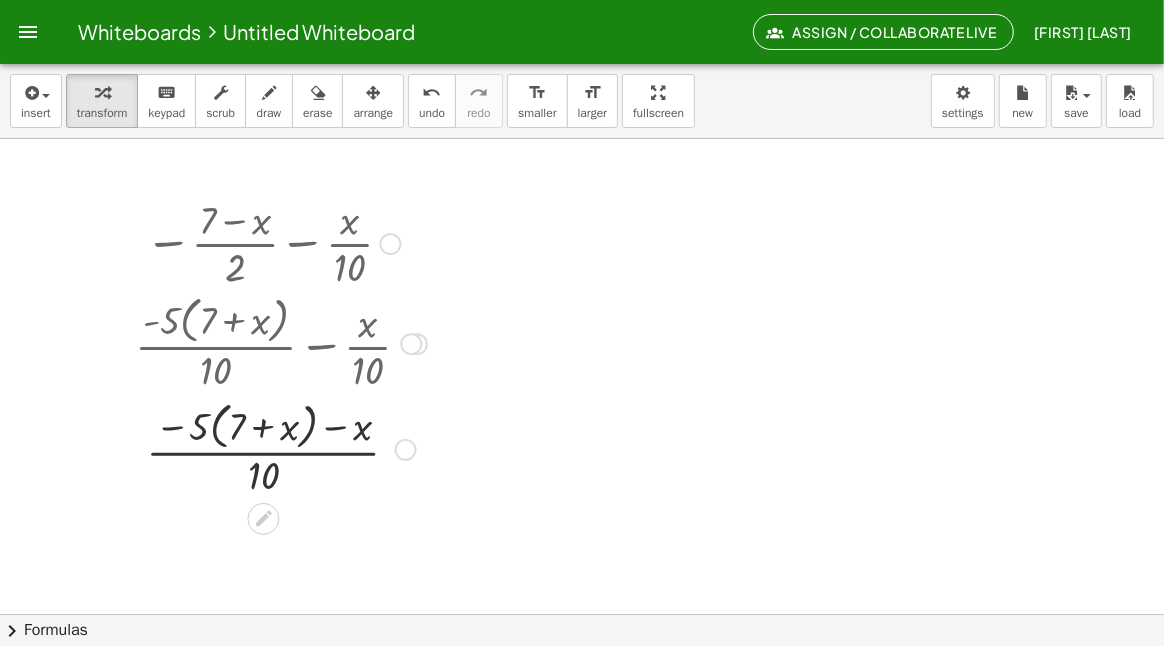 click at bounding box center (281, 448) 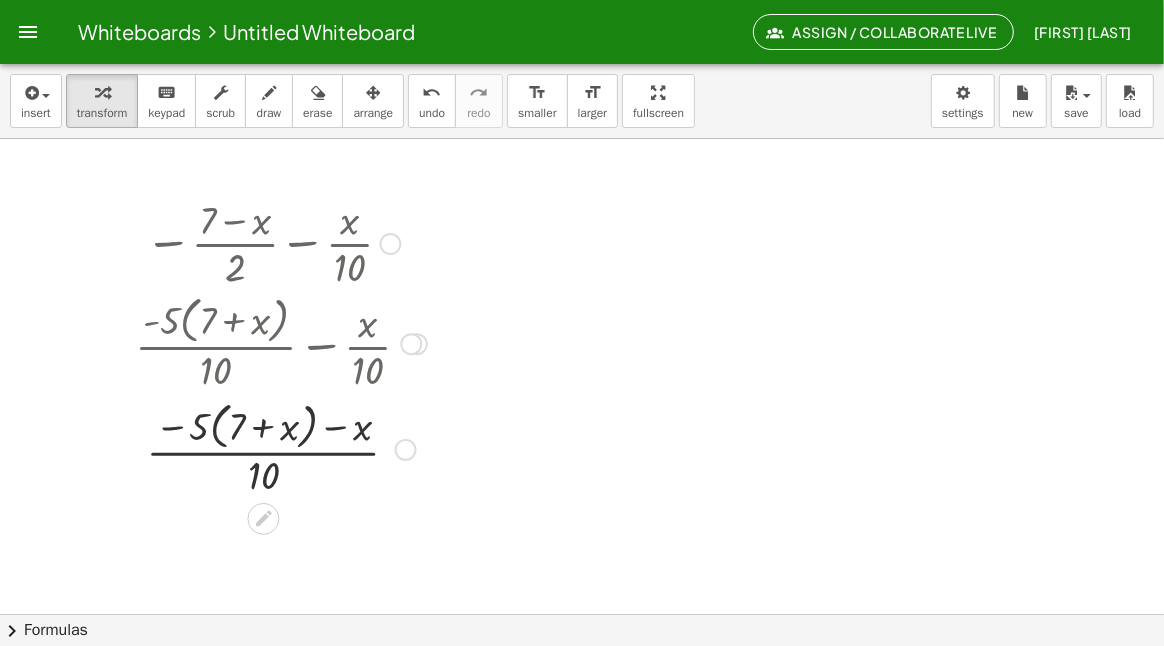 click at bounding box center (281, 448) 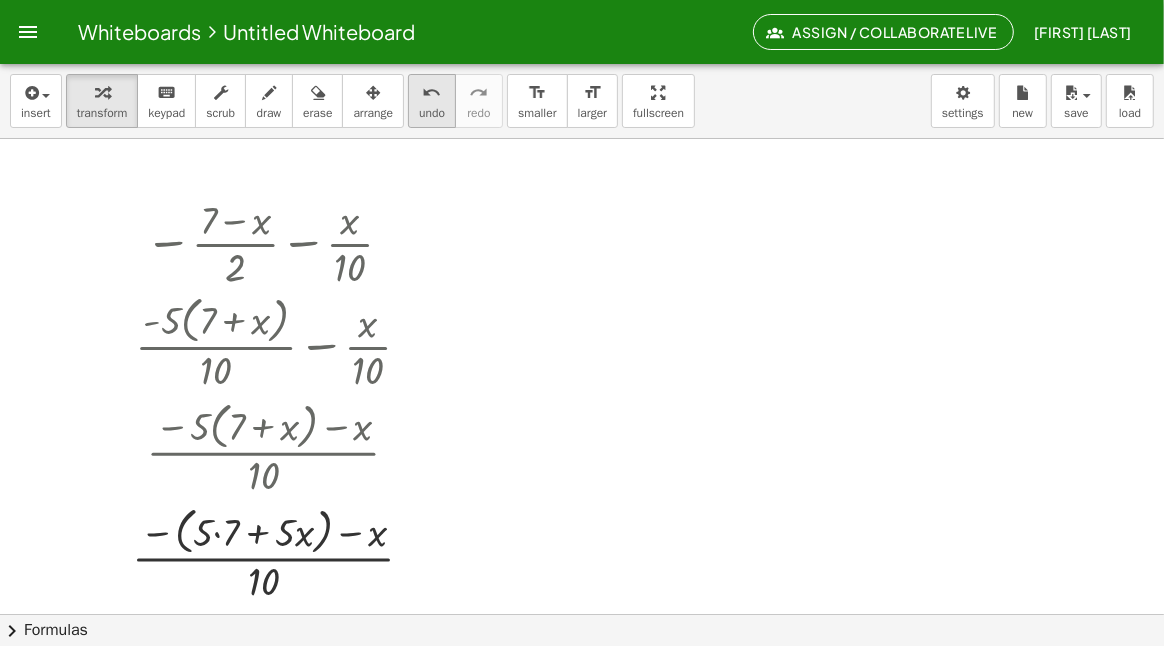click on "undo undo" at bounding box center [432, 101] 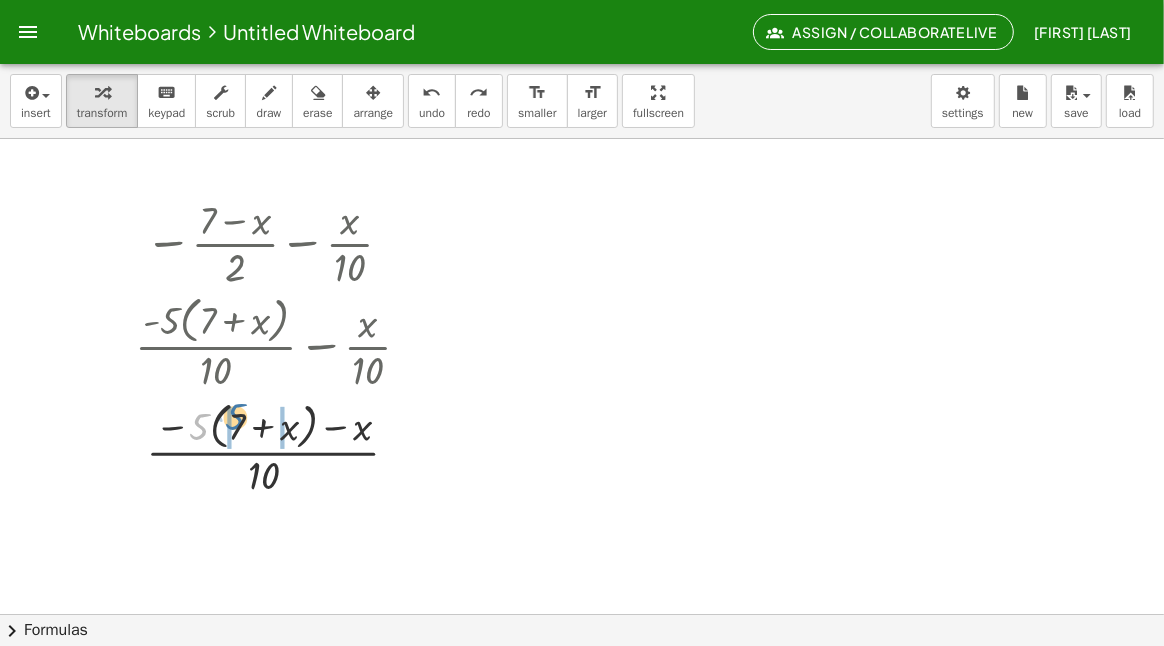 drag, startPoint x: 195, startPoint y: 433, endPoint x: 231, endPoint y: 423, distance: 37.363083 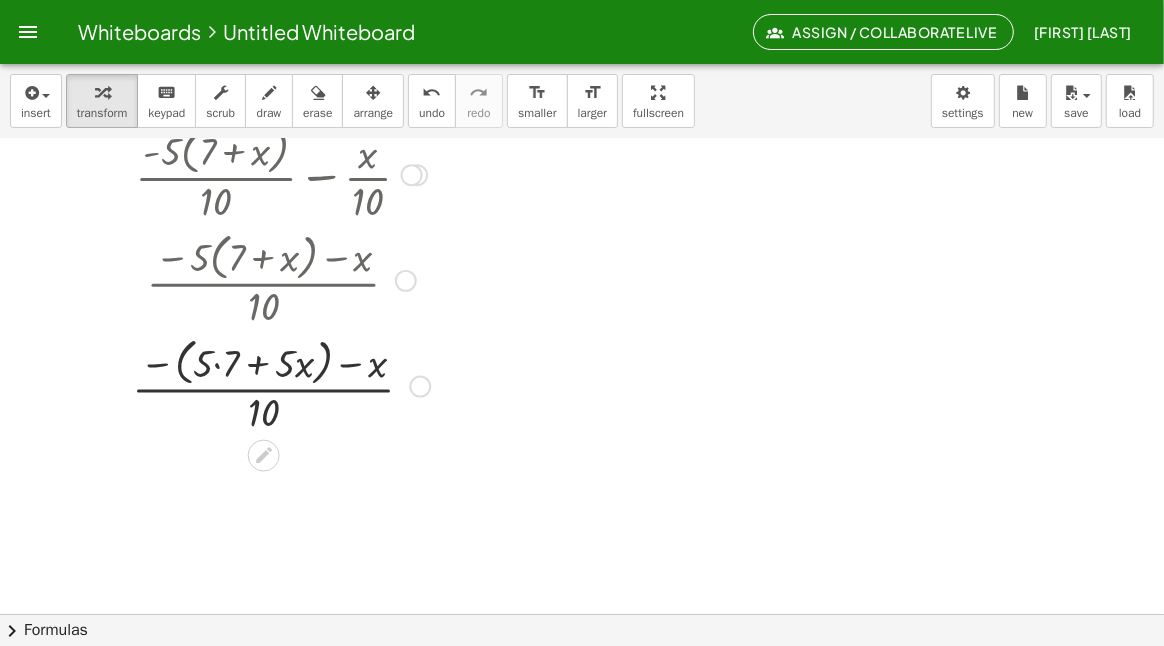 scroll, scrollTop: 199, scrollLeft: 0, axis: vertical 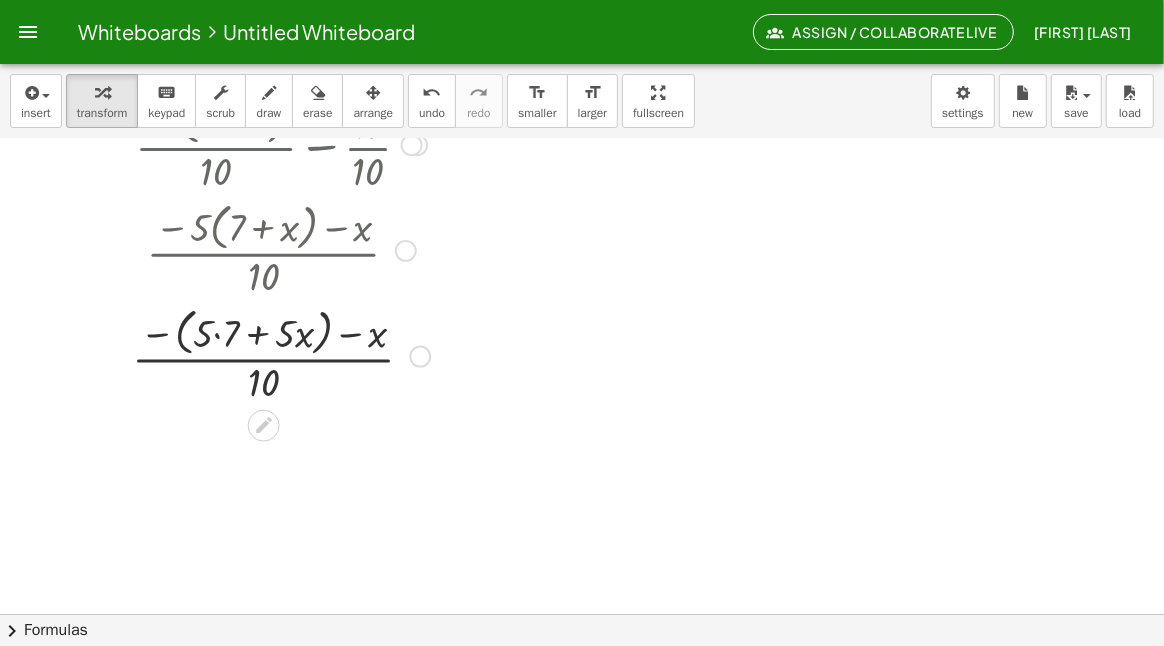 click at bounding box center (281, 355) 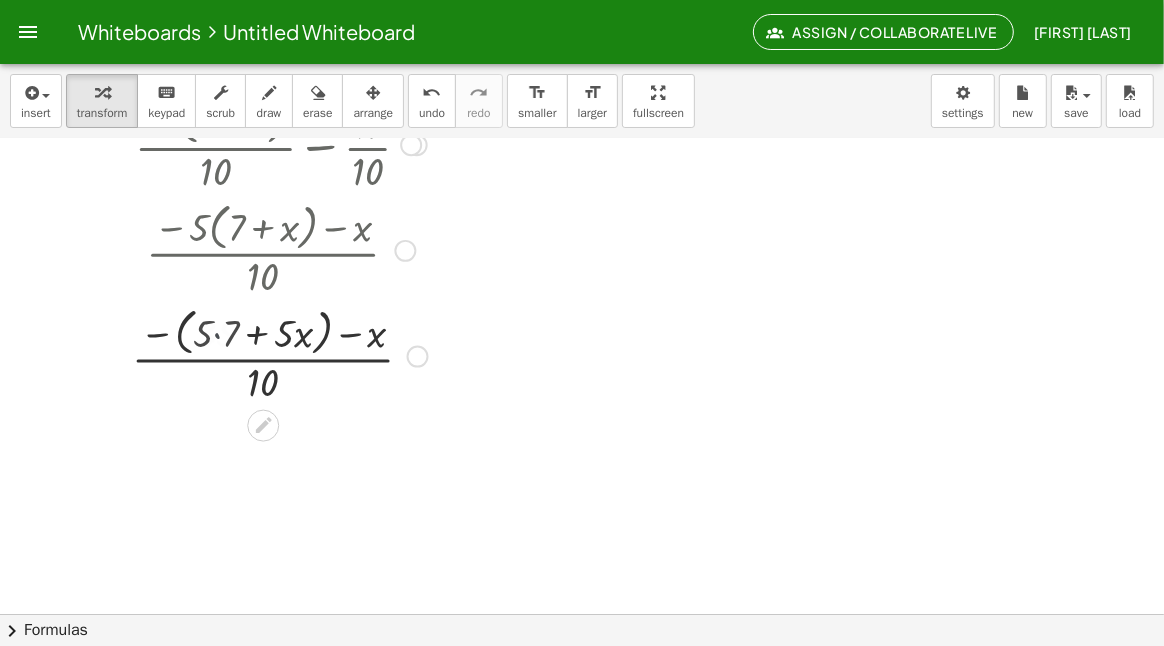 click at bounding box center (281, 355) 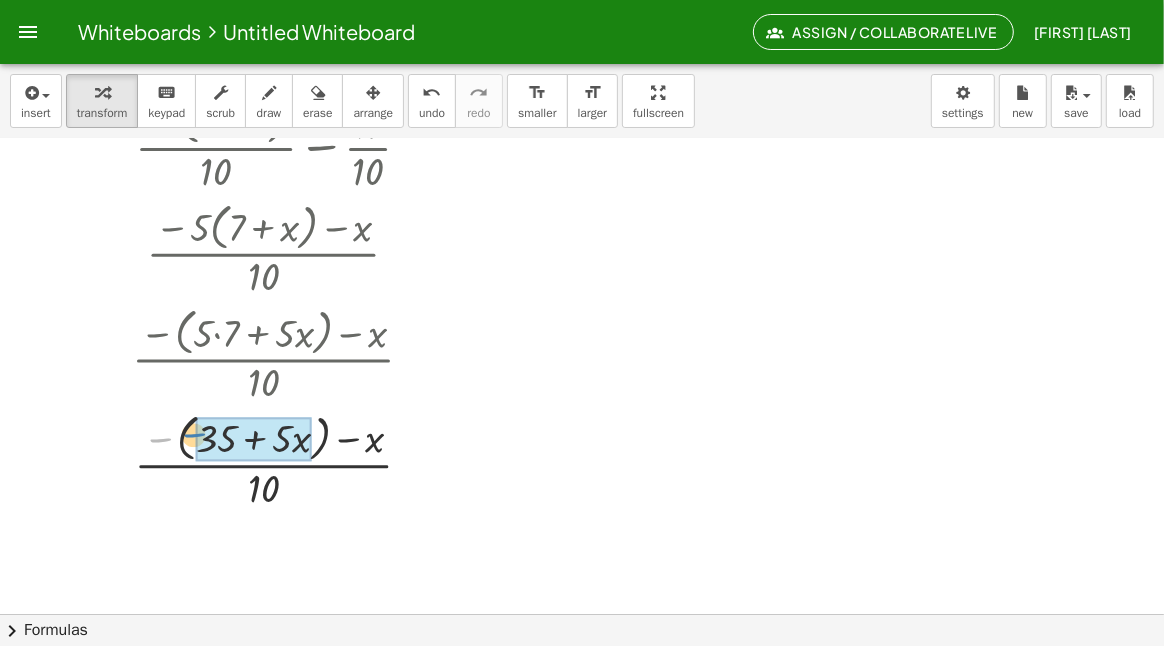 drag, startPoint x: 162, startPoint y: 436, endPoint x: 194, endPoint y: 431, distance: 32.38827 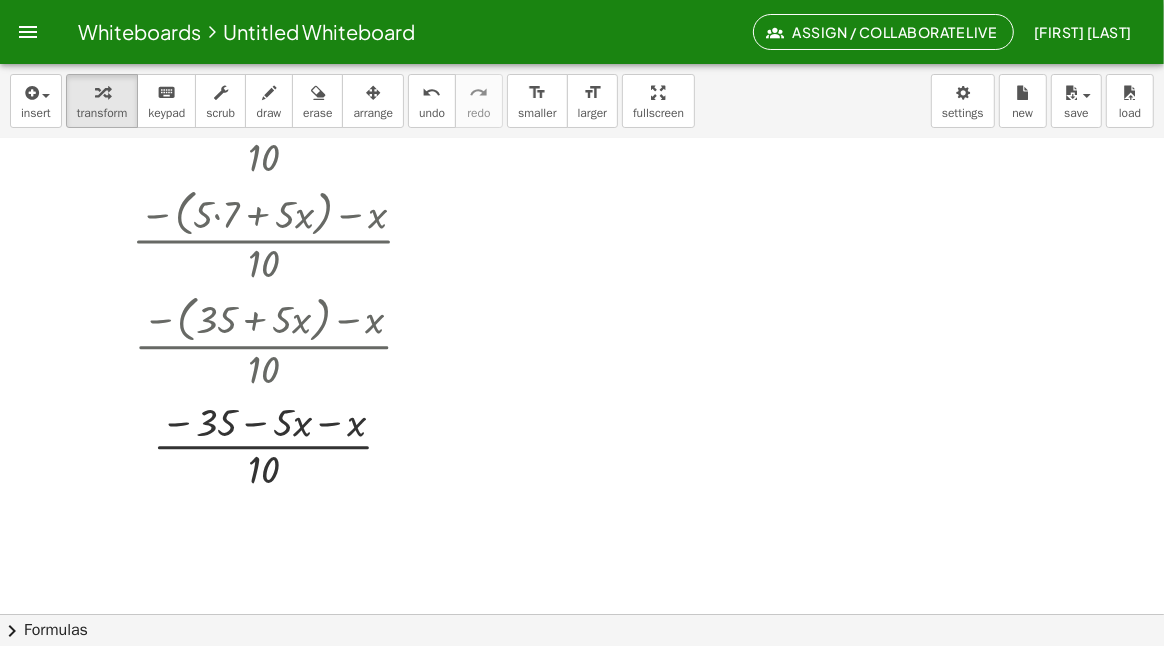 scroll, scrollTop: 399, scrollLeft: 0, axis: vertical 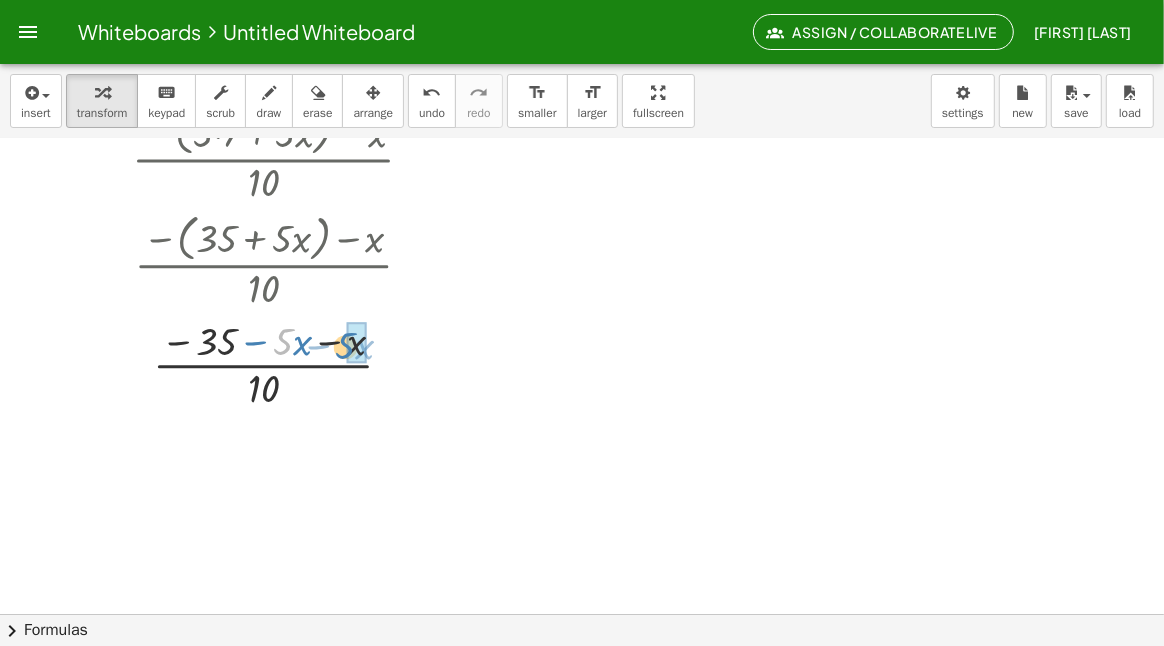 drag, startPoint x: 292, startPoint y: 340, endPoint x: 355, endPoint y: 344, distance: 63.126858 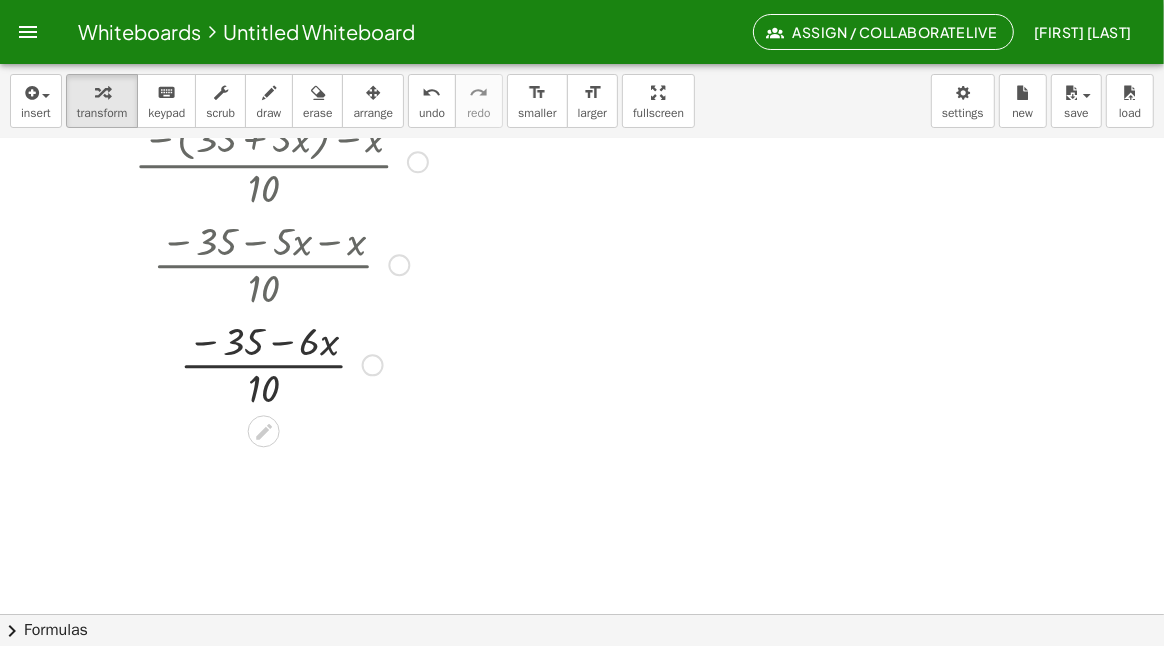 scroll, scrollTop: 499, scrollLeft: 0, axis: vertical 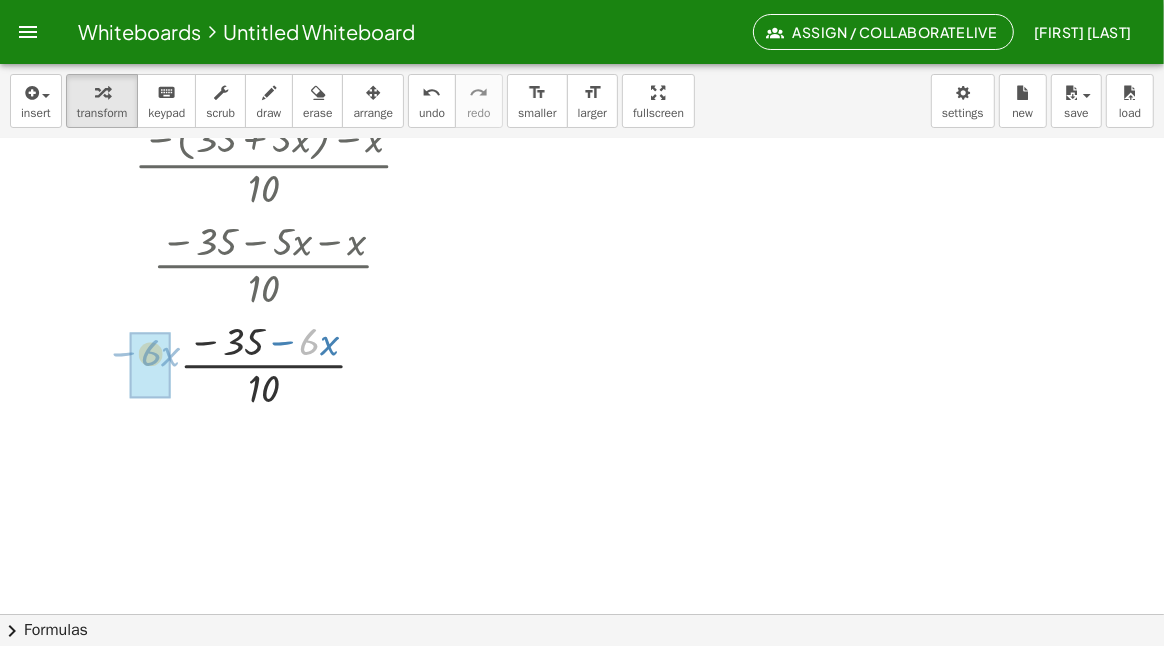 drag, startPoint x: 306, startPoint y: 346, endPoint x: 147, endPoint y: 357, distance: 159.38005 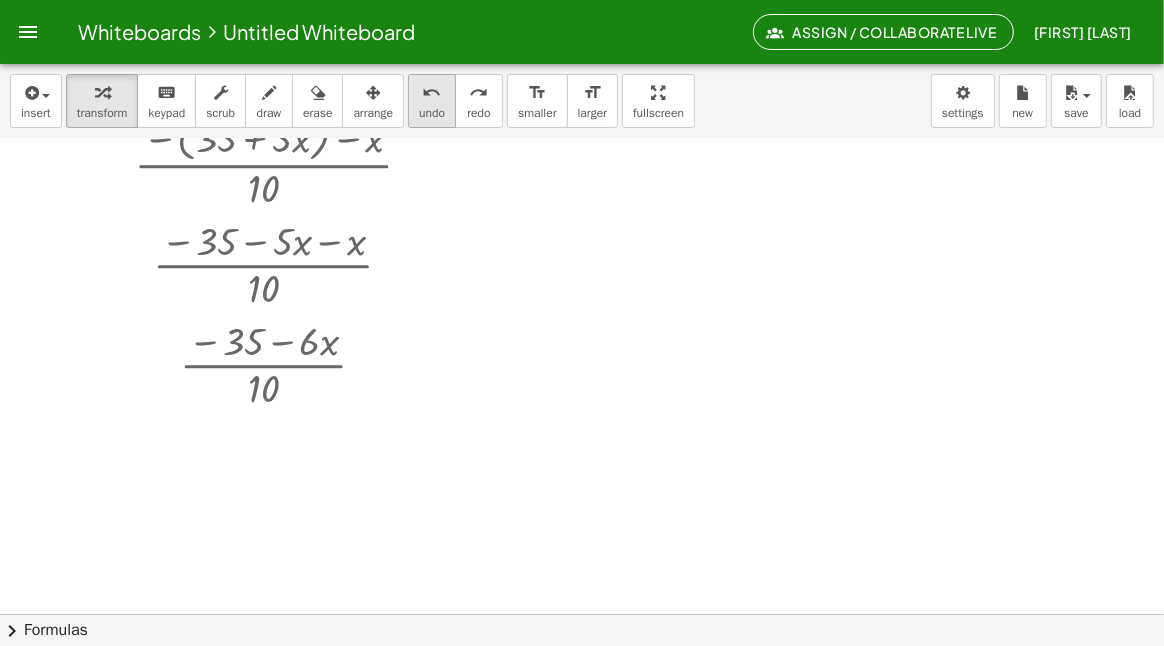 click on "undo" at bounding box center [432, 92] 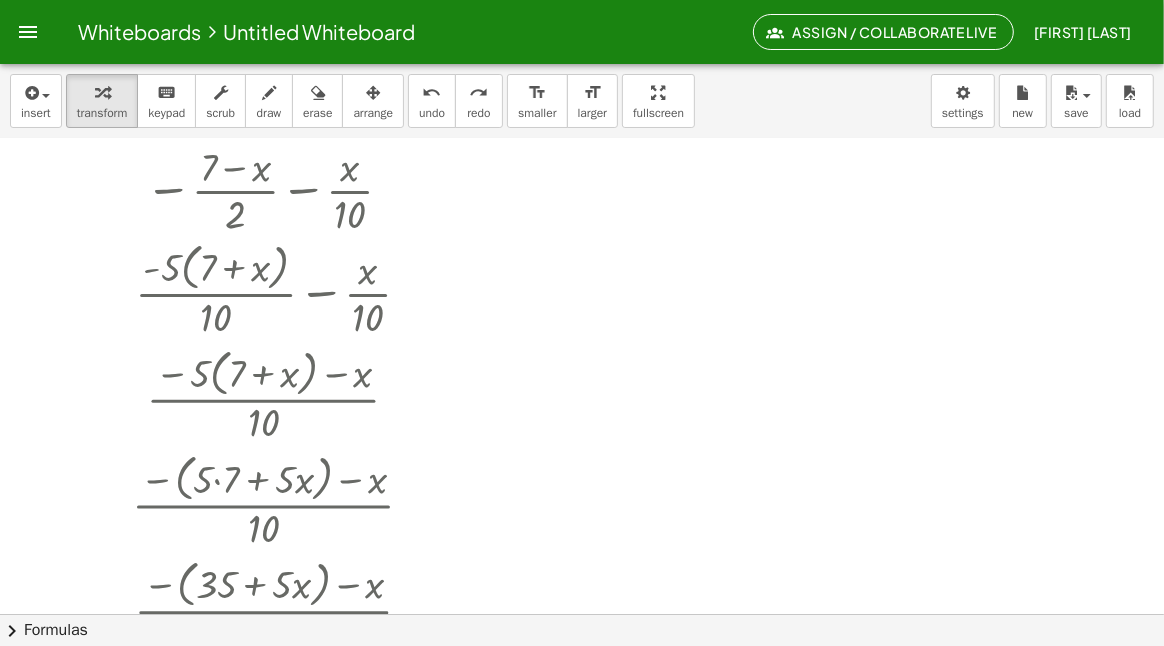 scroll, scrollTop: 0, scrollLeft: 0, axis: both 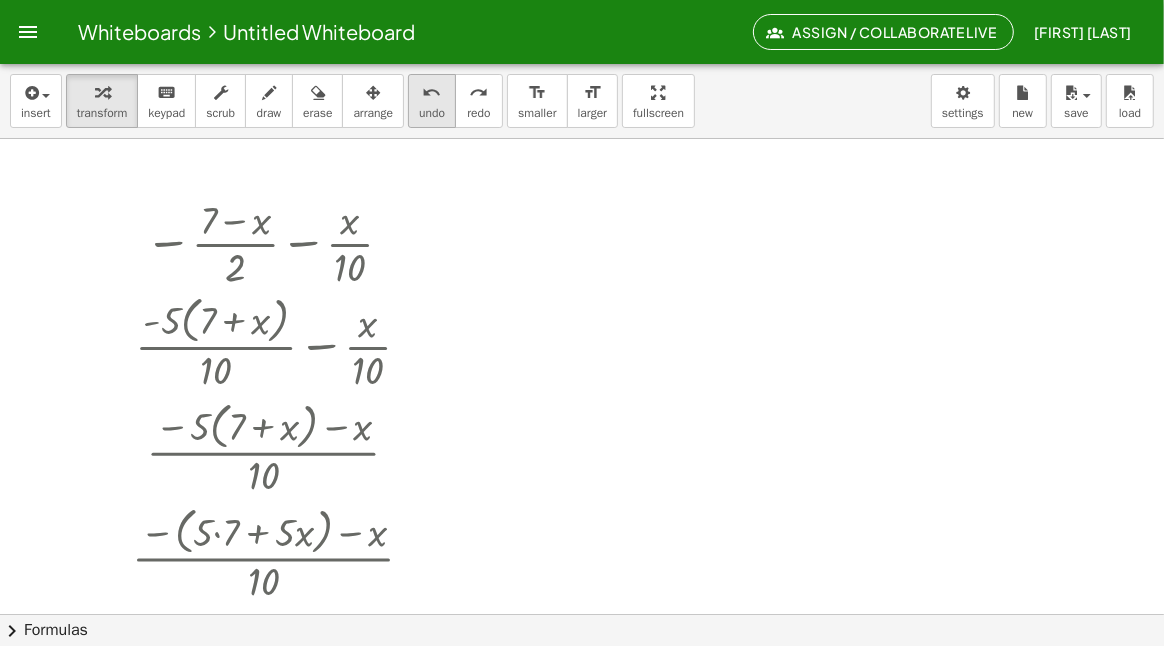 click on "undo" at bounding box center (432, 113) 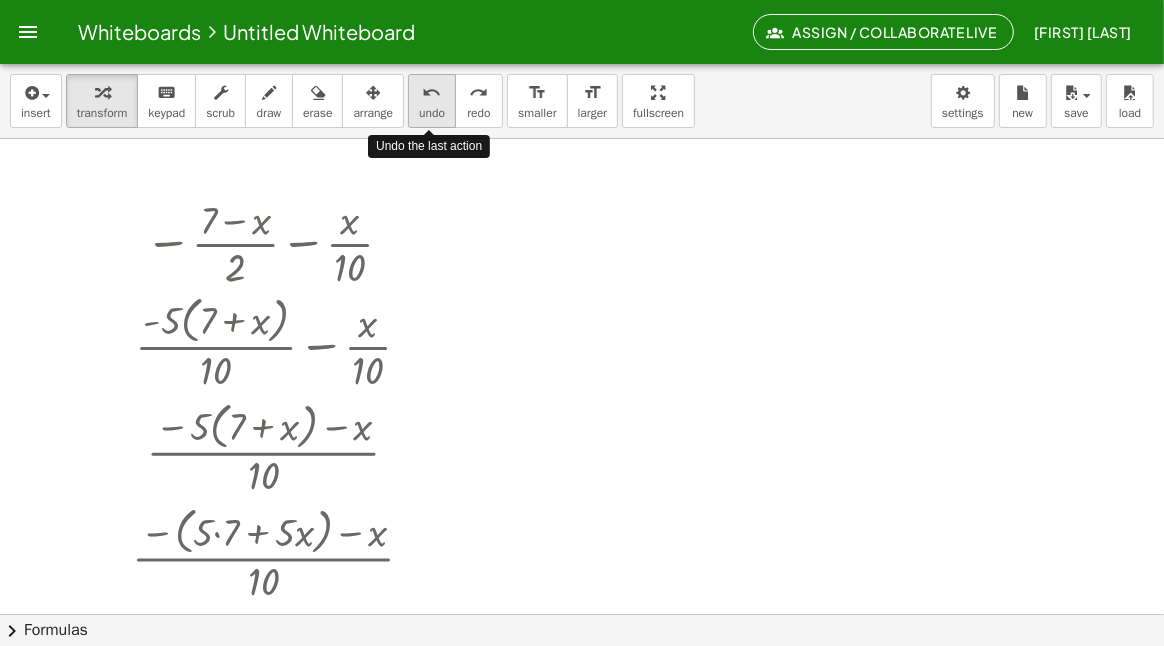 click on "undo" at bounding box center [432, 113] 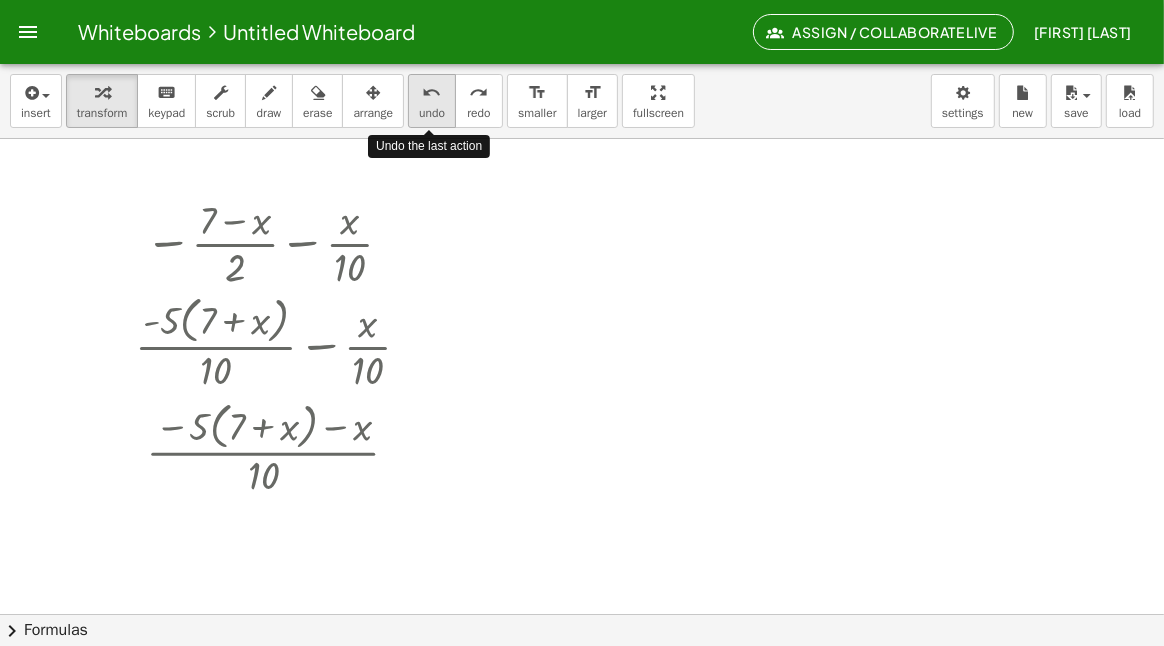 click on "undo" at bounding box center (432, 113) 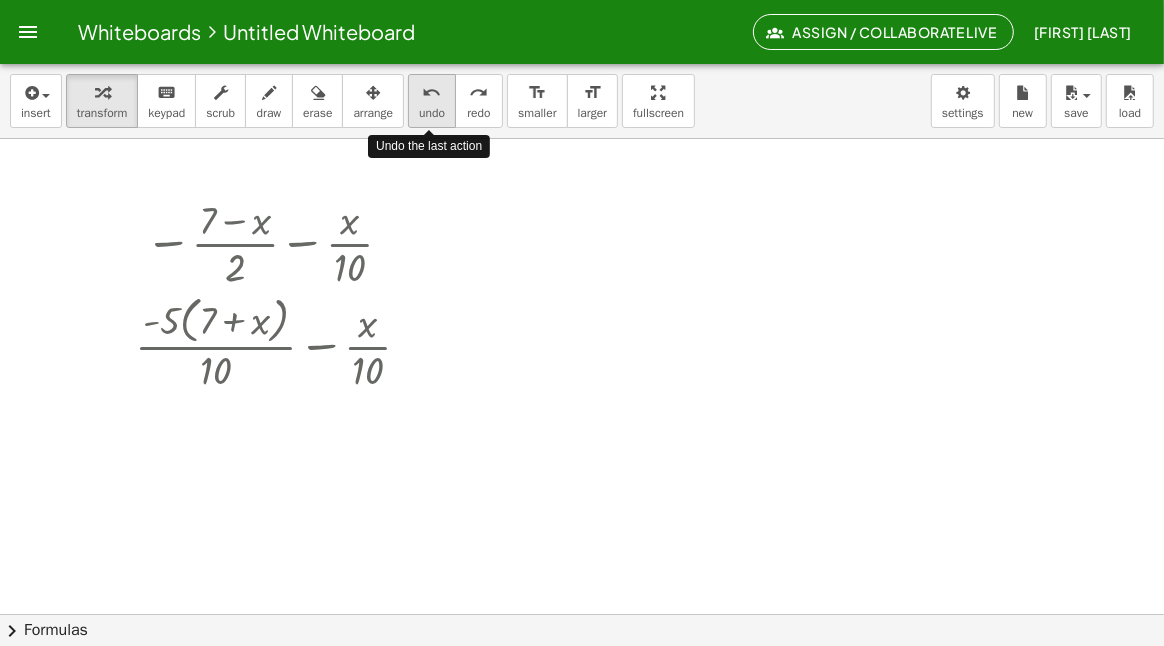 click on "undo" at bounding box center [432, 113] 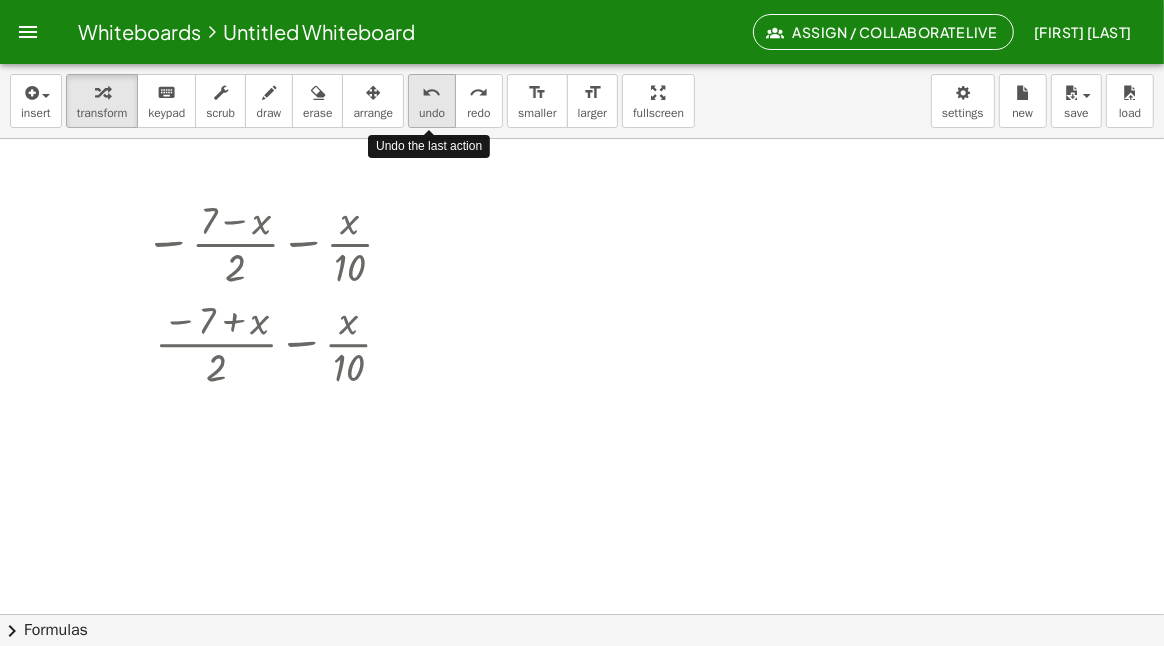 click on "undo" at bounding box center (432, 113) 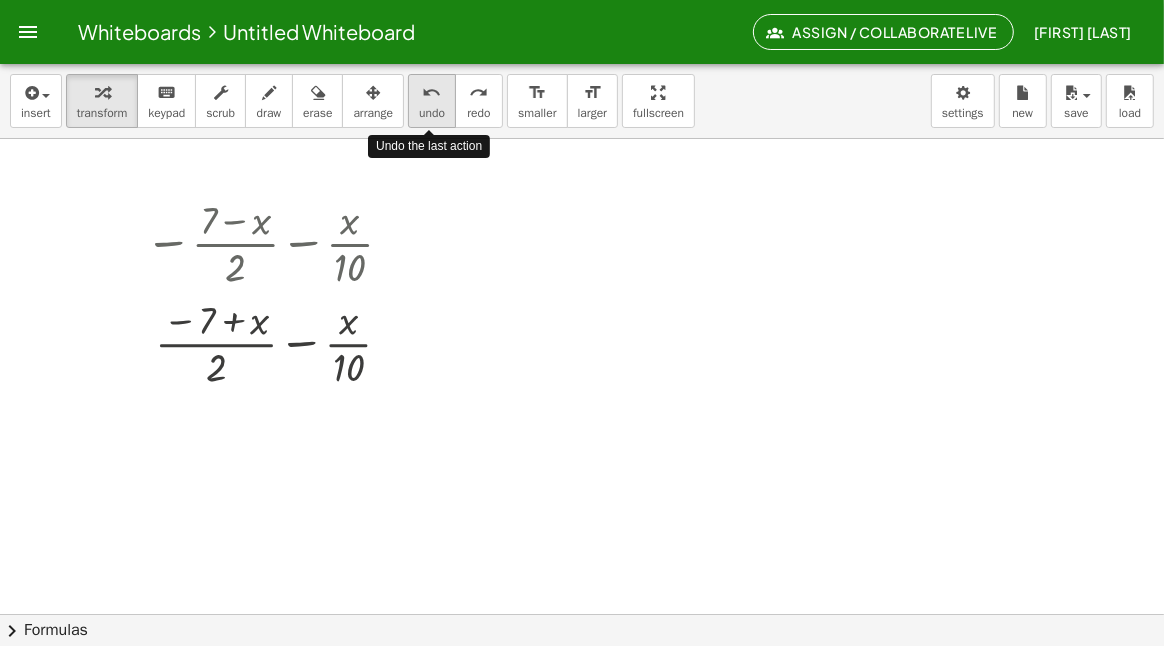 click on "undo" at bounding box center (432, 93) 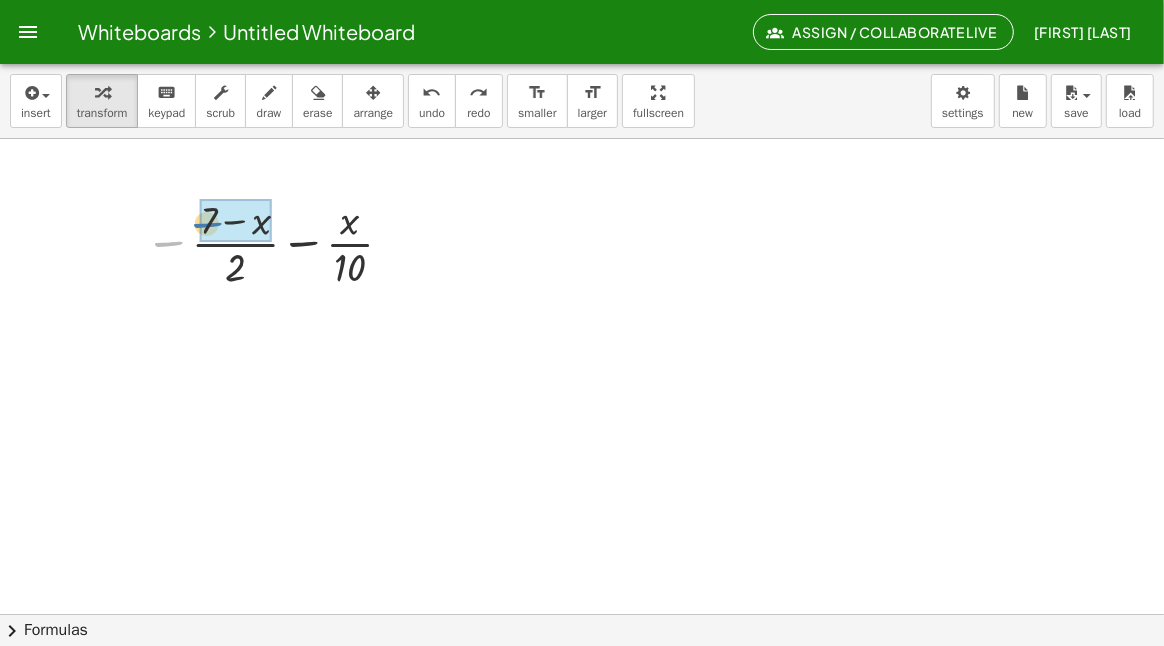 drag, startPoint x: 169, startPoint y: 248, endPoint x: 209, endPoint y: 228, distance: 44.72136 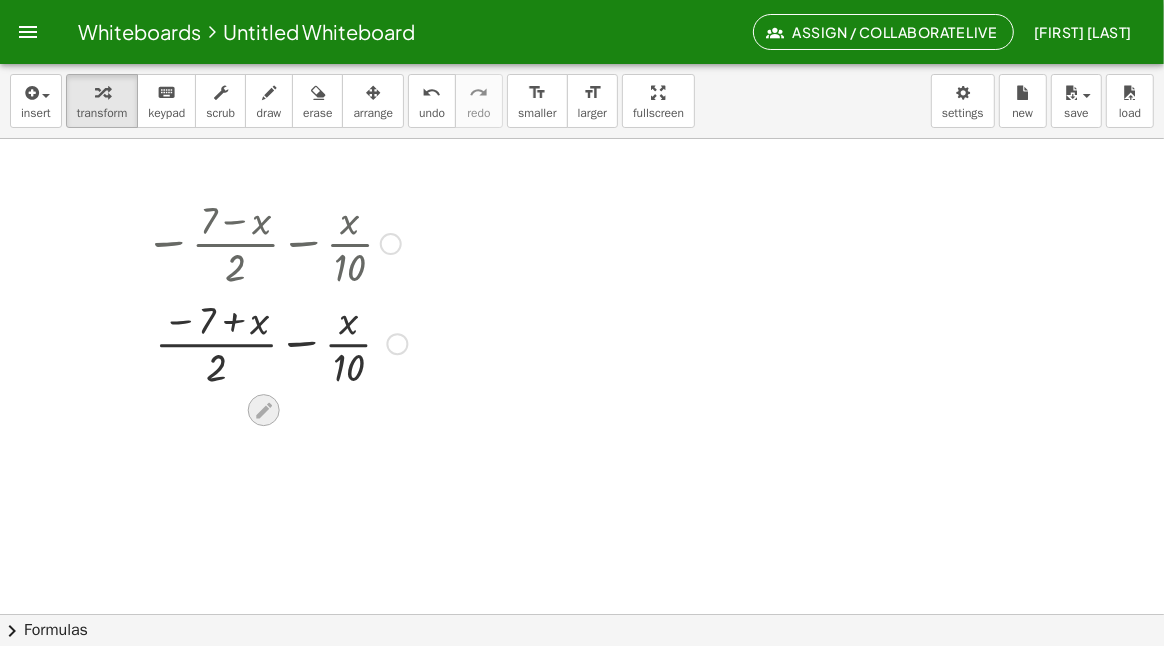 click at bounding box center [264, 410] 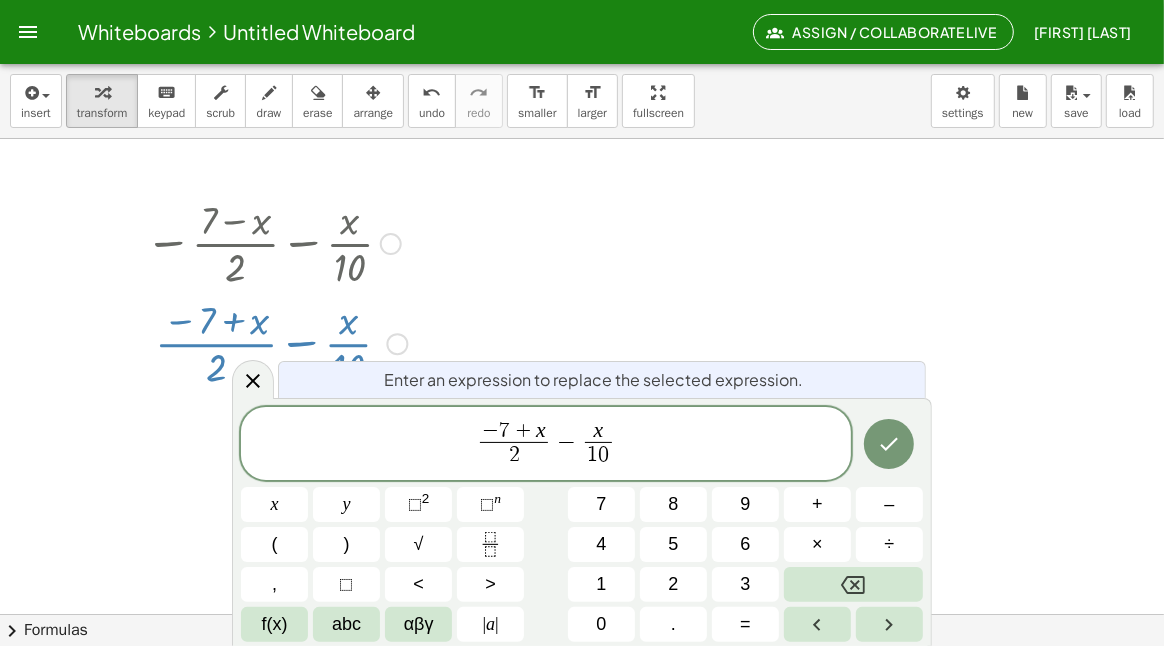 click on "−" at bounding box center [491, 431] 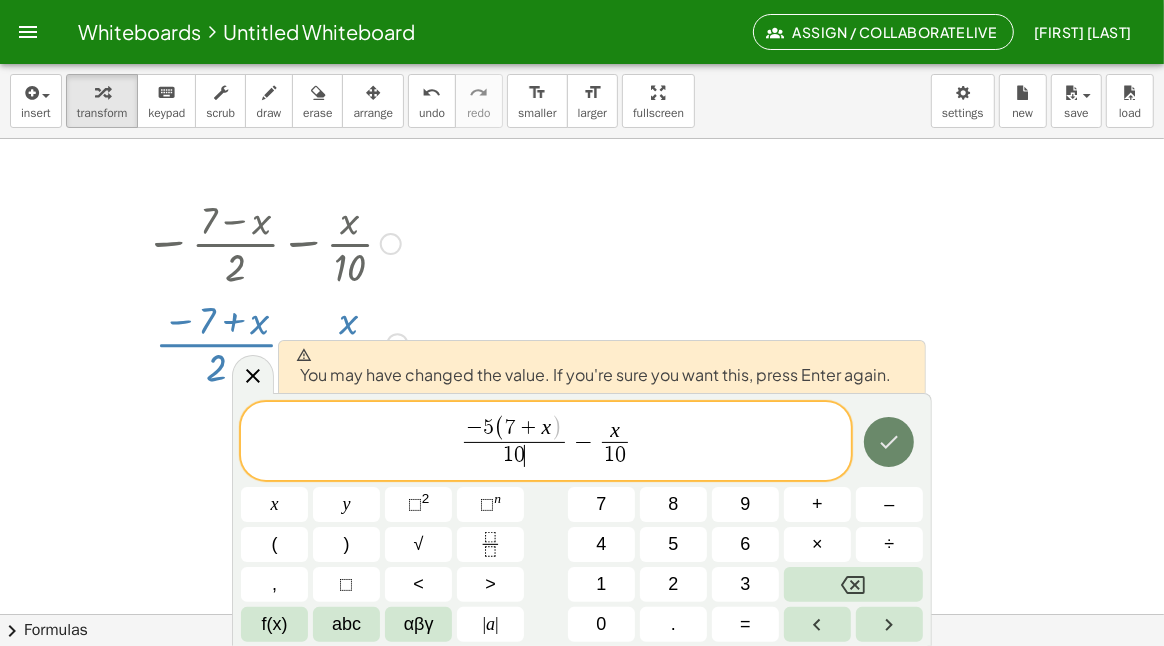 click at bounding box center (889, 442) 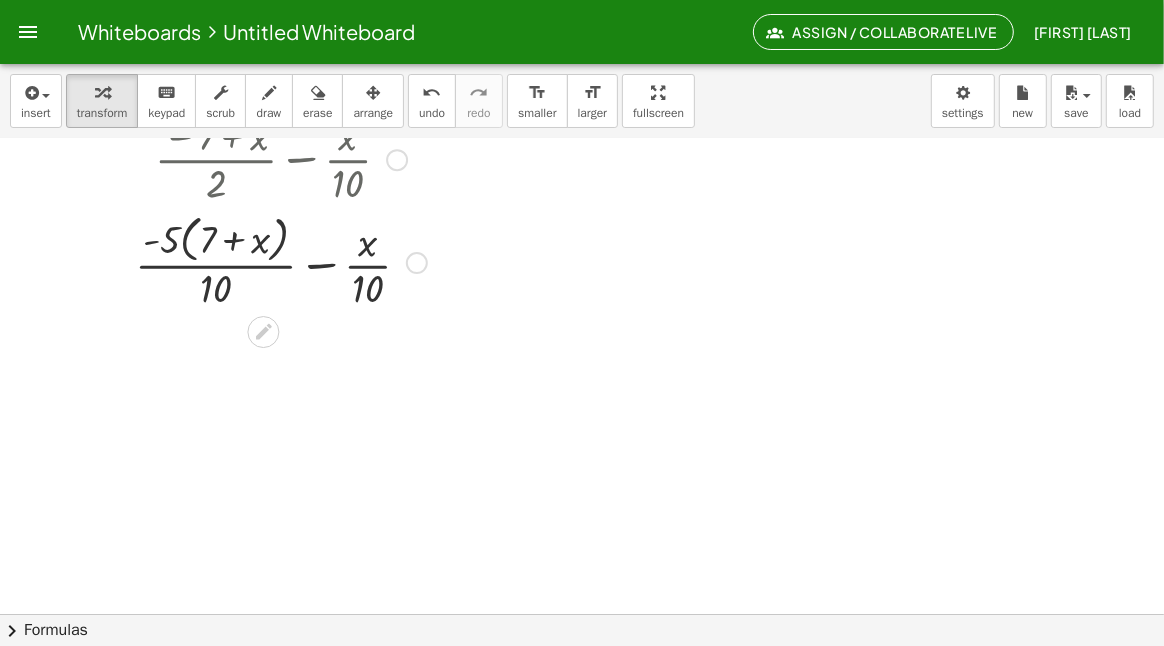 scroll, scrollTop: 199, scrollLeft: 0, axis: vertical 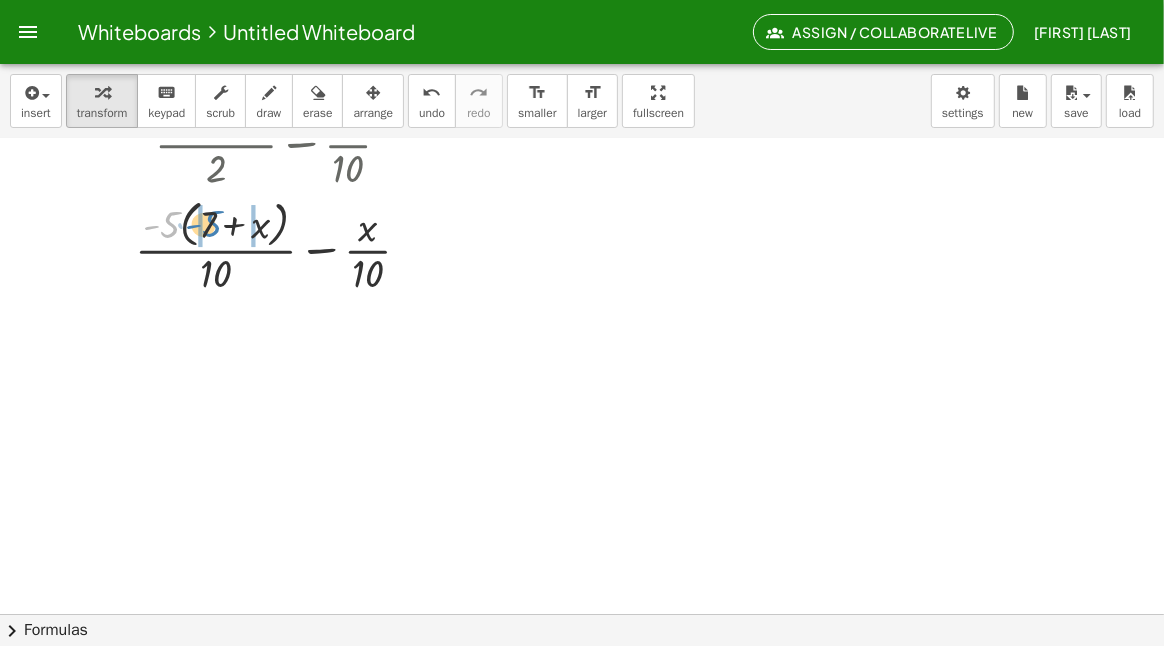 drag, startPoint x: 164, startPoint y: 229, endPoint x: 206, endPoint y: 228, distance: 42.0119 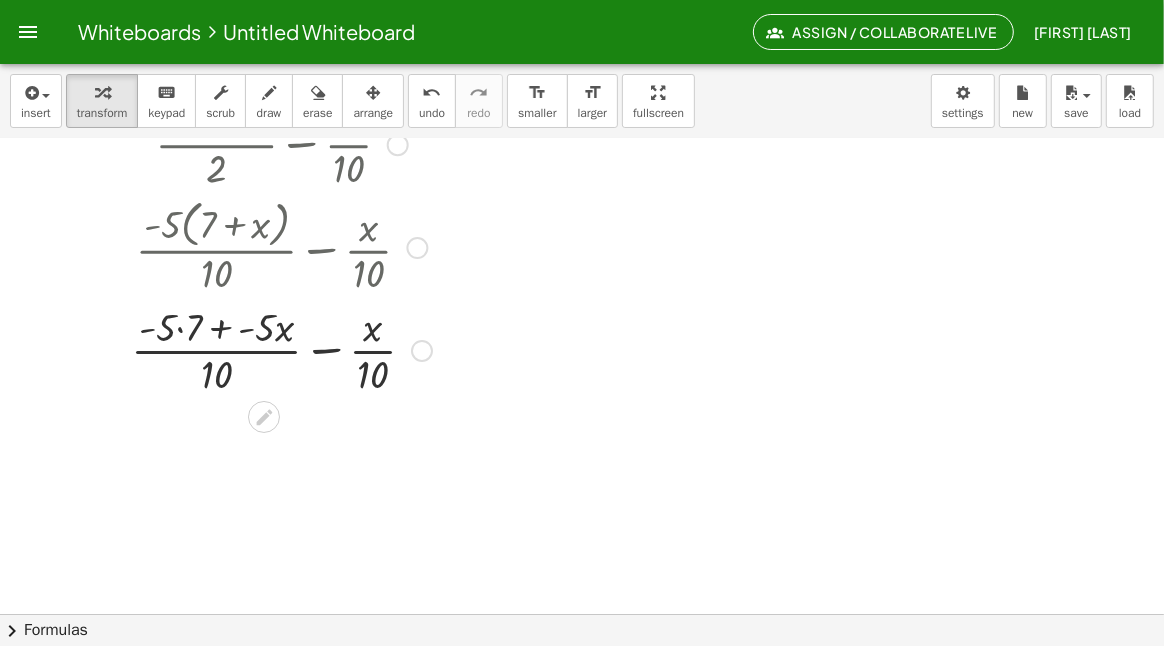 click at bounding box center (281, 349) 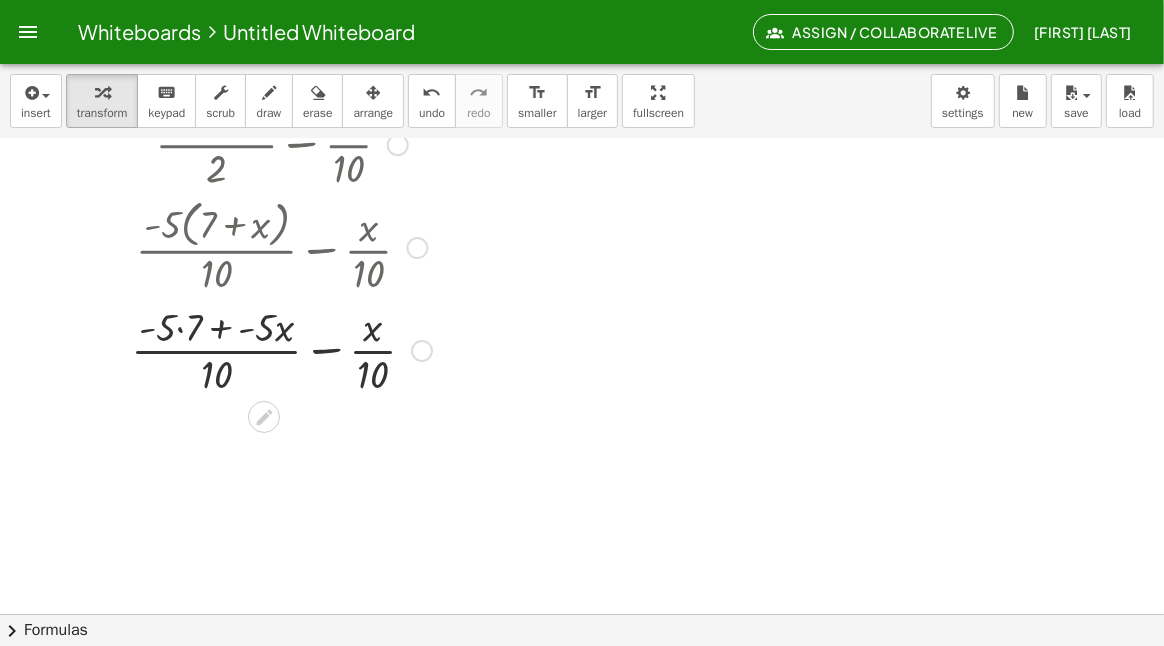 click at bounding box center (281, 349) 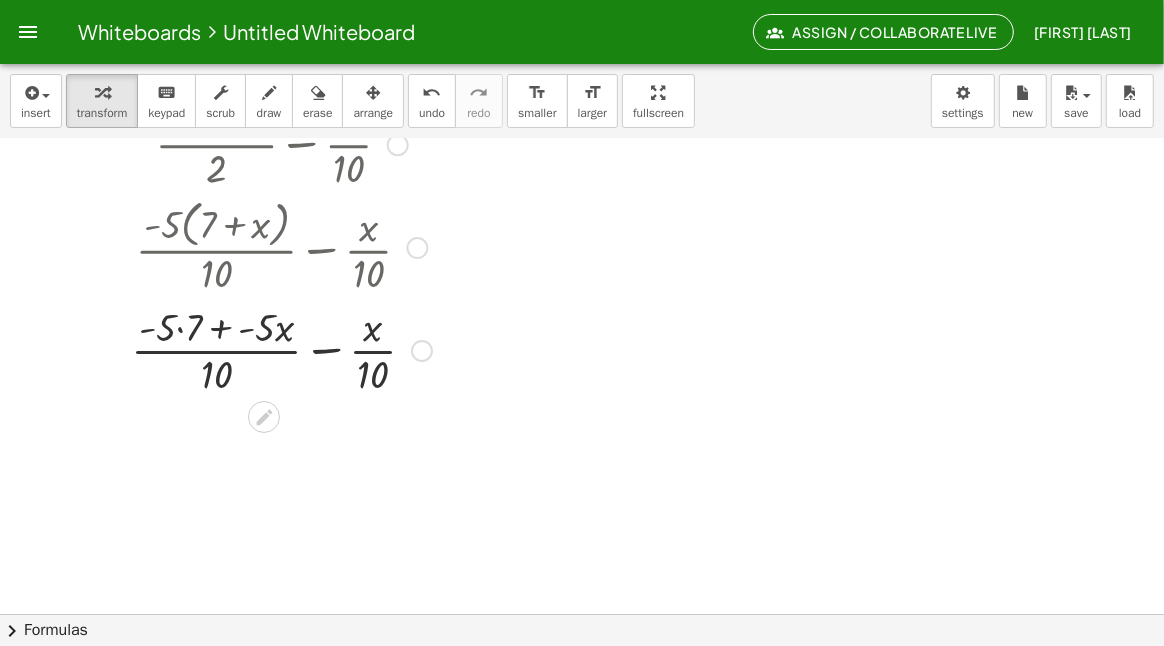 click at bounding box center [281, 349] 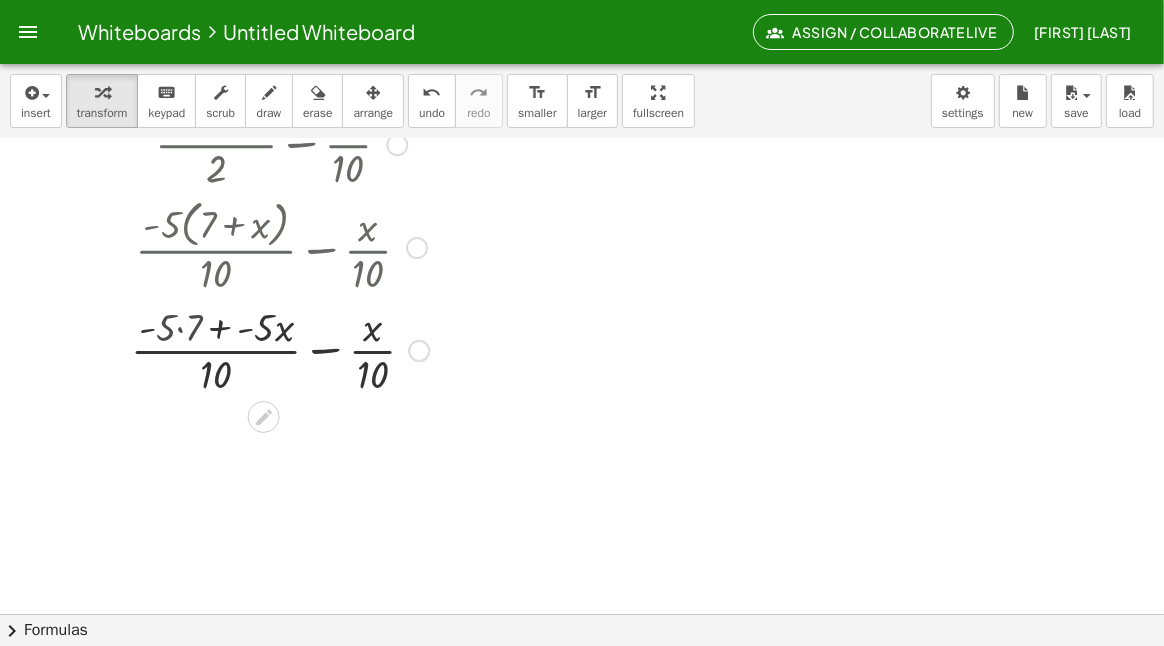 click at bounding box center (281, 349) 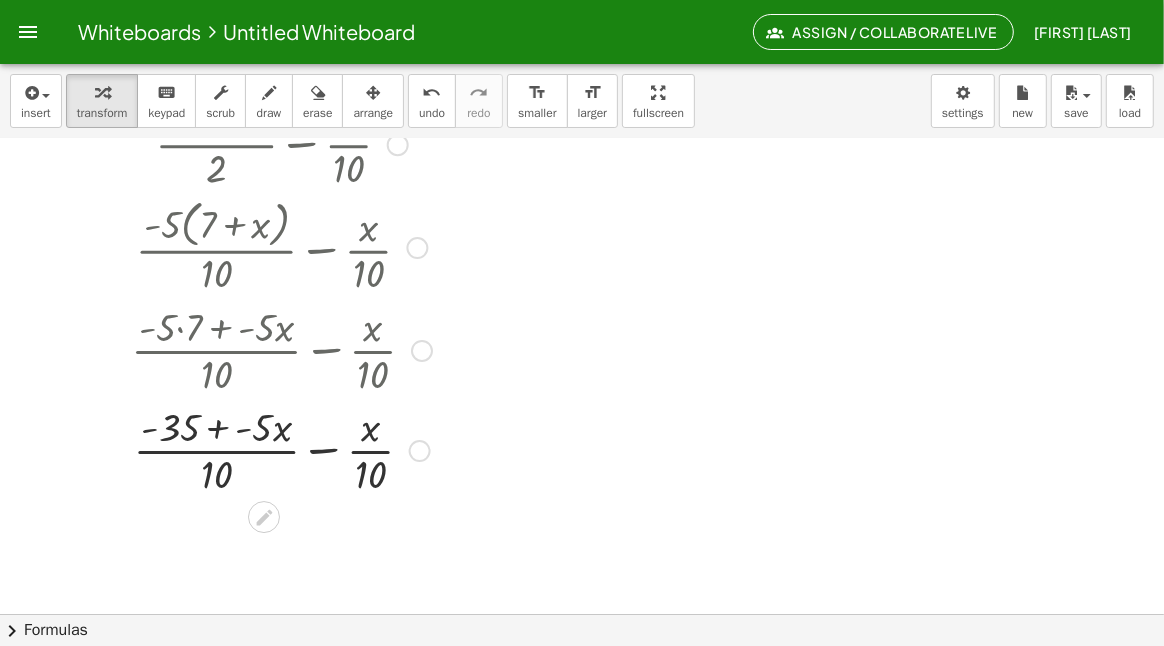 click at bounding box center [281, 449] 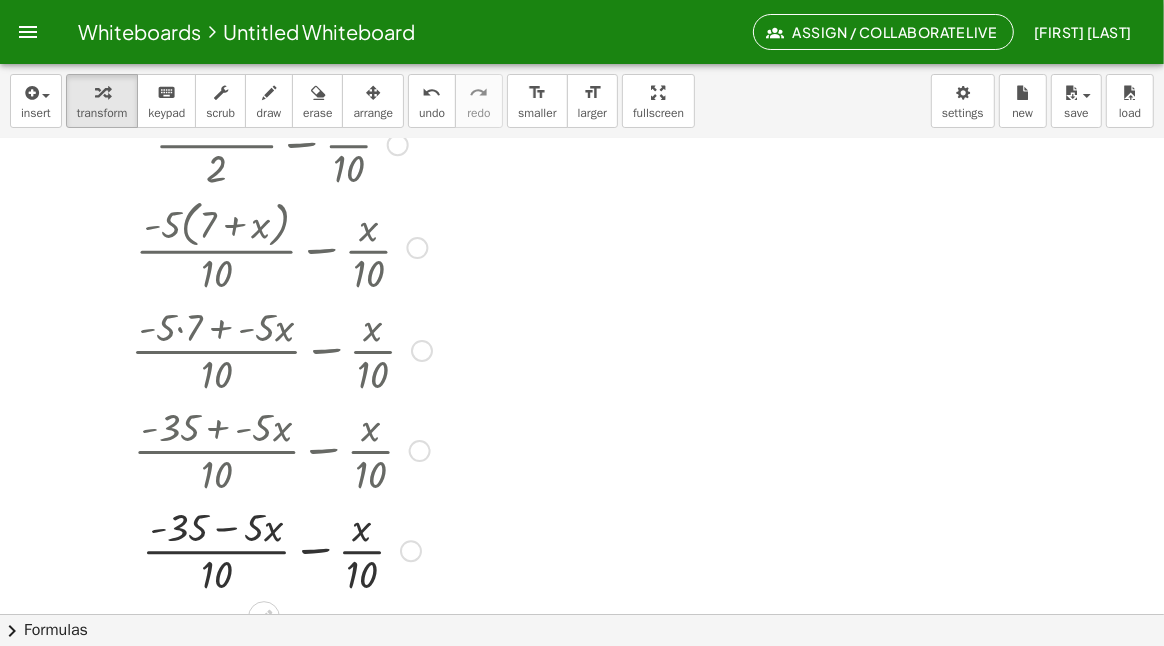 click at bounding box center (281, 549) 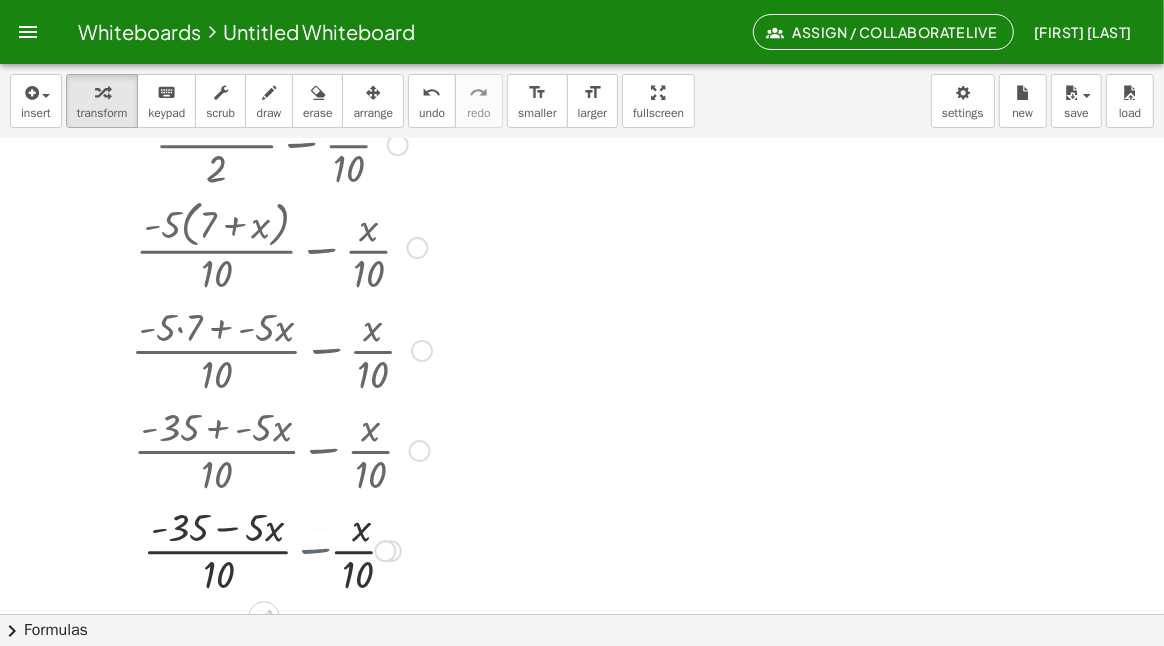 click at bounding box center (281, 549) 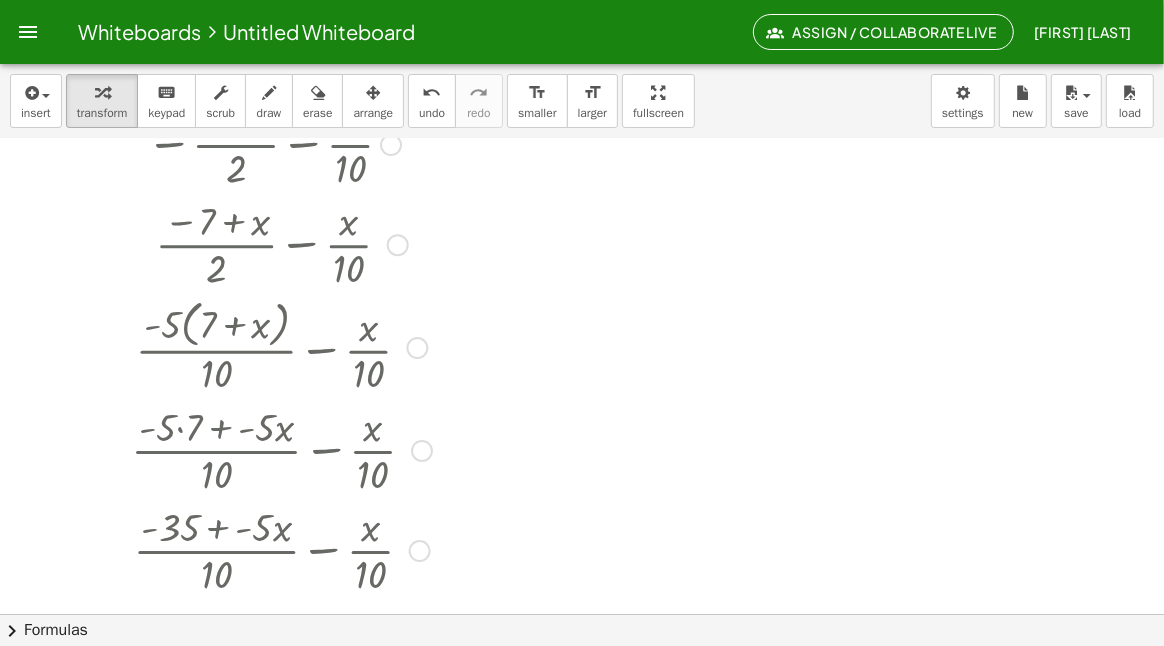 scroll, scrollTop: 99, scrollLeft: 0, axis: vertical 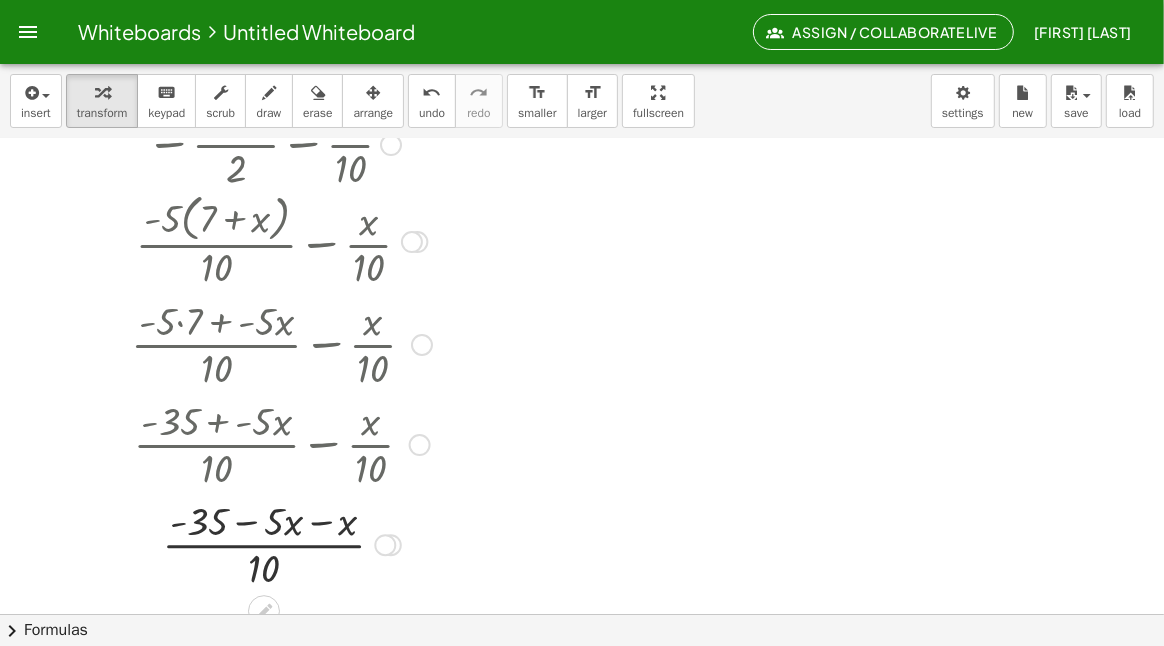 drag, startPoint x: 410, startPoint y: 345, endPoint x: 407, endPoint y: 237, distance: 108.04166 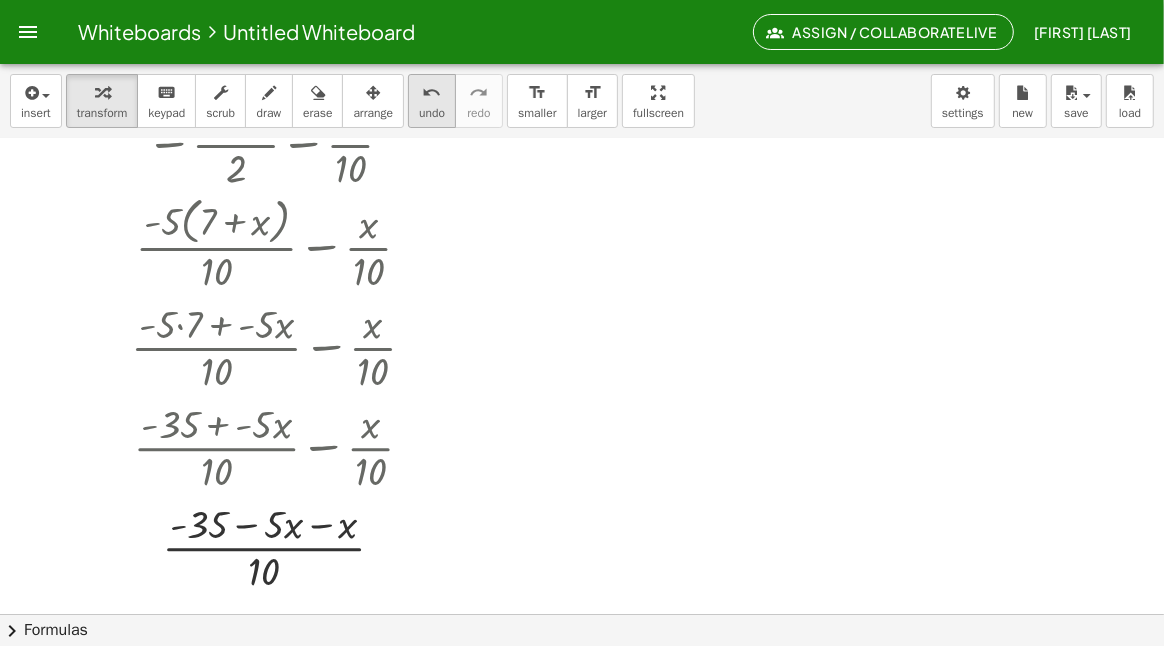 click on "undo" at bounding box center (432, 92) 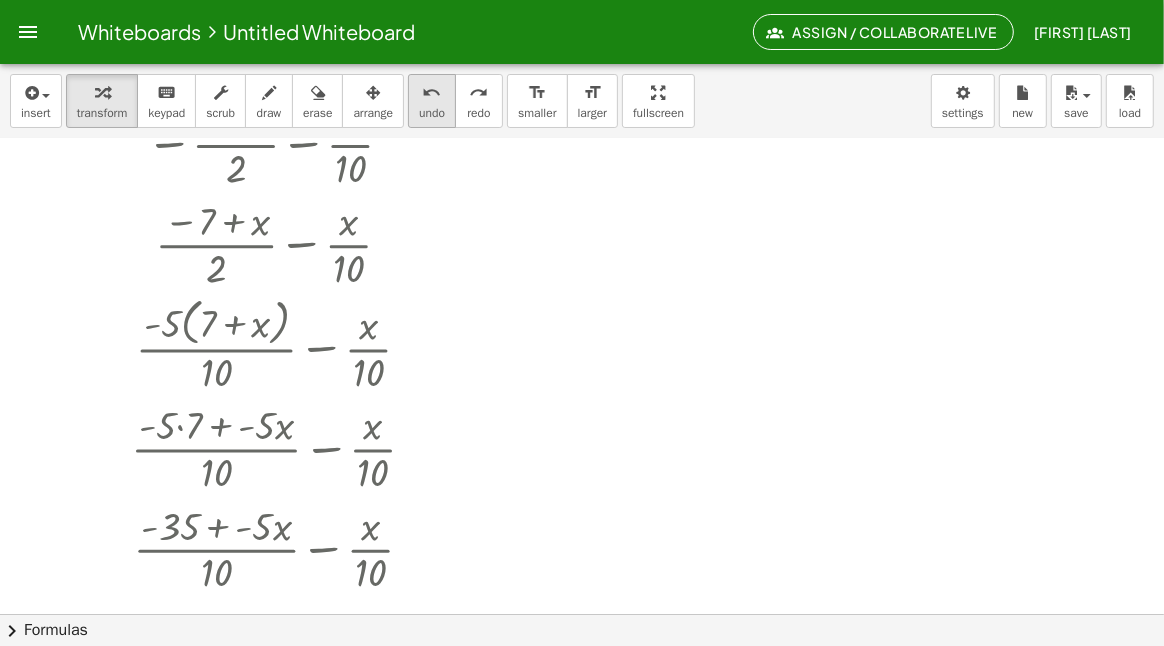 click on "undo" at bounding box center (432, 92) 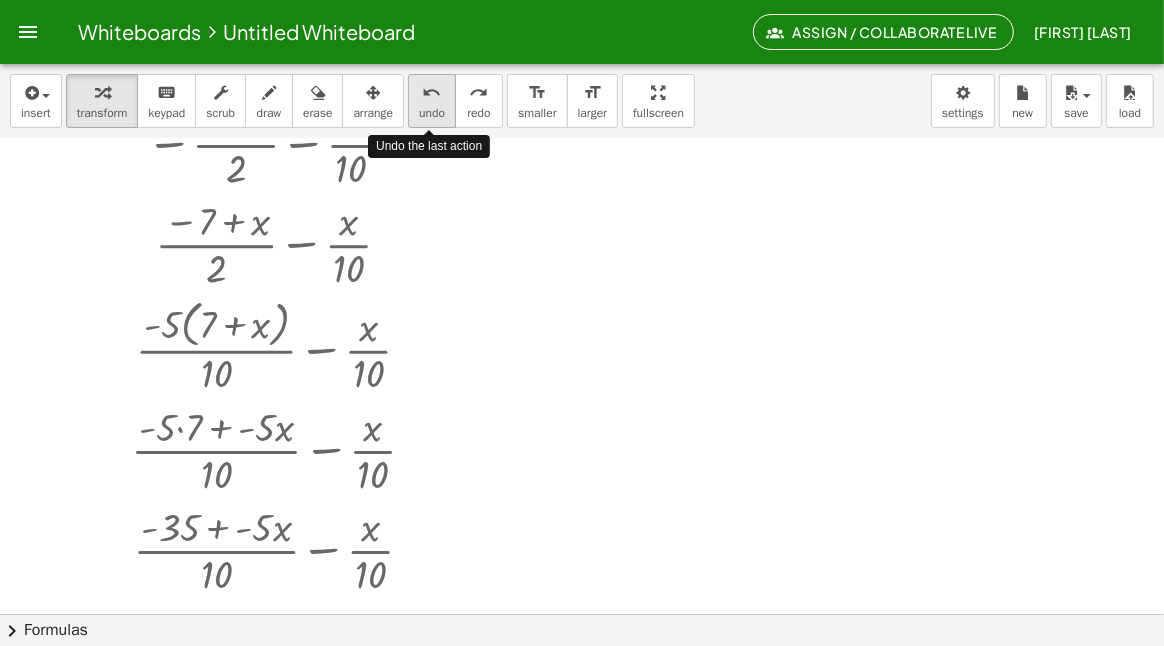 click on "undo" at bounding box center (432, 92) 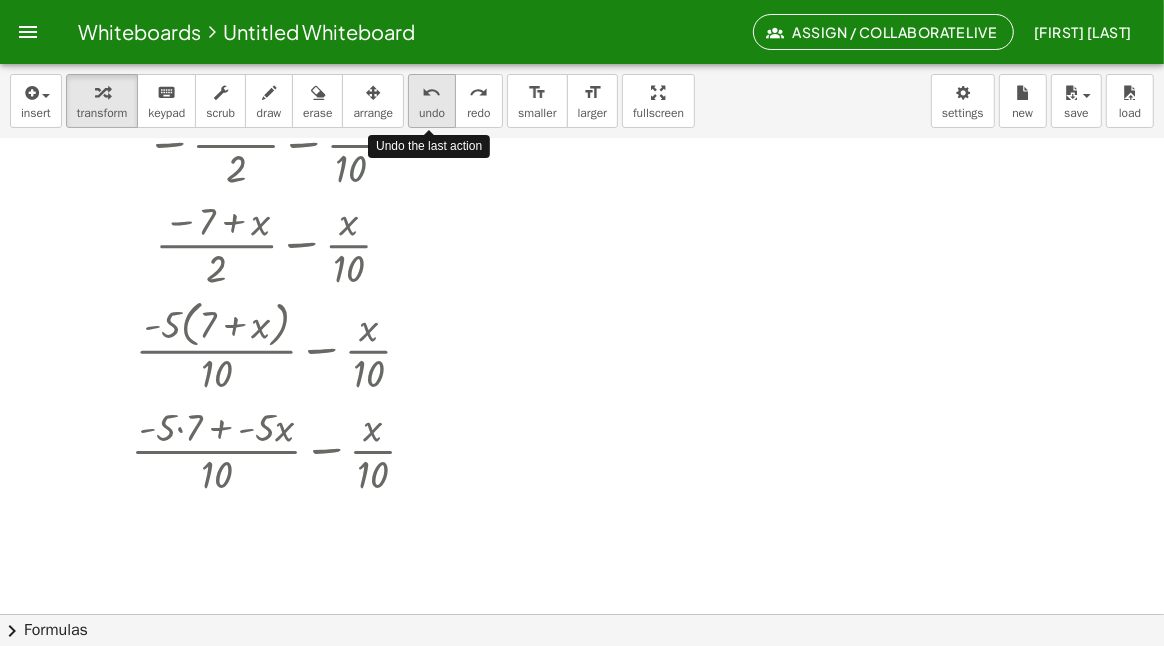 click on "undo" at bounding box center (432, 92) 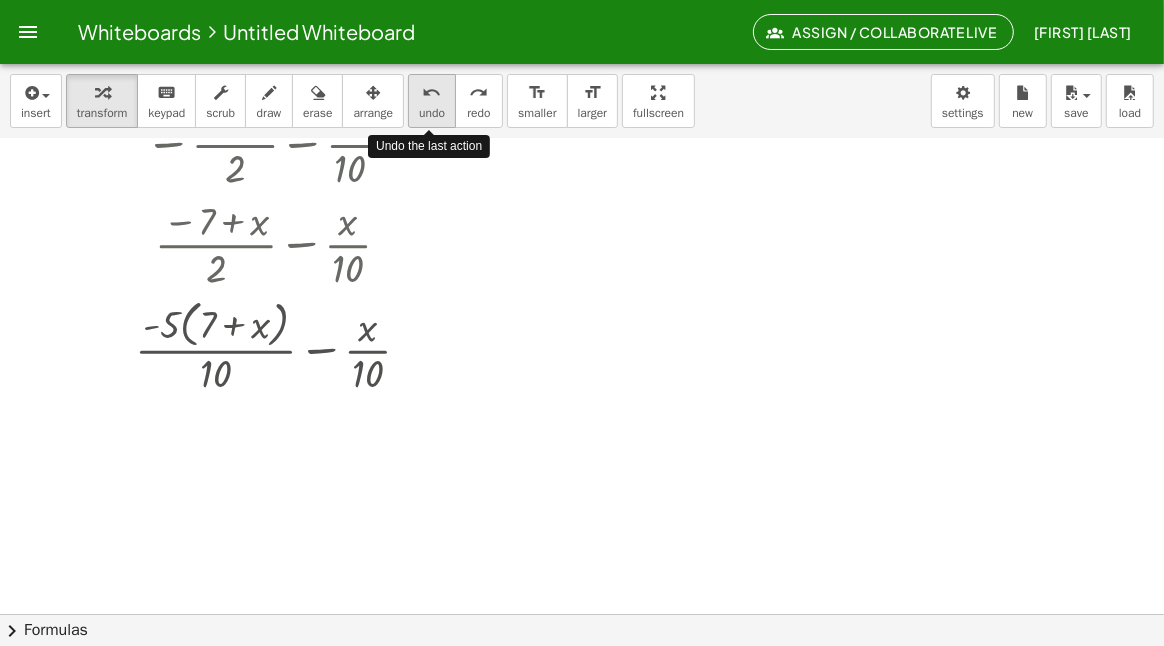 click on "undo" at bounding box center (432, 92) 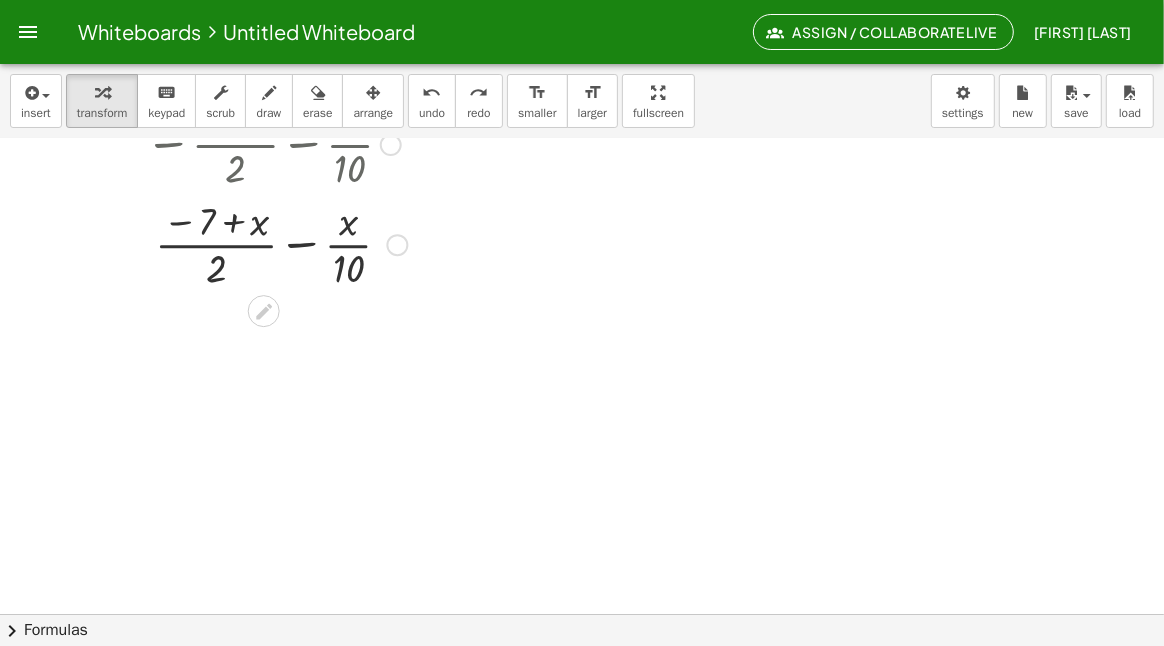 click 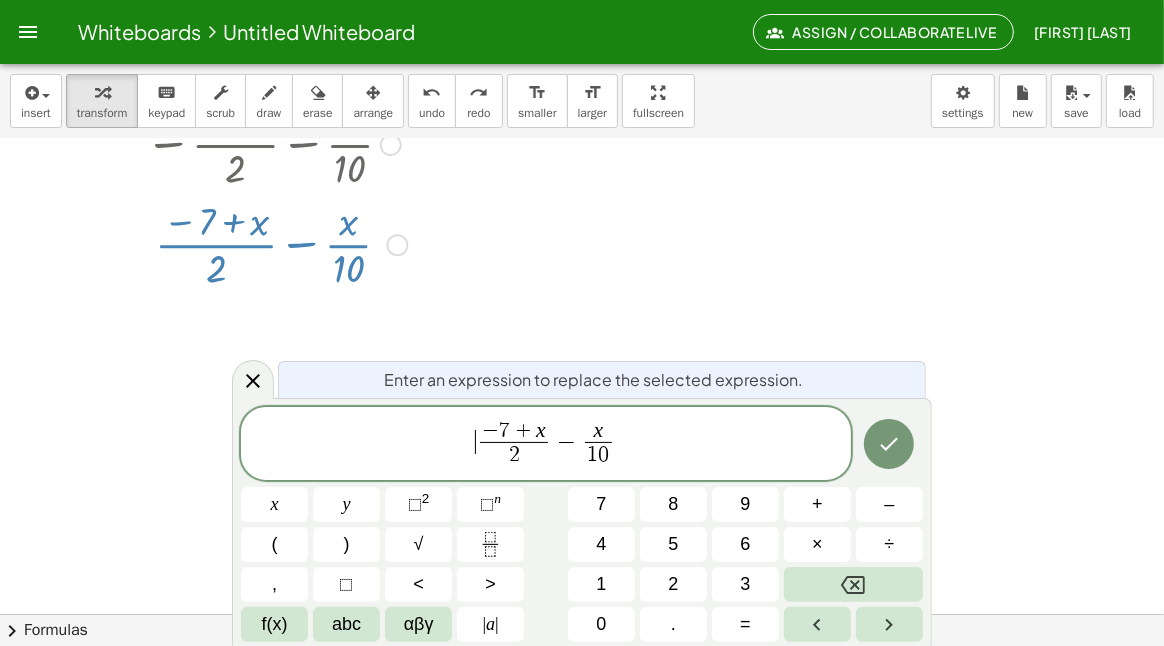 click on "​ − 7 + x 2 ​ − x 1 0 ​" at bounding box center [546, 445] 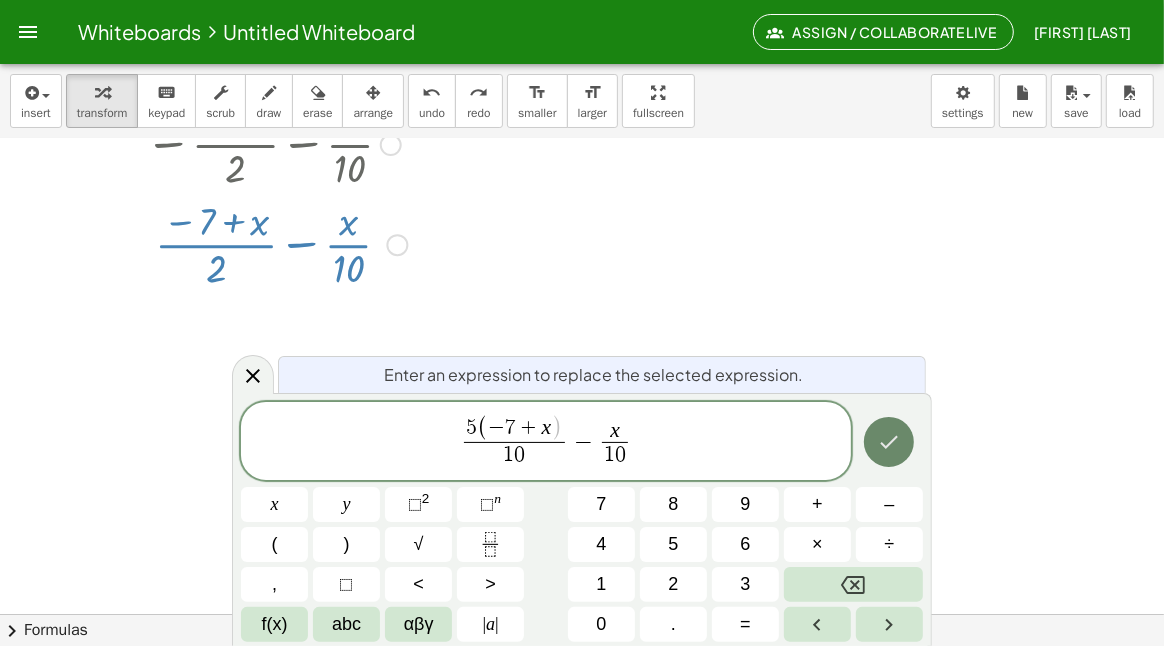 click 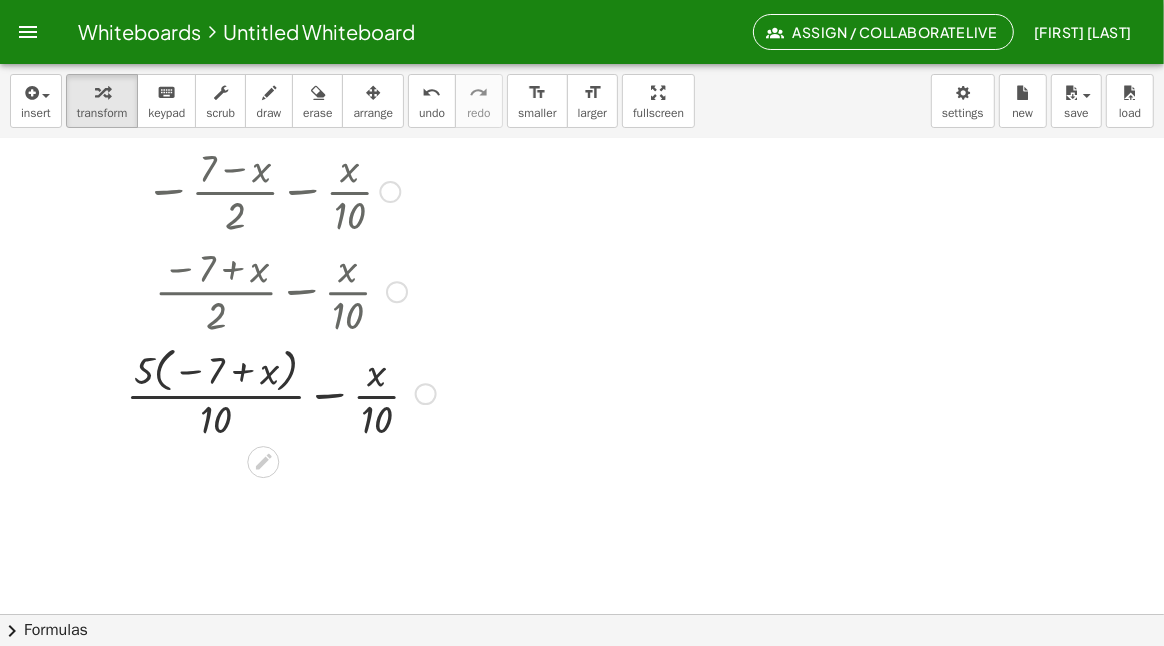 scroll, scrollTop: 0, scrollLeft: 0, axis: both 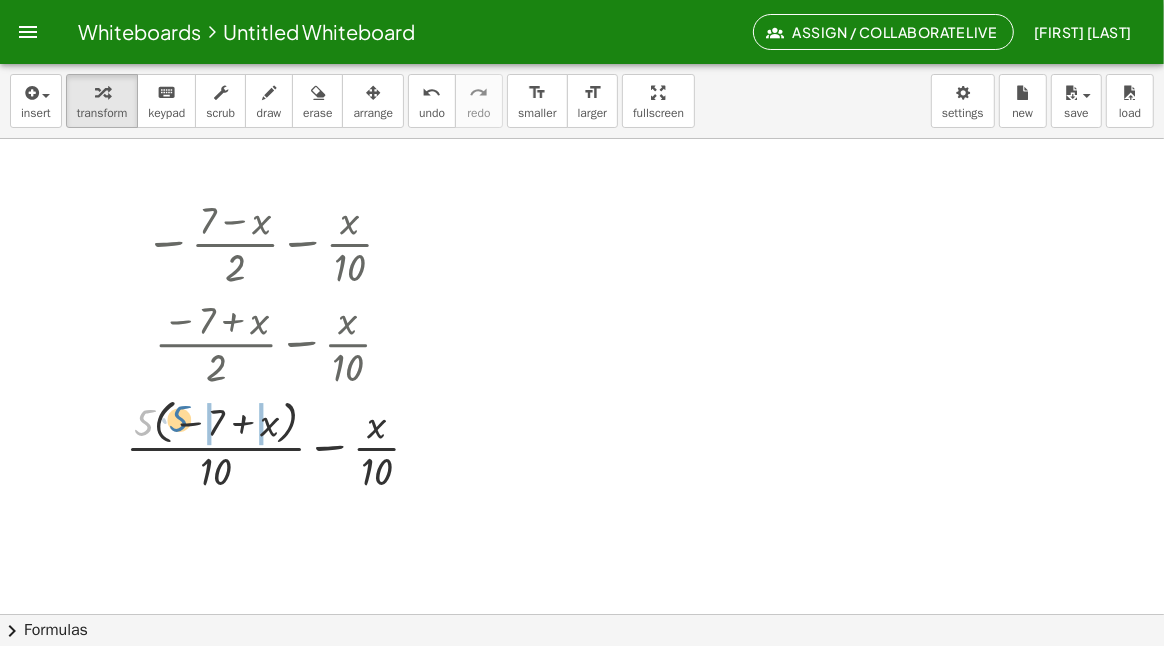 drag, startPoint x: 142, startPoint y: 426, endPoint x: 177, endPoint y: 422, distance: 35.22783 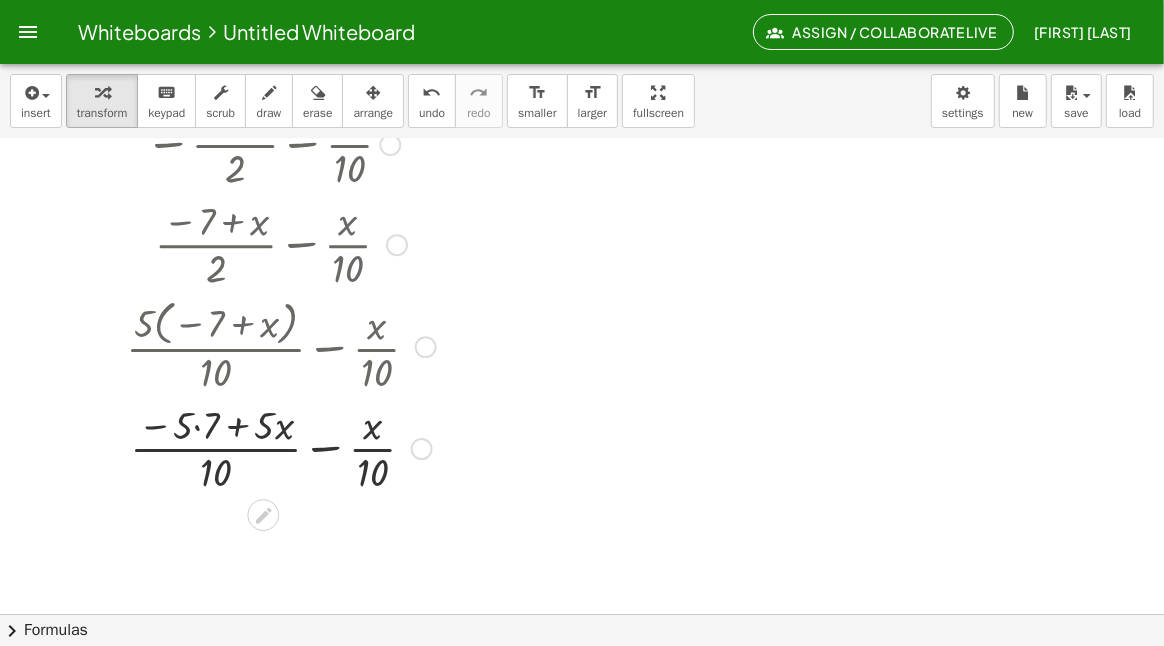 scroll, scrollTop: 99, scrollLeft: 0, axis: vertical 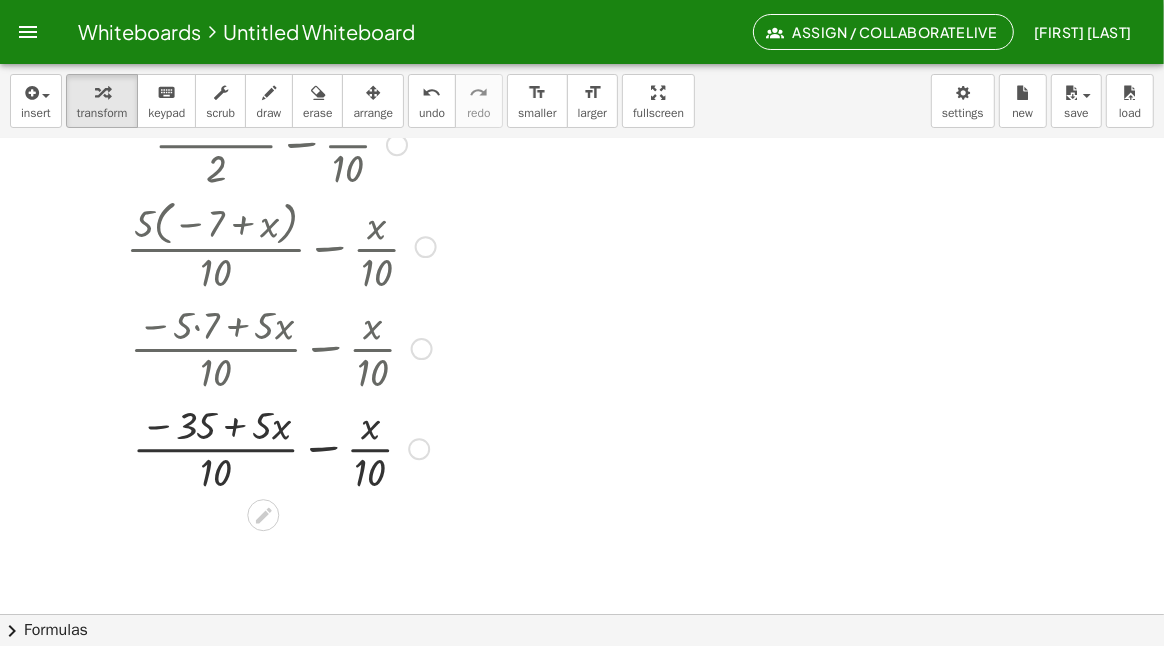 click at bounding box center (281, 447) 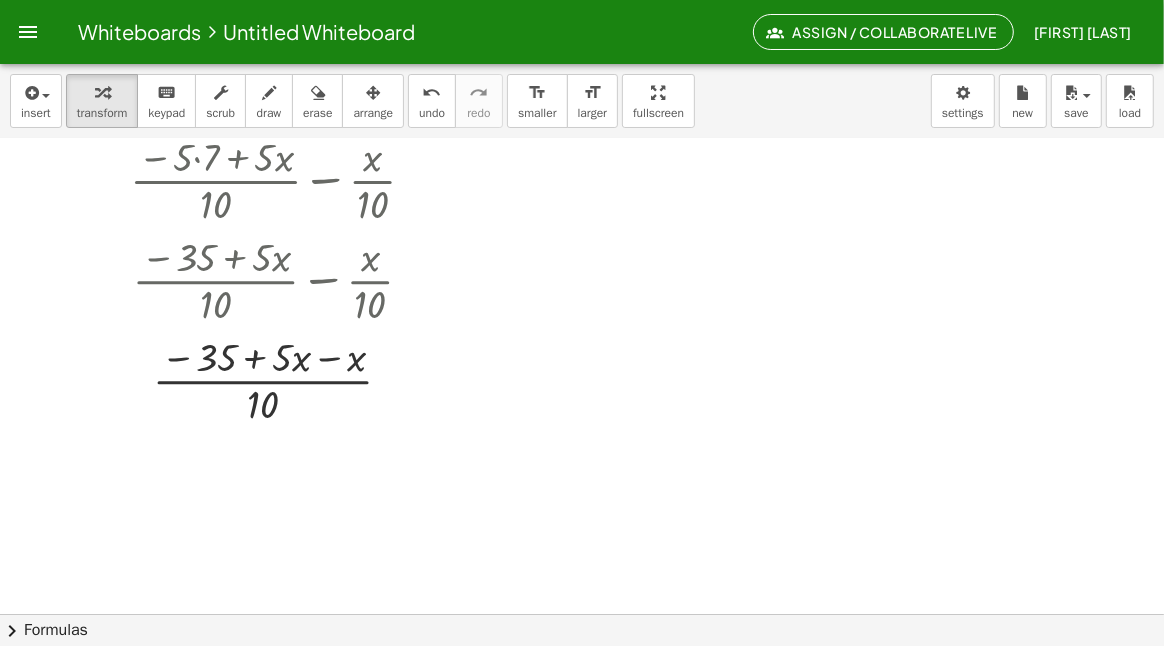 scroll, scrollTop: 399, scrollLeft: 0, axis: vertical 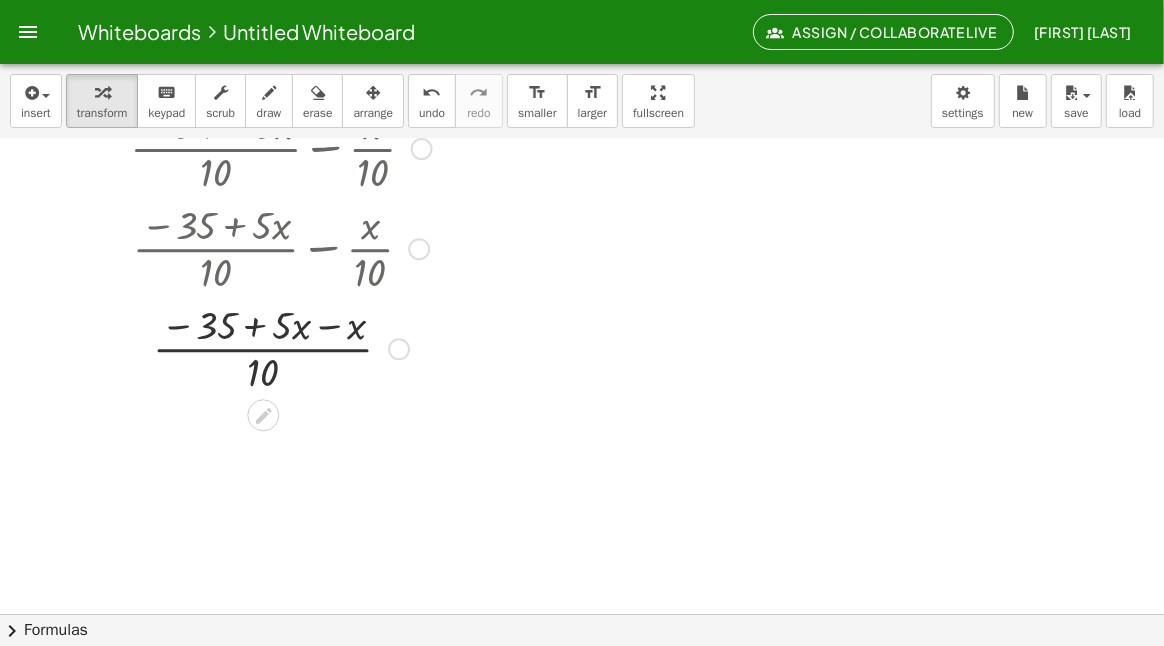 click at bounding box center [281, 347] 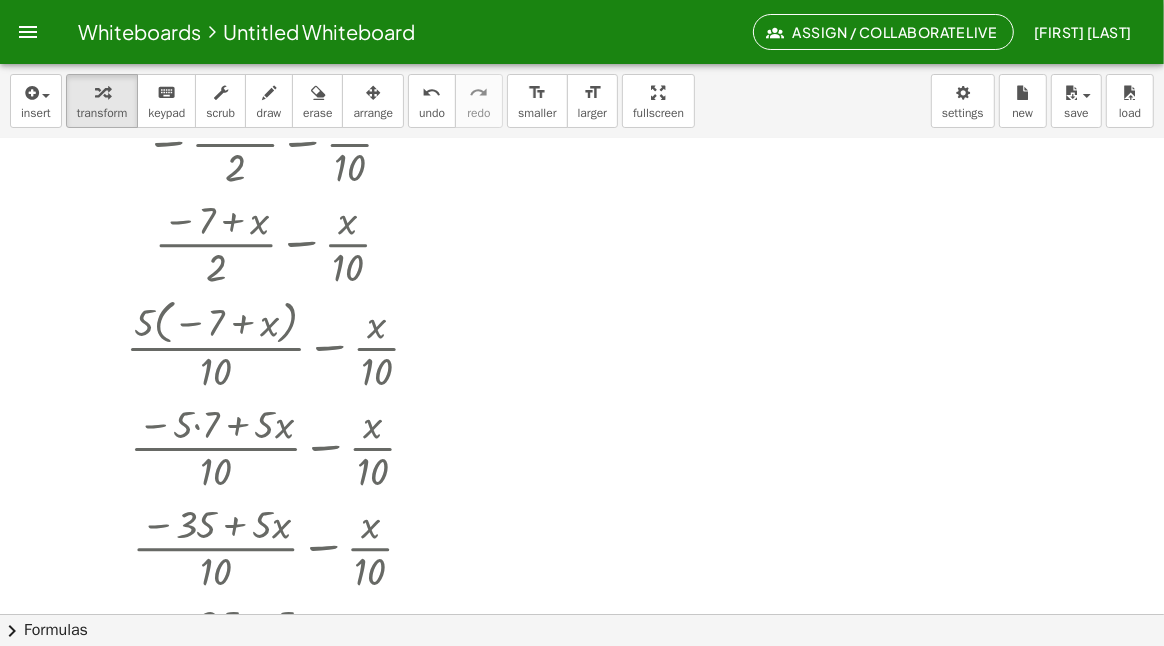 scroll, scrollTop: 99, scrollLeft: 0, axis: vertical 